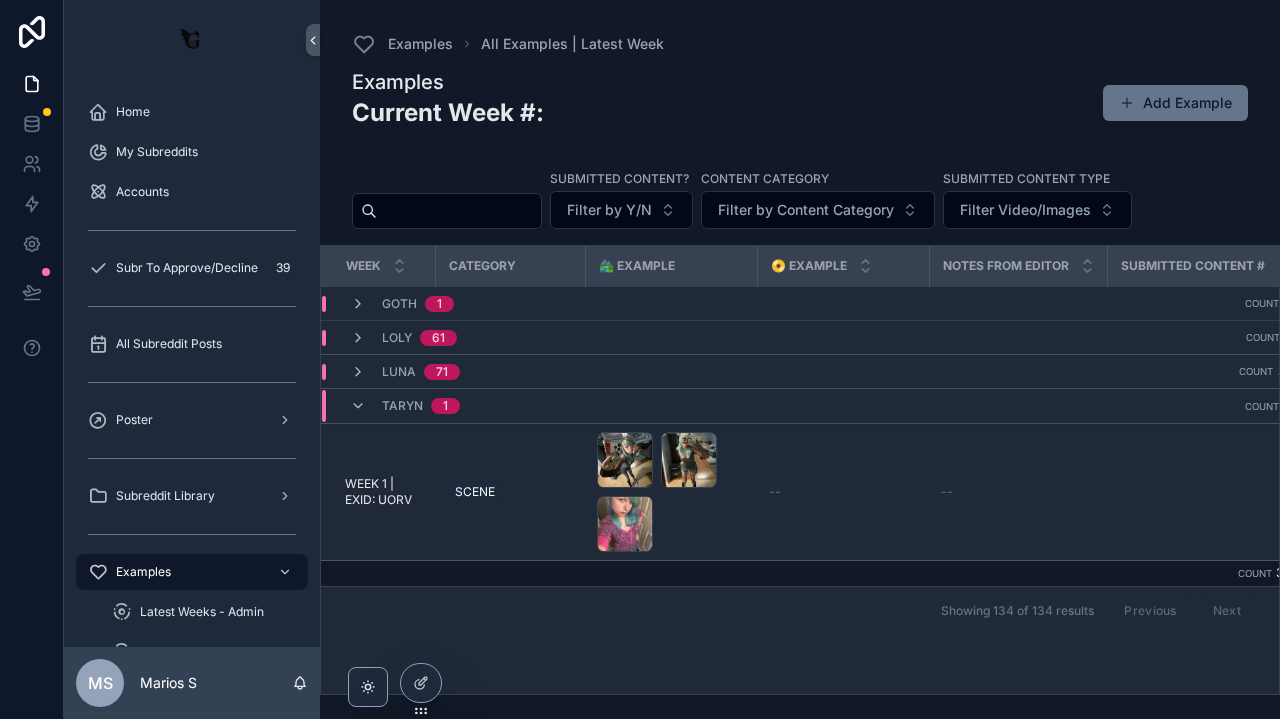 scroll, scrollTop: 0, scrollLeft: 0, axis: both 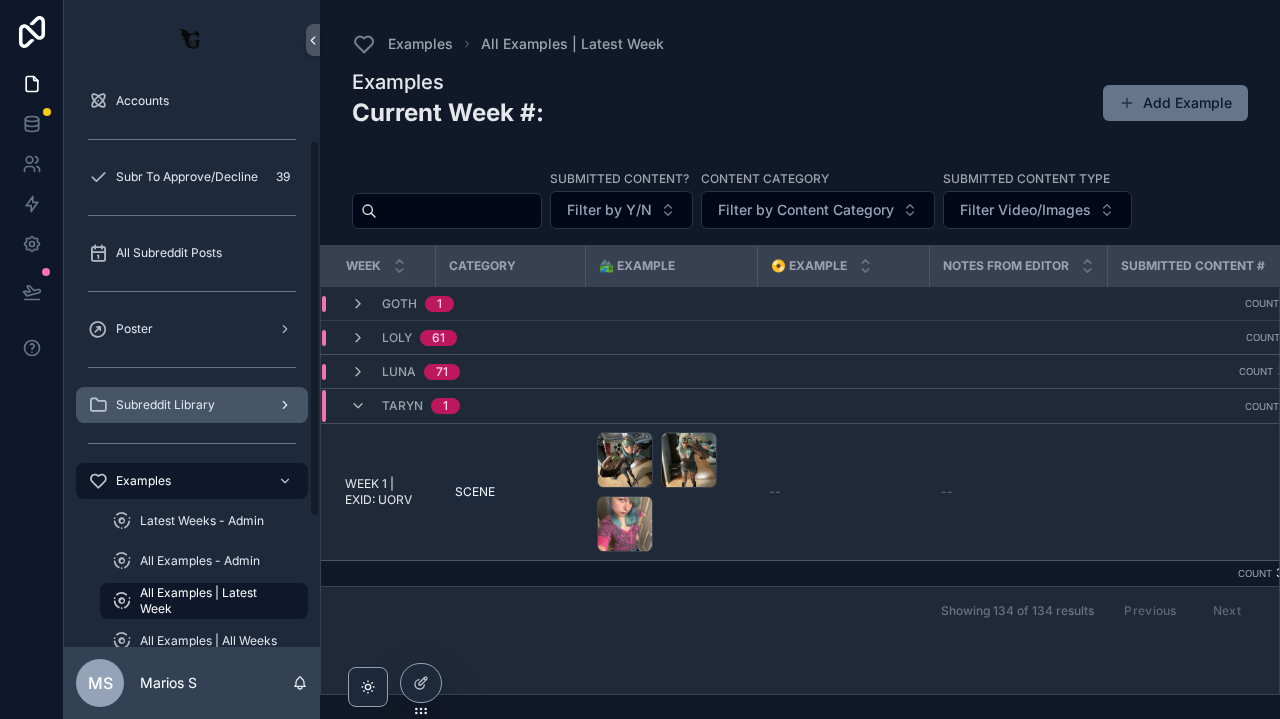 click on "Subreddit Library" at bounding box center [192, 405] 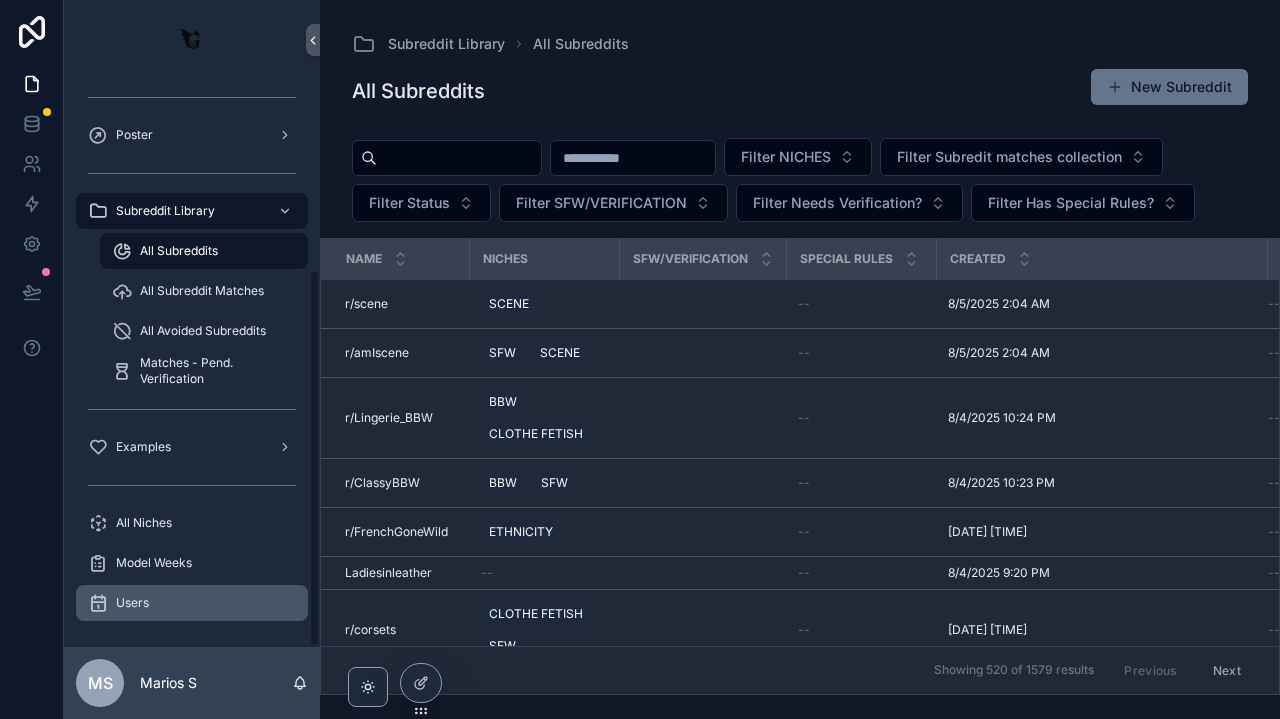 click on "Users" at bounding box center [192, 603] 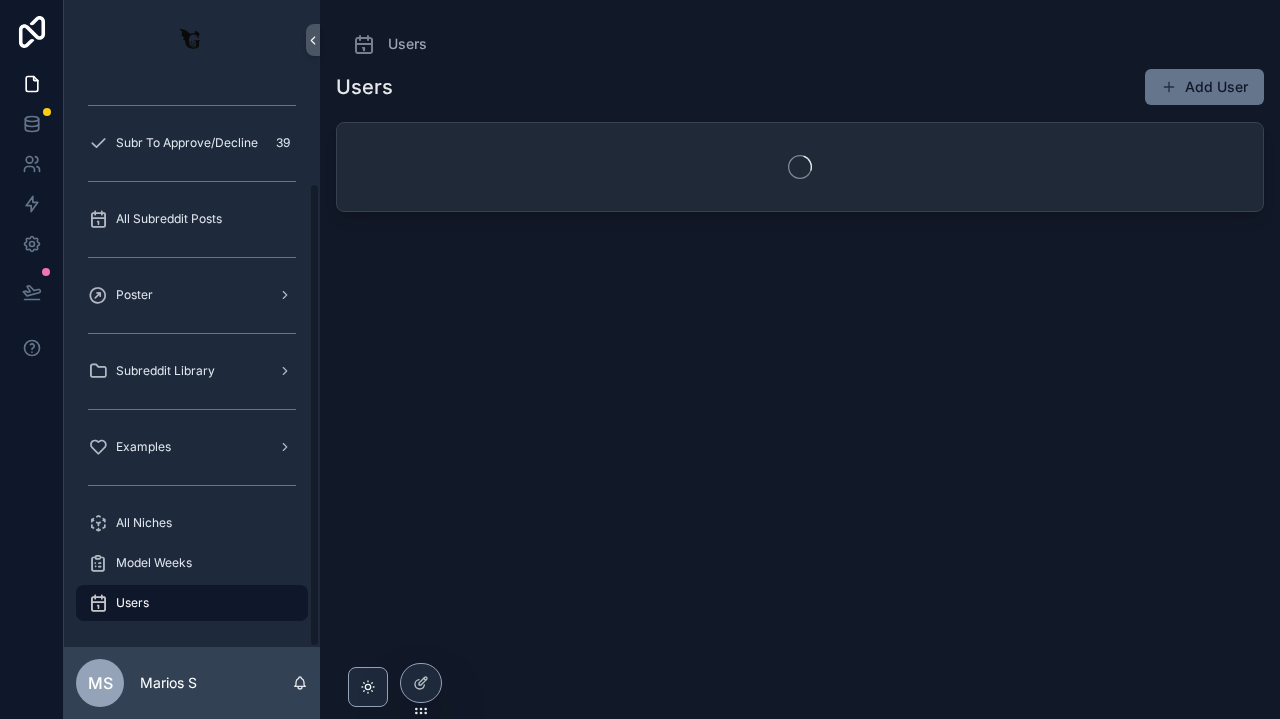 scroll, scrollTop: 125, scrollLeft: 0, axis: vertical 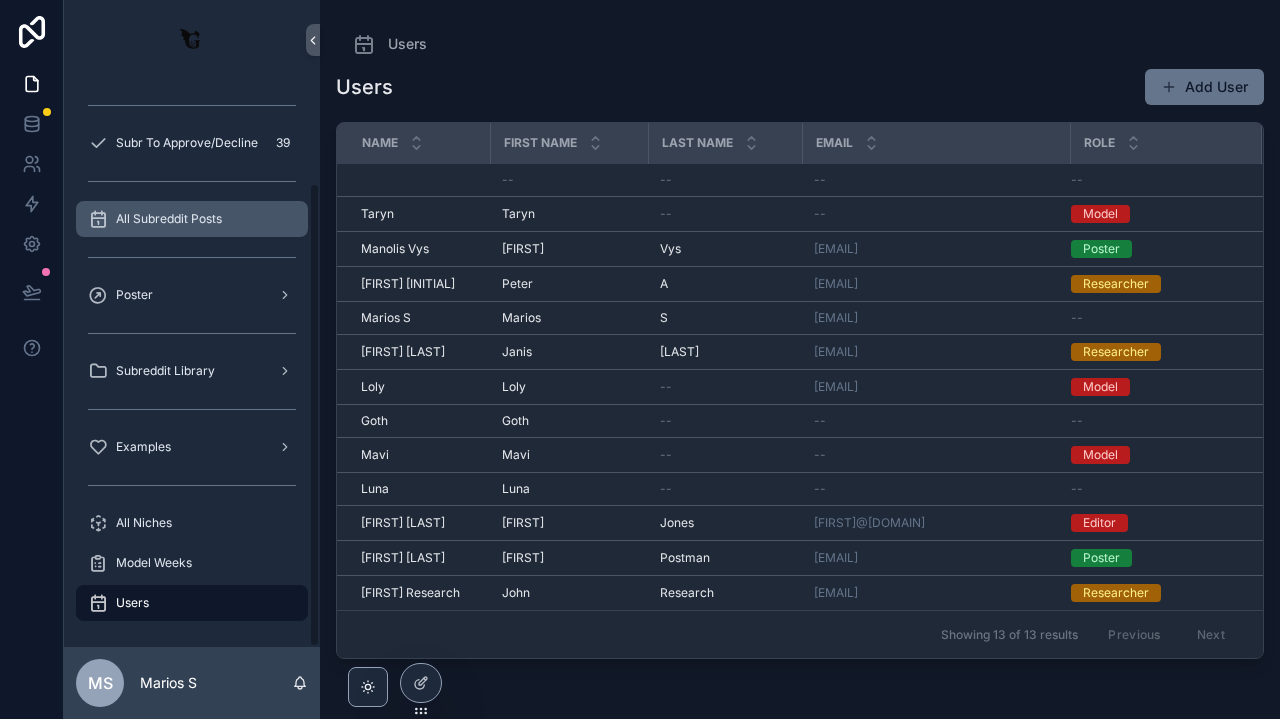 click on "All Subreddit Posts" at bounding box center [169, 219] 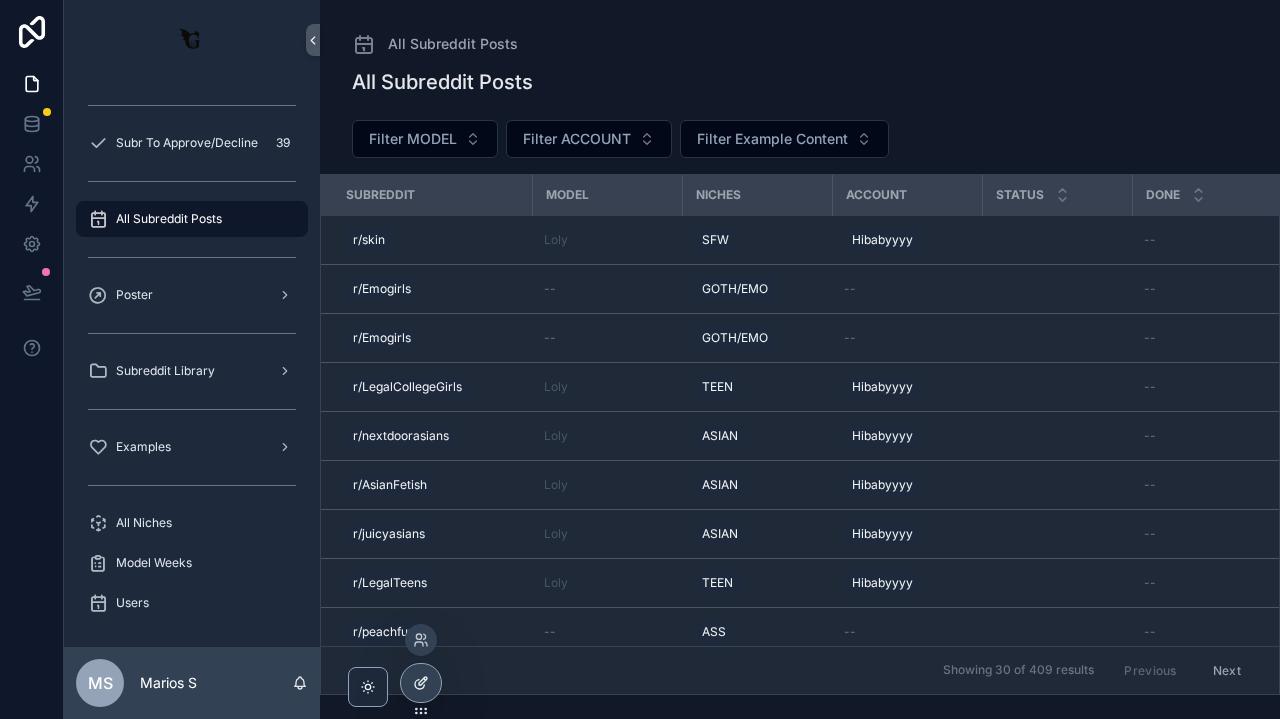 click at bounding box center (421, 683) 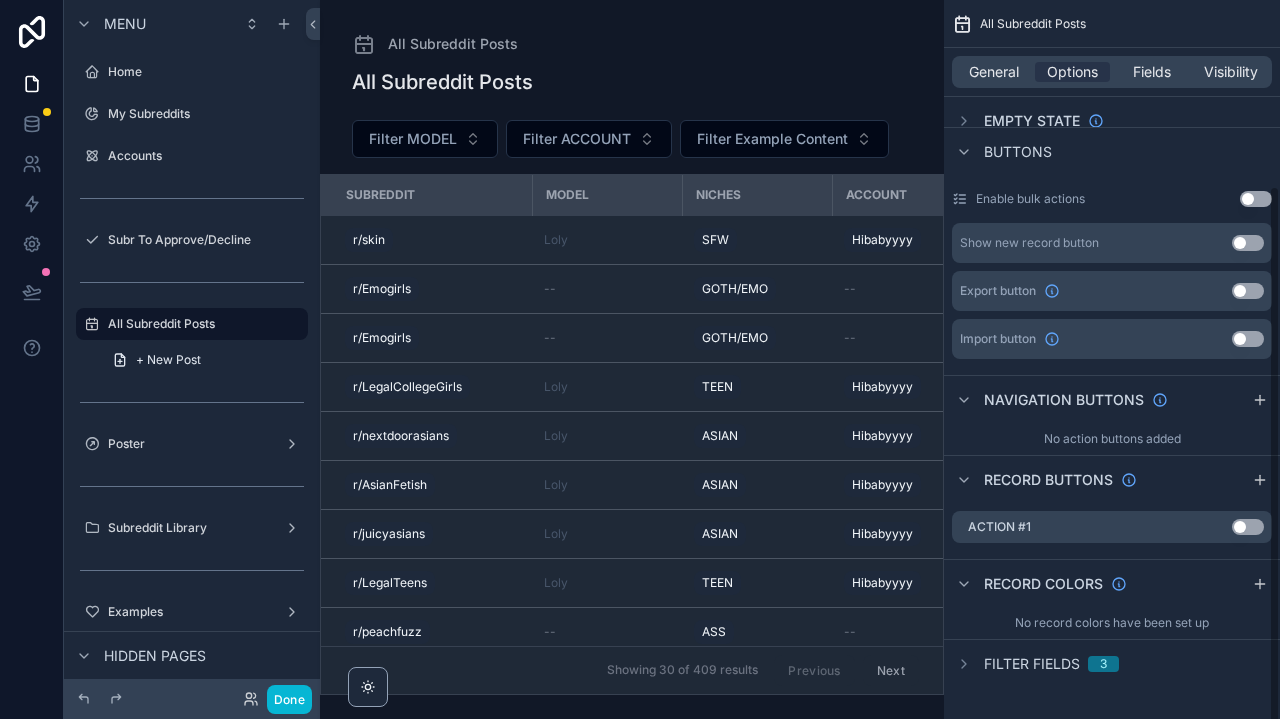scroll, scrollTop: 217, scrollLeft: 0, axis: vertical 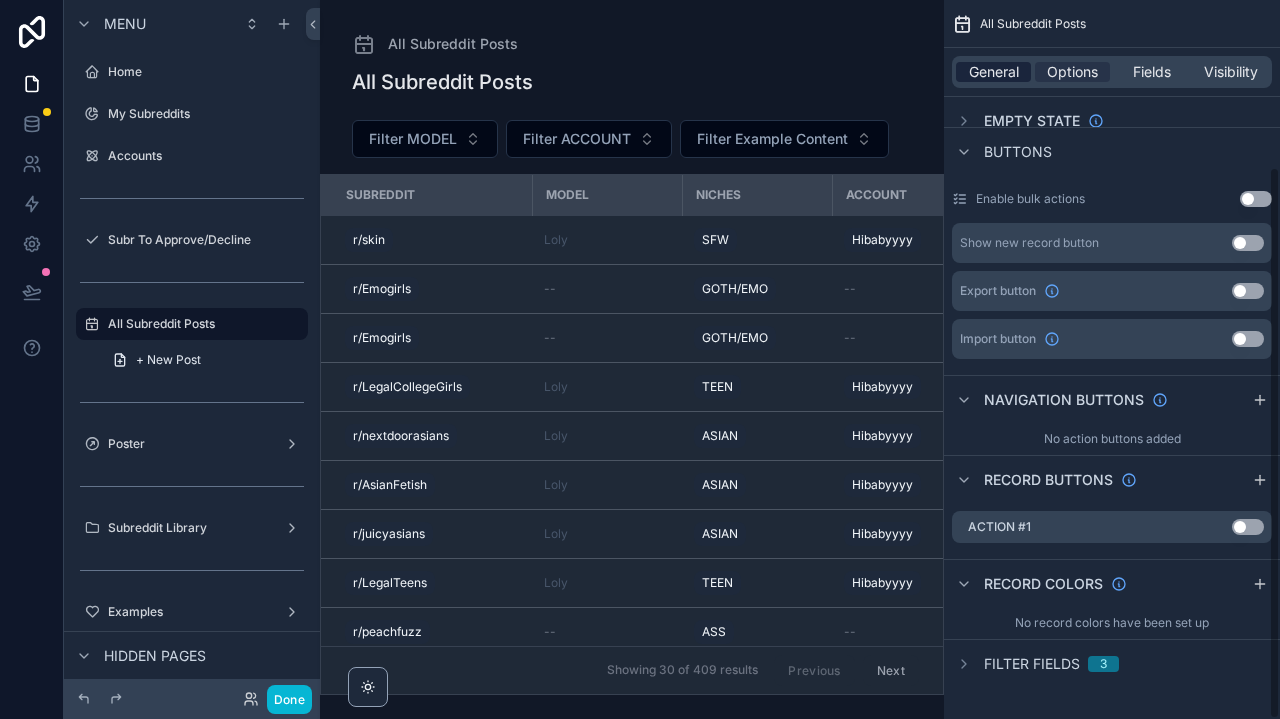 click on "General" at bounding box center (994, 72) 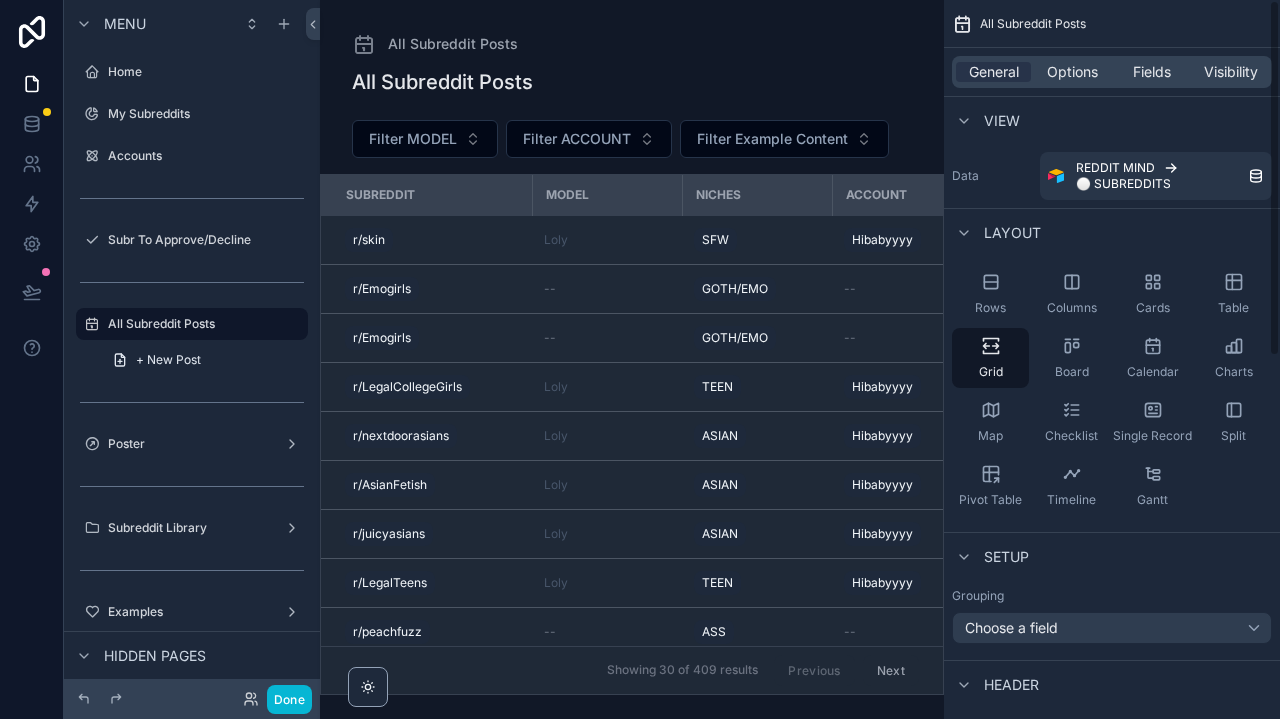 scroll, scrollTop: 0, scrollLeft: 0, axis: both 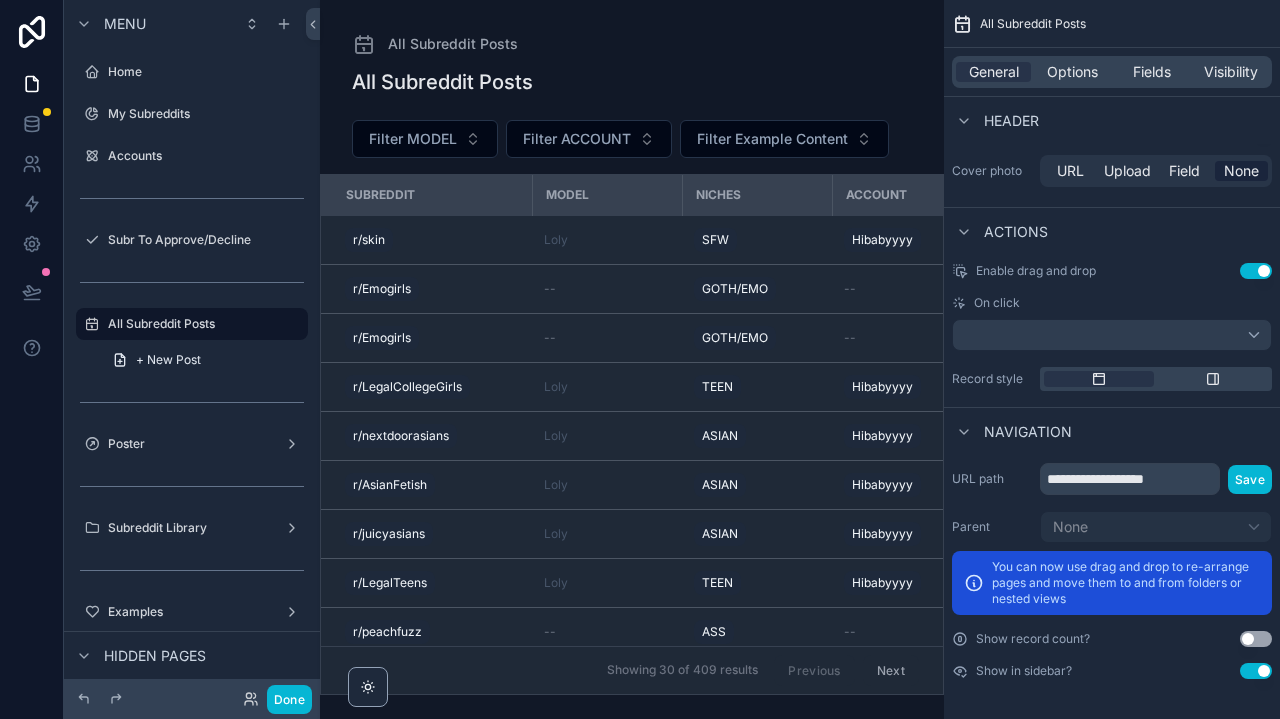click on "General Options Fields Visibility" at bounding box center [1112, 72] 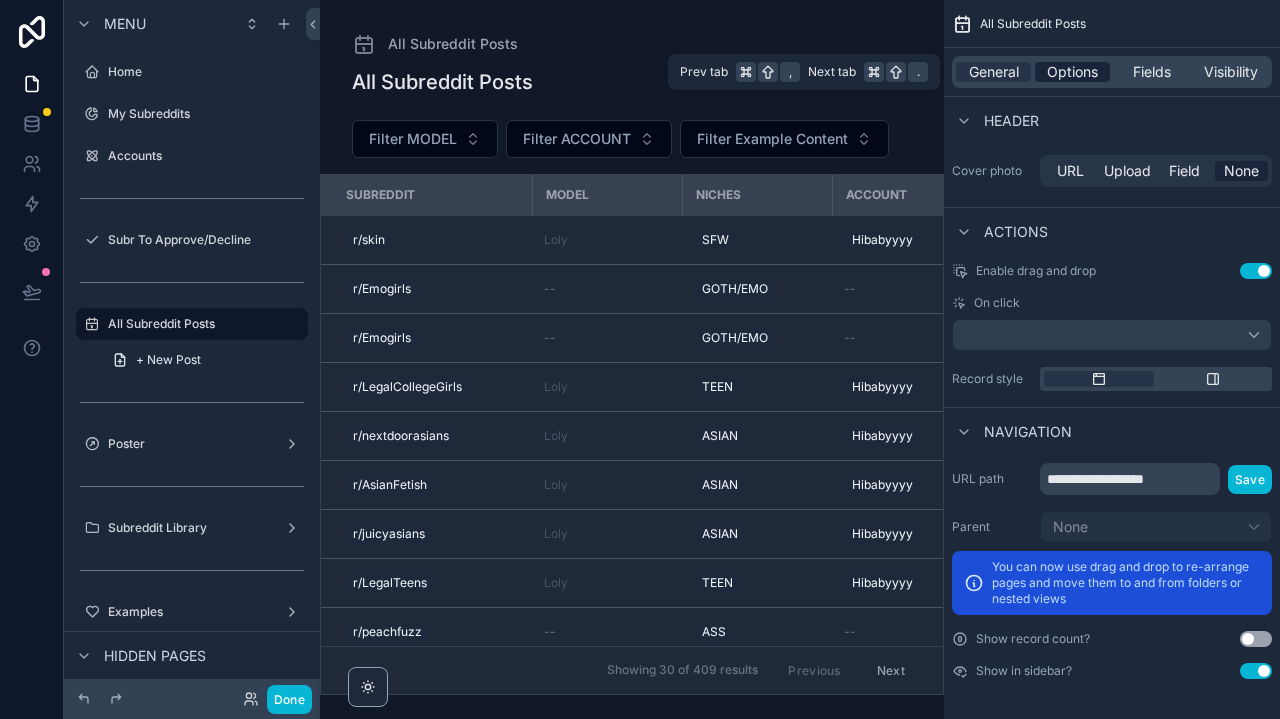 click on "Options" at bounding box center [1072, 72] 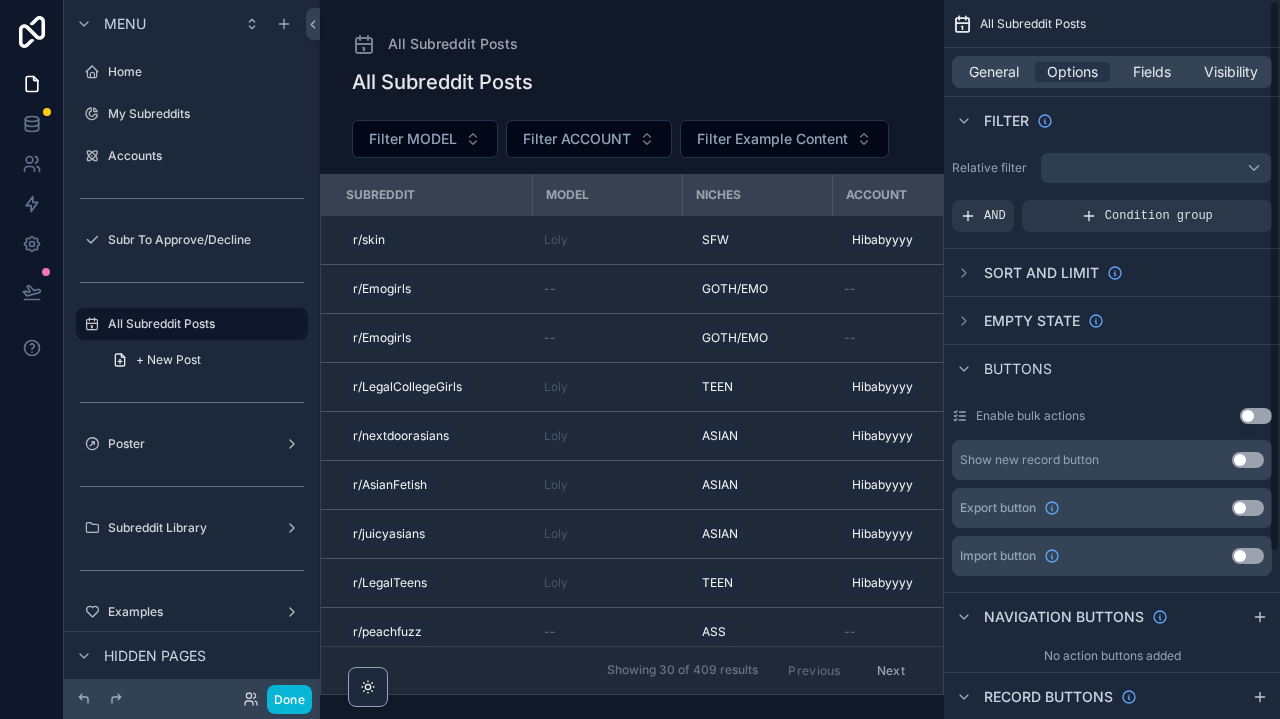 scroll, scrollTop: 0, scrollLeft: 0, axis: both 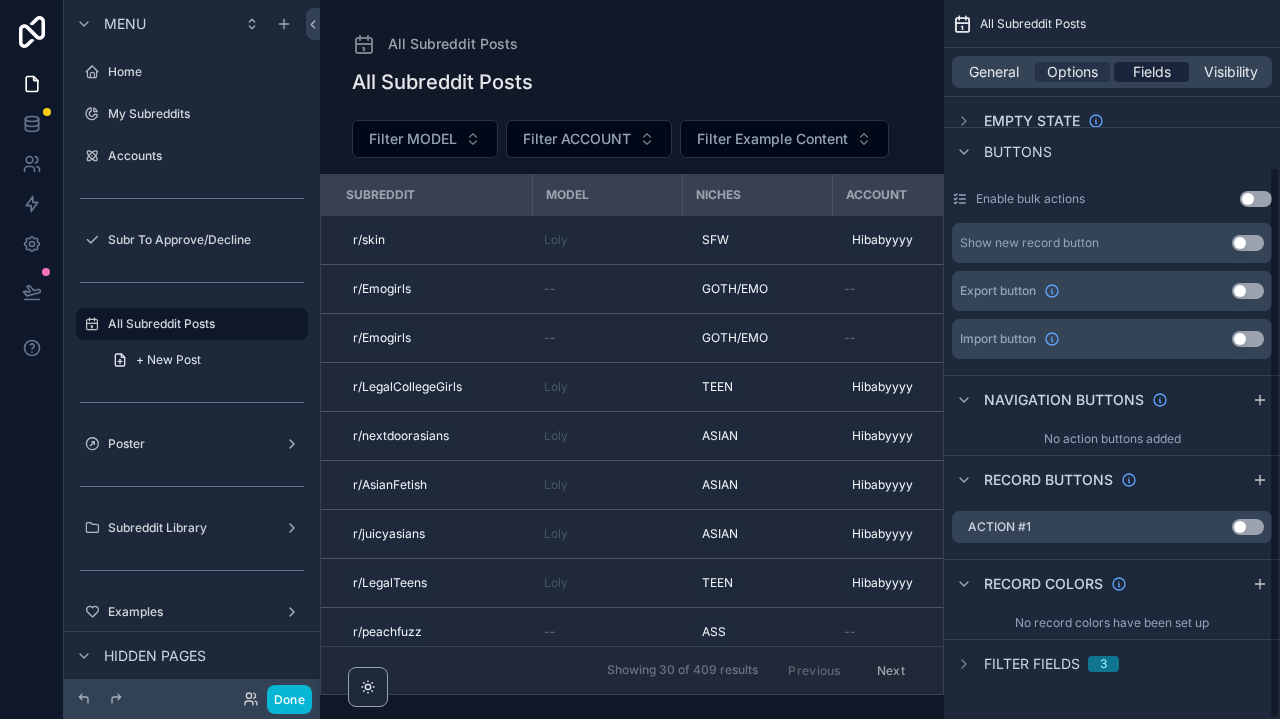click on "Fields" at bounding box center [1152, 72] 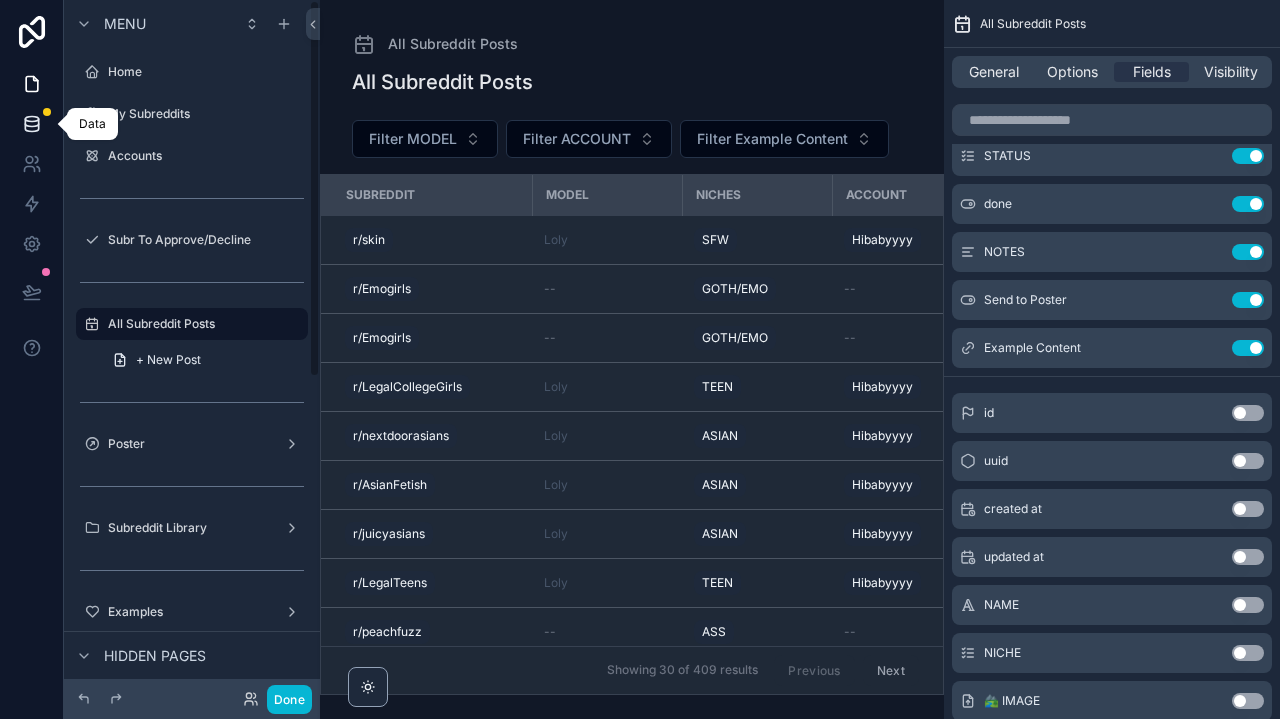 click 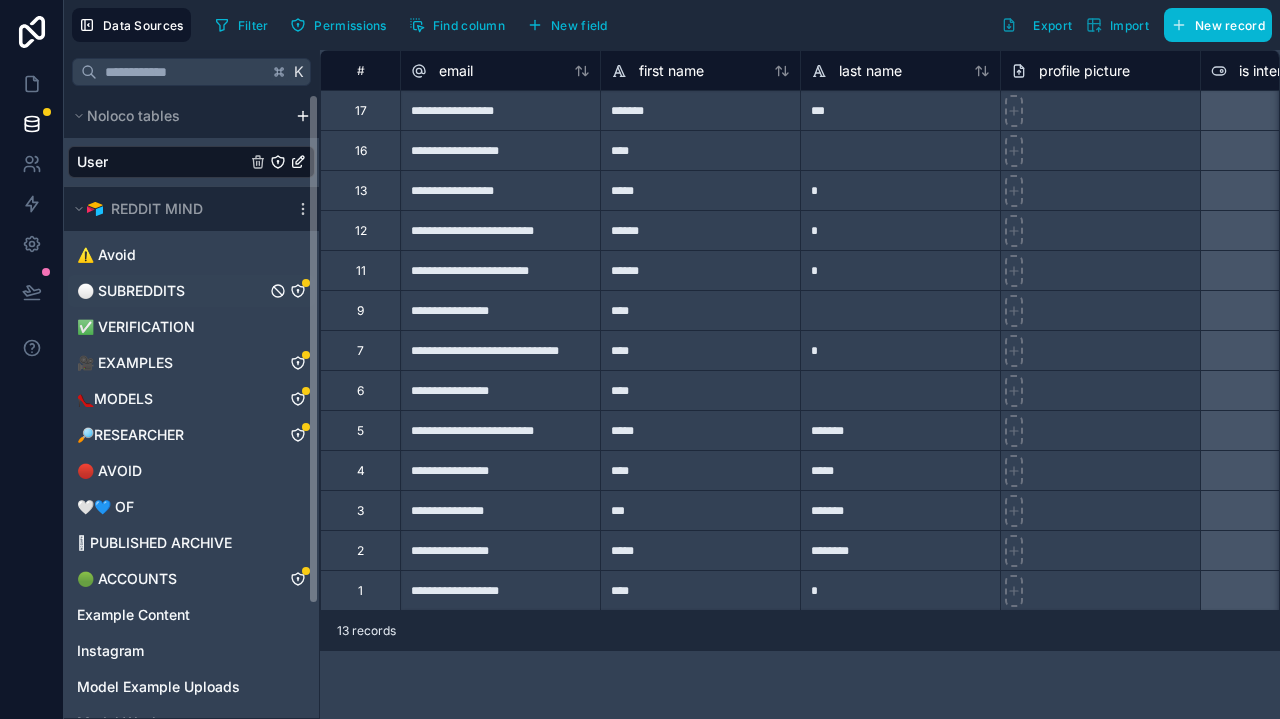 click on "⚪️ SUBREDDITS" at bounding box center (191, 291) 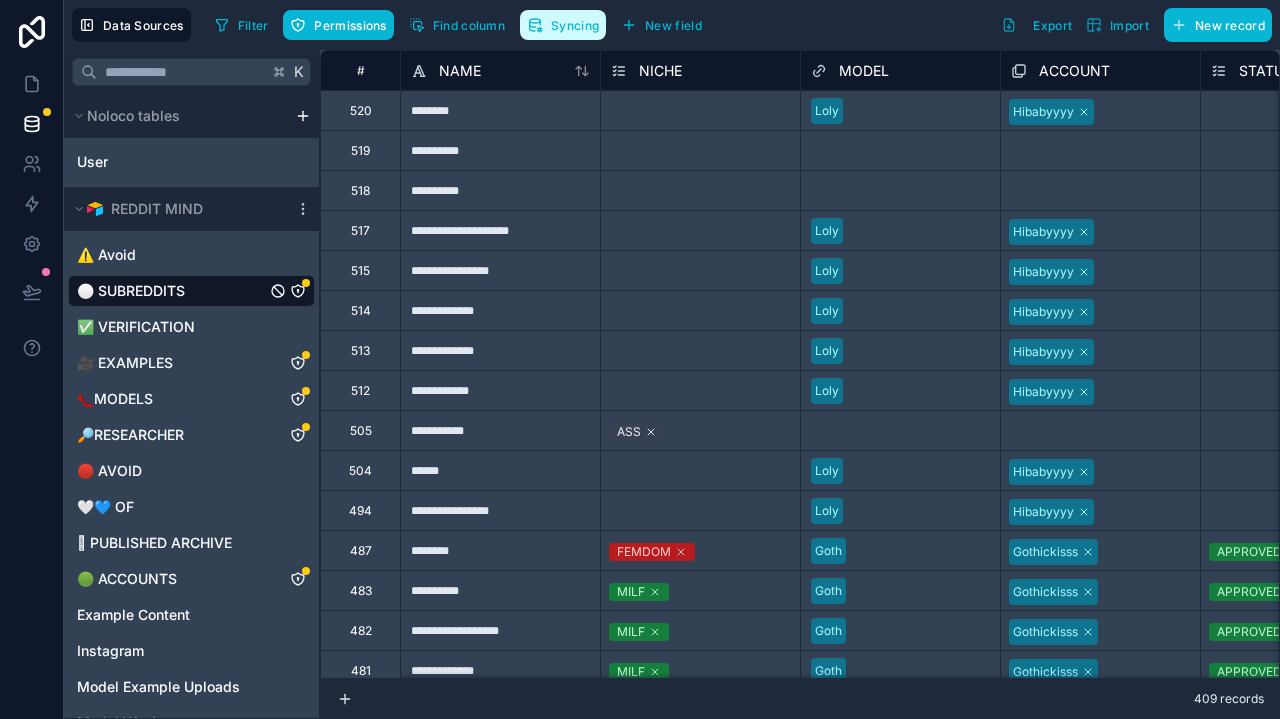 click on "Syncing" at bounding box center [575, 25] 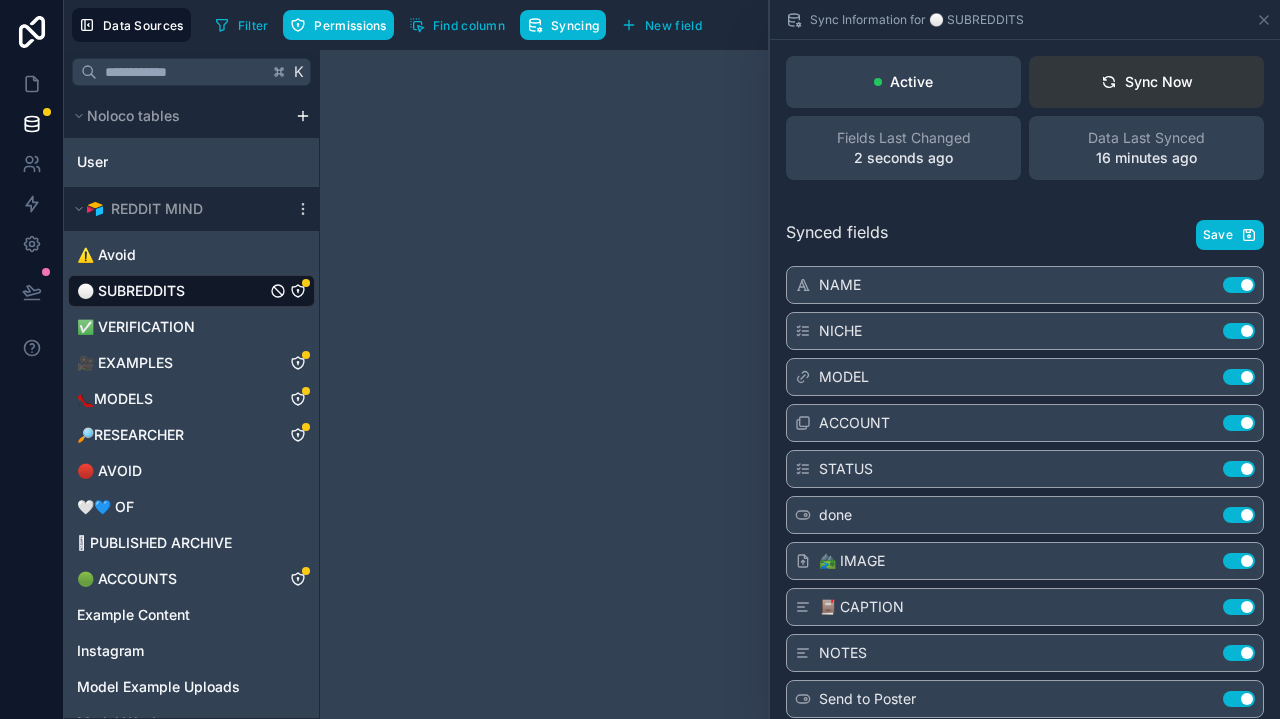 click on "Sync Now" at bounding box center (1146, 82) 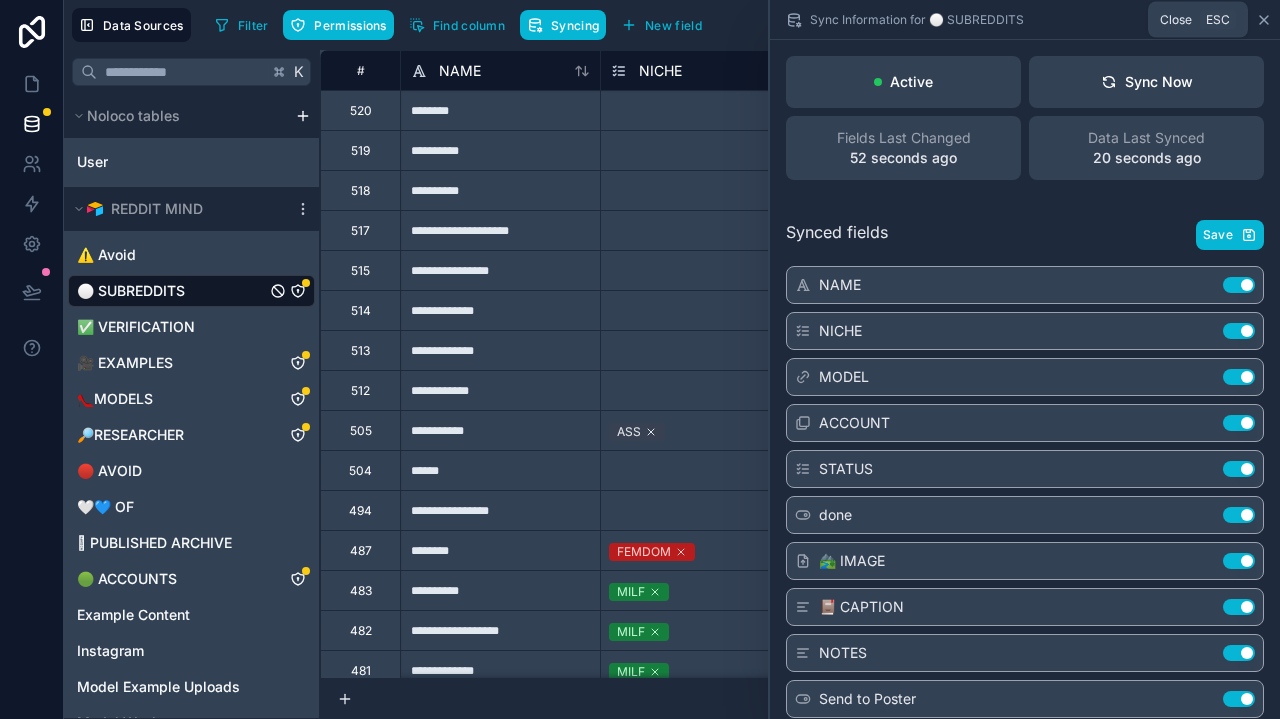 click 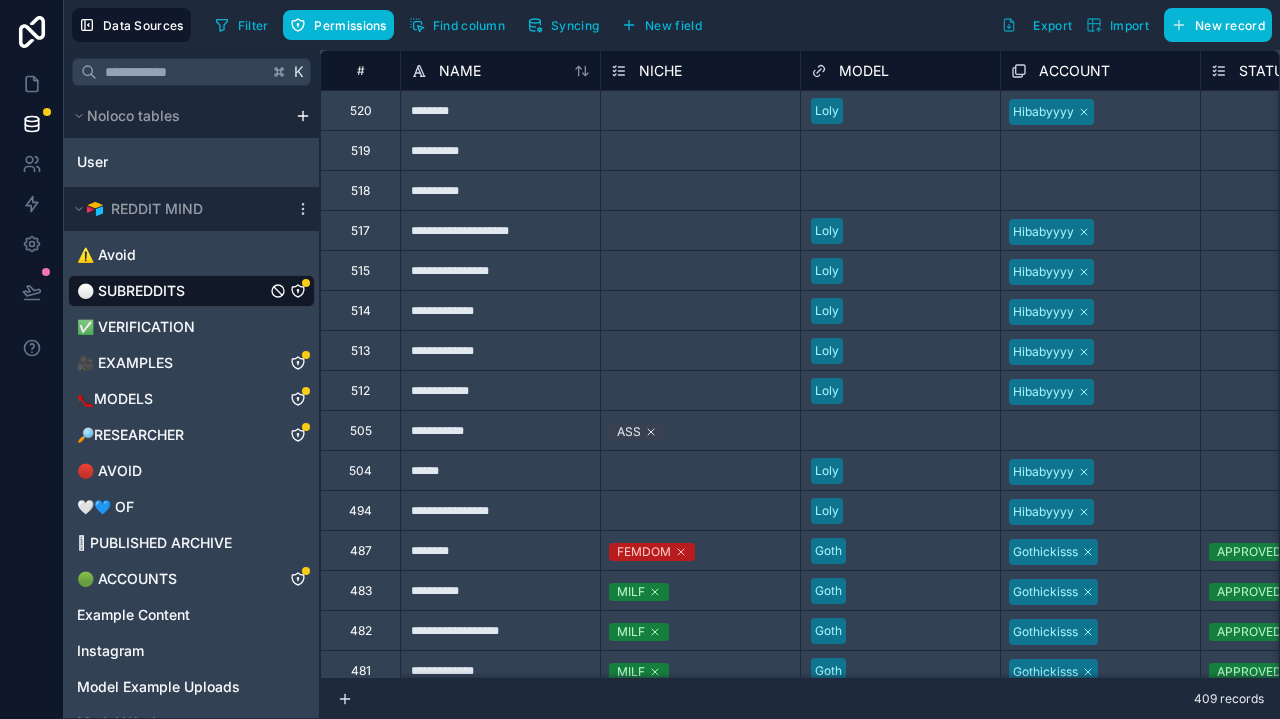 click on "Select a NICHE" at bounding box center (700, 230) 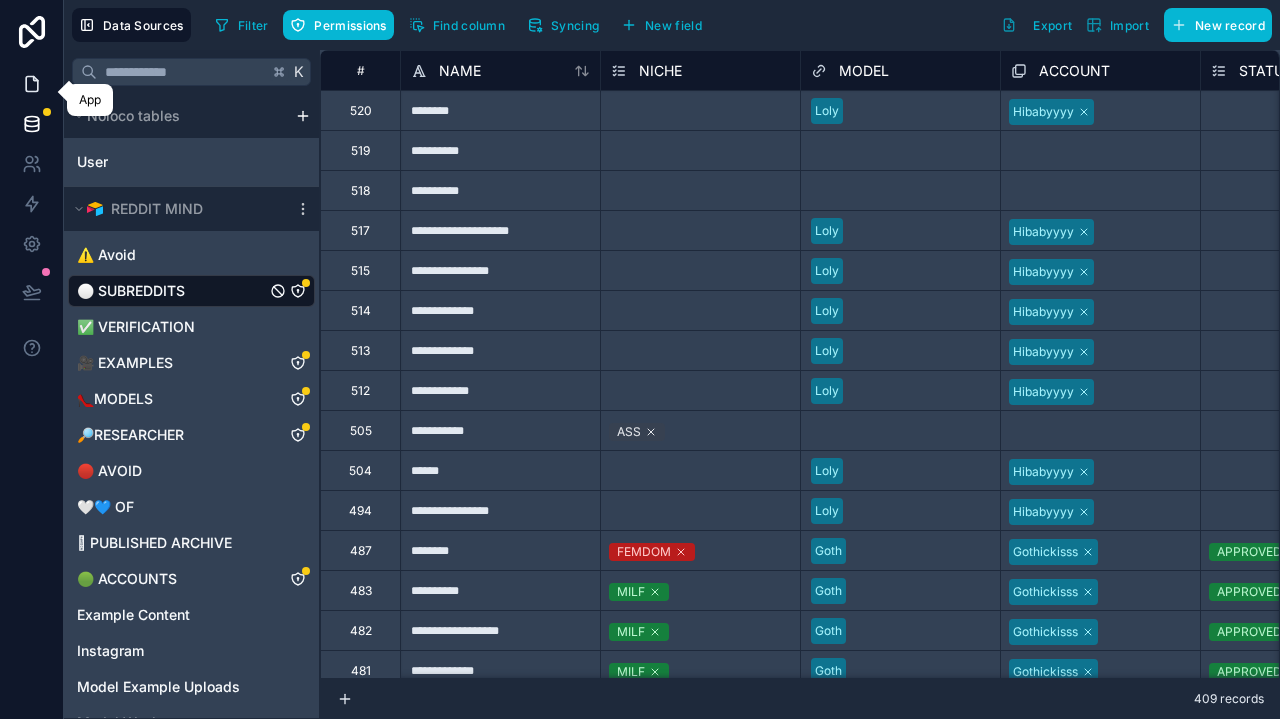click 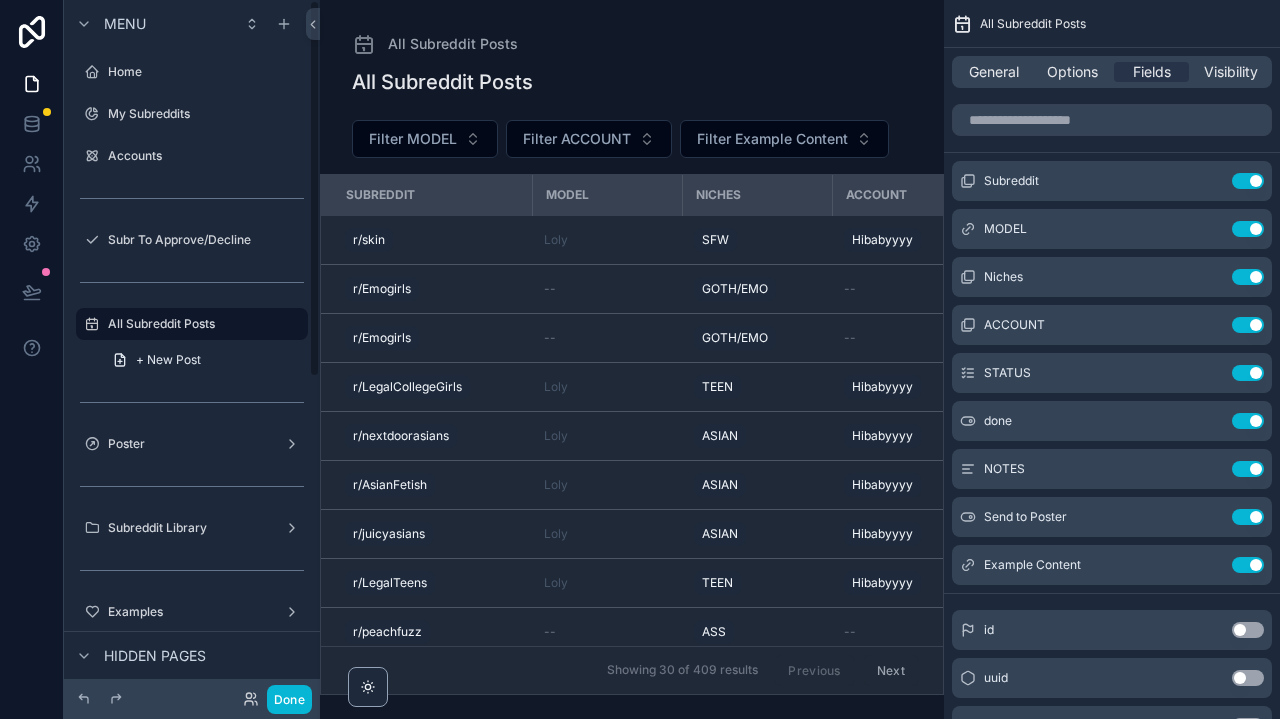scroll, scrollTop: 0, scrollLeft: 0, axis: both 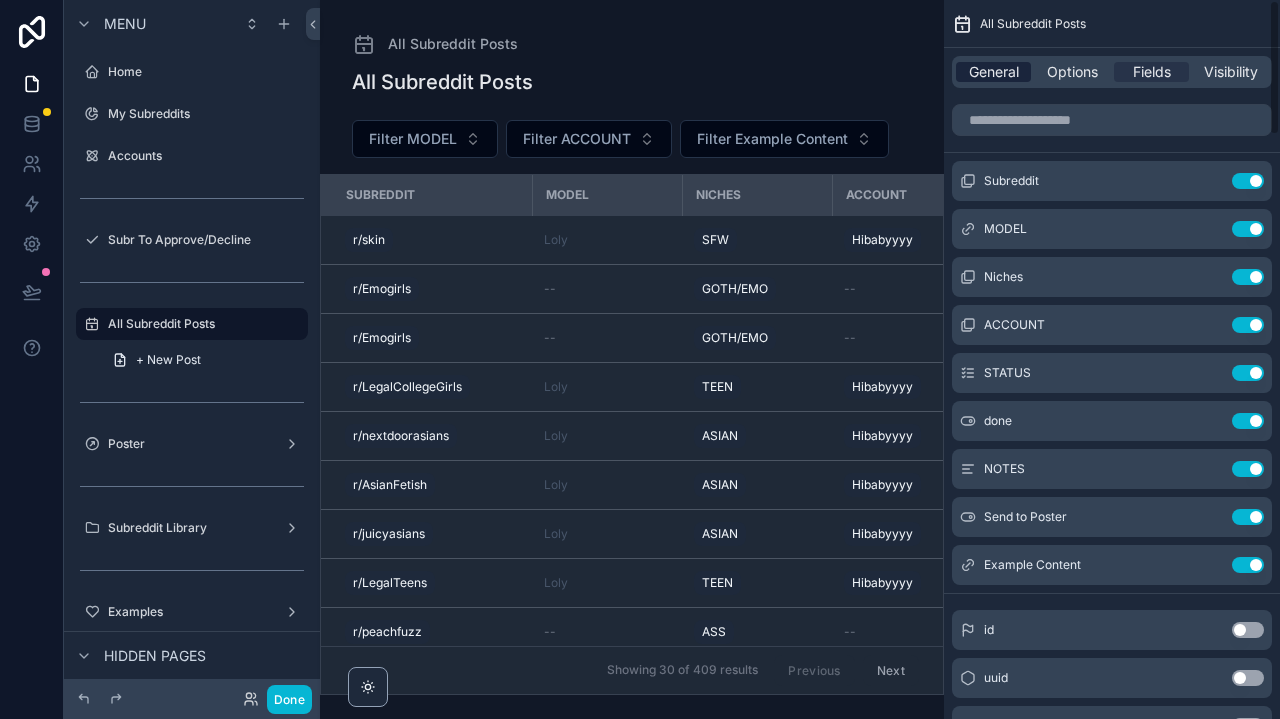 click on "General" at bounding box center (994, 72) 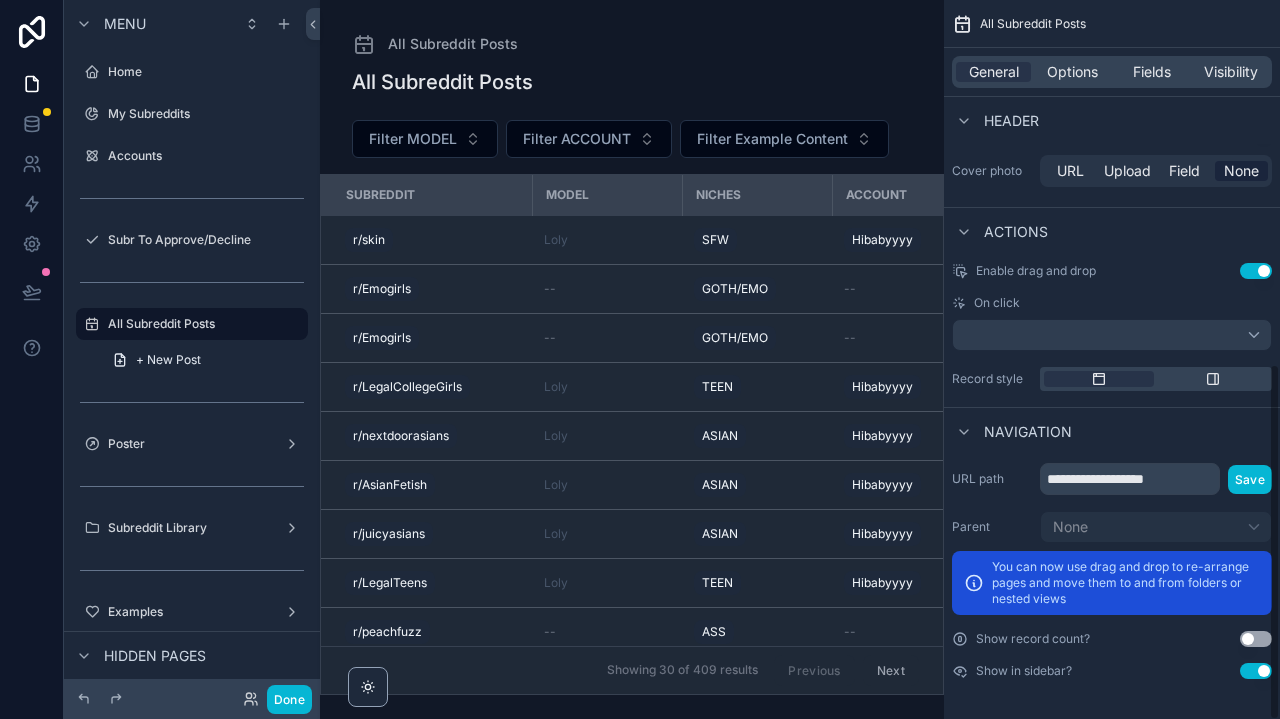 scroll, scrollTop: 733, scrollLeft: 0, axis: vertical 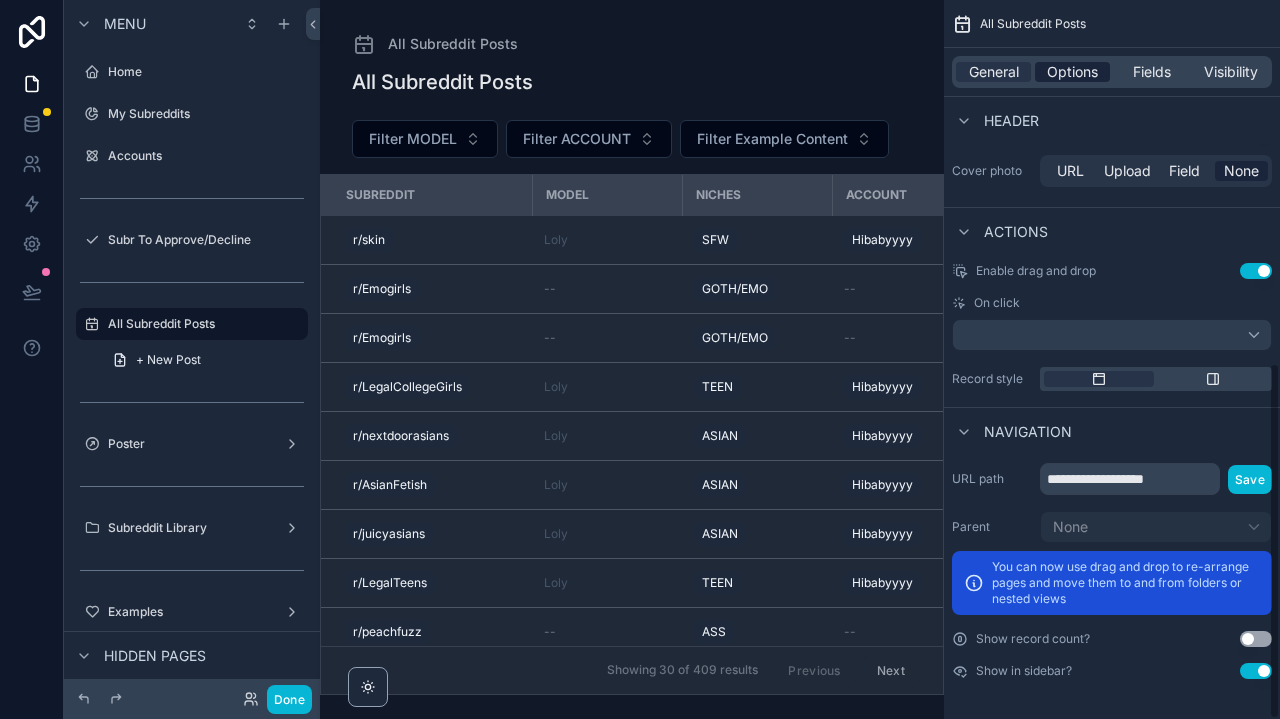 click on "Options" at bounding box center (1072, 72) 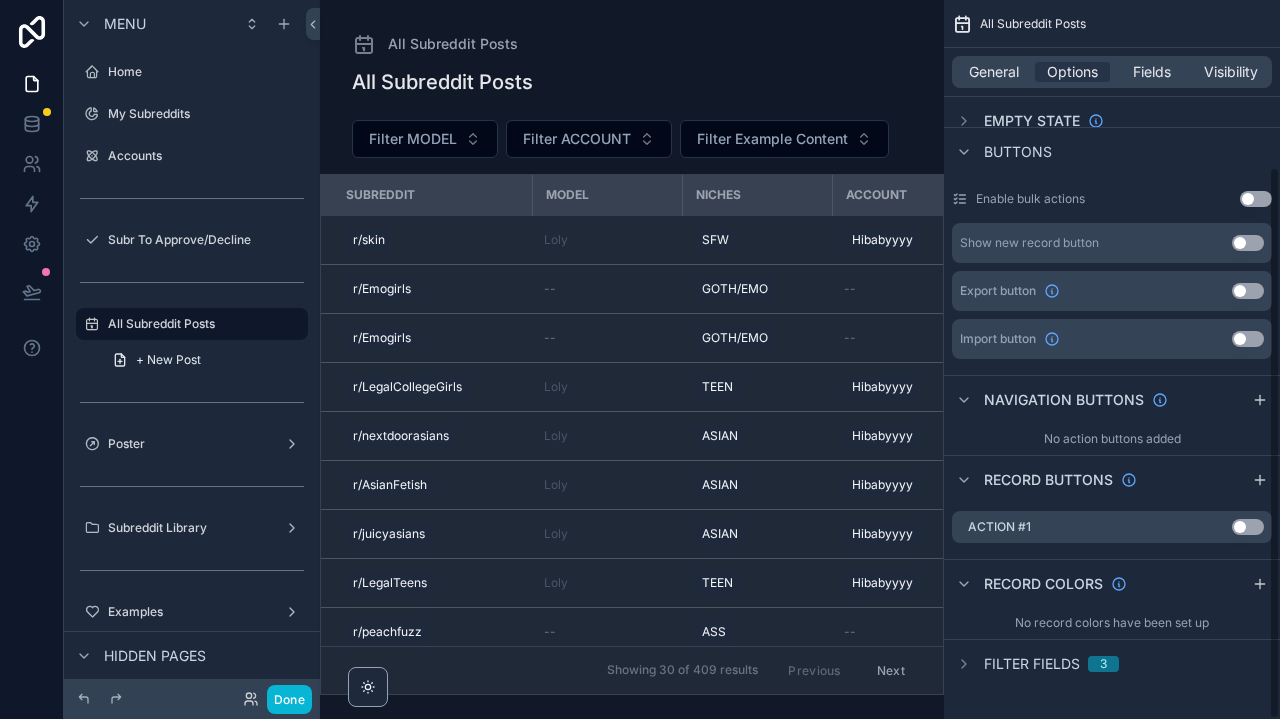 scroll, scrollTop: 217, scrollLeft: 0, axis: vertical 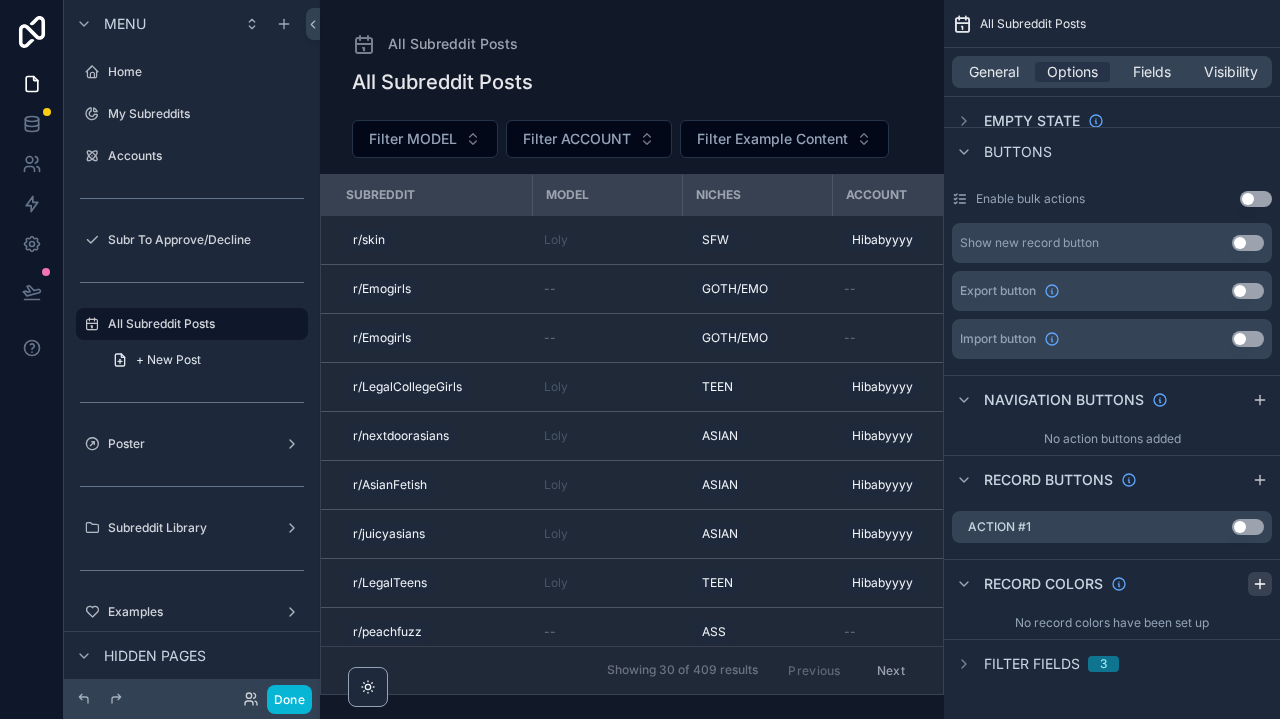 click 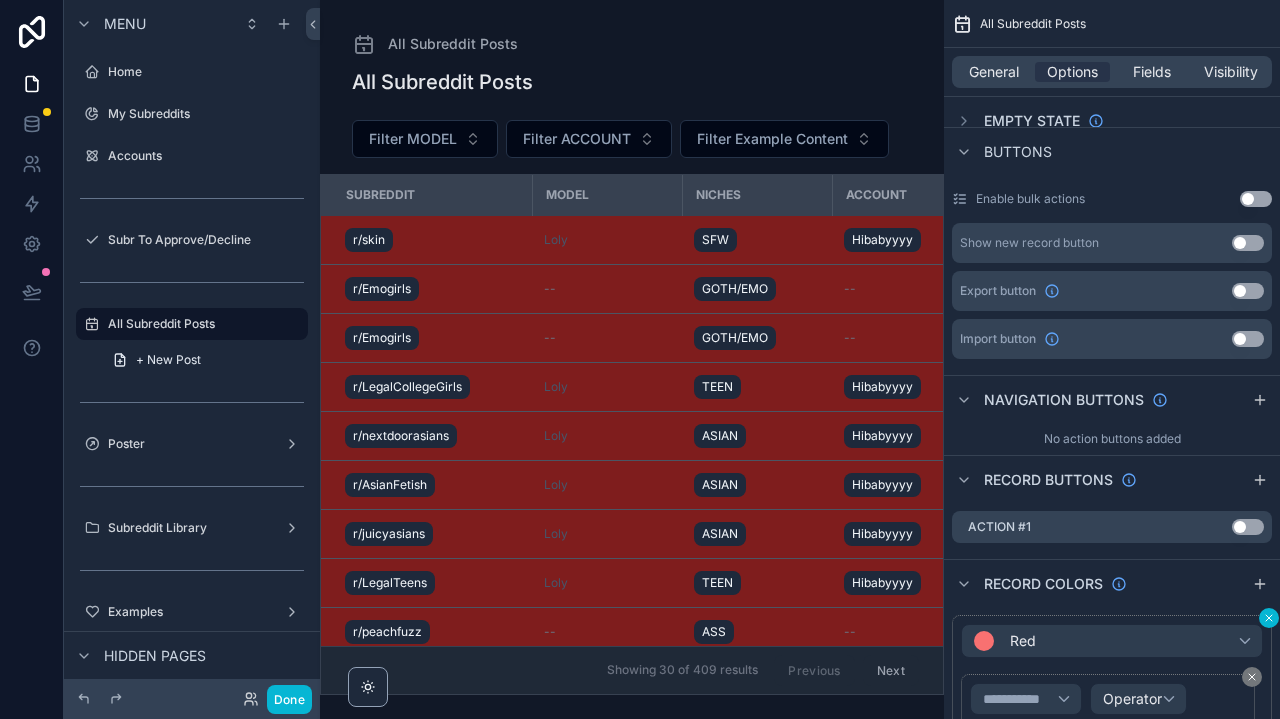 click 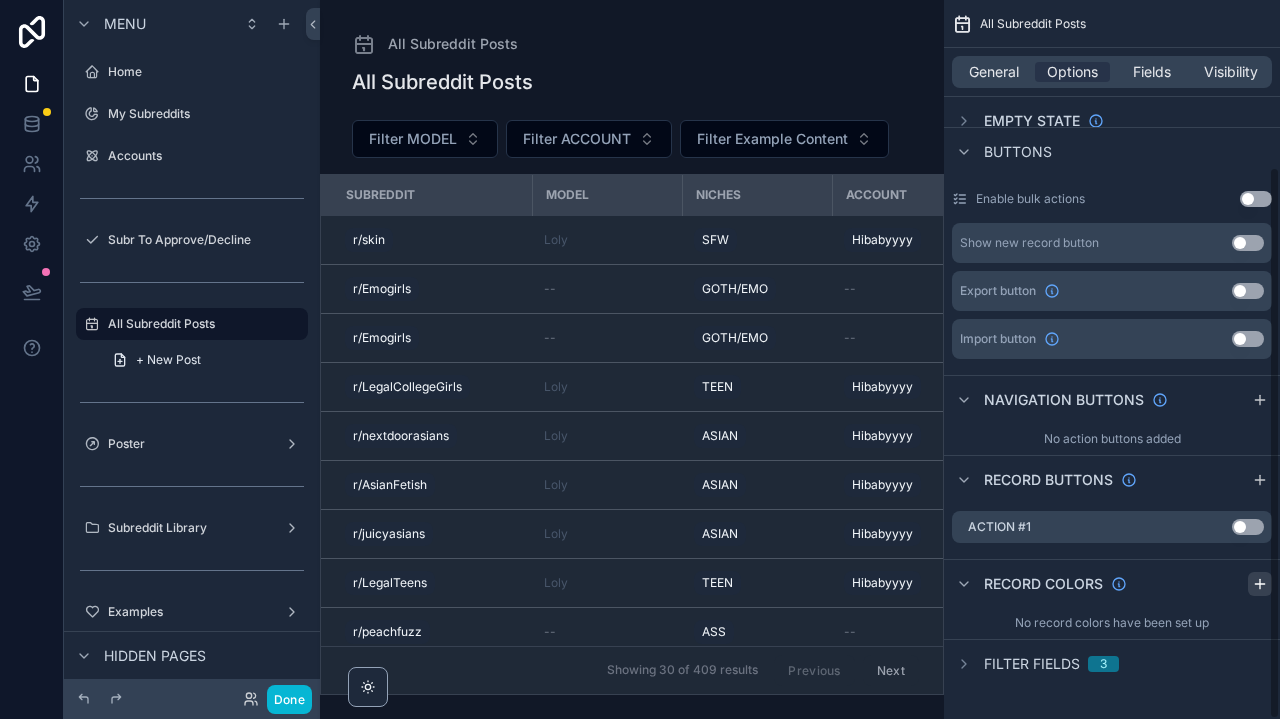 click 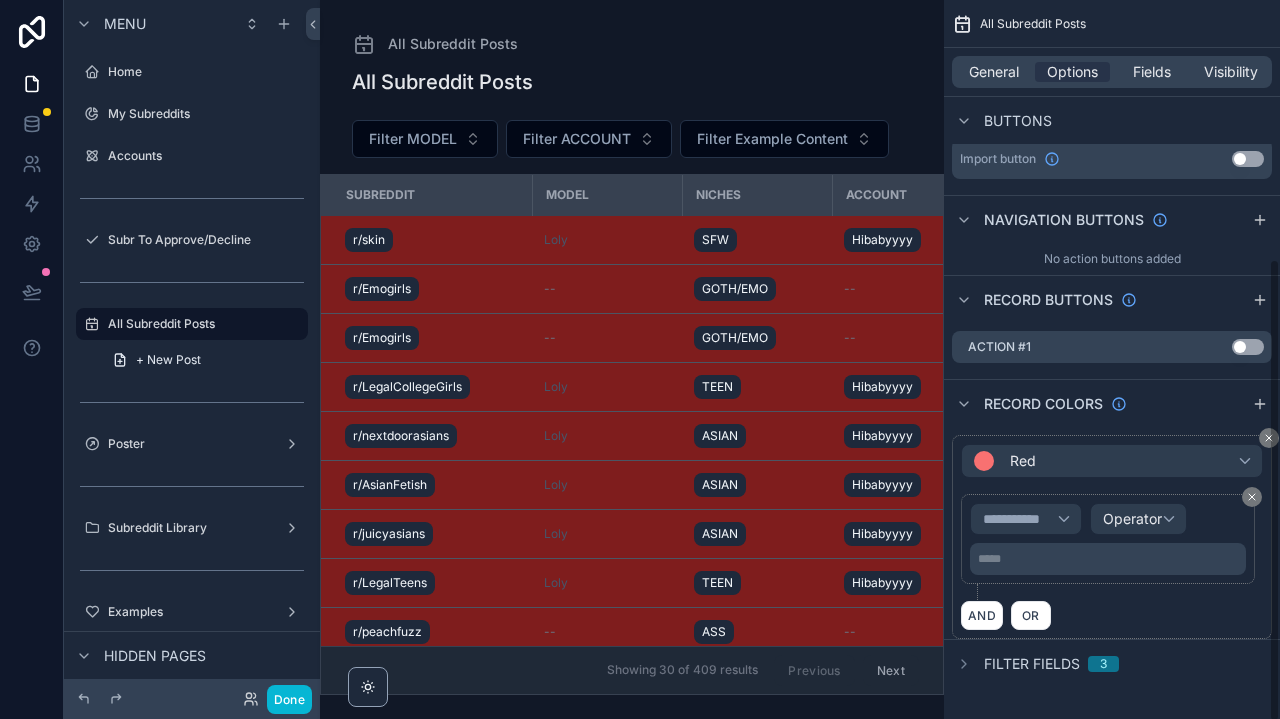 scroll, scrollTop: 397, scrollLeft: 0, axis: vertical 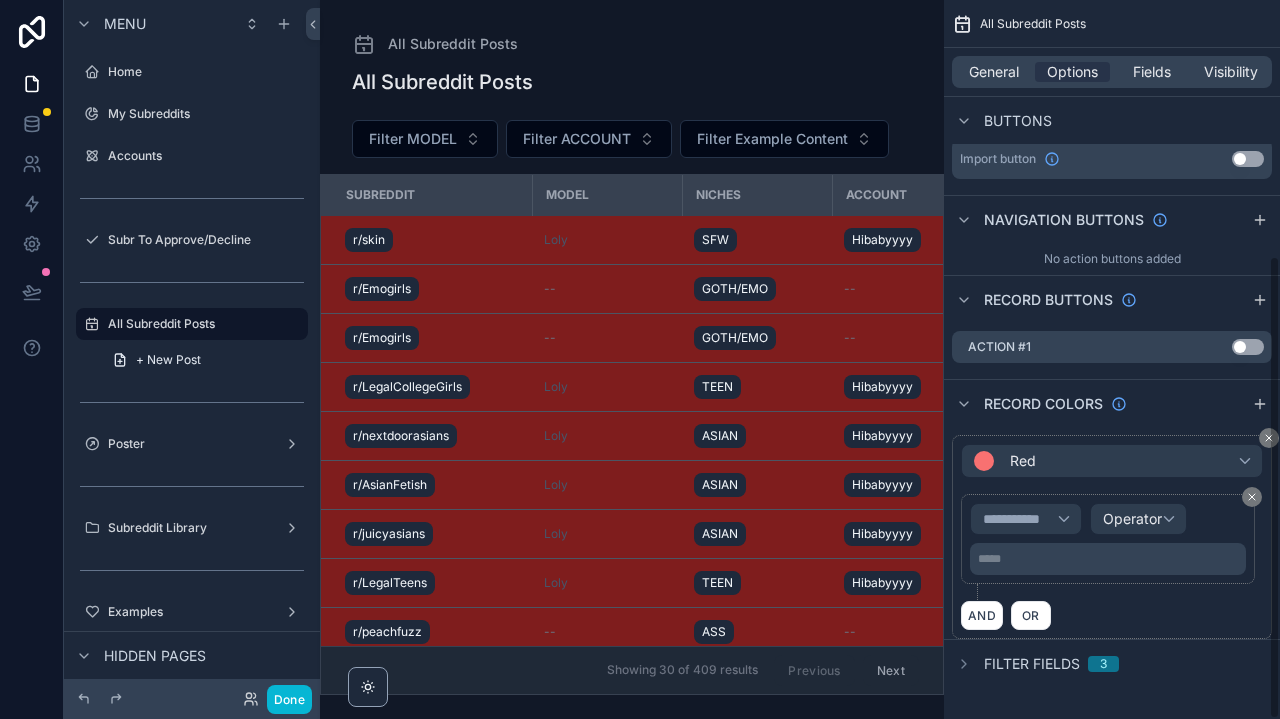 click on "**********" at bounding box center [1020, 519] 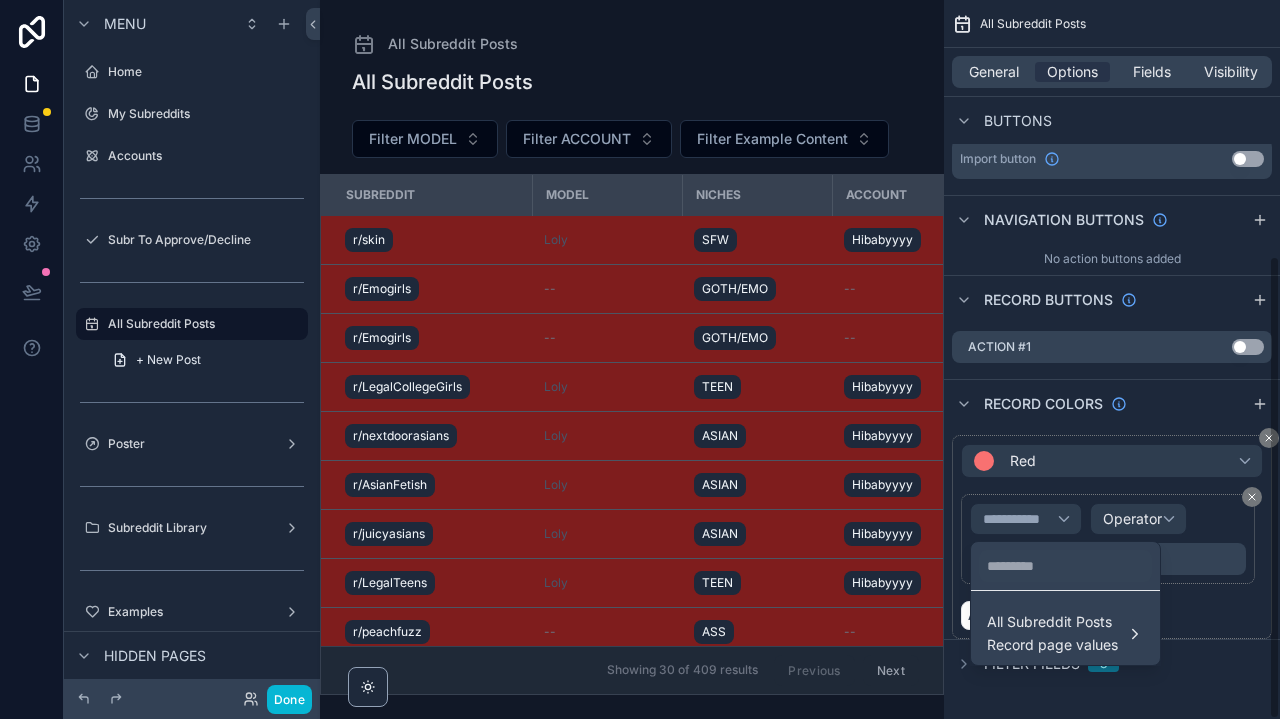 click at bounding box center [640, 359] 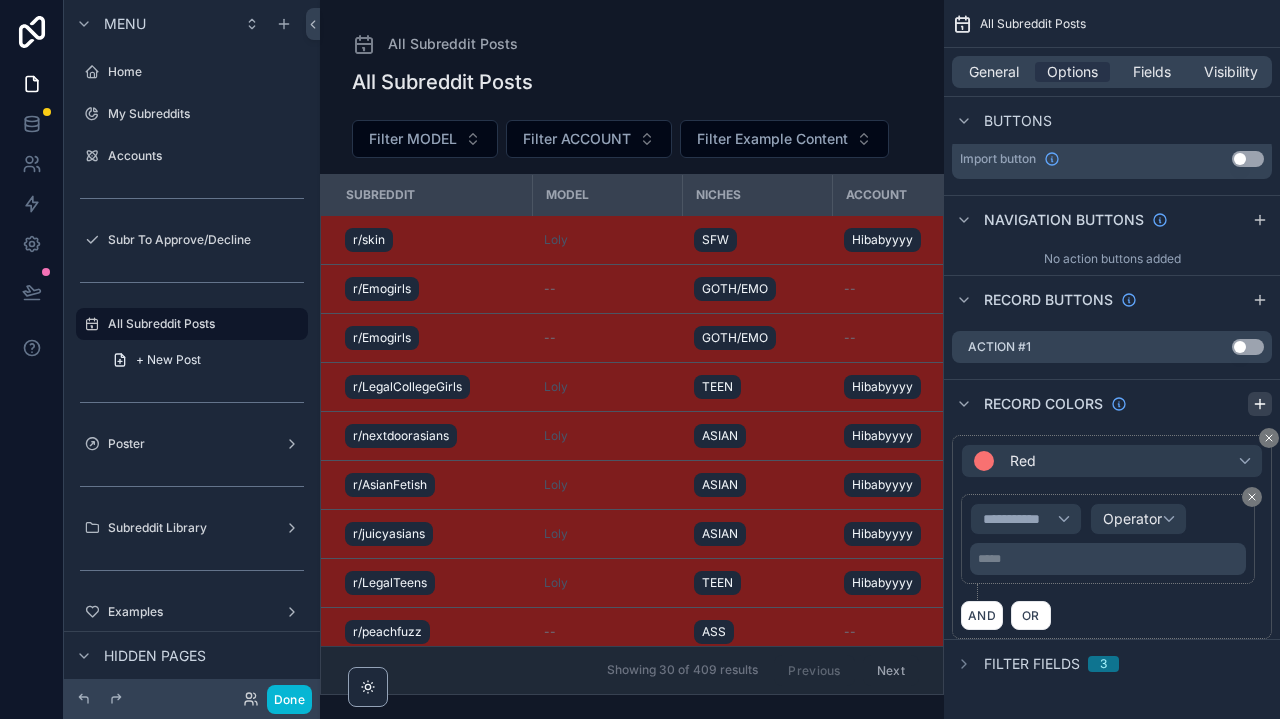 click at bounding box center [1260, 404] 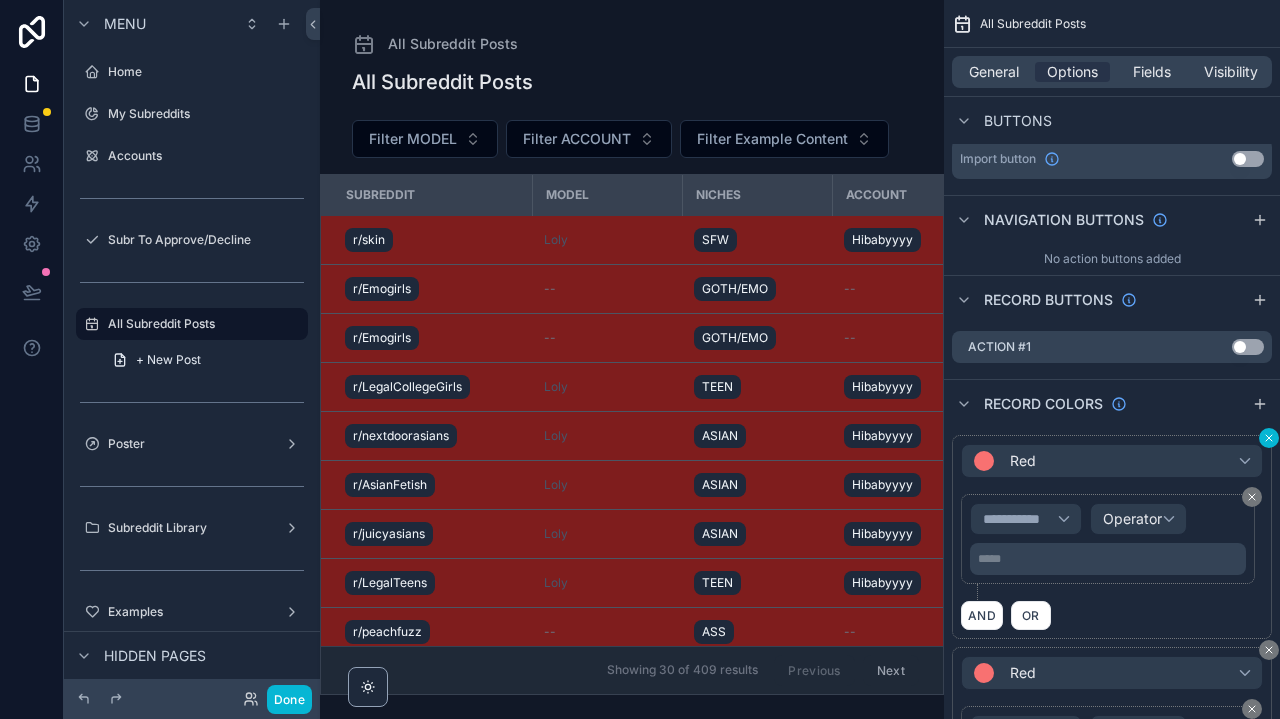 click 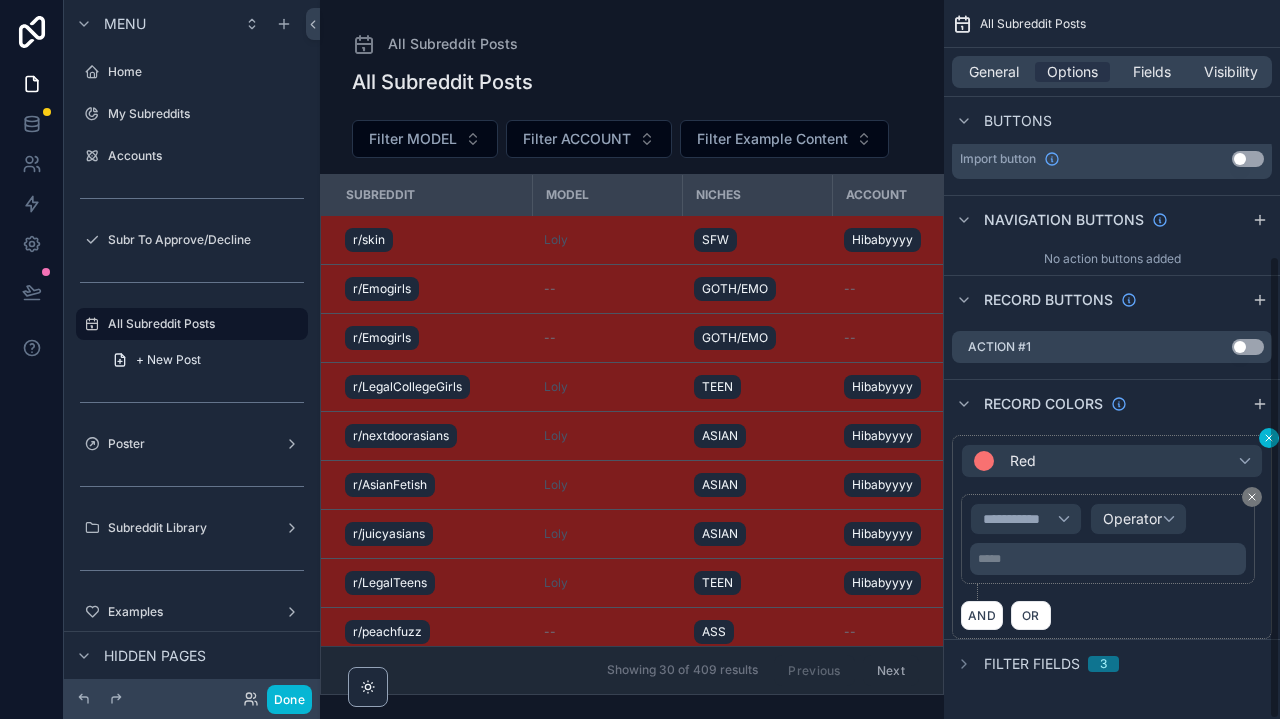 click 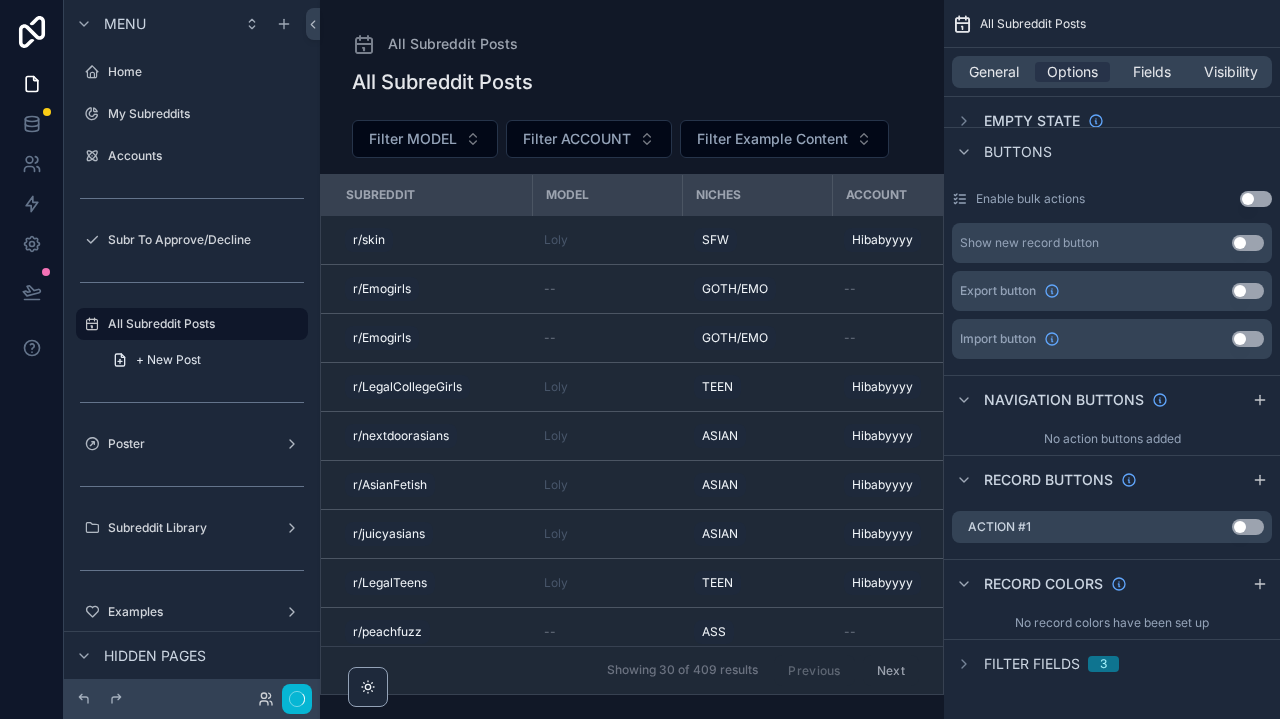 scroll, scrollTop: 217, scrollLeft: 0, axis: vertical 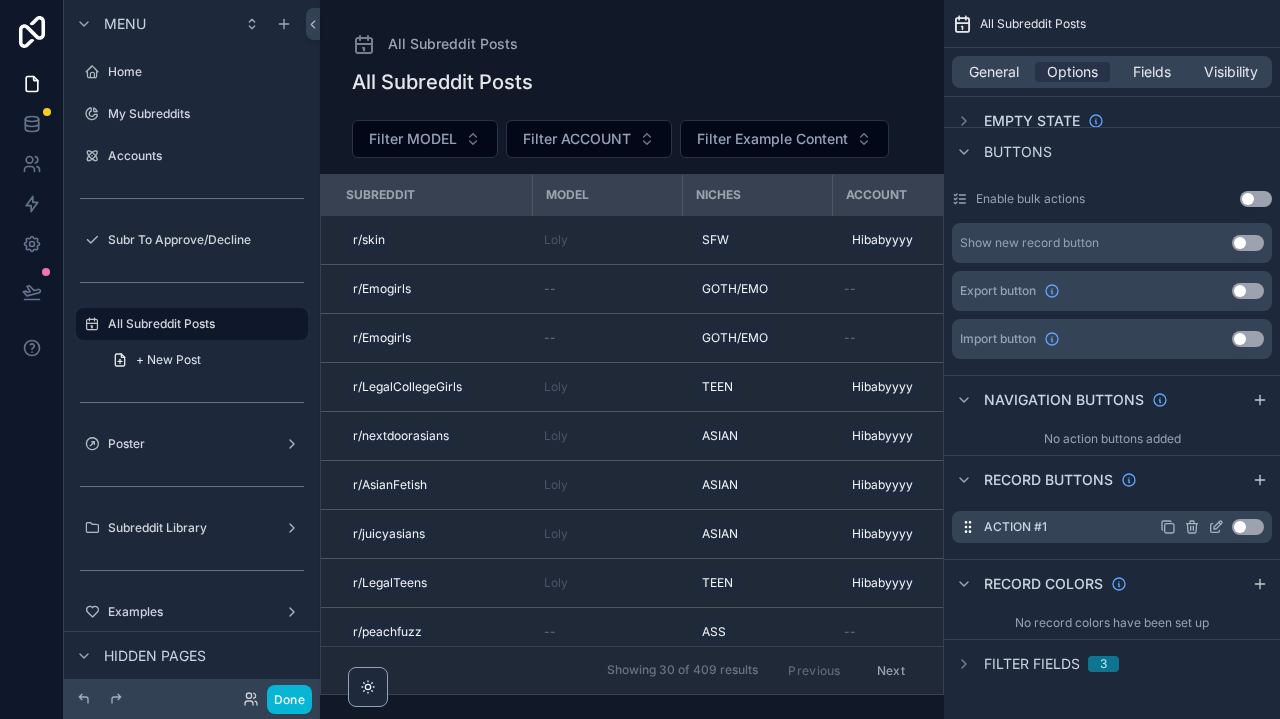 click on "Use setting" at bounding box center (1248, 527) 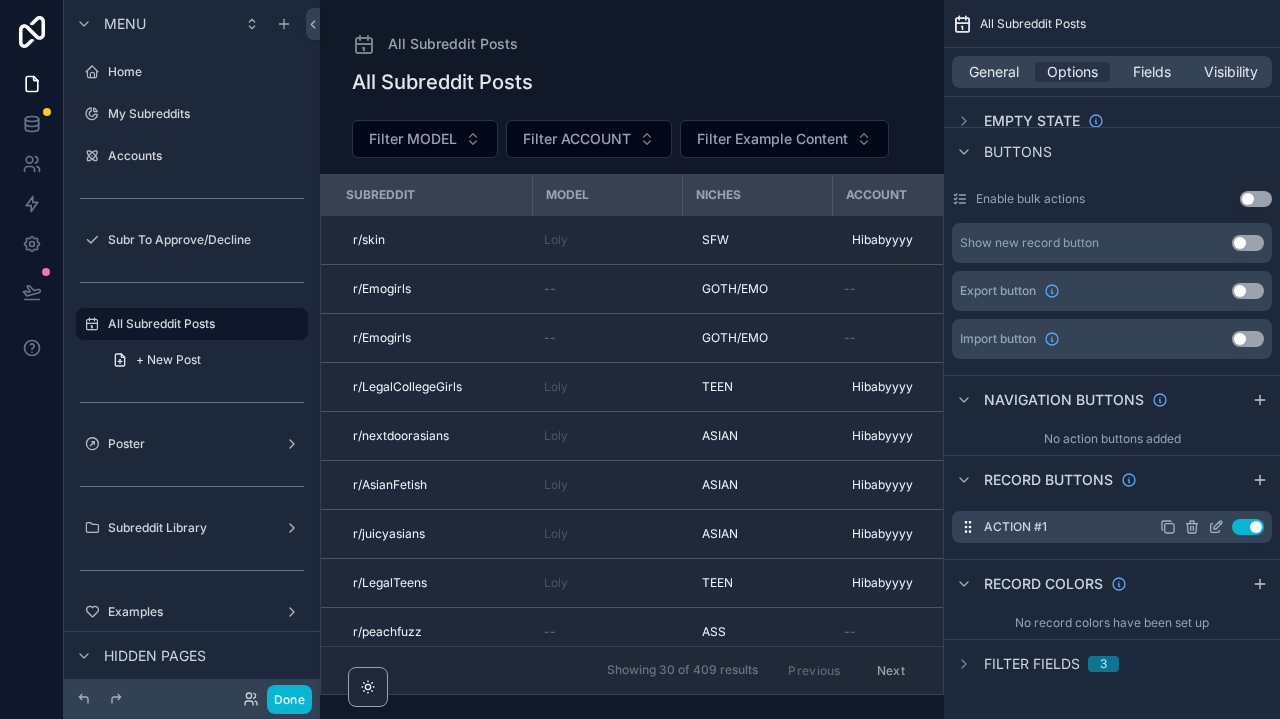 click on "Use setting" at bounding box center (1248, 527) 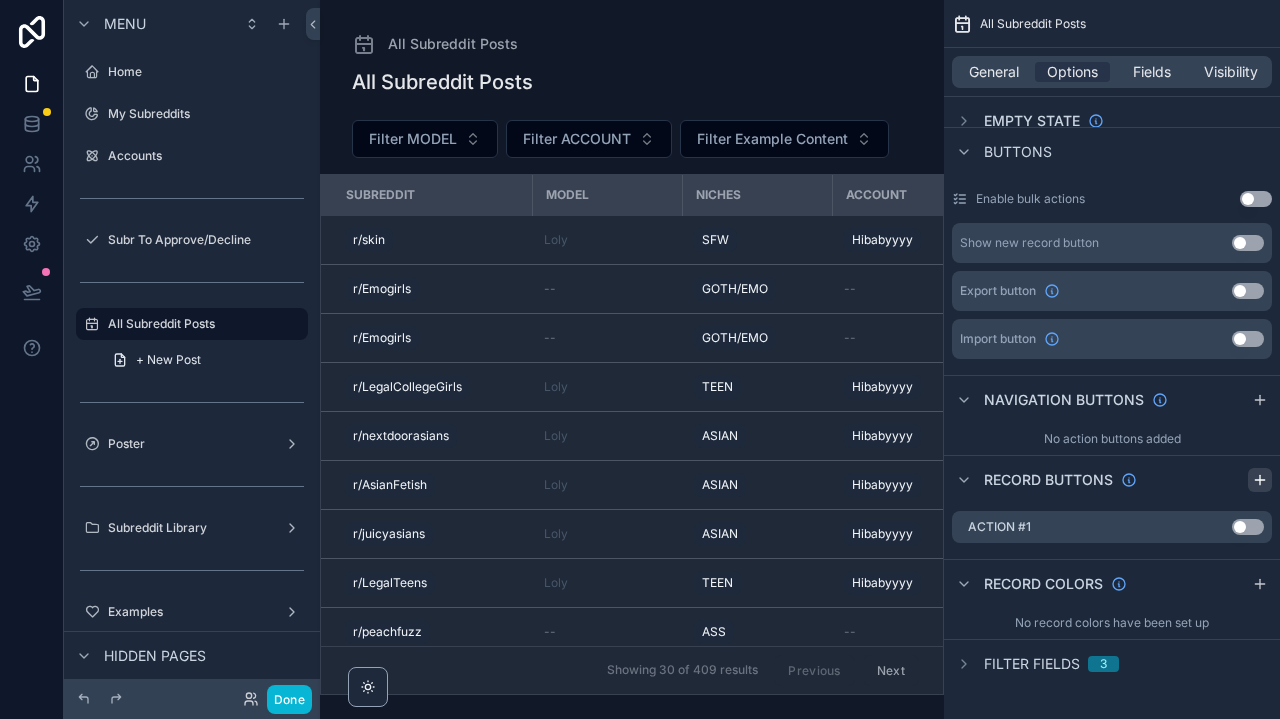 click 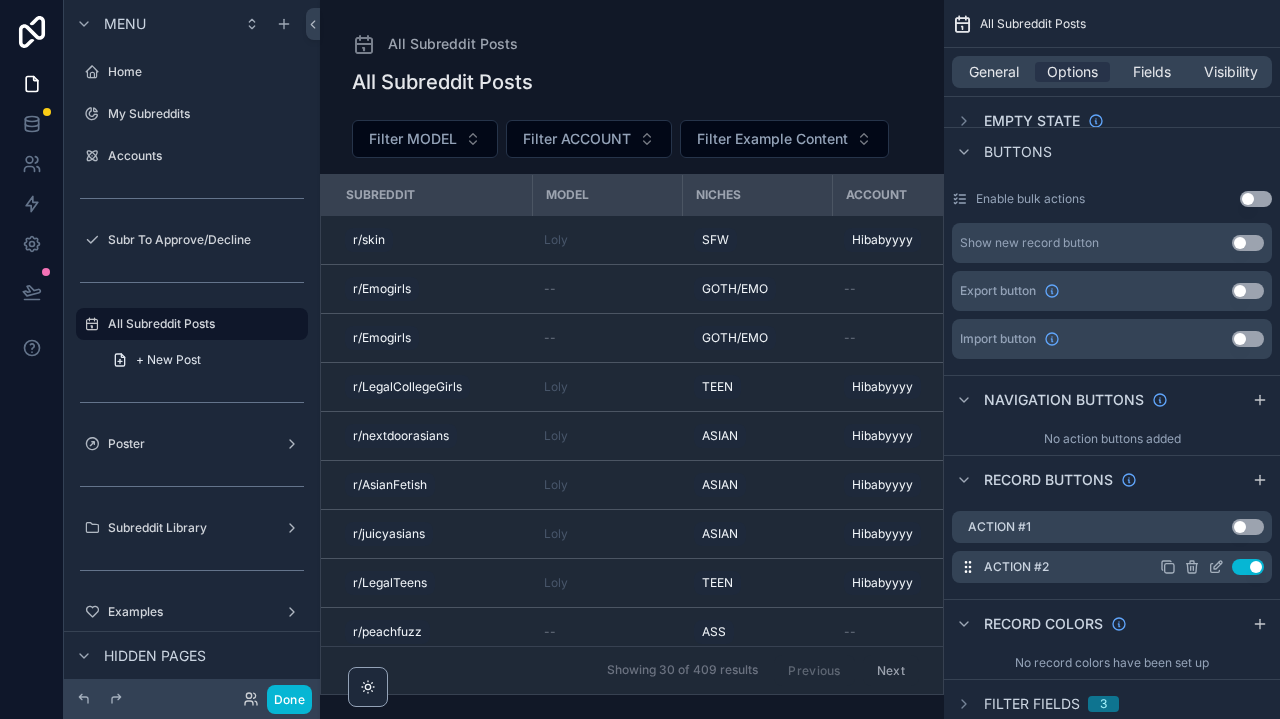click 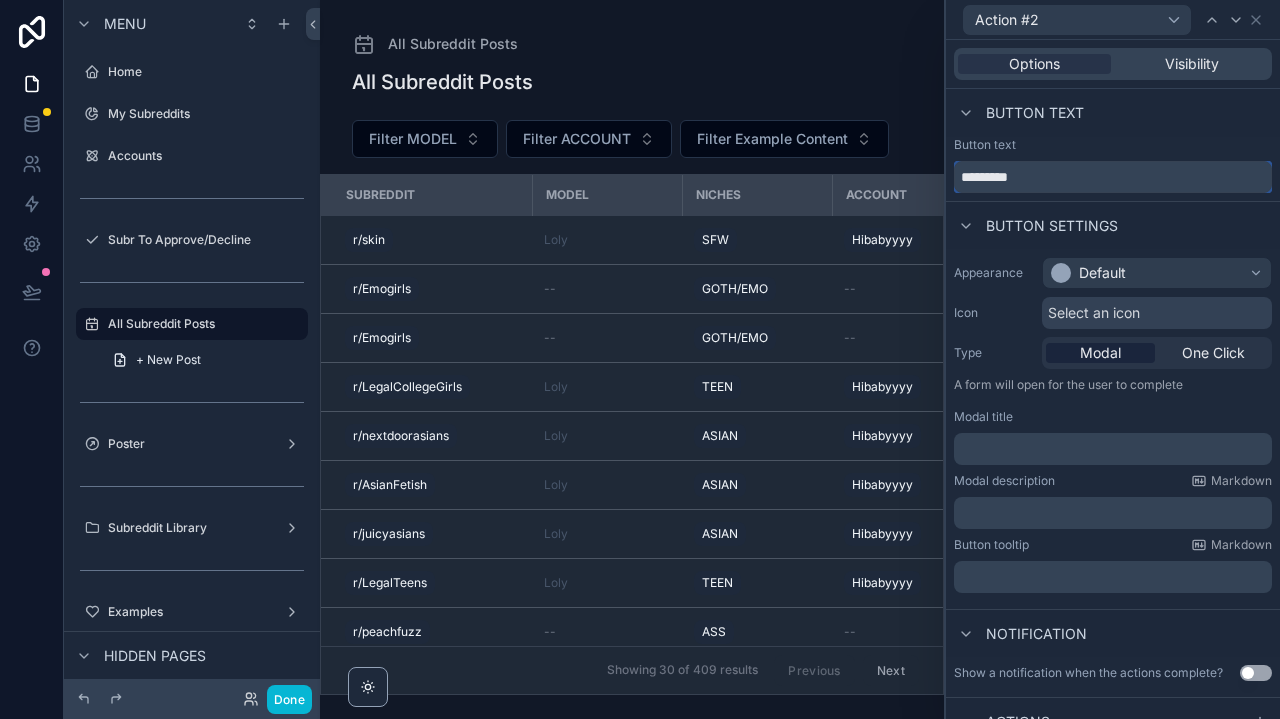 drag, startPoint x: 1065, startPoint y: 172, endPoint x: 895, endPoint y: 171, distance: 170.00294 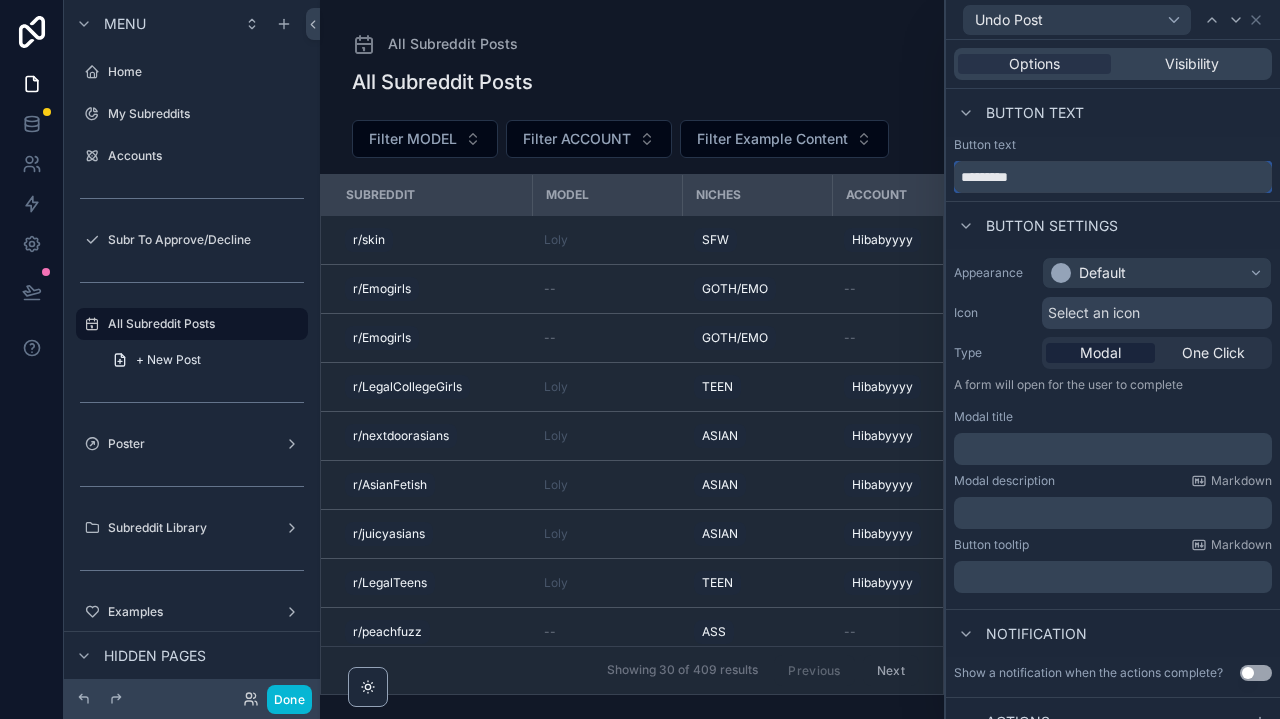 type on "*********" 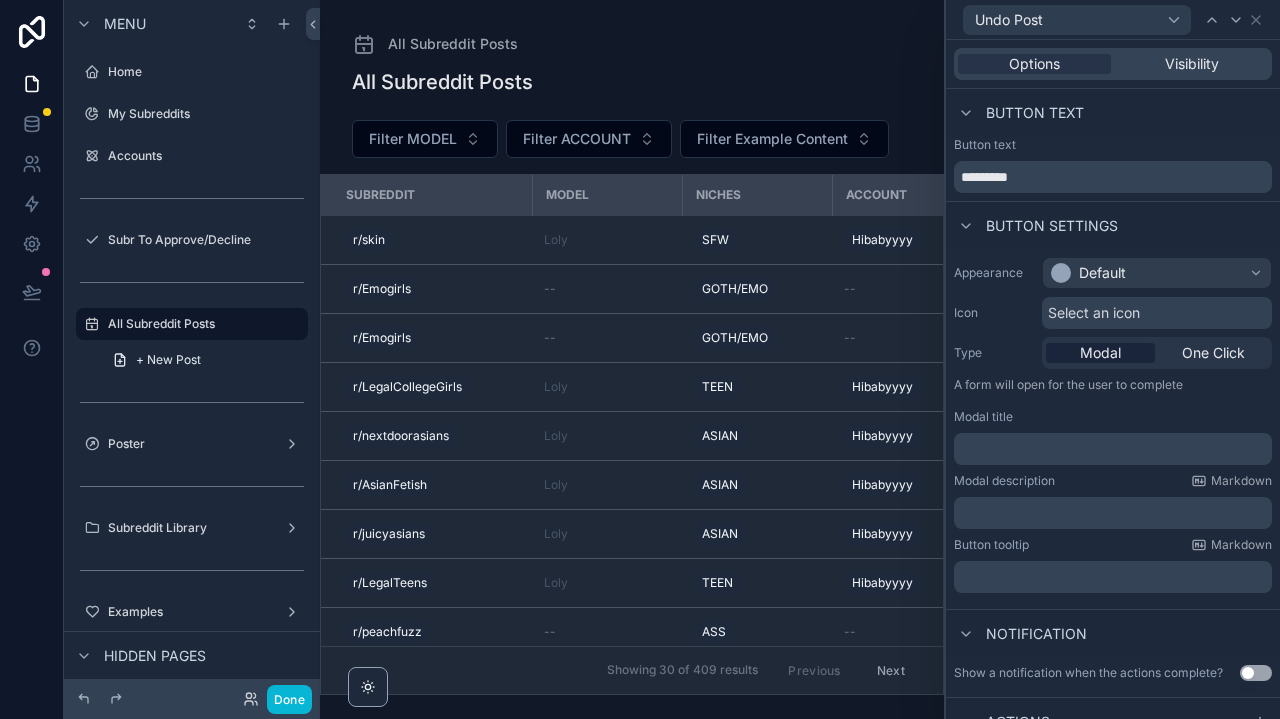 click on "Default" at bounding box center (1102, 273) 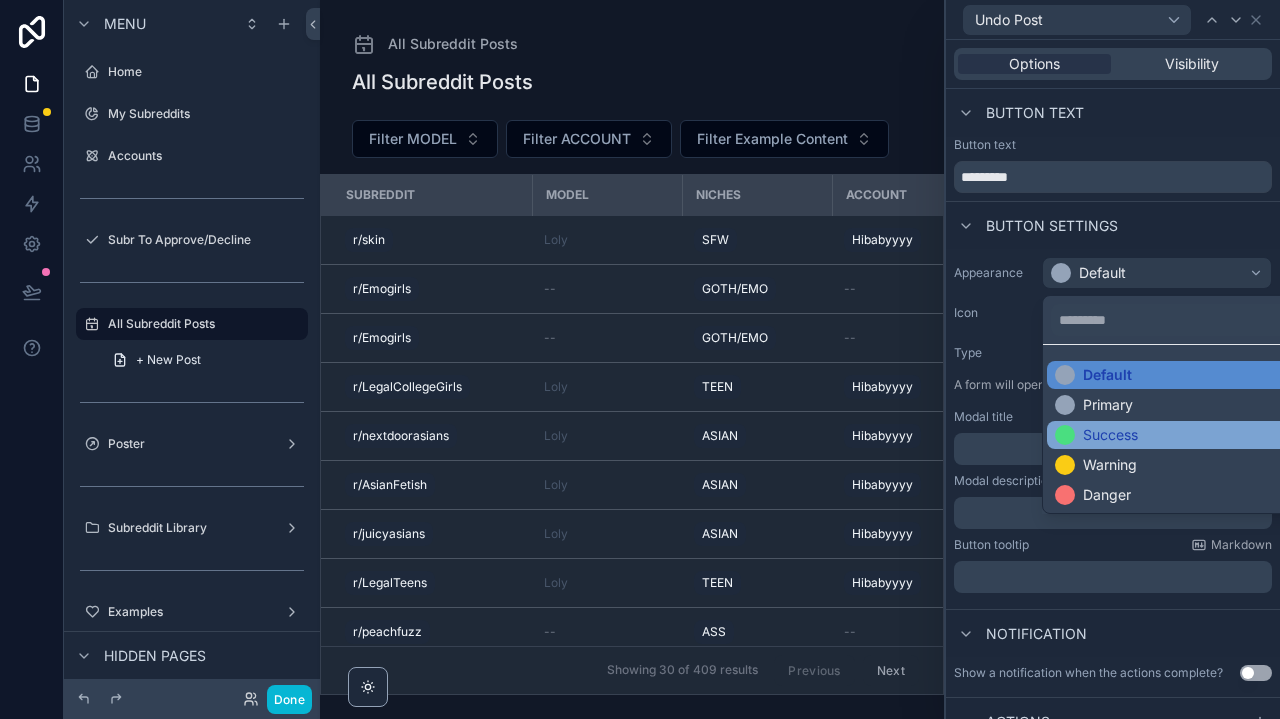 click on "Success" at bounding box center (1110, 435) 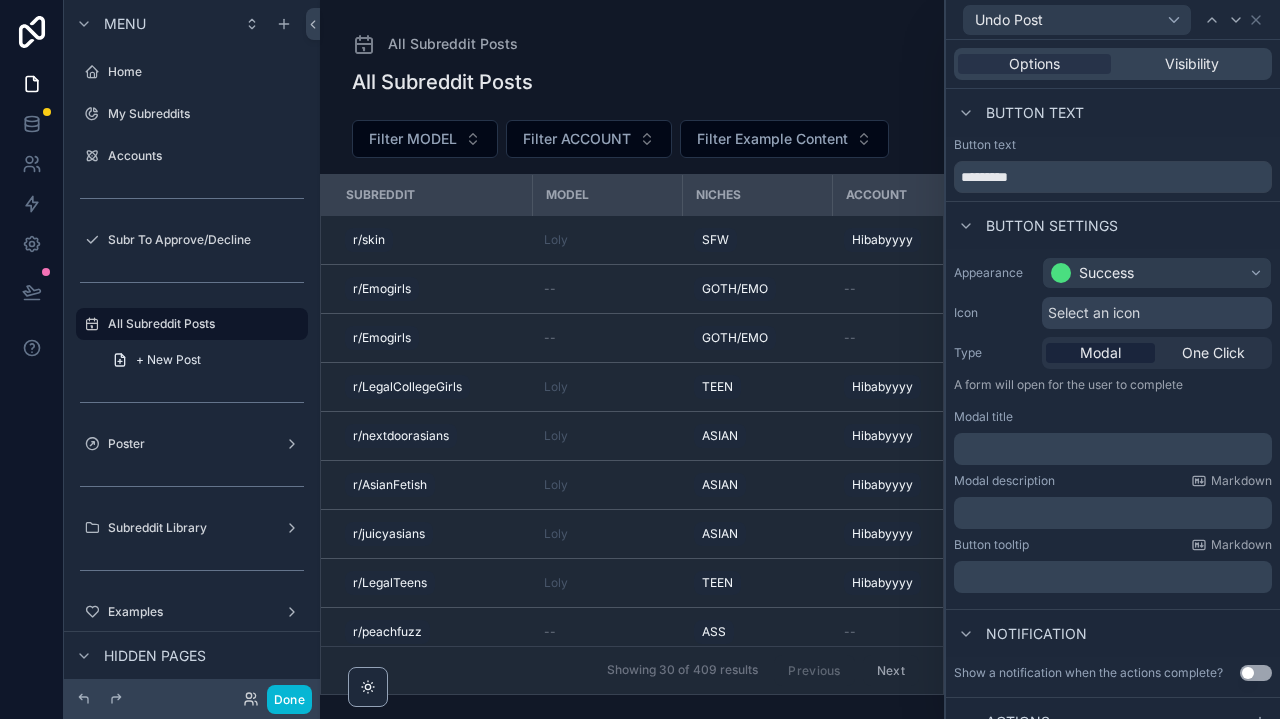 click on "Select an icon" at bounding box center (1094, 313) 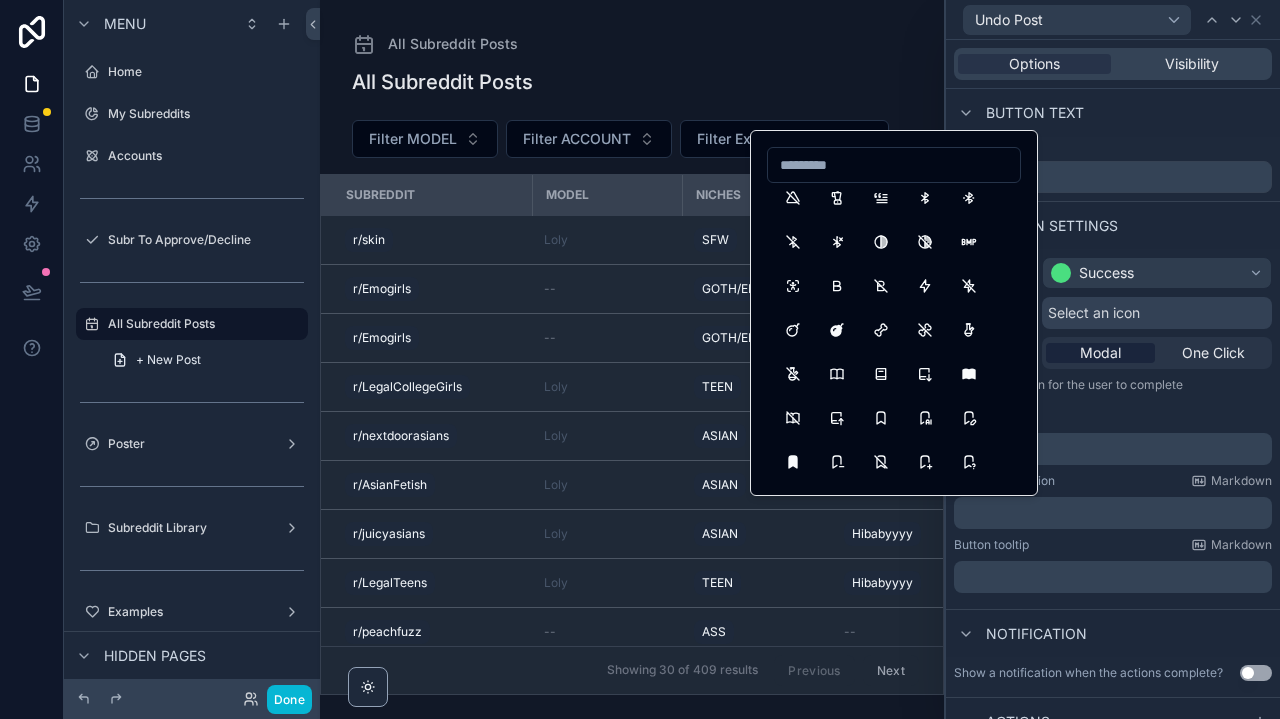 scroll, scrollTop: 4853, scrollLeft: 0, axis: vertical 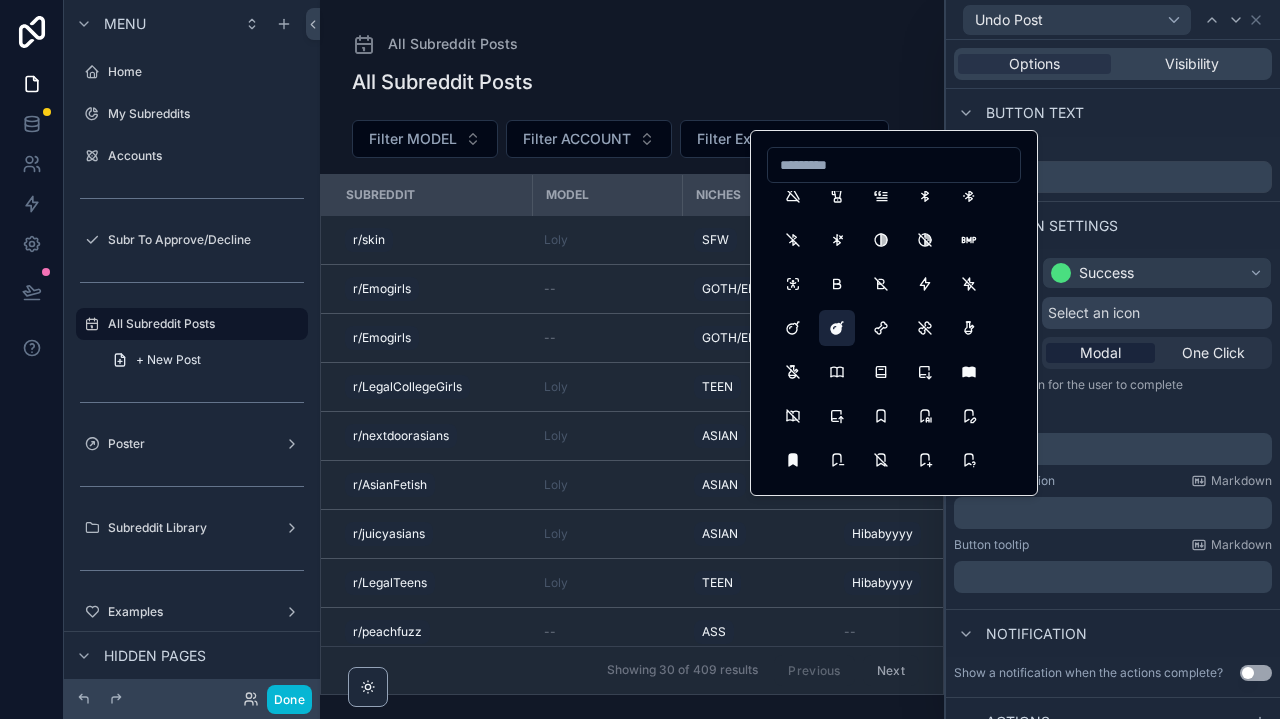click at bounding box center (837, 328) 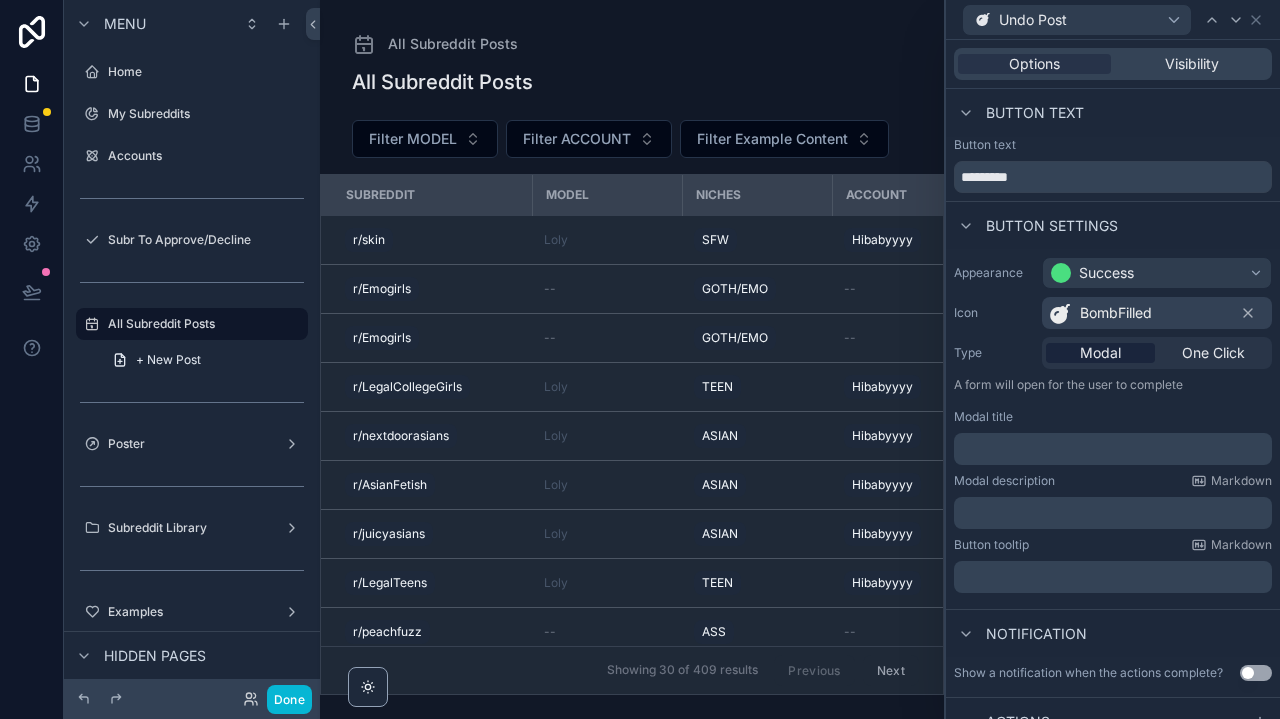 click on "Success" at bounding box center [1157, 273] 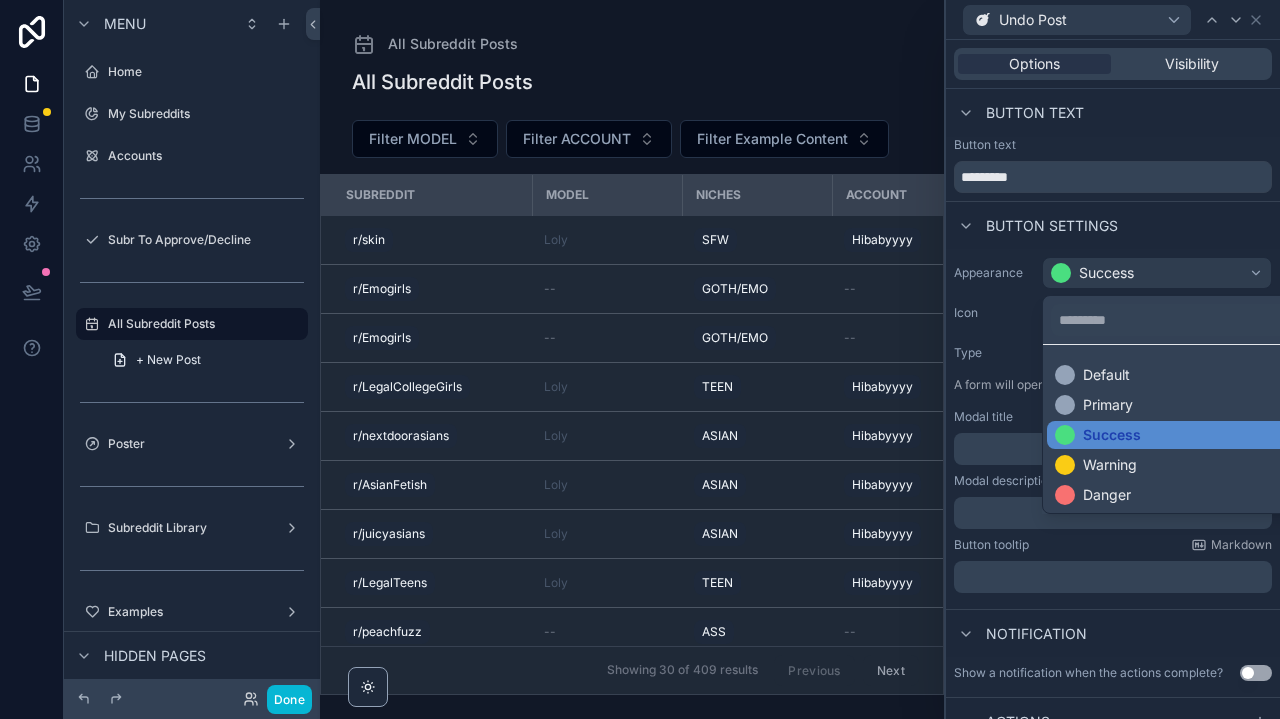 scroll, scrollTop: 0, scrollLeft: 0, axis: both 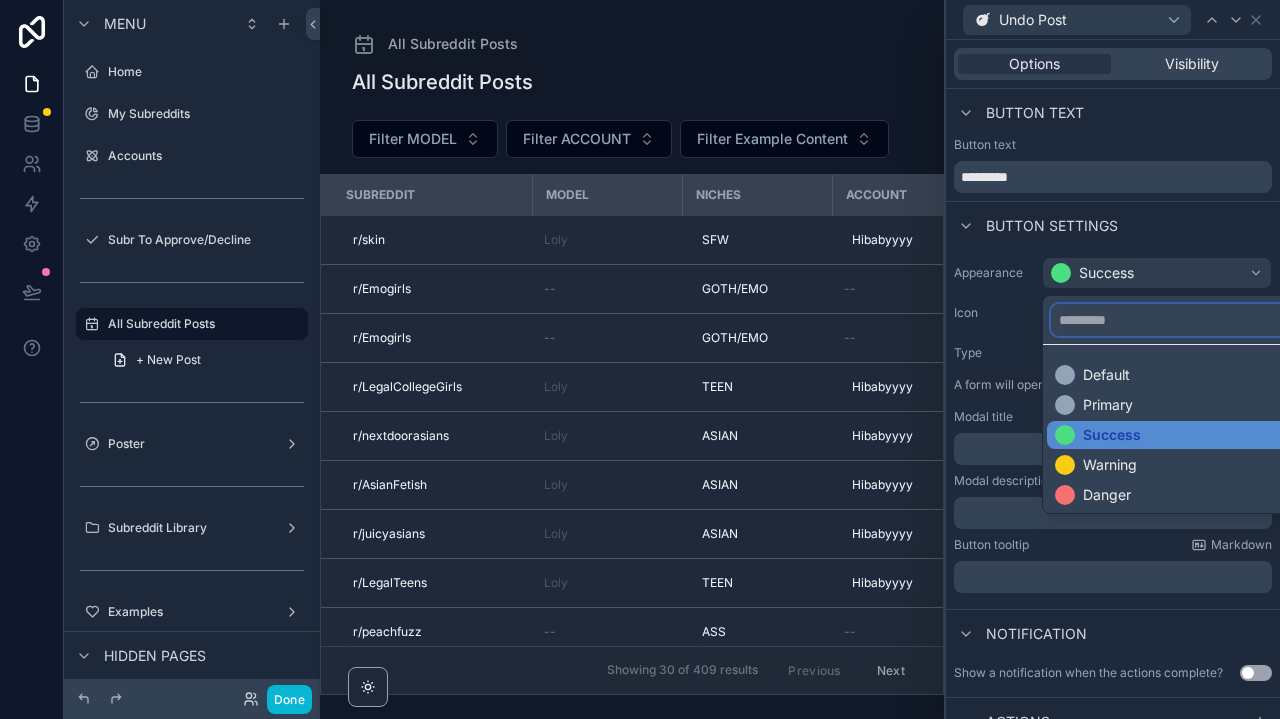 click at bounding box center (1181, 320) 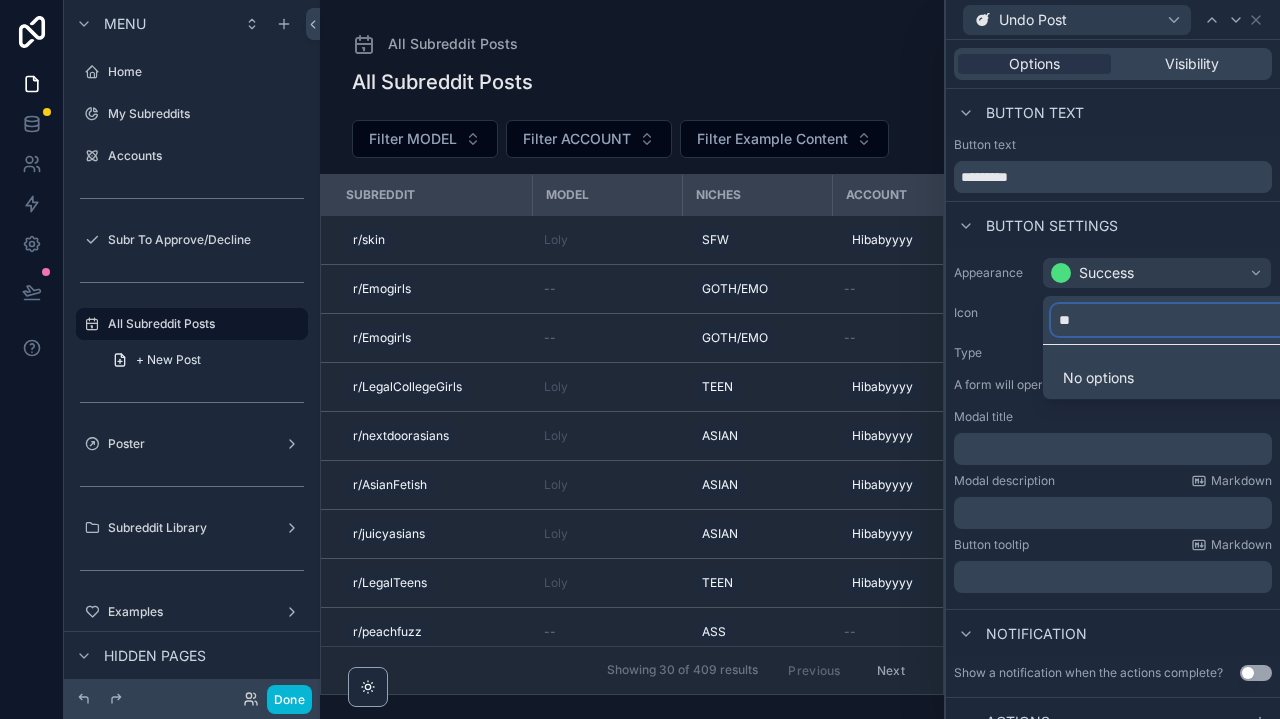 type on "*" 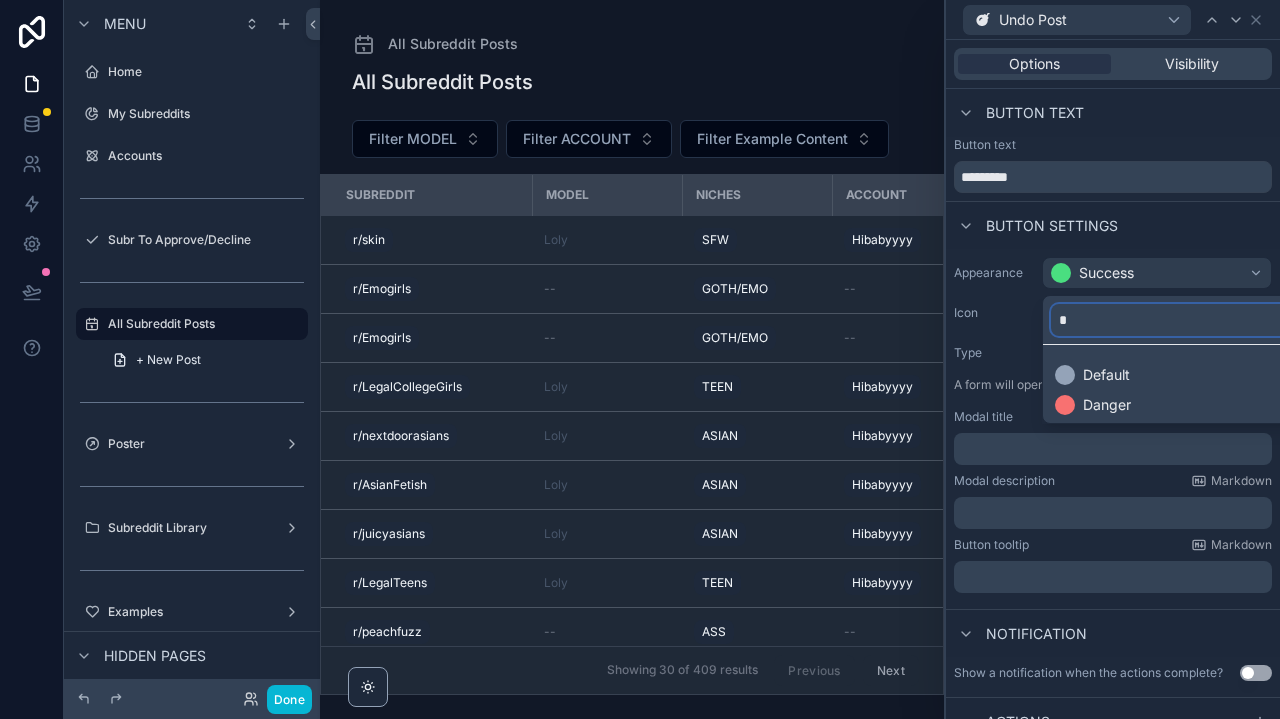type 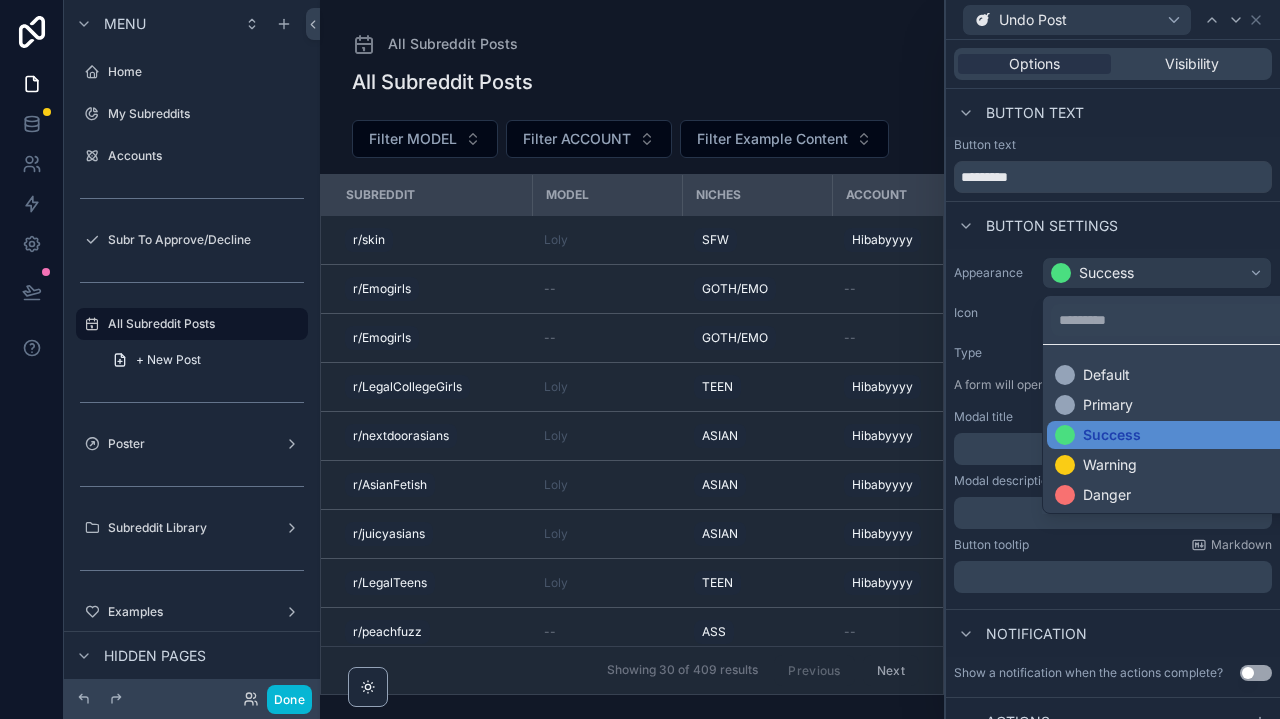 click at bounding box center [1113, 359] 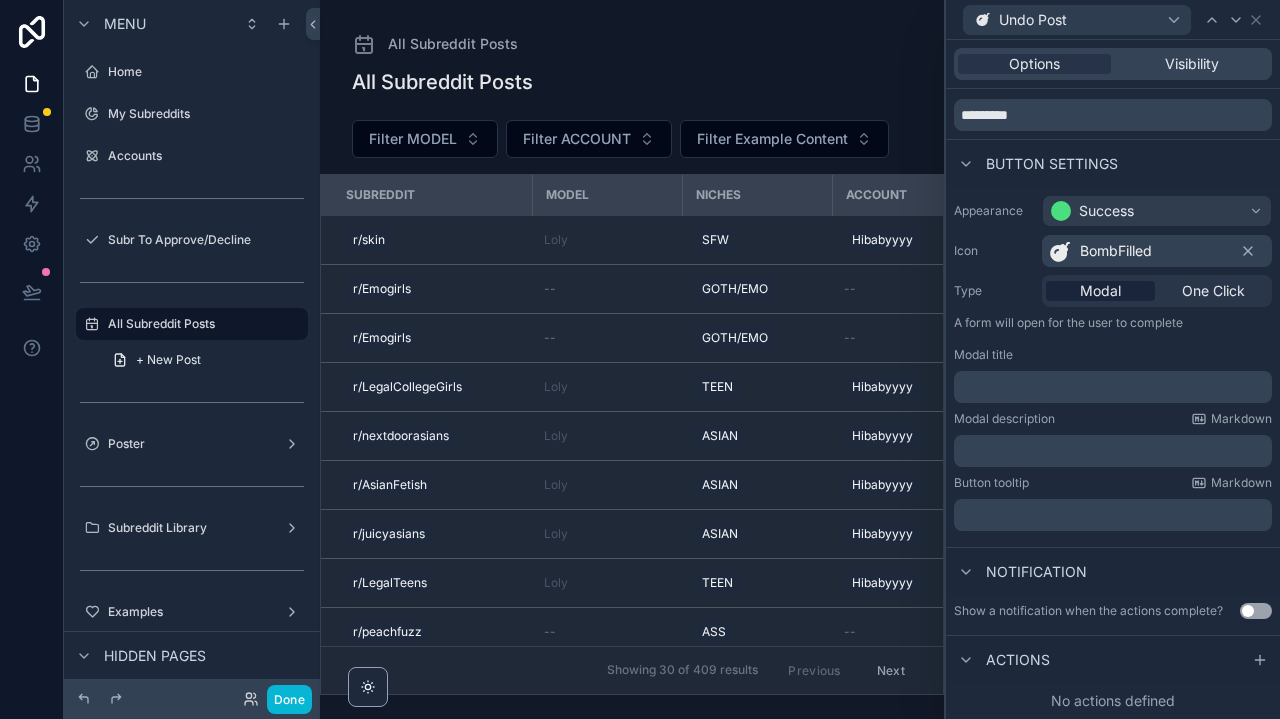 click on "﻿" at bounding box center (1113, 387) 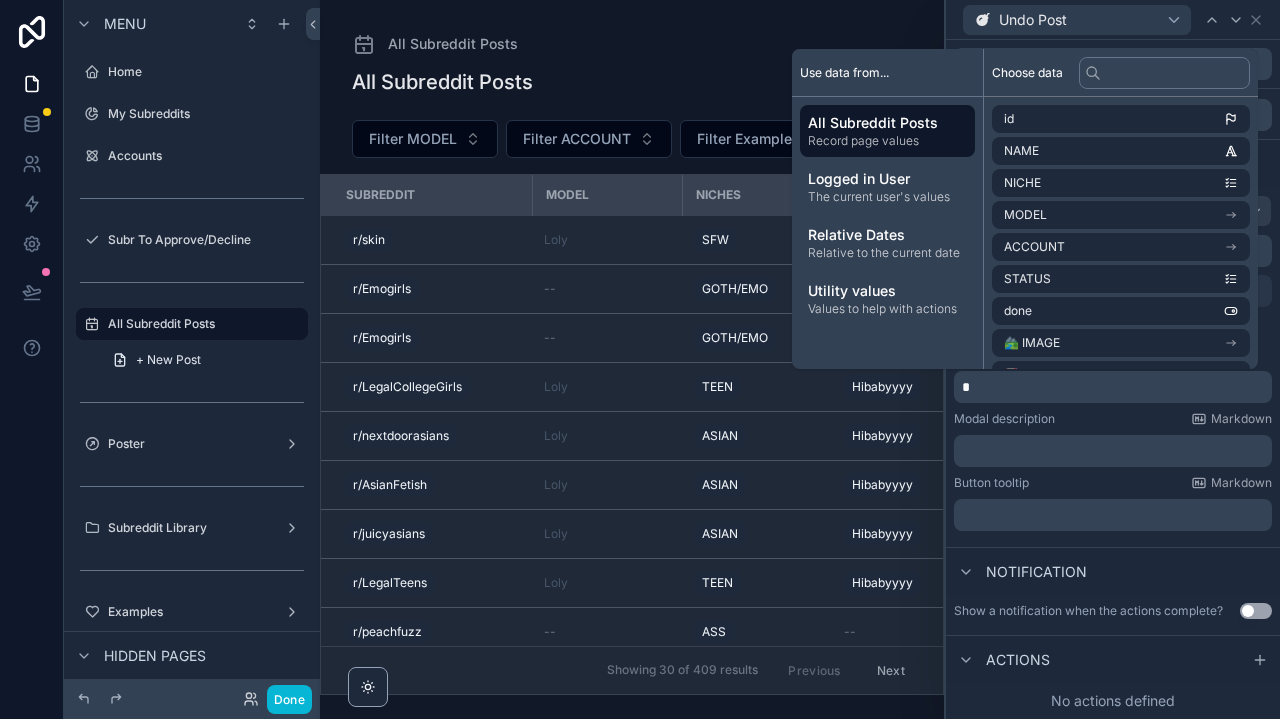type 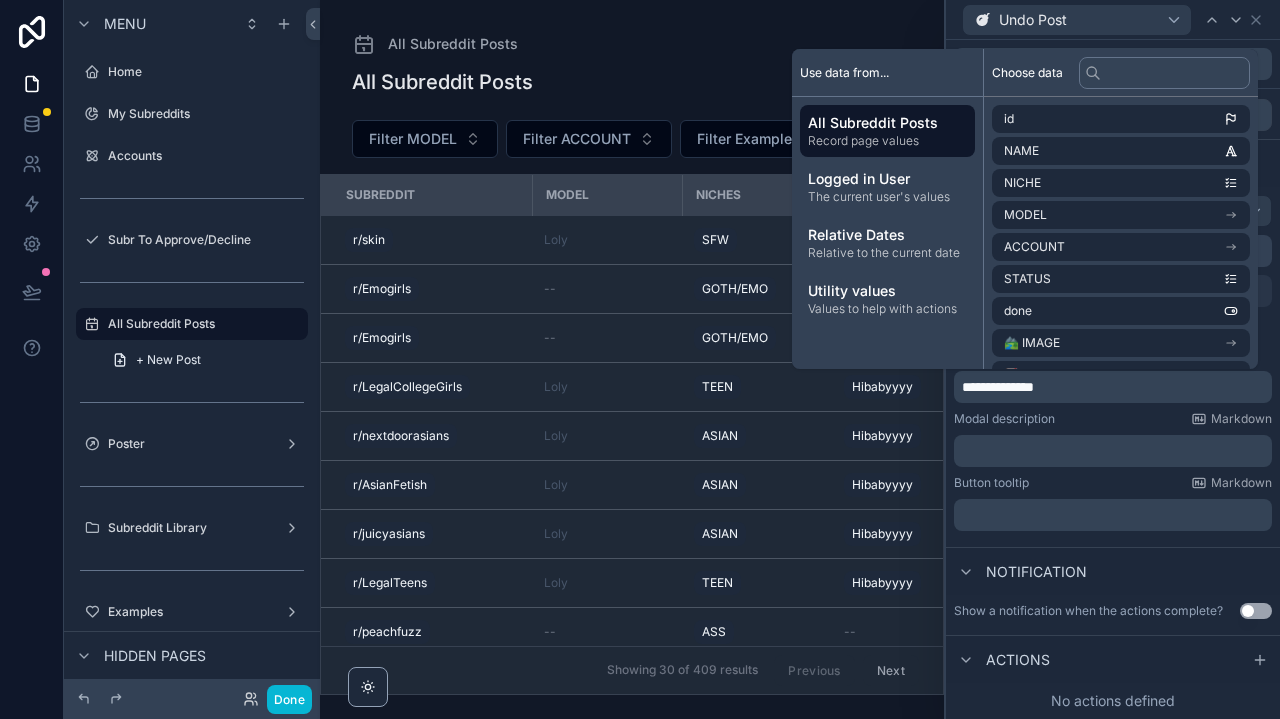 click on "﻿" at bounding box center (1115, 451) 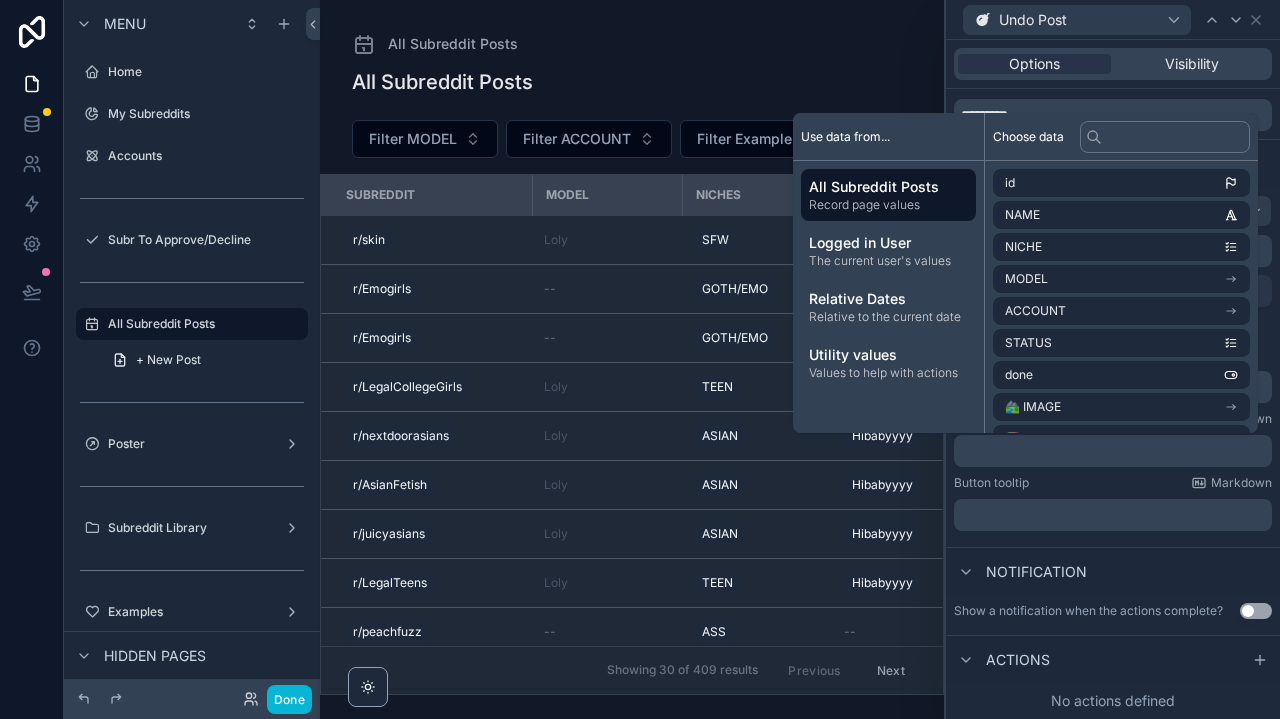 click on "﻿" at bounding box center [1115, 515] 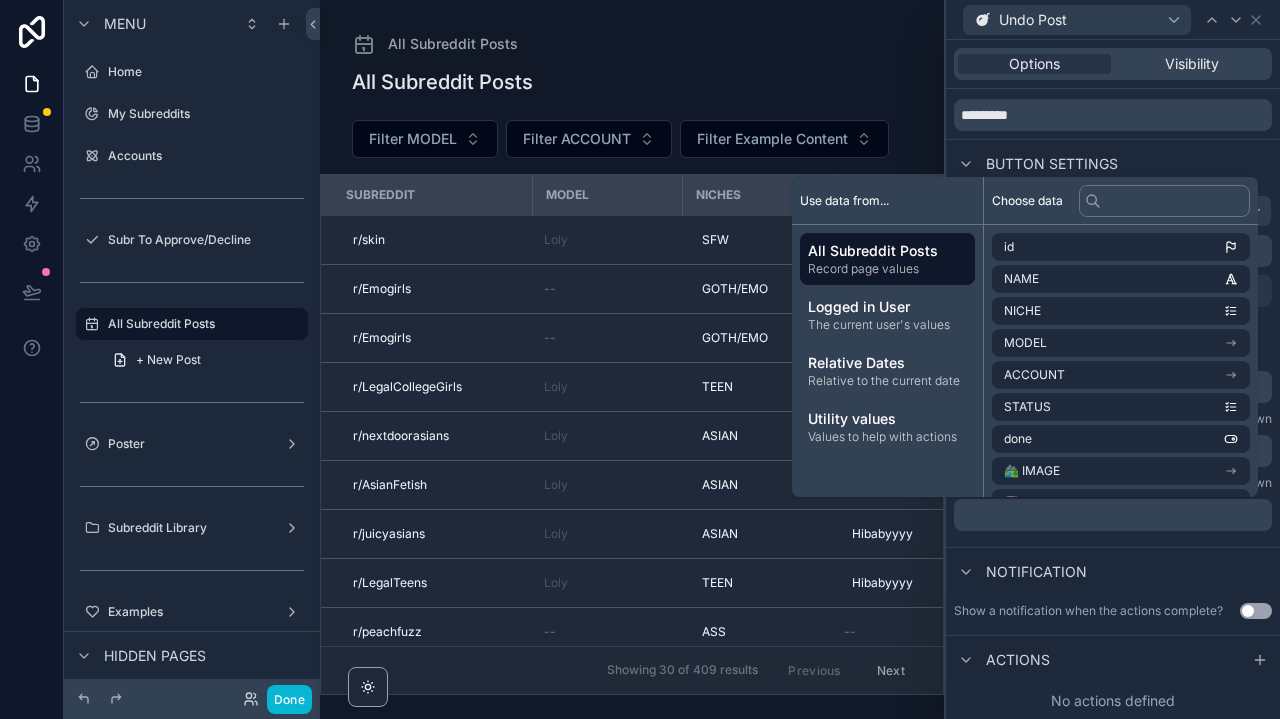 click on "Button settings" at bounding box center (1113, 163) 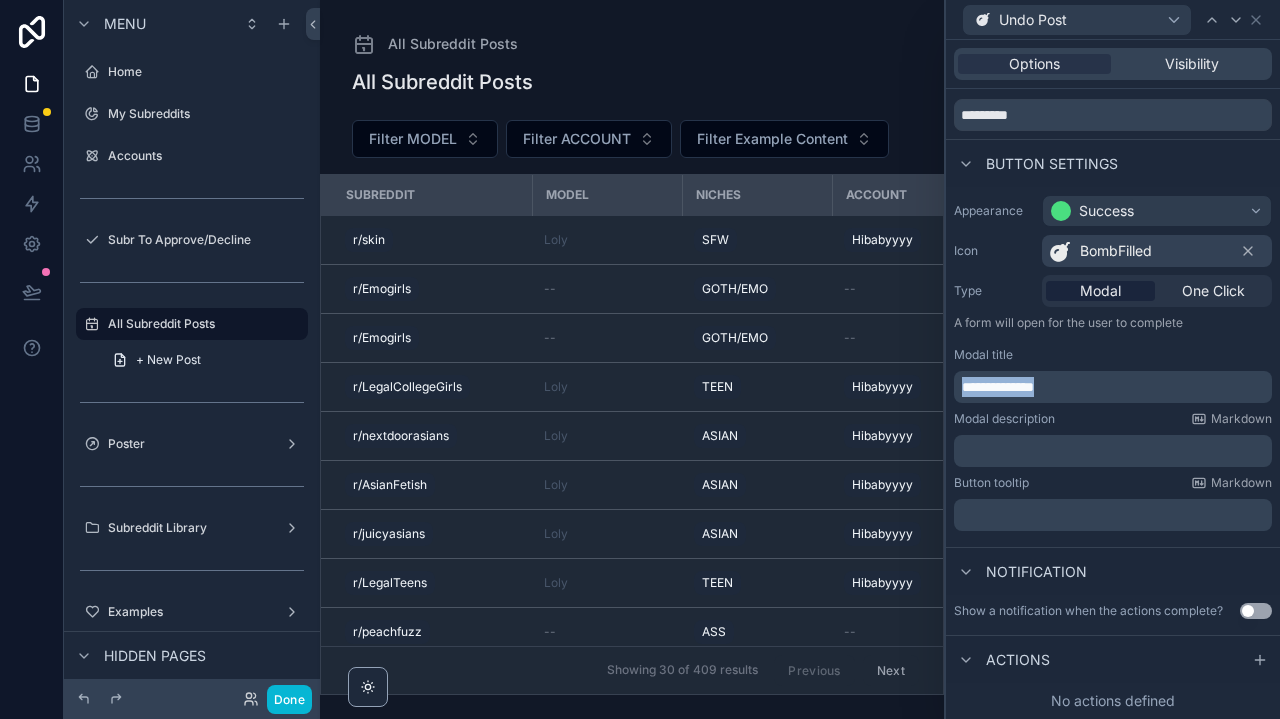 drag, startPoint x: 1107, startPoint y: 388, endPoint x: 885, endPoint y: 380, distance: 222.1441 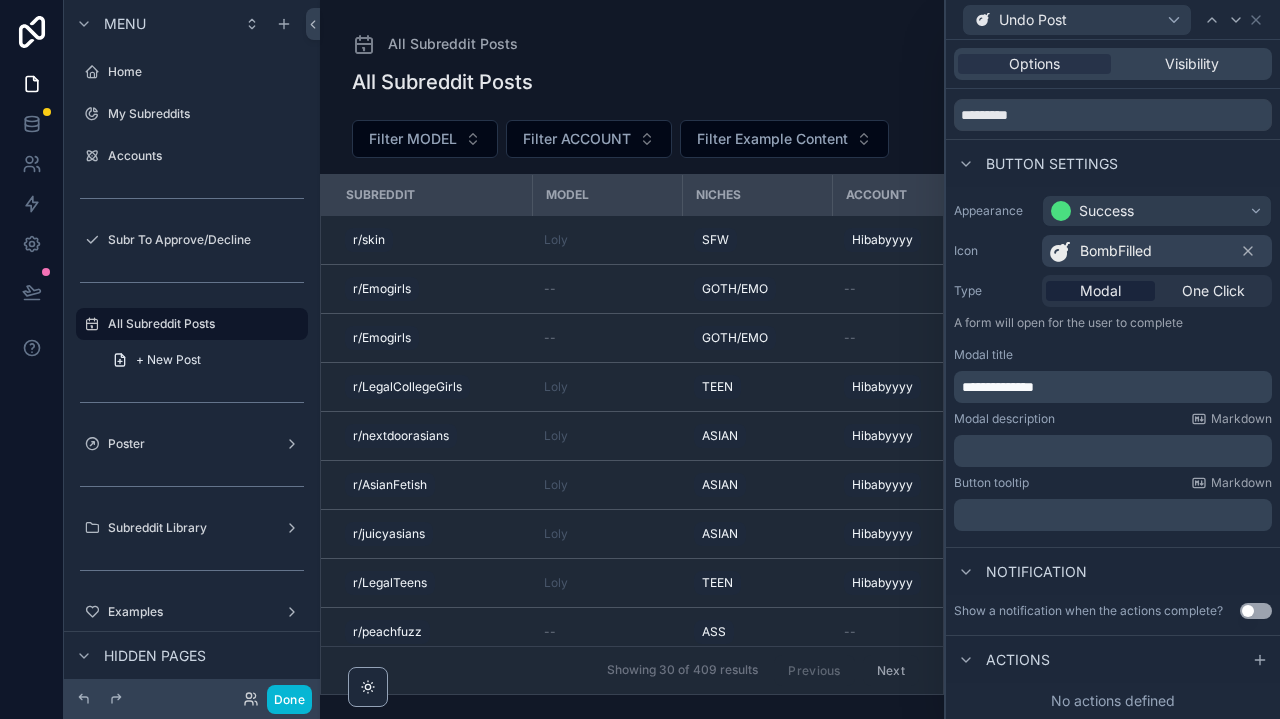 scroll, scrollTop: 0, scrollLeft: 0, axis: both 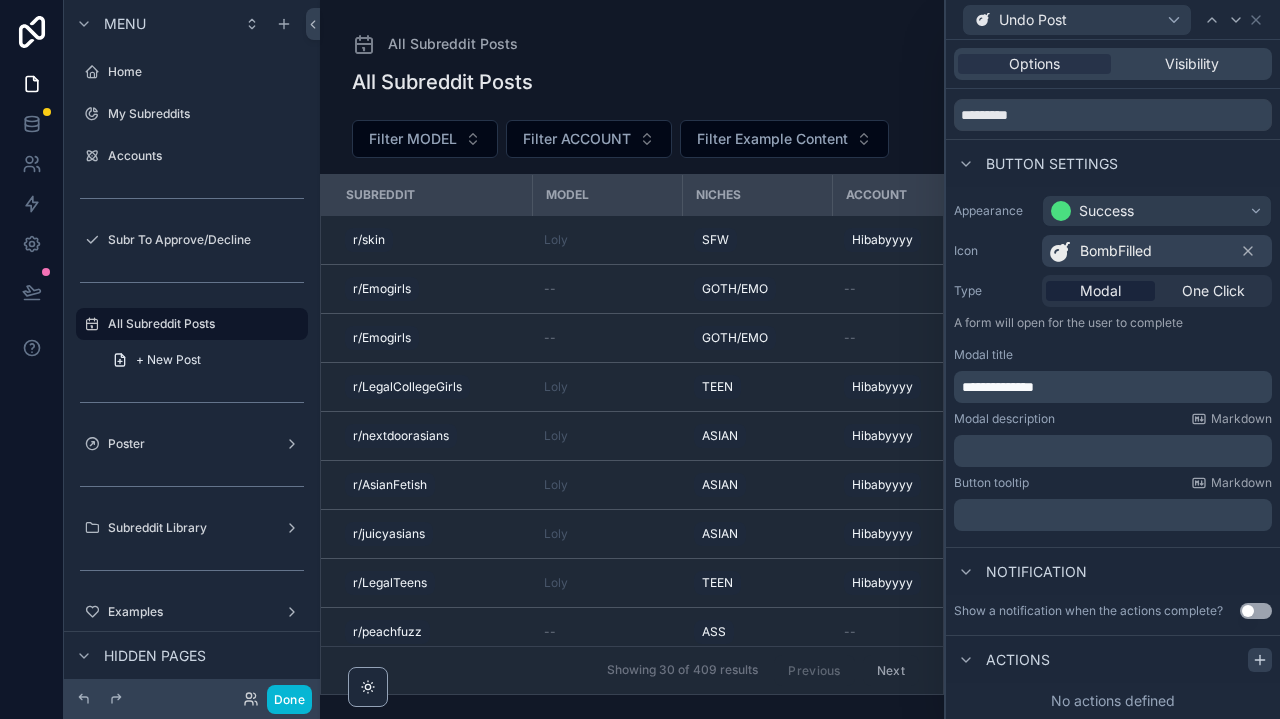 click at bounding box center [1260, 660] 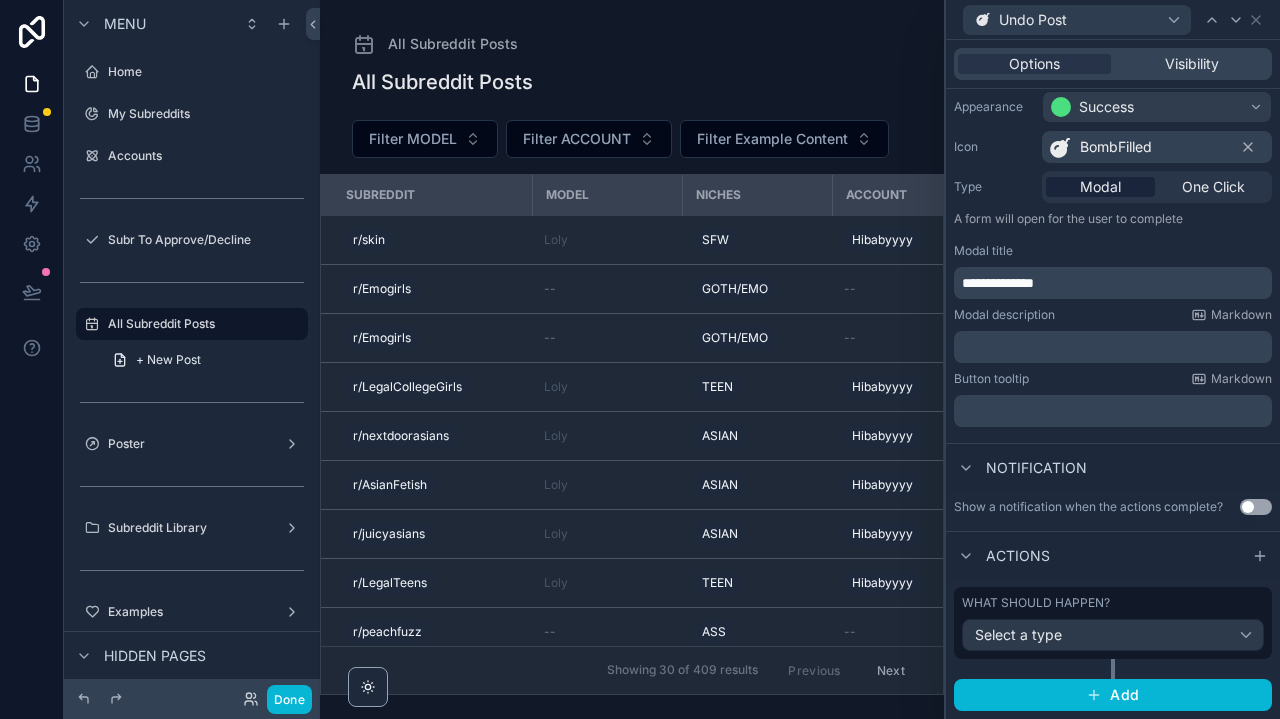 scroll, scrollTop: 165, scrollLeft: 0, axis: vertical 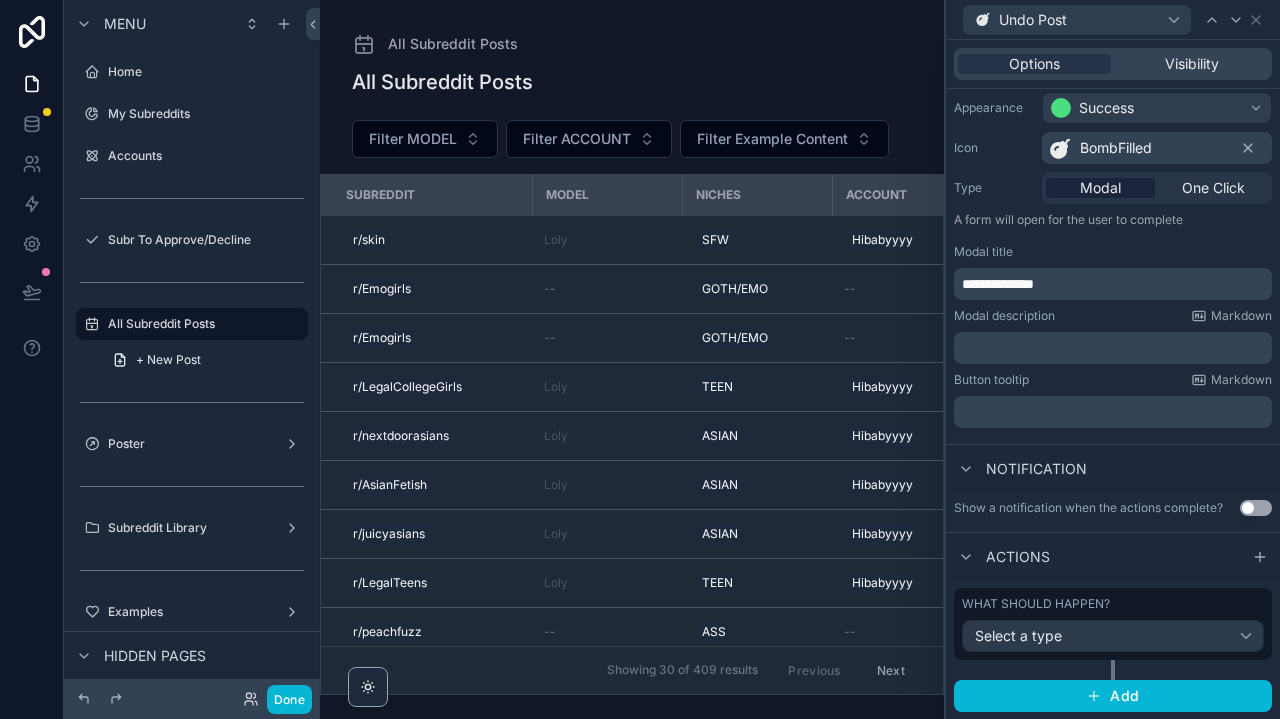 click on "Select a type" at bounding box center [1113, 636] 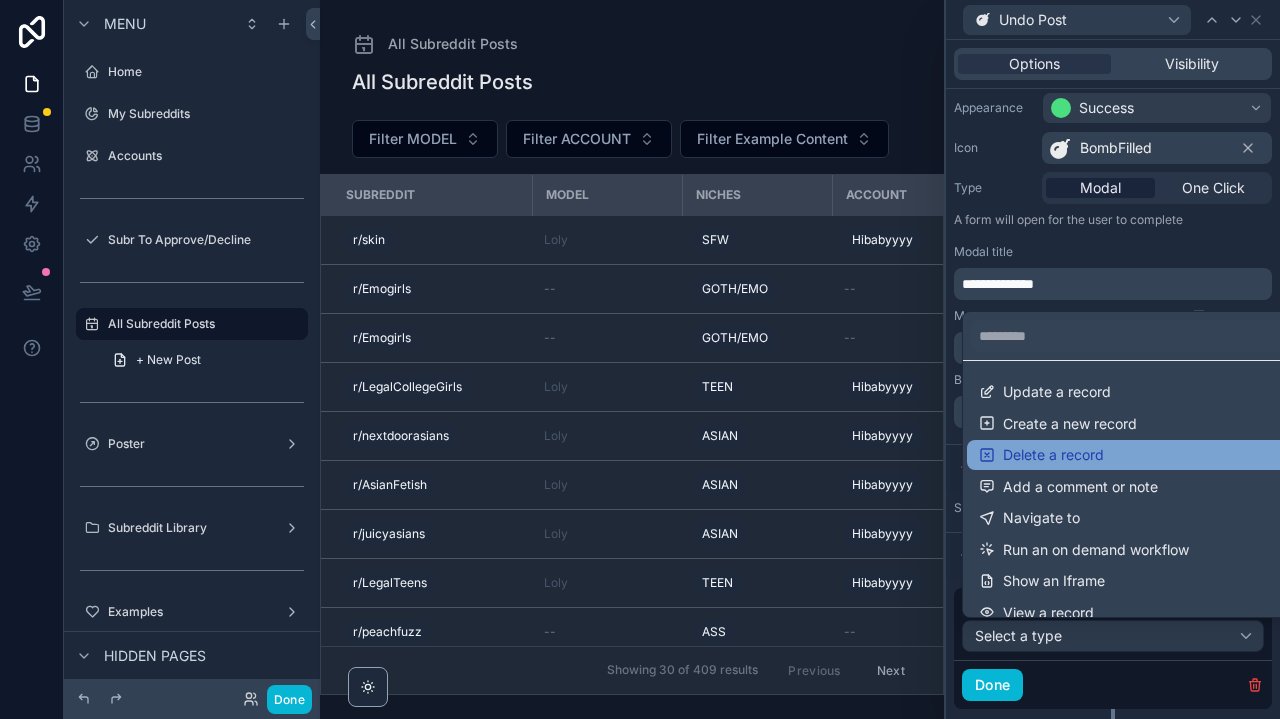 click on "Delete a record" at bounding box center [1053, 455] 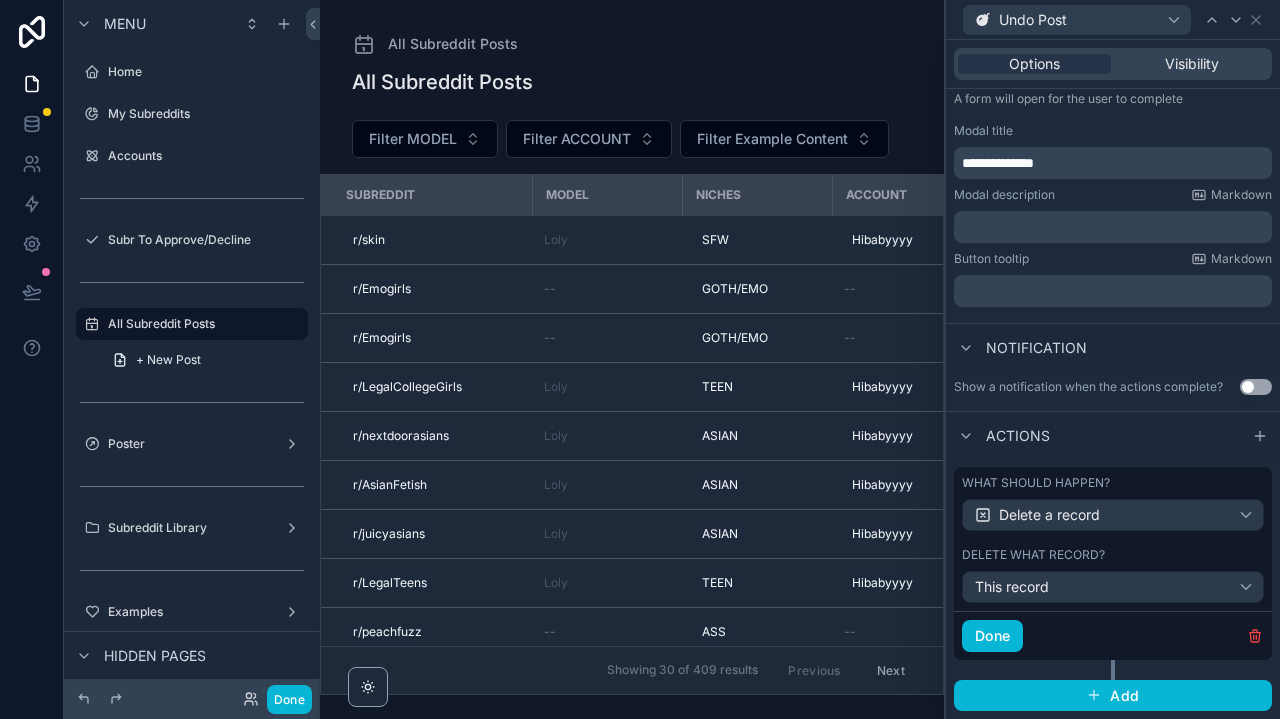 scroll, scrollTop: 285, scrollLeft: 0, axis: vertical 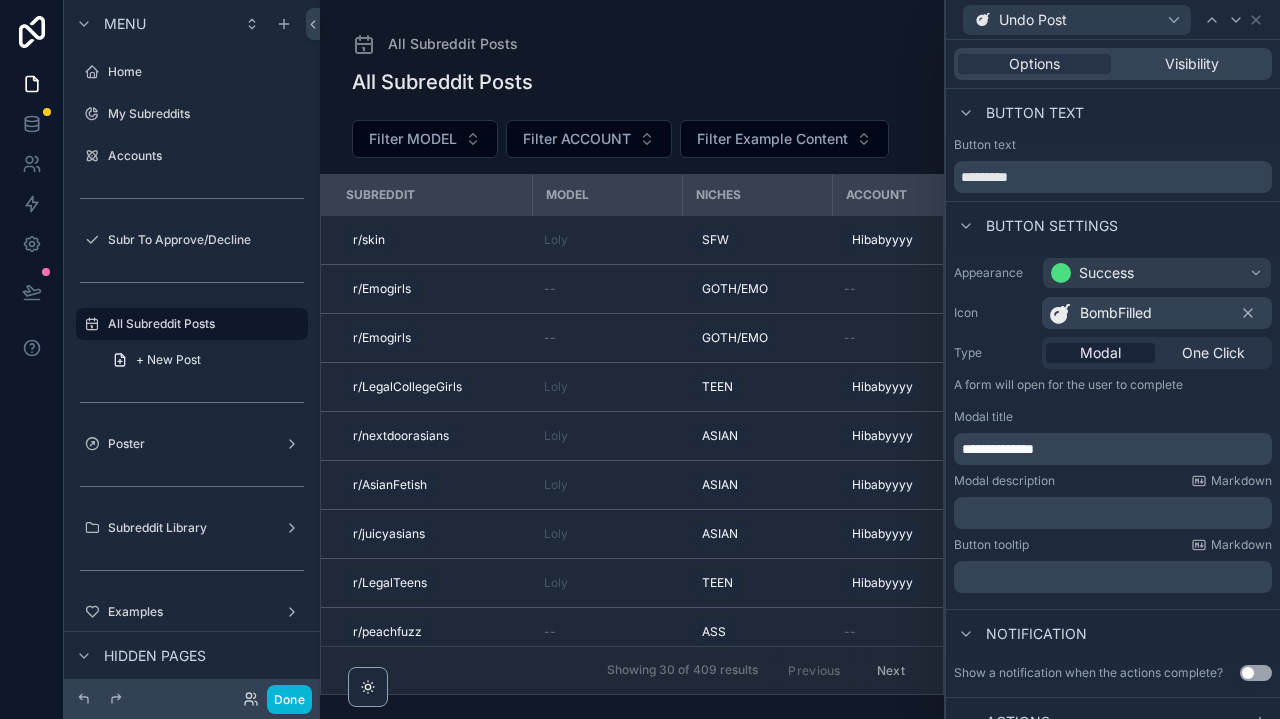 click on "Success" at bounding box center (1106, 273) 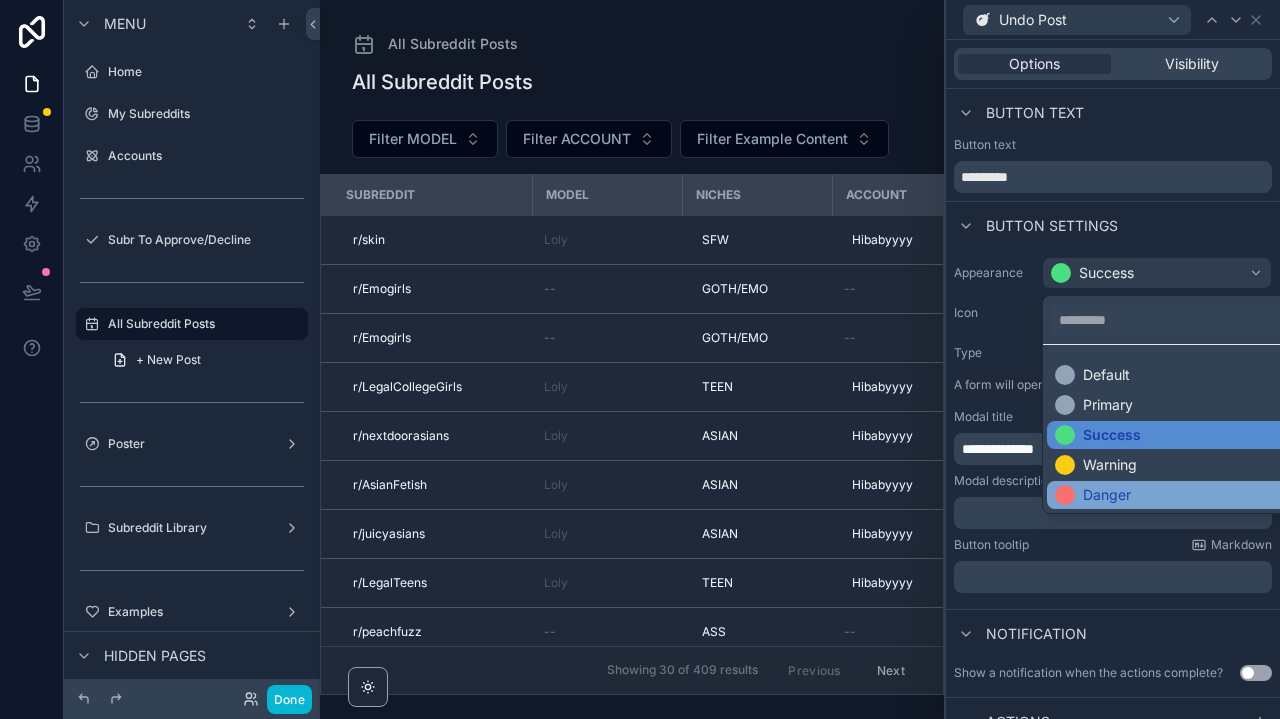 click on "Danger" at bounding box center [1107, 495] 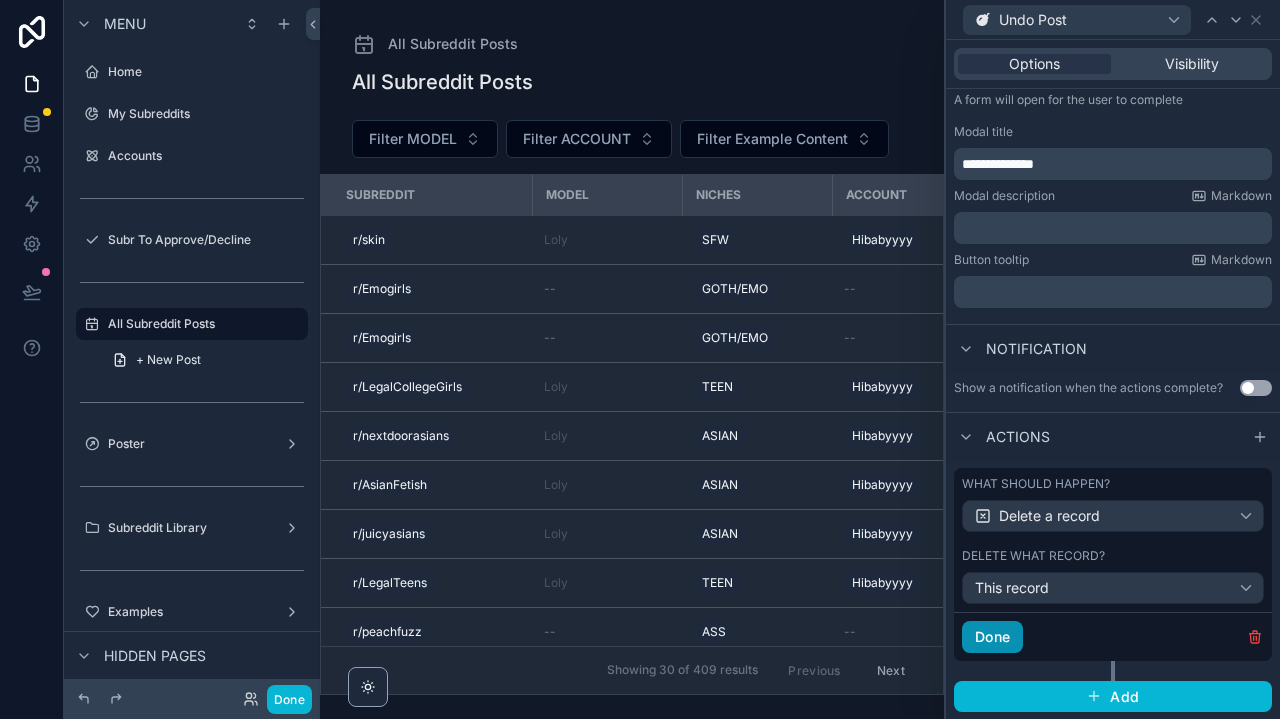 click on "Done" at bounding box center [992, 637] 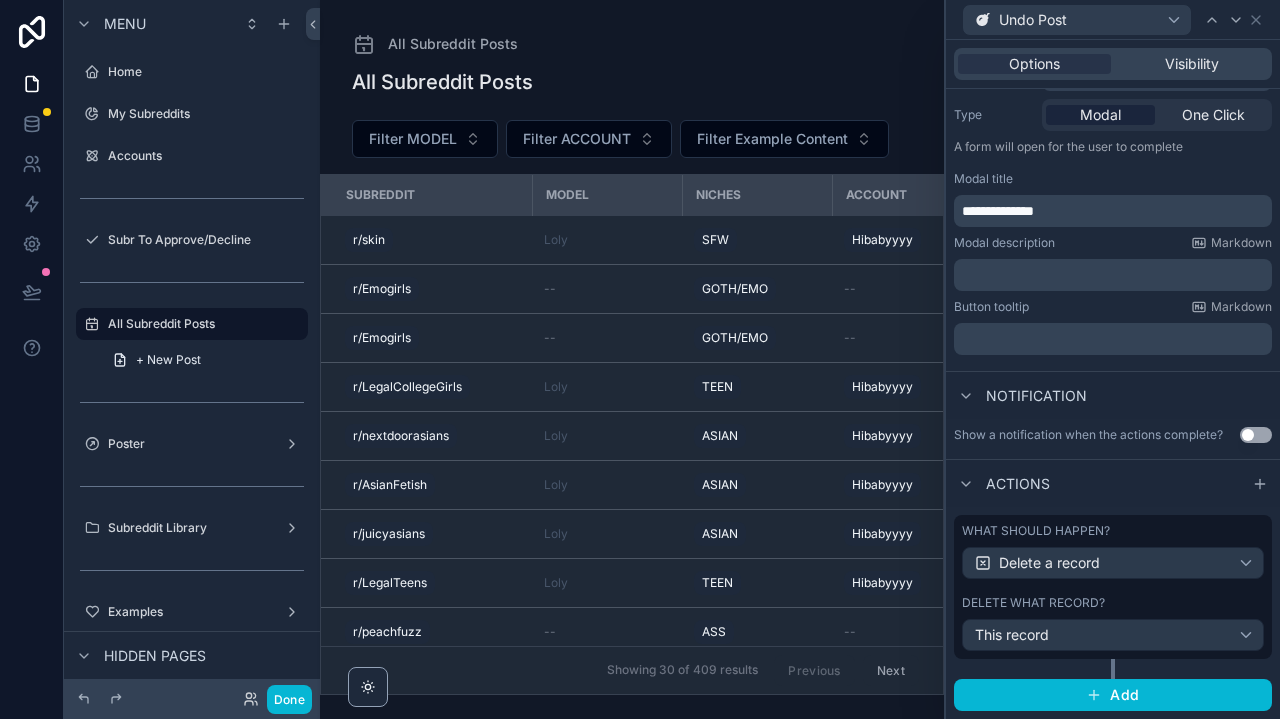 scroll, scrollTop: 237, scrollLeft: 0, axis: vertical 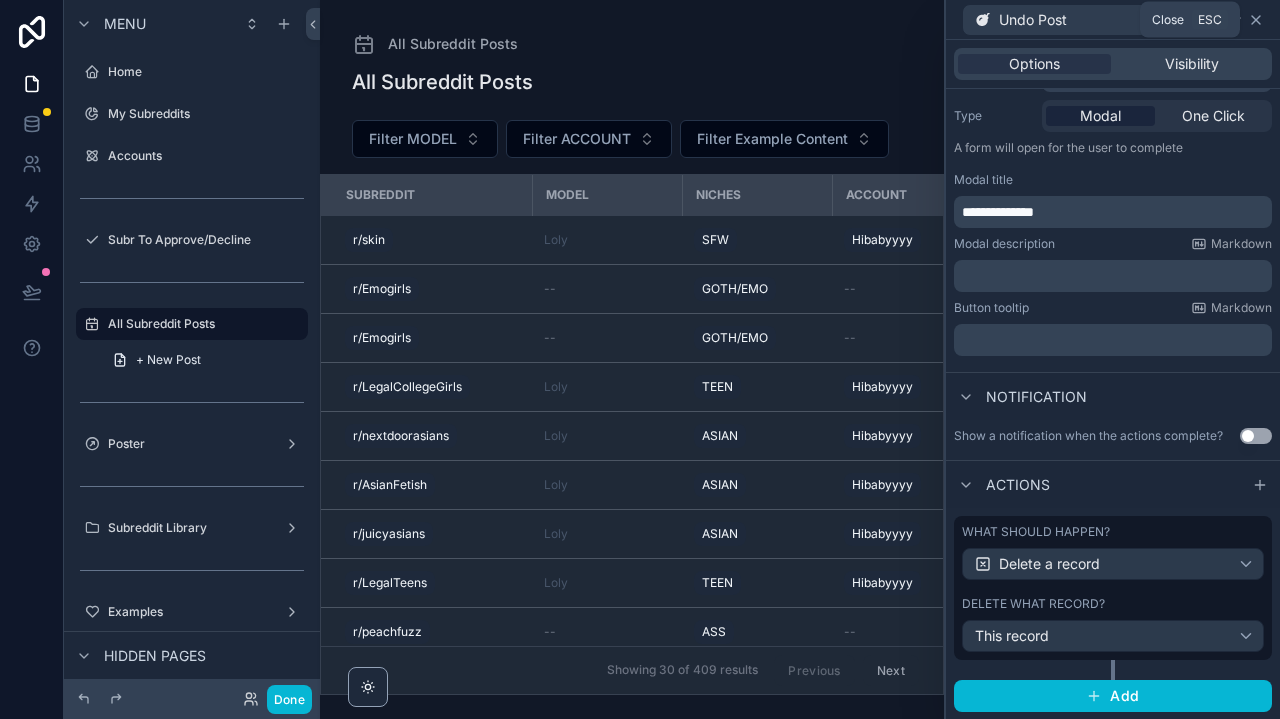 click 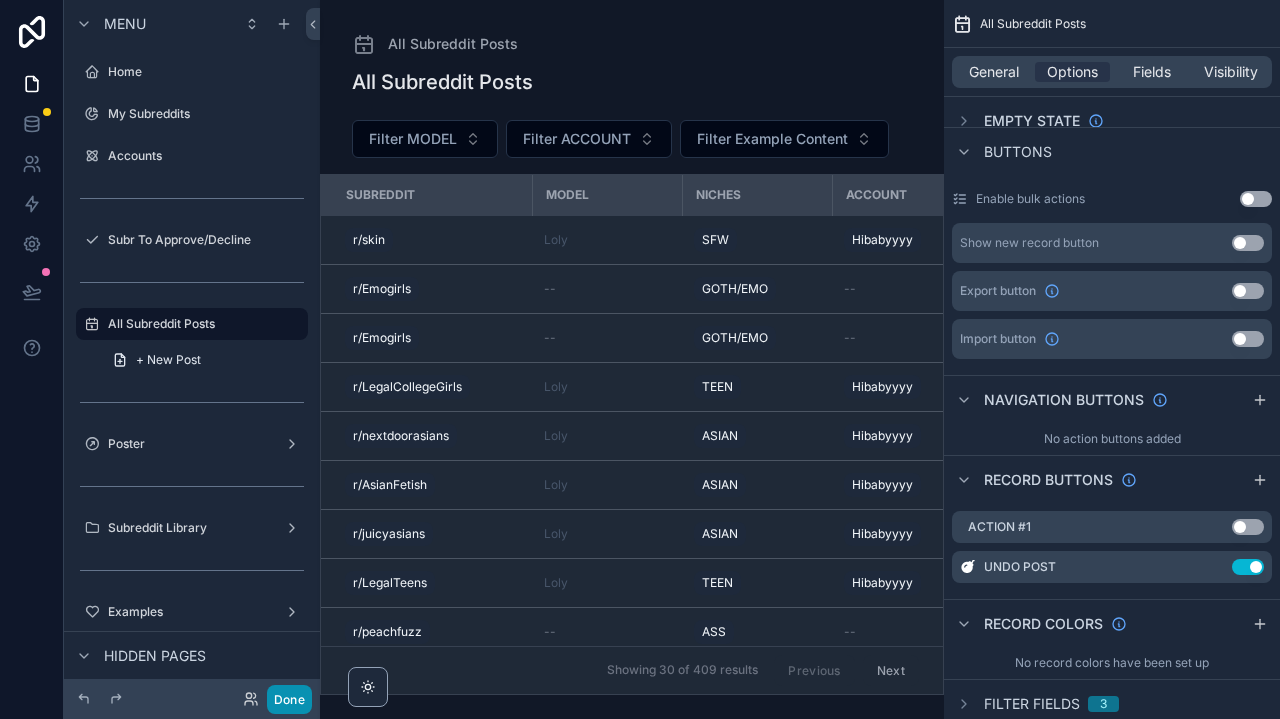 click on "Done" at bounding box center (289, 699) 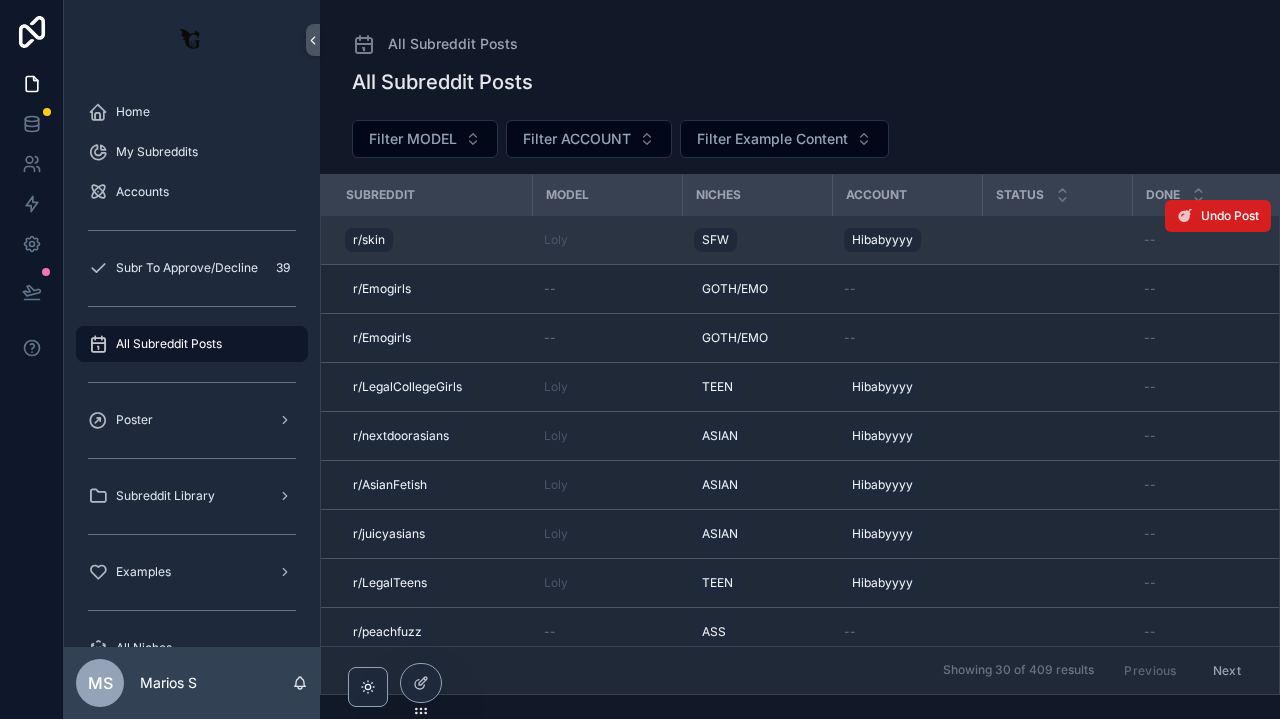 click on "Undo Post" at bounding box center (1218, 216) 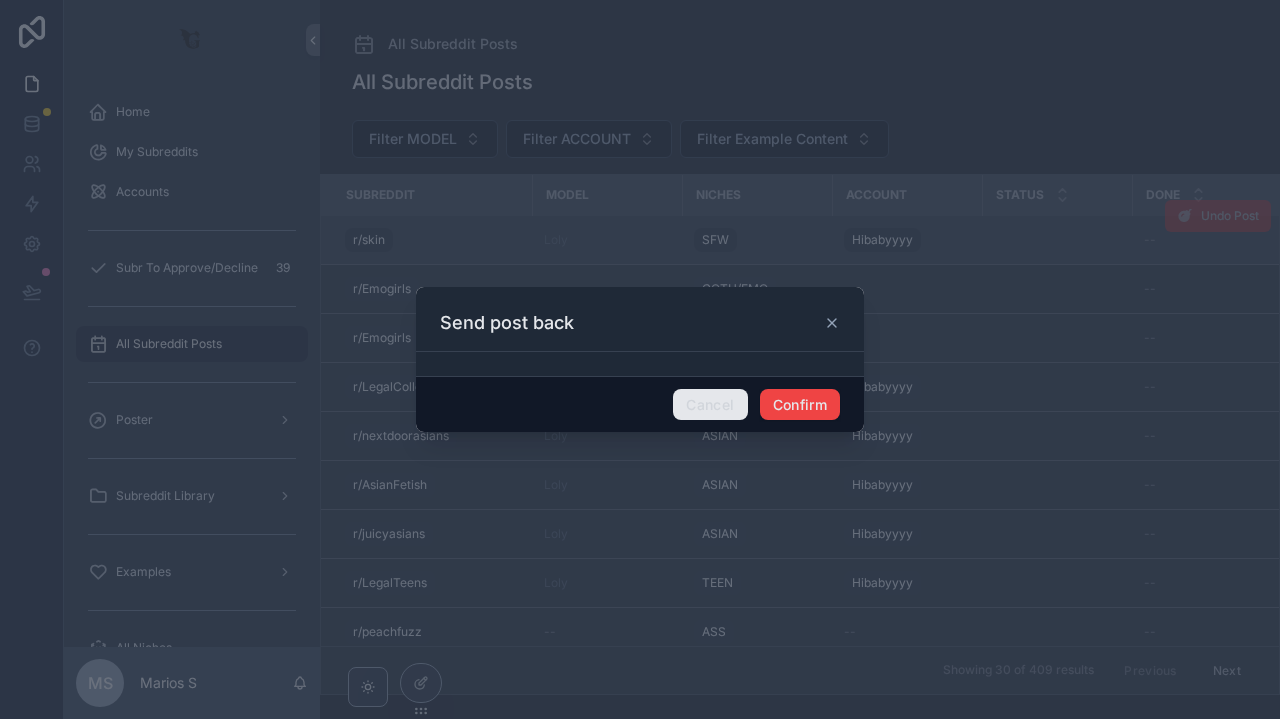 click on "Cancel" at bounding box center [710, 405] 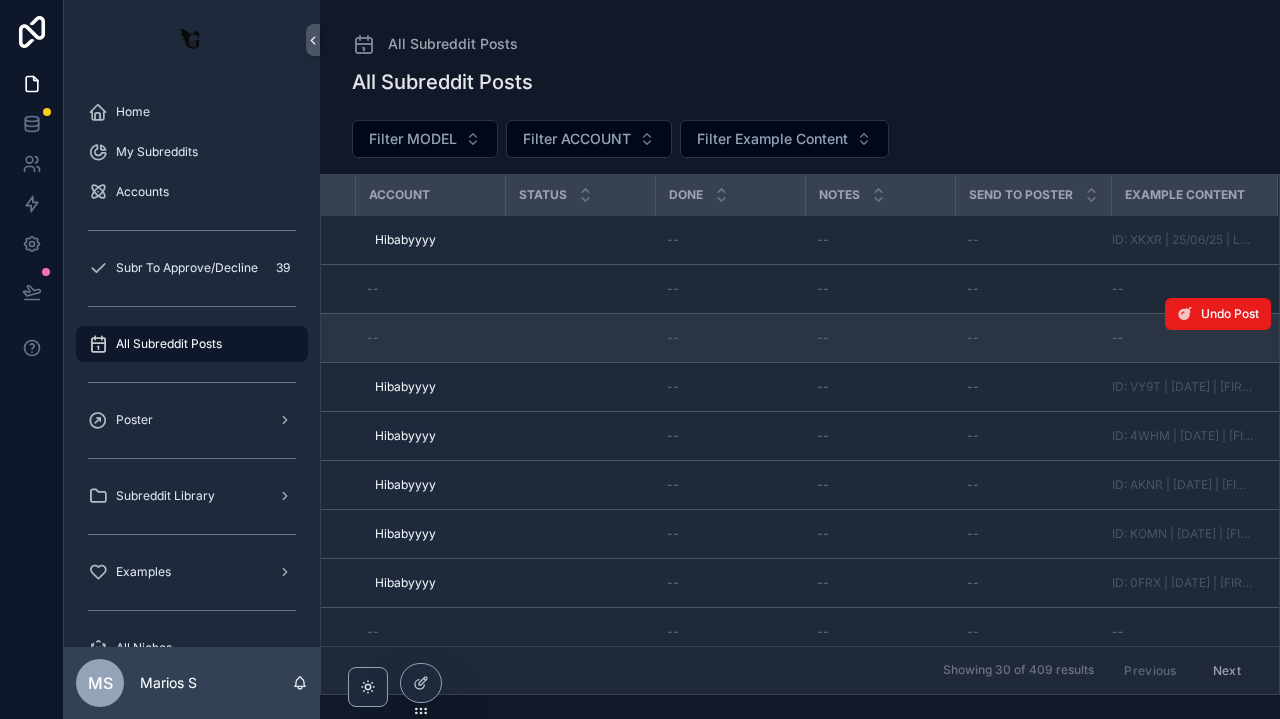 scroll, scrollTop: 0, scrollLeft: 477, axis: horizontal 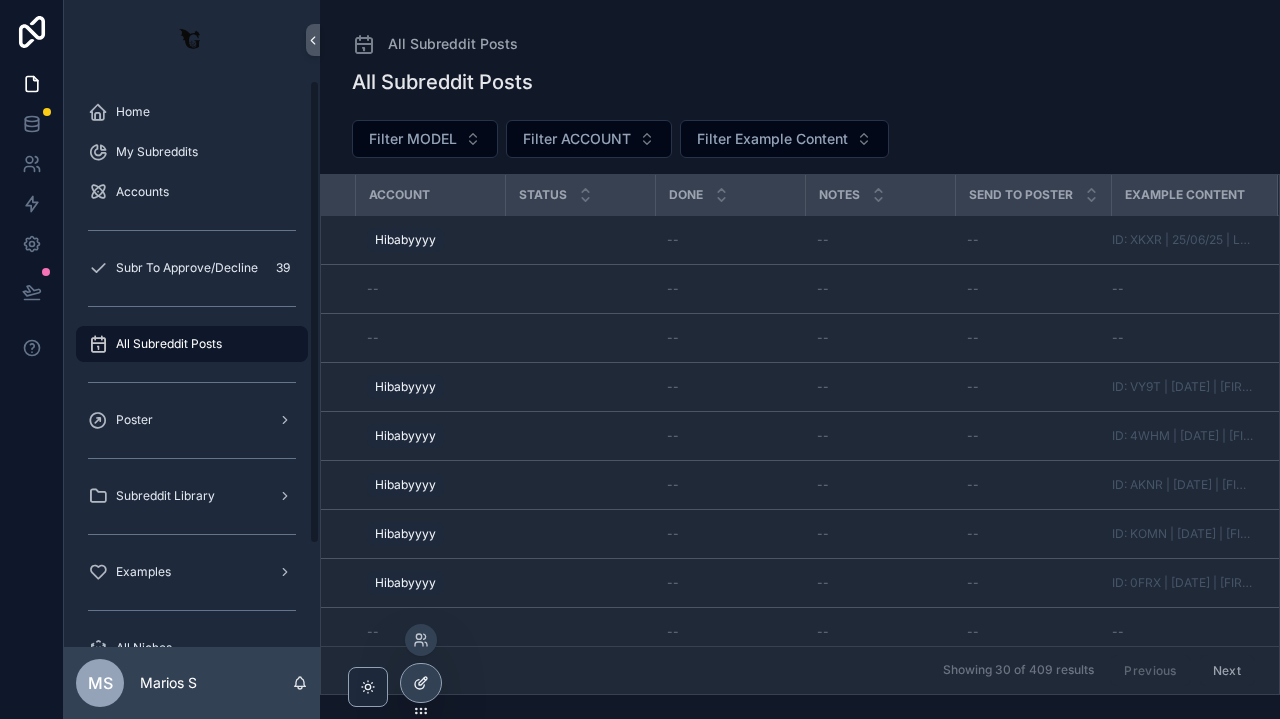 click at bounding box center [421, 683] 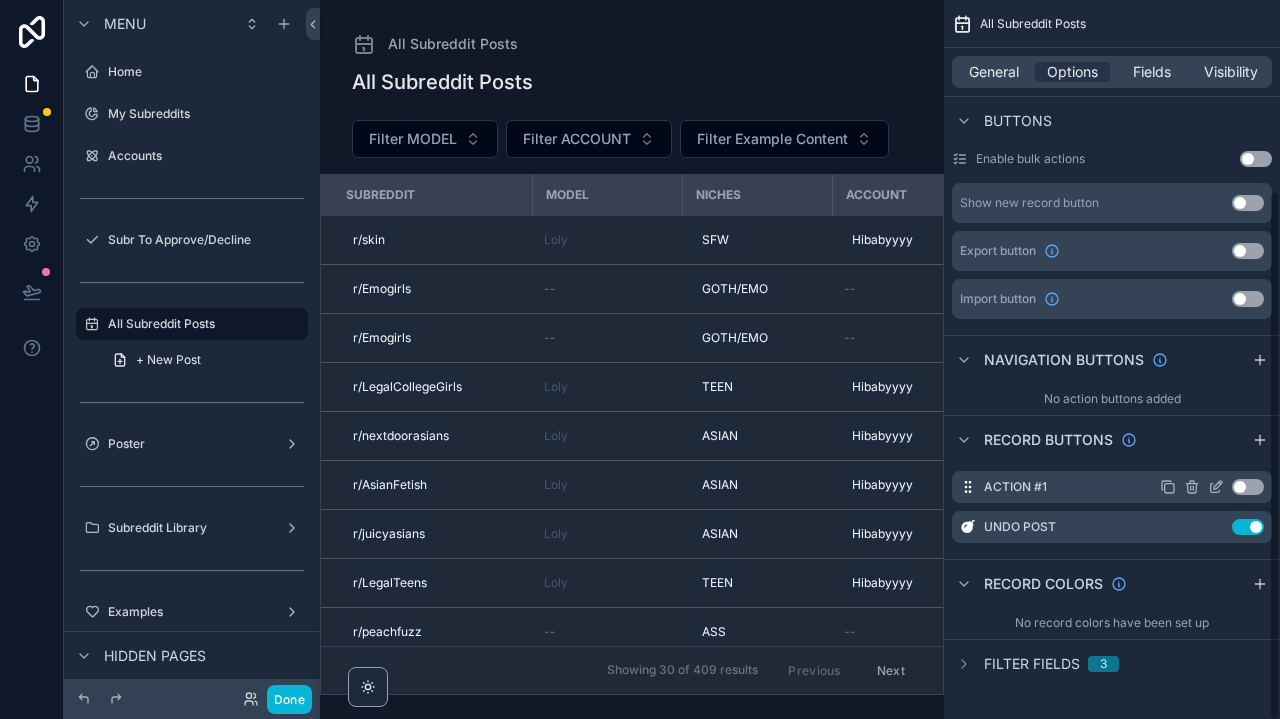 scroll, scrollTop: 257, scrollLeft: 0, axis: vertical 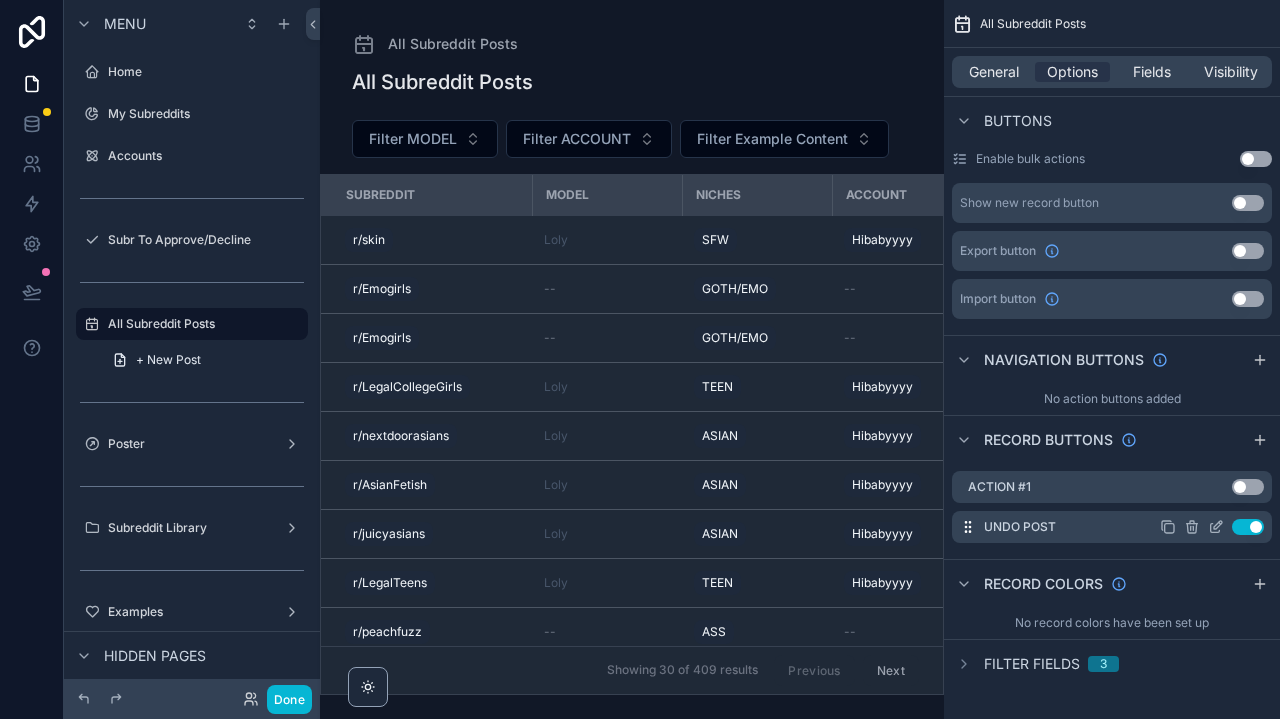 click on "Undo Post Use setting" at bounding box center (1112, 527) 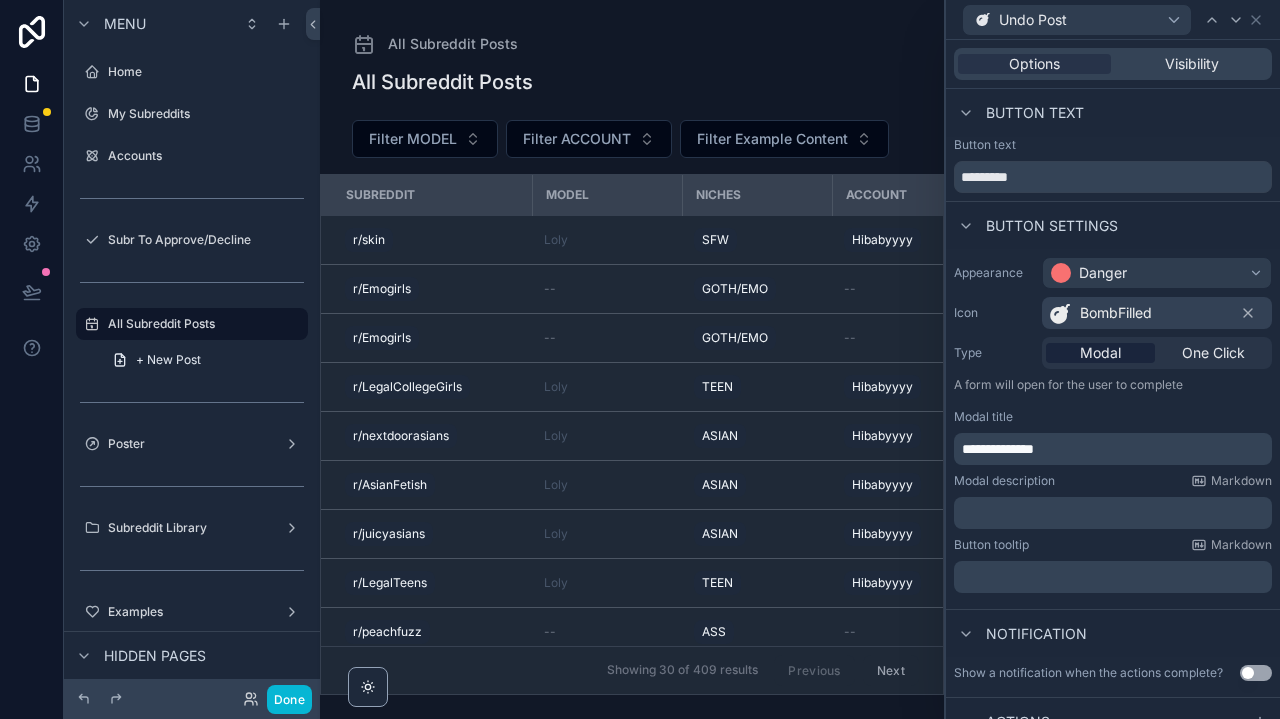 click on "Options Visibility" at bounding box center [1113, 64] 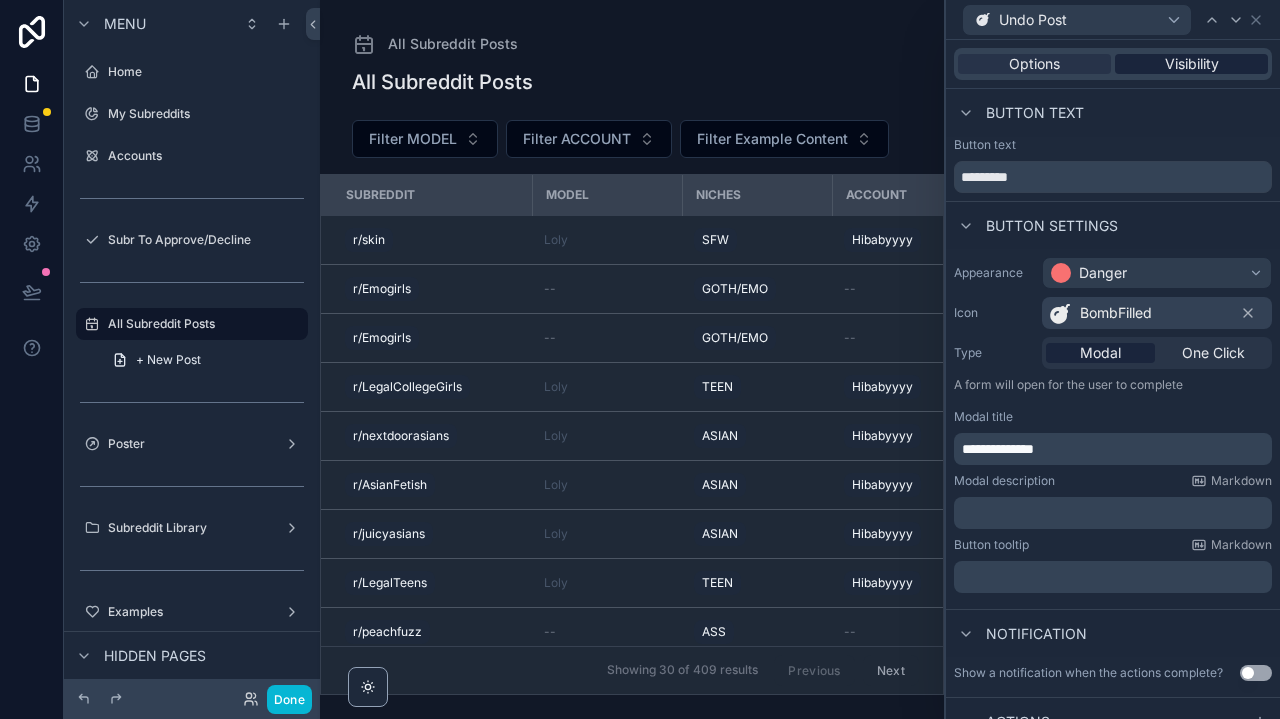 click on "Visibility" at bounding box center (1192, 64) 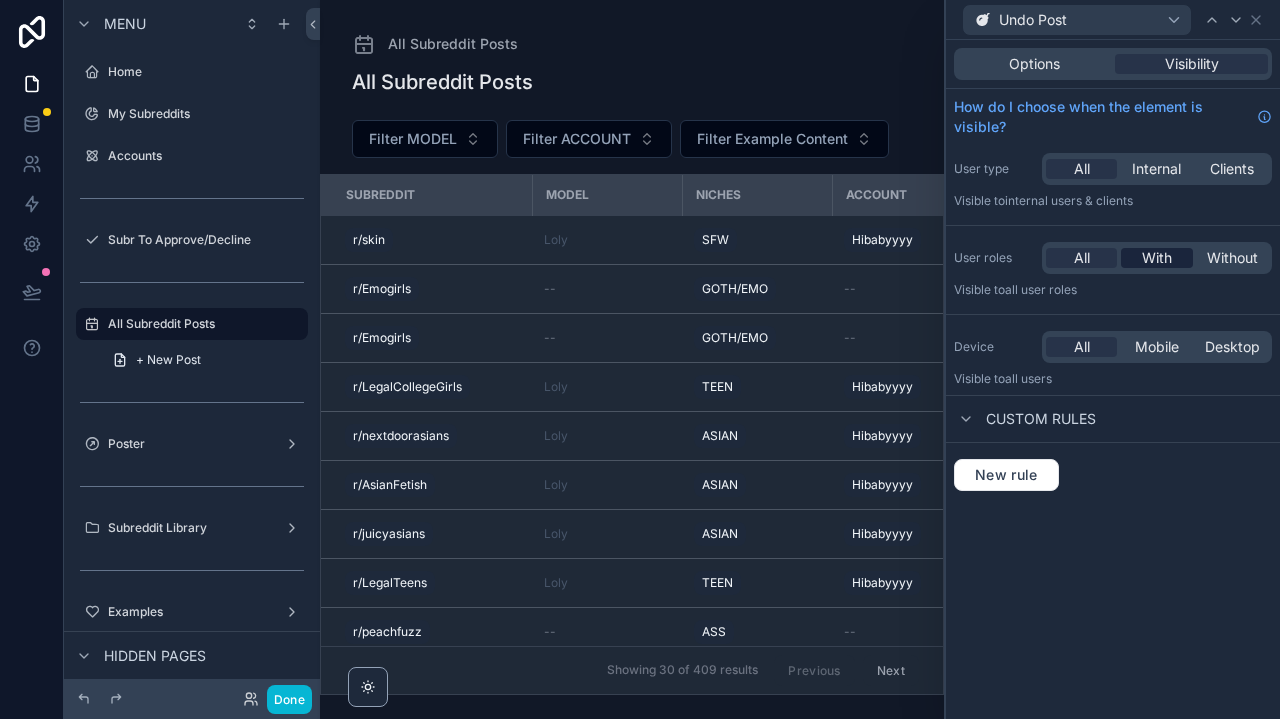 click on "With" at bounding box center [1157, 258] 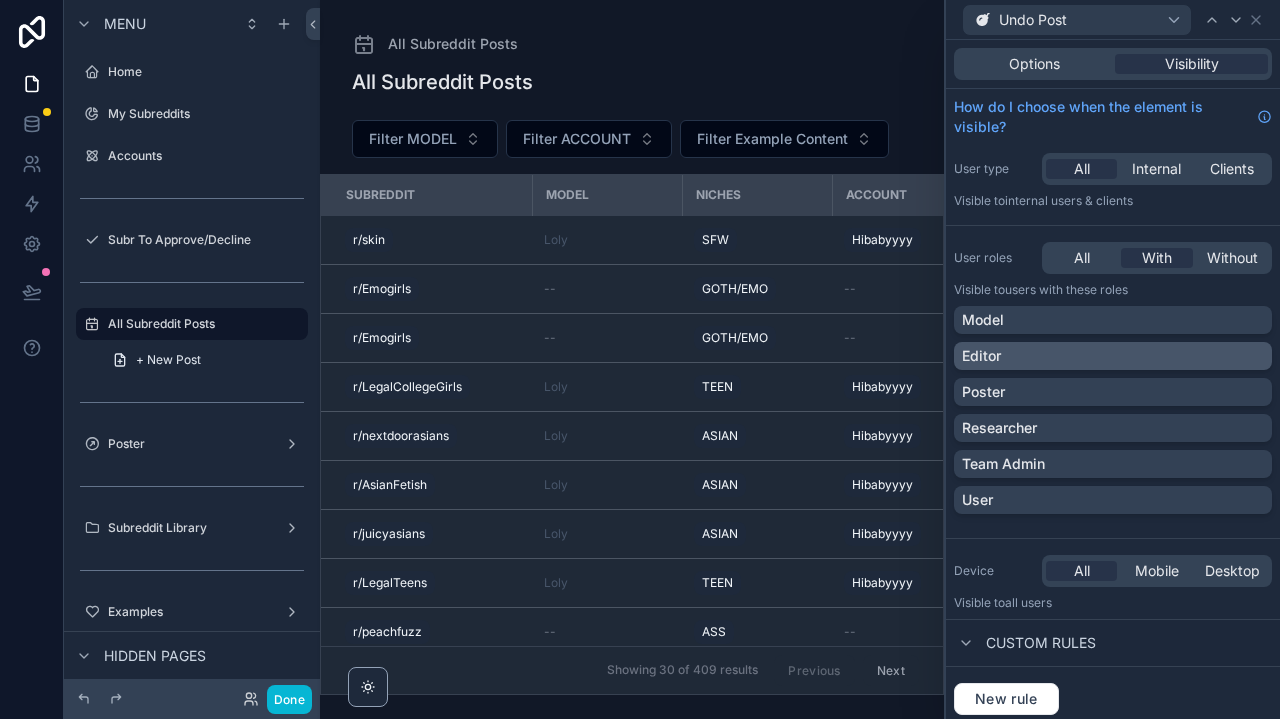 click on "Editor" at bounding box center [981, 356] 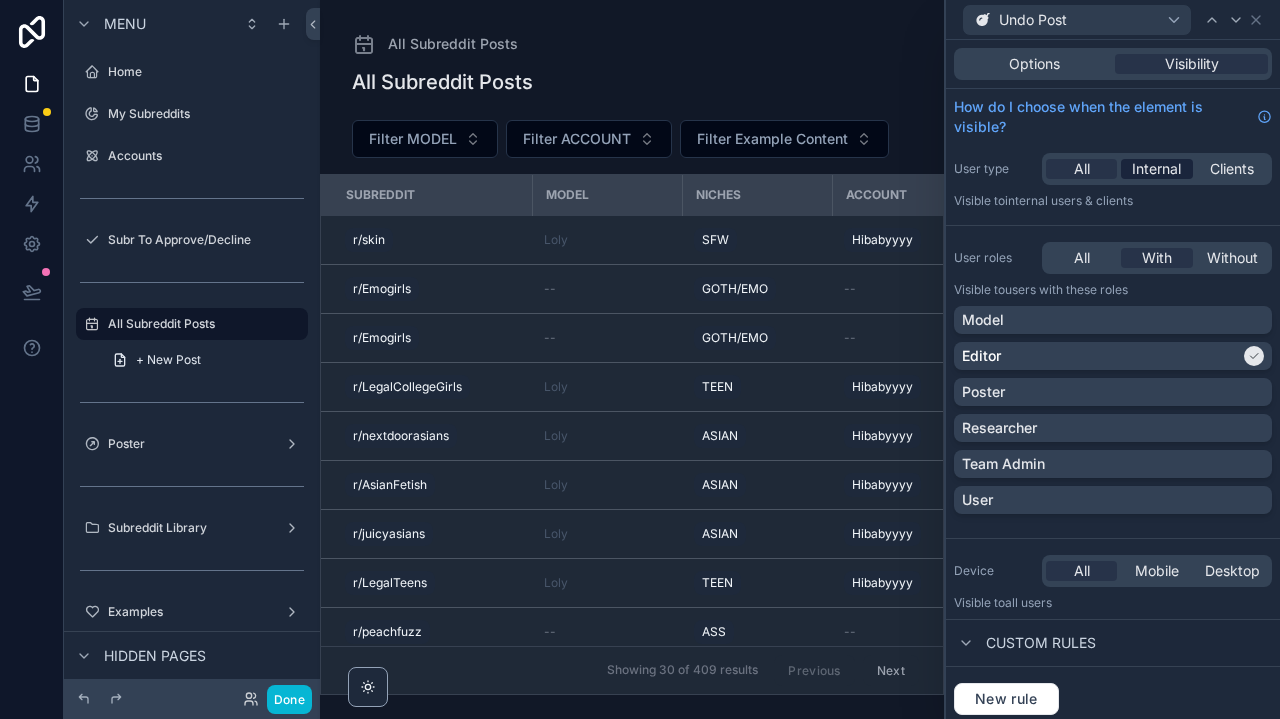 click on "Internal" at bounding box center (1156, 169) 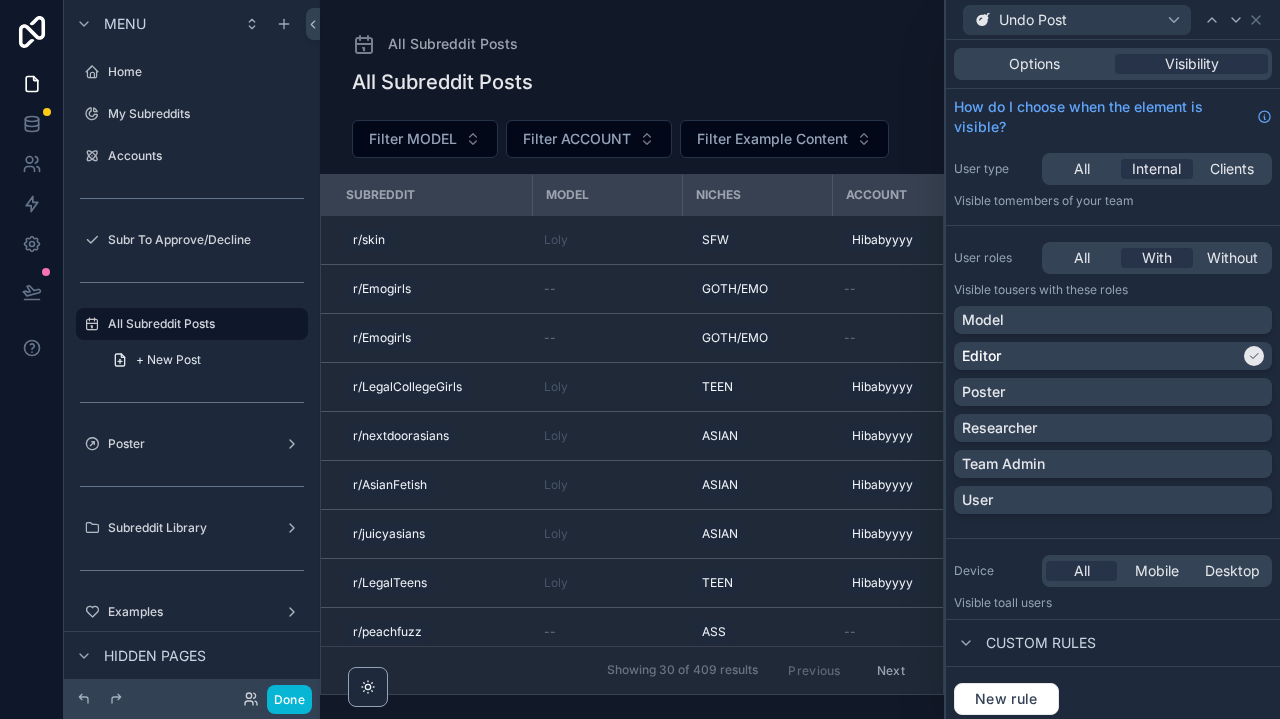 click on "All Internal Clients" at bounding box center (1157, 169) 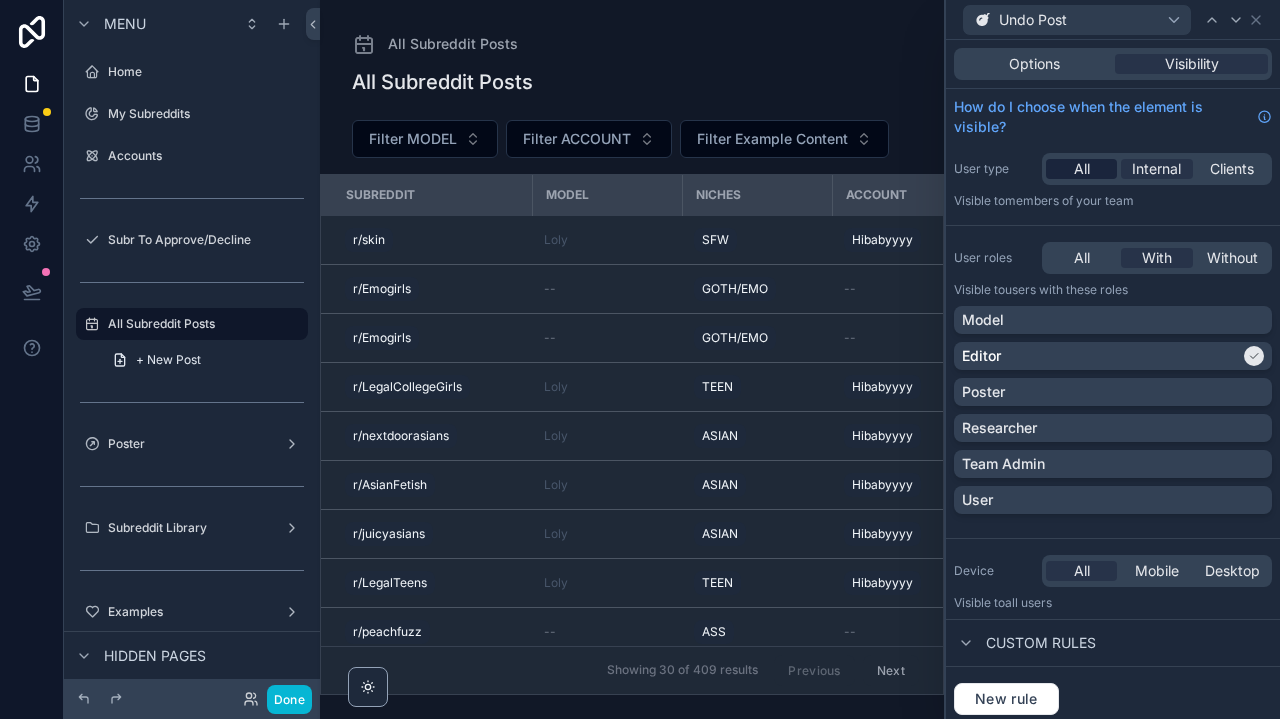 click on "All" at bounding box center [1082, 169] 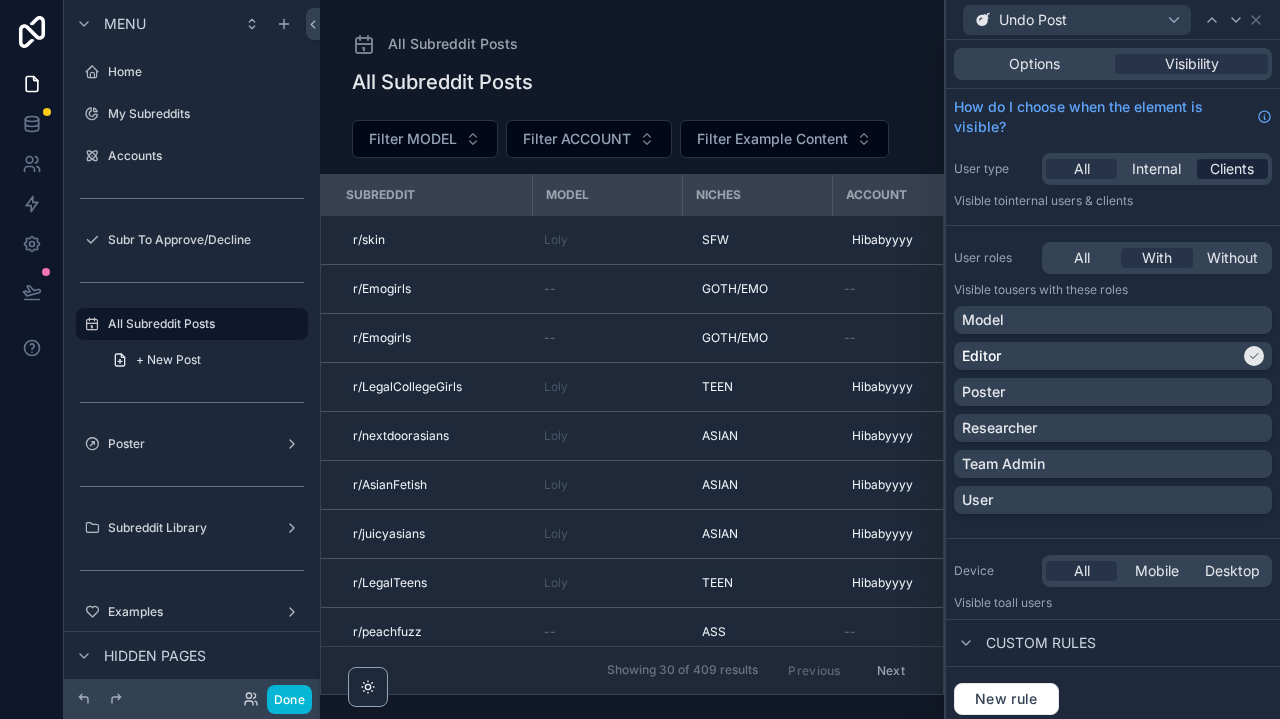 click on "Clients" at bounding box center [1232, 169] 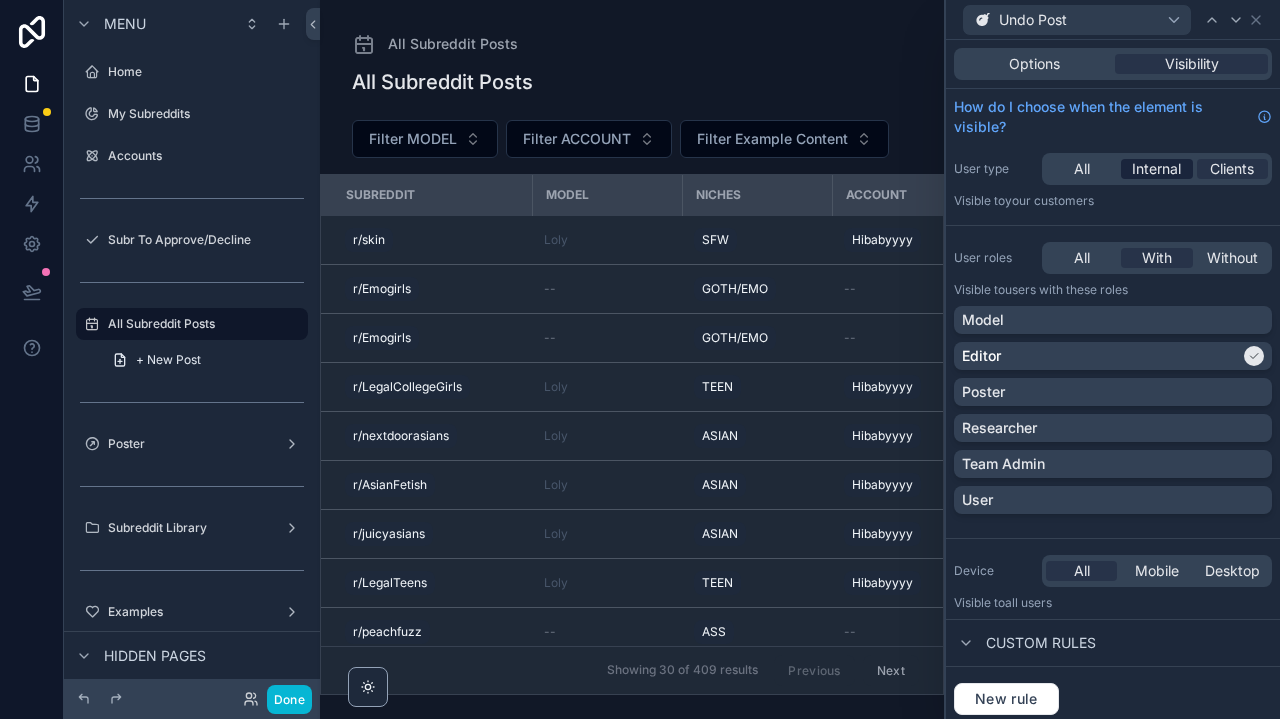 click on "Internal" at bounding box center [1156, 169] 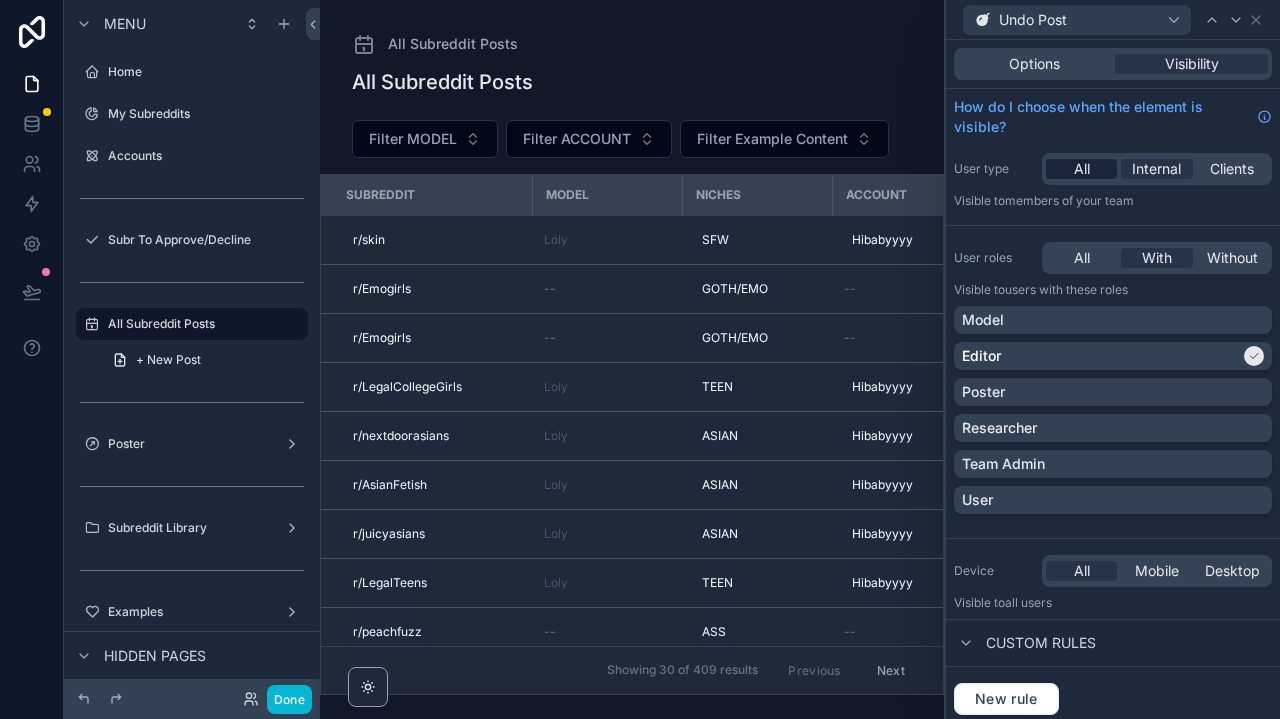 click on "All" at bounding box center (1082, 169) 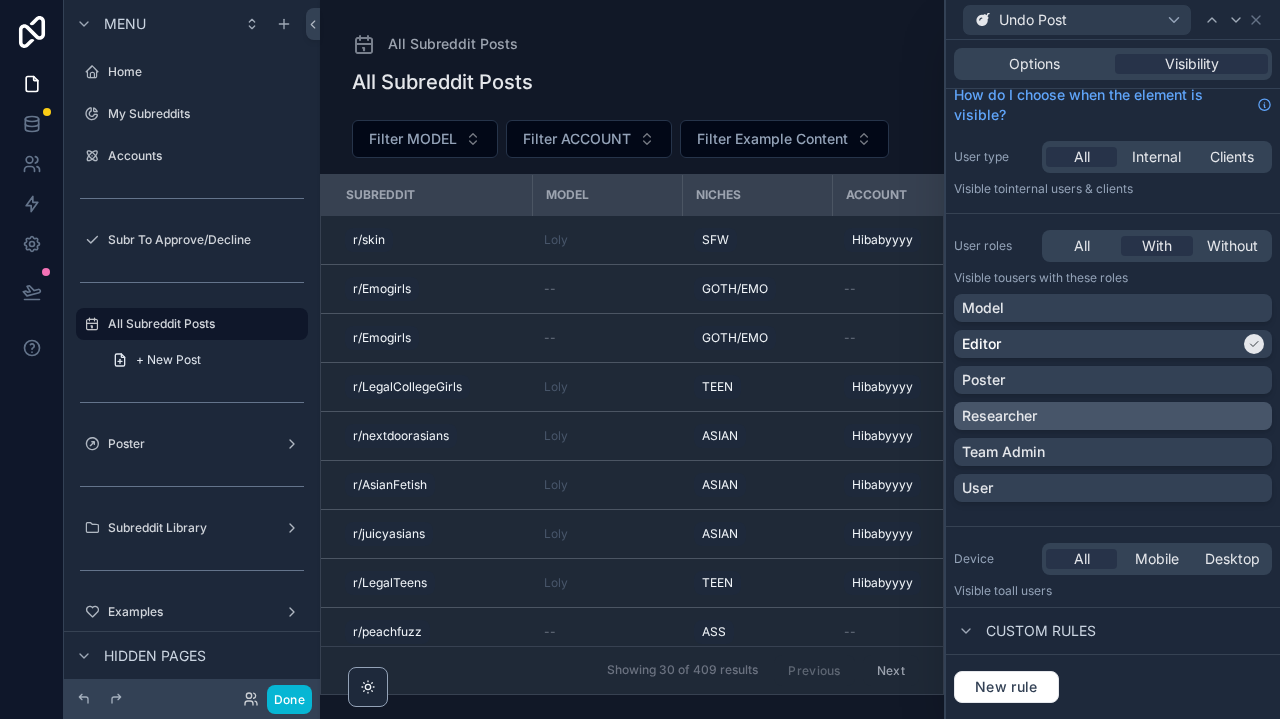 scroll, scrollTop: 11, scrollLeft: 0, axis: vertical 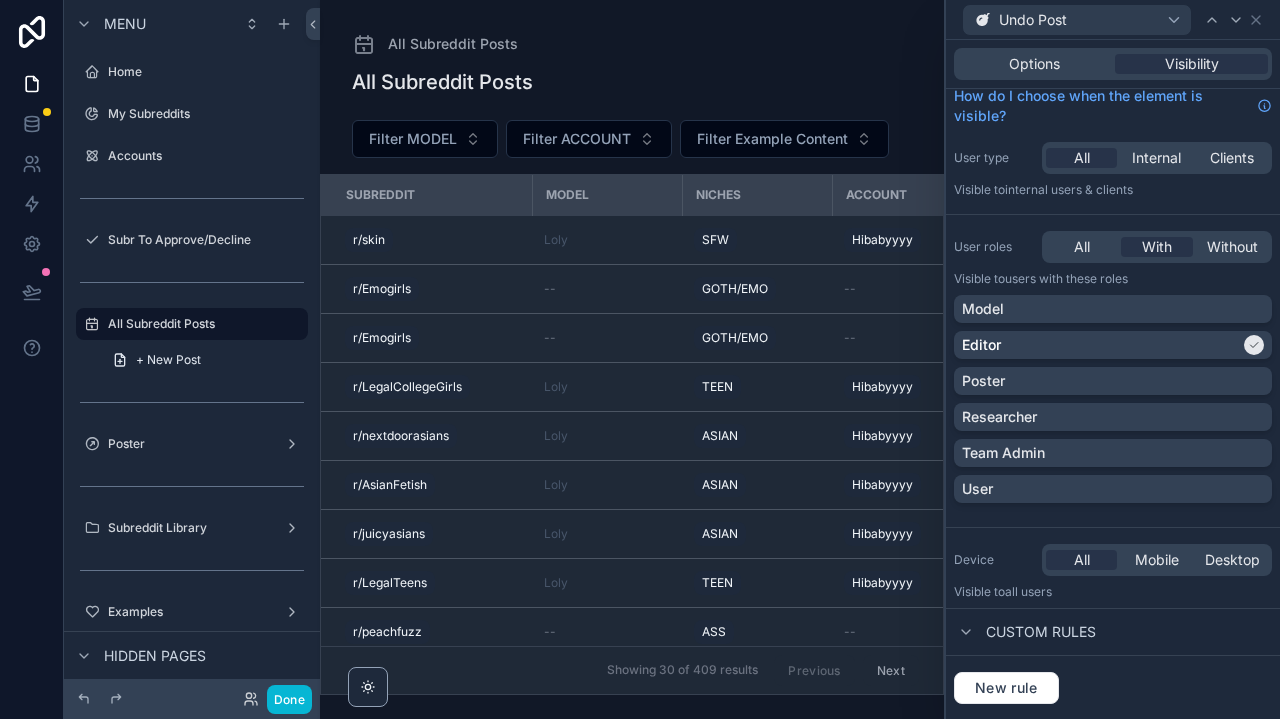 click on "Custom rules" at bounding box center [1041, 632] 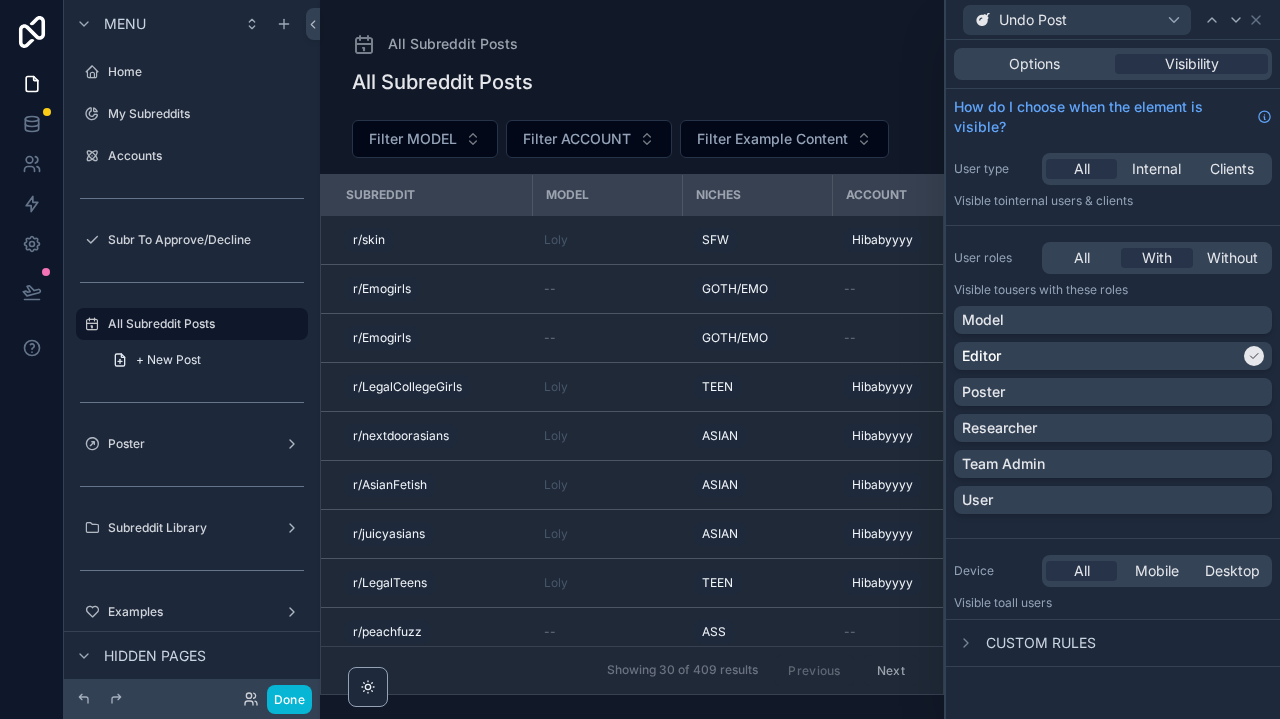 click on "Custom rules" at bounding box center [1041, 643] 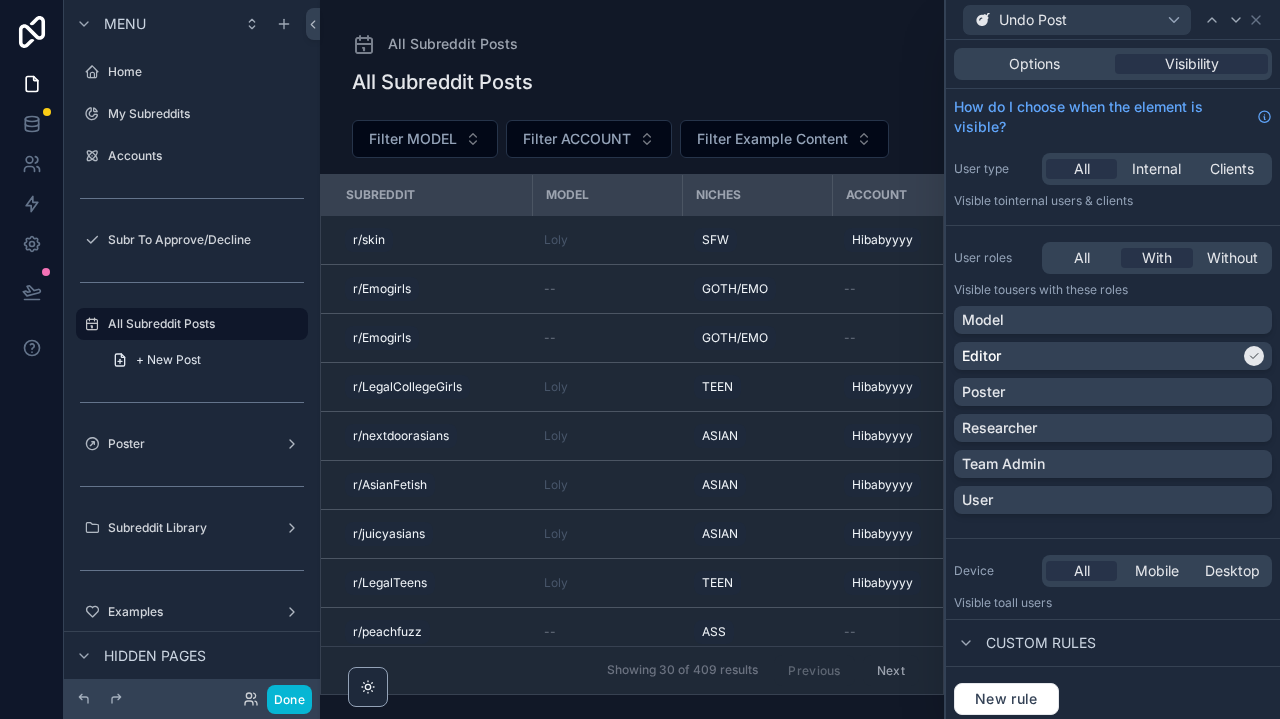 scroll, scrollTop: 11, scrollLeft: 0, axis: vertical 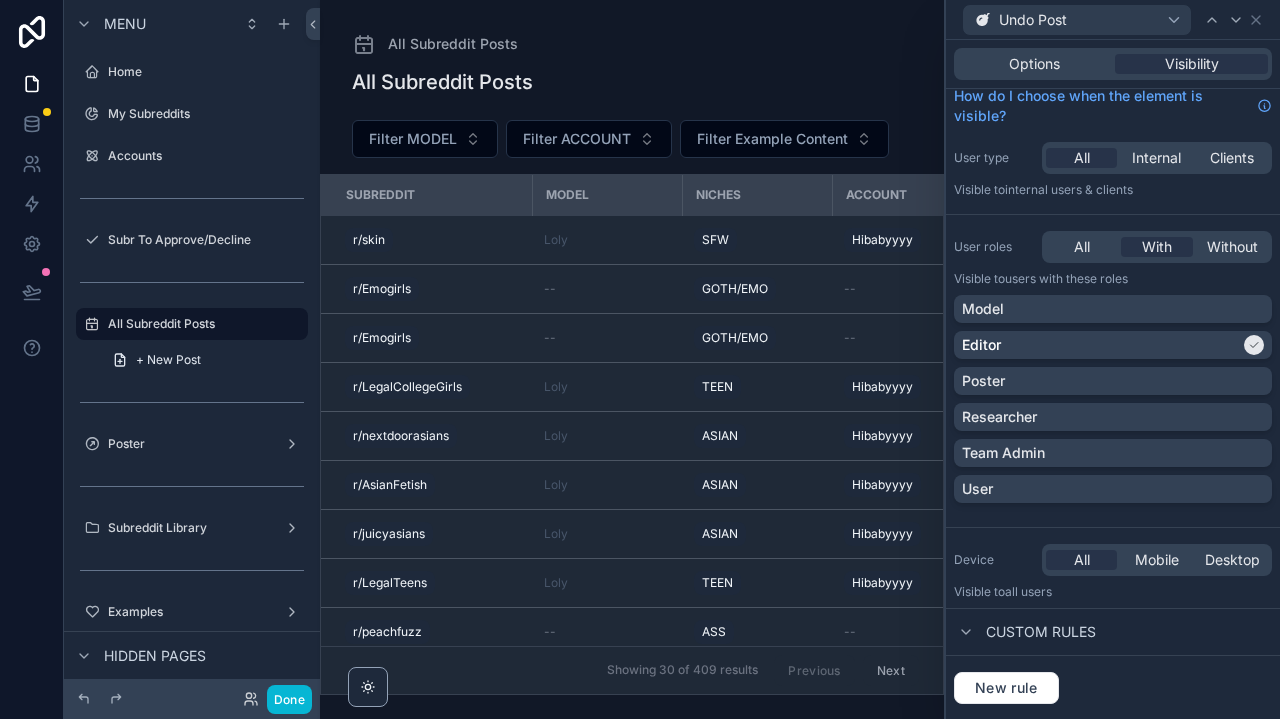 click on "Custom rules" at bounding box center [1113, 632] 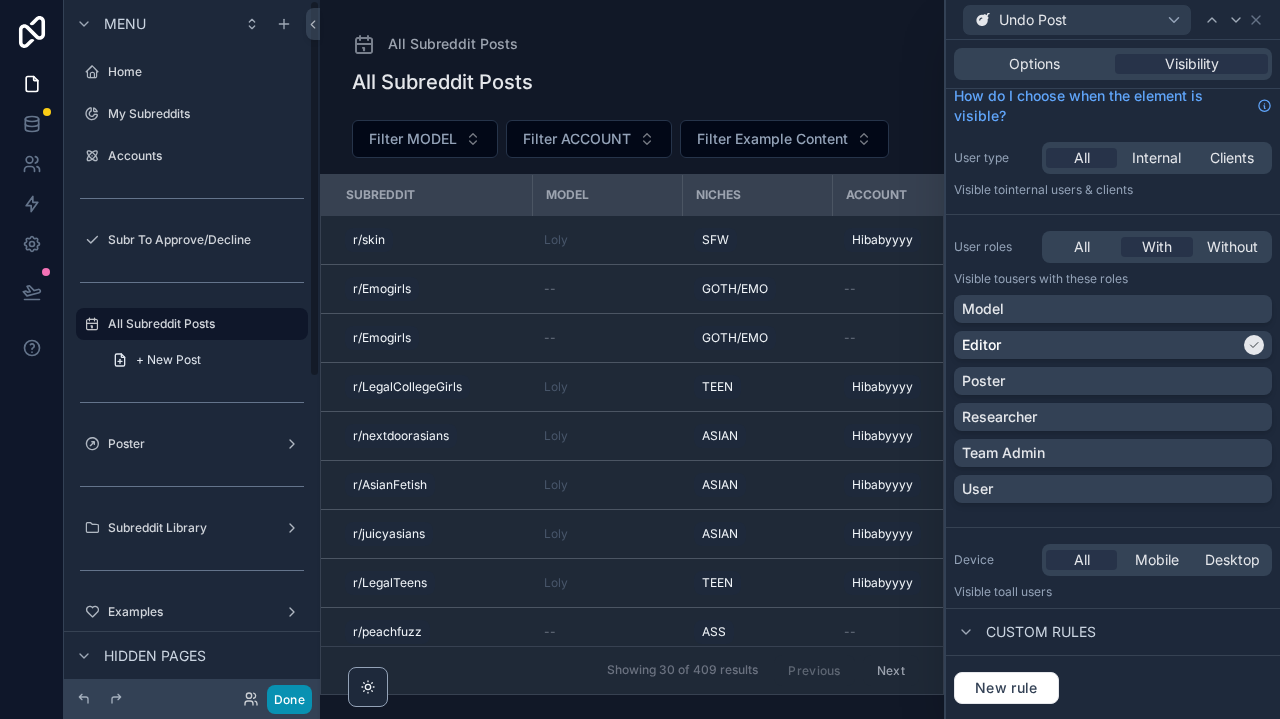 click on "Done" at bounding box center [289, 699] 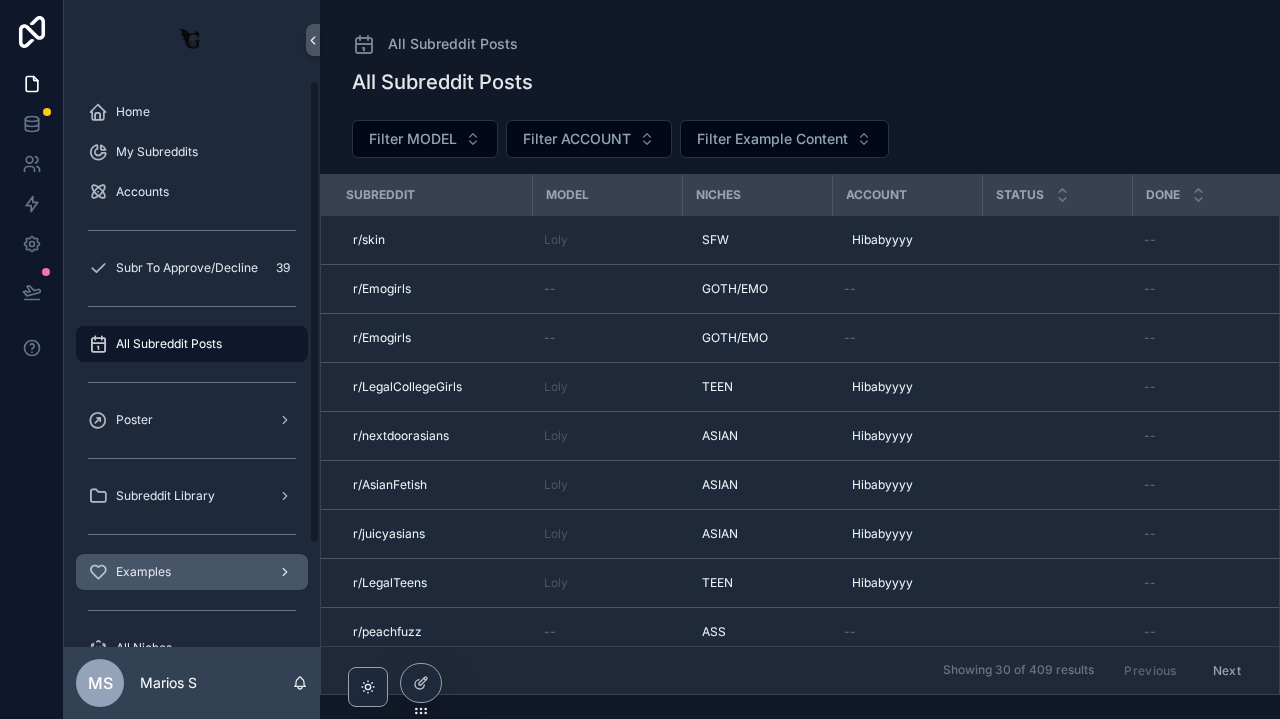 click on "Examples" at bounding box center (143, 572) 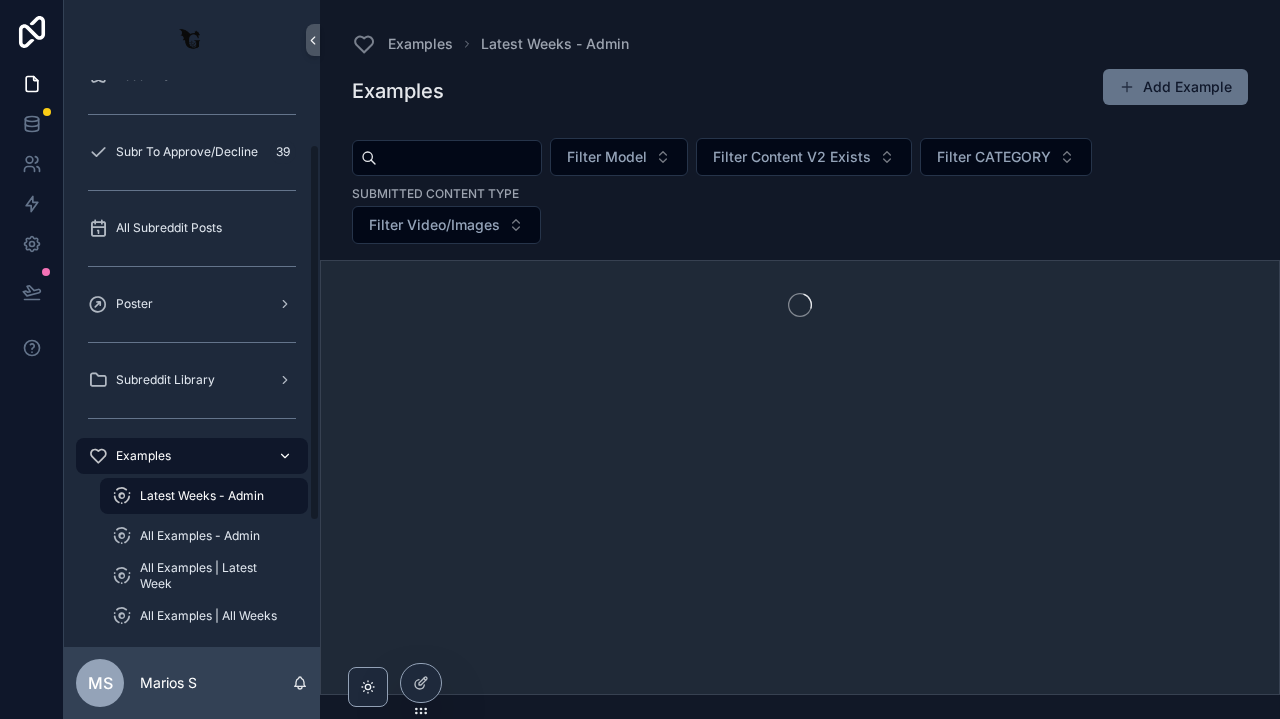 scroll, scrollTop: 150, scrollLeft: 0, axis: vertical 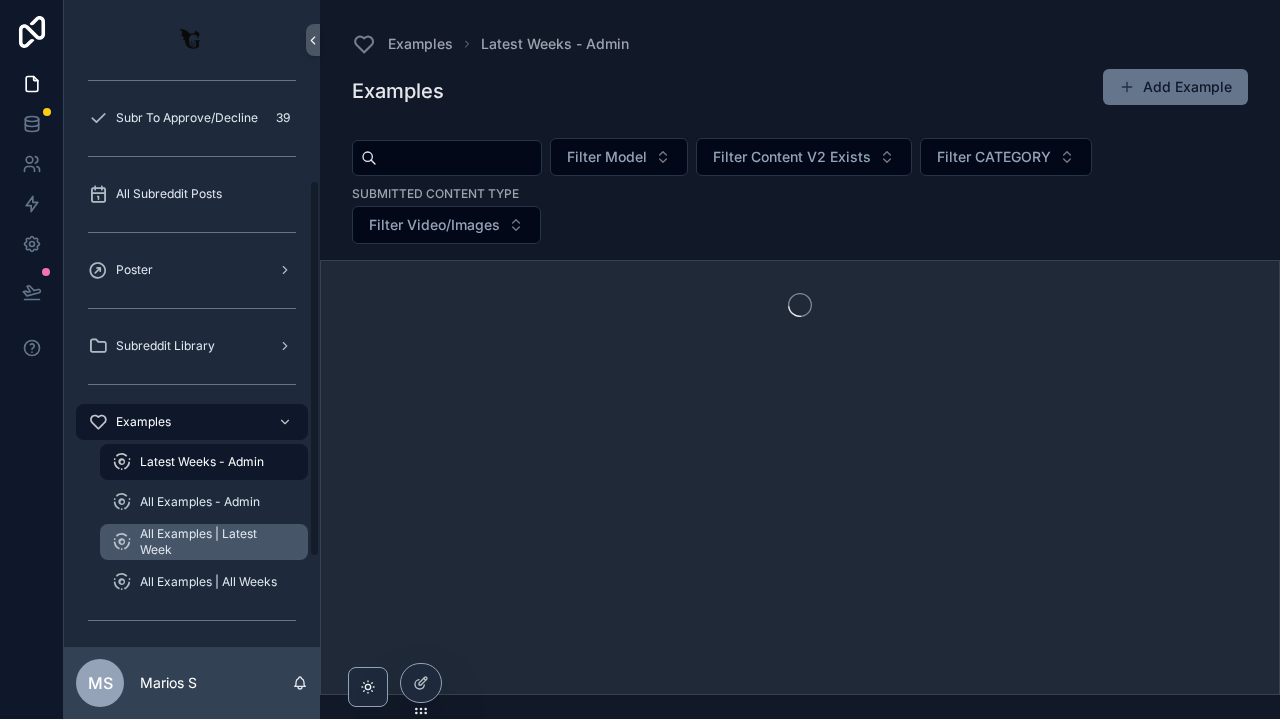 click on "All Examples | Latest Week" at bounding box center [214, 542] 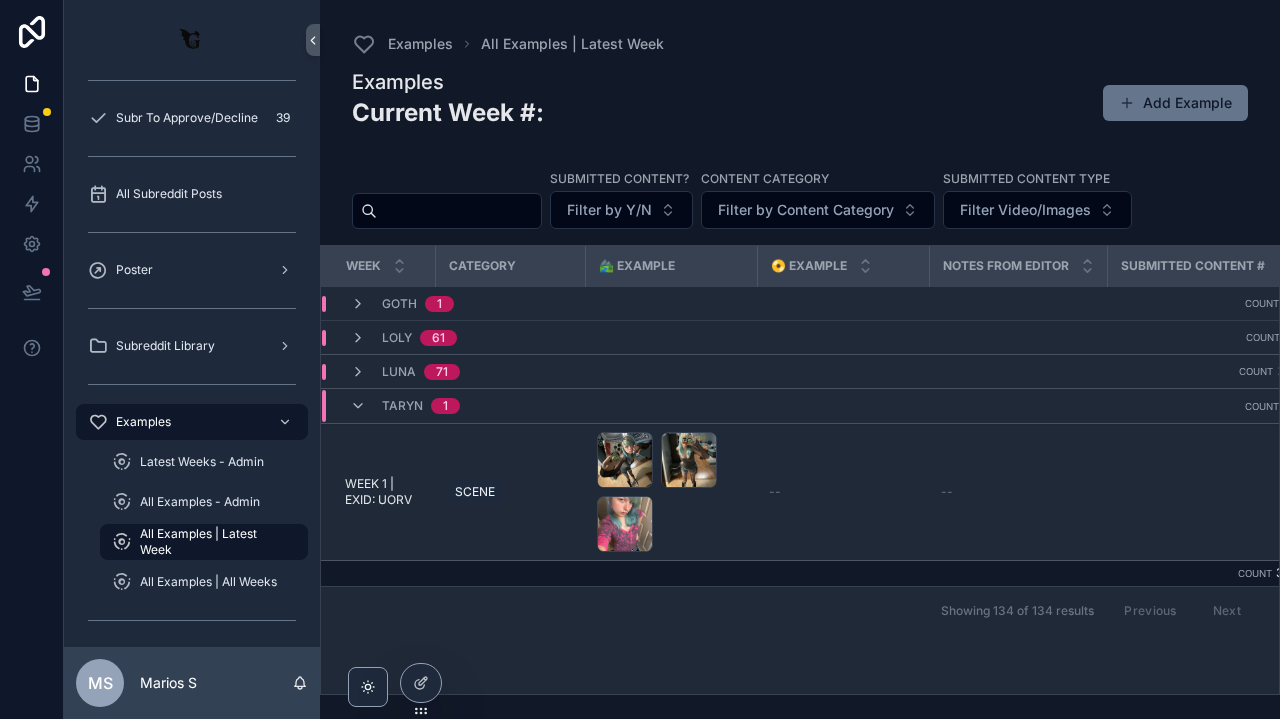 click on "Taryn 1" at bounding box center [405, 406] 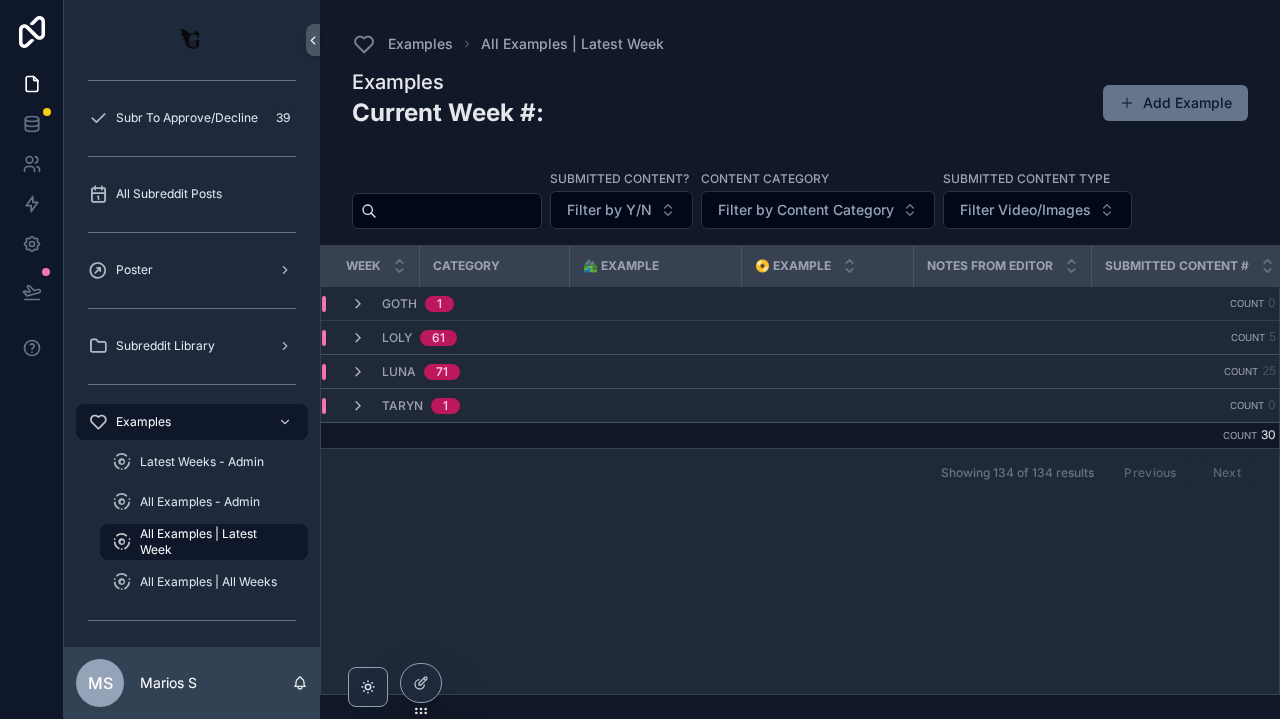 click on "[NAME] 71" at bounding box center [531, 372] 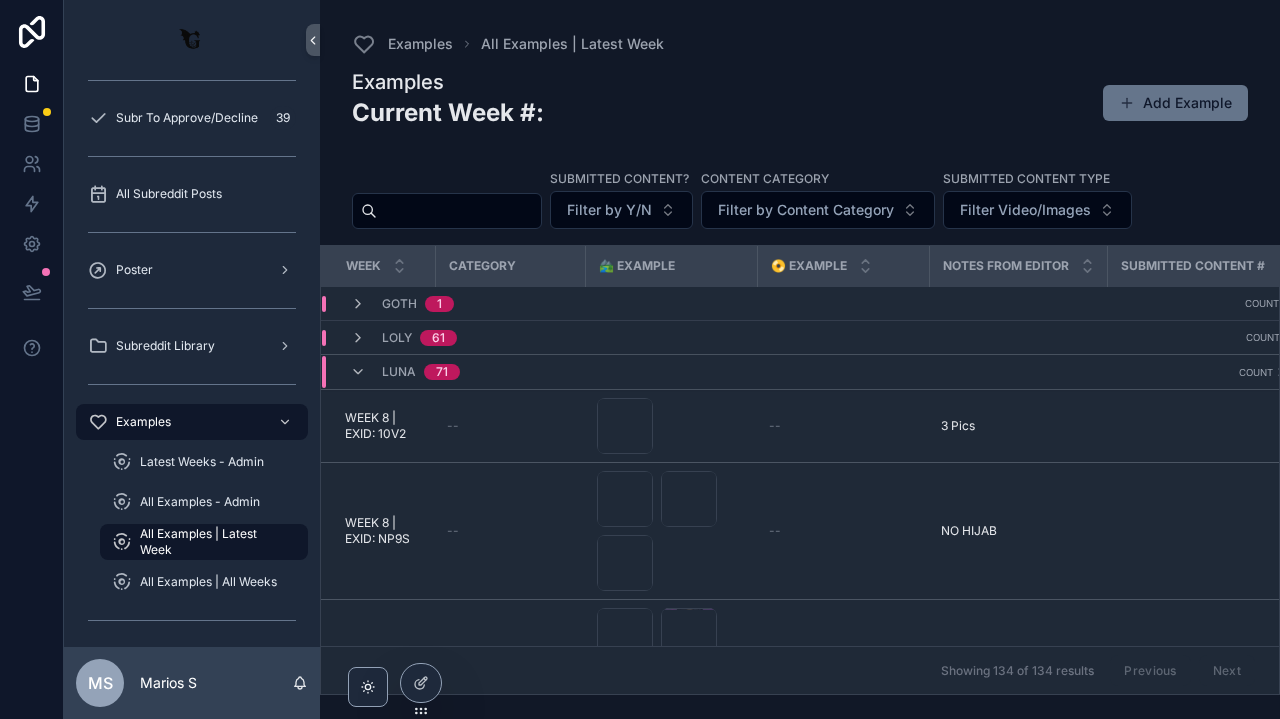 click on "Luna" at bounding box center [399, 372] 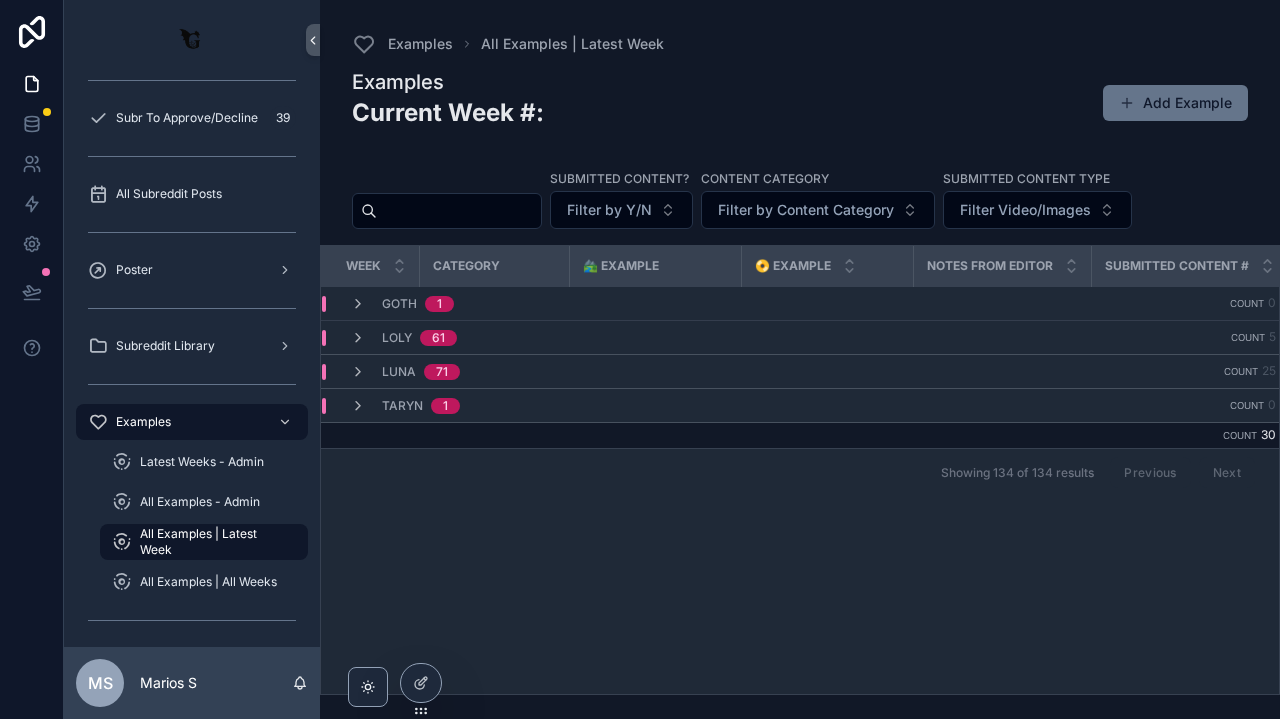 click on "Taryn" at bounding box center (402, 406) 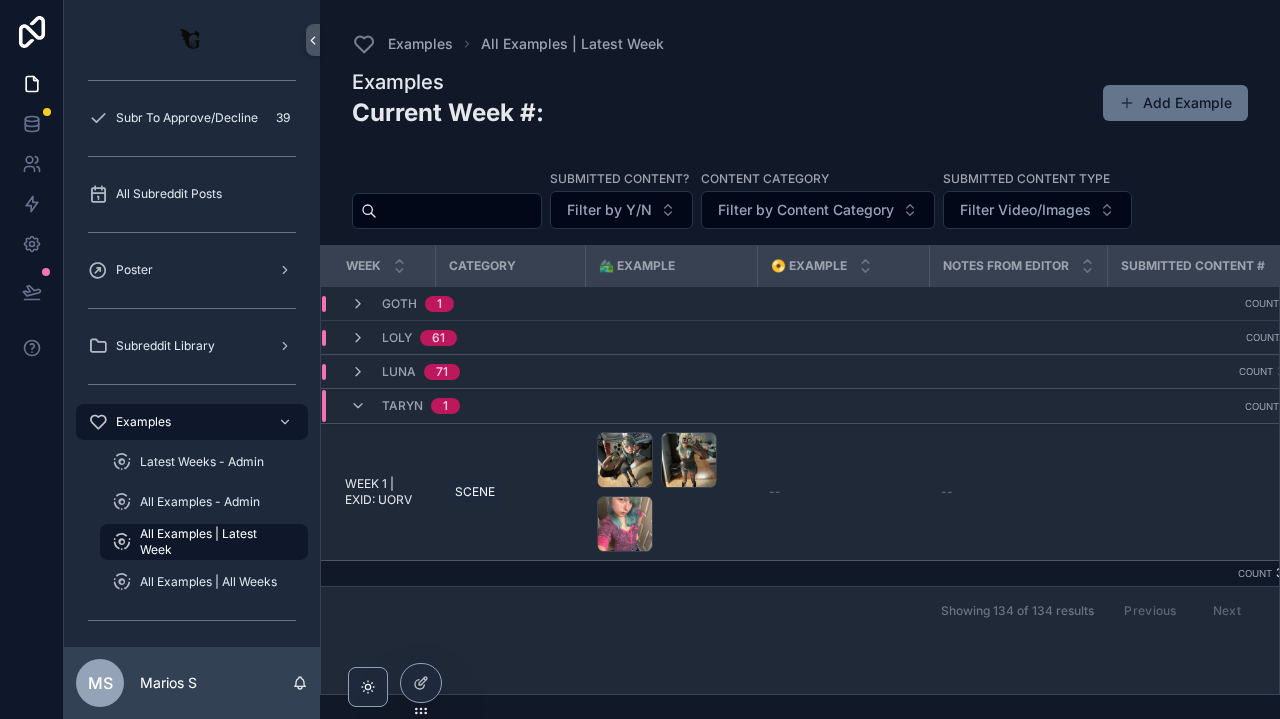 click on "[NAME] 71" at bounding box center [539, 372] 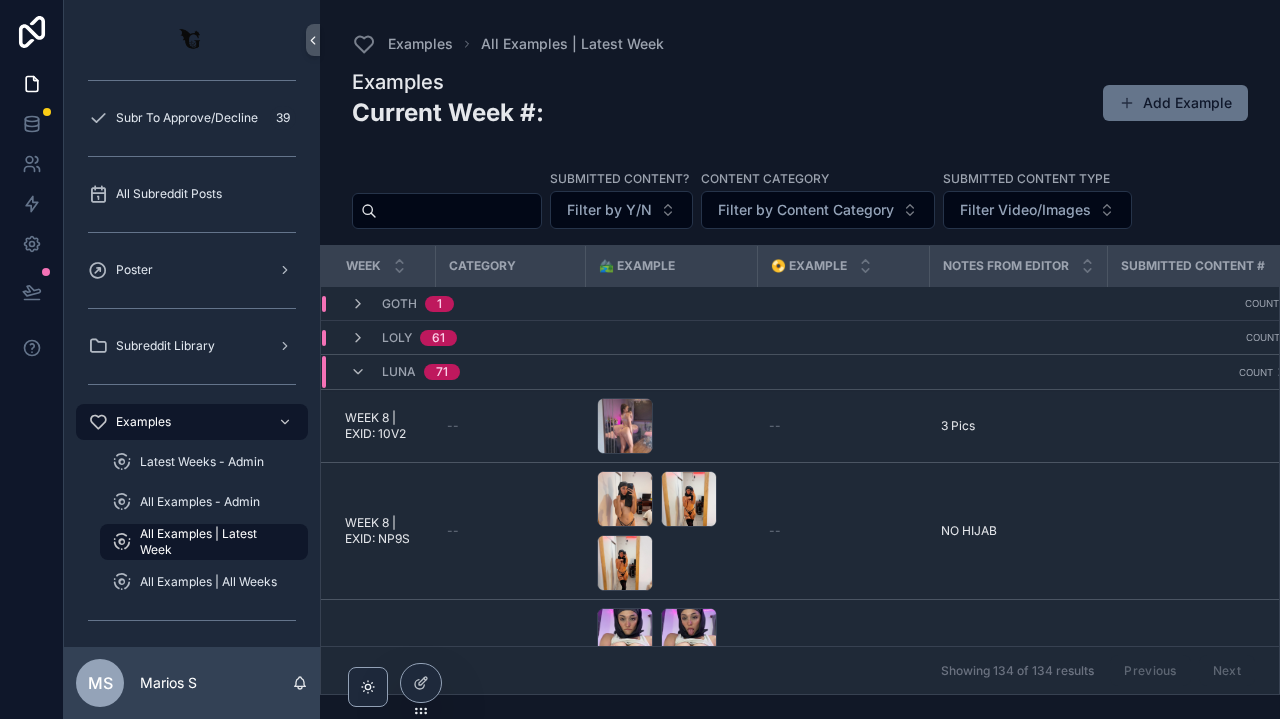 click on "[NAME] 71" at bounding box center [405, 372] 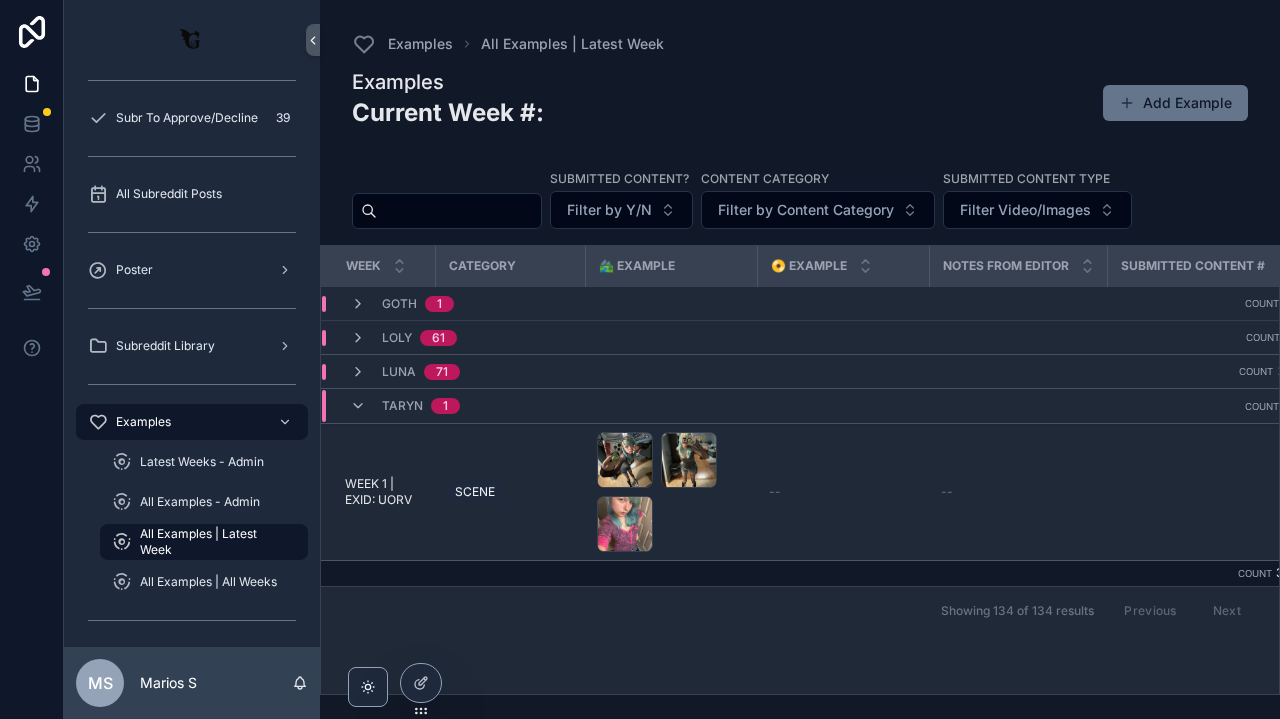 click on "[NAME] 71" at bounding box center (405, 372) 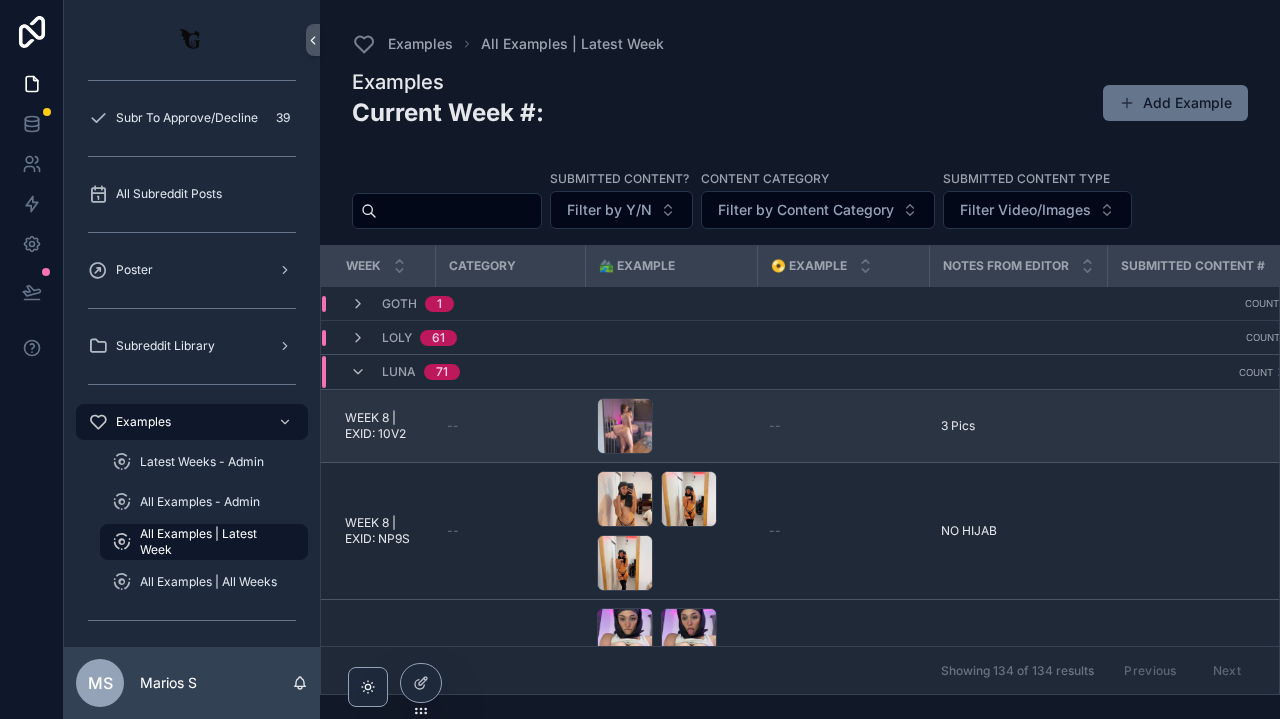 click on "--" at bounding box center [510, 426] 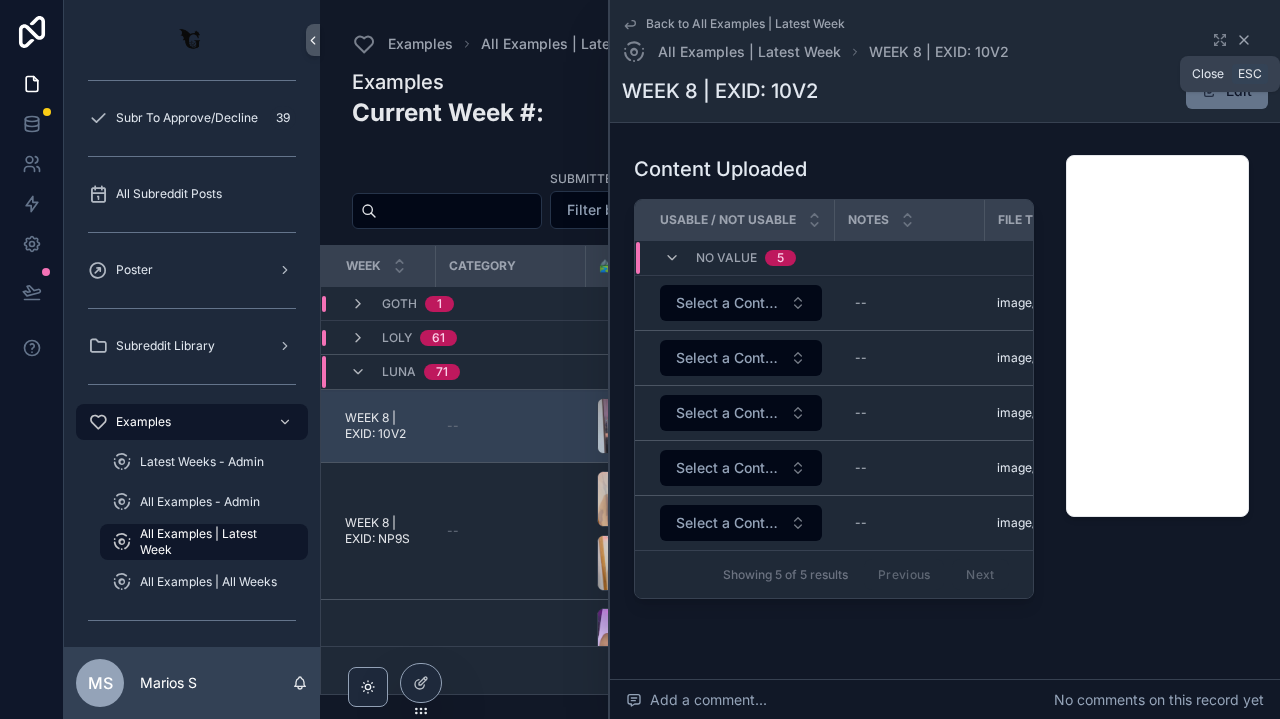 click 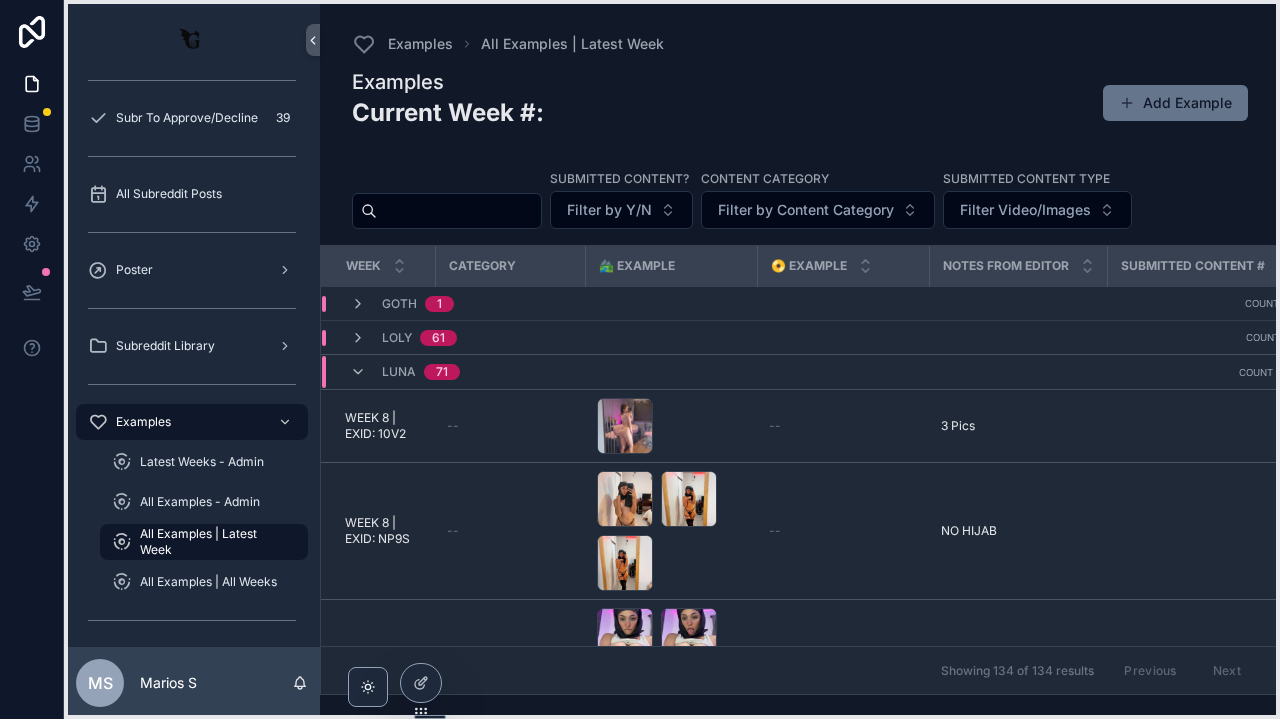 click 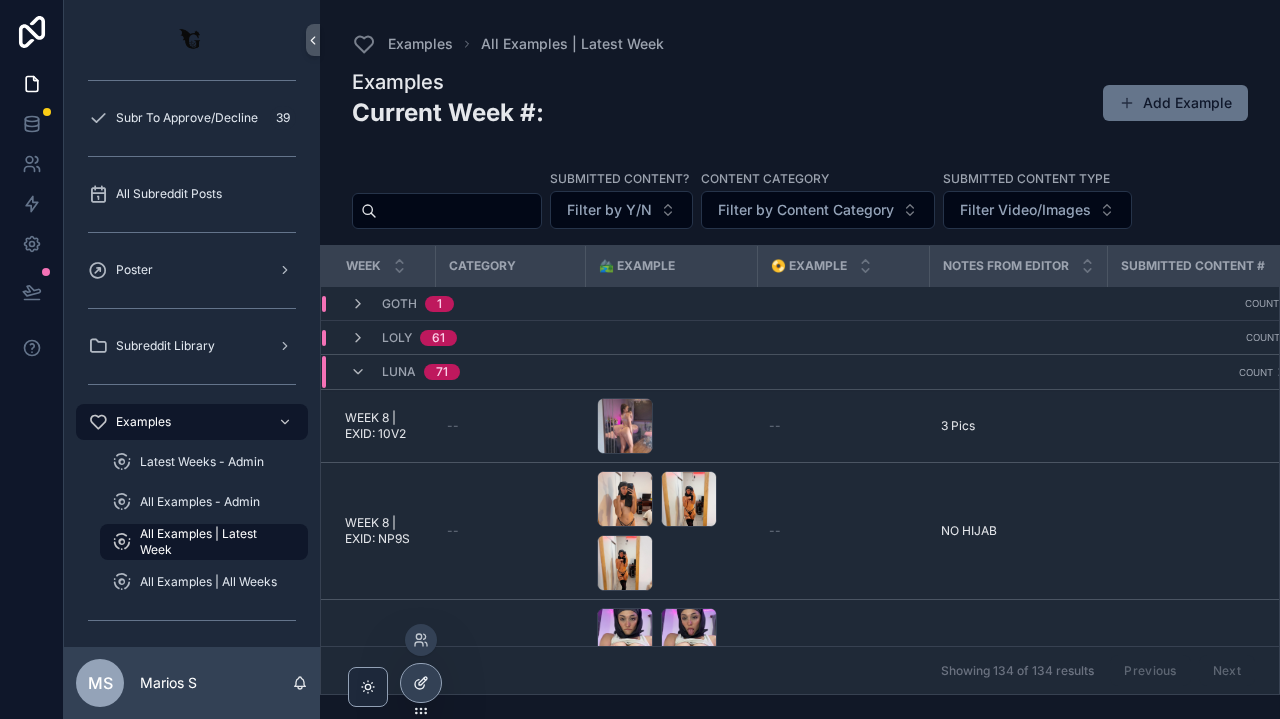 click 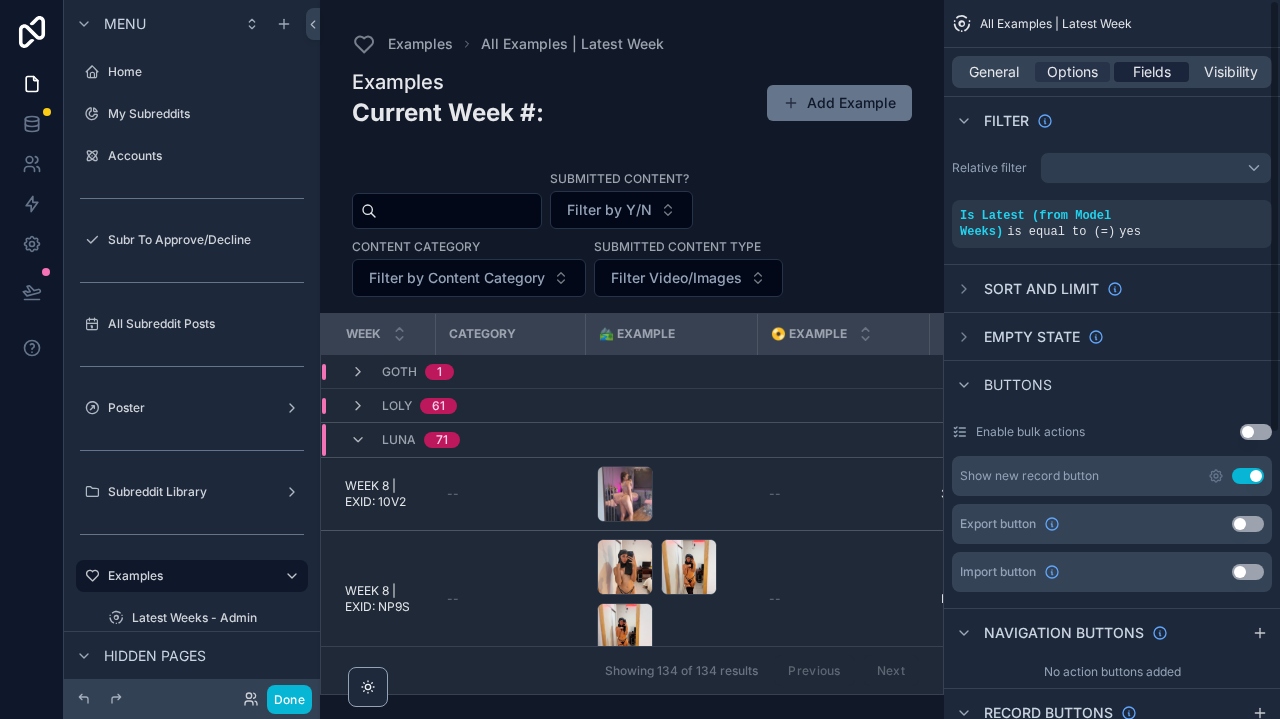 click on "Fields" at bounding box center [1152, 72] 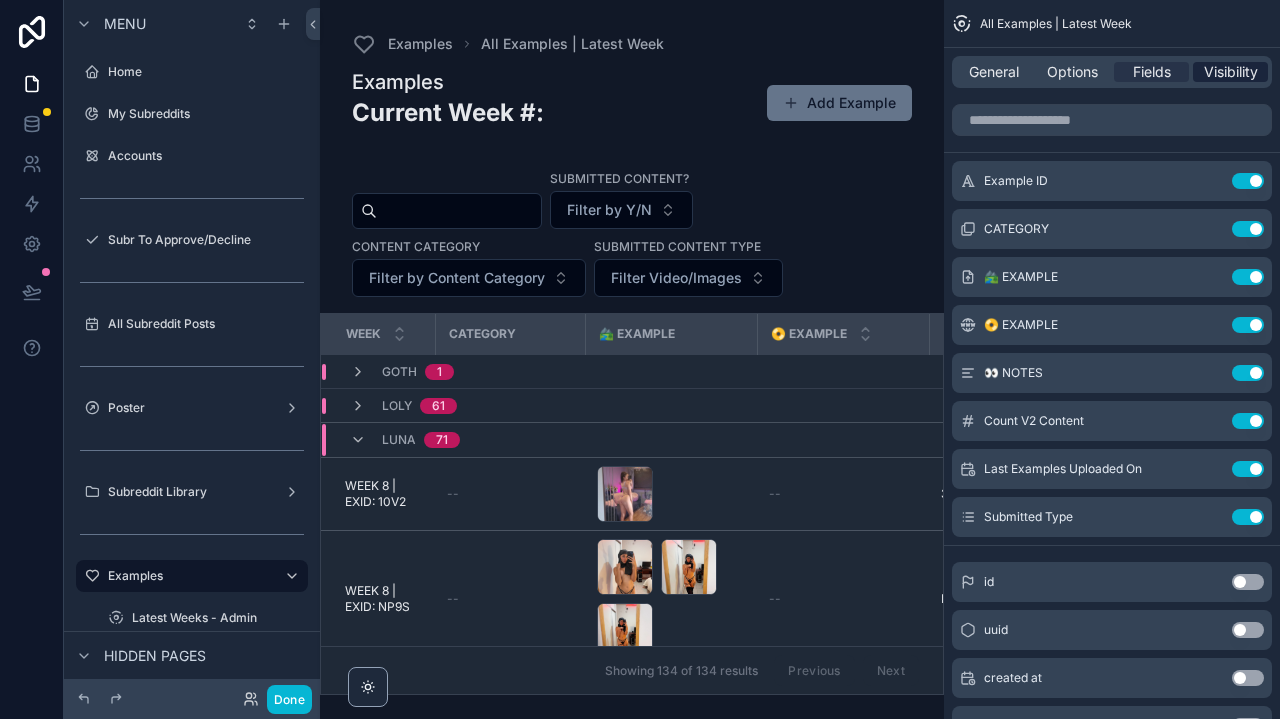 click on "Visibility" at bounding box center [1231, 72] 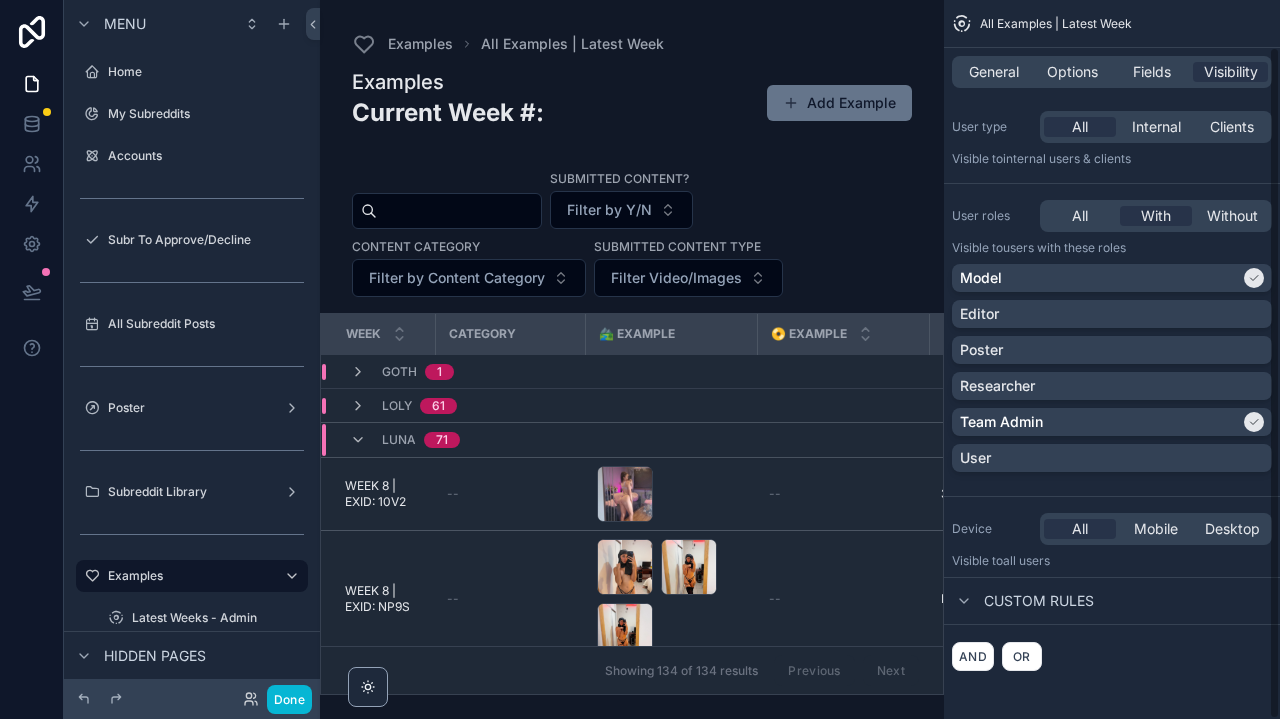 scroll, scrollTop: 50, scrollLeft: 0, axis: vertical 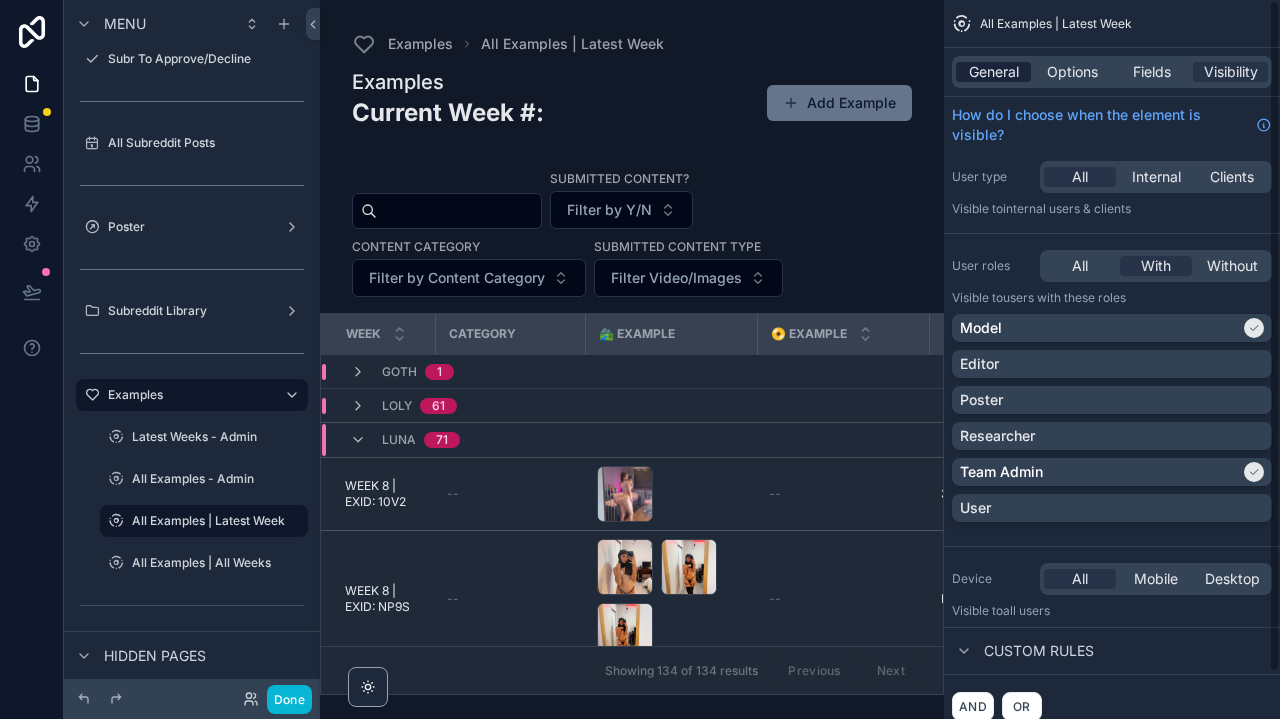 click on "General" at bounding box center [994, 72] 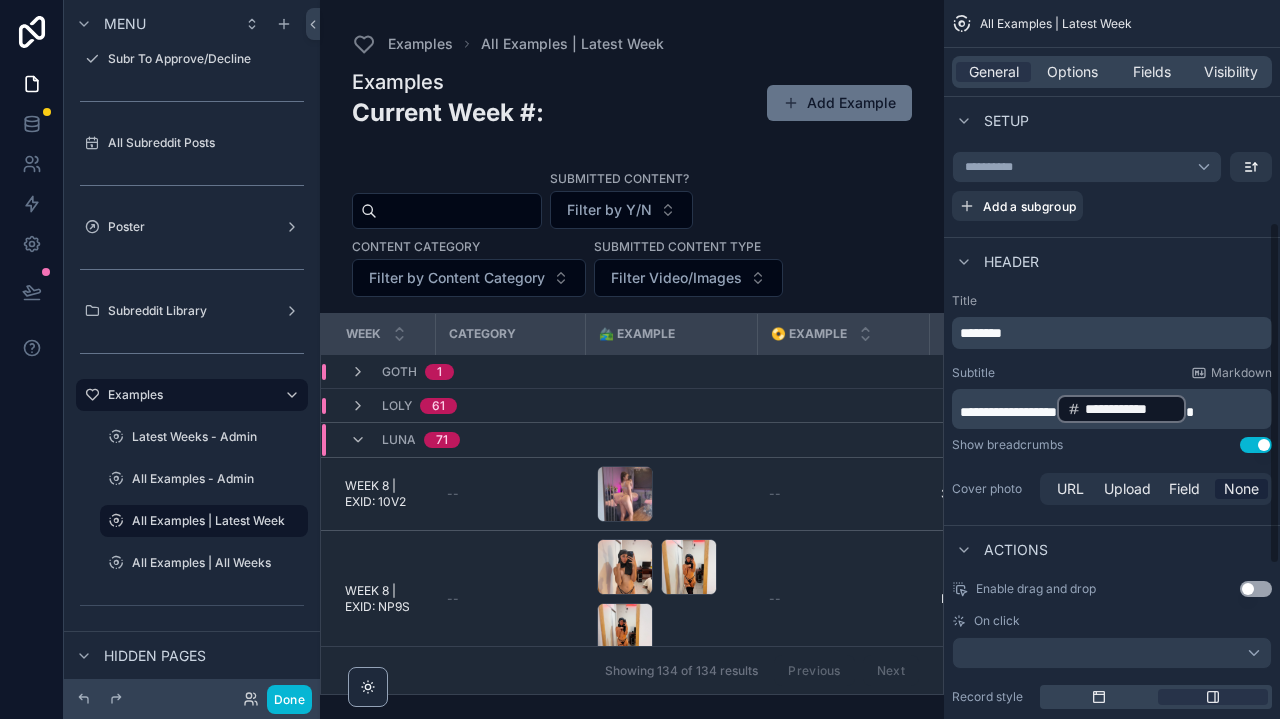 scroll, scrollTop: 457, scrollLeft: 0, axis: vertical 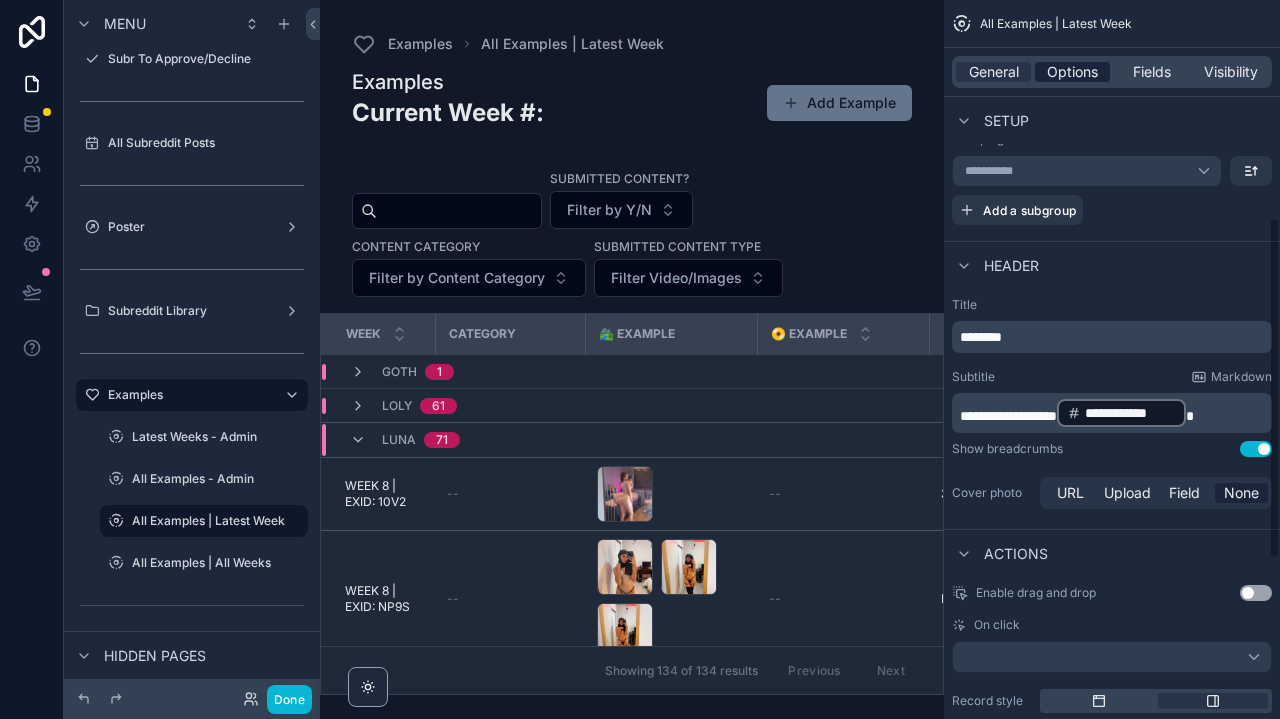 click on "Options" at bounding box center [1072, 72] 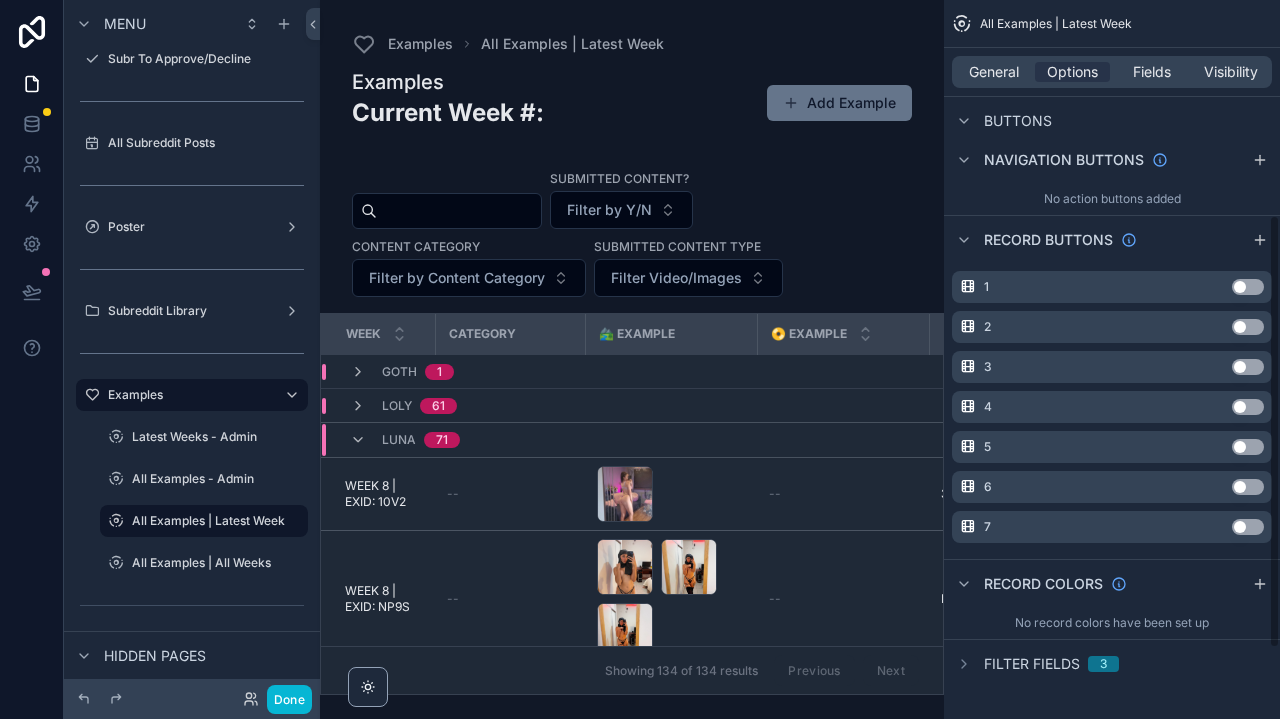 scroll, scrollTop: 473, scrollLeft: 0, axis: vertical 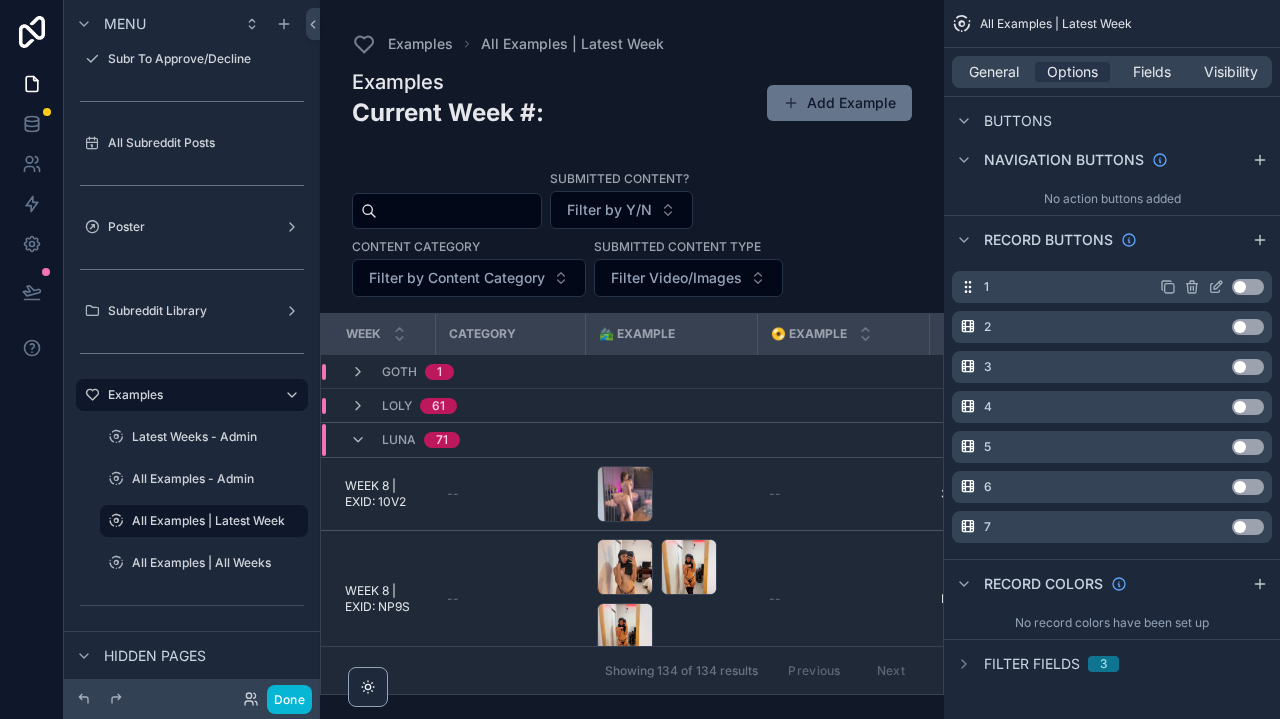 click 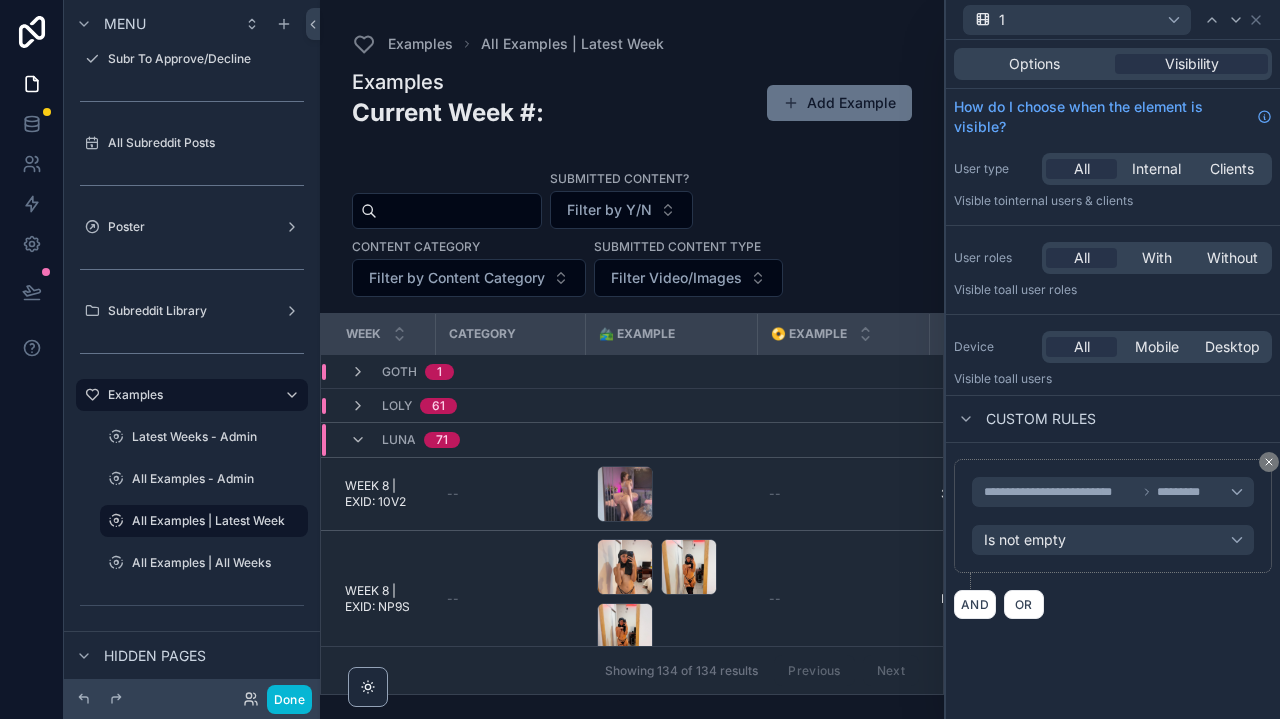 scroll, scrollTop: 0, scrollLeft: 0, axis: both 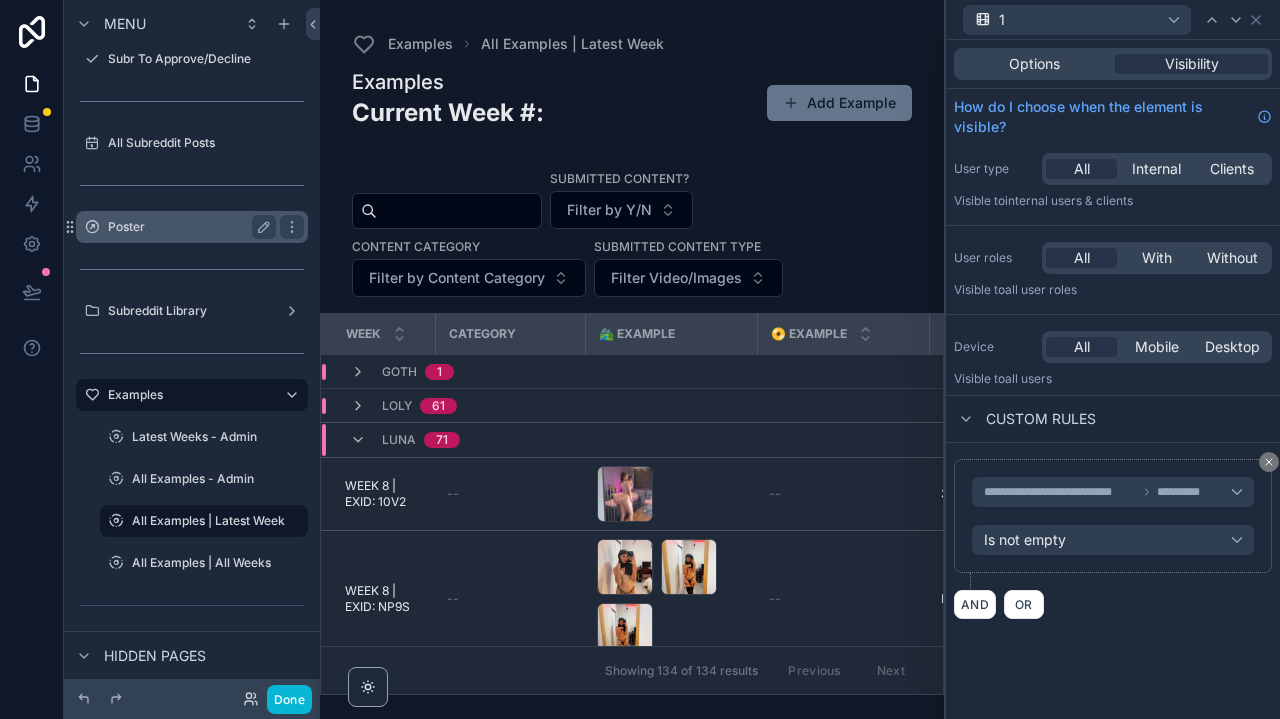 click on "Poster" at bounding box center (192, 227) 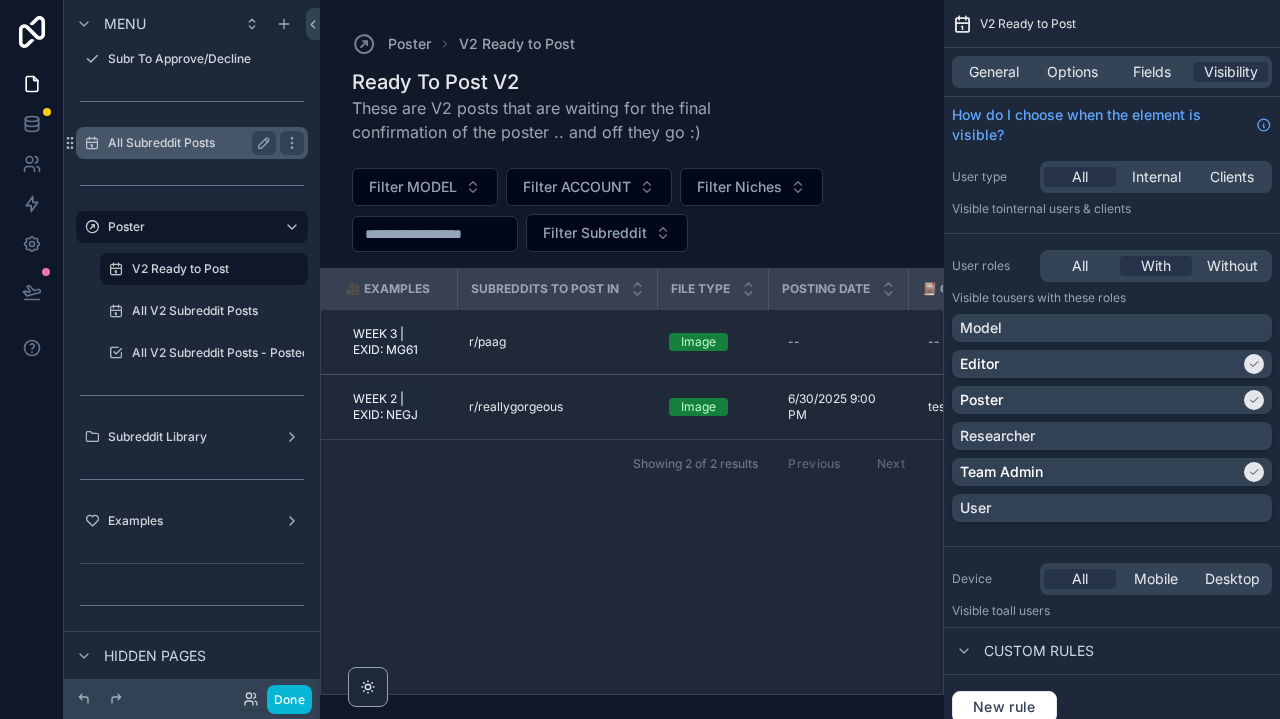 click on "All Subreddit Posts" at bounding box center (188, 143) 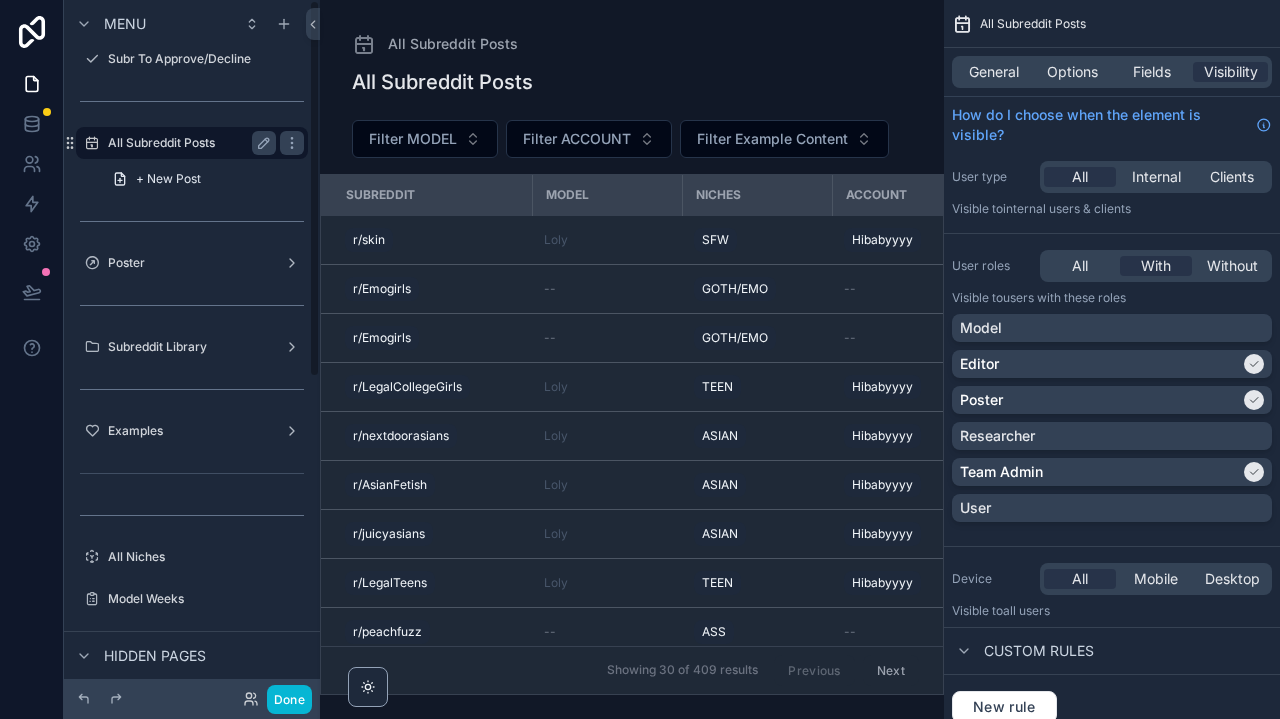 scroll, scrollTop: 0, scrollLeft: 0, axis: both 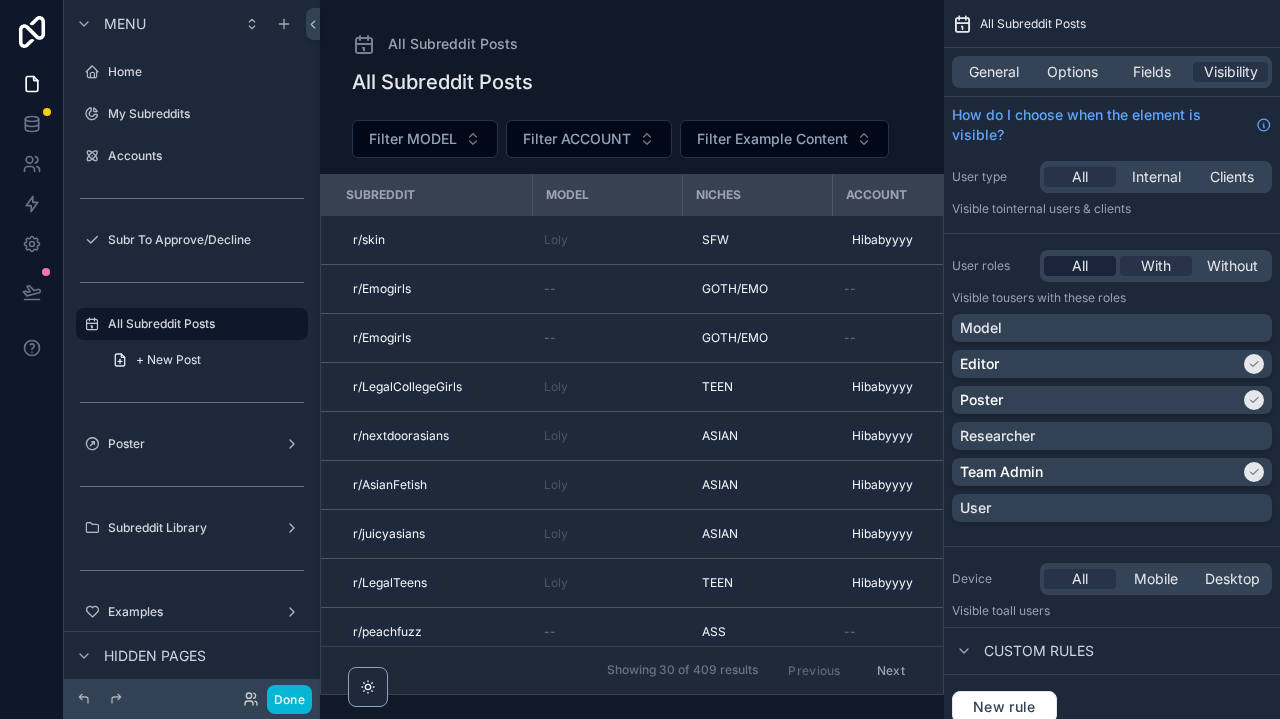click on "All" at bounding box center (1080, 266) 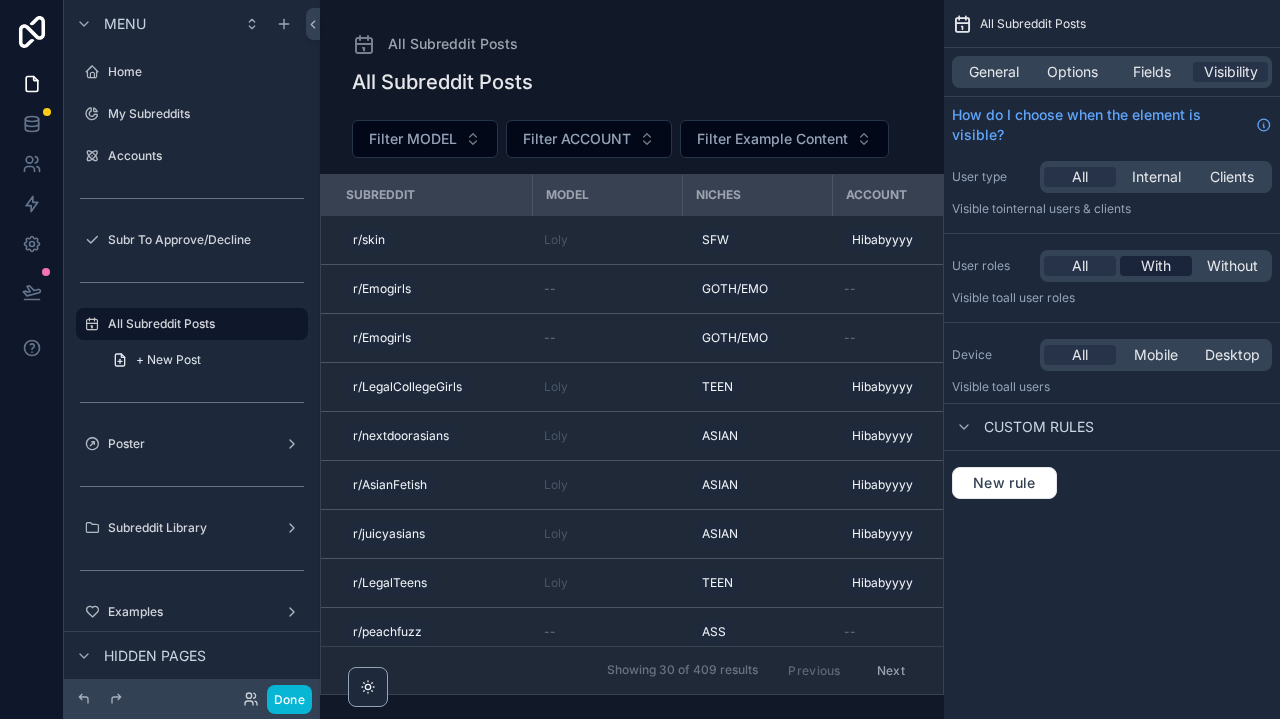 click on "With" at bounding box center (1156, 266) 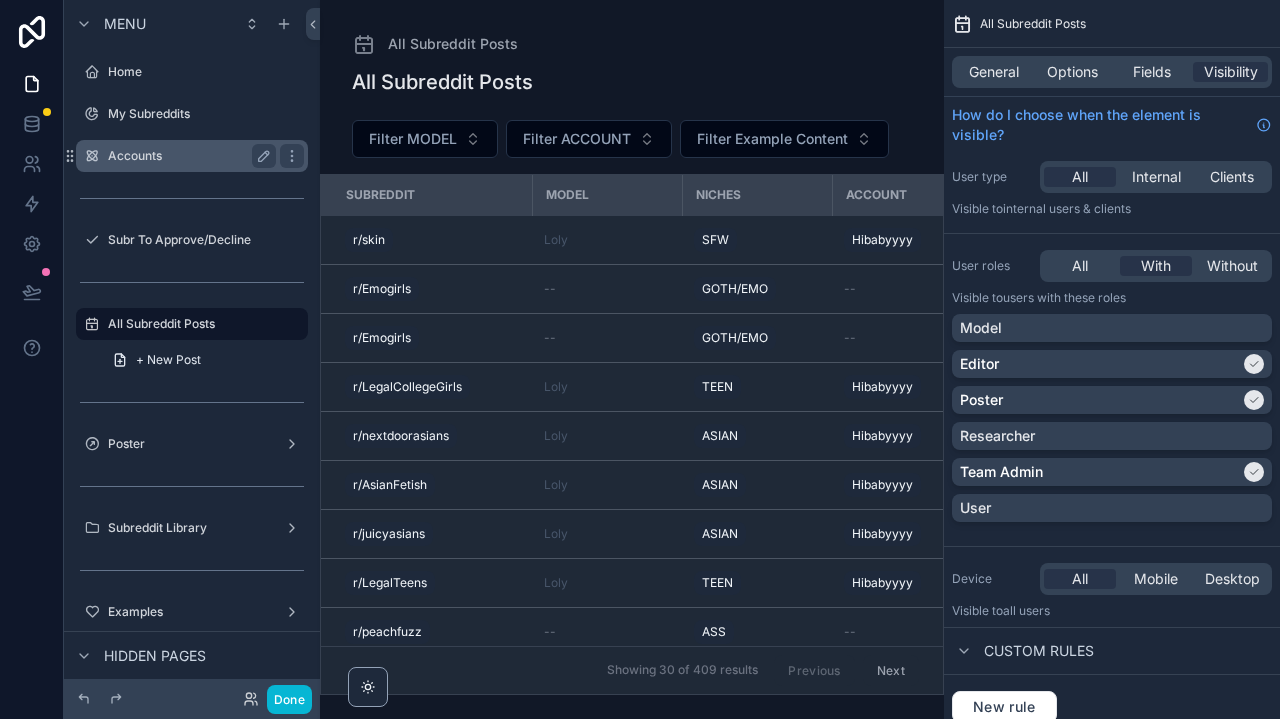 scroll, scrollTop: 0, scrollLeft: 0, axis: both 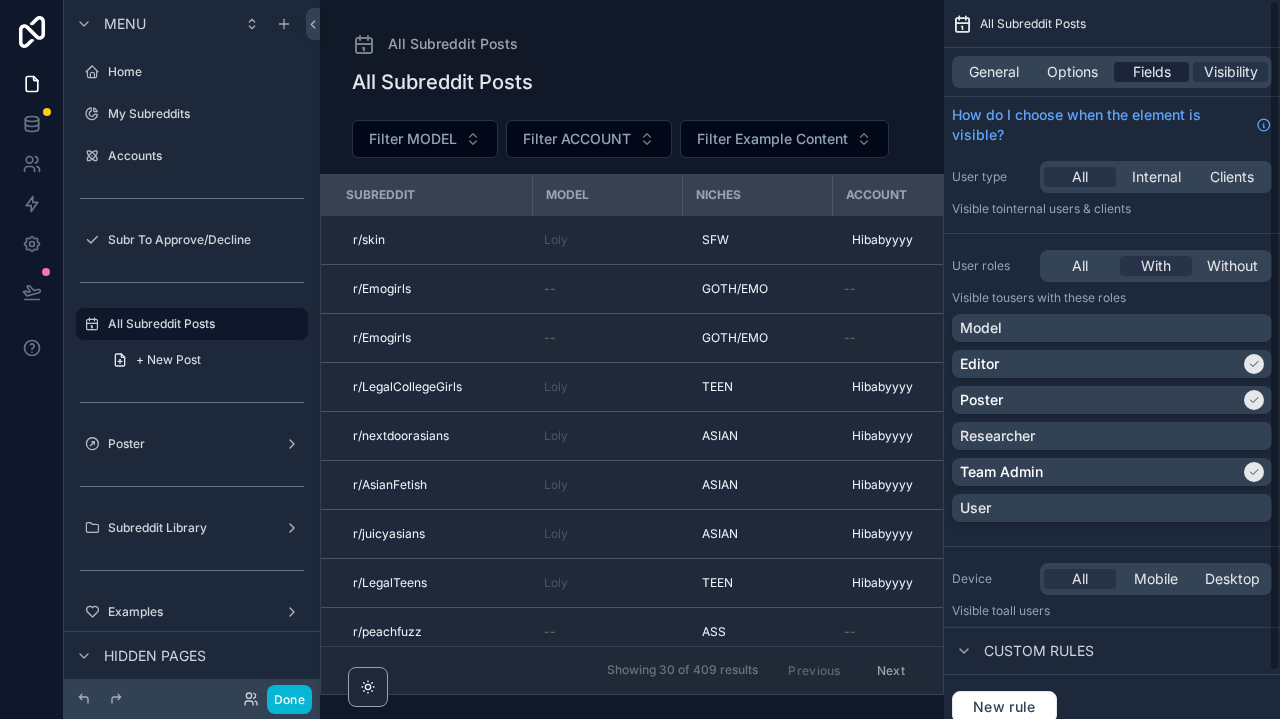 click on "Fields" at bounding box center [1152, 72] 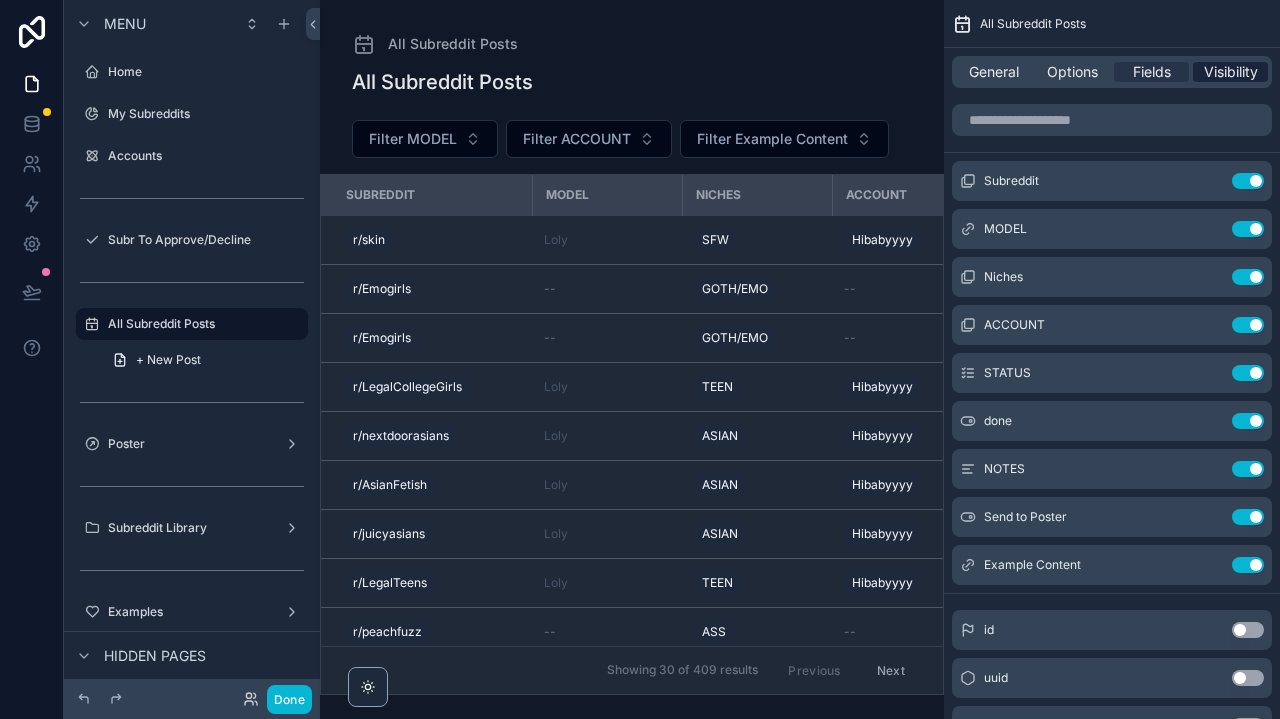 click on "Visibility" at bounding box center (1231, 72) 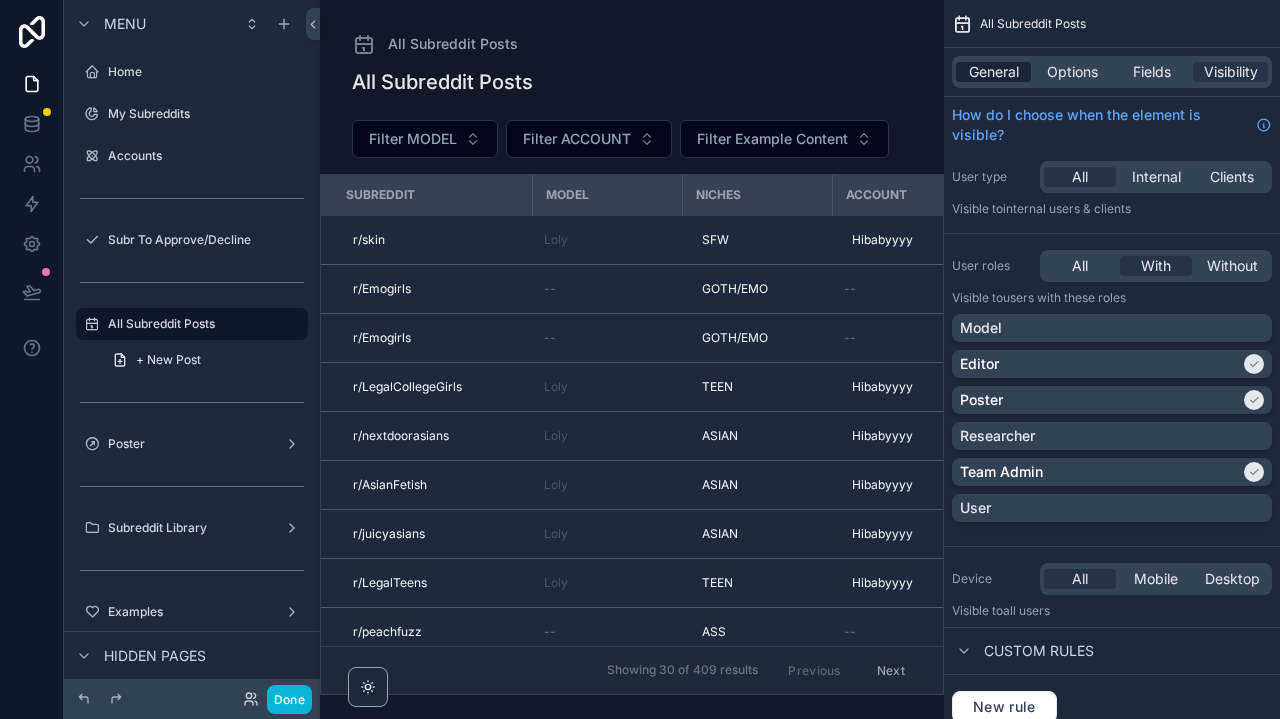 click on "General" at bounding box center [994, 72] 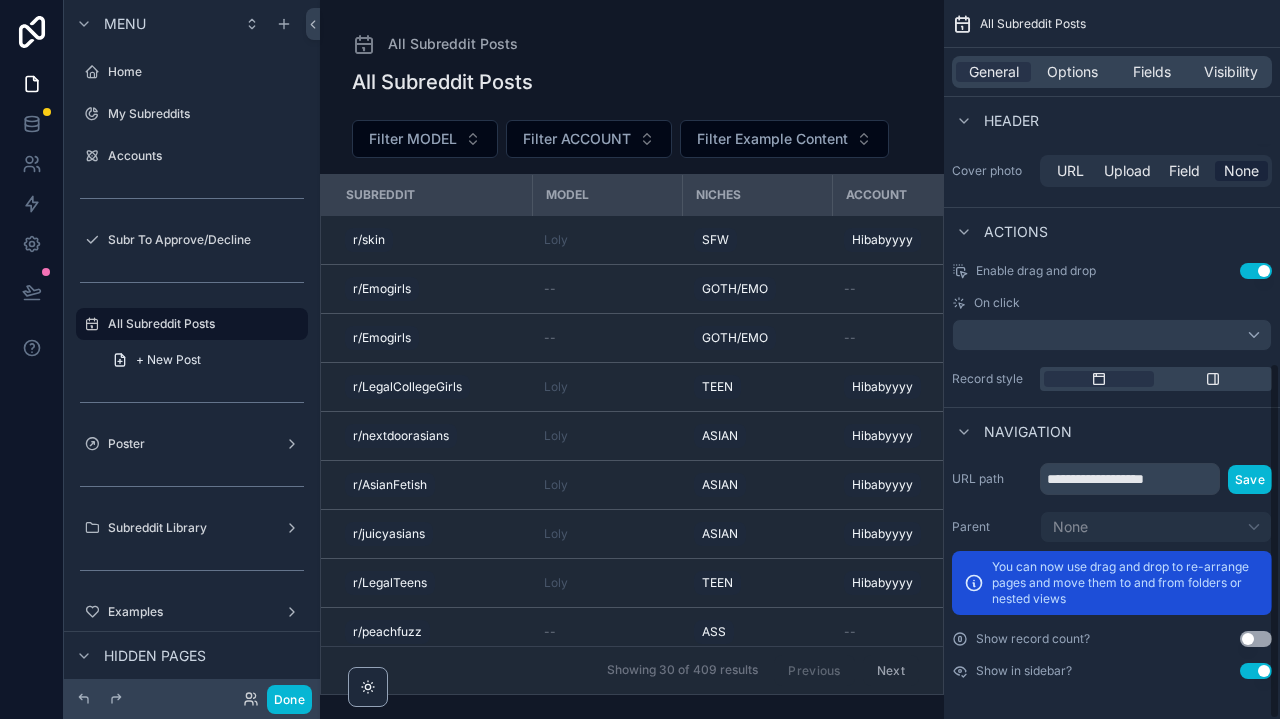 scroll, scrollTop: 733, scrollLeft: 0, axis: vertical 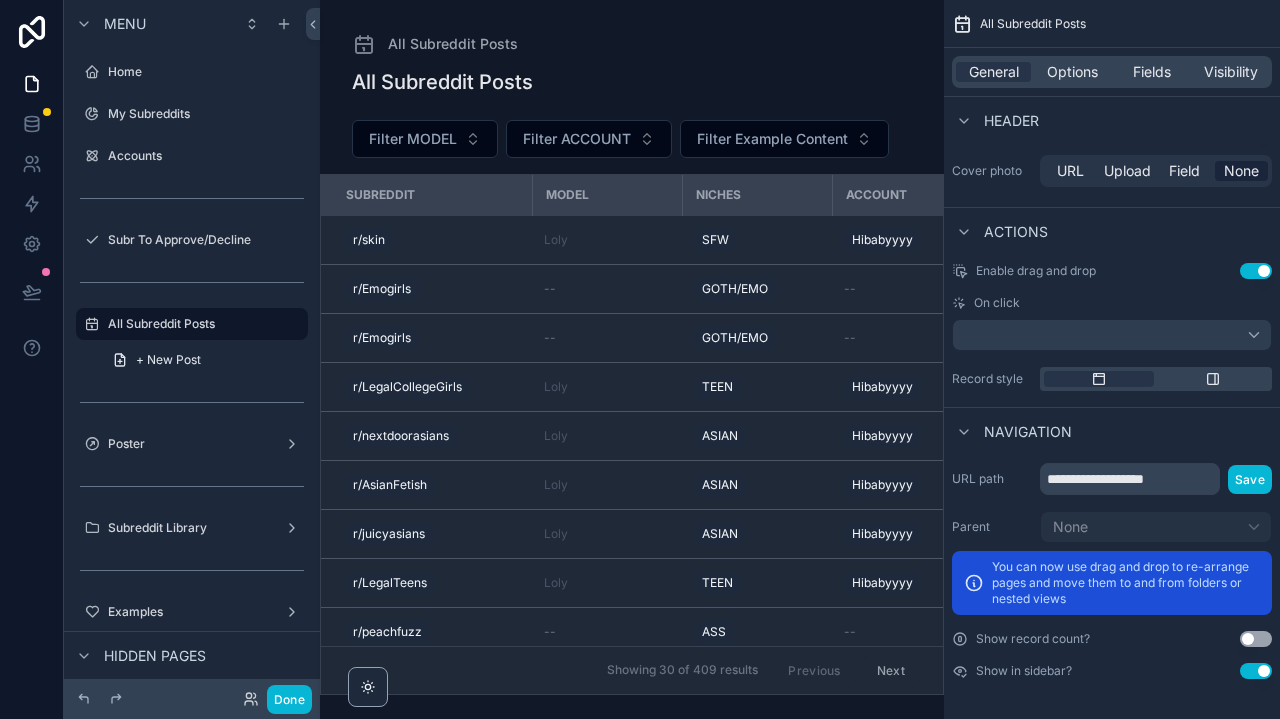 click on "General Options Fields Visibility" at bounding box center [1112, 72] 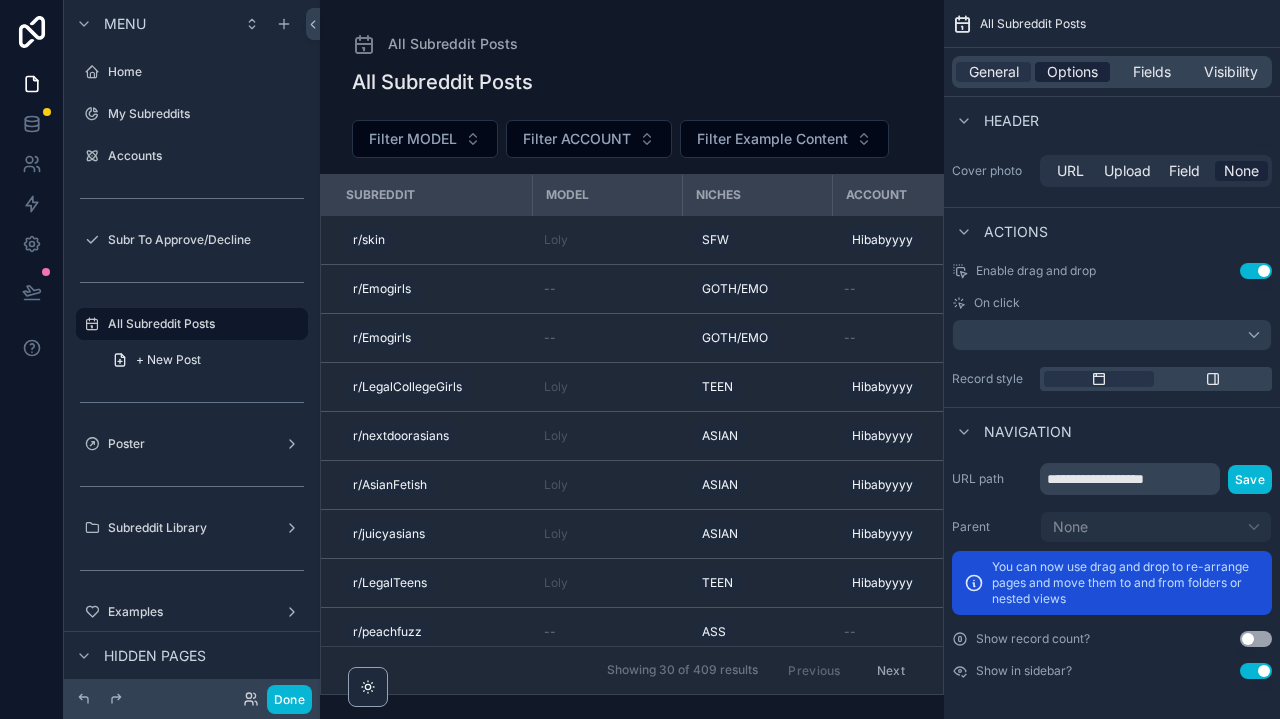 click on "Options" at bounding box center (1072, 72) 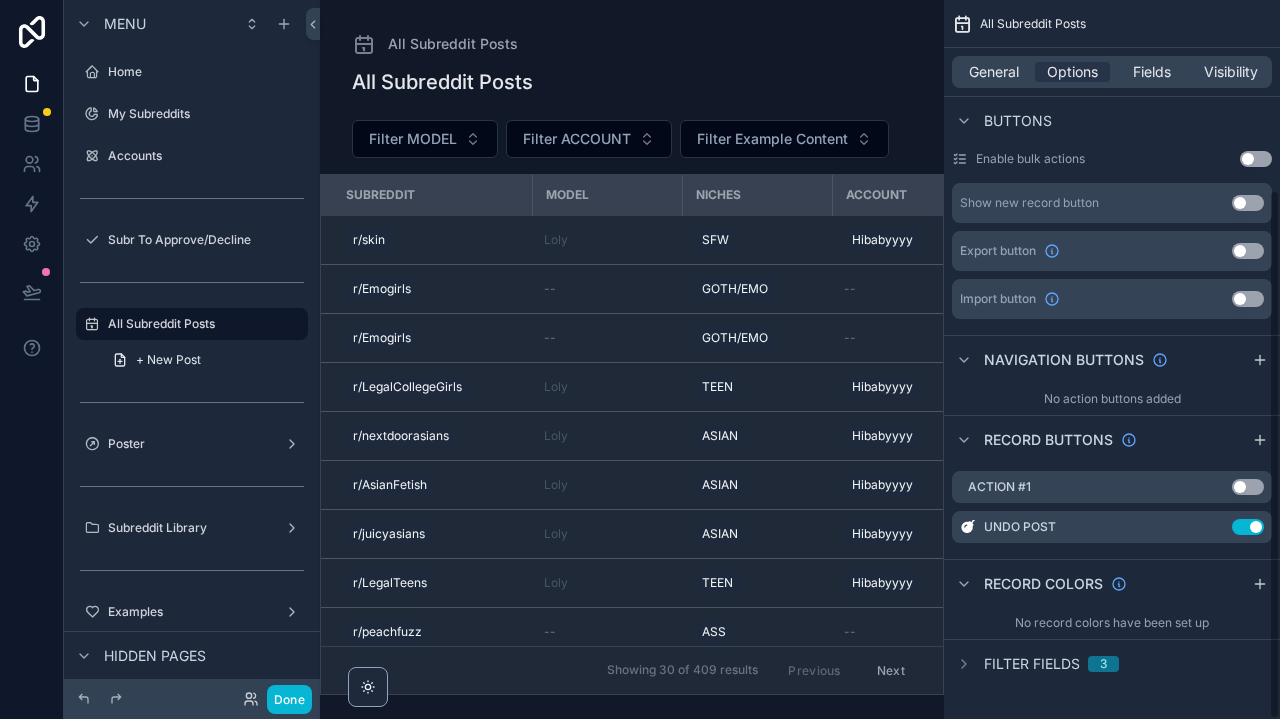 scroll, scrollTop: 0, scrollLeft: 0, axis: both 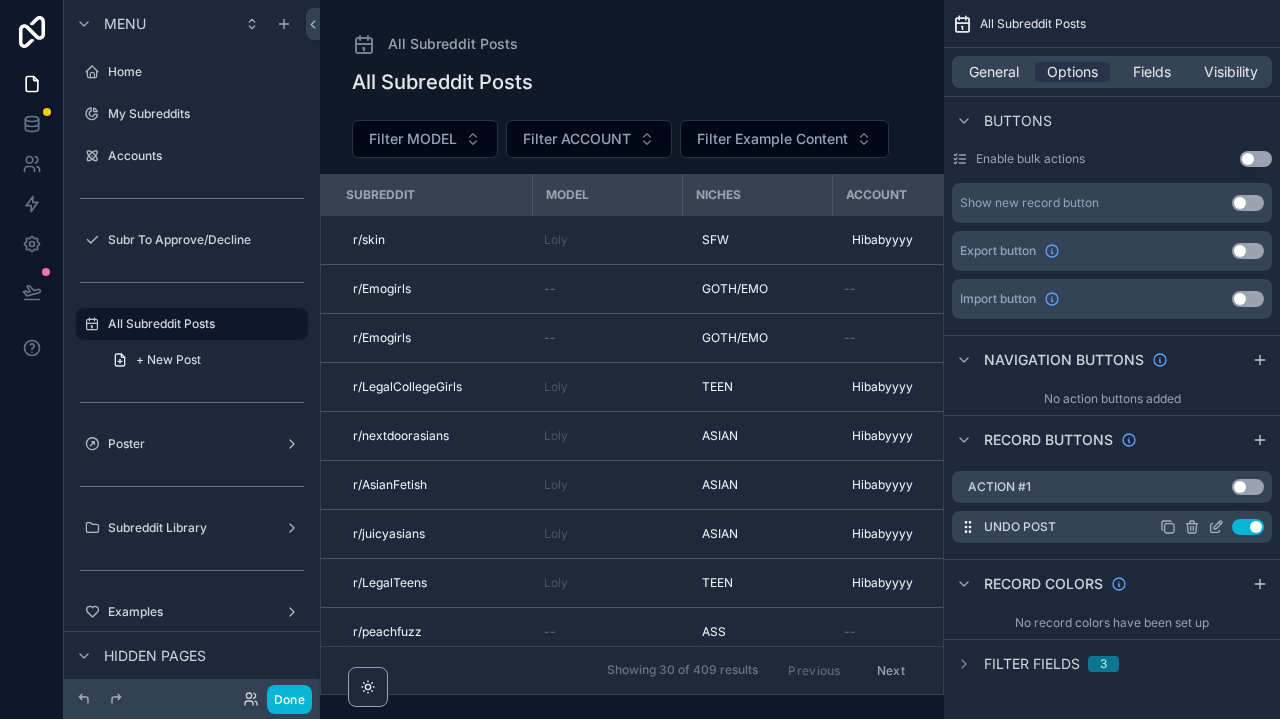 click 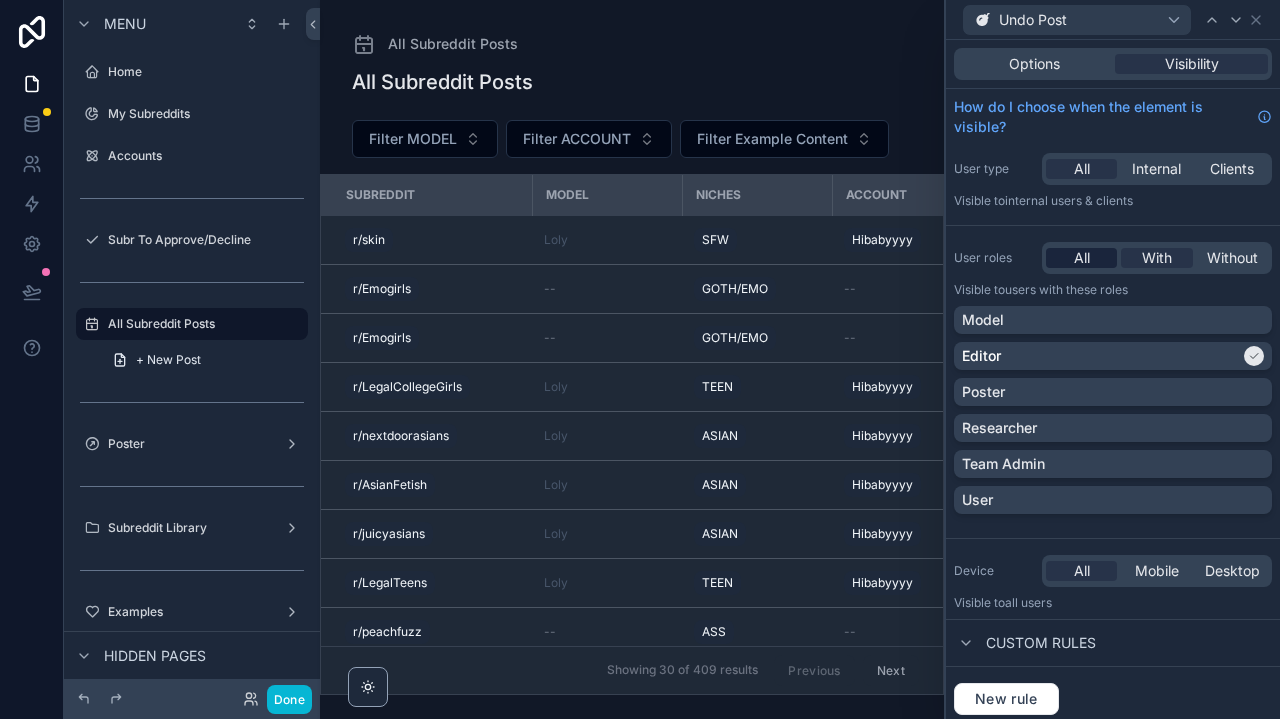 click on "All" at bounding box center [1082, 258] 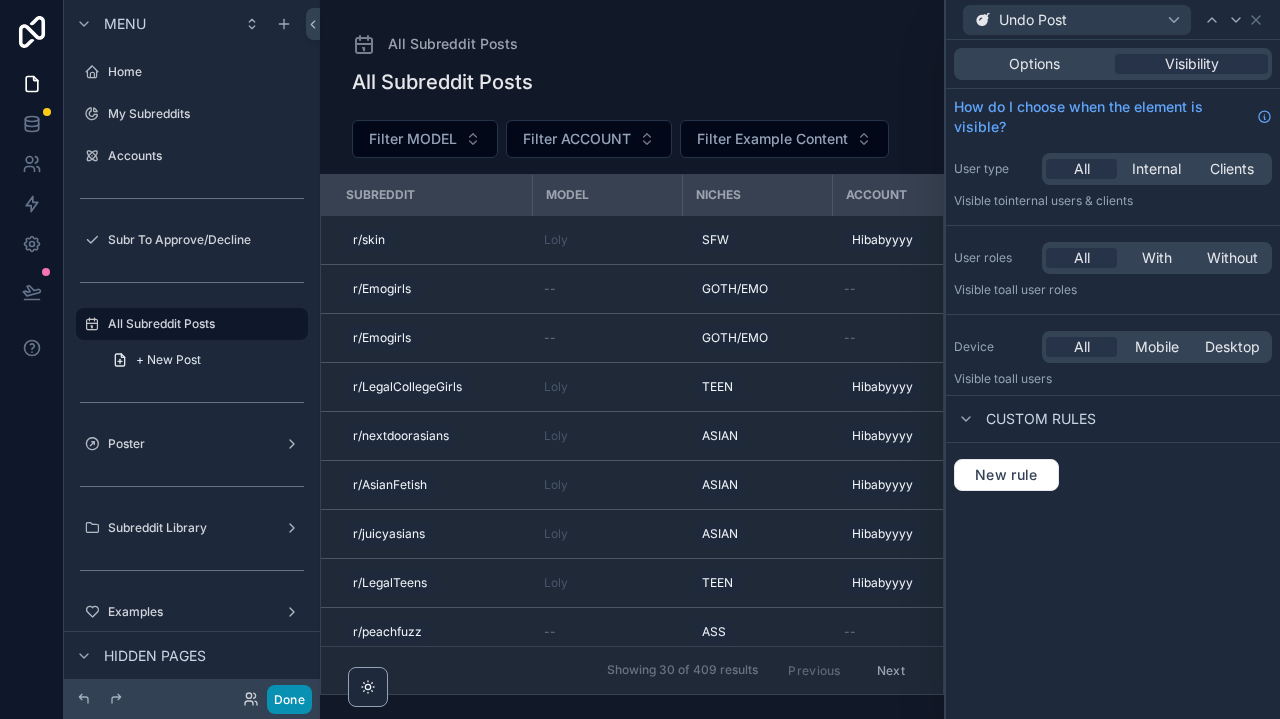 click on "Done" at bounding box center (289, 699) 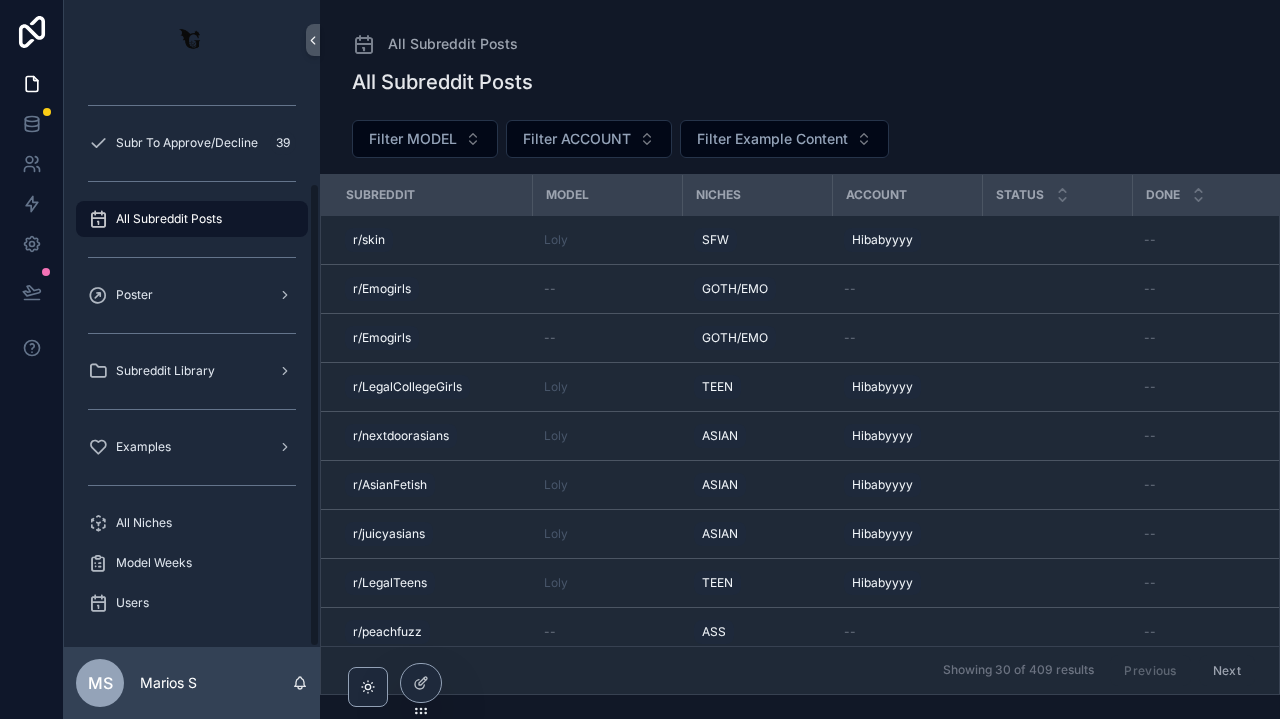 scroll, scrollTop: 125, scrollLeft: 0, axis: vertical 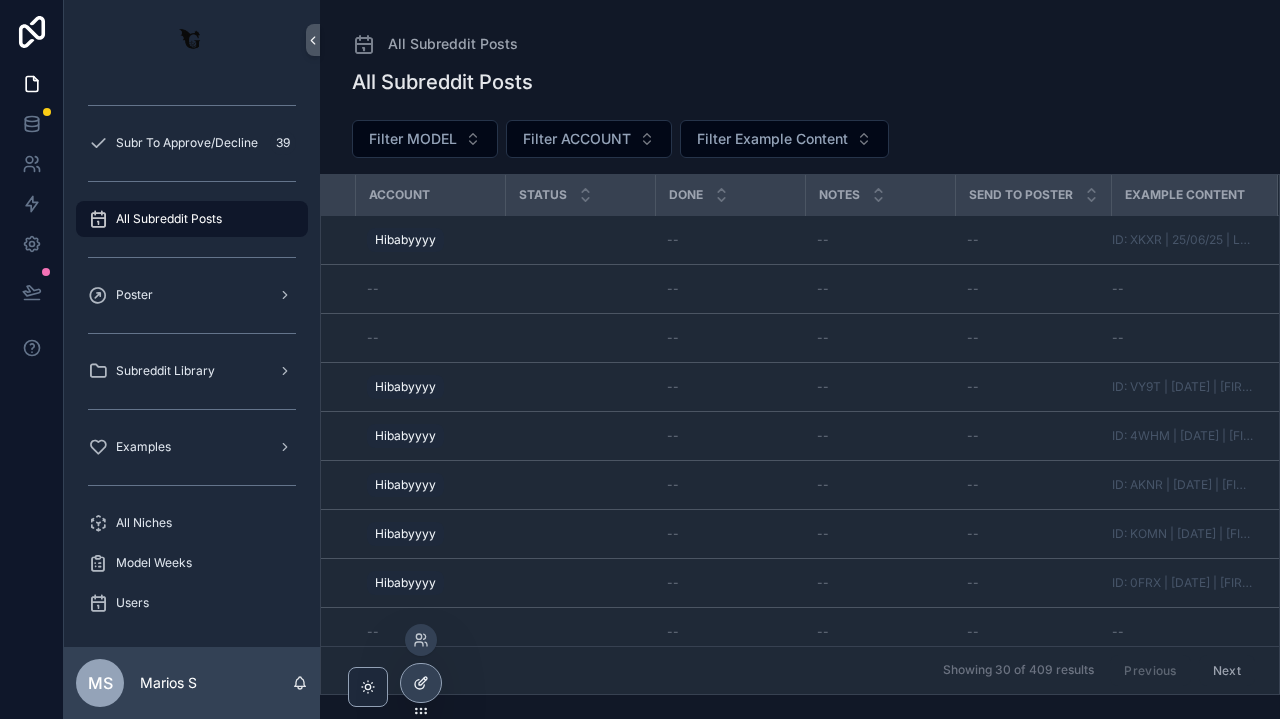 click at bounding box center (421, 683) 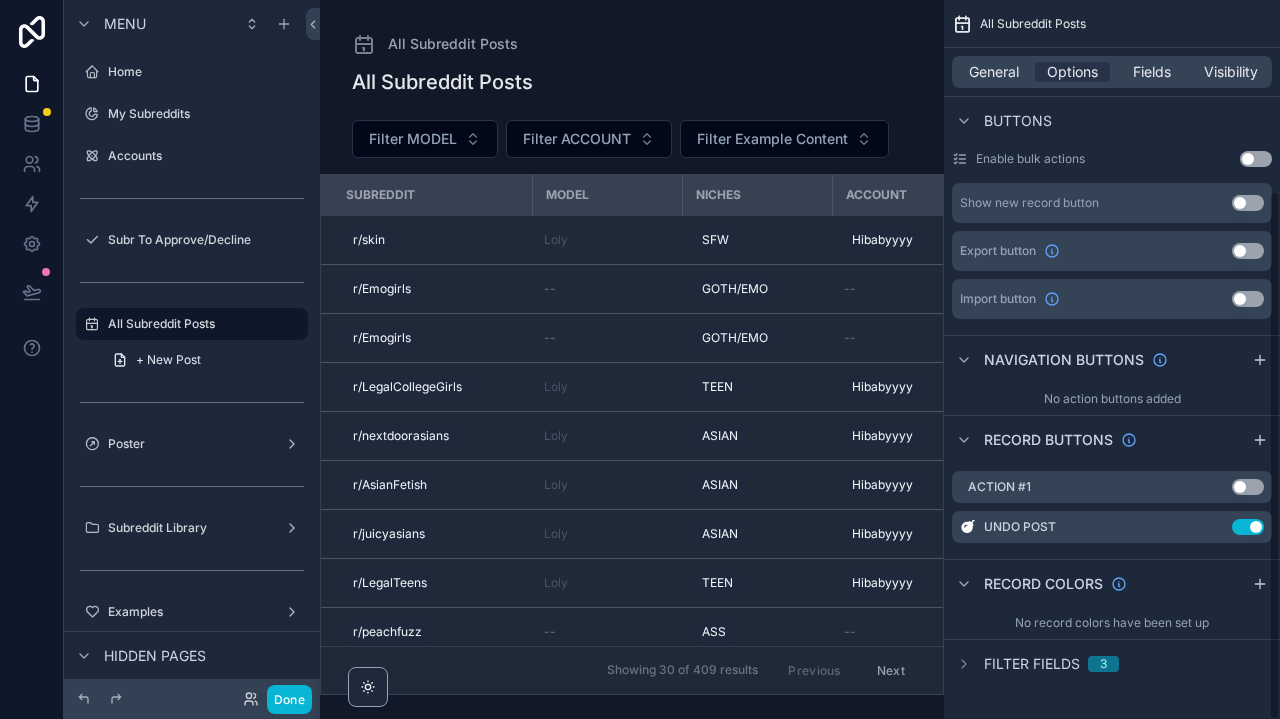 scroll, scrollTop: 257, scrollLeft: 0, axis: vertical 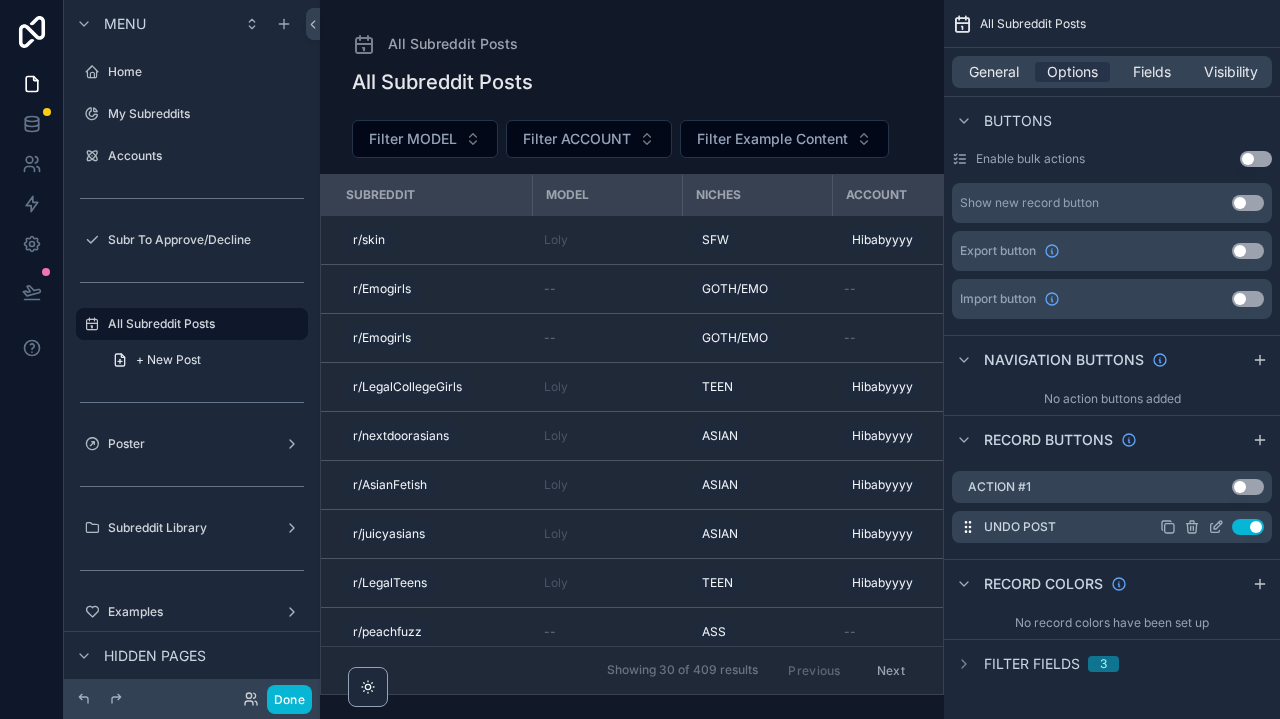 click 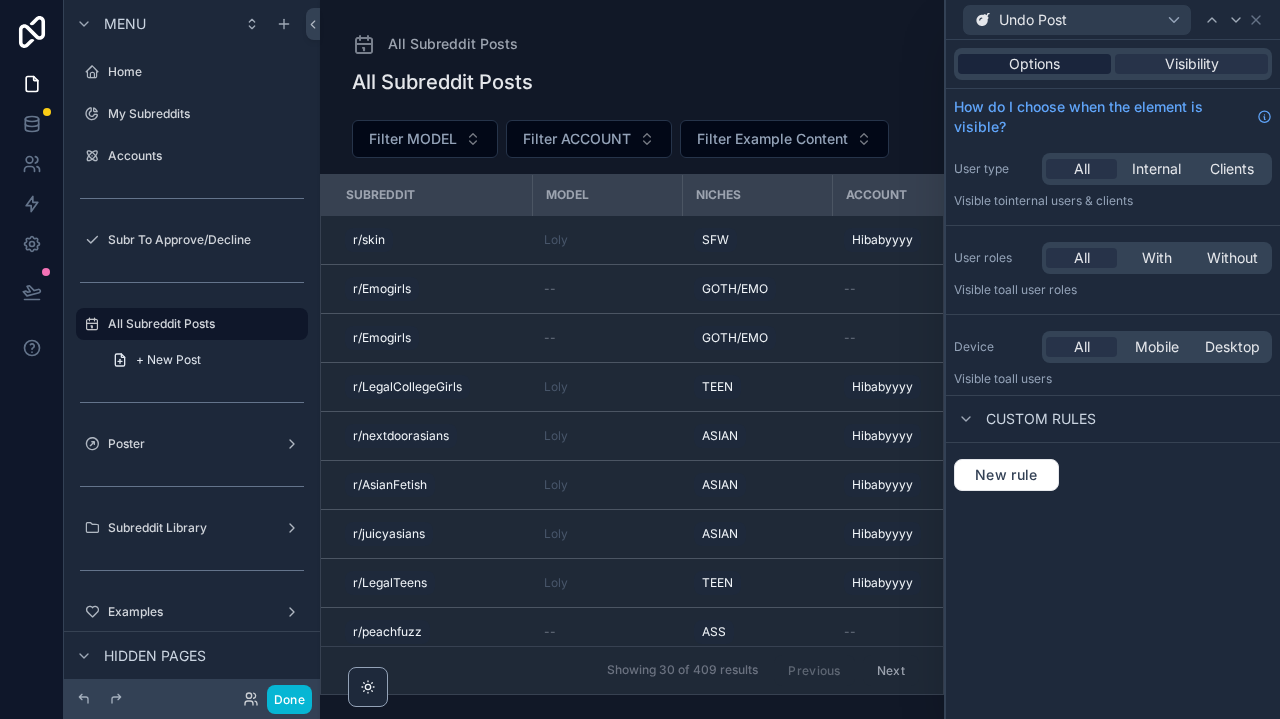 click on "Options" at bounding box center (1034, 64) 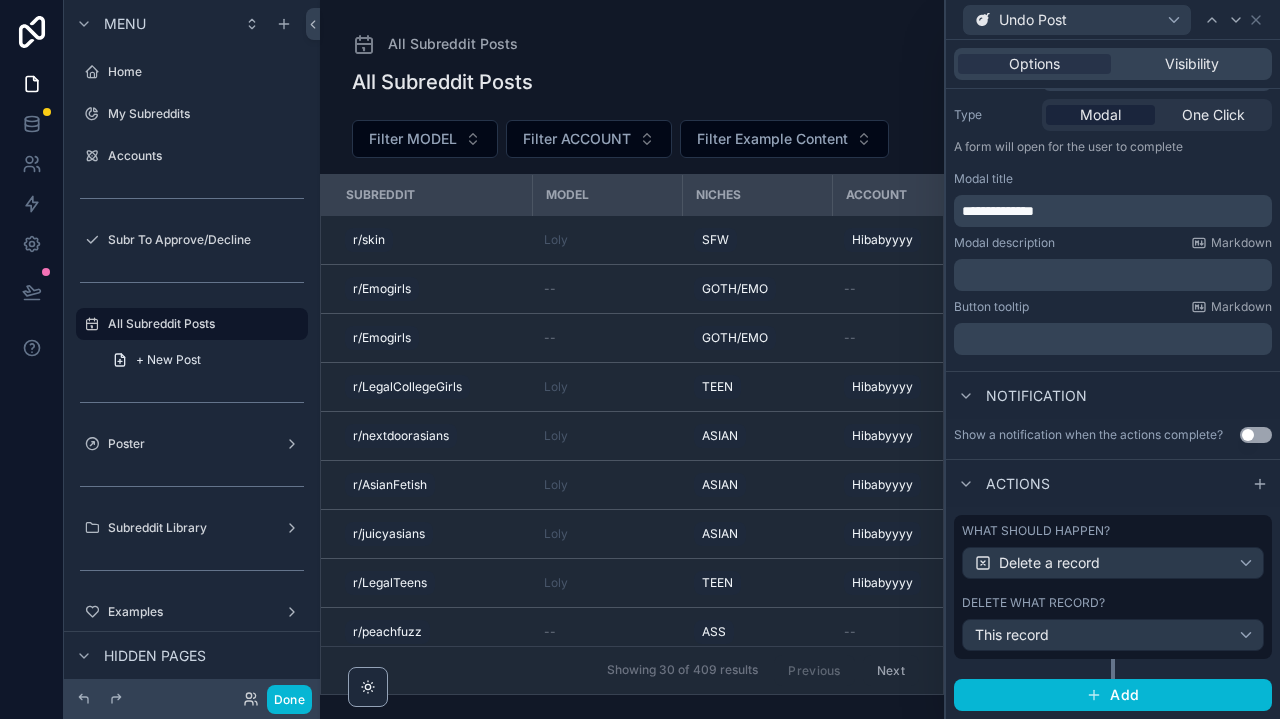 scroll, scrollTop: 237, scrollLeft: 0, axis: vertical 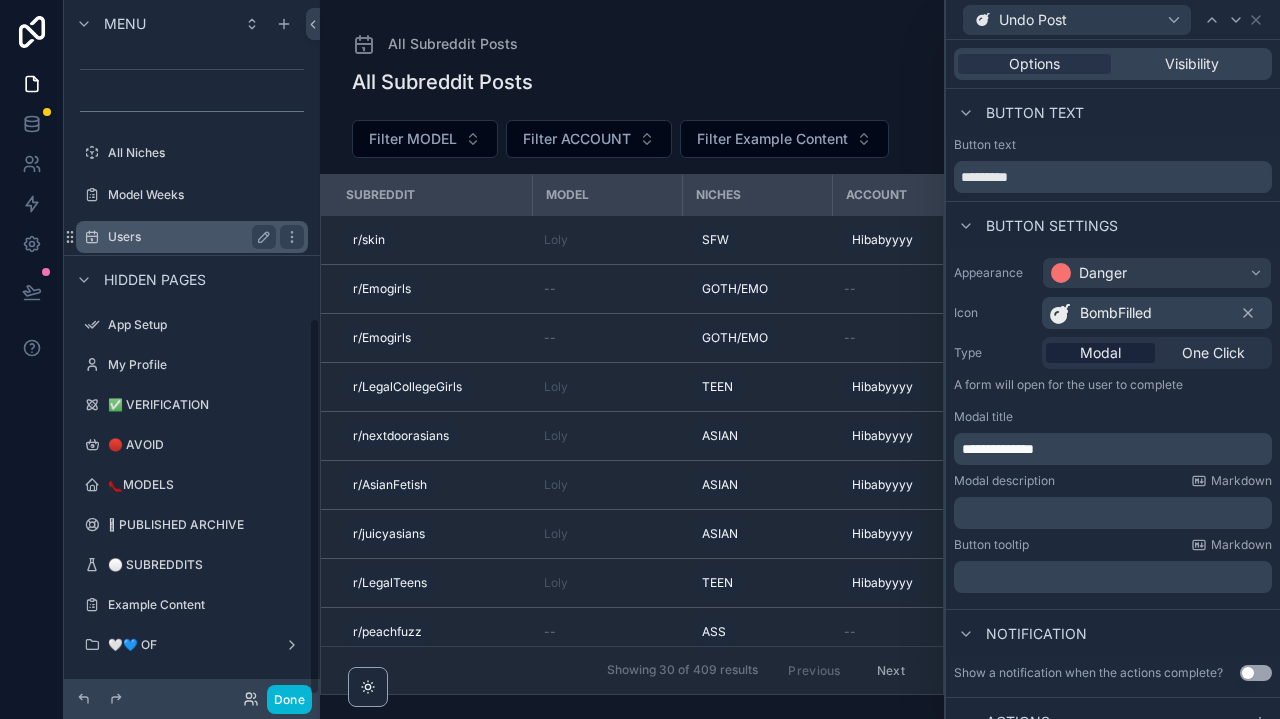 click on "Users" at bounding box center [192, 237] 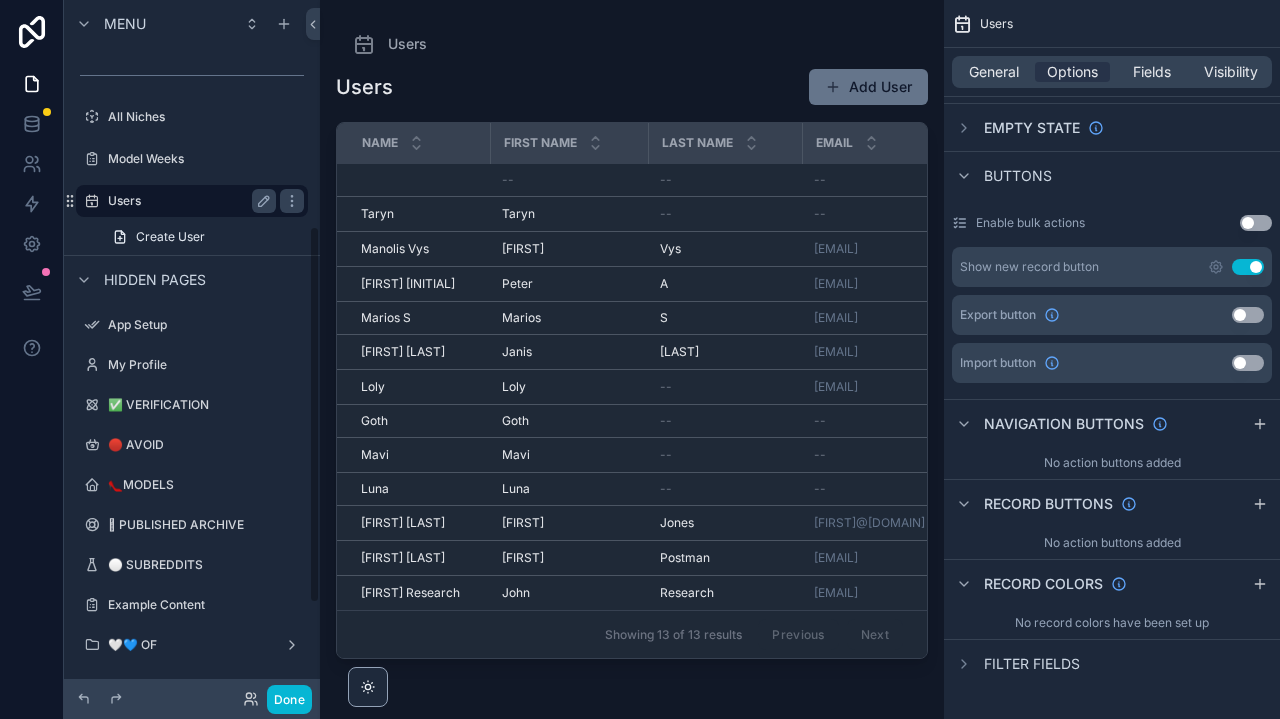 scroll, scrollTop: 193, scrollLeft: 0, axis: vertical 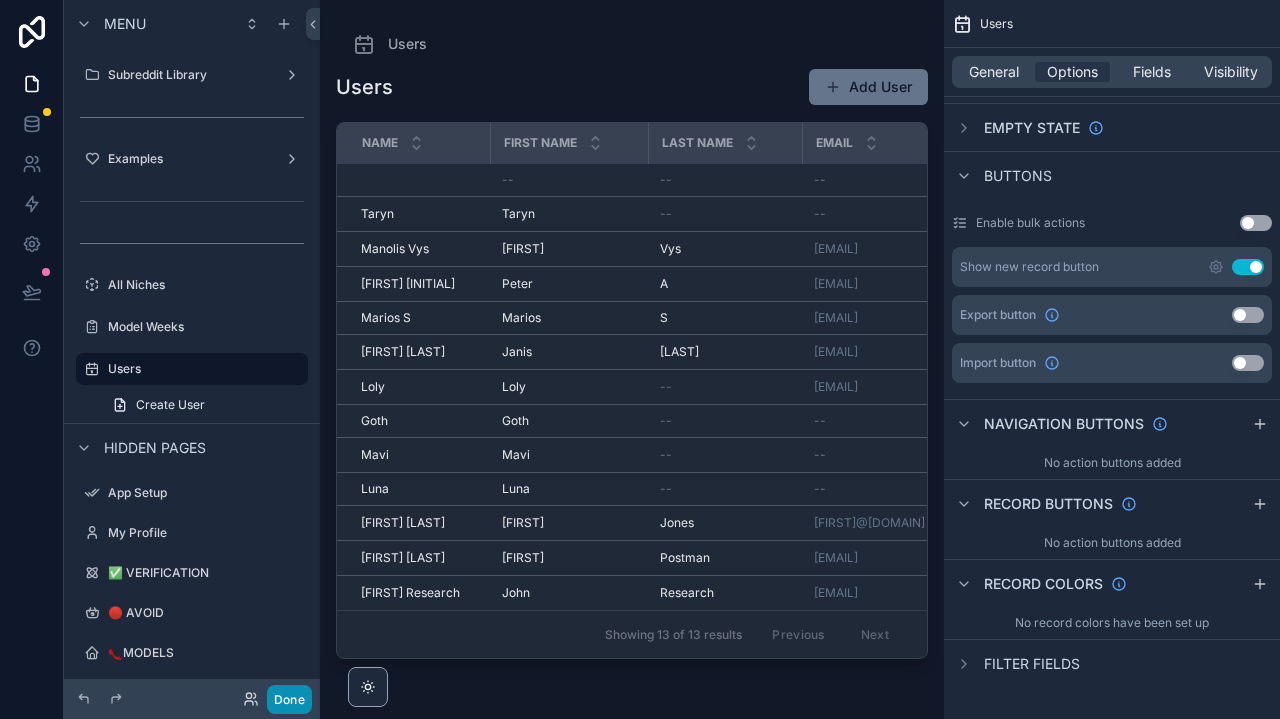 click on "Done" at bounding box center [289, 699] 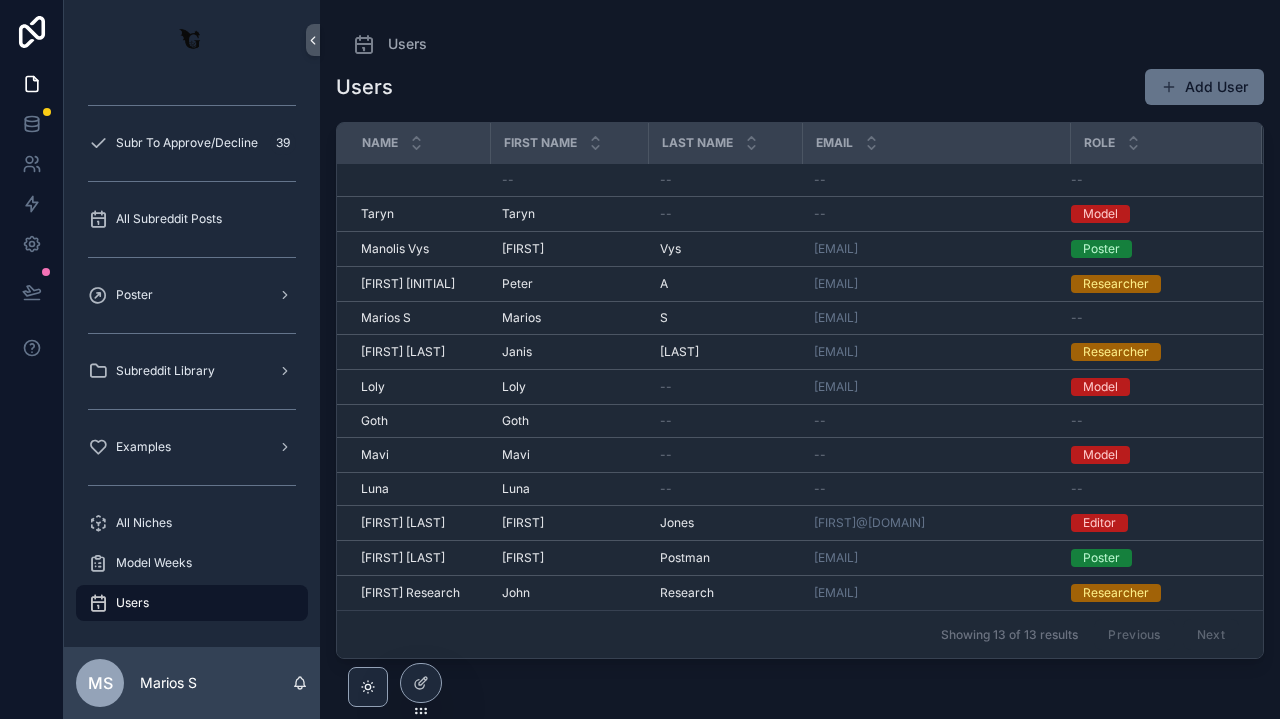 scroll, scrollTop: 0, scrollLeft: 0, axis: both 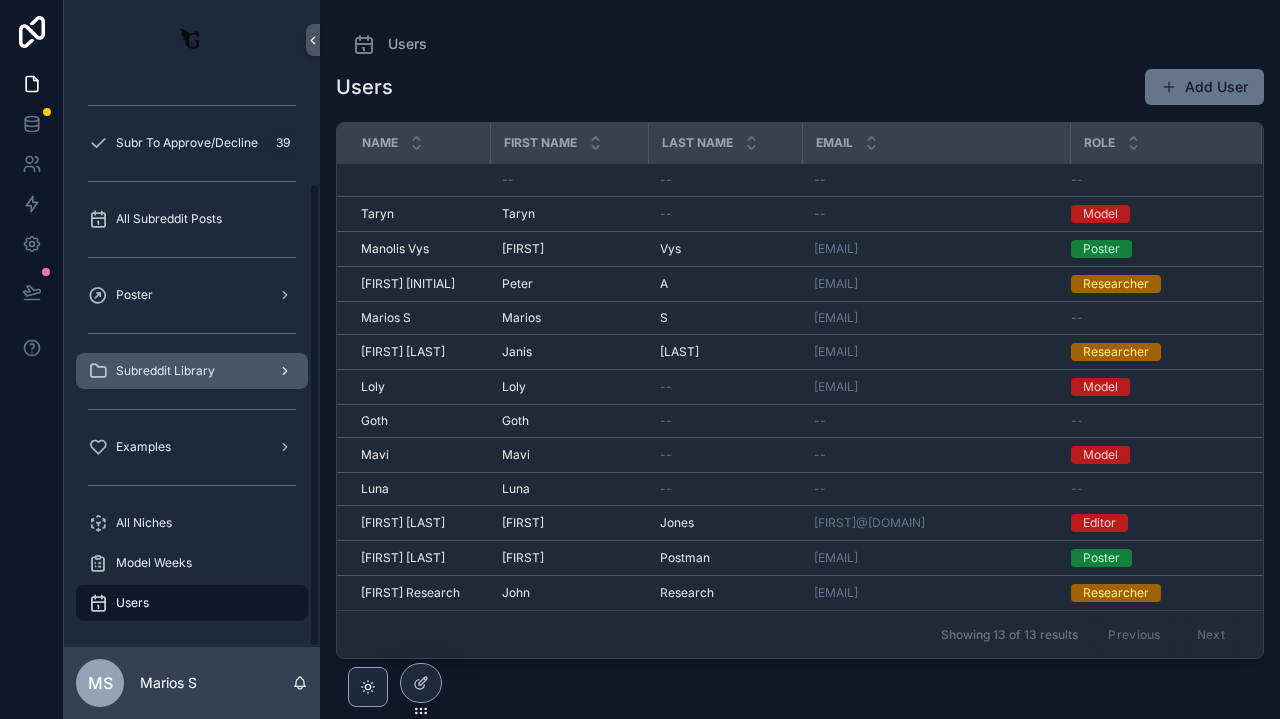 click on "Subreddit Library" at bounding box center (165, 371) 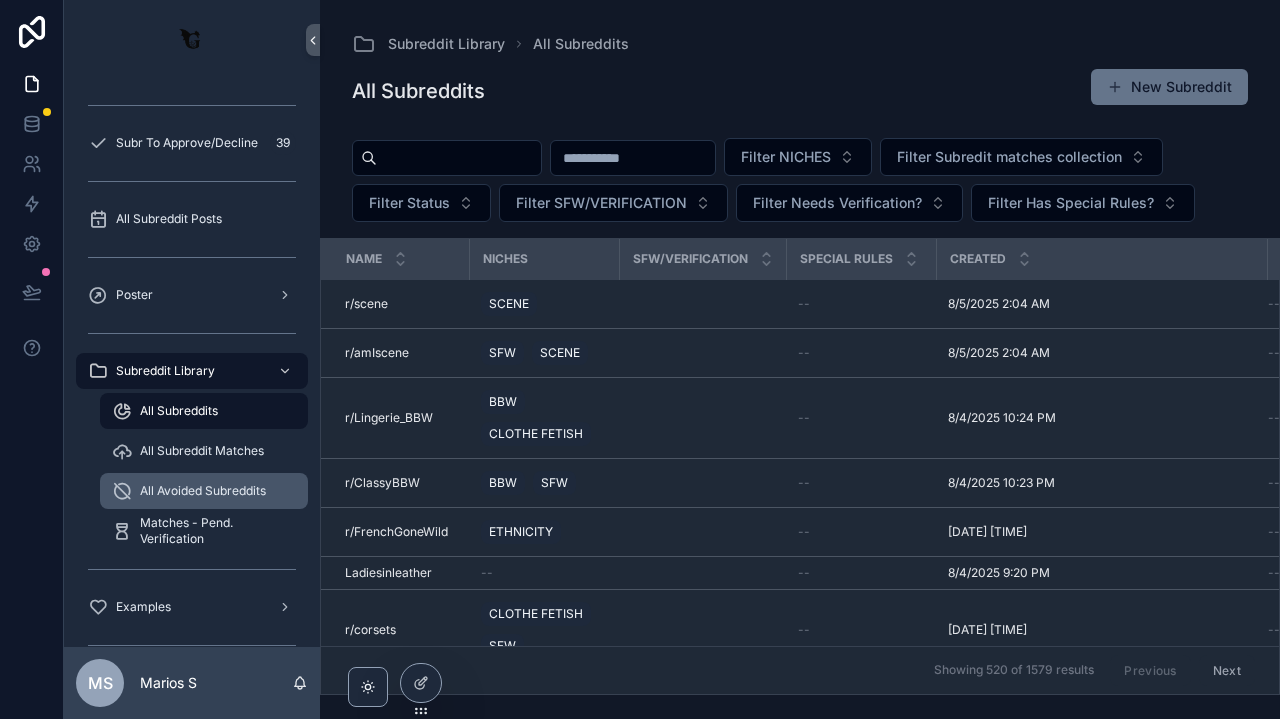 click on "All Avoided Subreddits" at bounding box center [203, 491] 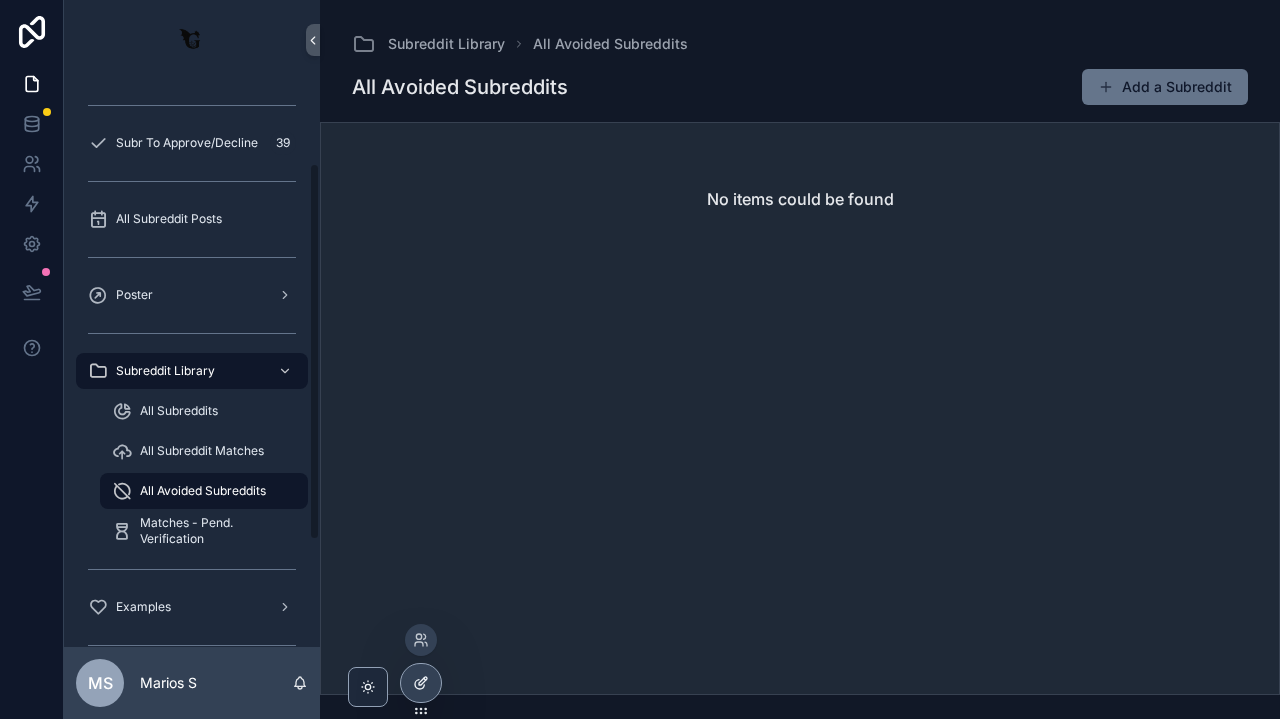 click 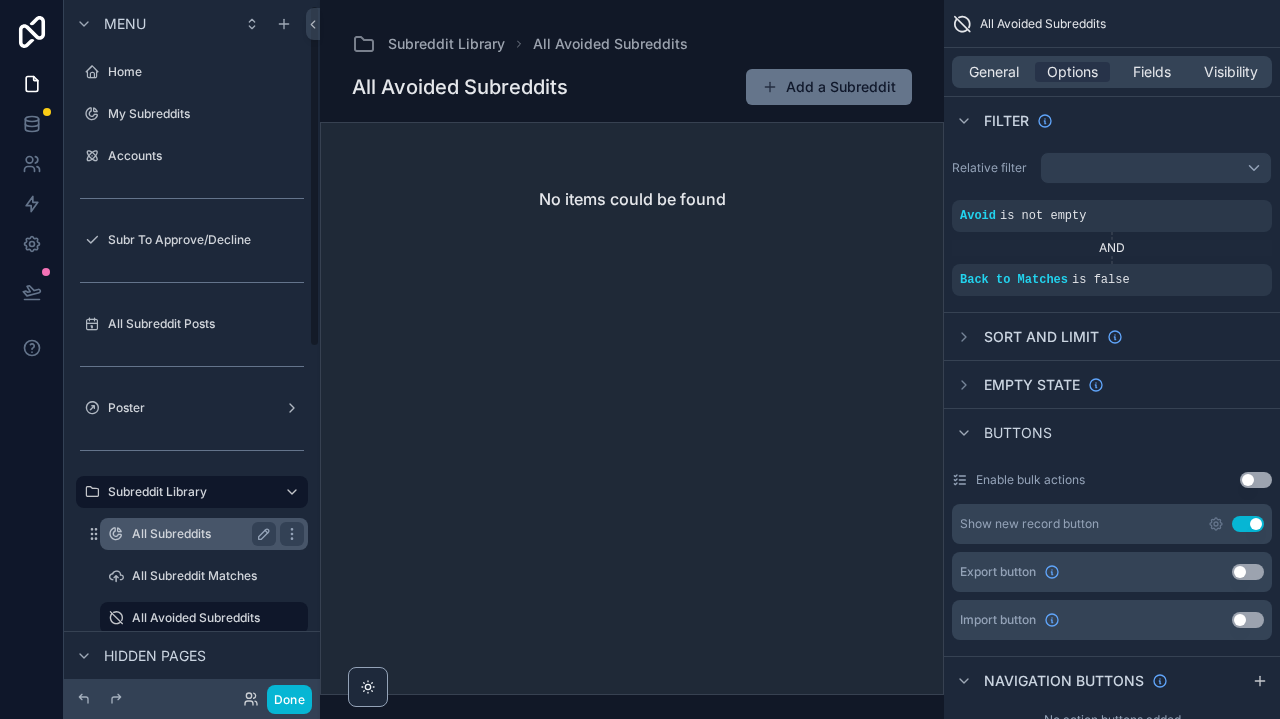 scroll, scrollTop: 93, scrollLeft: 0, axis: vertical 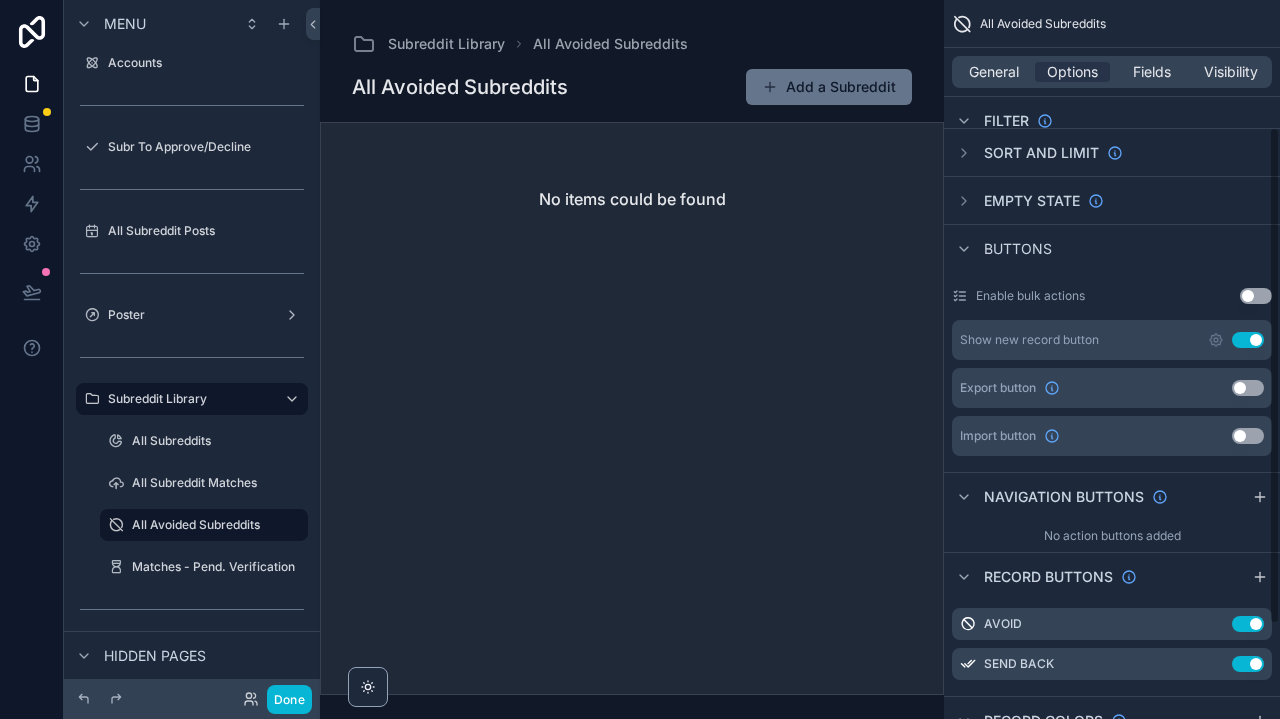 click on "General Options Fields Visibility" at bounding box center [1112, 72] 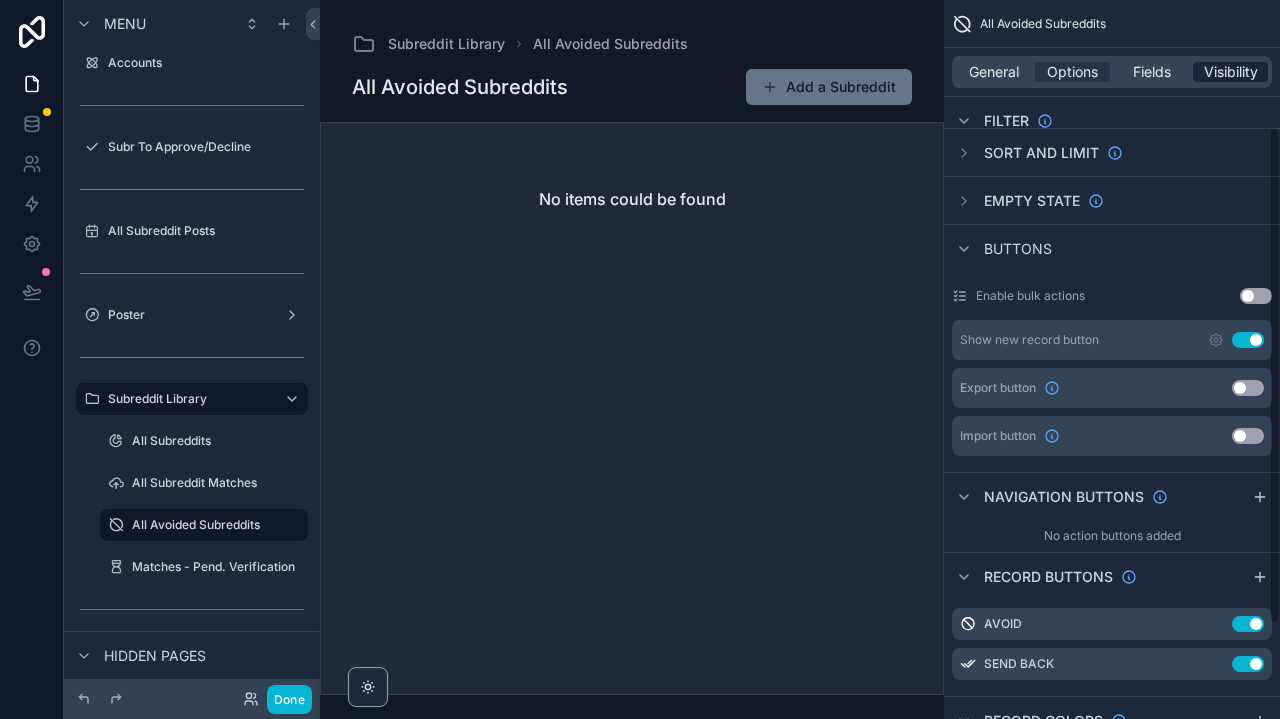 click on "Visibility" at bounding box center (1231, 72) 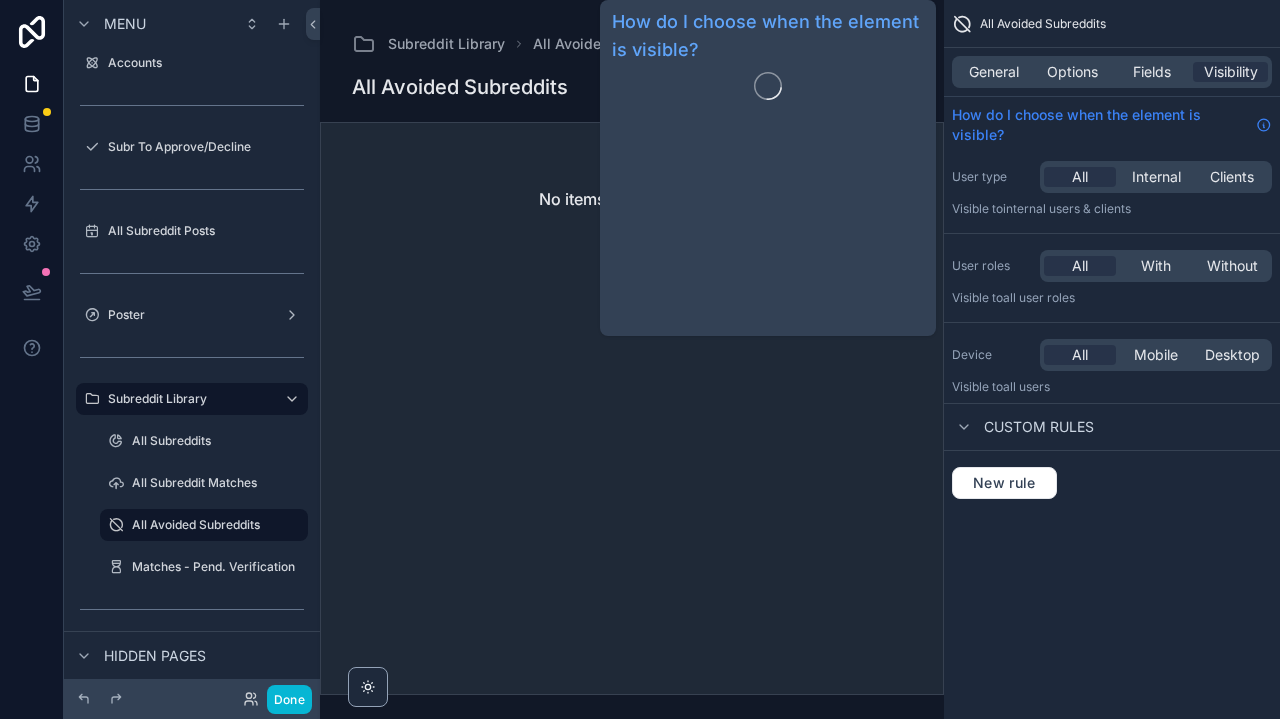 click 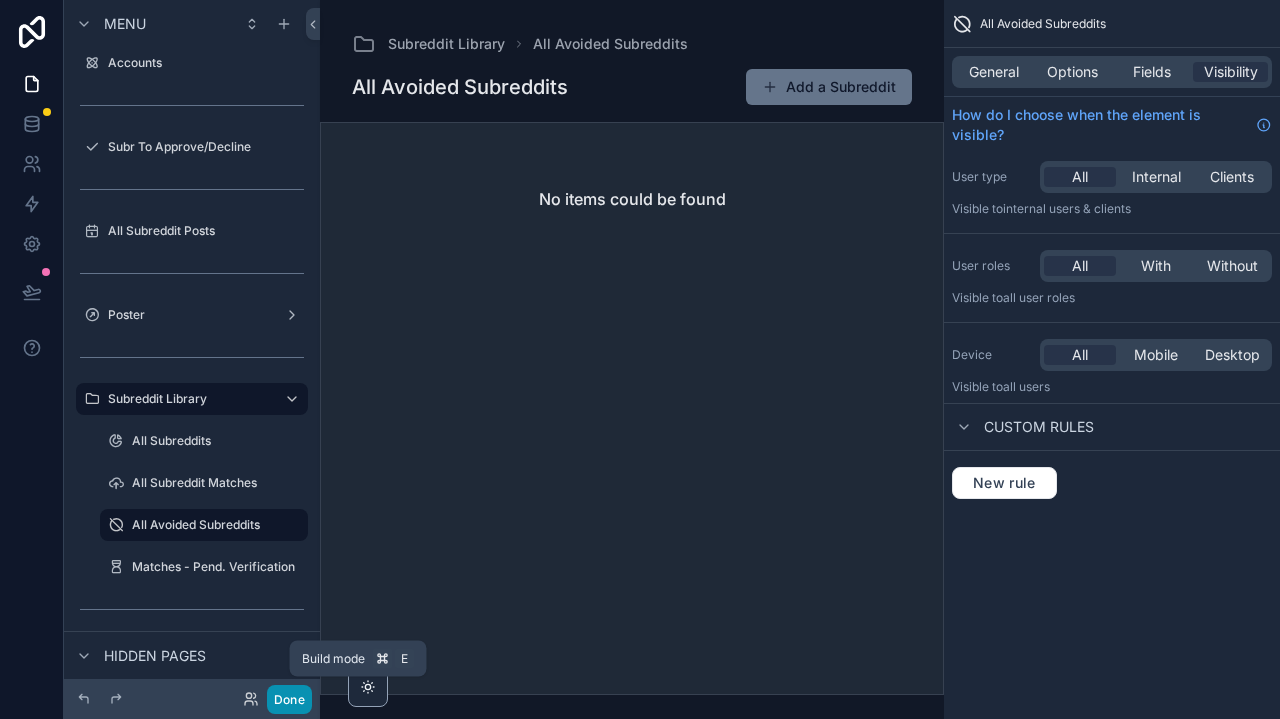 click on "Done" at bounding box center [289, 699] 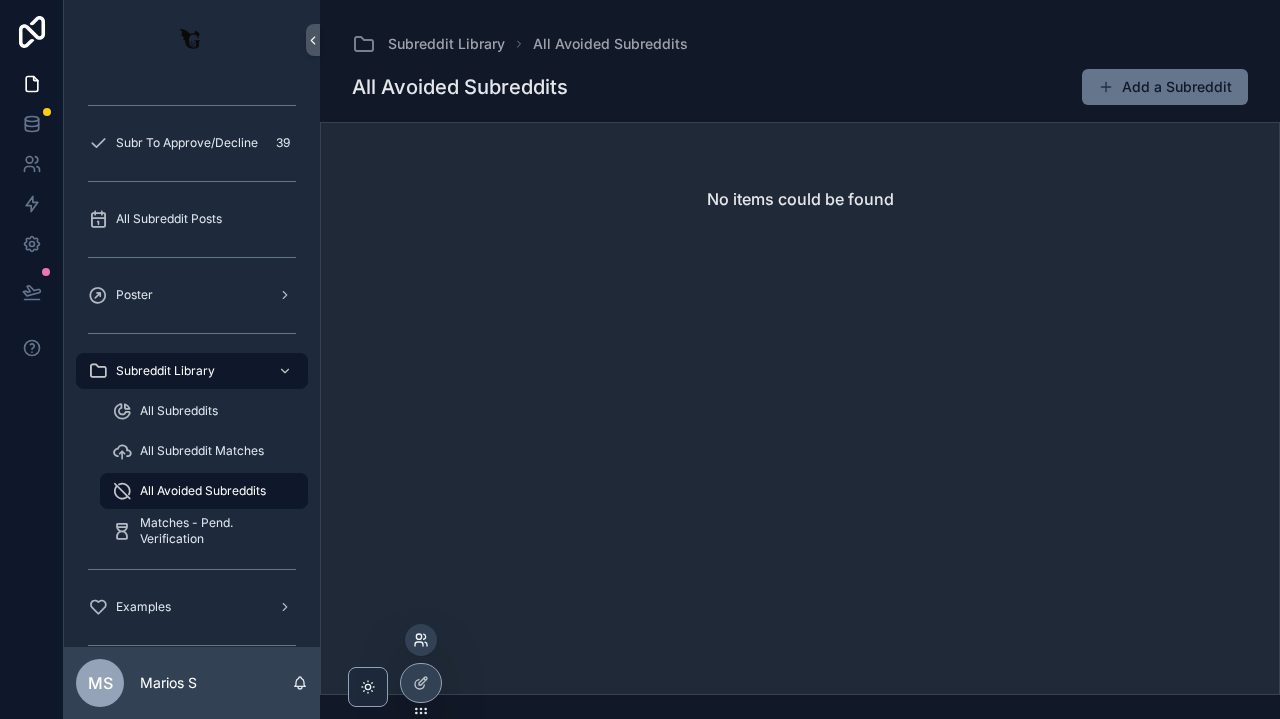 click 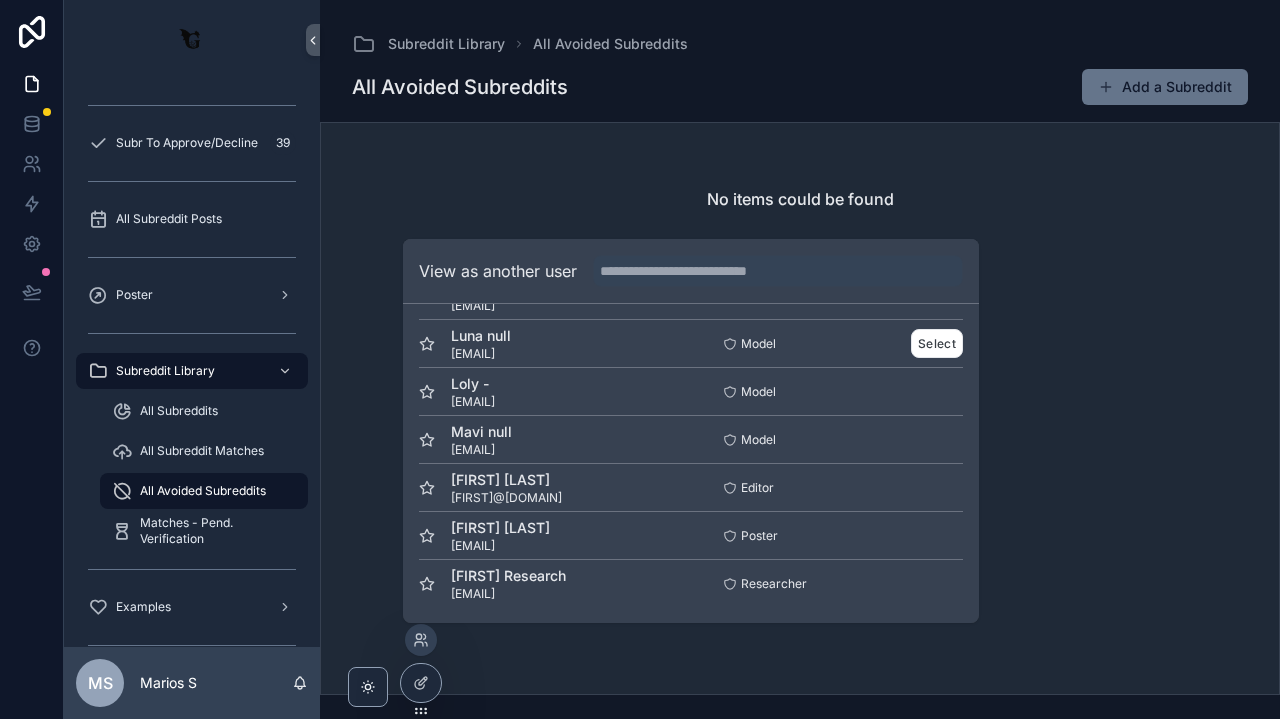 scroll, scrollTop: 193, scrollLeft: 0, axis: vertical 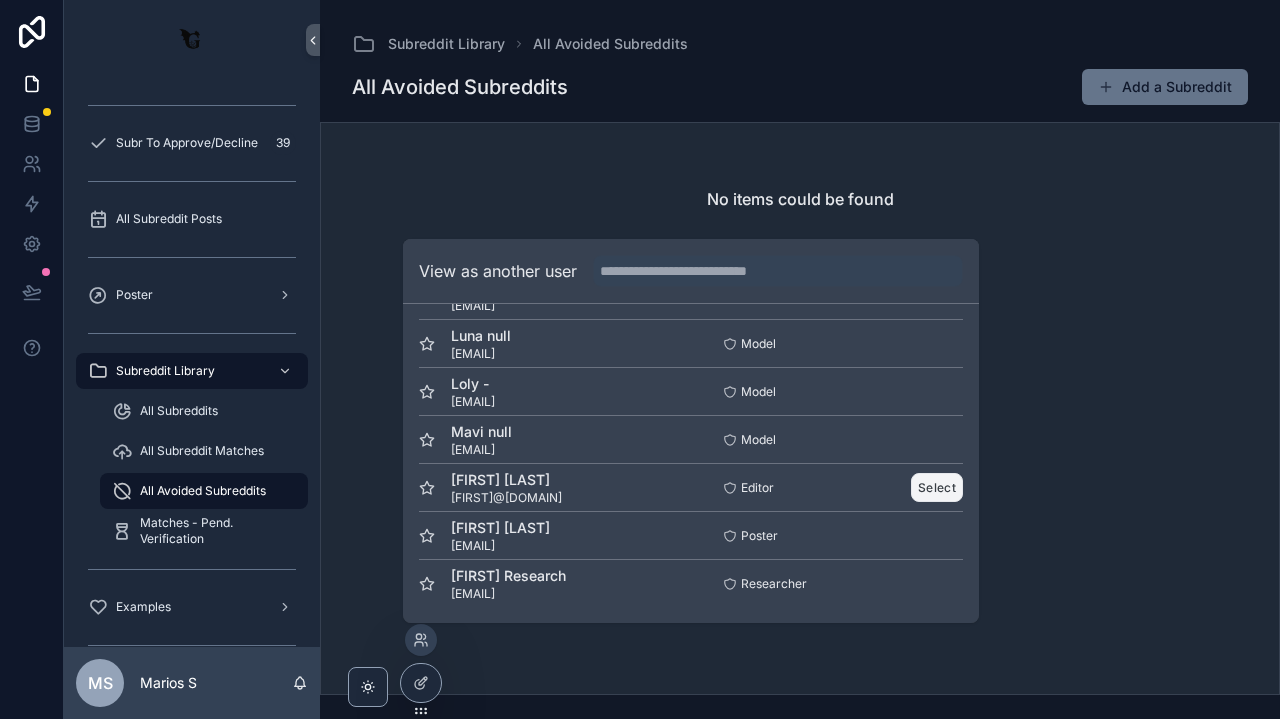 click on "Select" at bounding box center (937, 487) 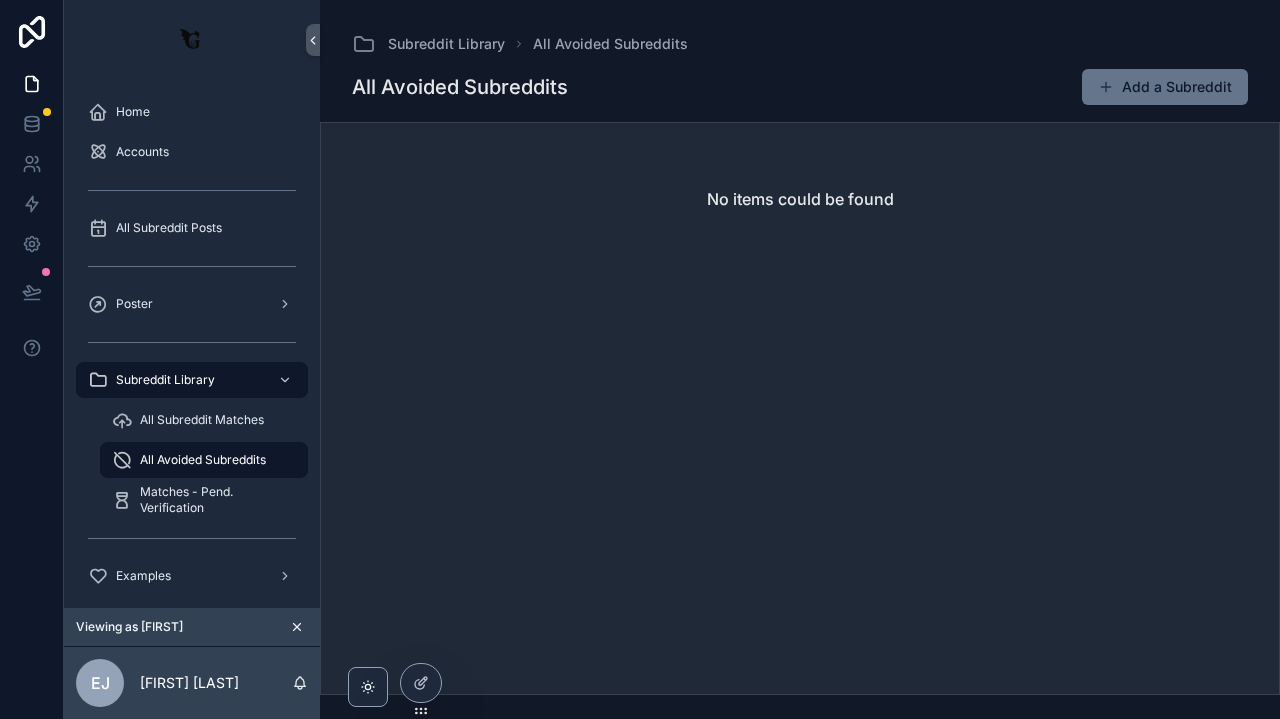 scroll, scrollTop: 0, scrollLeft: 0, axis: both 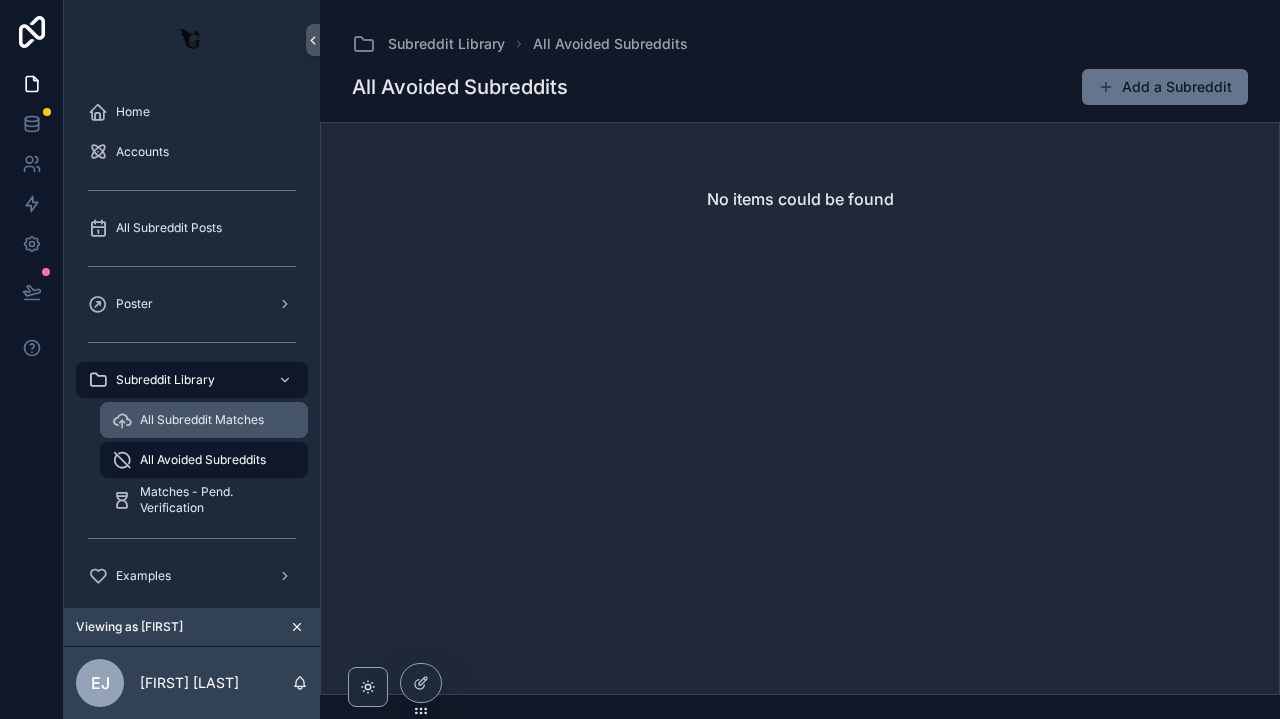 click on "All Subreddit Matches" at bounding box center (204, 420) 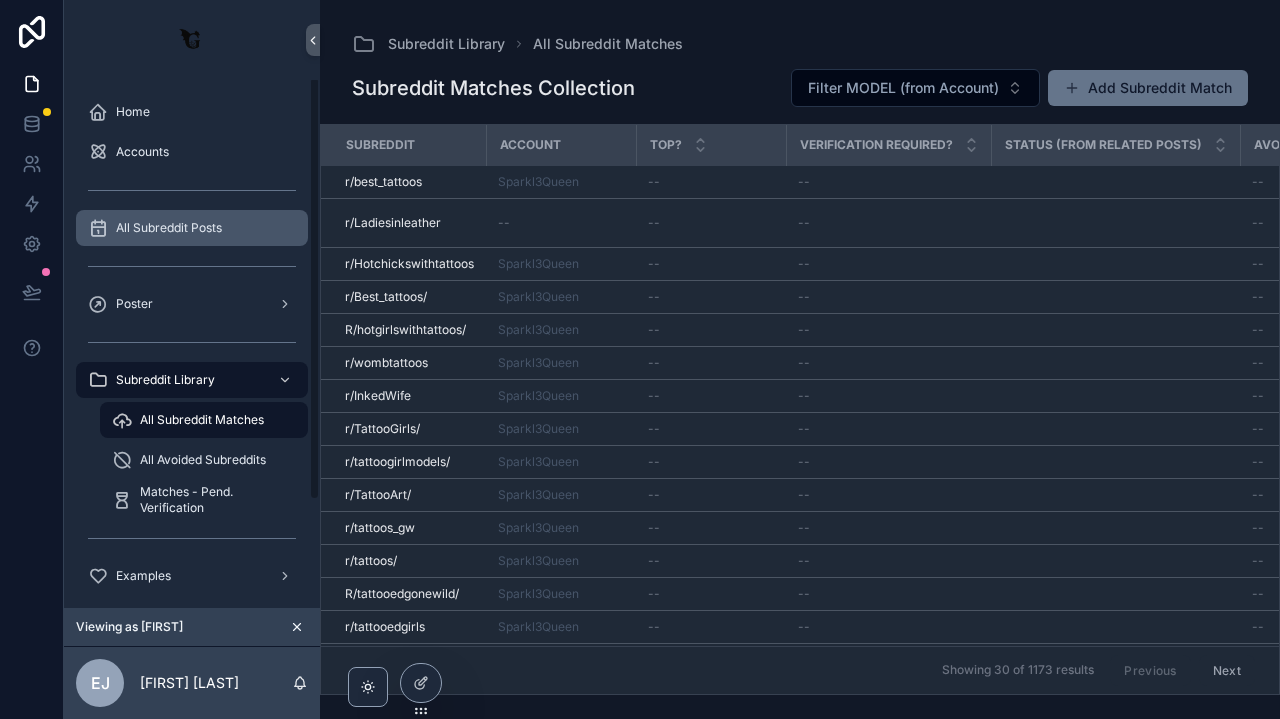 scroll, scrollTop: -2, scrollLeft: 0, axis: vertical 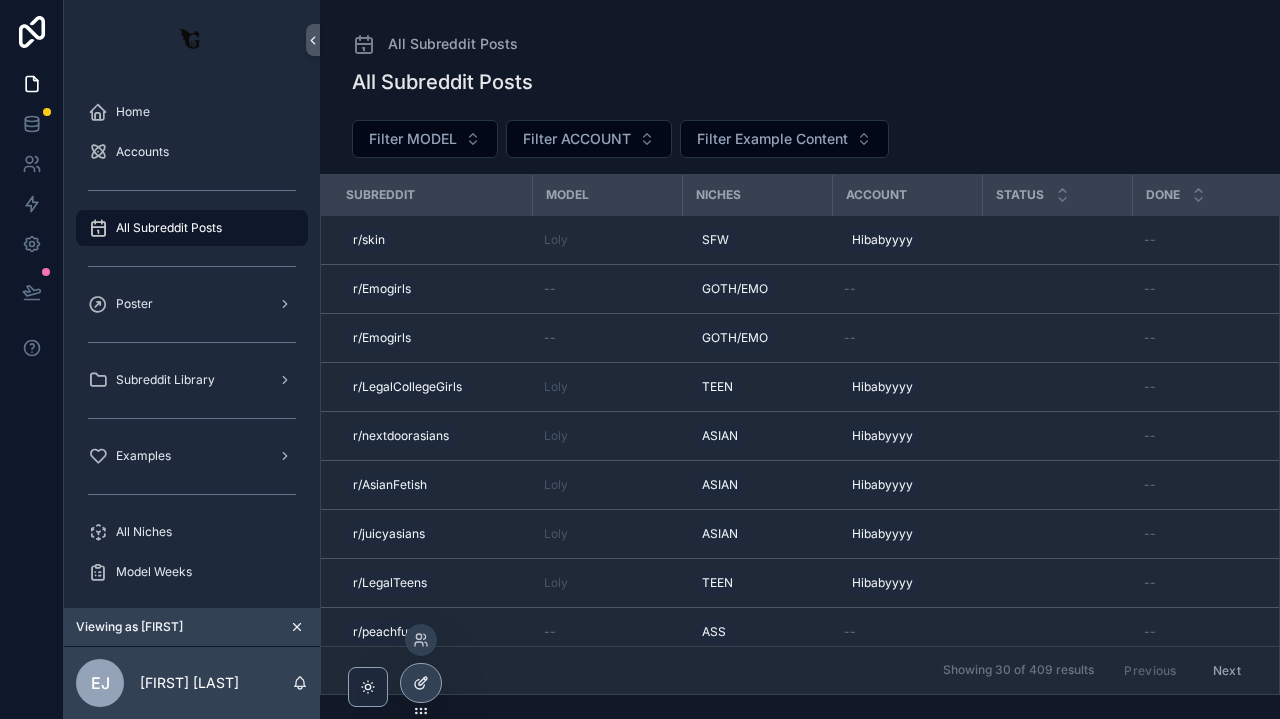 click at bounding box center [421, 683] 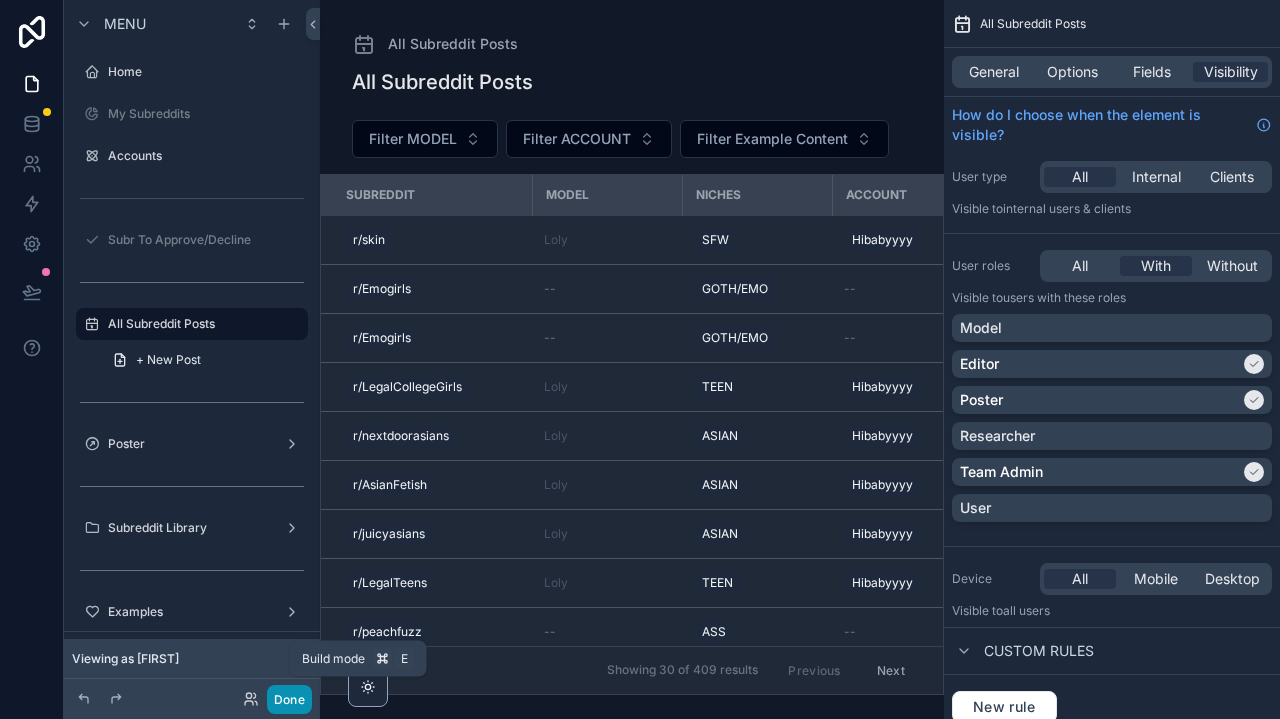 click on "Done" at bounding box center (289, 699) 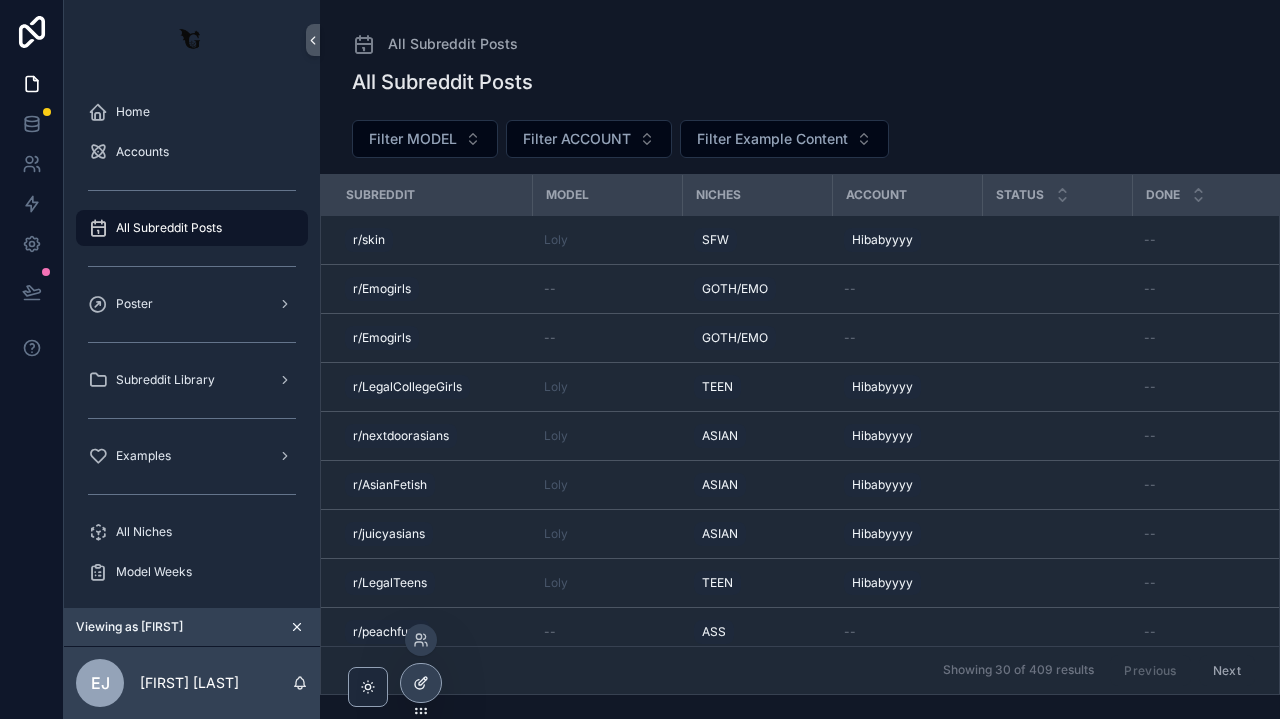 click 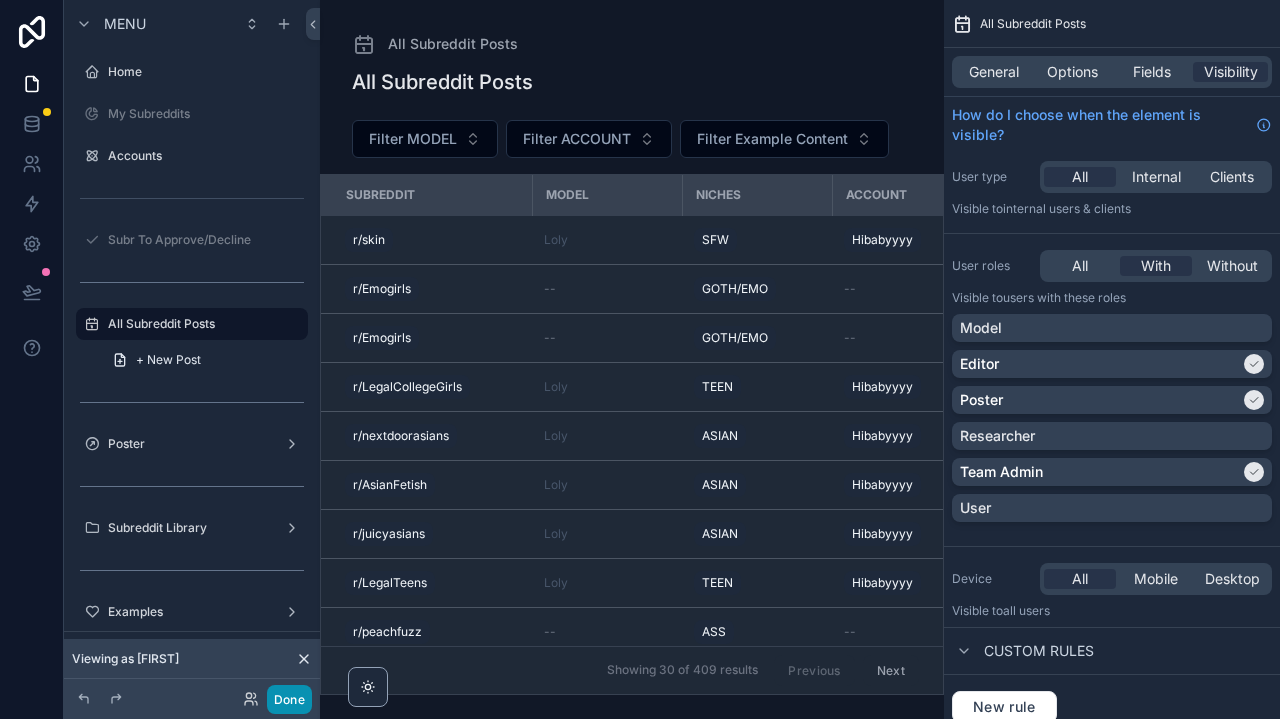 click on "Done" at bounding box center (289, 699) 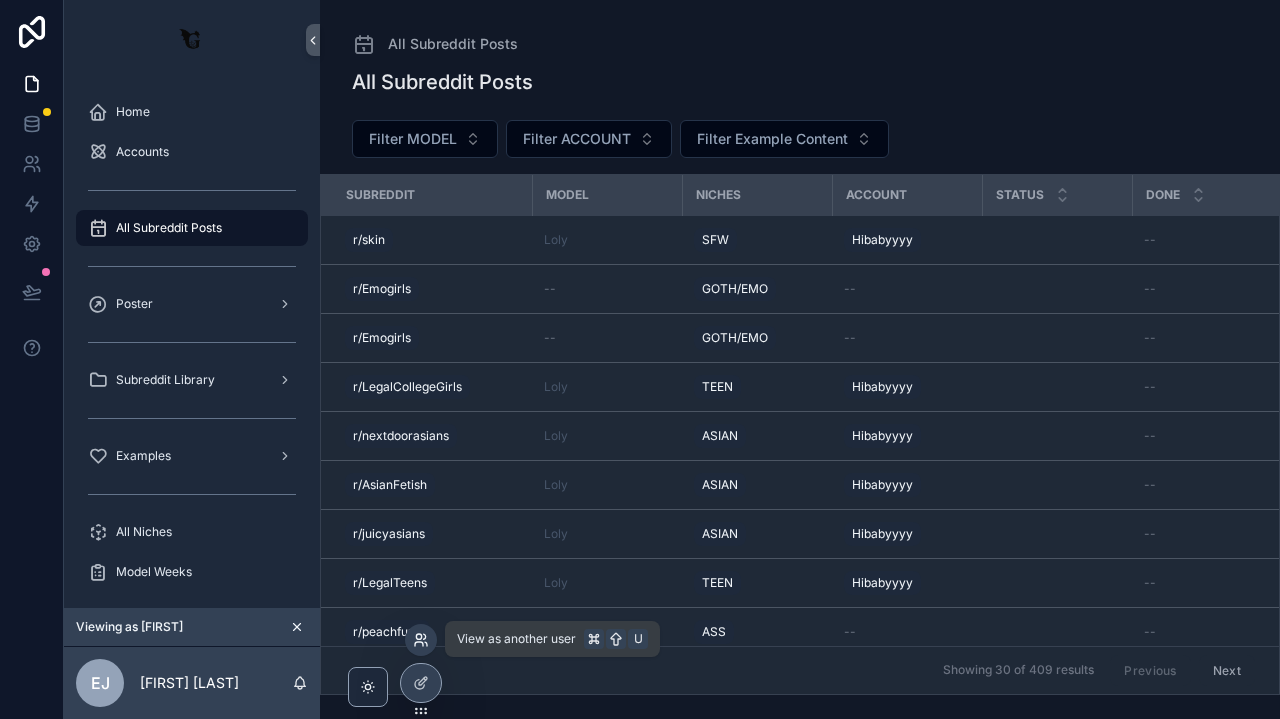 click 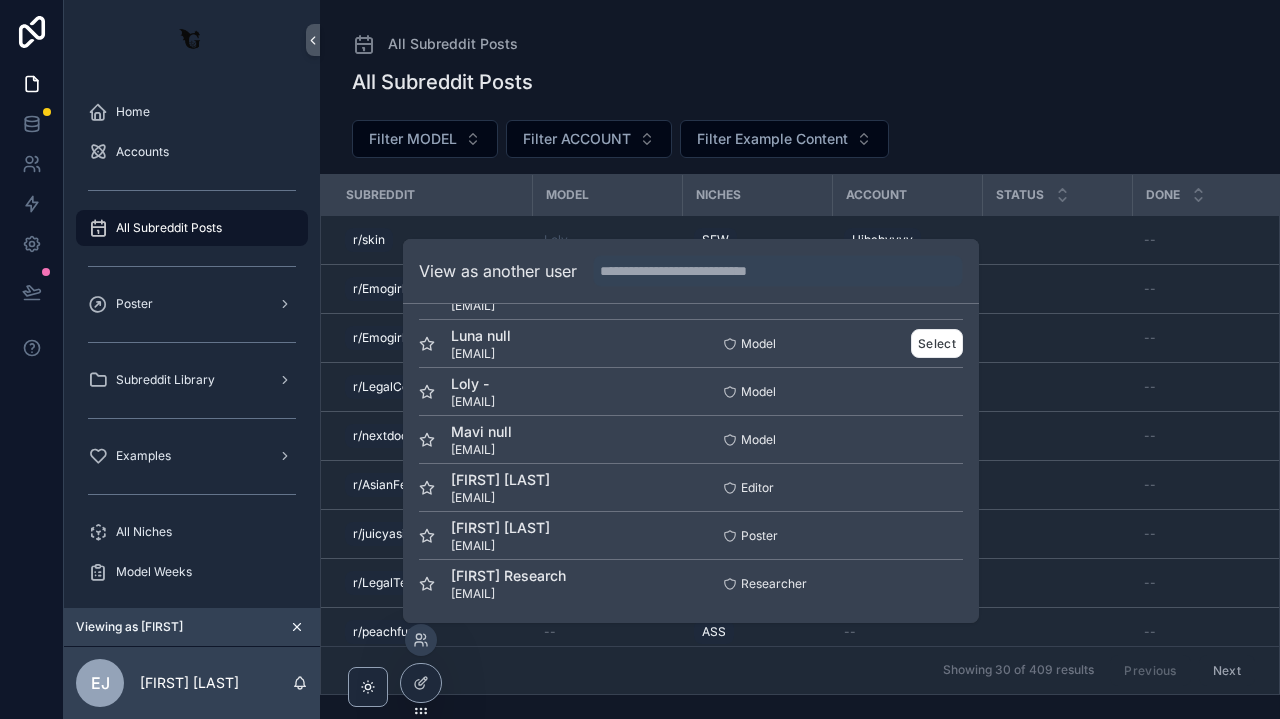 scroll, scrollTop: 193, scrollLeft: 0, axis: vertical 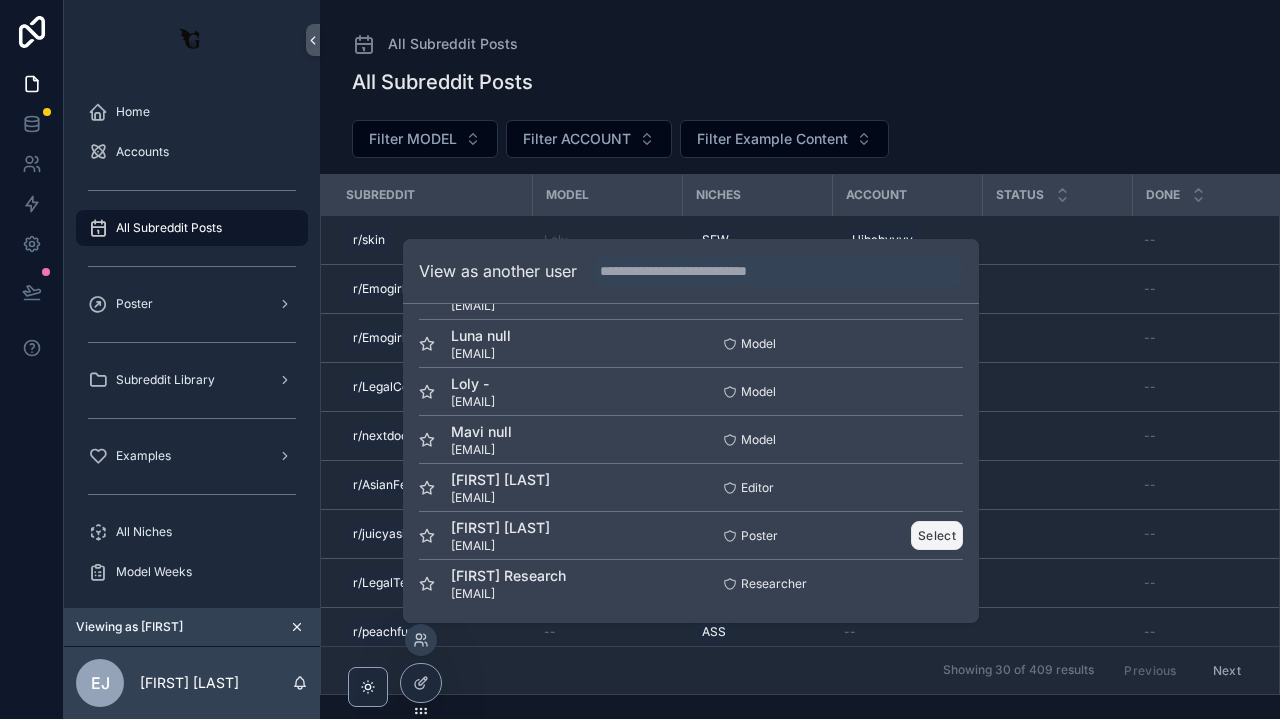click on "Select" at bounding box center (937, 535) 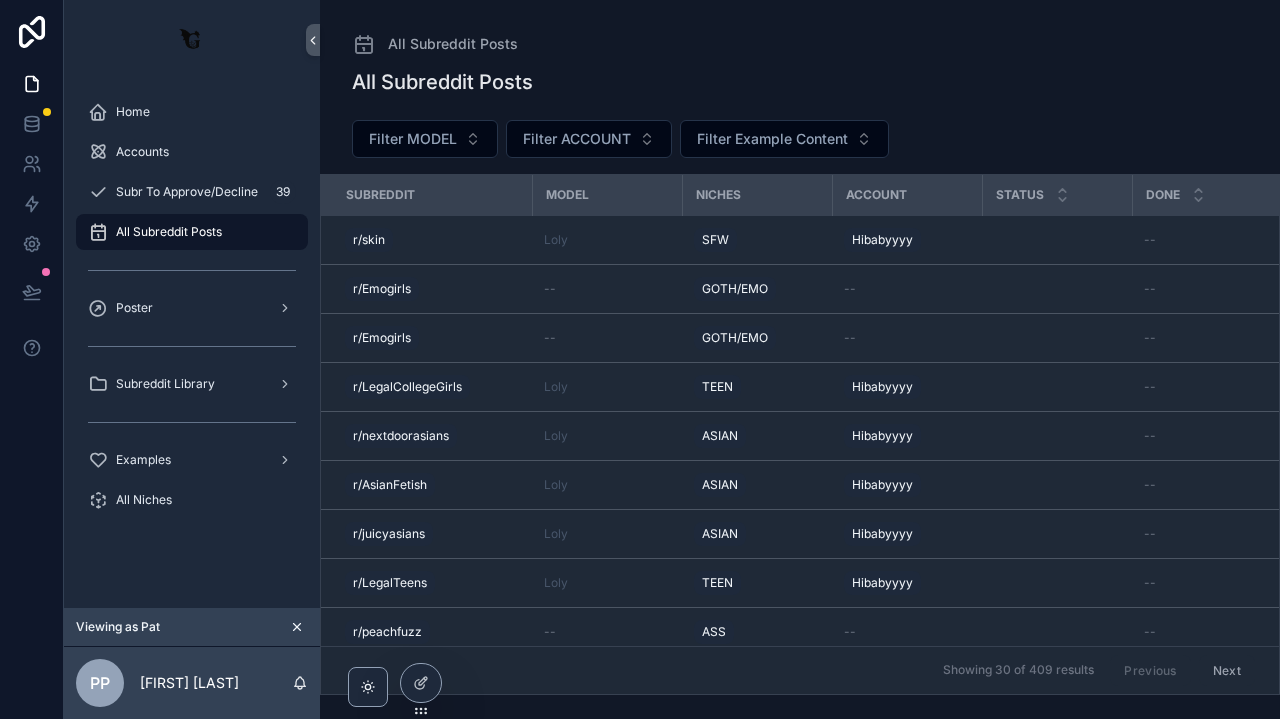 scroll, scrollTop: 0, scrollLeft: 0, axis: both 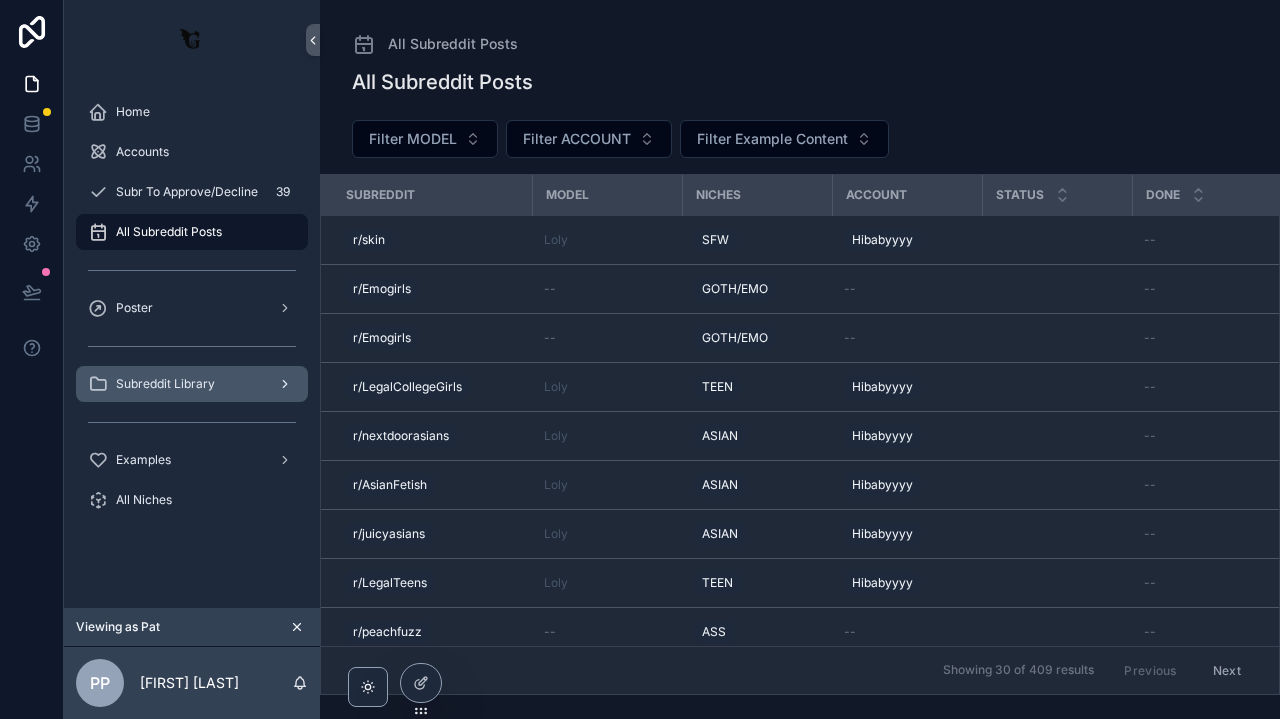 click on "Subreddit Library" at bounding box center (192, 384) 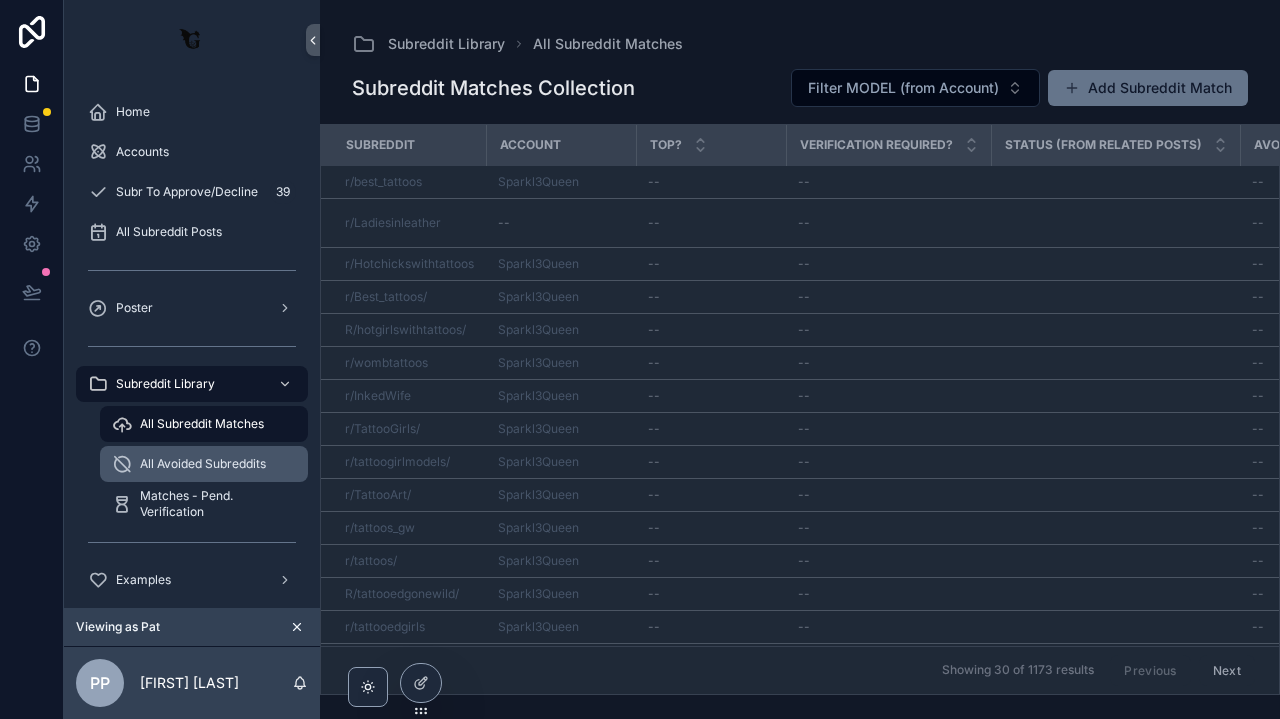 click on "All Avoided Subreddits" at bounding box center [204, 464] 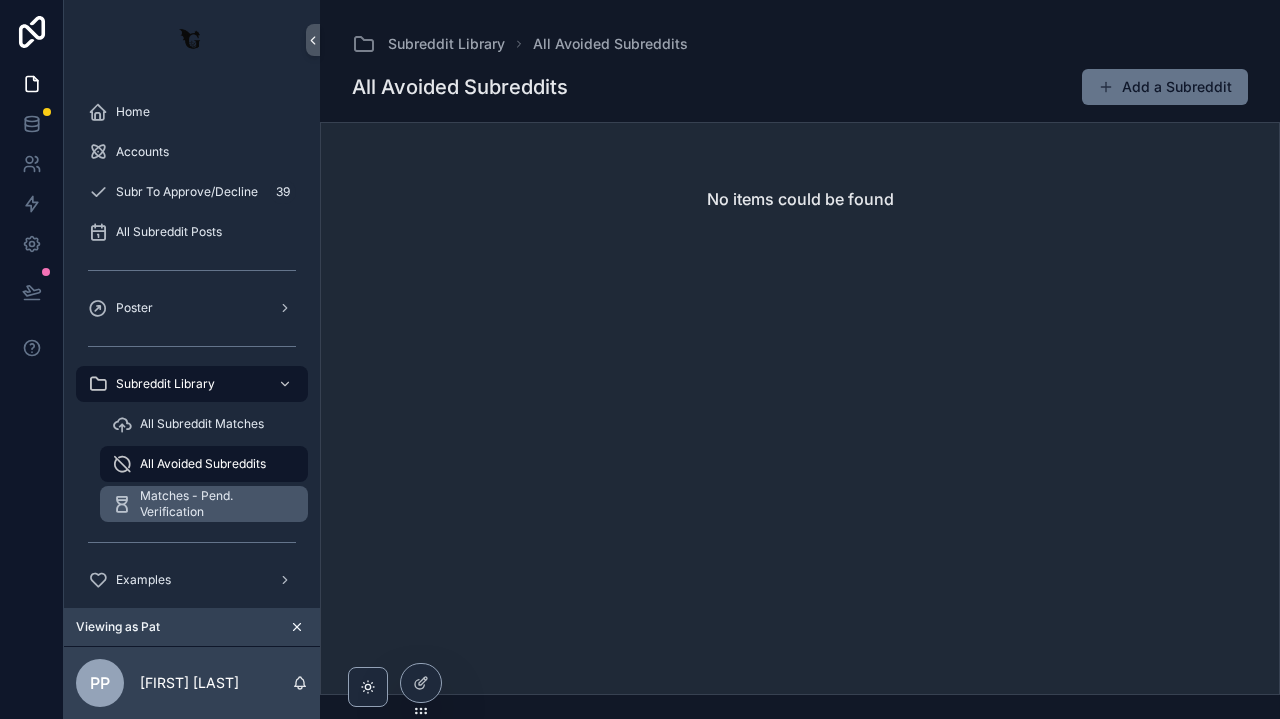 click on "Matches - Pend. Verification" at bounding box center (214, 504) 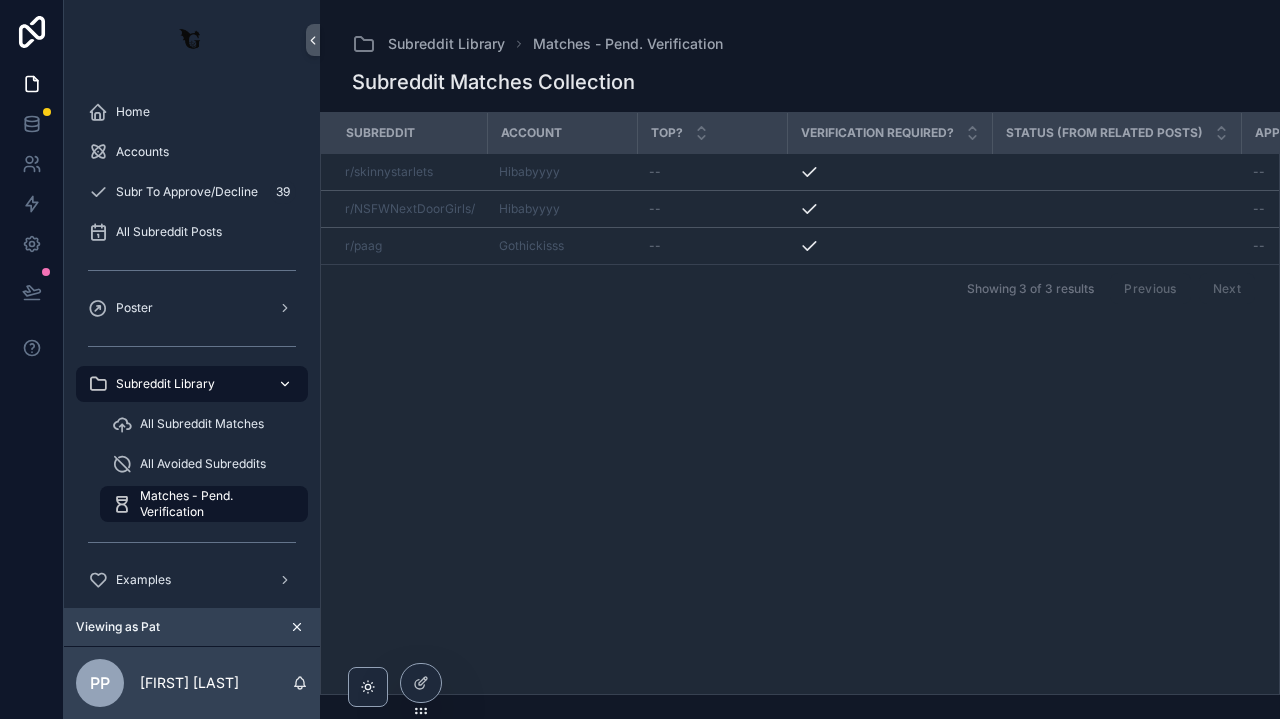 click on "Subreddit Library" at bounding box center (165, 384) 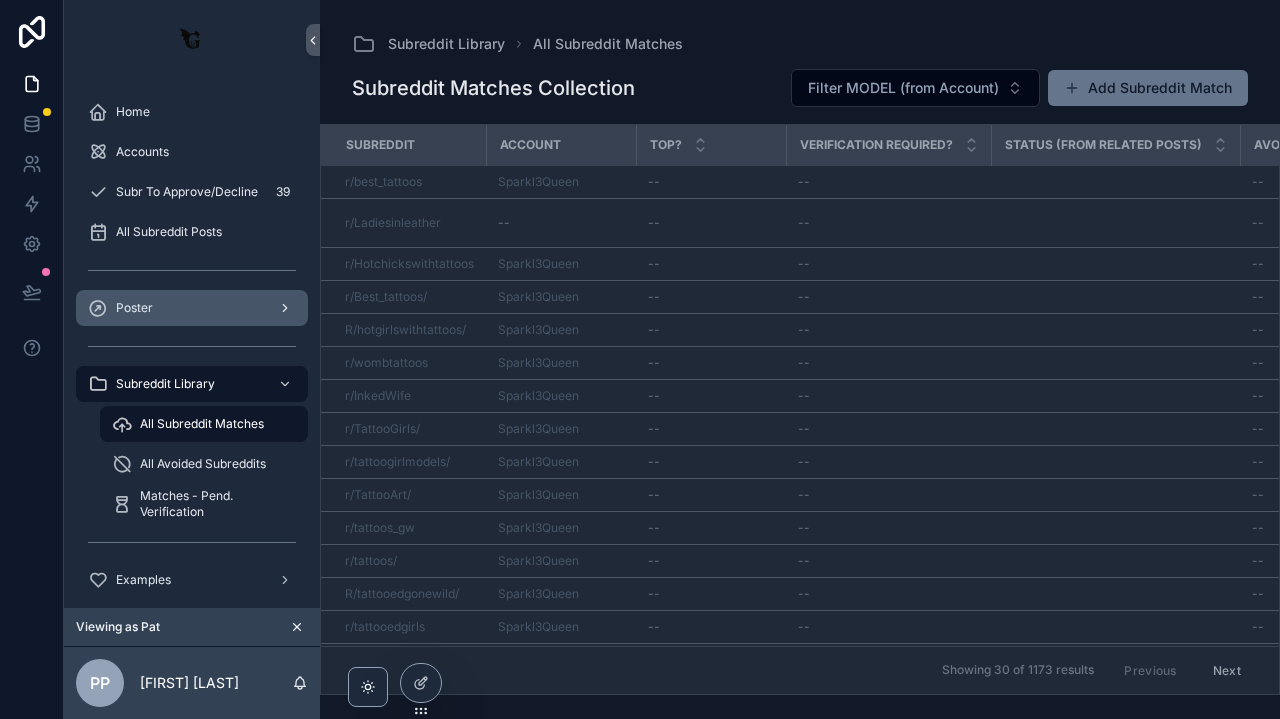 click on "Poster" at bounding box center [192, 308] 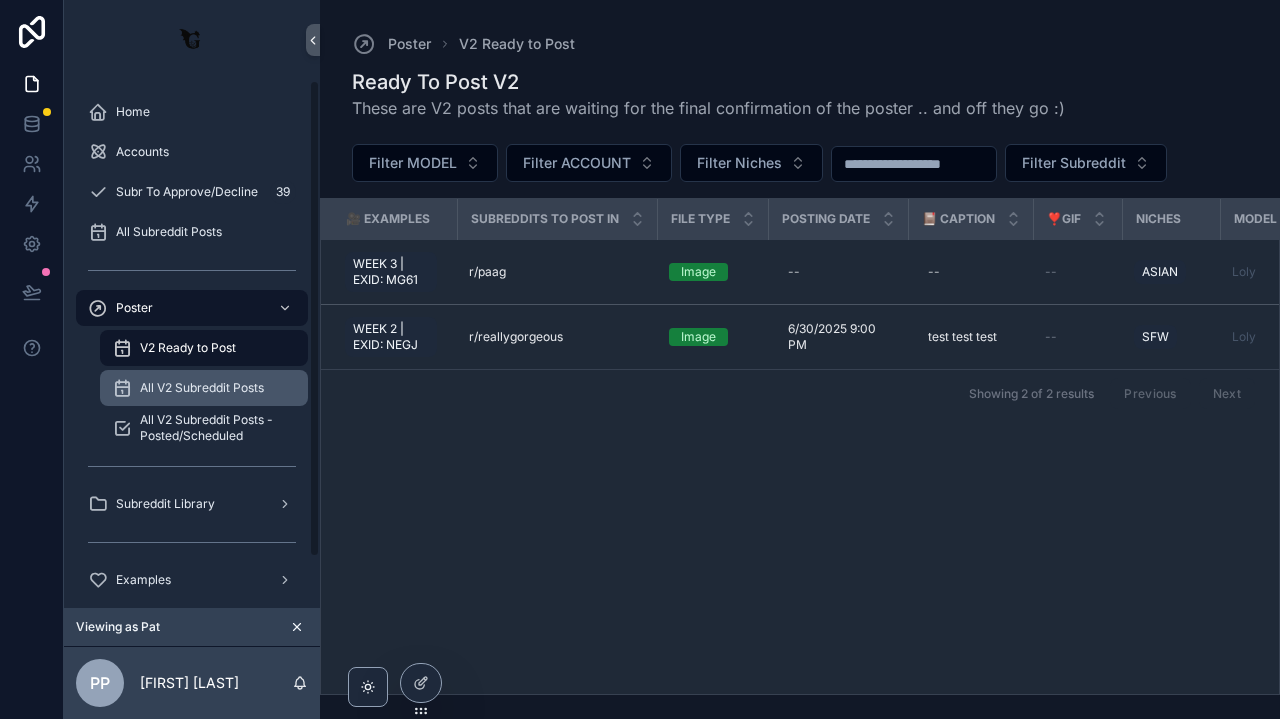 click on "All V2 Subreddit Posts" at bounding box center [202, 388] 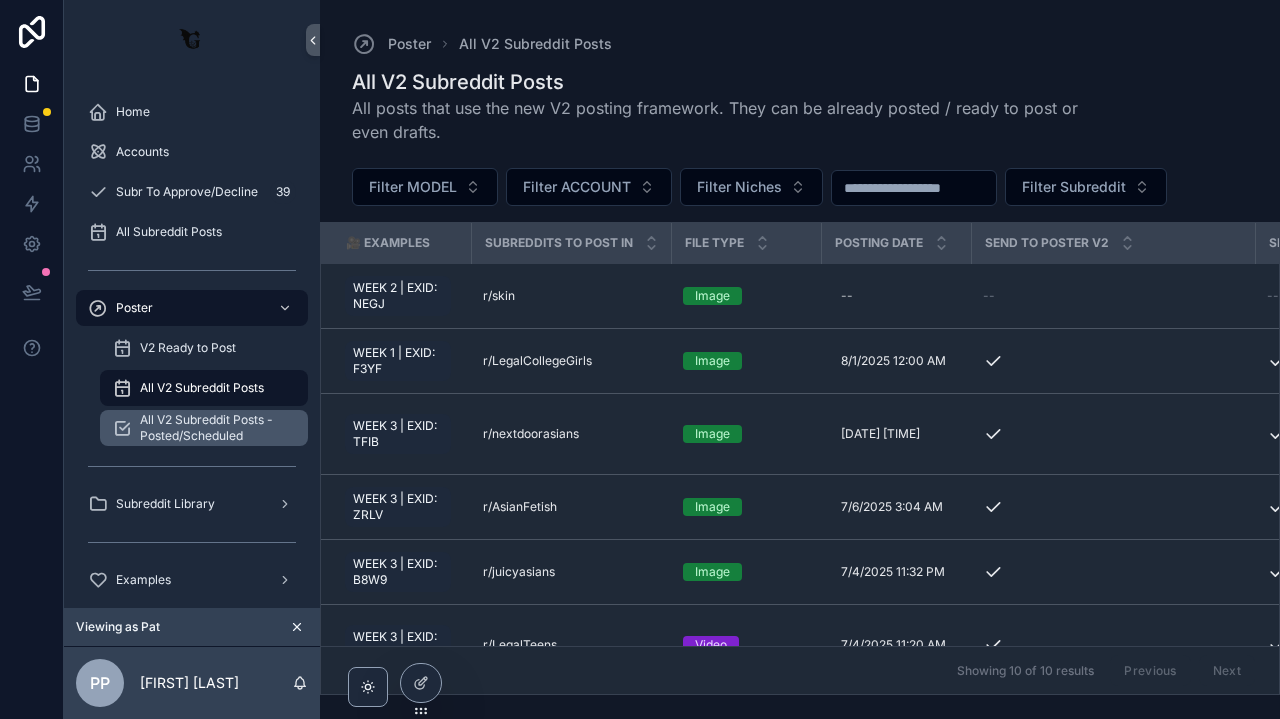 click on "All V2 Subreddit Posts - Posted/Scheduled" at bounding box center [204, 428] 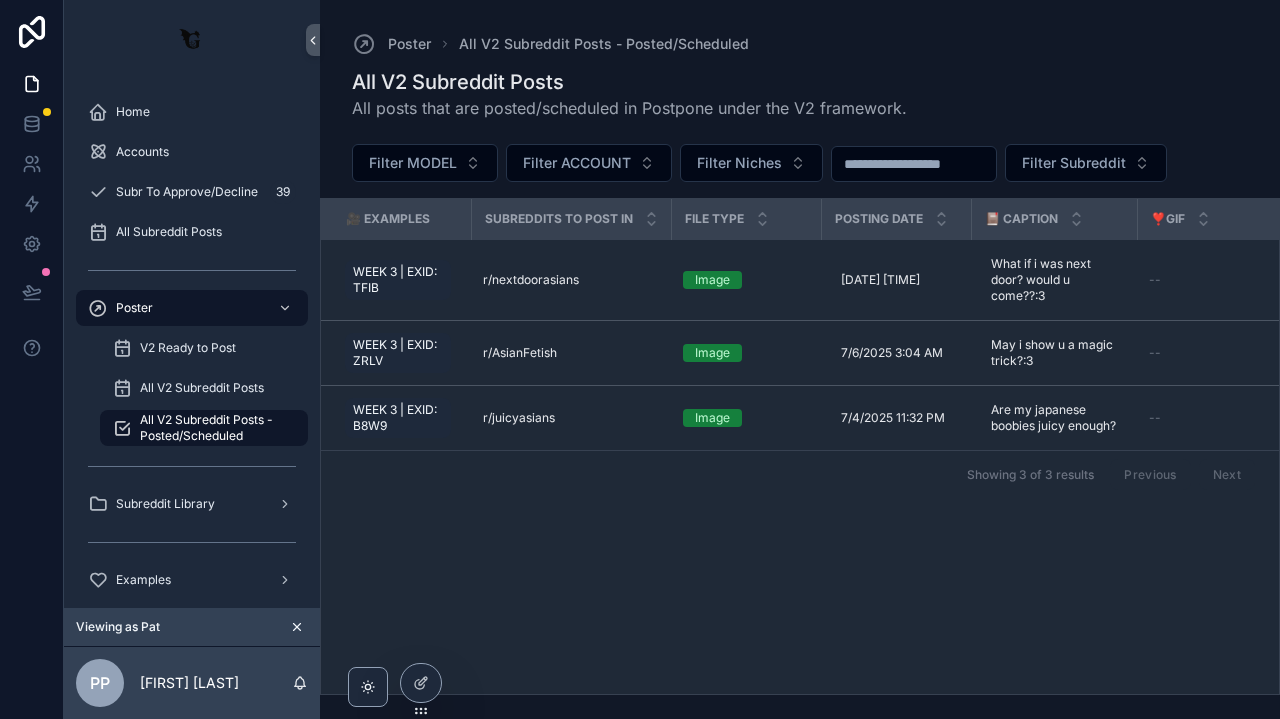 click on "V2 Ready to Post" at bounding box center [204, 348] 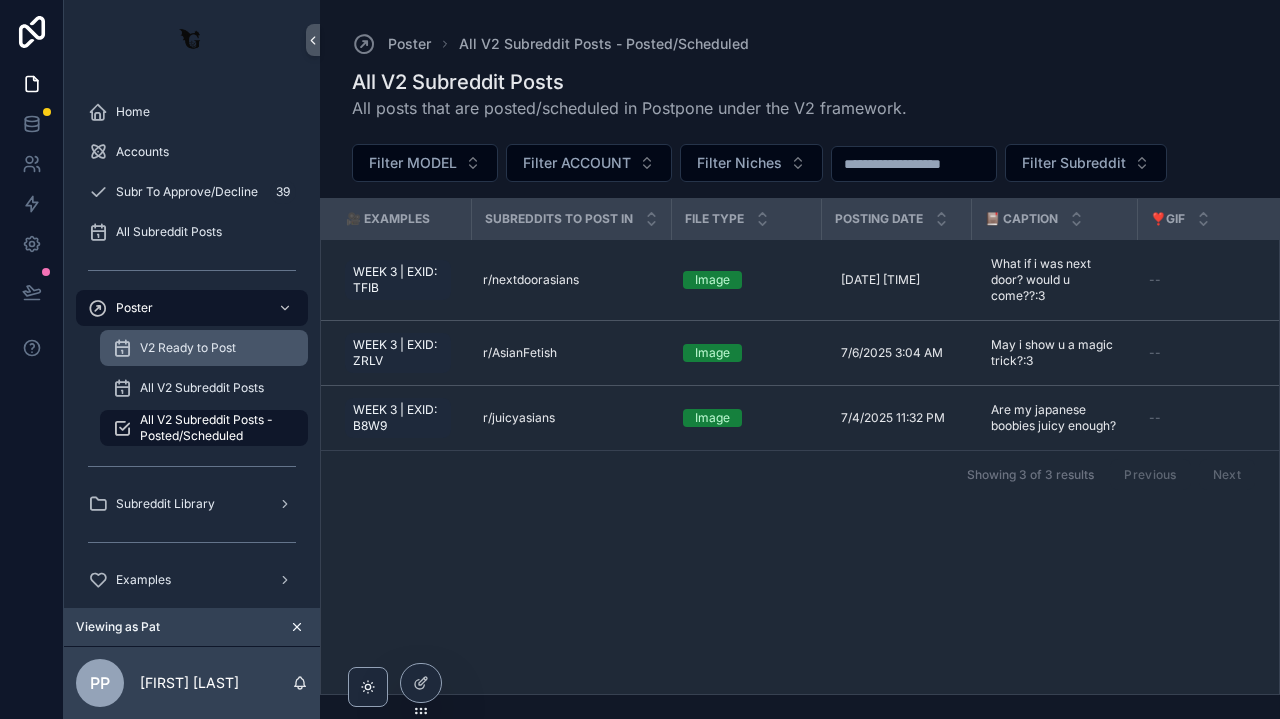 click on "V2 Ready to Post" at bounding box center [204, 348] 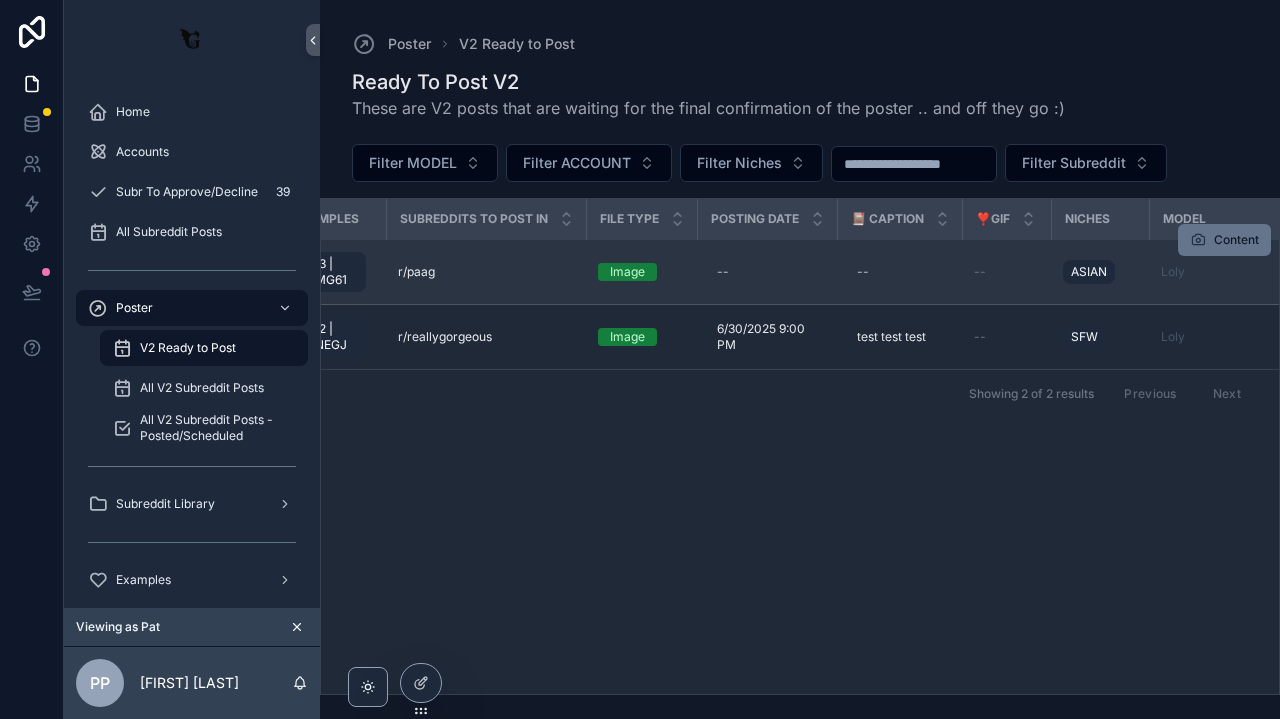 scroll, scrollTop: 0, scrollLeft: 72, axis: horizontal 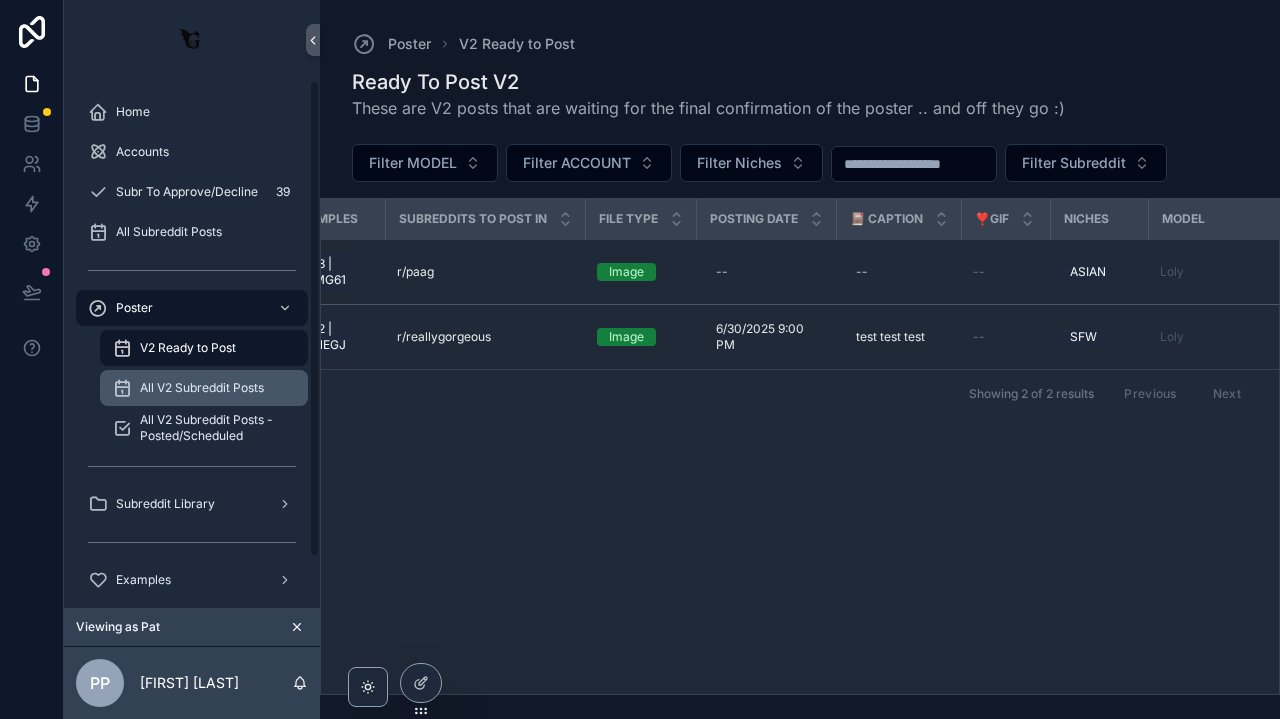 click on "All V2 Subreddit Posts" at bounding box center [202, 388] 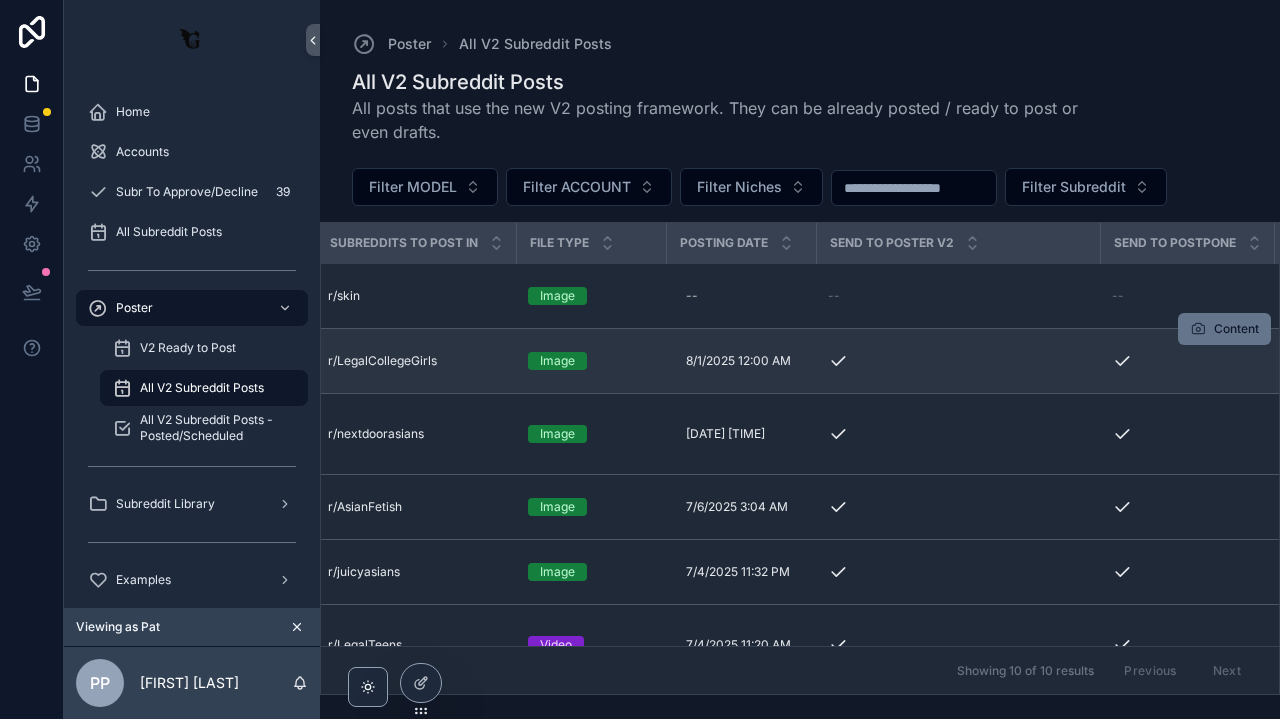 scroll, scrollTop: 0, scrollLeft: 200, axis: horizontal 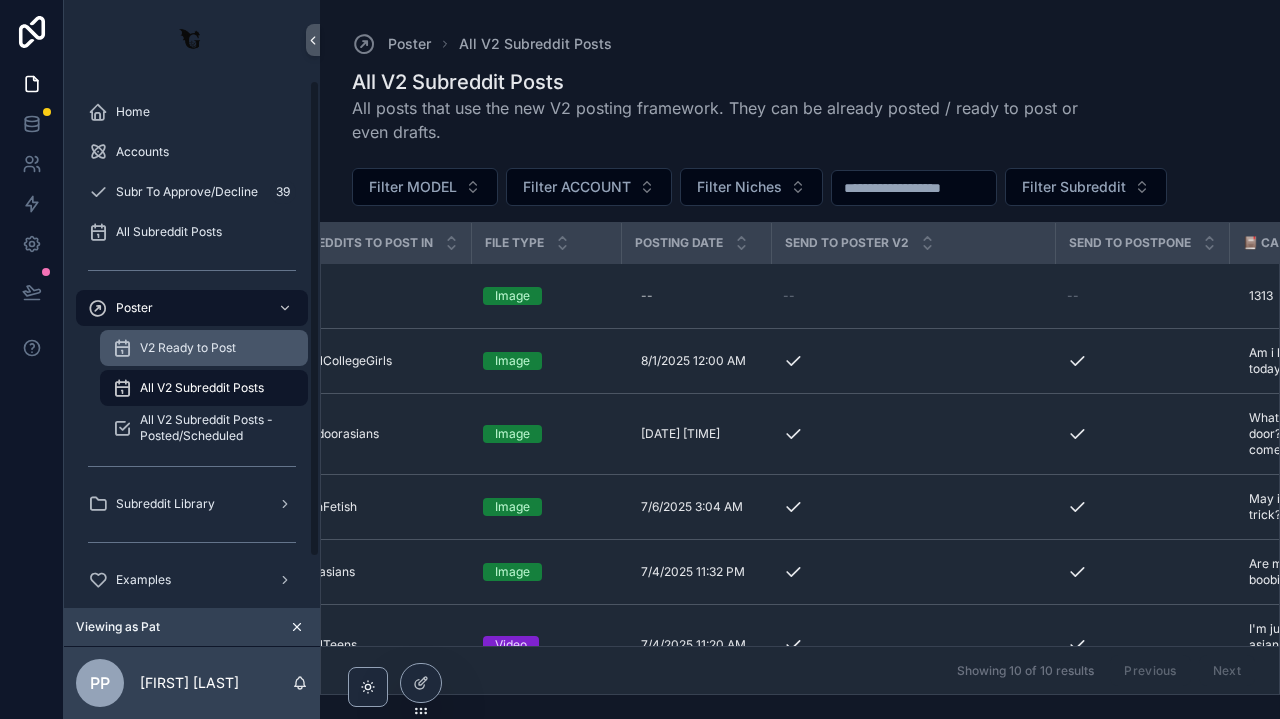 click on "V2 Ready to Post" at bounding box center [204, 348] 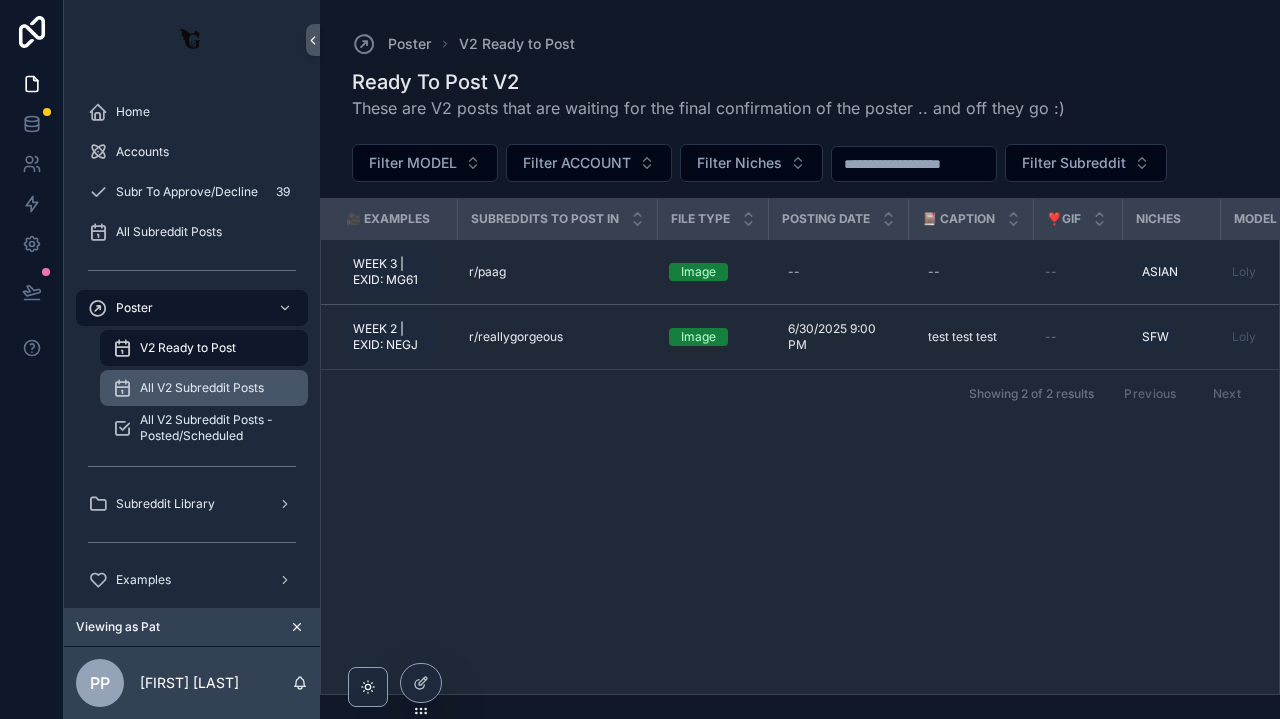 click on "All V2 Subreddit Posts" at bounding box center [202, 388] 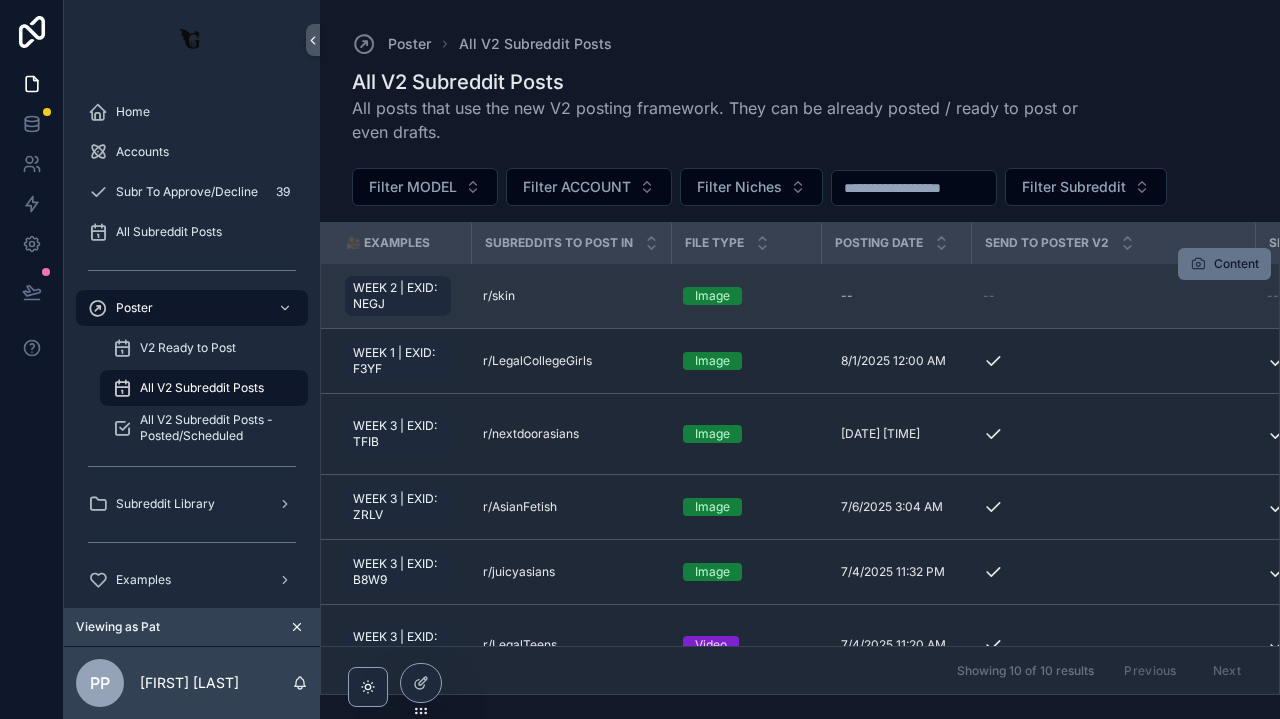 click on "r/skin   r/skin" at bounding box center [571, 296] 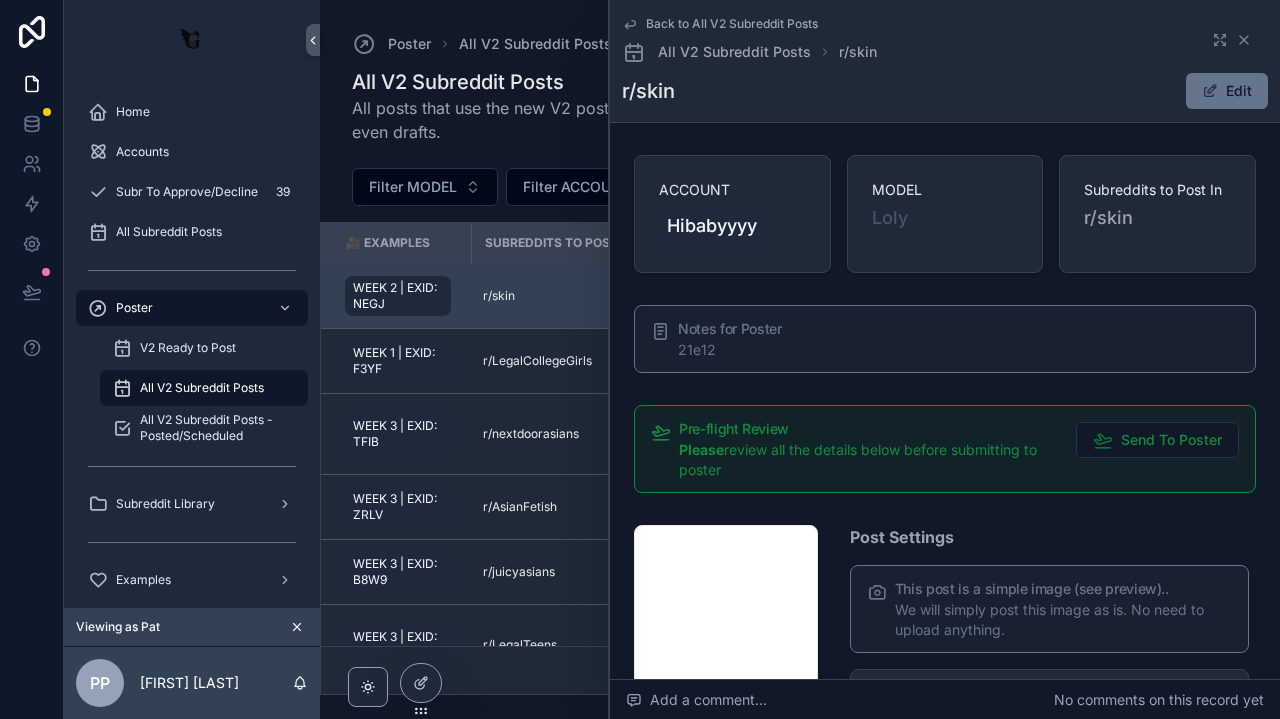 scroll, scrollTop: 134, scrollLeft: 0, axis: vertical 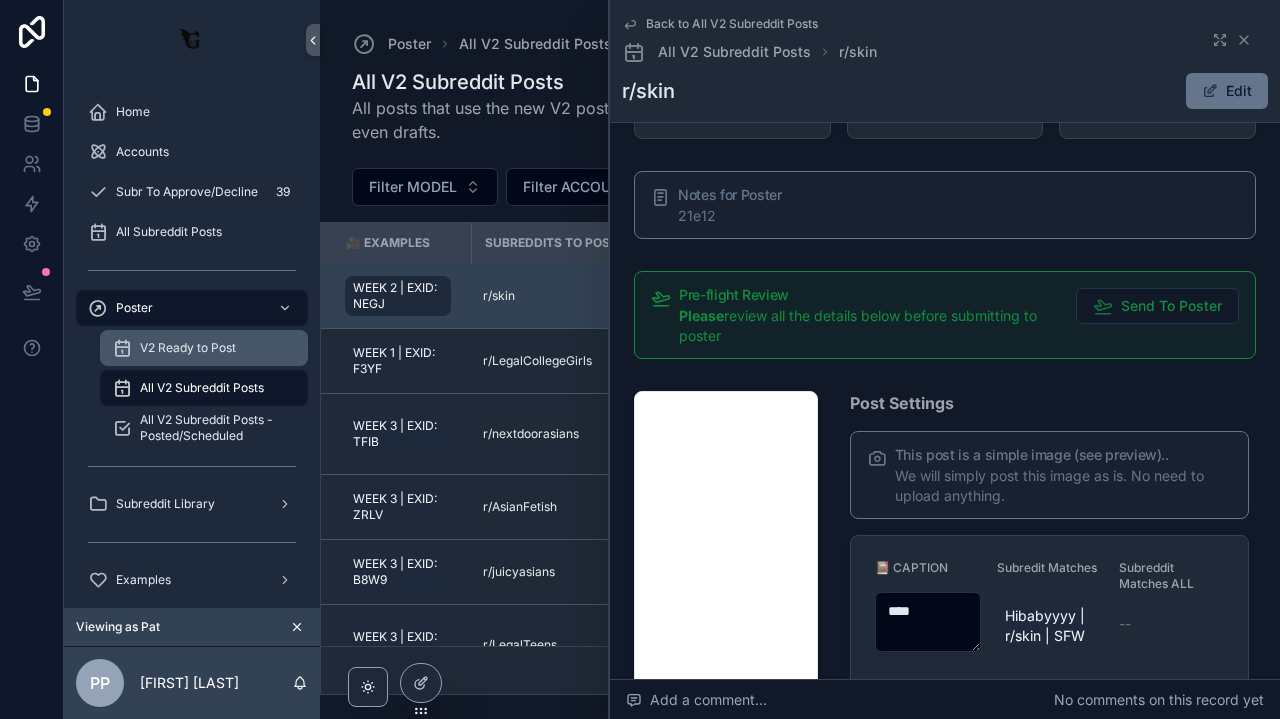 click on "V2 Ready to Post" at bounding box center (204, 348) 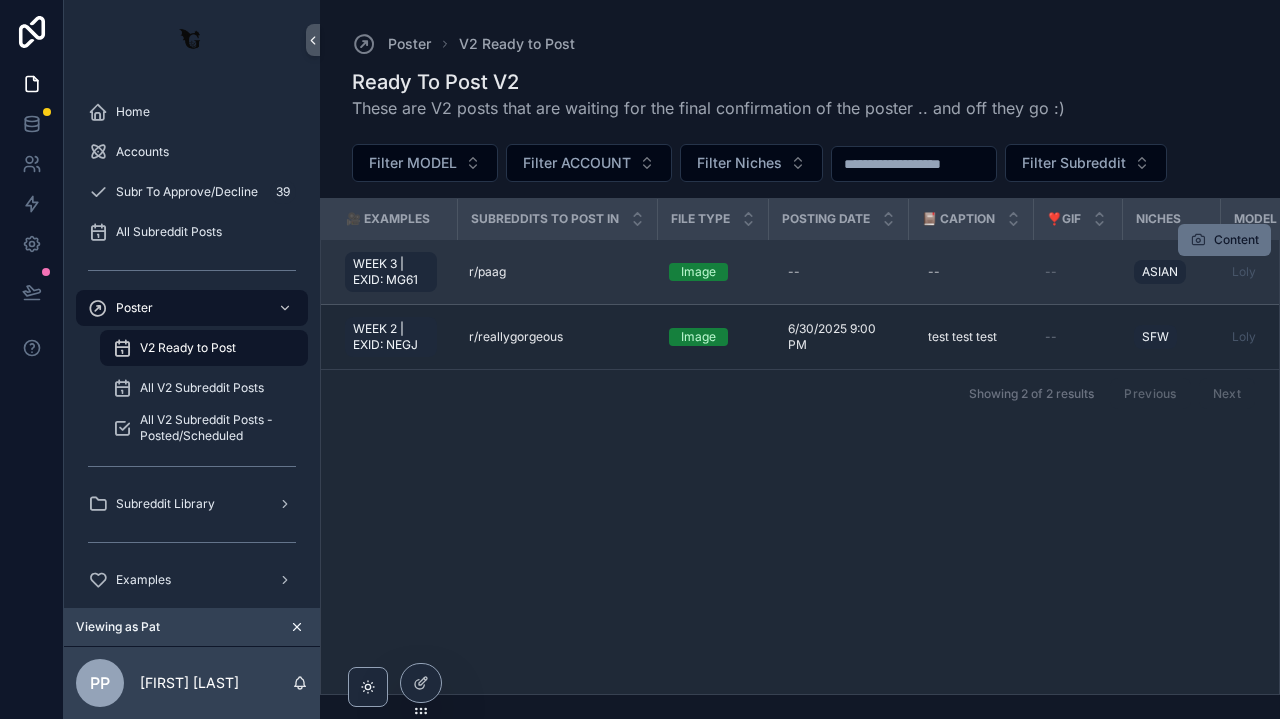 click on "r/paag r/paag" at bounding box center [557, 272] 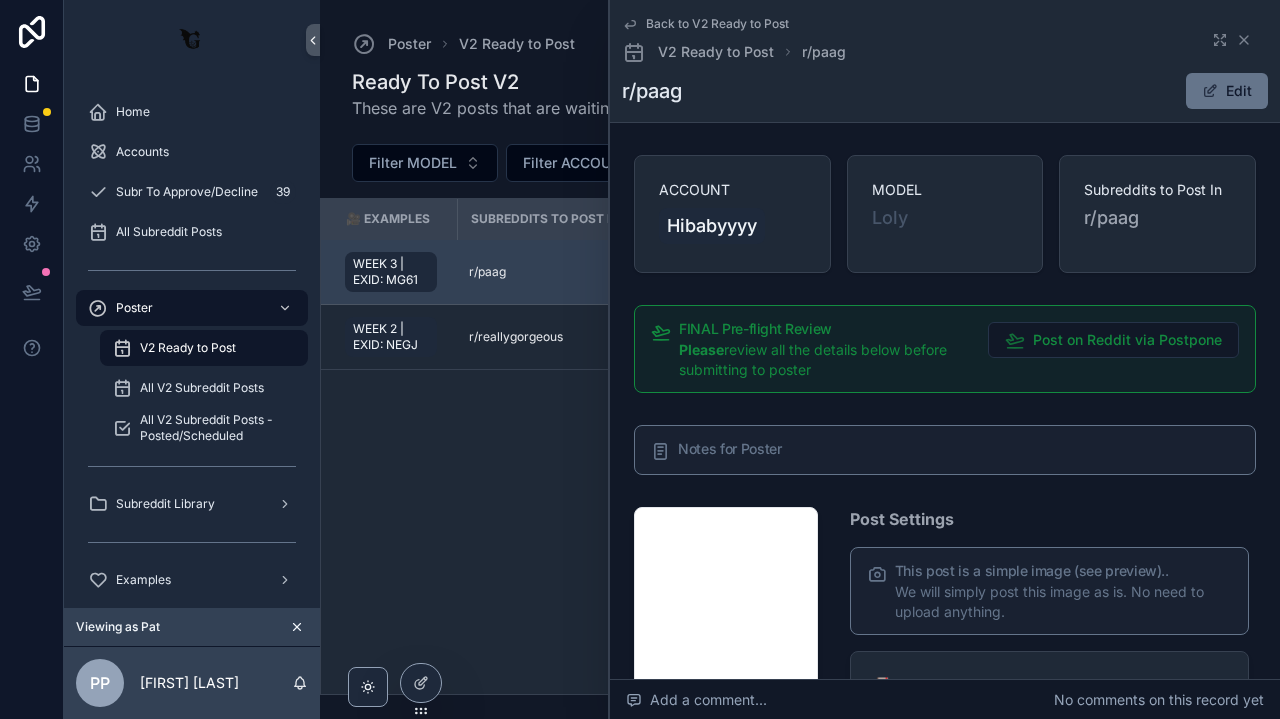 scroll, scrollTop: 0, scrollLeft: 0, axis: both 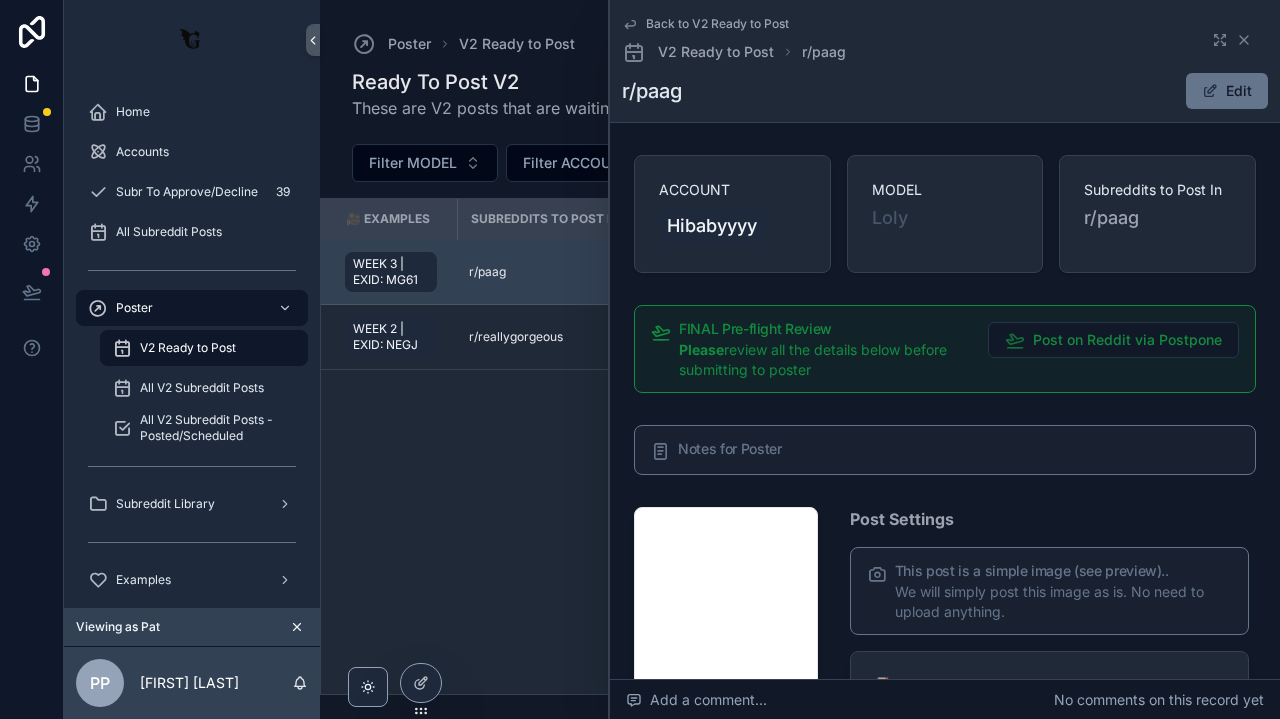 click at bounding box center [297, 627] 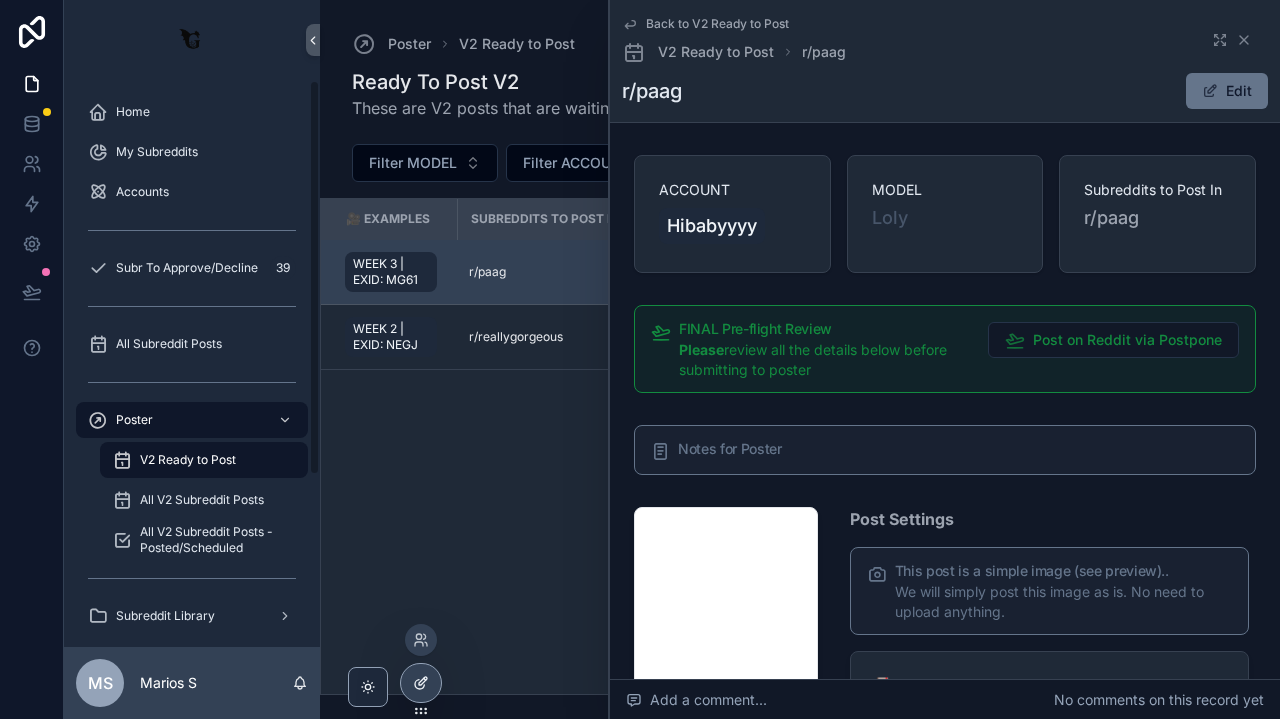 click 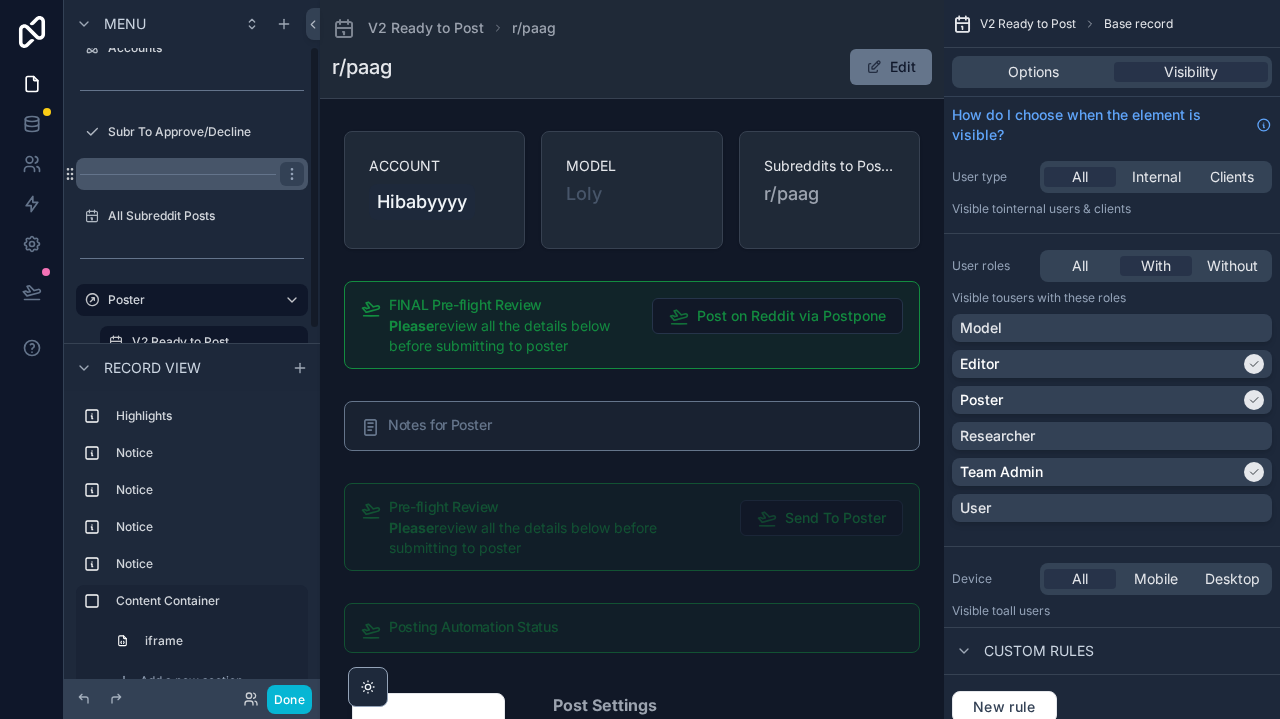 scroll, scrollTop: 113, scrollLeft: 0, axis: vertical 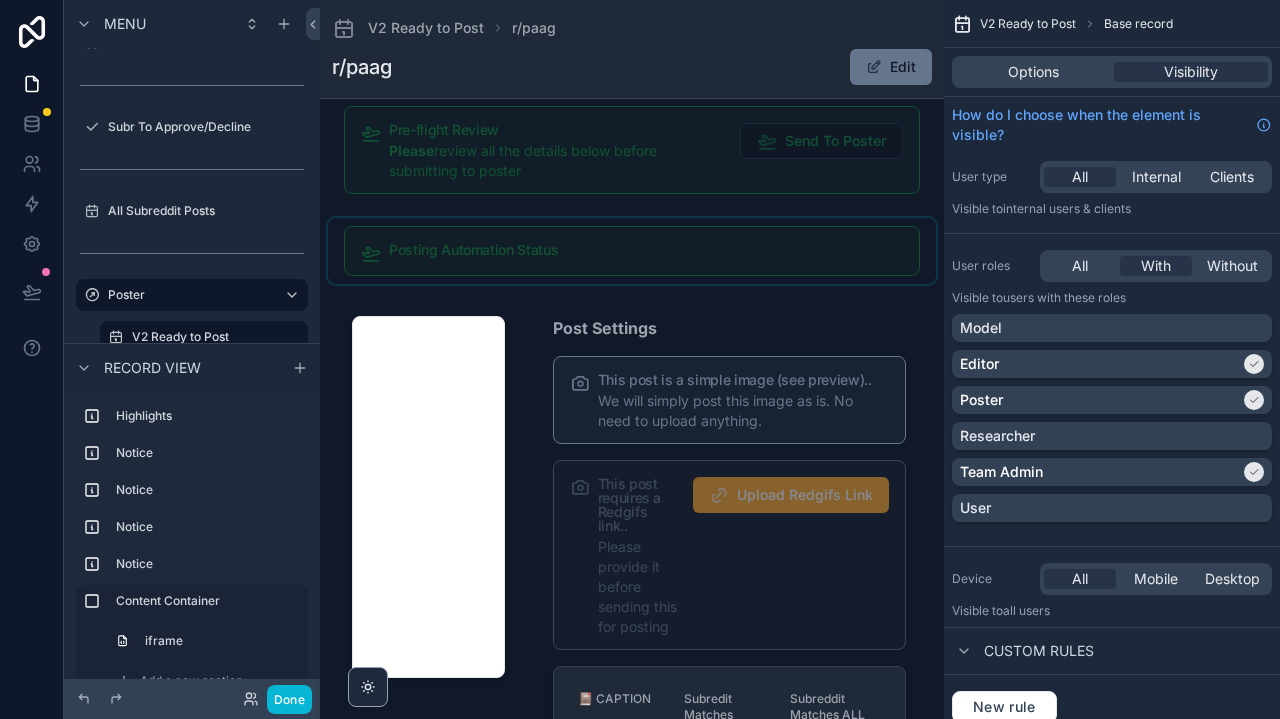 click at bounding box center [632, 251] 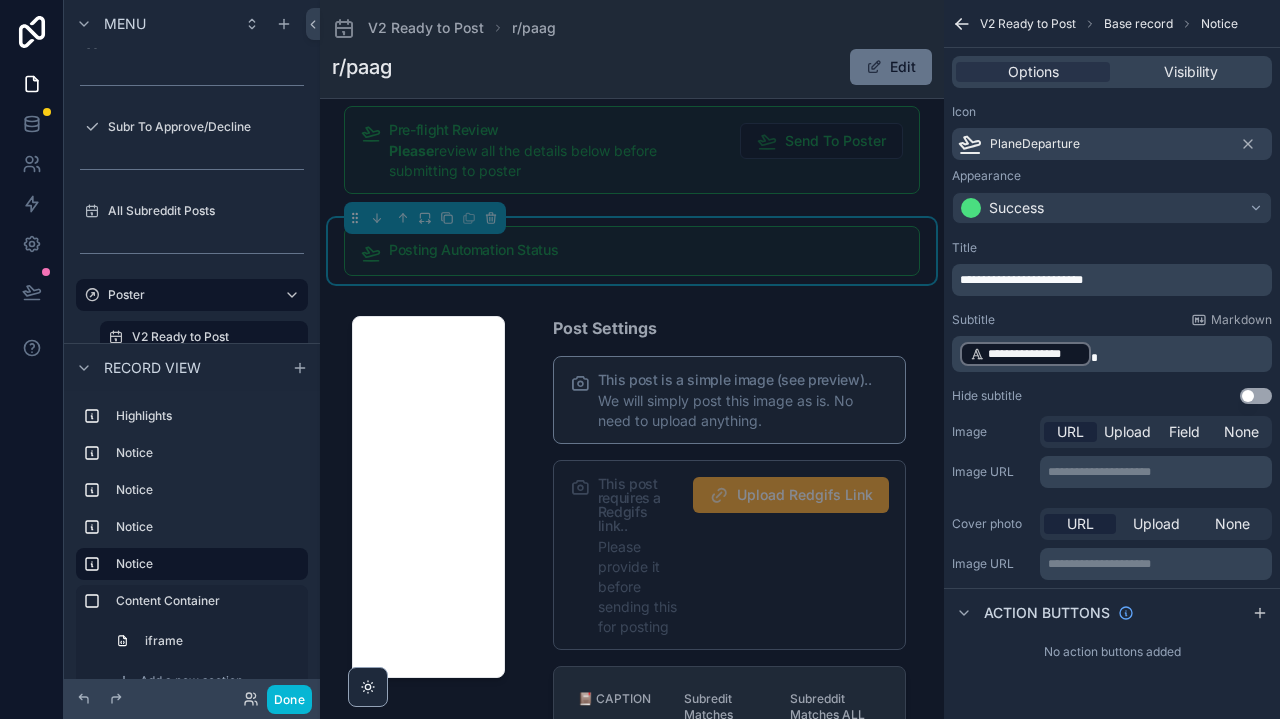 scroll, scrollTop: 0, scrollLeft: 0, axis: both 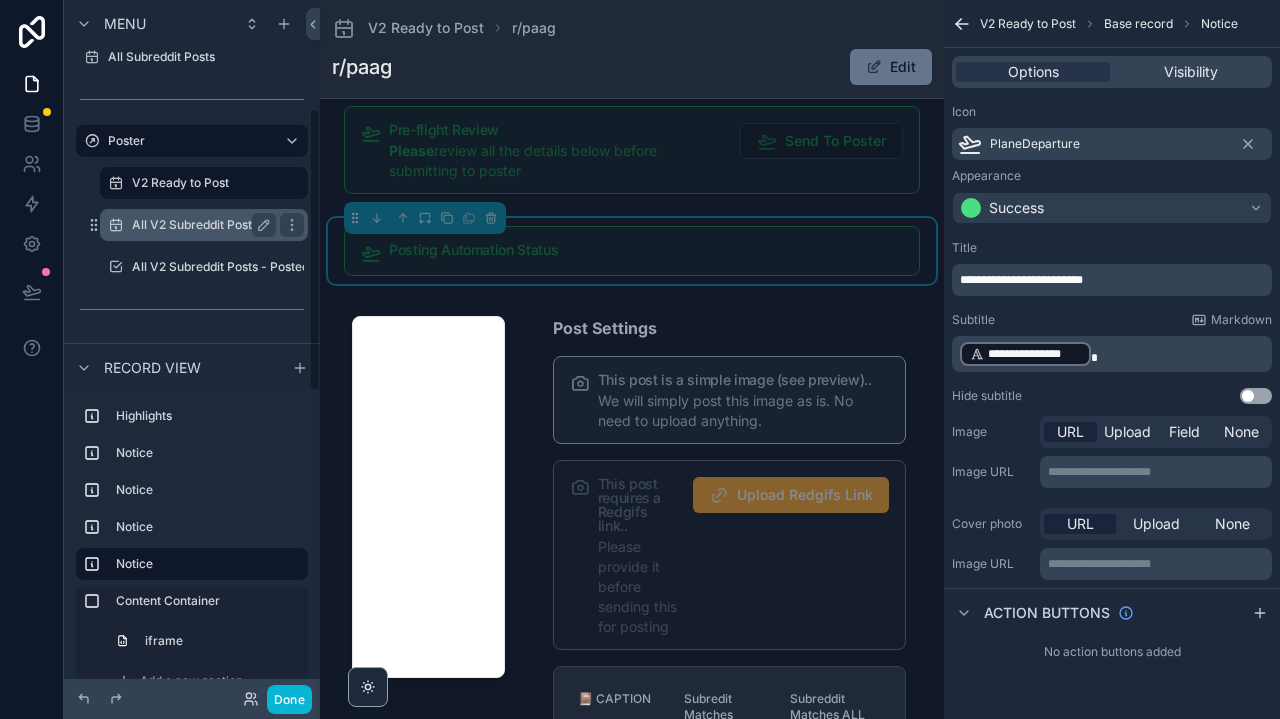 click on "All V2 Subreddit Posts" at bounding box center (204, 225) 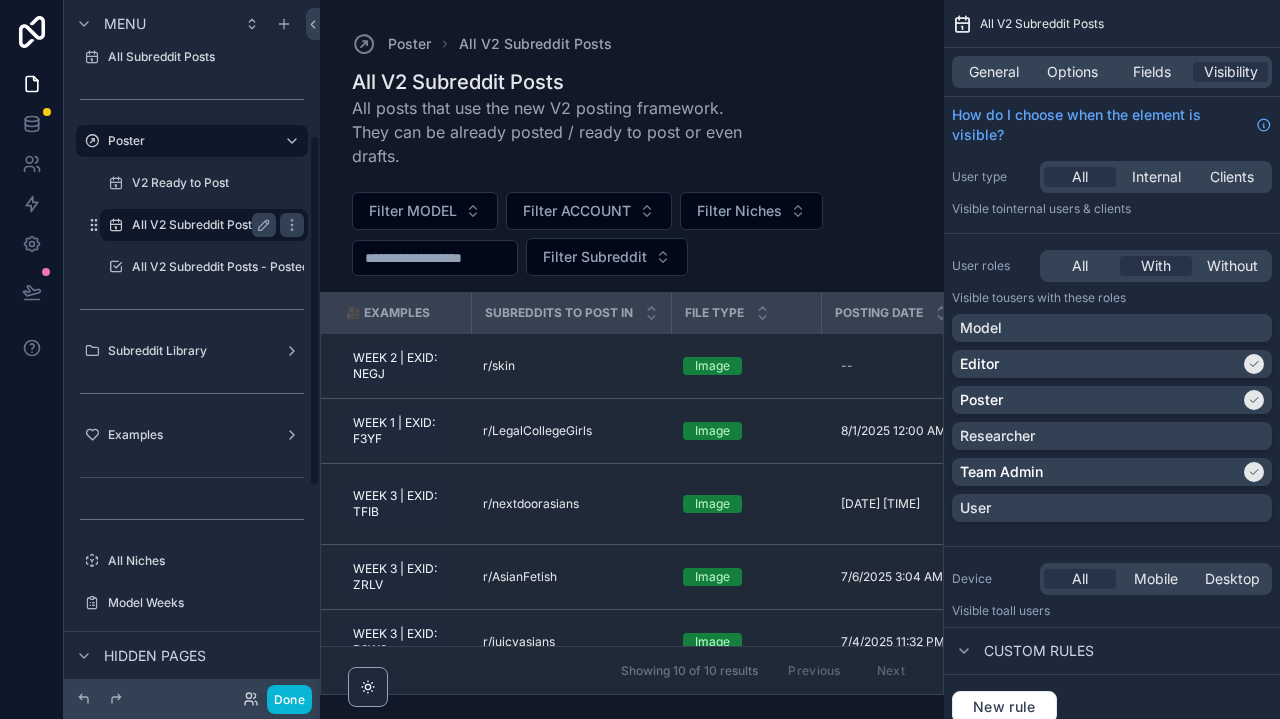 scroll, scrollTop: 0, scrollLeft: 0, axis: both 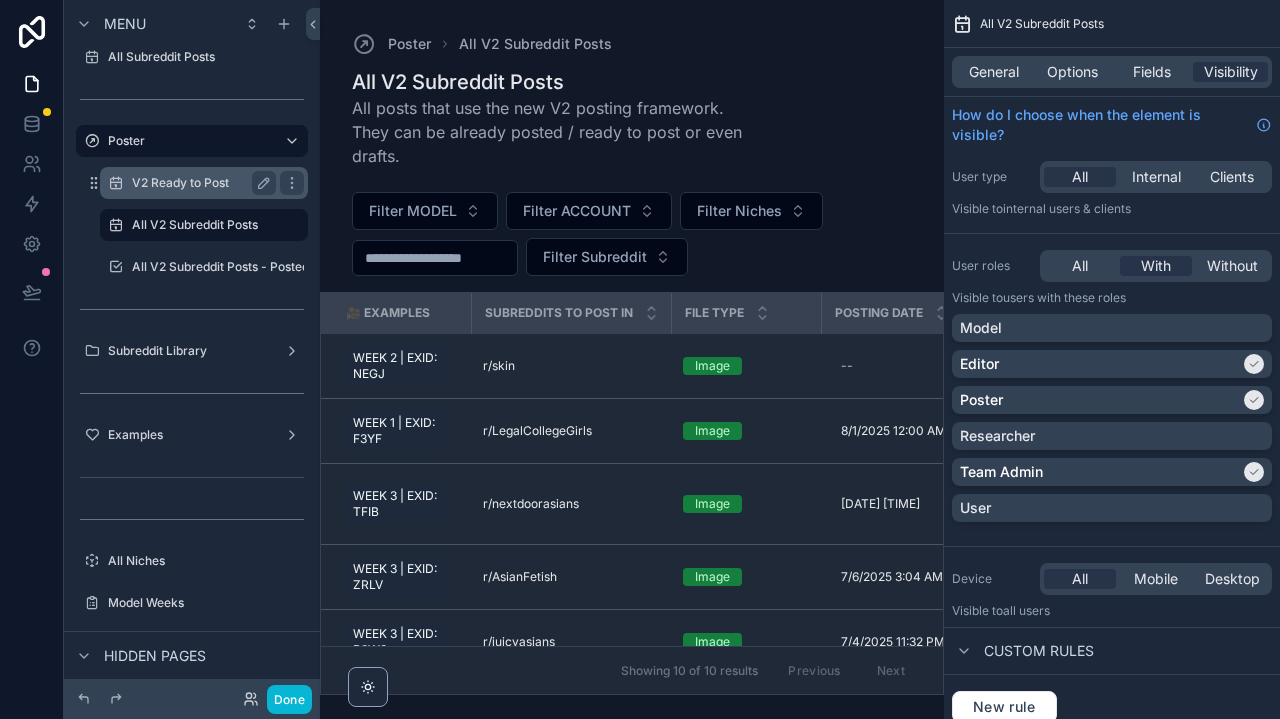 click on "V2 Ready to Post" at bounding box center [204, 183] 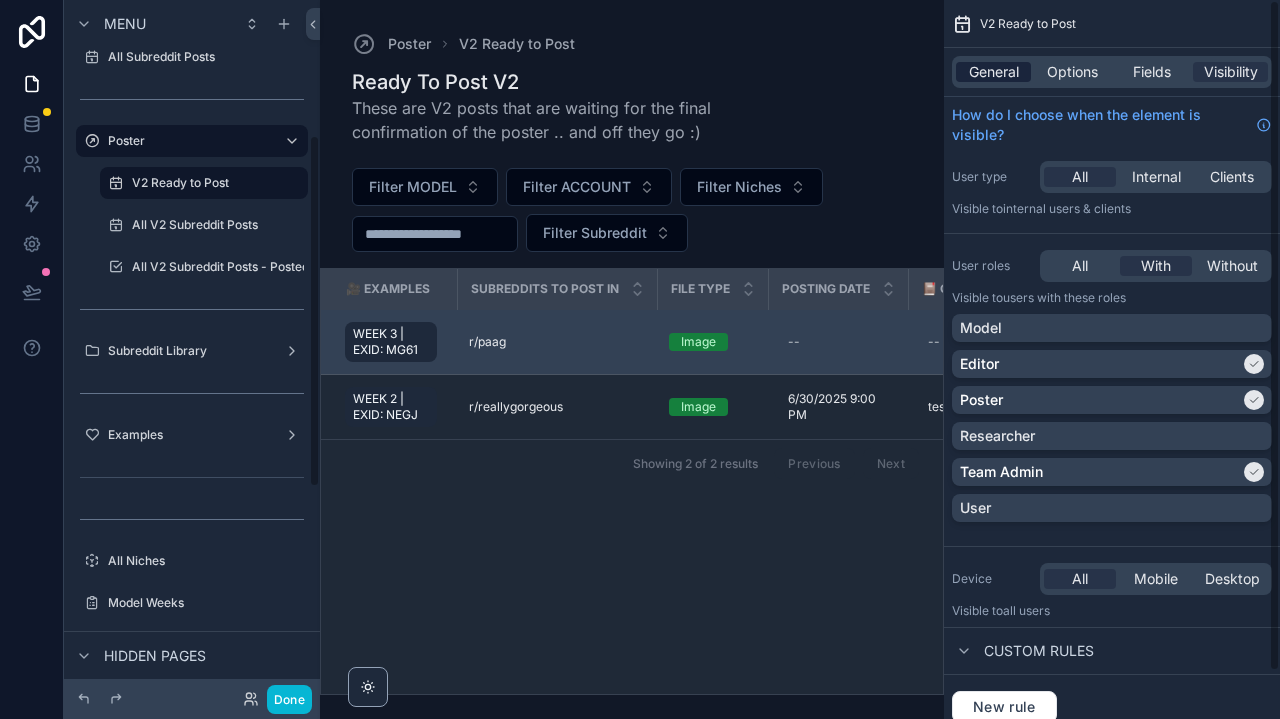 click on "General" at bounding box center [994, 72] 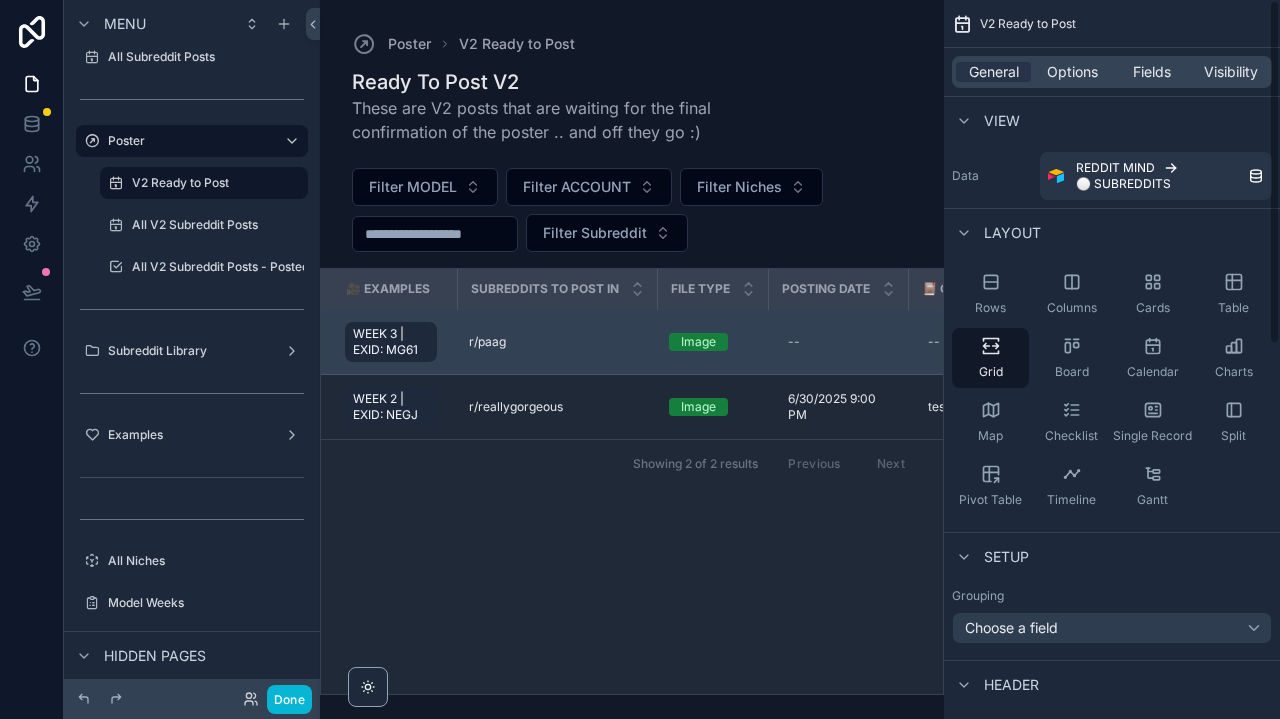 scroll, scrollTop: 0, scrollLeft: 0, axis: both 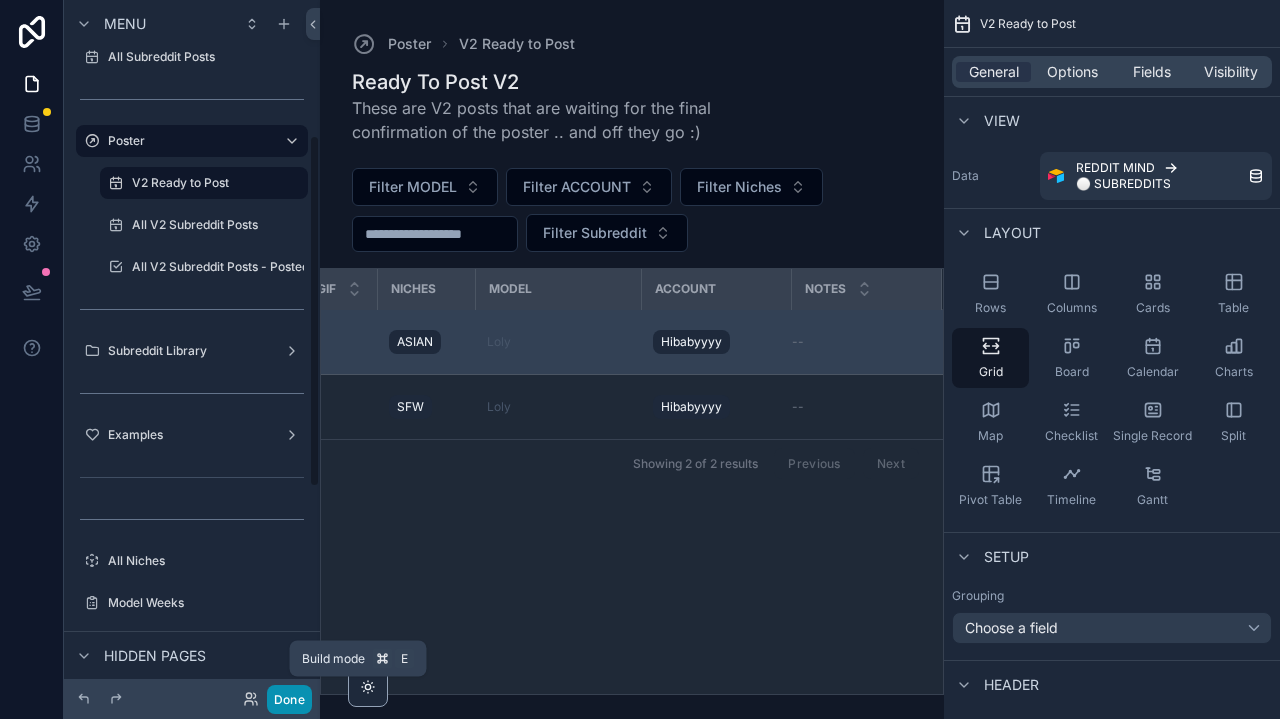 click on "Done" at bounding box center [289, 699] 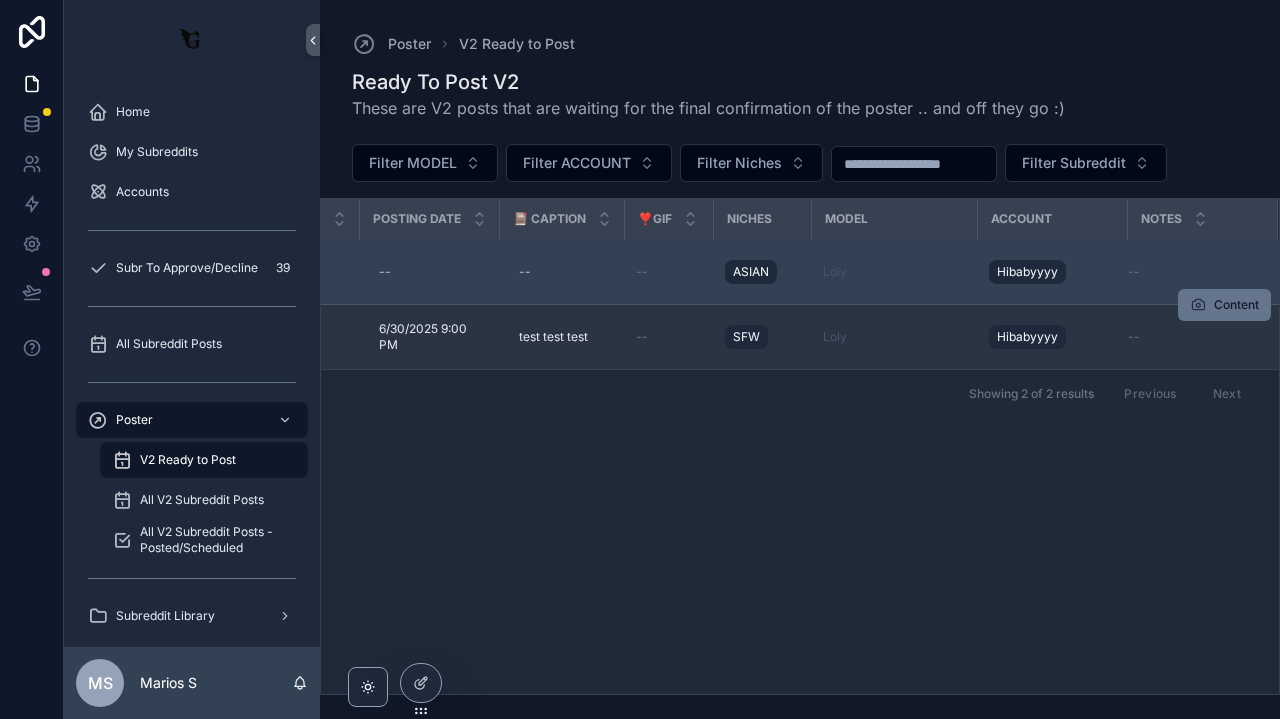 scroll, scrollTop: 0, scrollLeft: 411, axis: horizontal 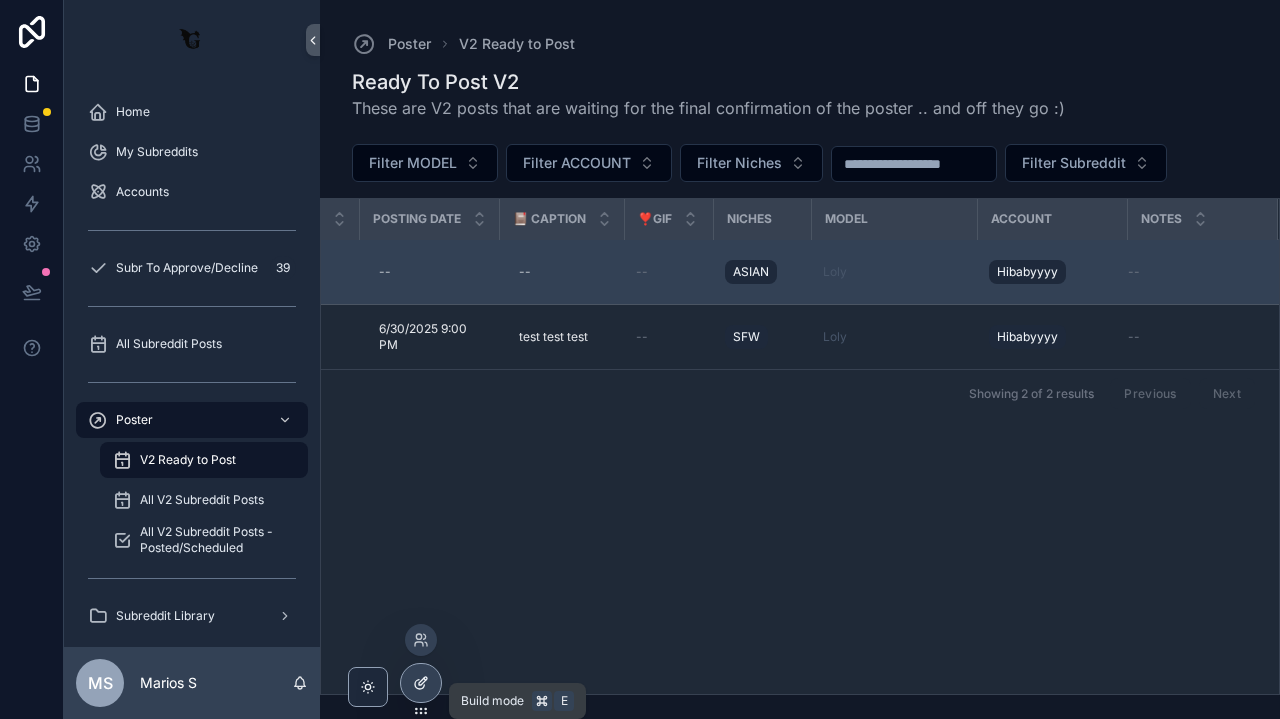 click at bounding box center (421, 683) 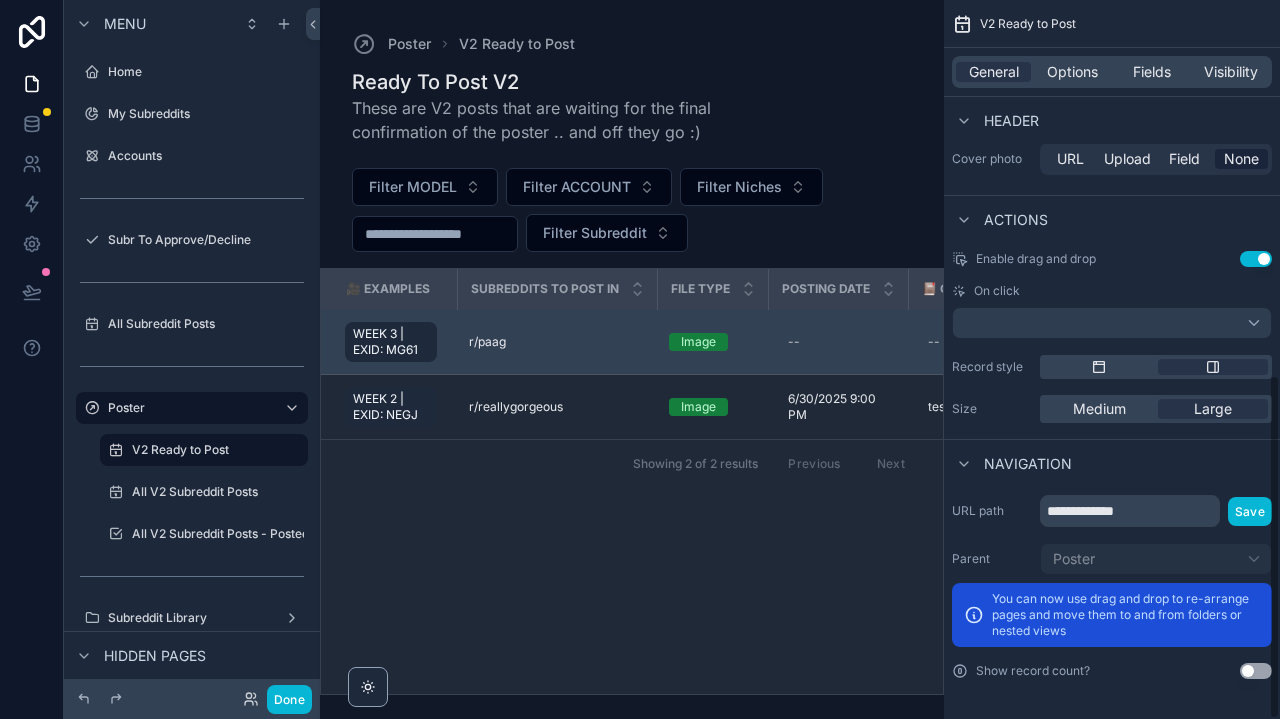 scroll, scrollTop: 781, scrollLeft: 0, axis: vertical 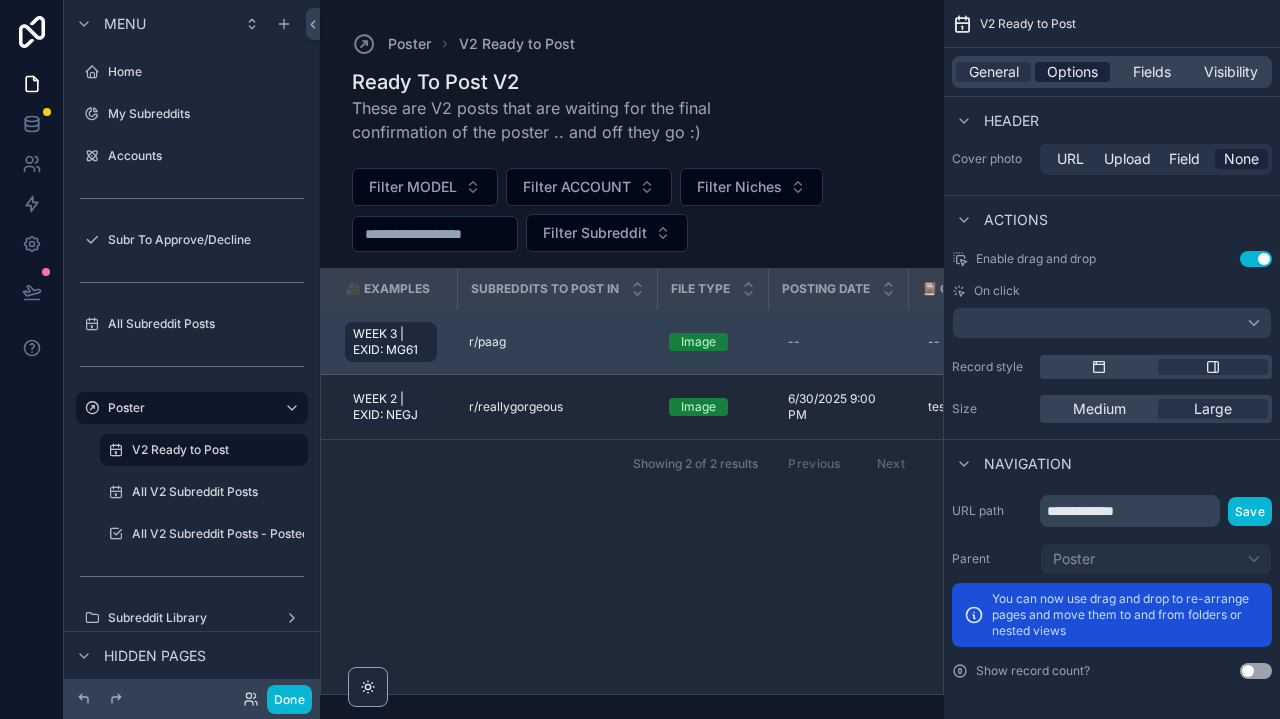 click on "Options" at bounding box center (1072, 72) 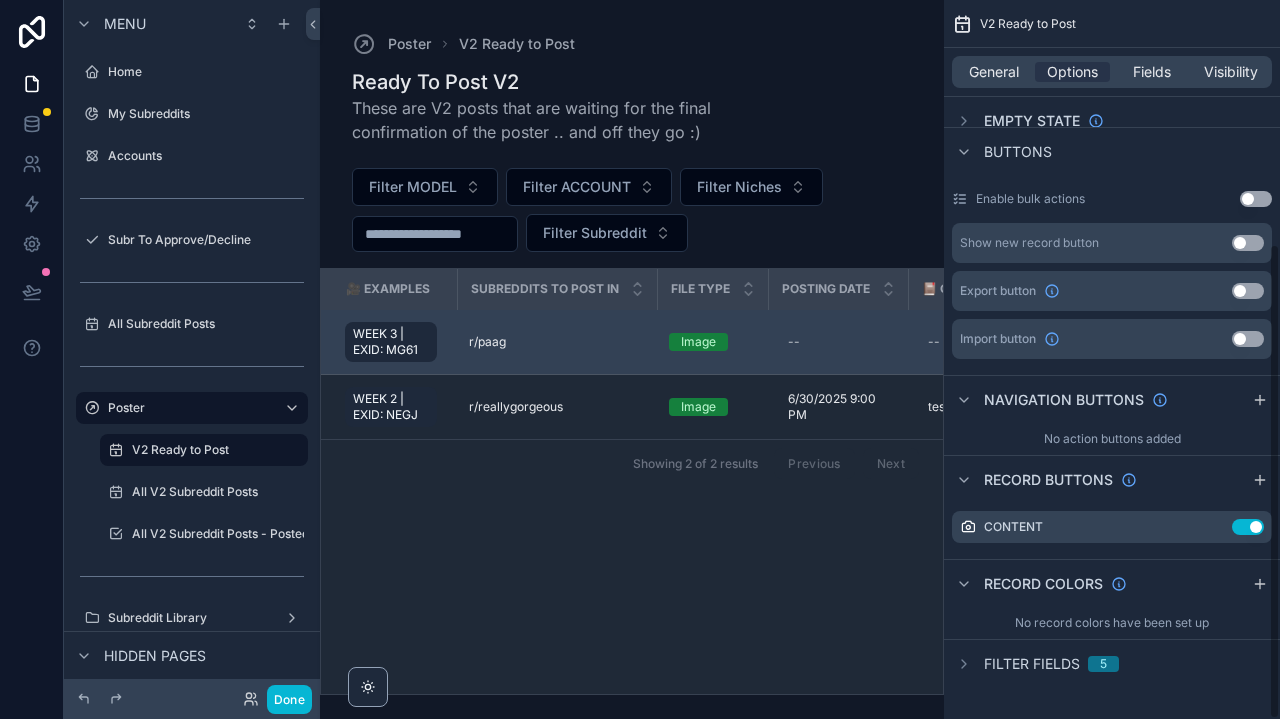 scroll, scrollTop: 0, scrollLeft: 0, axis: both 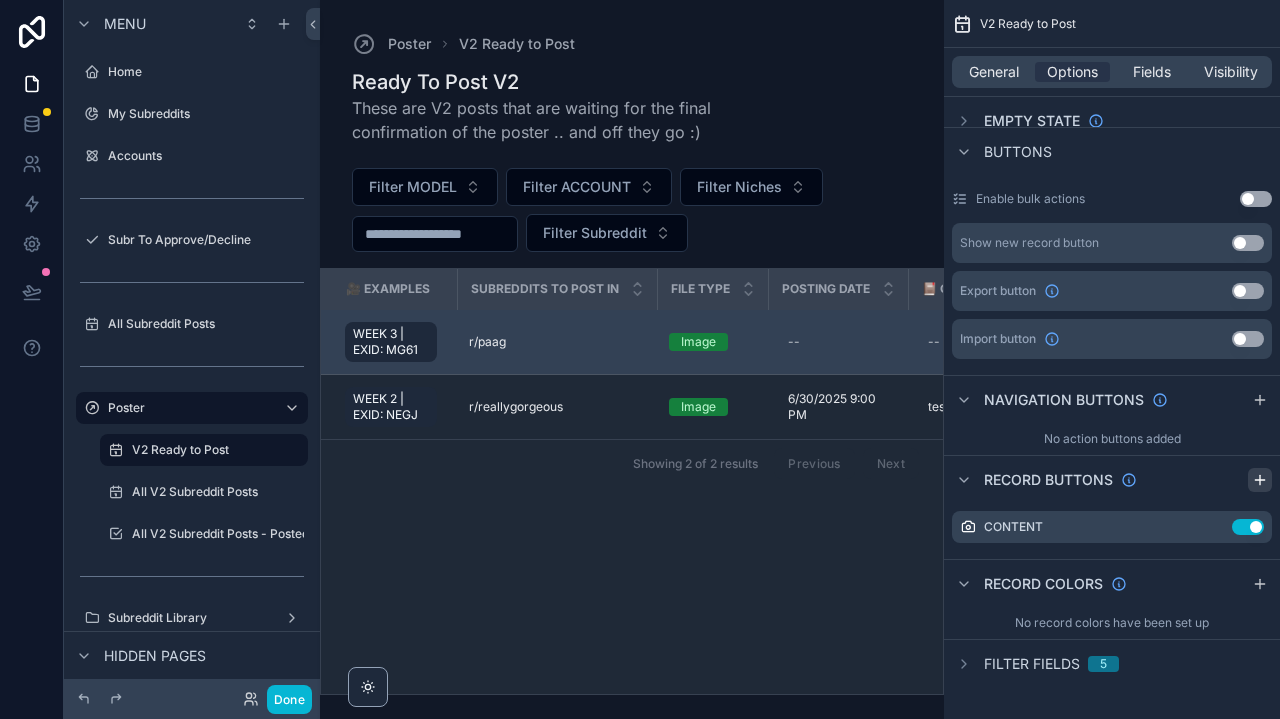 click 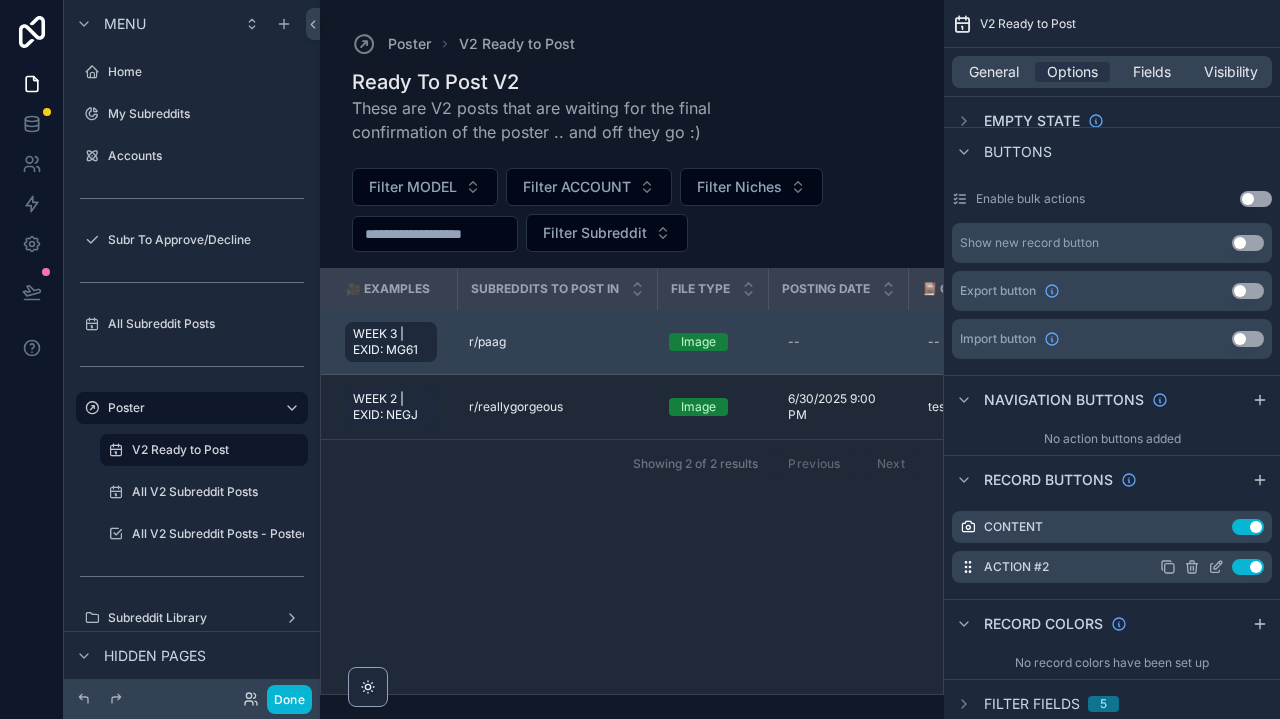 click 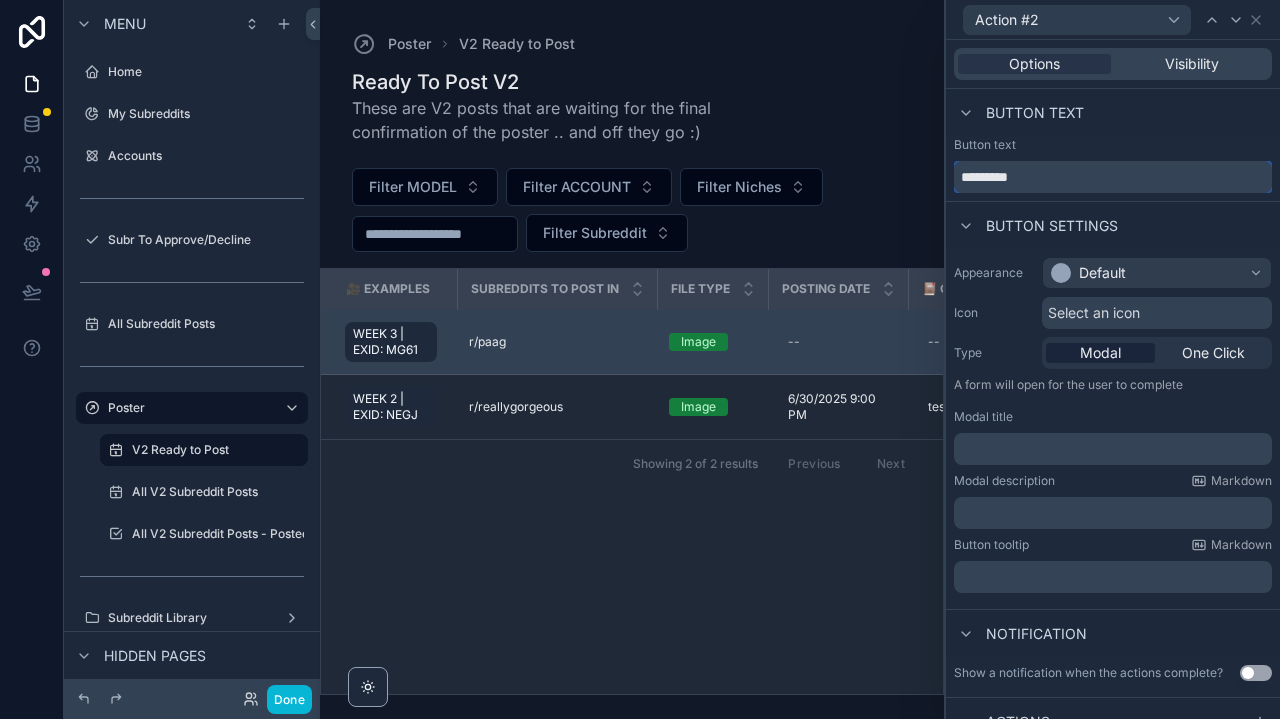 drag, startPoint x: 1060, startPoint y: 174, endPoint x: 928, endPoint y: 173, distance: 132.00378 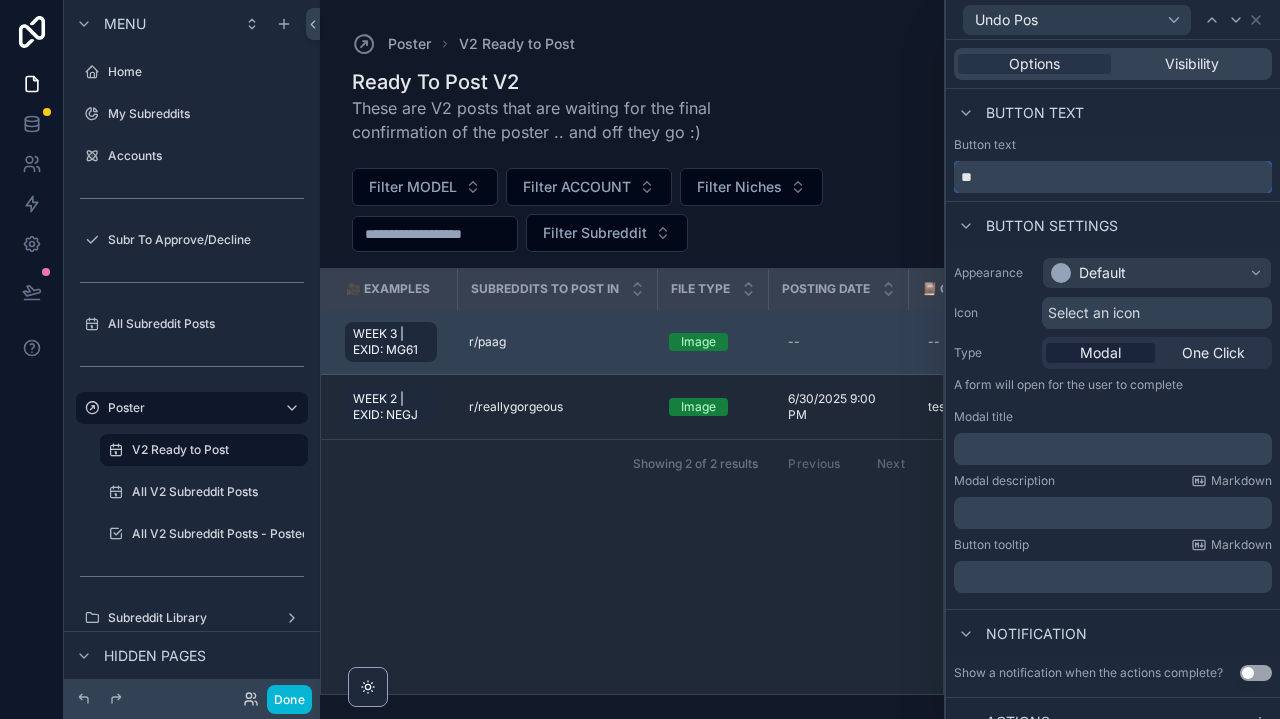 type on "*" 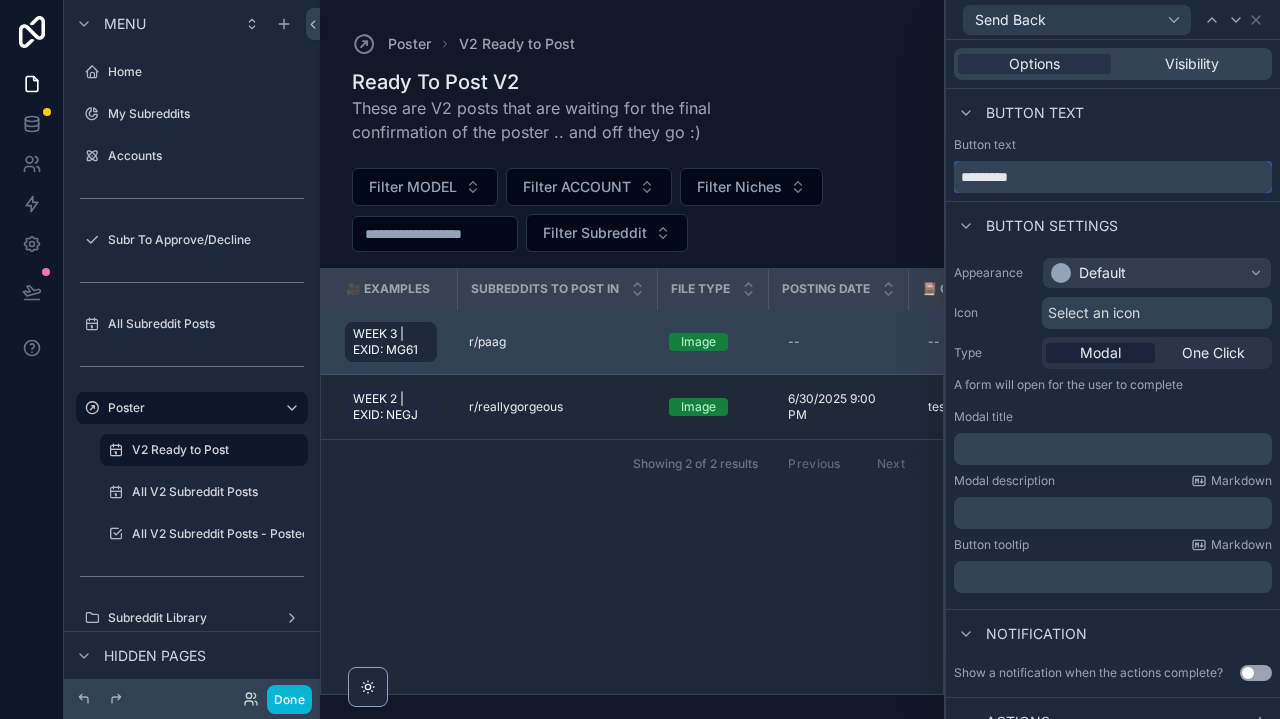 type on "*********" 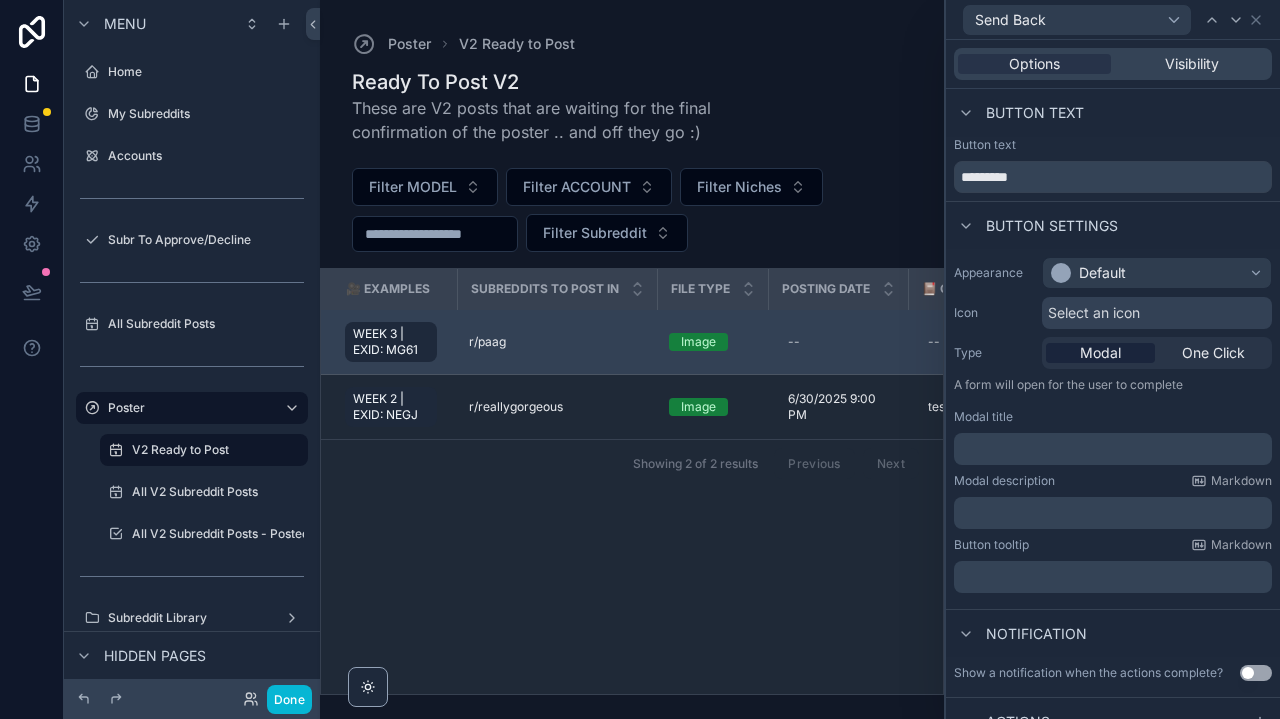 click on "Default" at bounding box center (1102, 273) 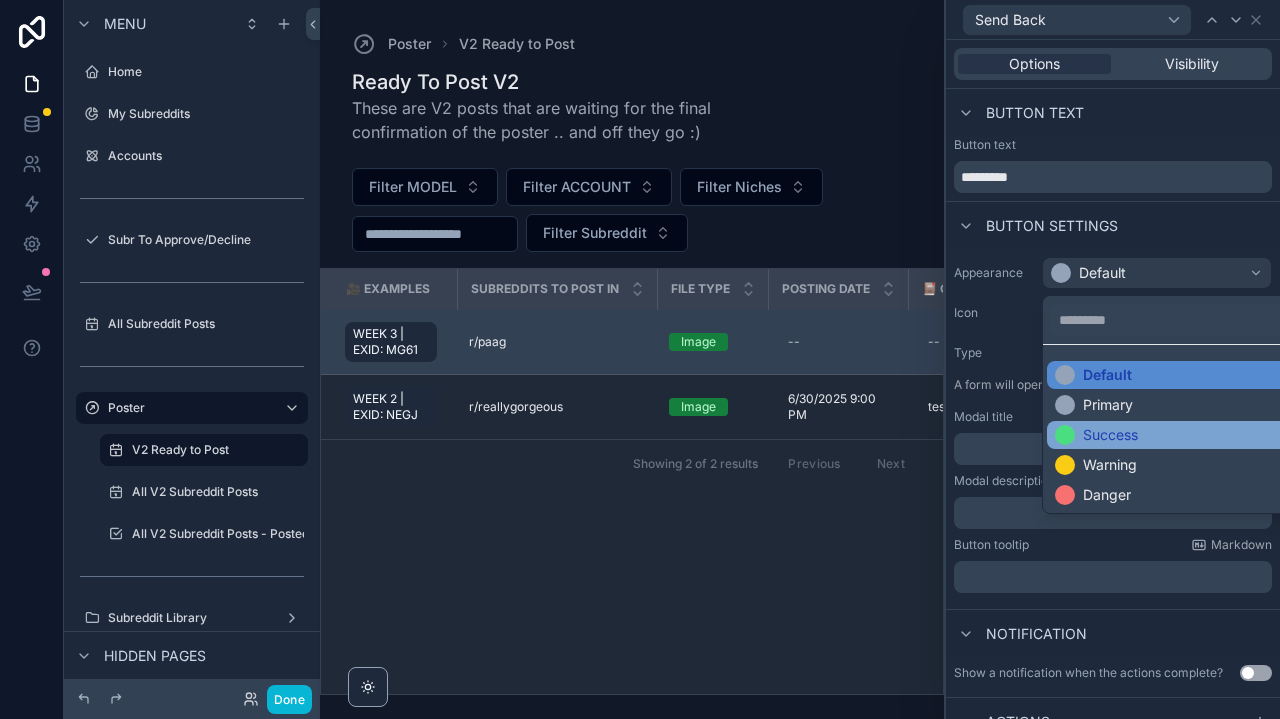 click on "Success" at bounding box center [1181, 435] 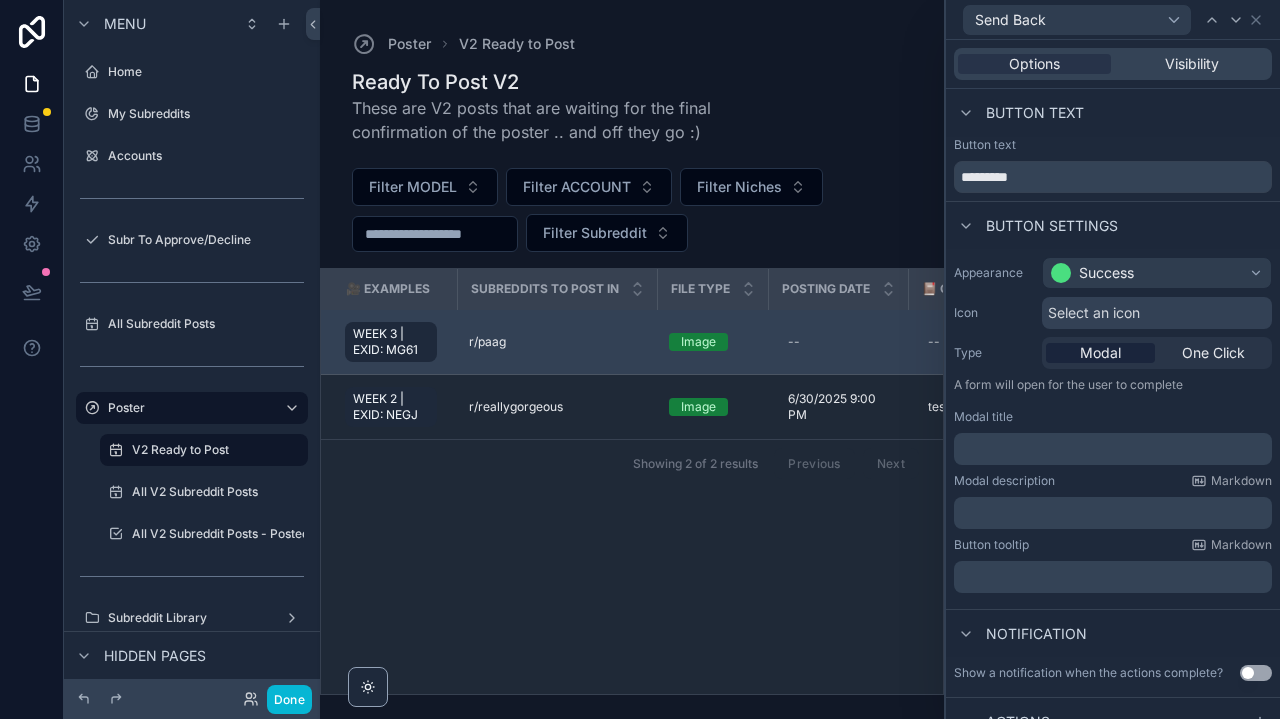 click on "﻿" at bounding box center [1115, 449] 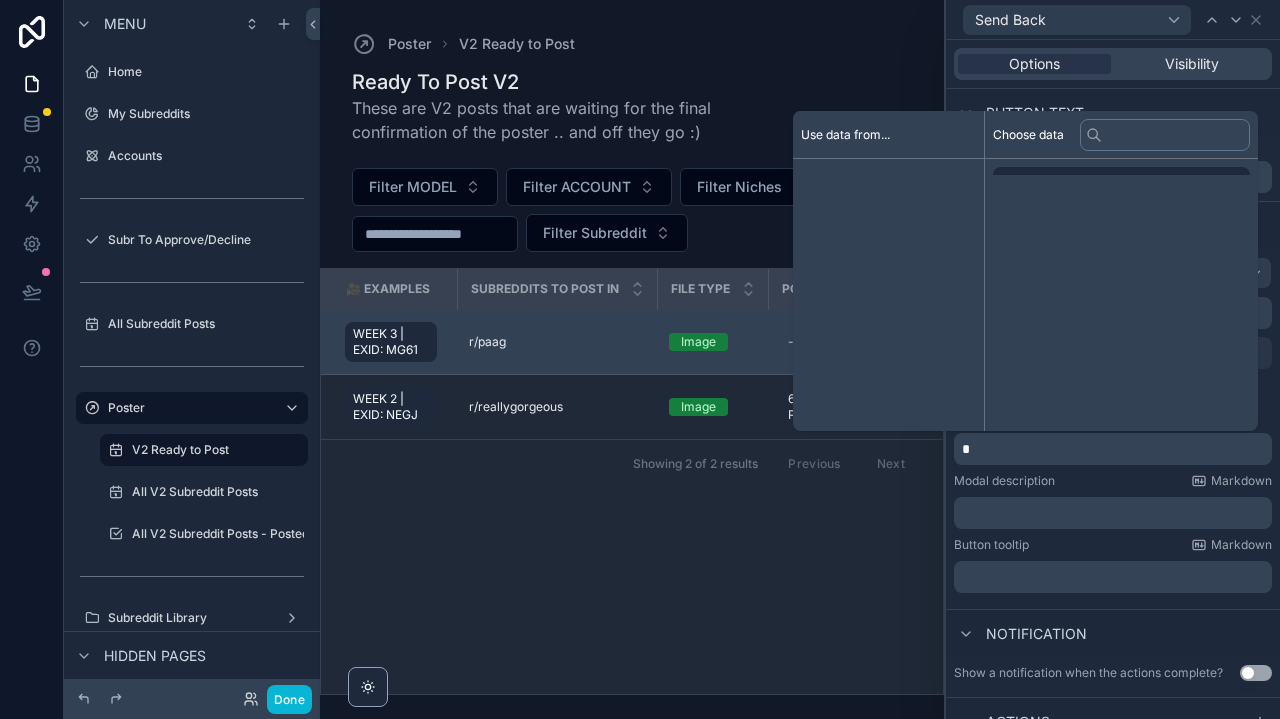 type 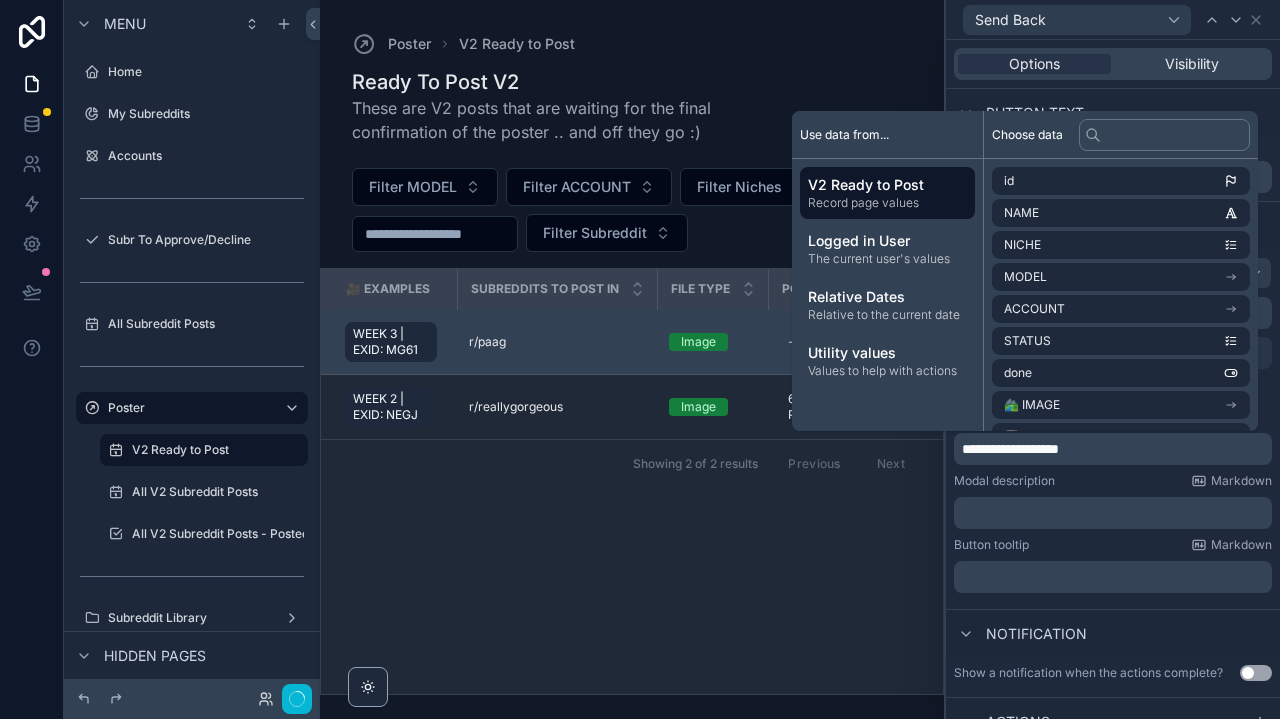 click on "Modal description Markdown" at bounding box center (1113, 481) 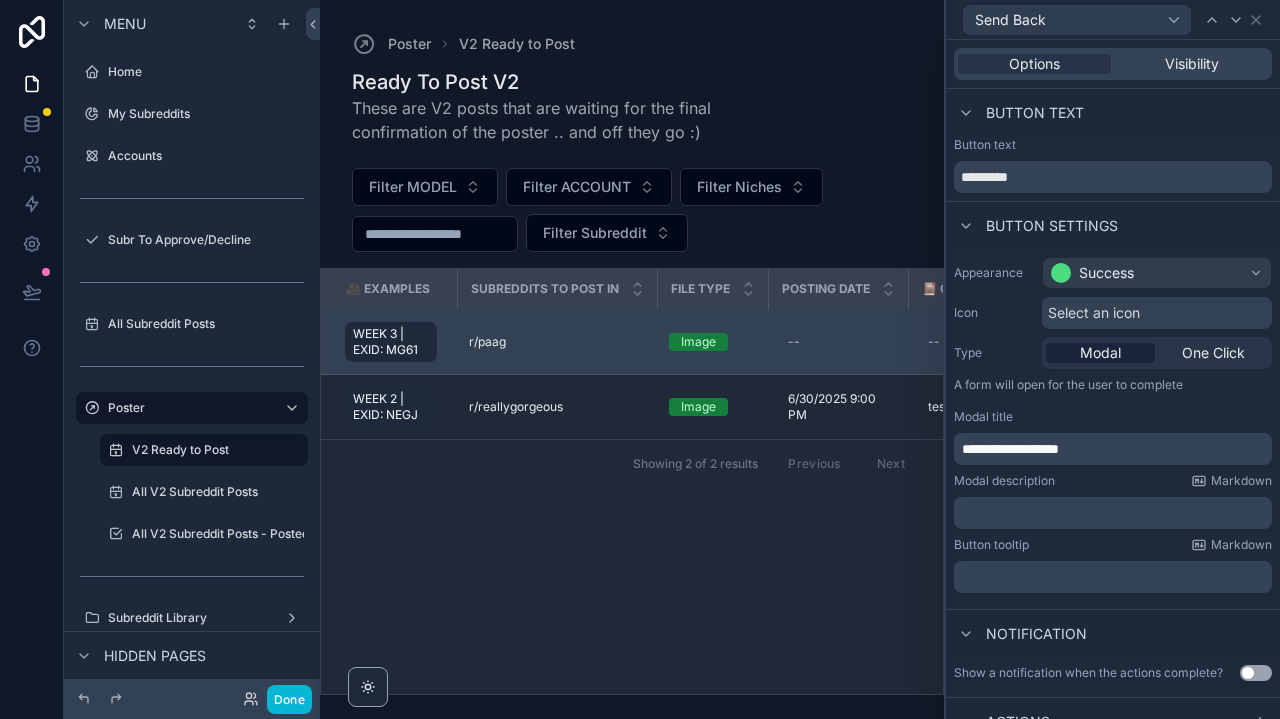 click on "Select an icon" at bounding box center (1157, 313) 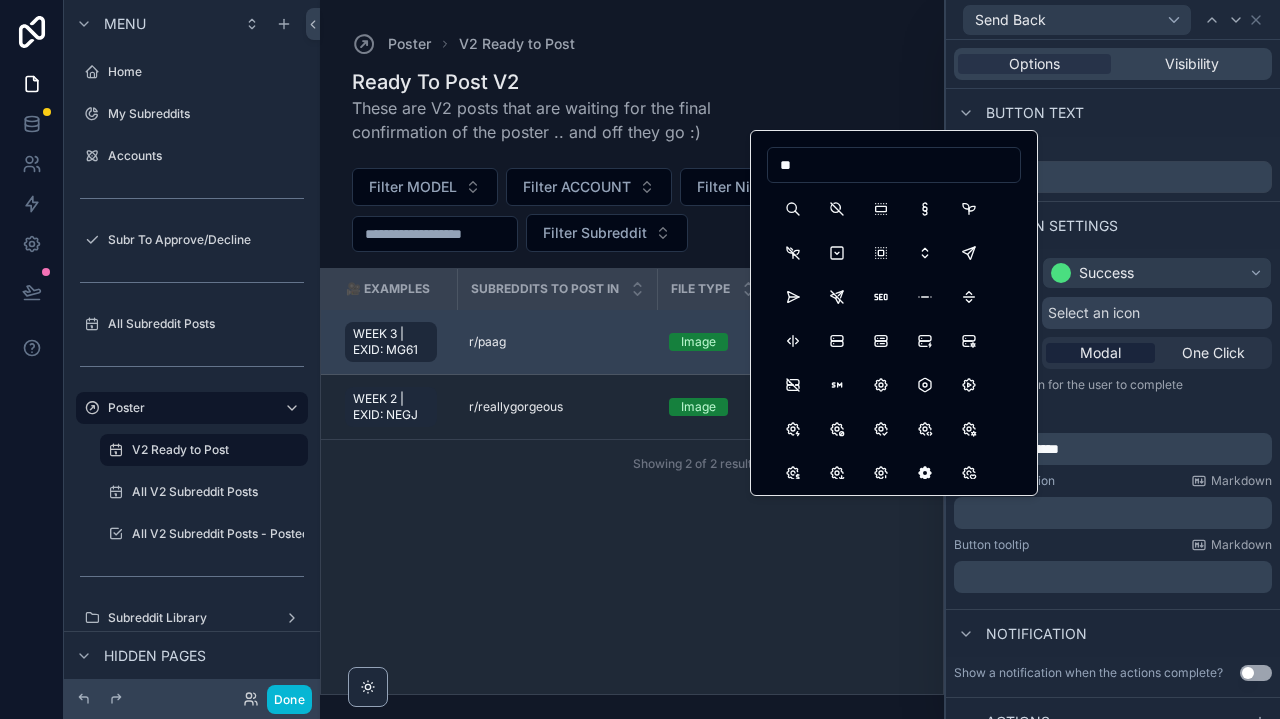 type on "*" 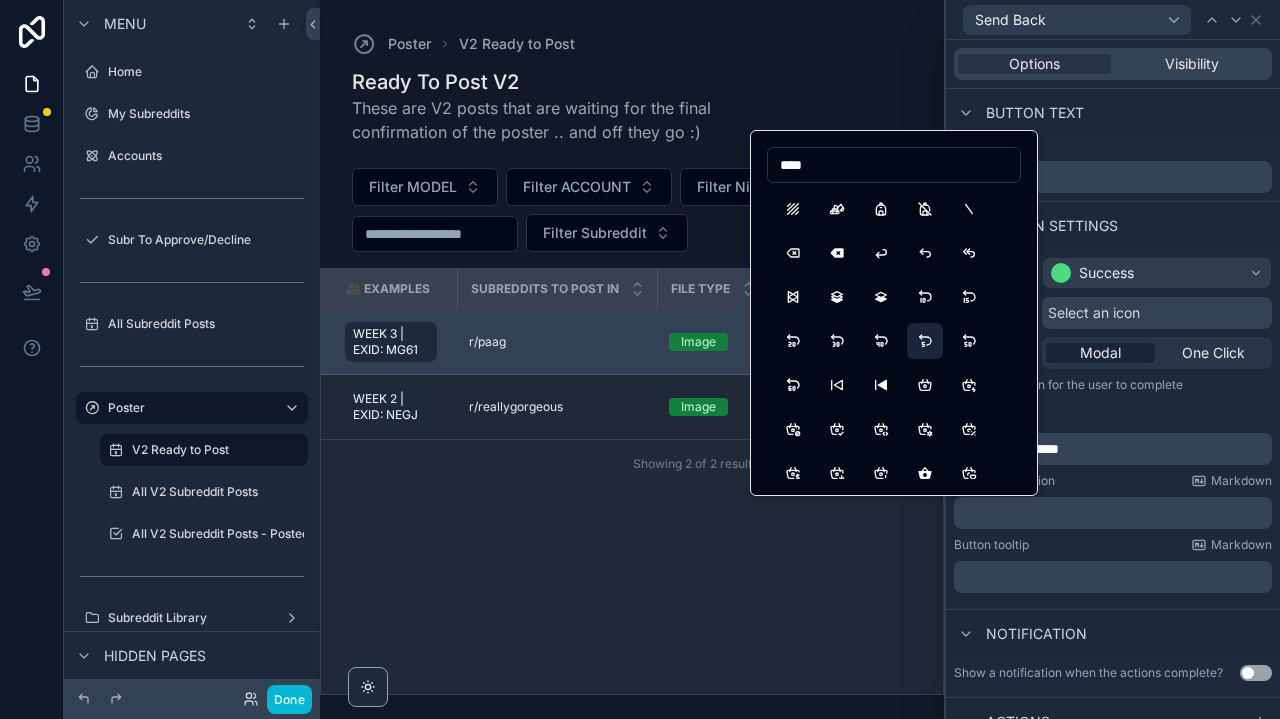 type on "****" 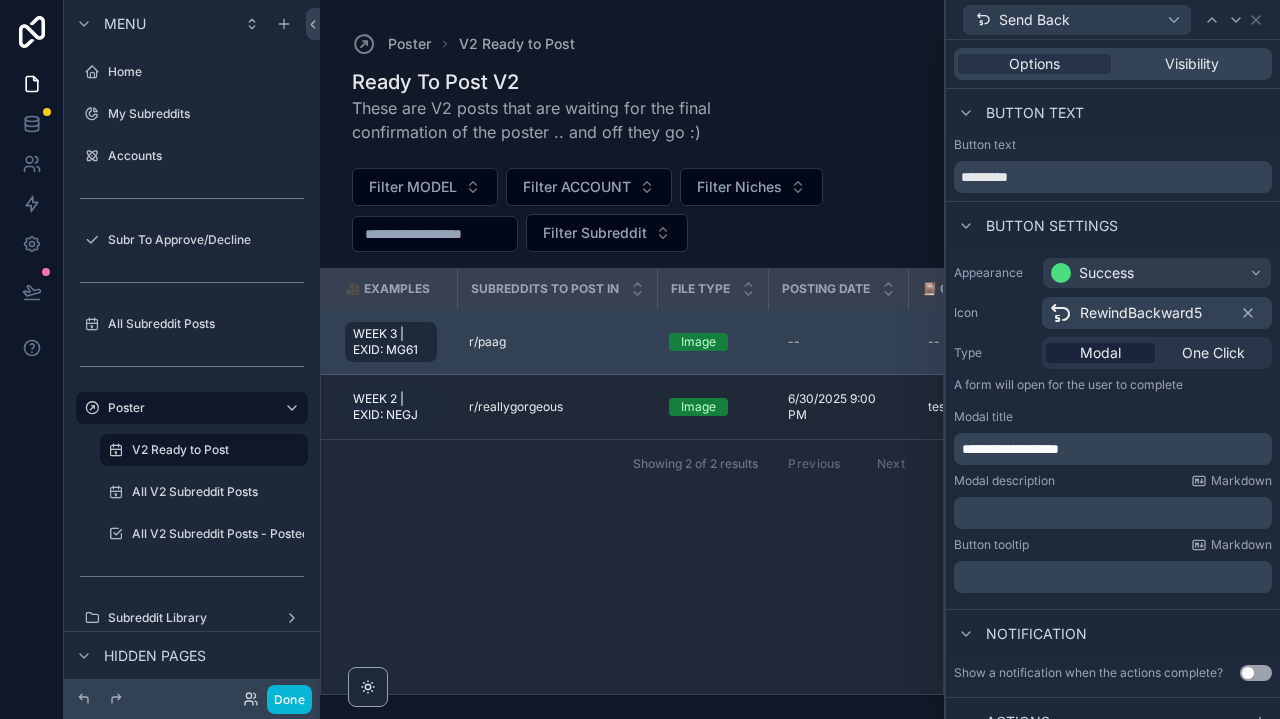 scroll, scrollTop: 0, scrollLeft: 0, axis: both 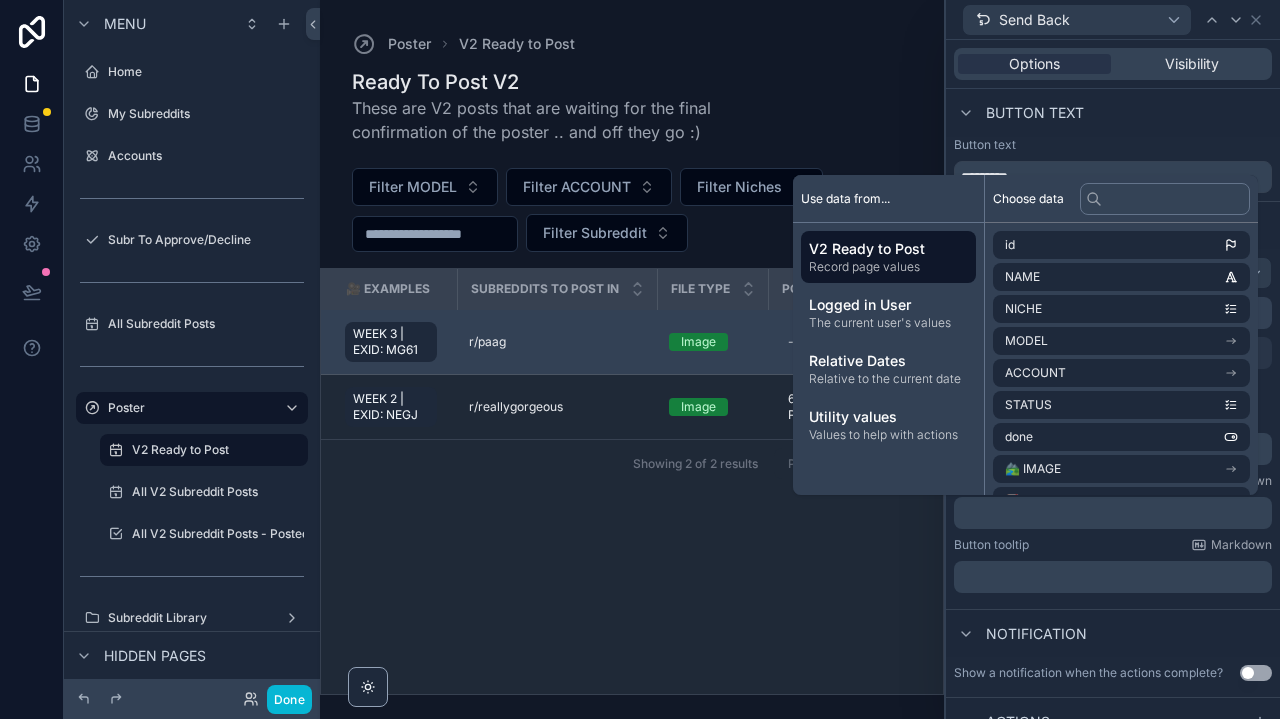 type 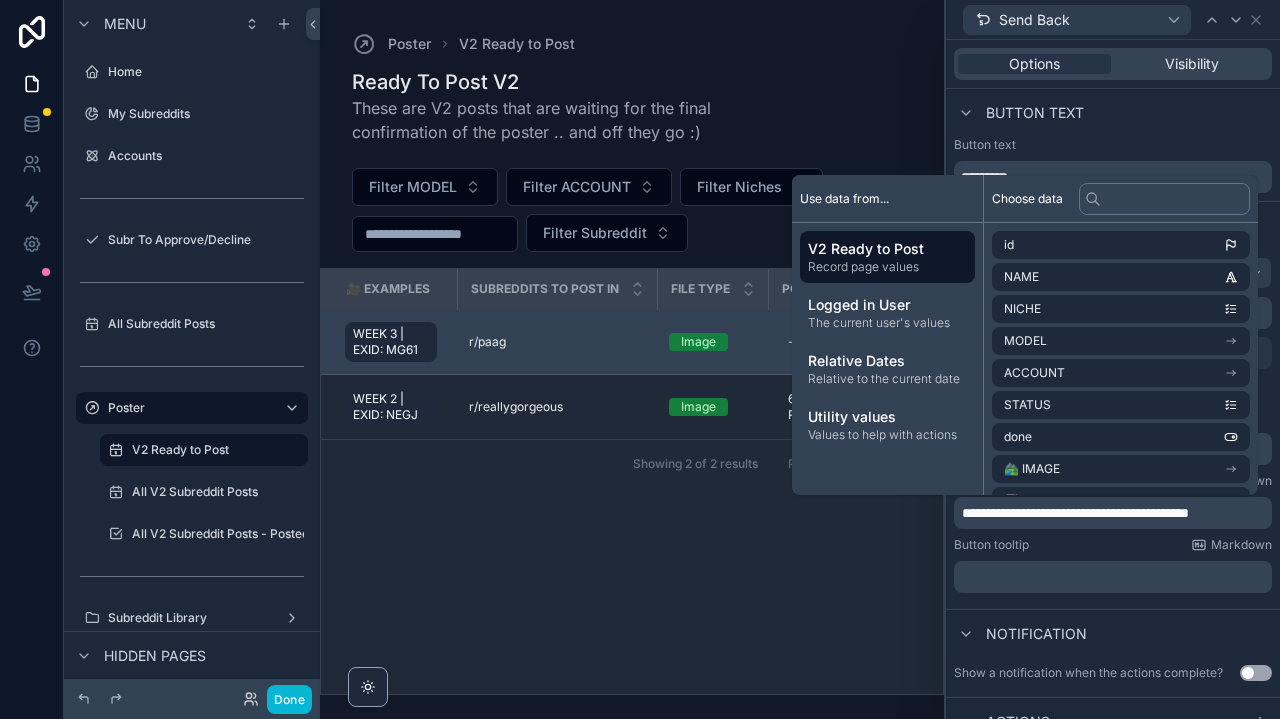scroll, scrollTop: 0, scrollLeft: 0, axis: both 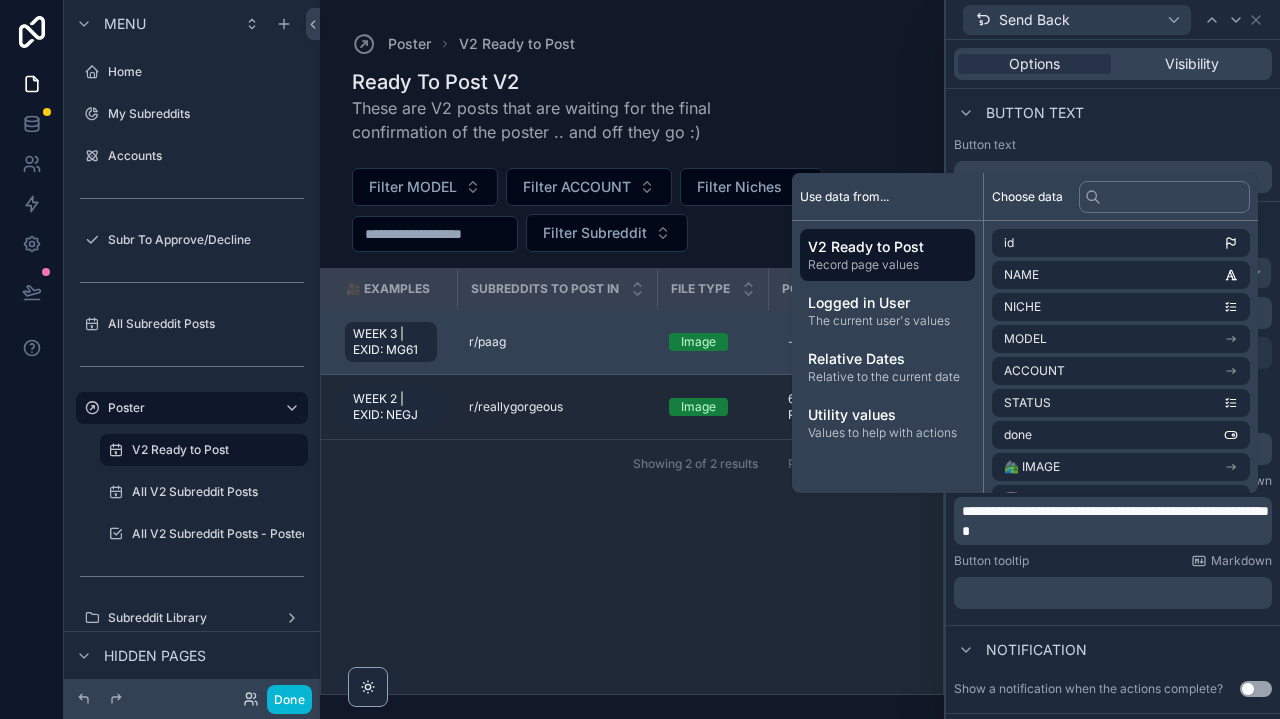 click on "﻿" at bounding box center [1115, 593] 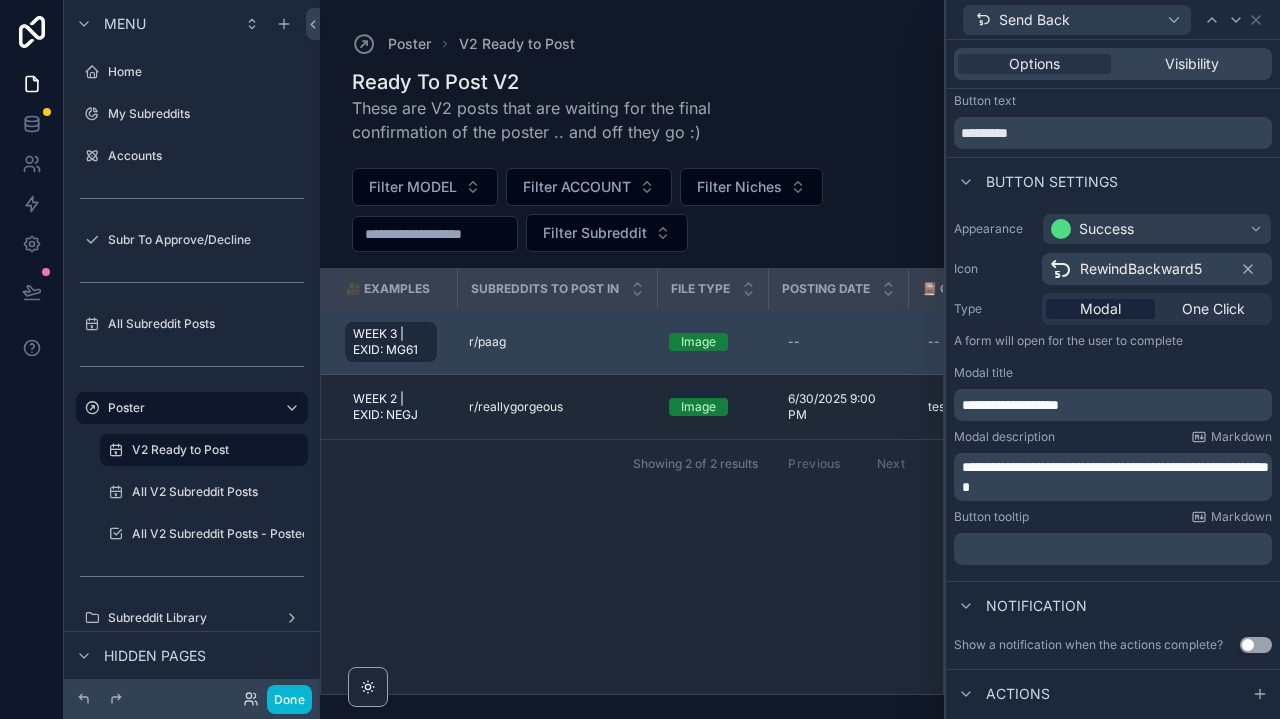 click on "Notification" at bounding box center (1113, 605) 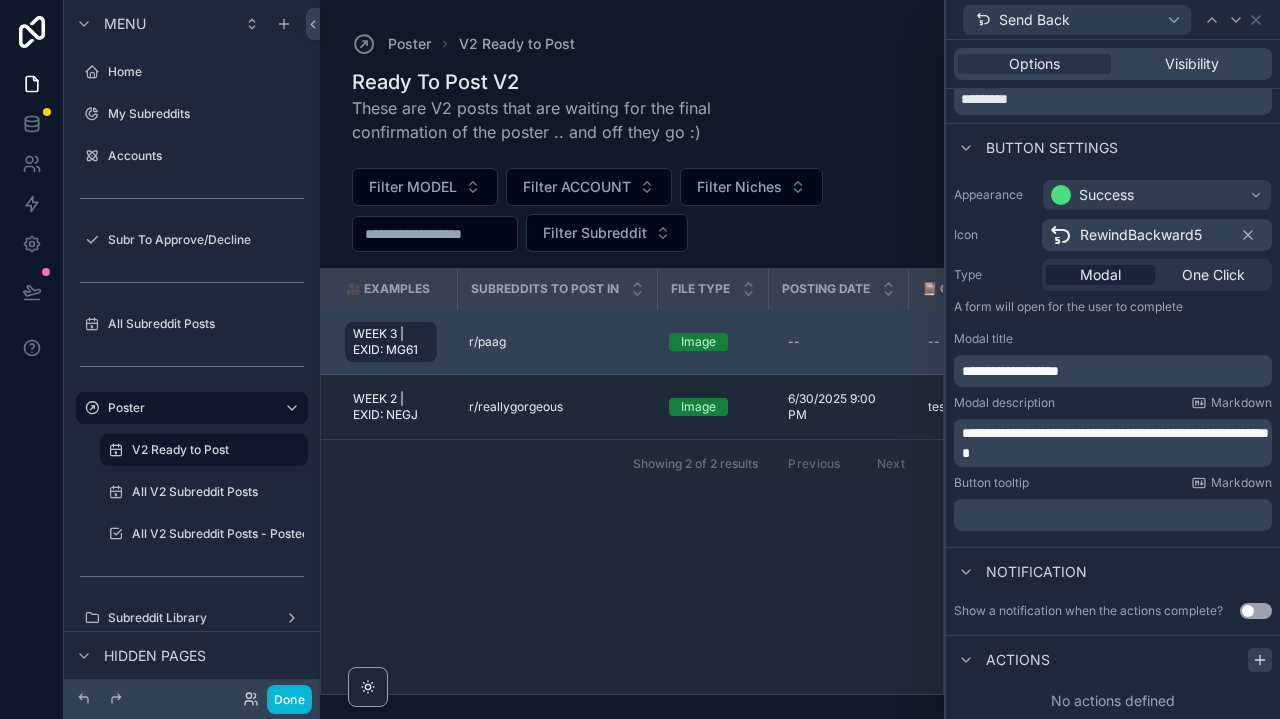 scroll, scrollTop: 78, scrollLeft: 0, axis: vertical 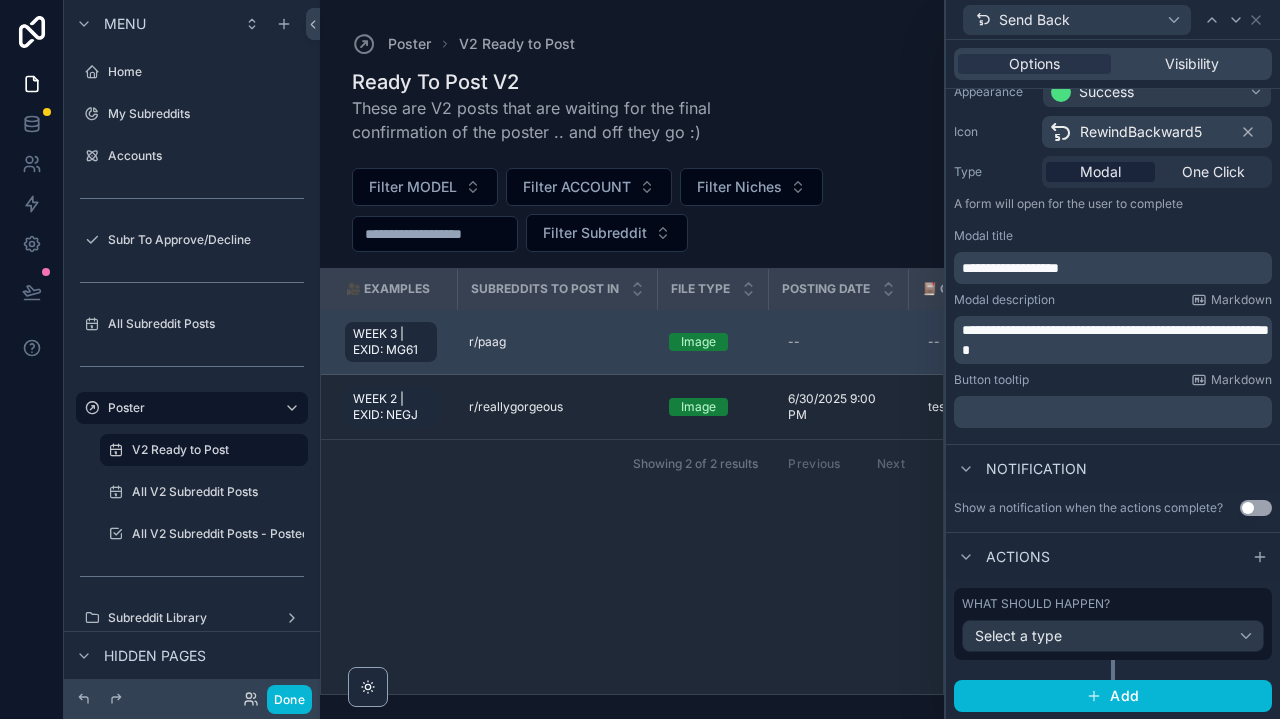 click on "Select a type" at bounding box center (1018, 635) 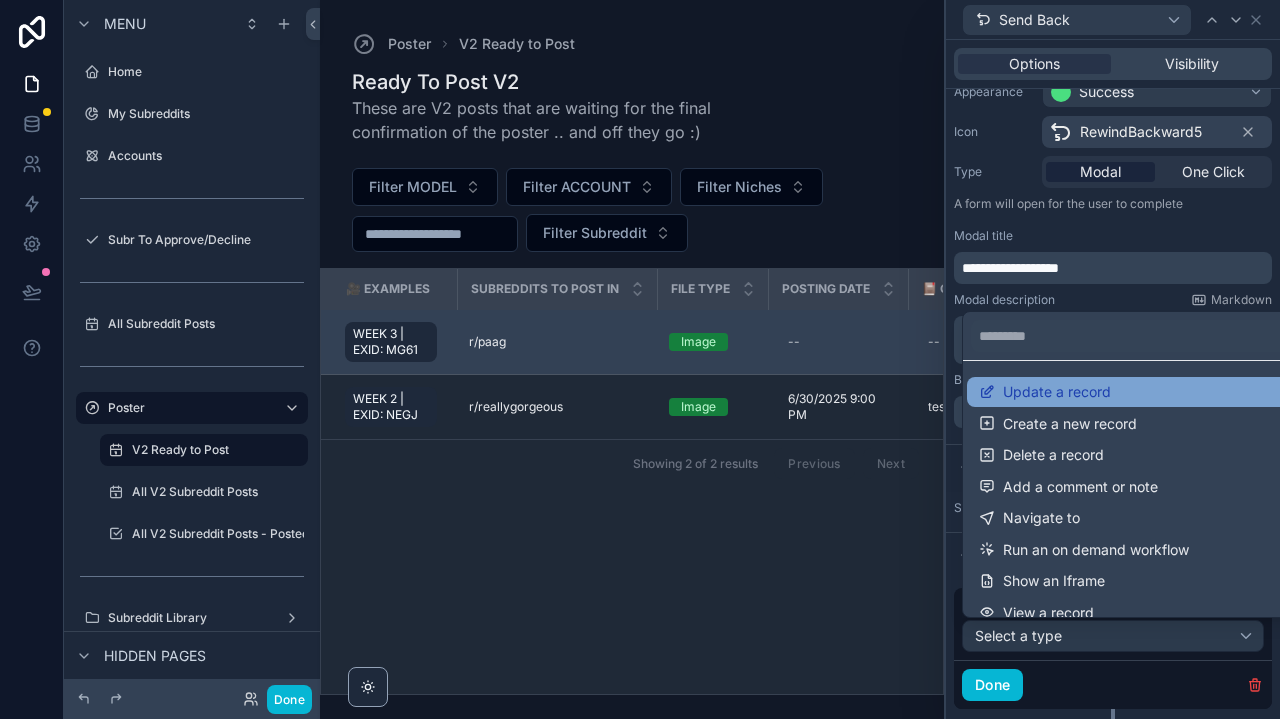 click on "Update a record" at bounding box center [1057, 392] 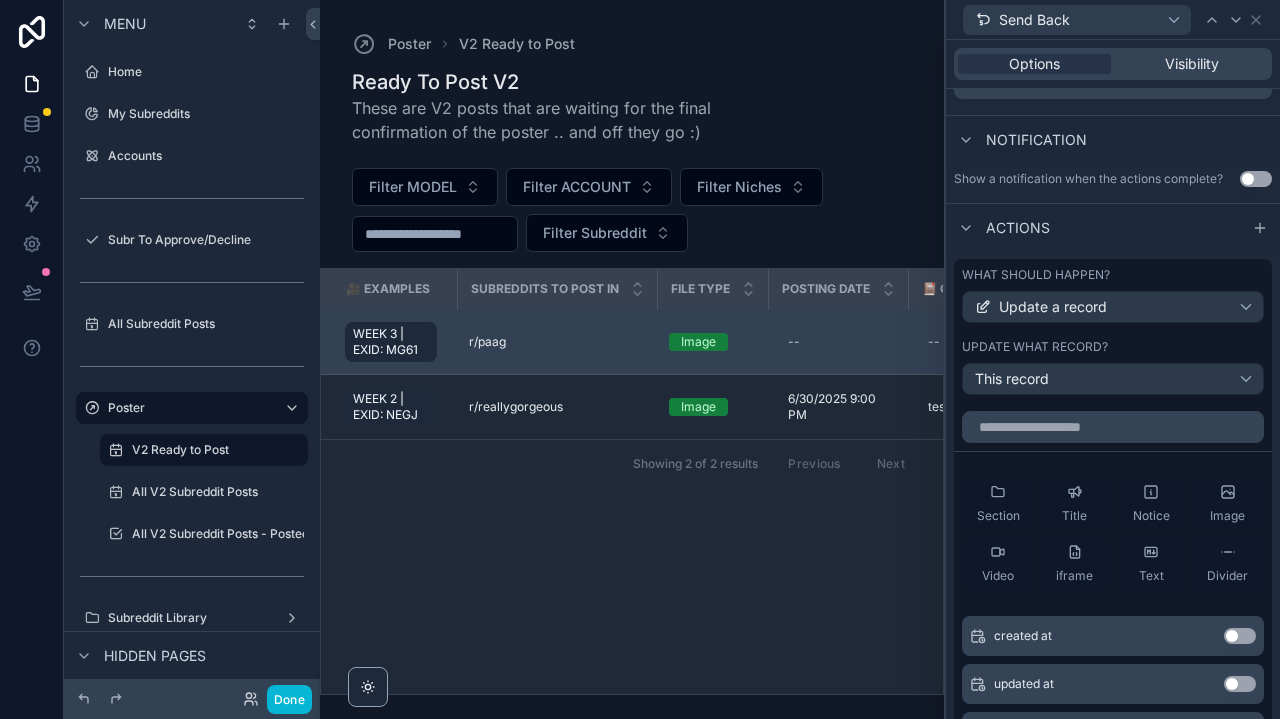 scroll, scrollTop: 614, scrollLeft: 0, axis: vertical 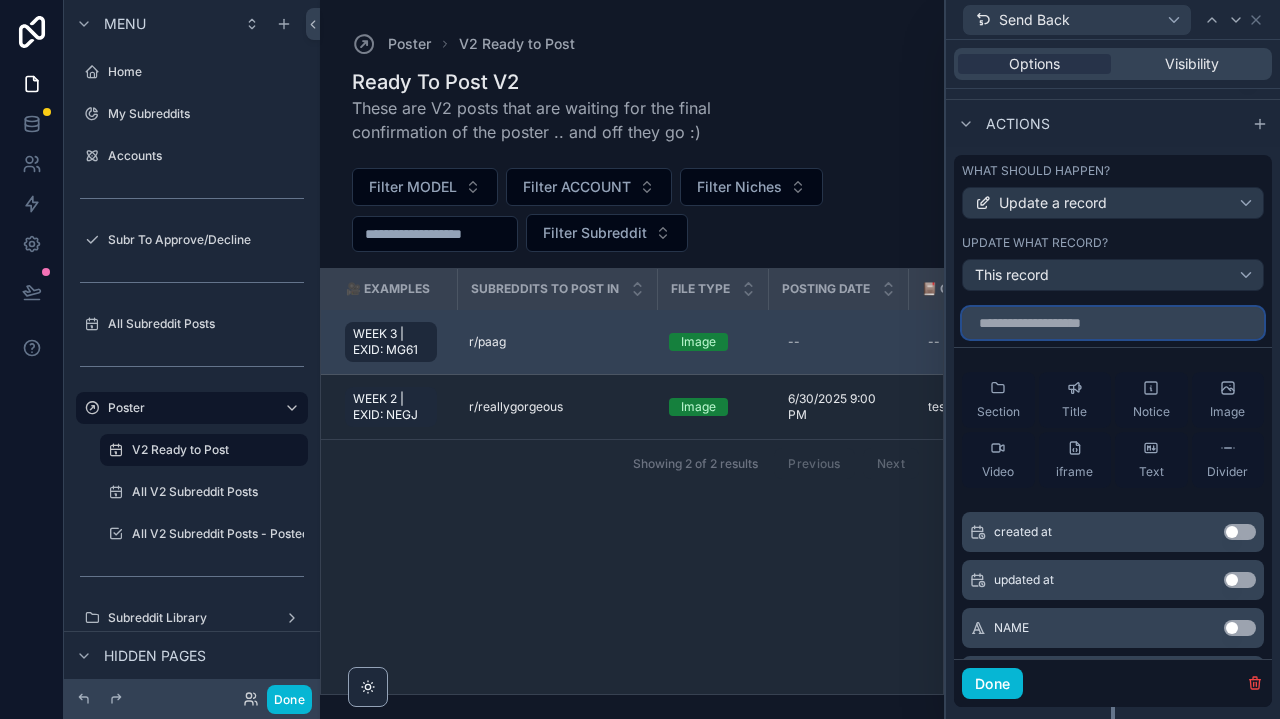 click at bounding box center (1113, 323) 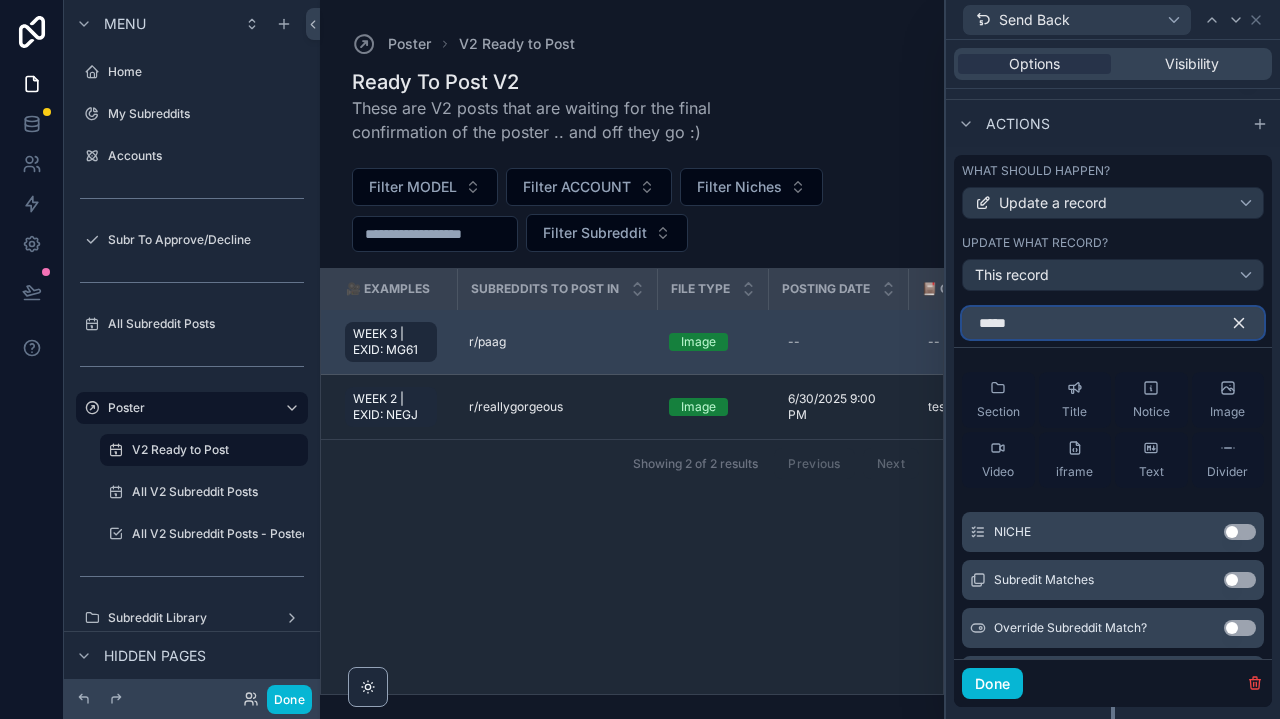 scroll, scrollTop: 538, scrollLeft: 0, axis: vertical 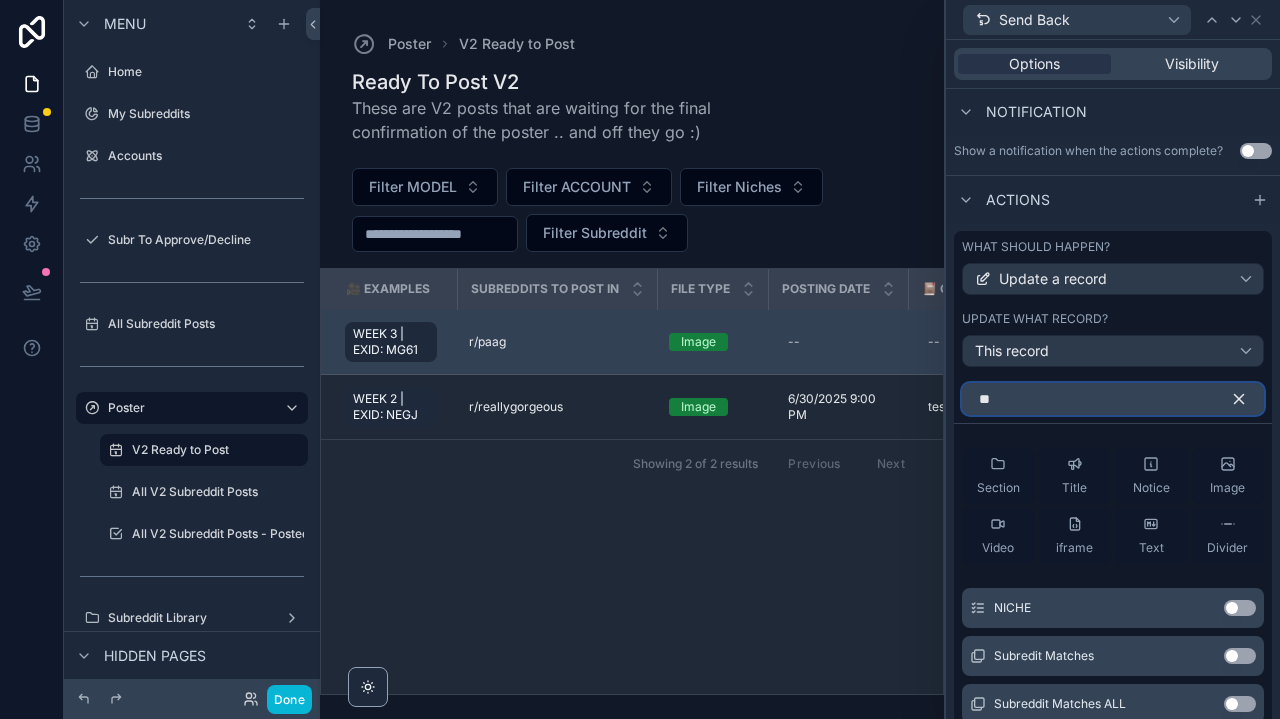 type on "*" 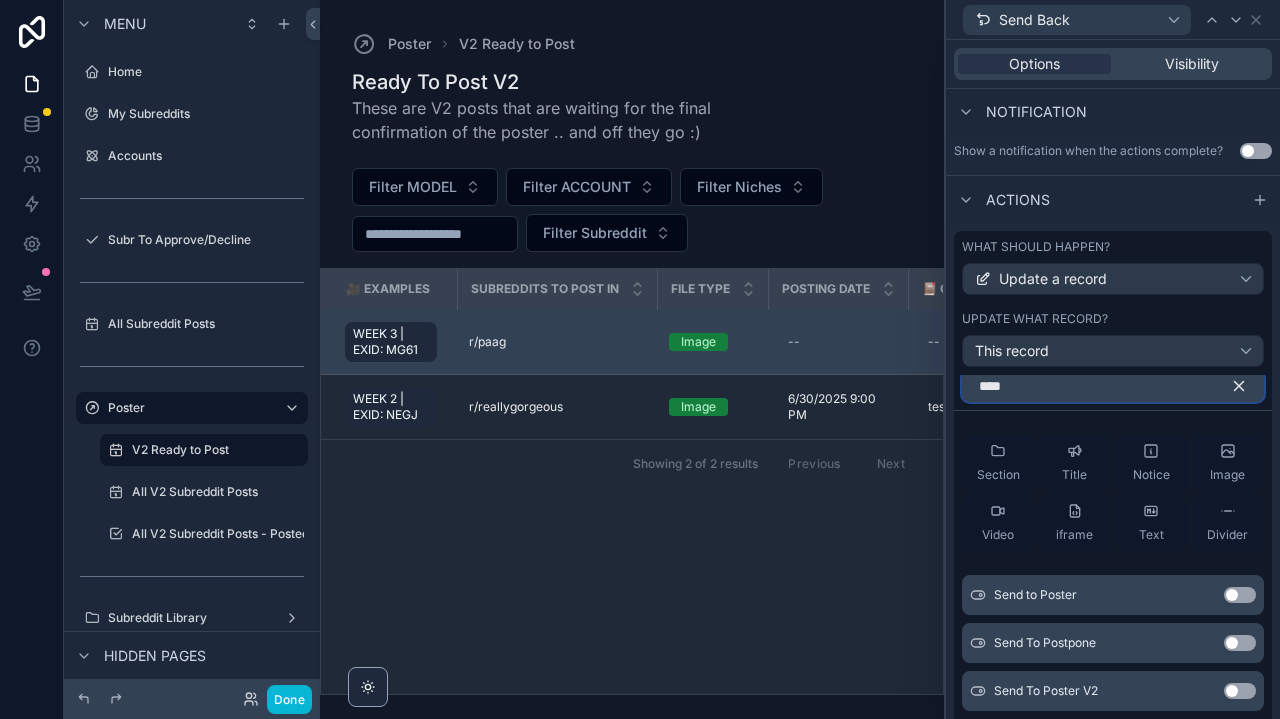 scroll, scrollTop: 13, scrollLeft: 0, axis: vertical 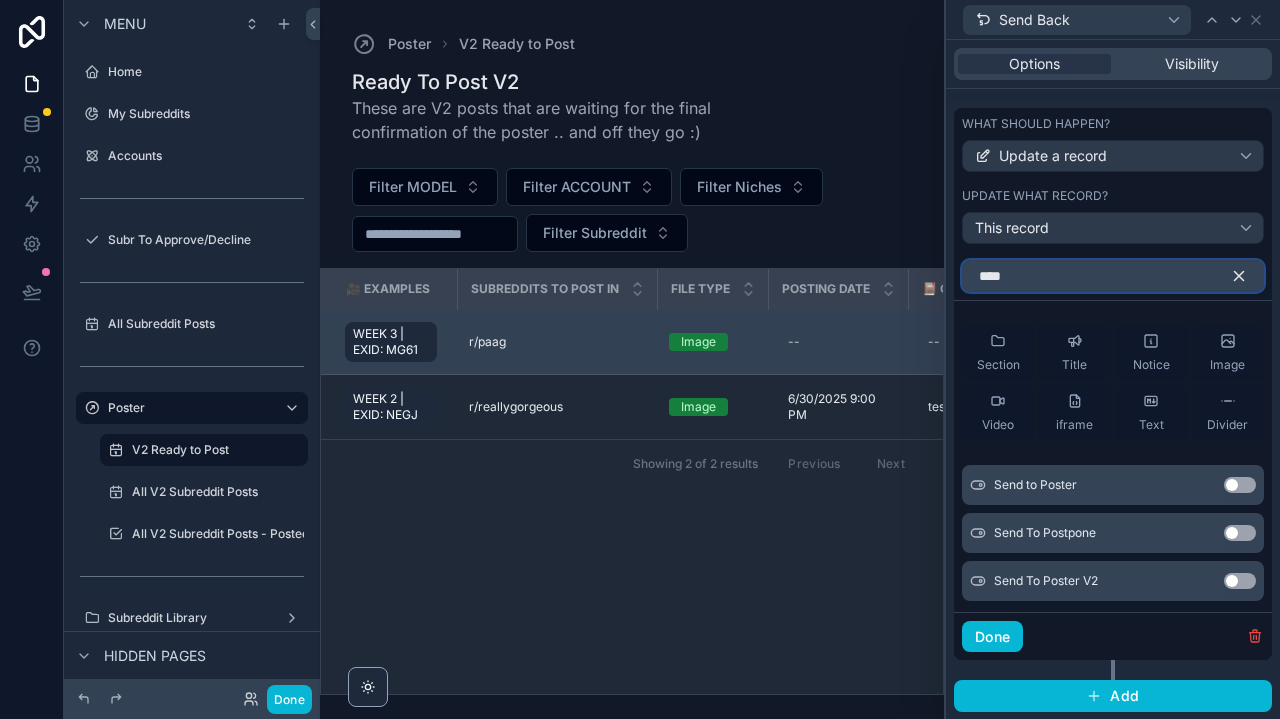 click on "****" at bounding box center (1113, 276) 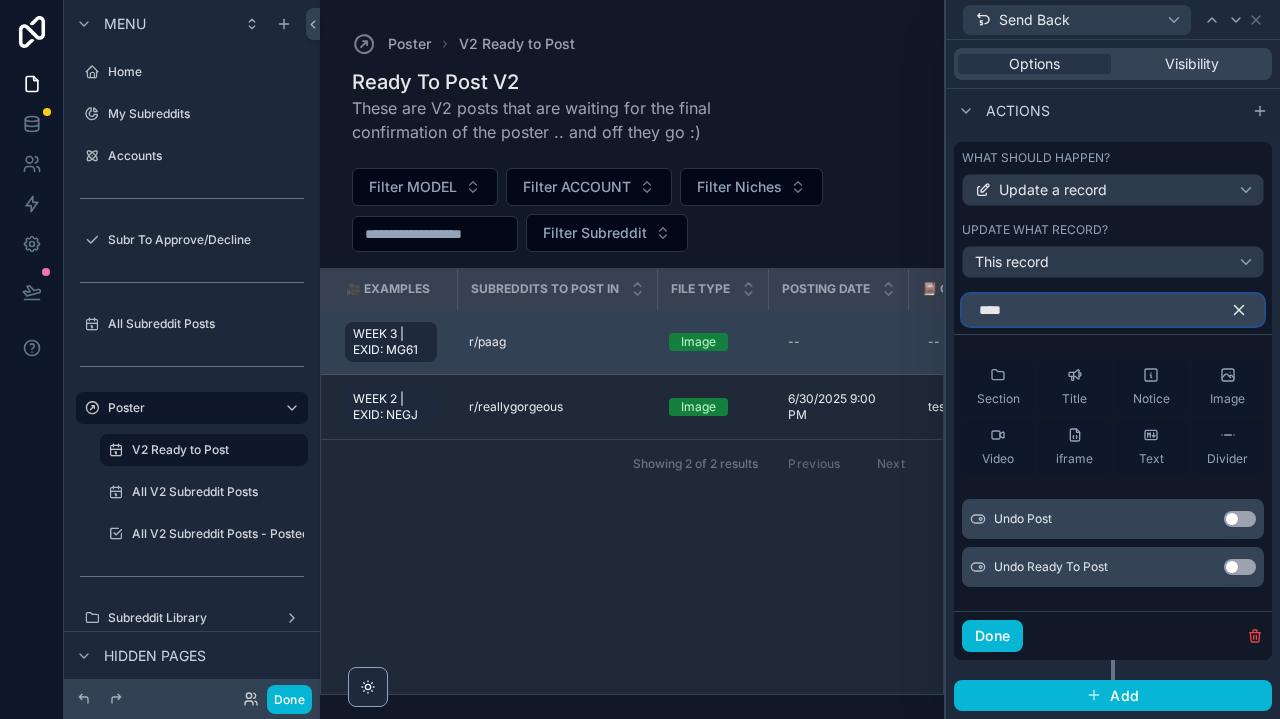 scroll, scrollTop: 626, scrollLeft: 0, axis: vertical 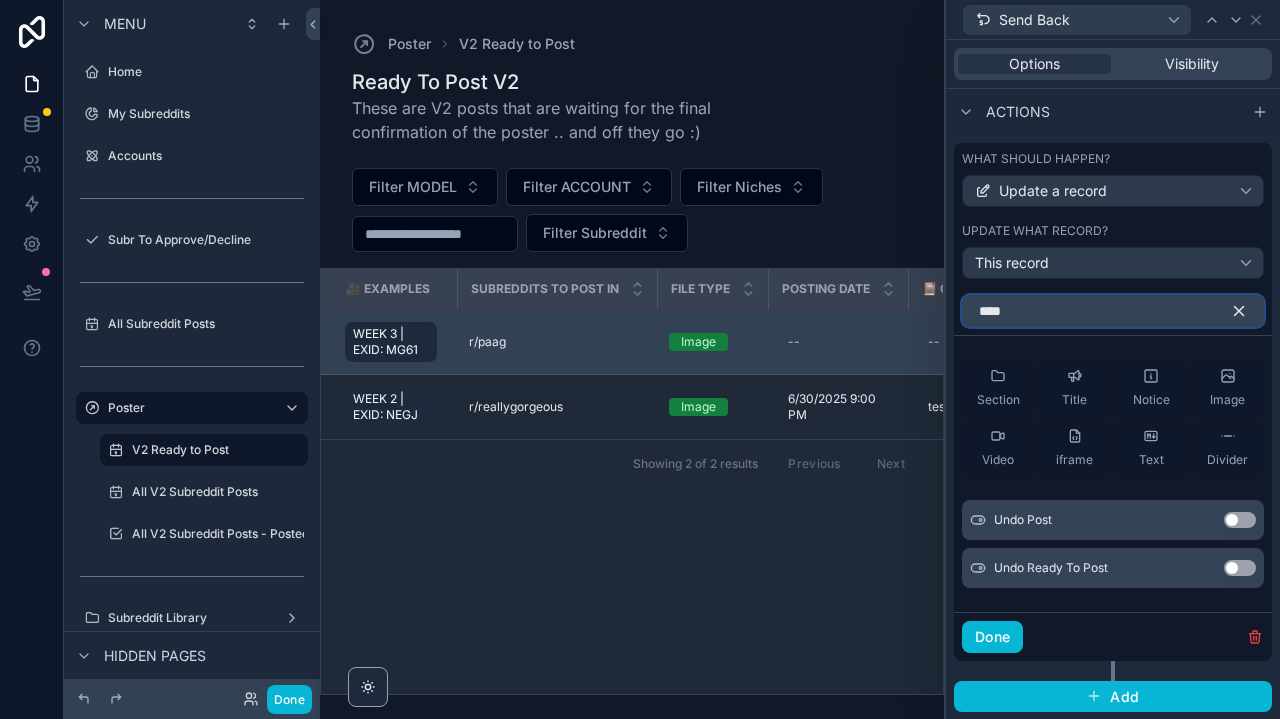 type on "****" 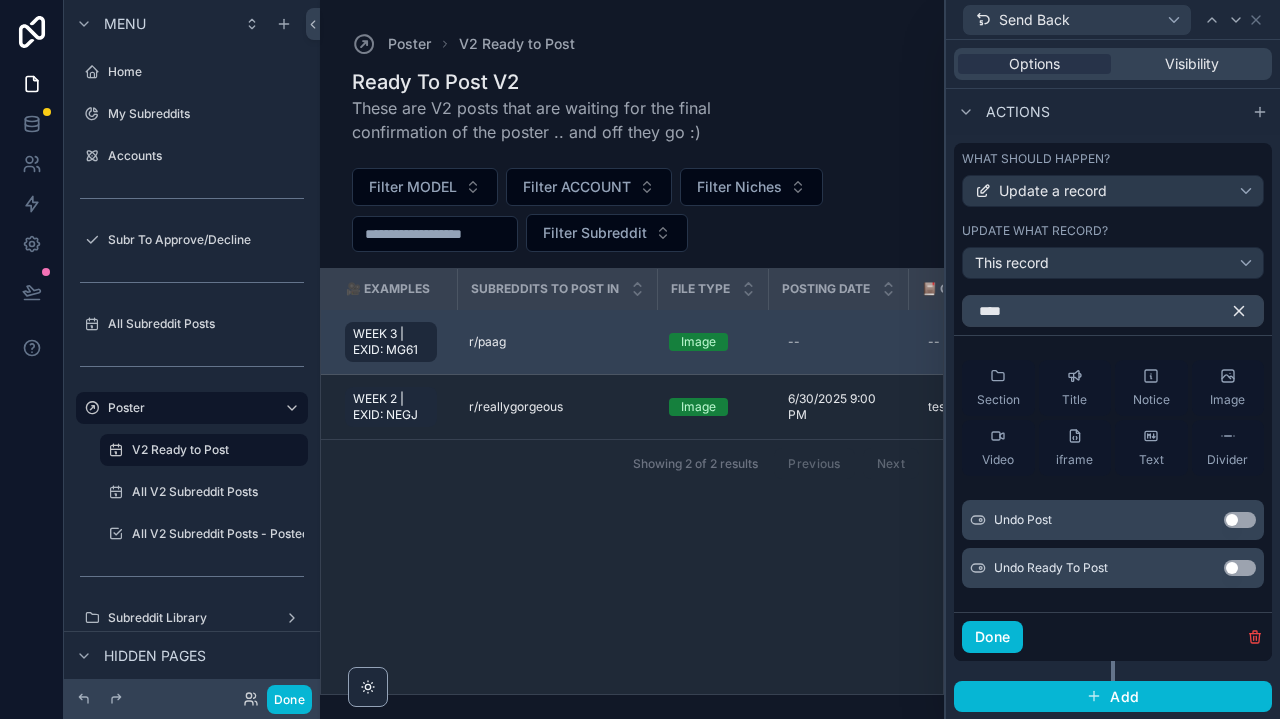 click on "Use setting" at bounding box center (1240, 568) 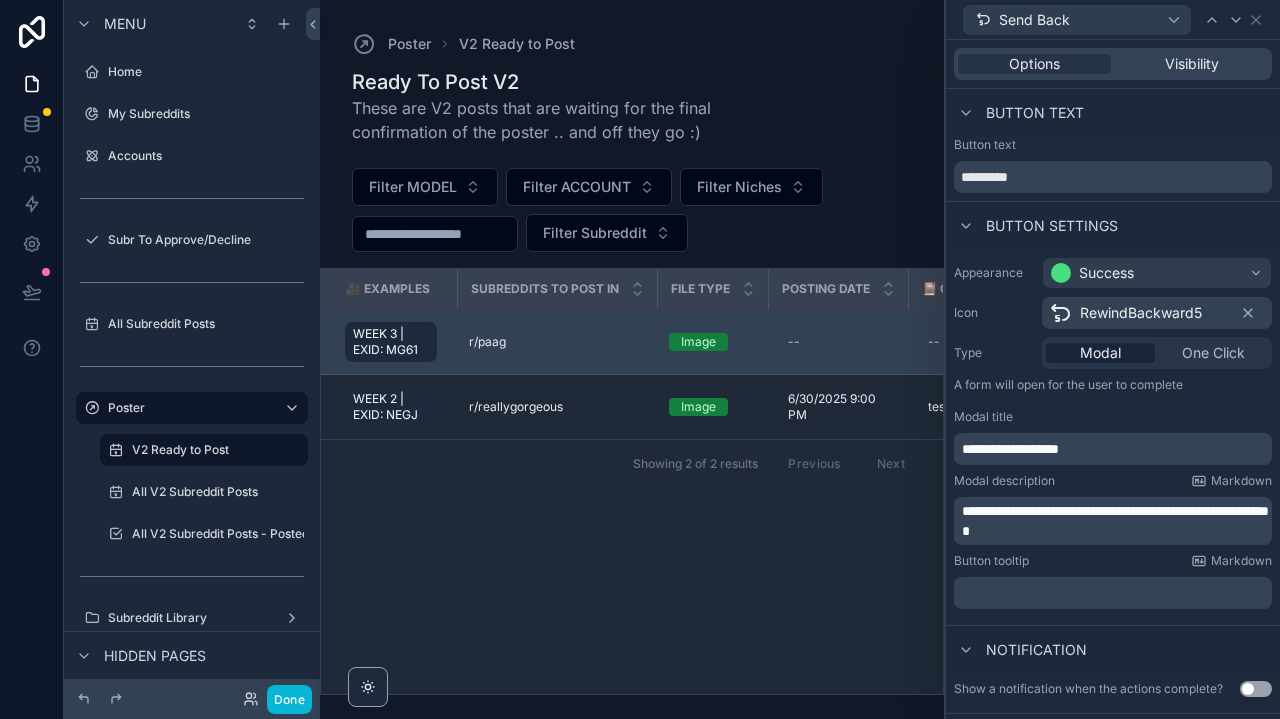 scroll, scrollTop: 0, scrollLeft: 0, axis: both 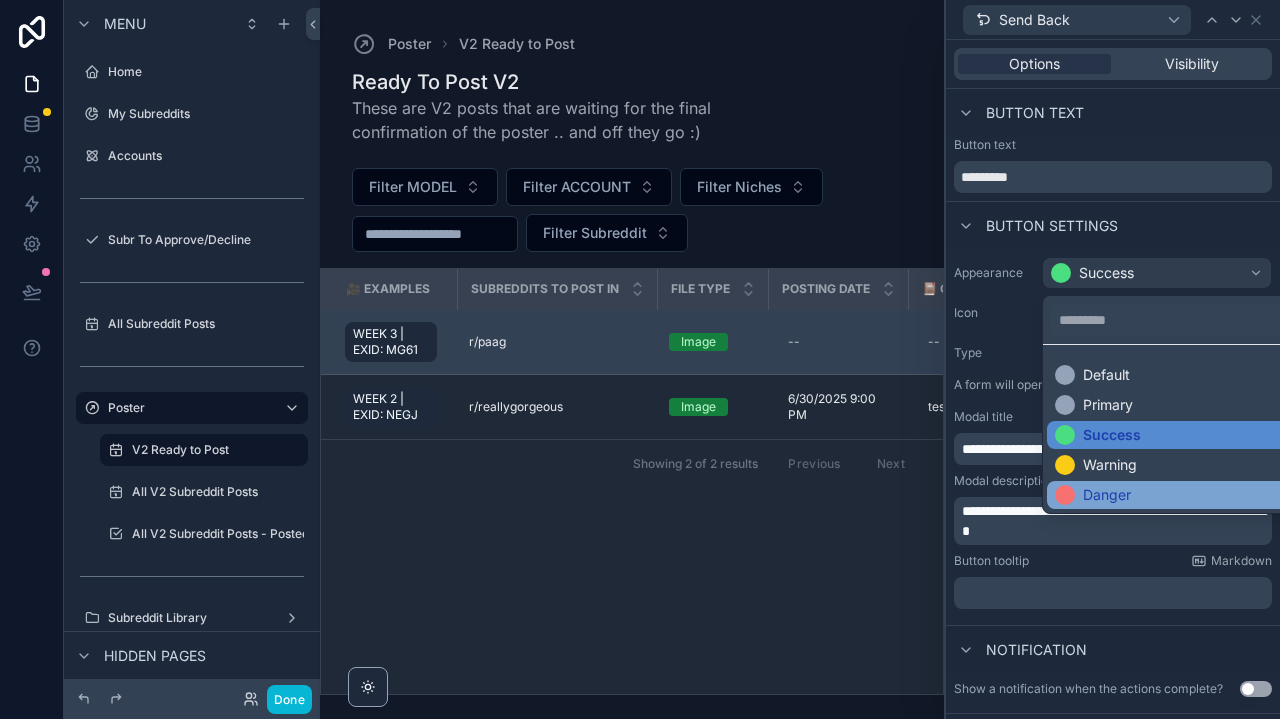 click on "Danger" at bounding box center [1107, 495] 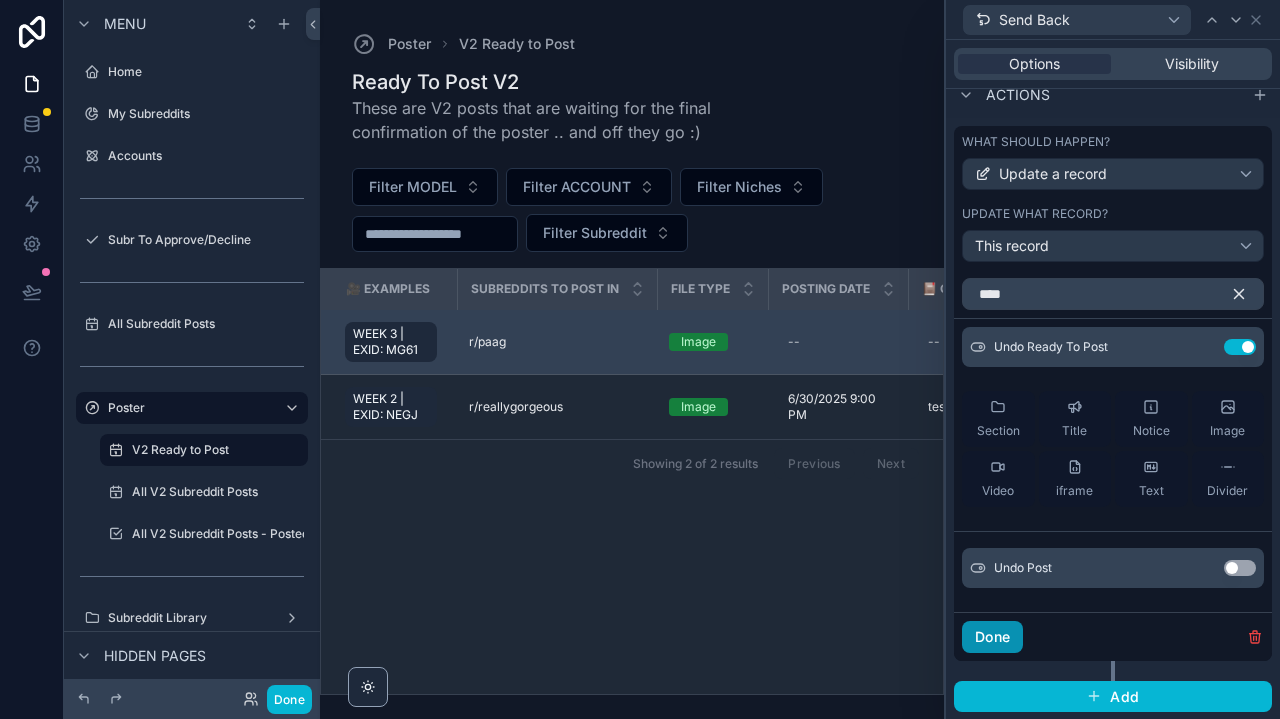 click on "Done" at bounding box center (992, 637) 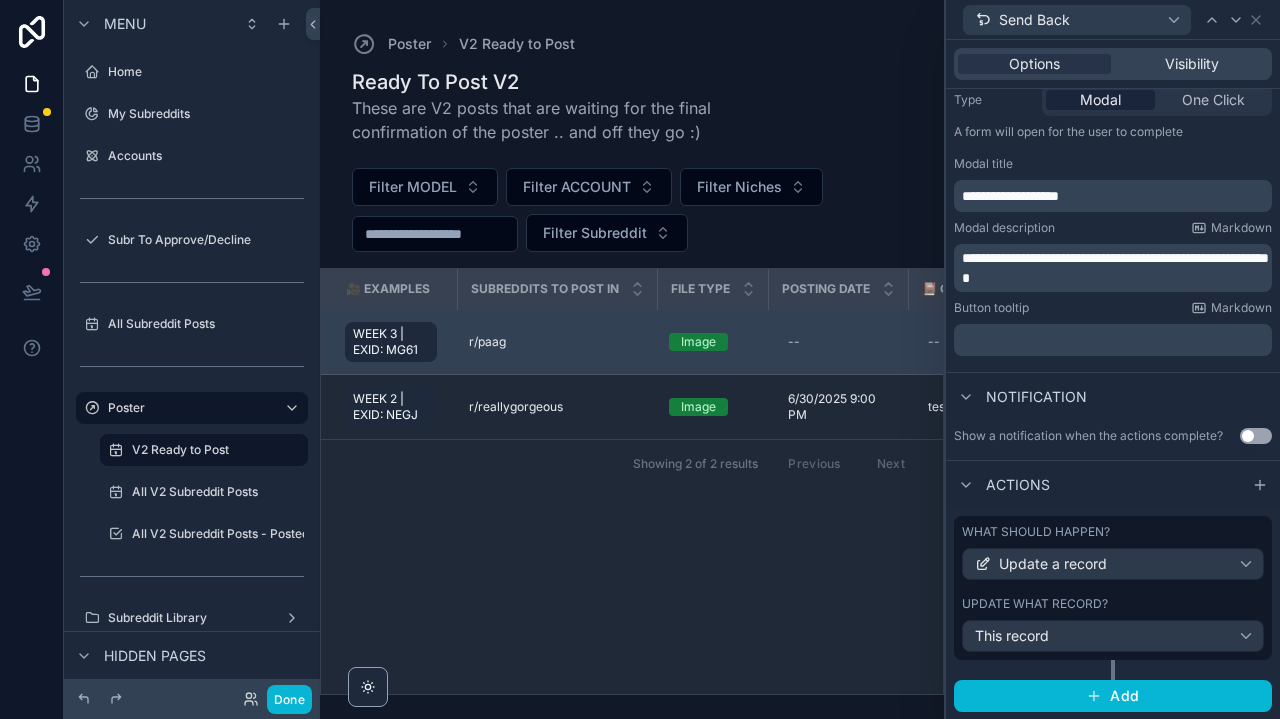 scroll, scrollTop: 0, scrollLeft: 0, axis: both 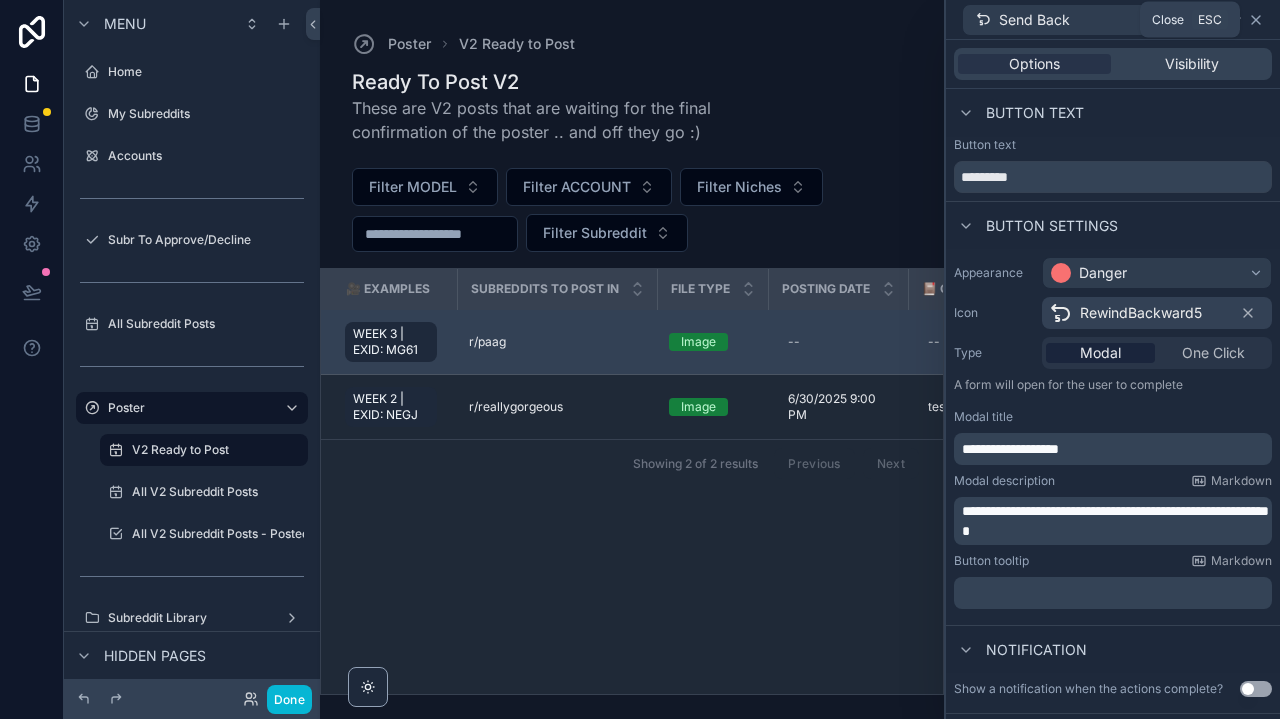 click 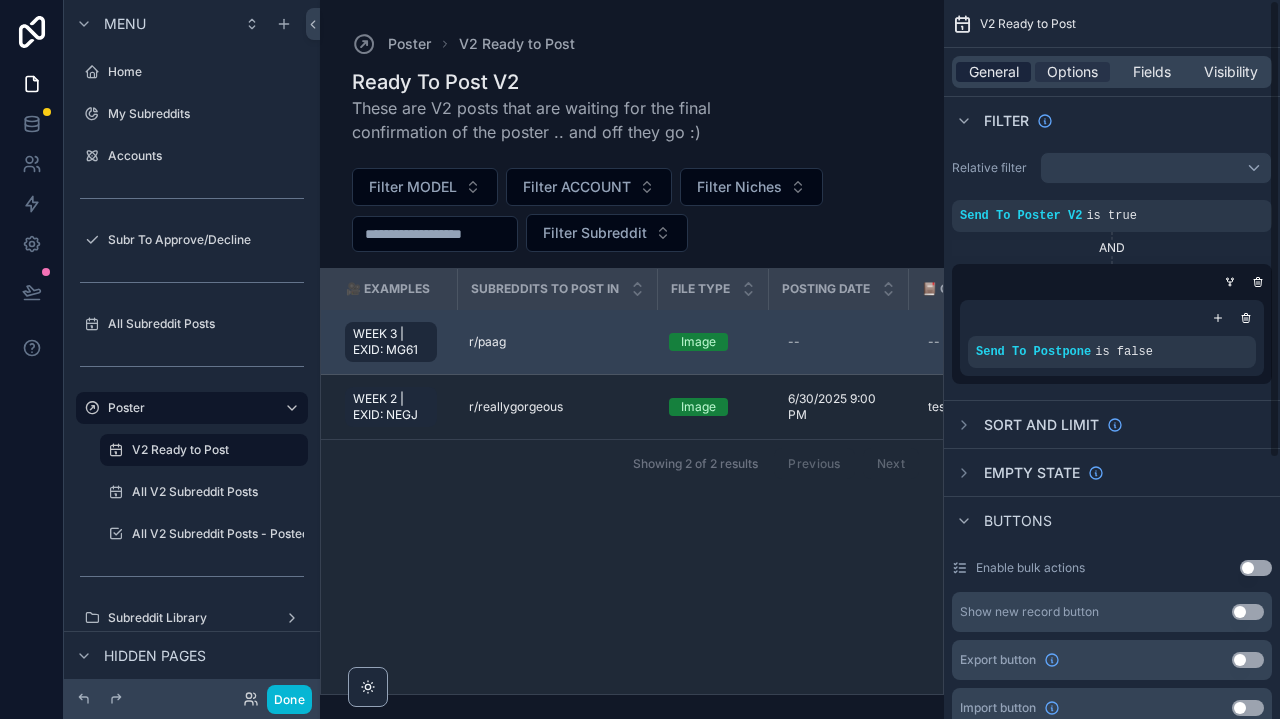 scroll, scrollTop: 0, scrollLeft: 0, axis: both 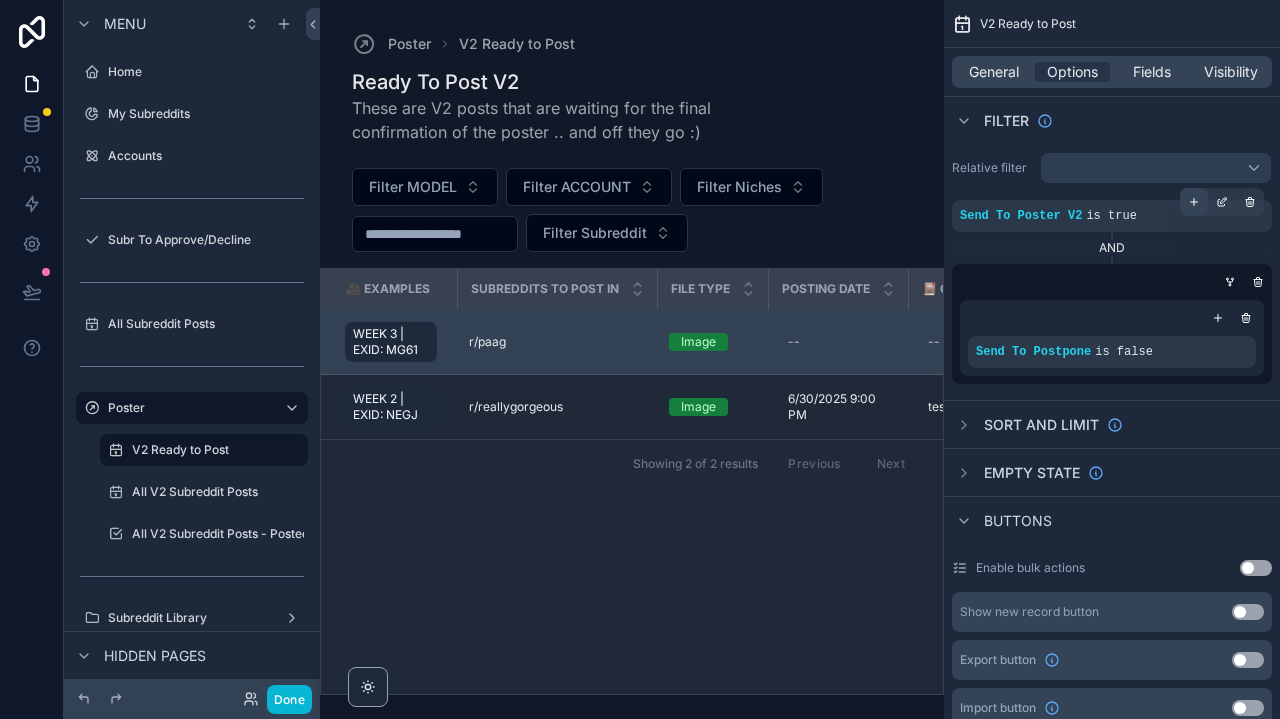 click 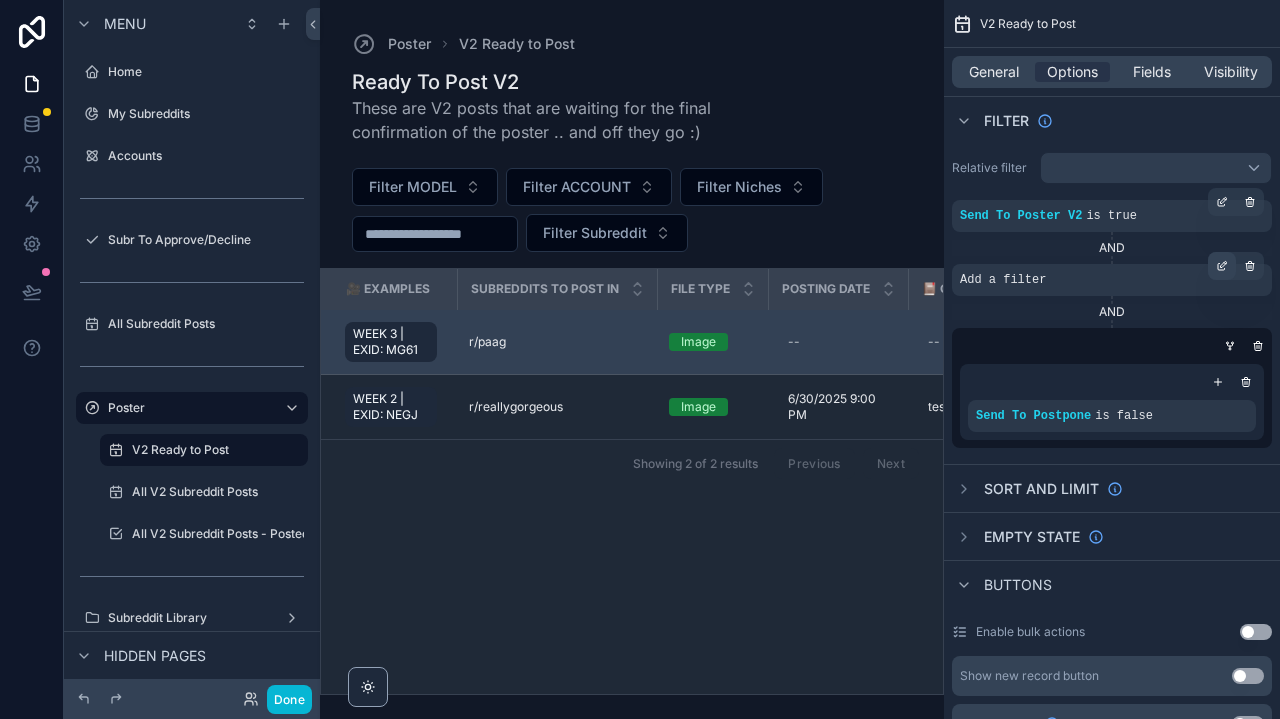 click at bounding box center (1222, 266) 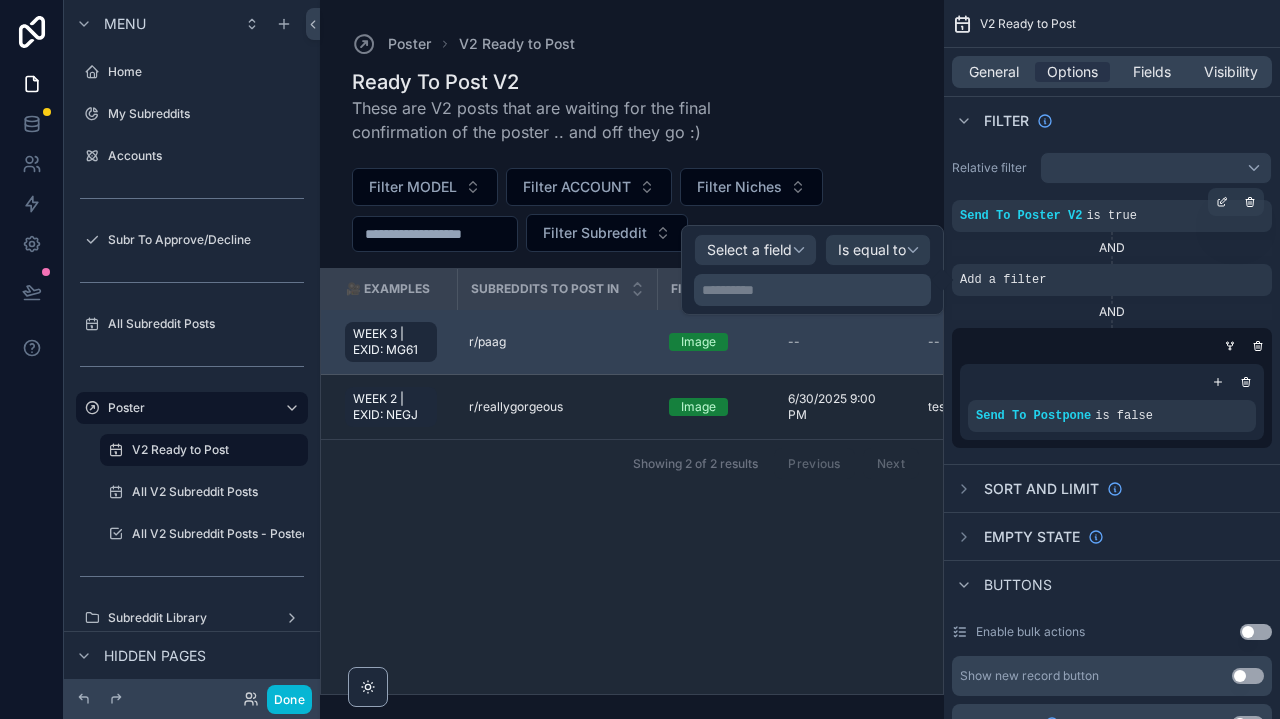 click on "Select a field" at bounding box center (749, 249) 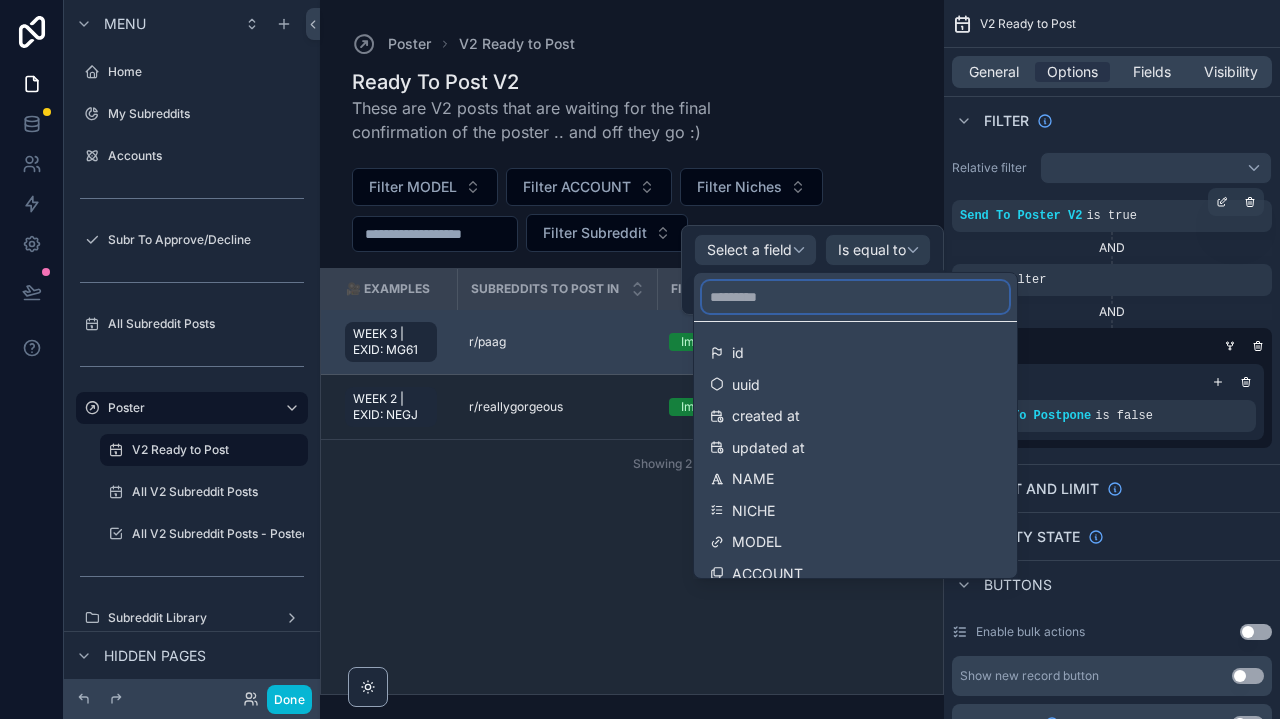 click at bounding box center [855, 297] 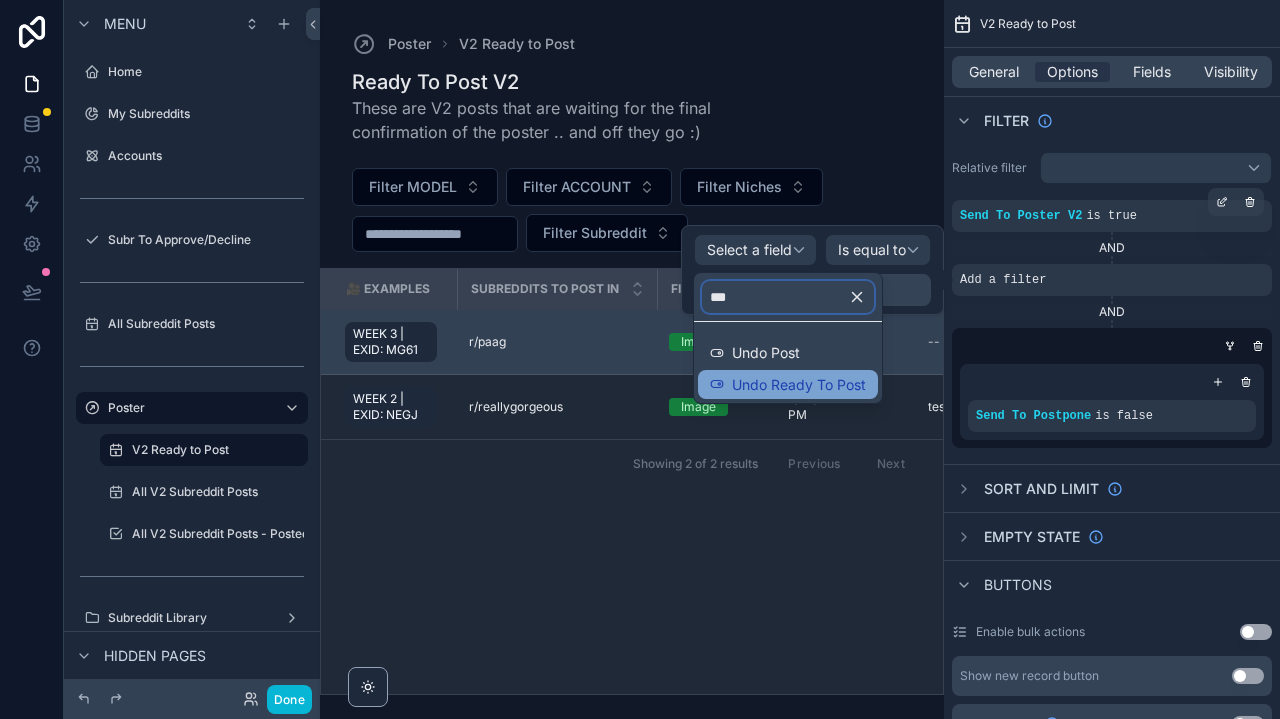 type on "***" 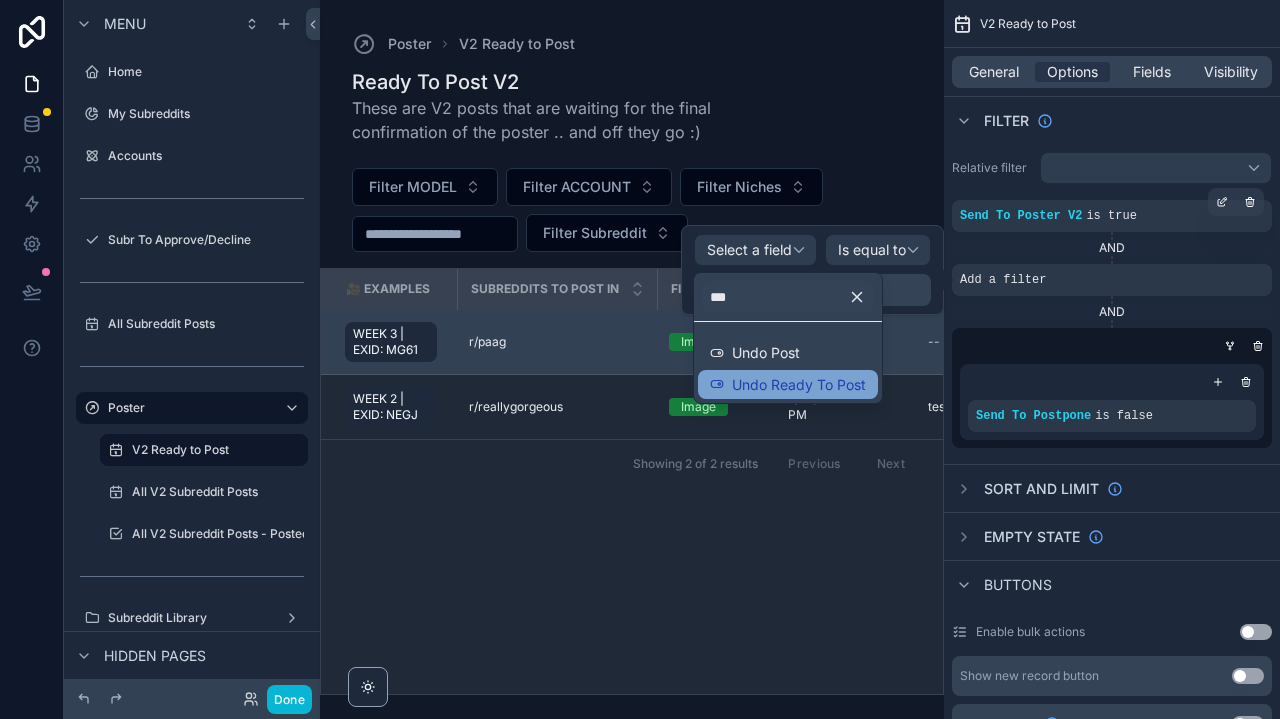 click on "Undo Ready To Post" at bounding box center [799, 385] 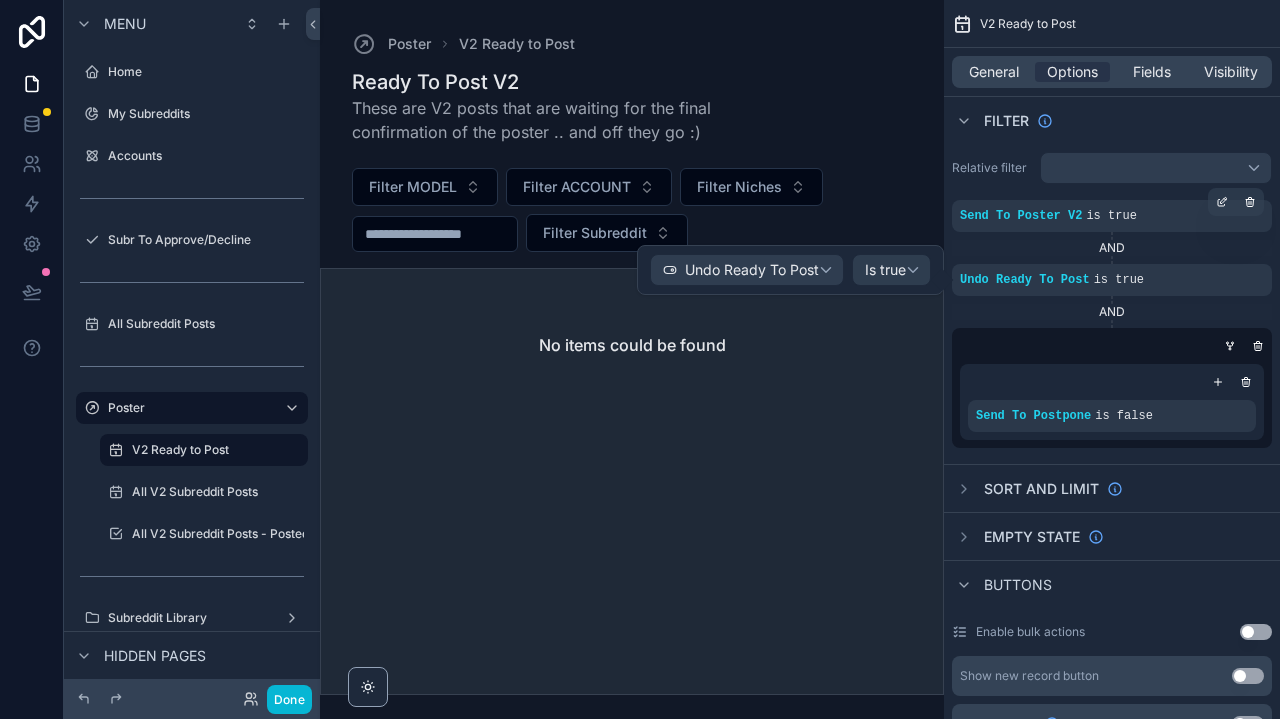 click on "Is true" at bounding box center [885, 270] 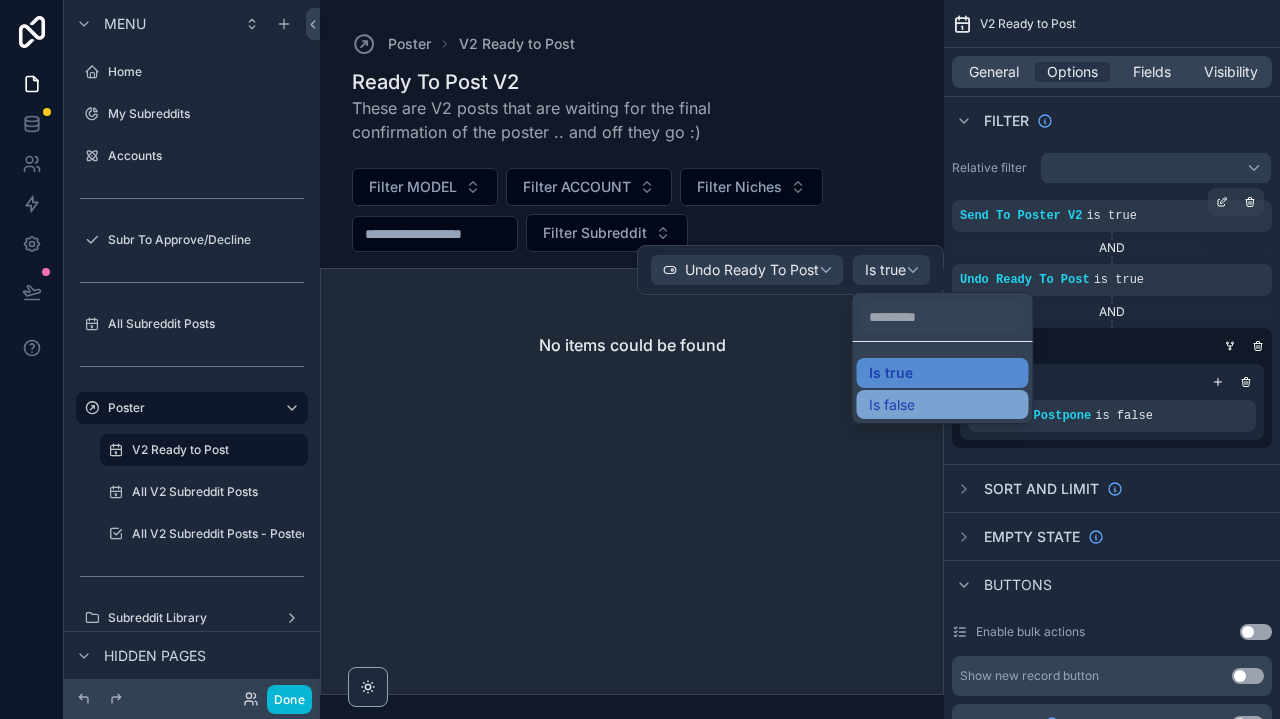 click on "Is false" at bounding box center (892, 405) 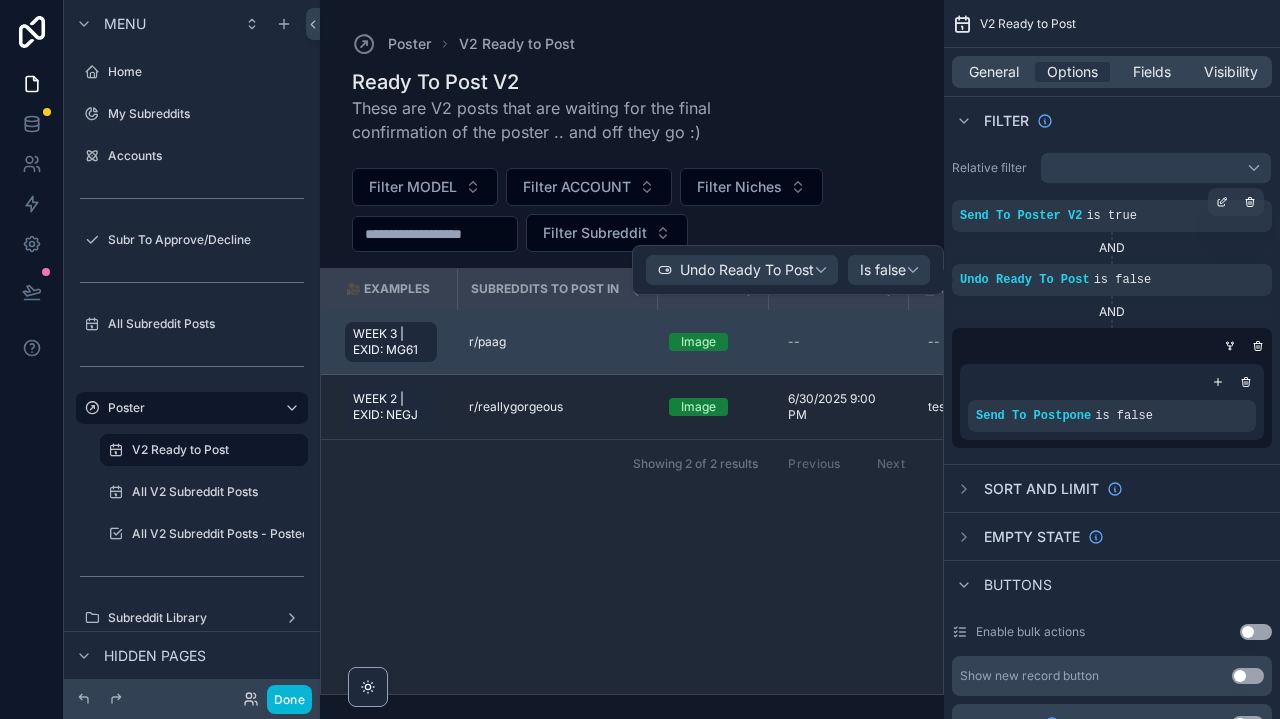 click at bounding box center (632, 359) 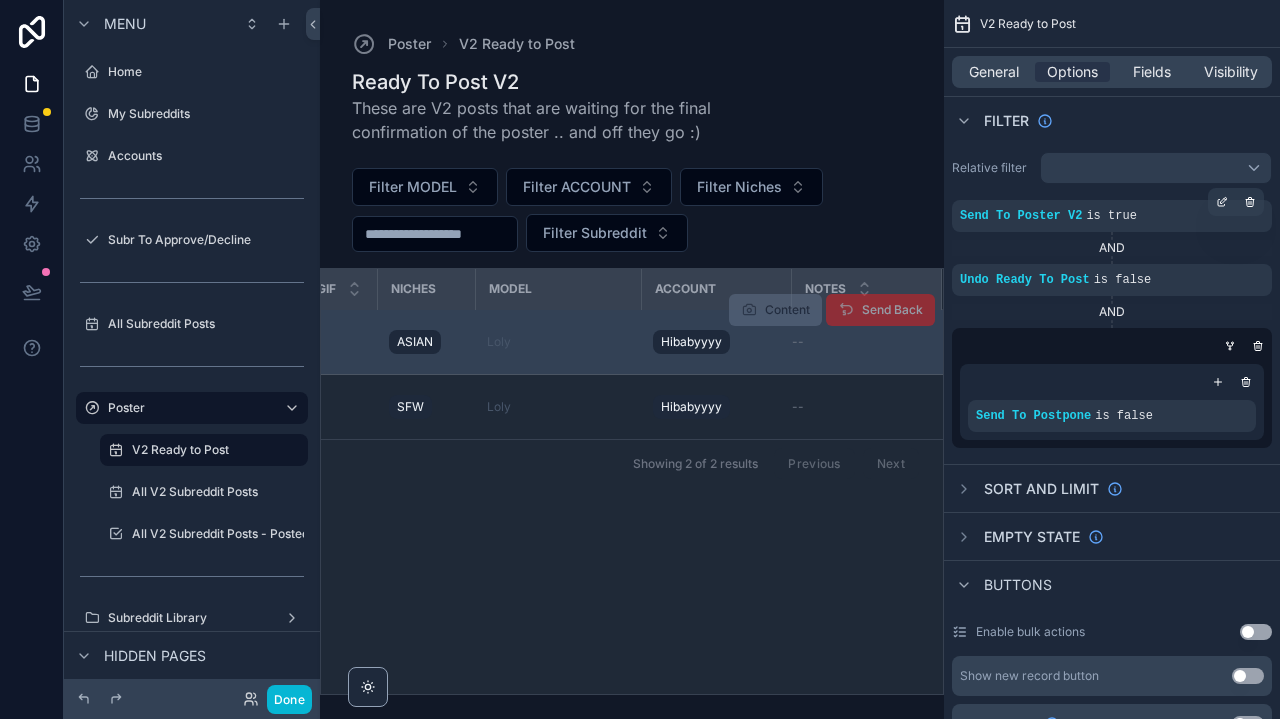 scroll, scrollTop: 0, scrollLeft: 747, axis: horizontal 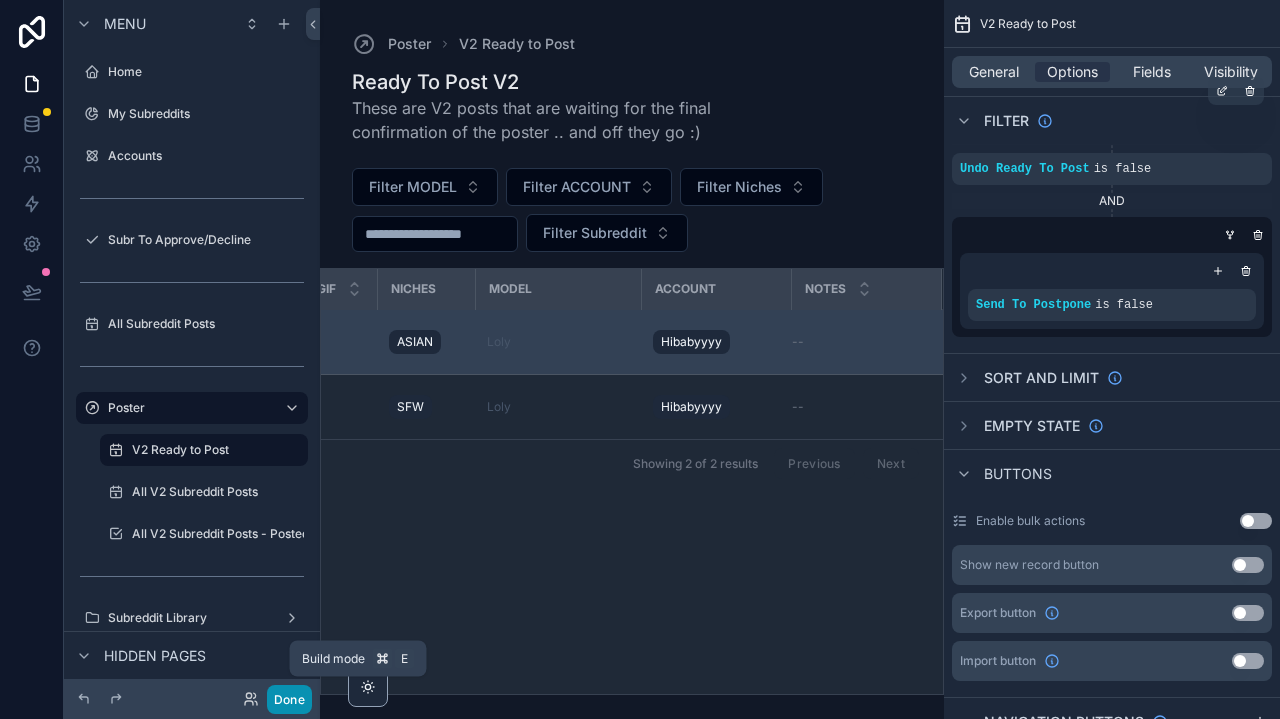 click on "Done" at bounding box center [289, 699] 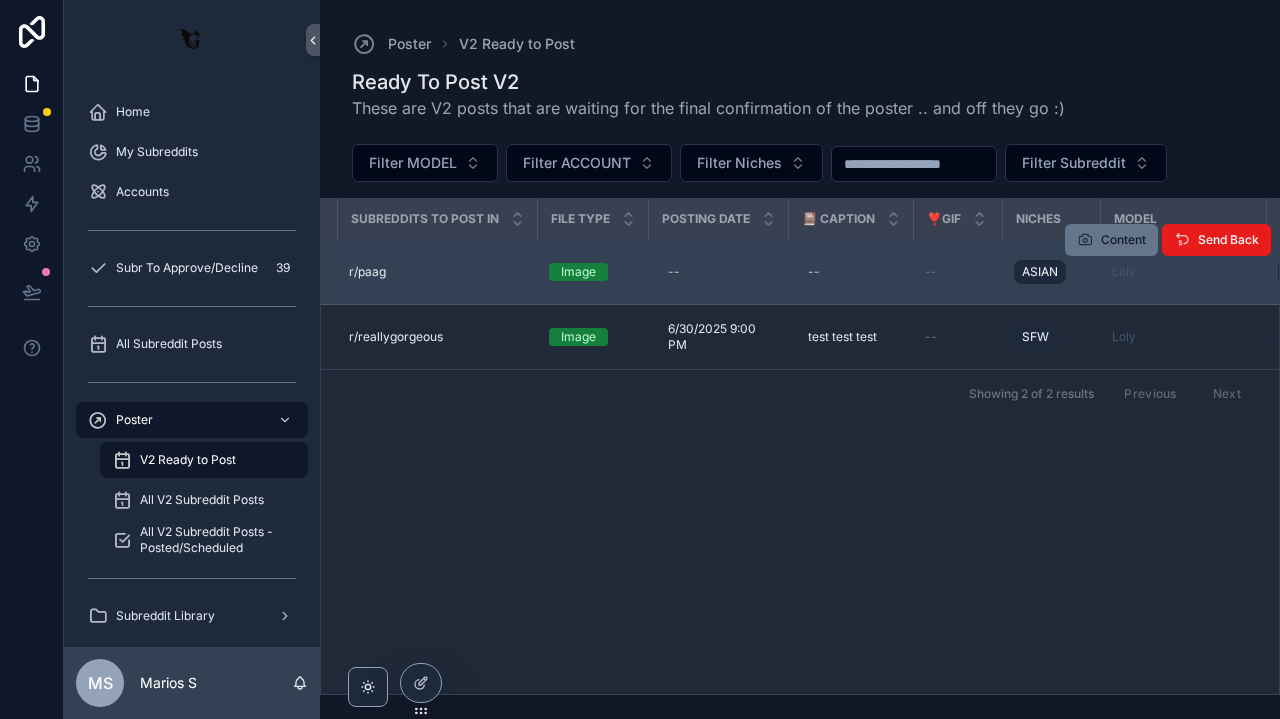 scroll, scrollTop: 0, scrollLeft: 119, axis: horizontal 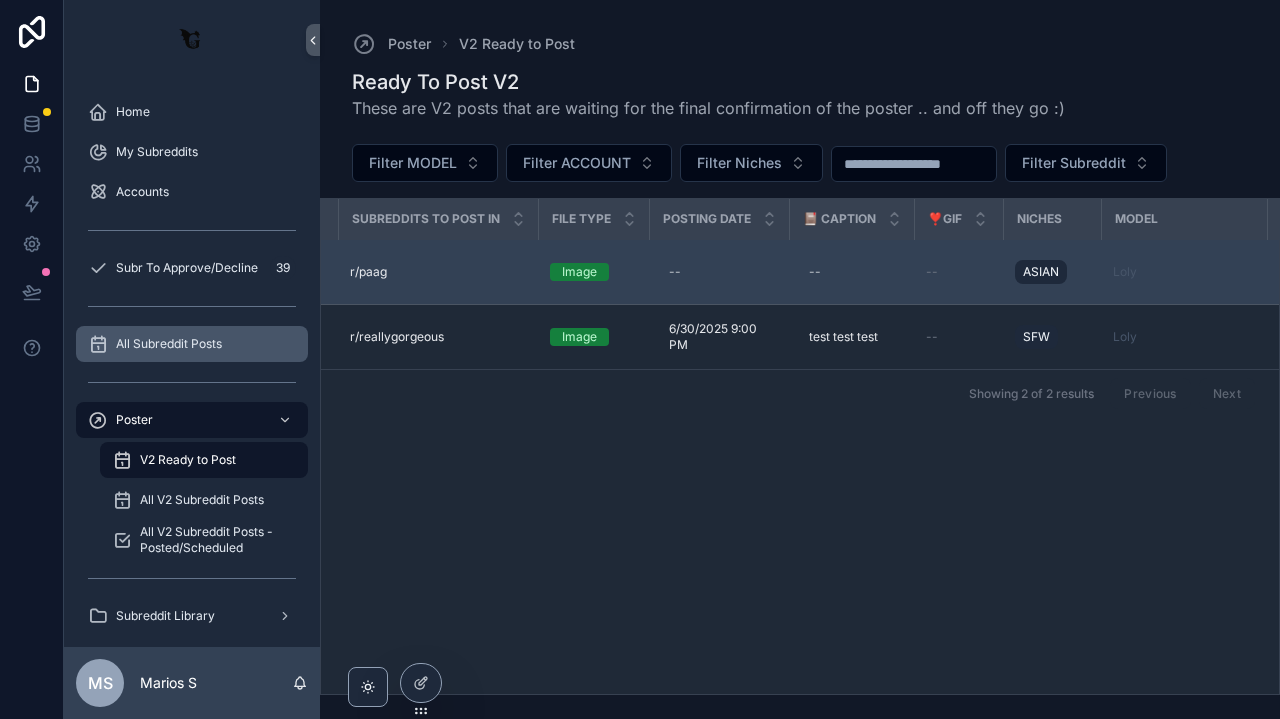 click on "All Subreddit Posts" at bounding box center [169, 344] 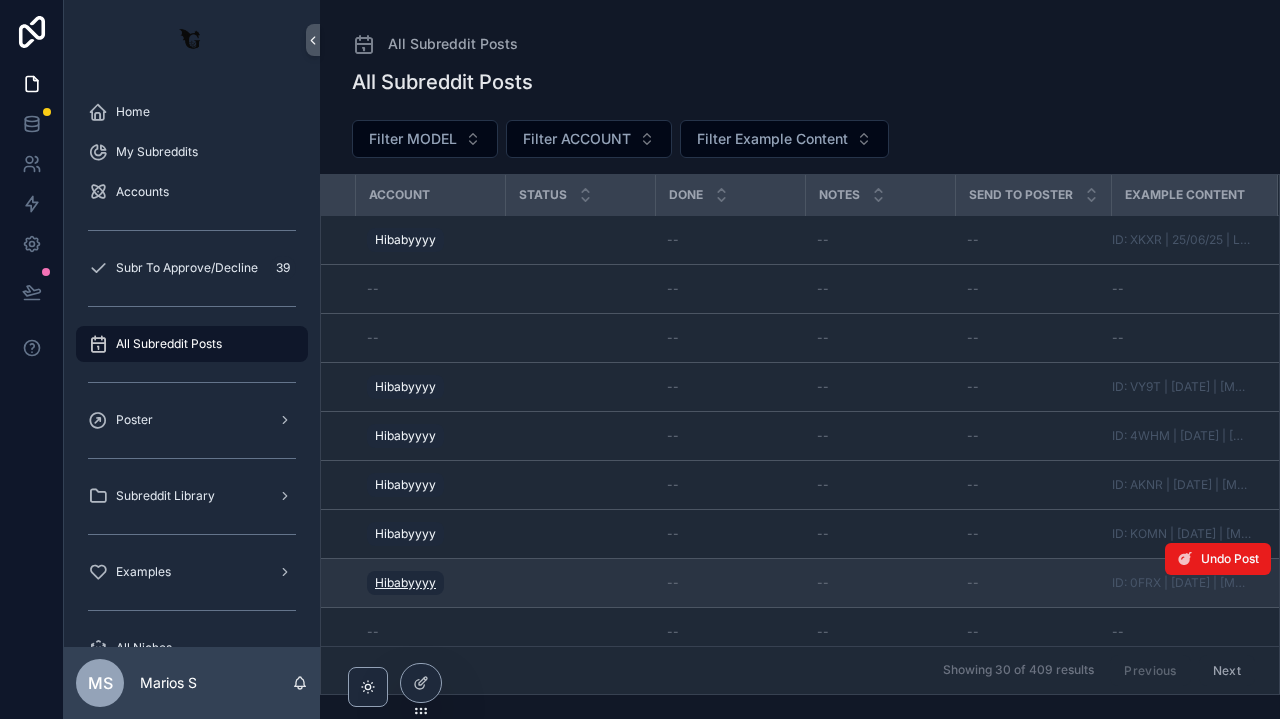 scroll, scrollTop: 0, scrollLeft: 477, axis: horizontal 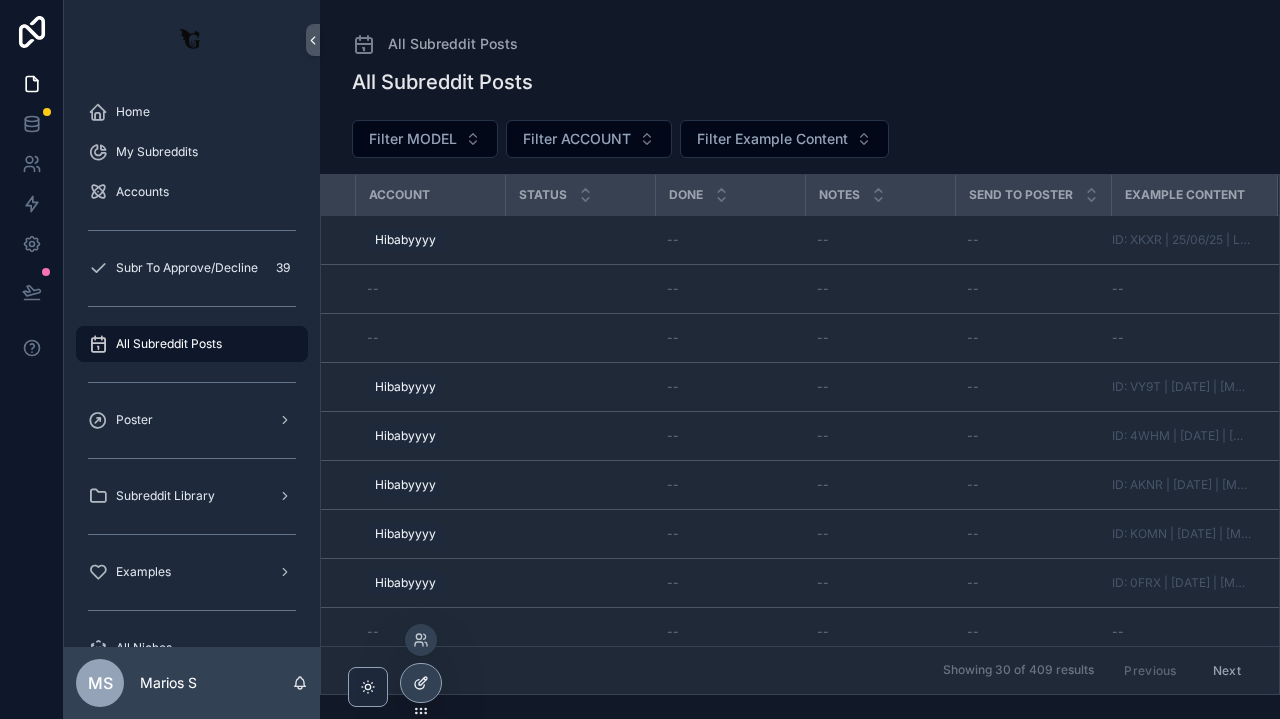 click at bounding box center (421, 683) 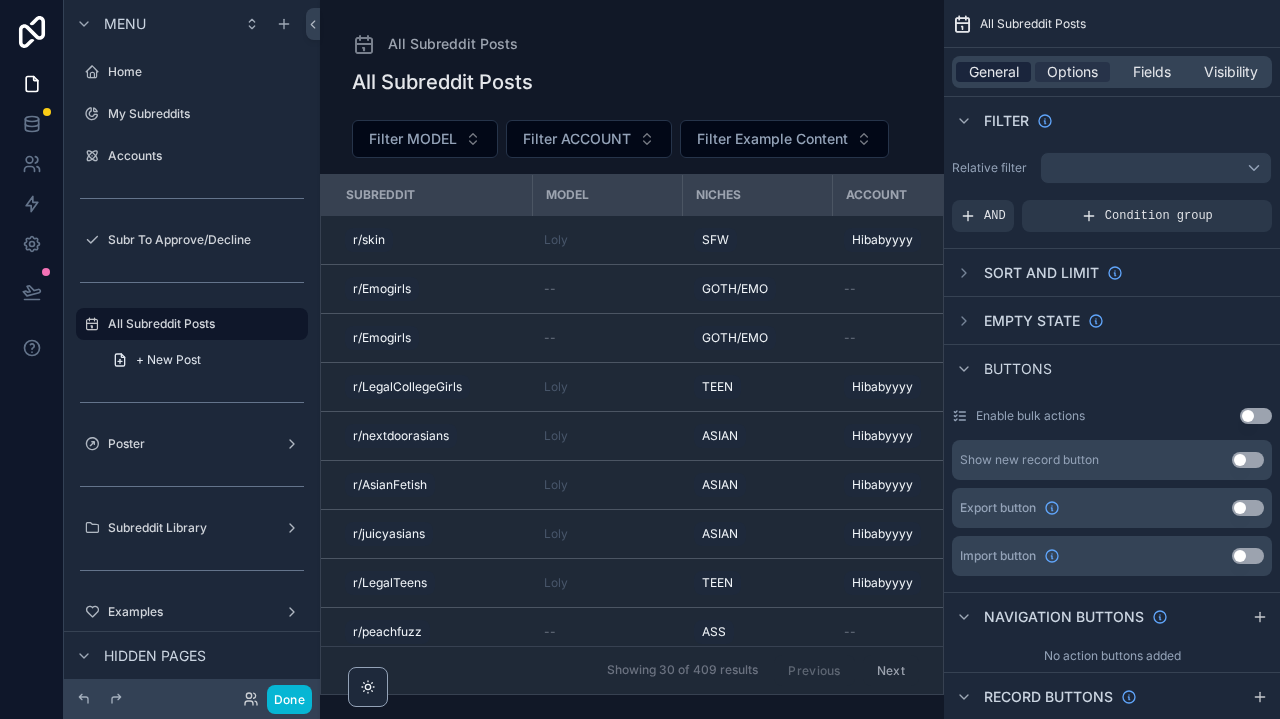 click on "General" at bounding box center [994, 72] 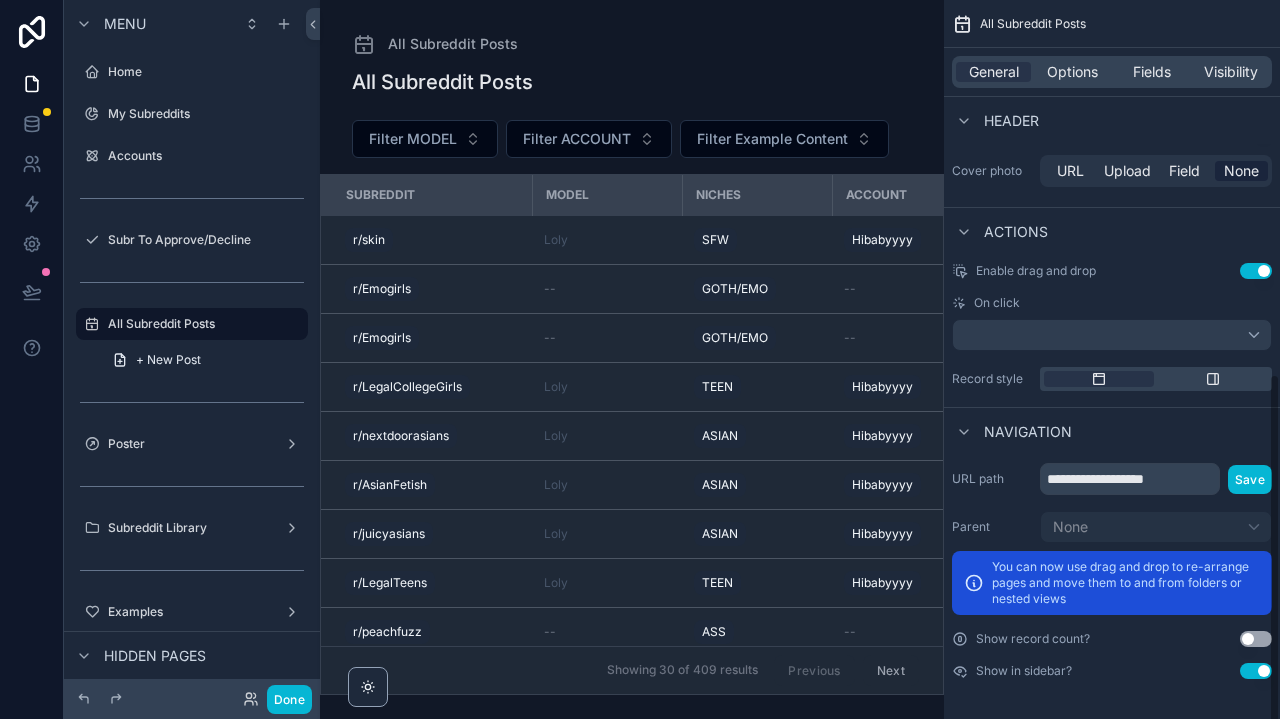 scroll, scrollTop: 733, scrollLeft: 0, axis: vertical 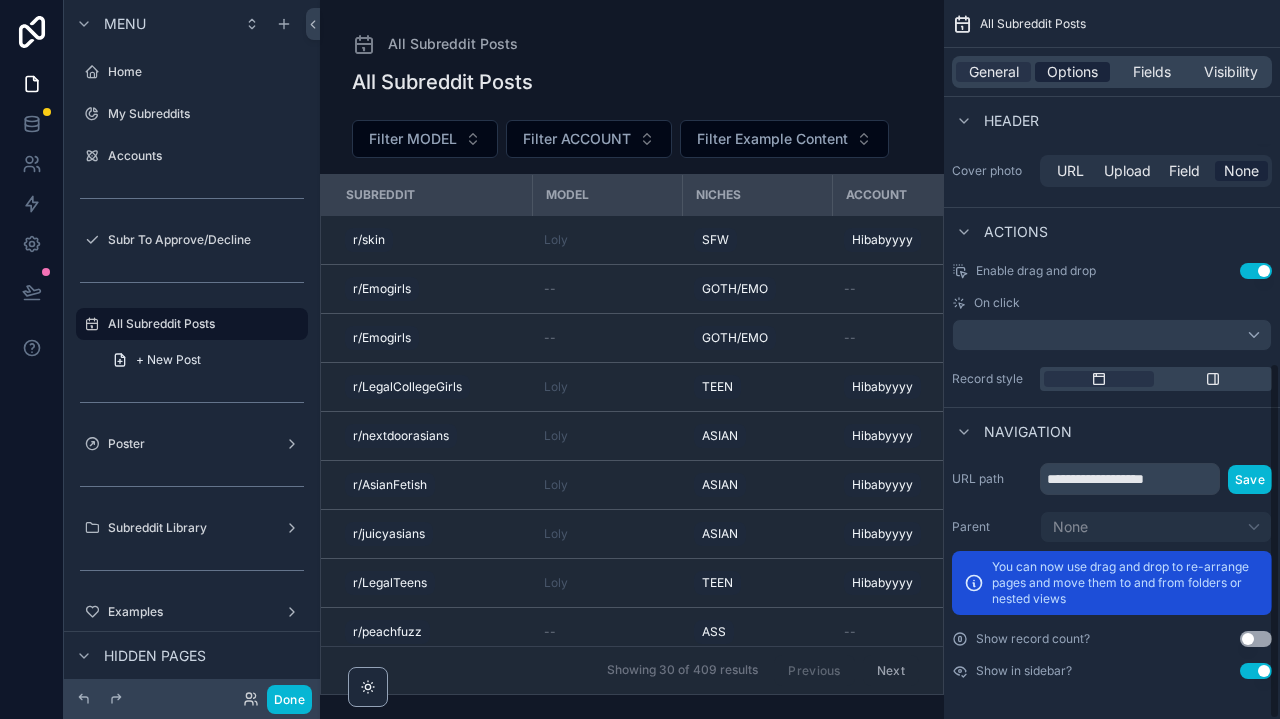 click on "Options" at bounding box center [1072, 72] 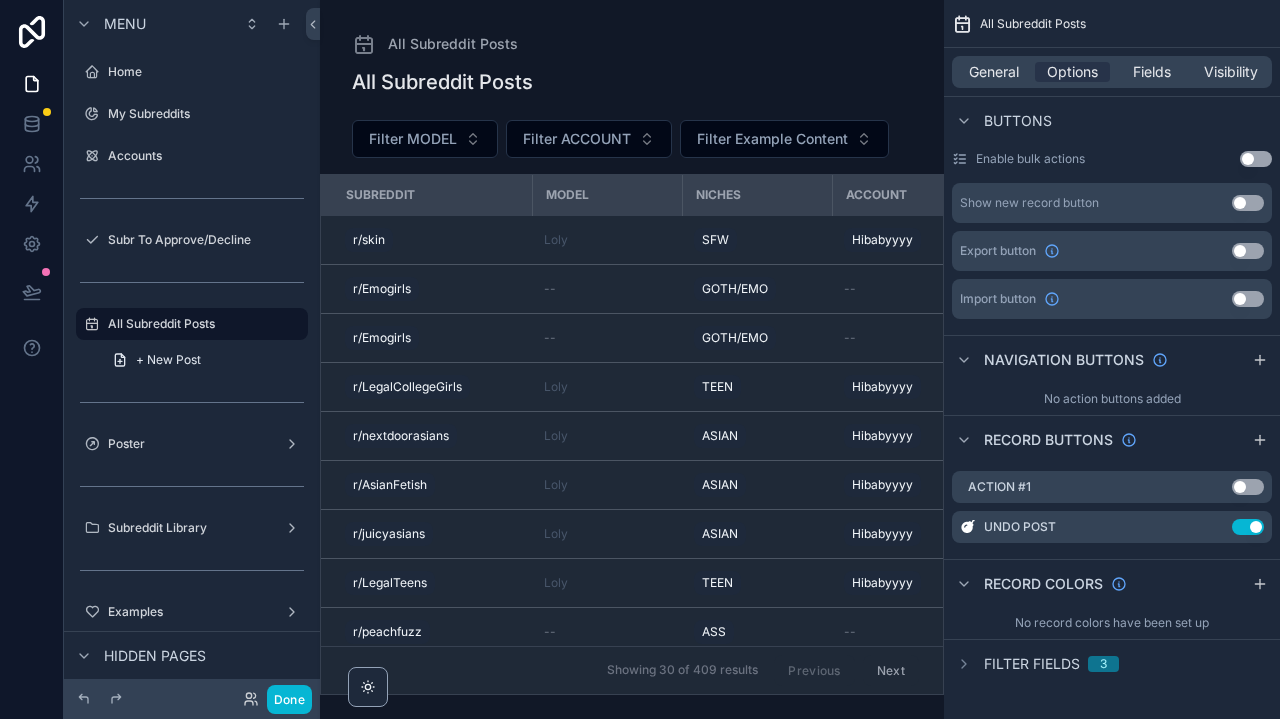 click on "Filter fields 3" at bounding box center (1035, 664) 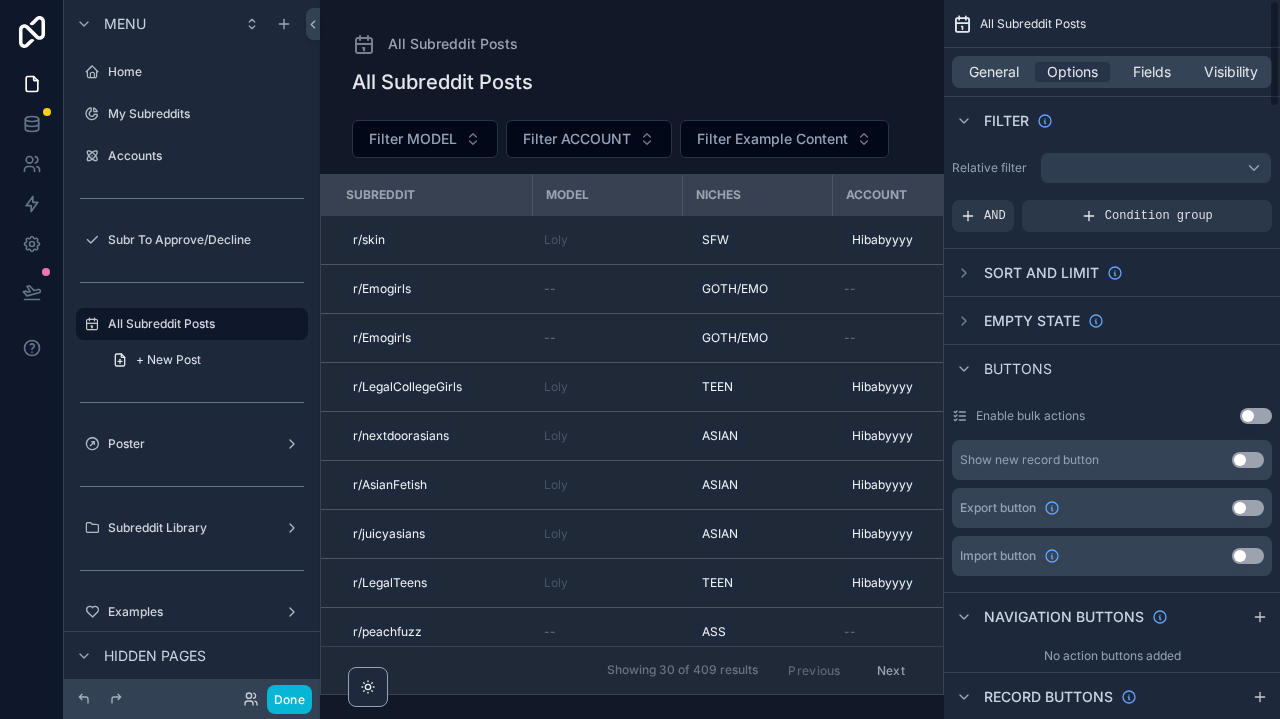 scroll, scrollTop: 0, scrollLeft: 0, axis: both 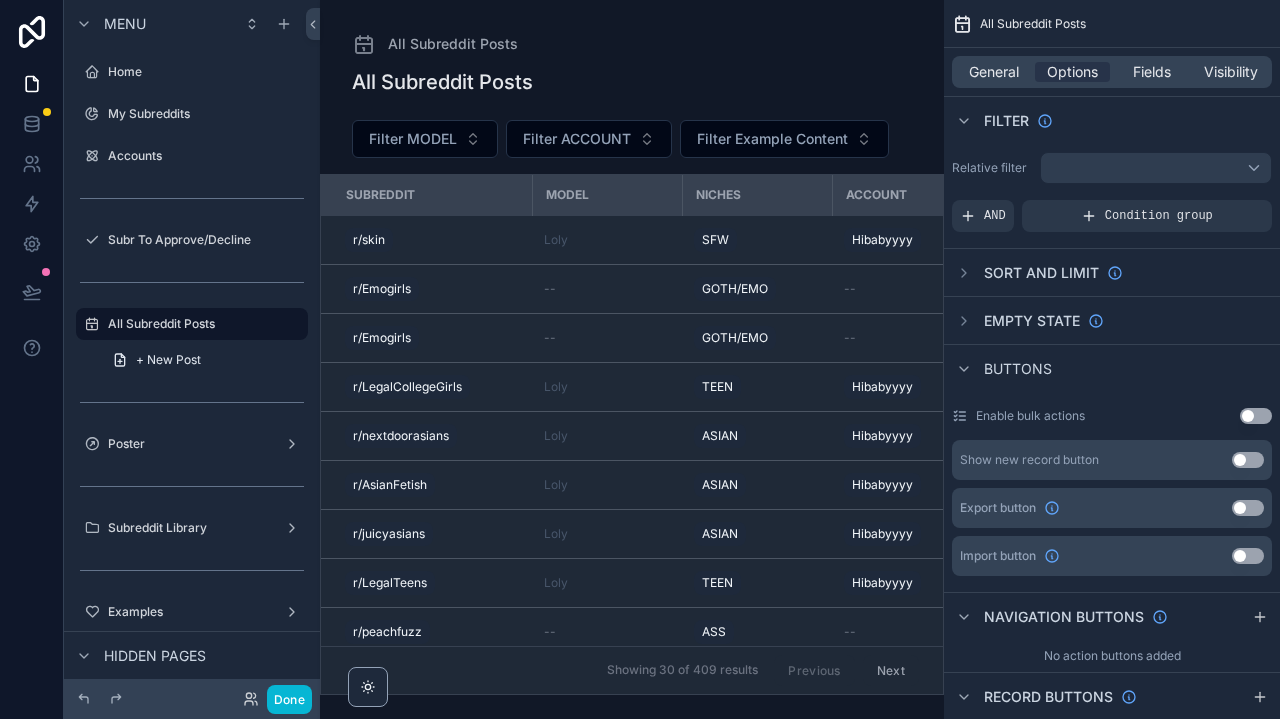 click at bounding box center [1156, 168] 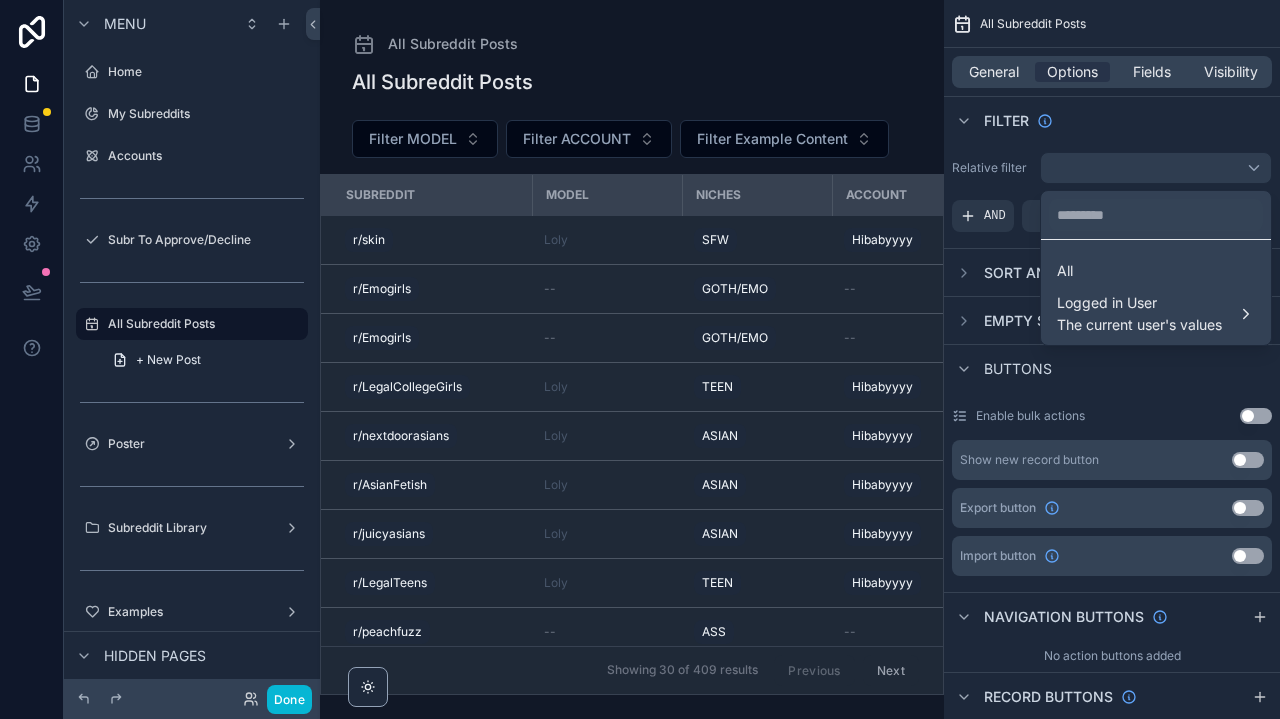 click at bounding box center (640, 359) 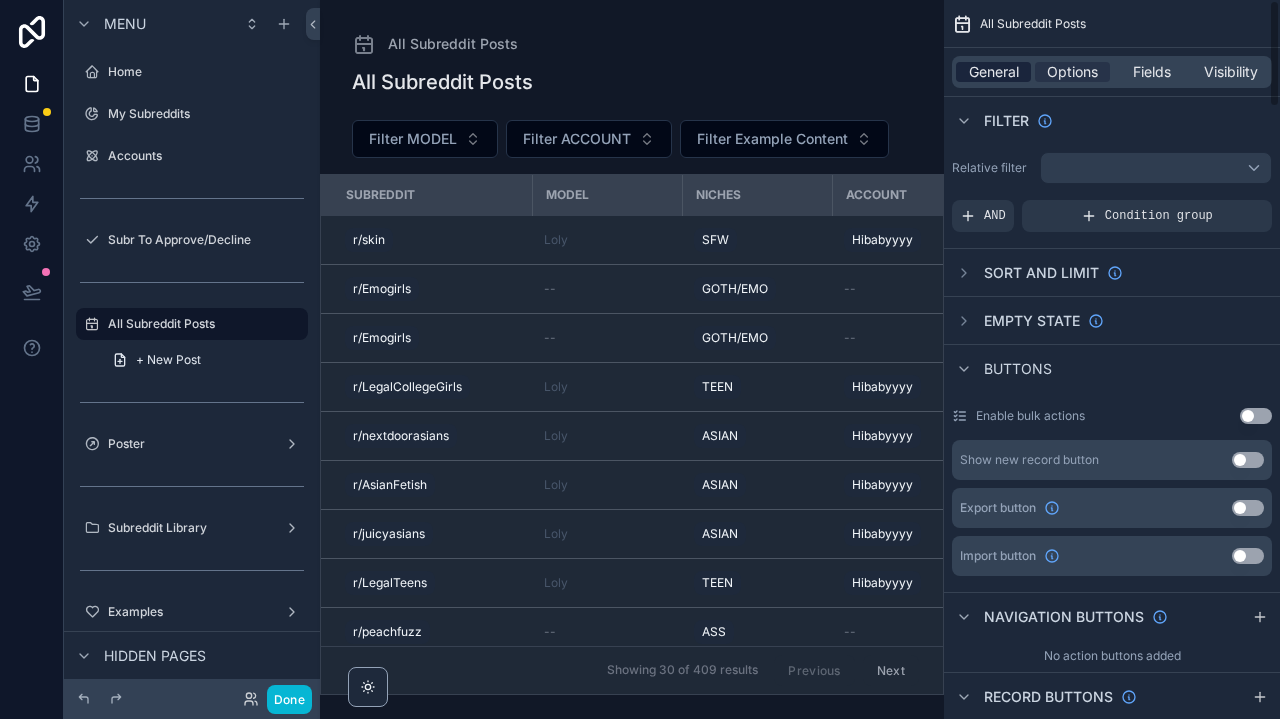 click on "General" at bounding box center [994, 72] 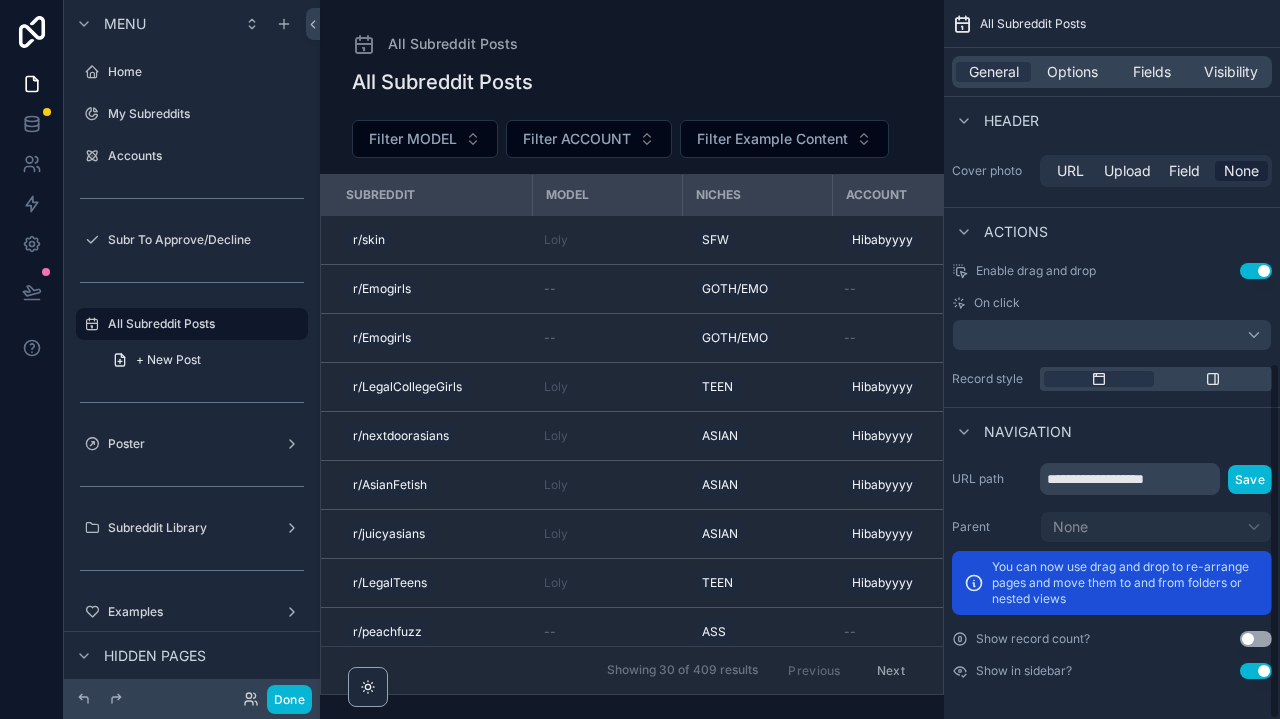 scroll, scrollTop: 733, scrollLeft: 0, axis: vertical 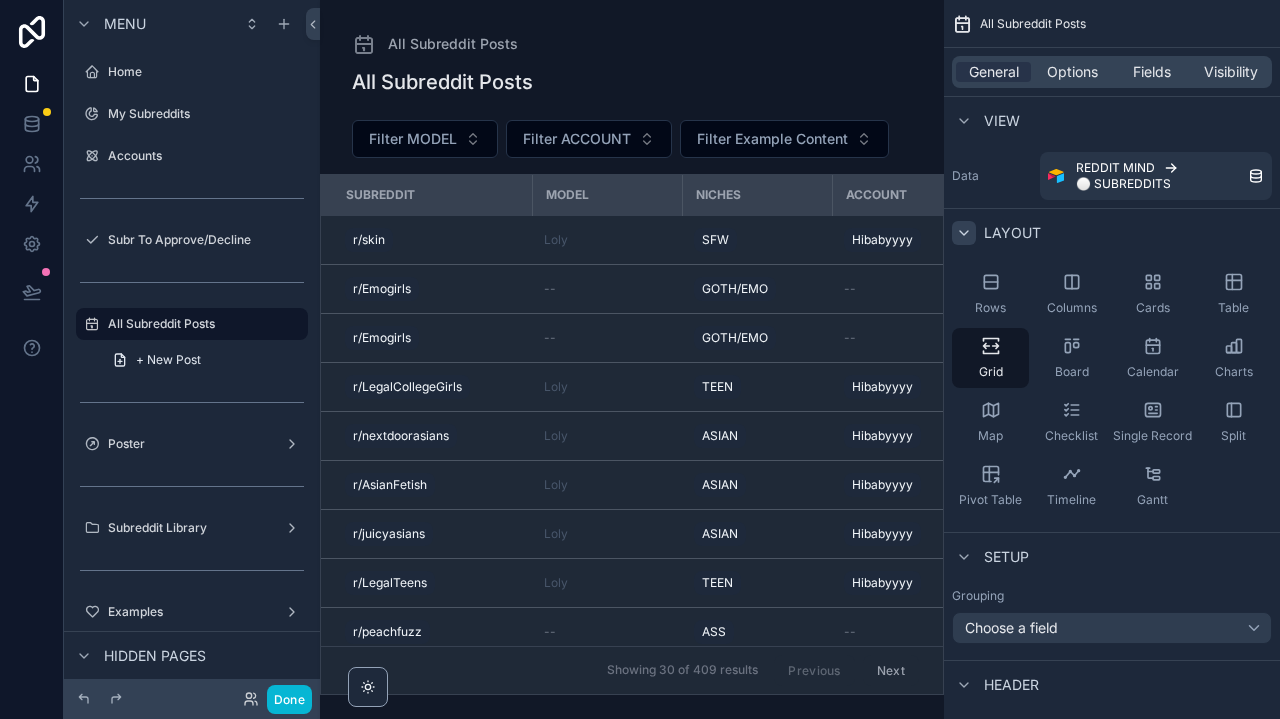 click 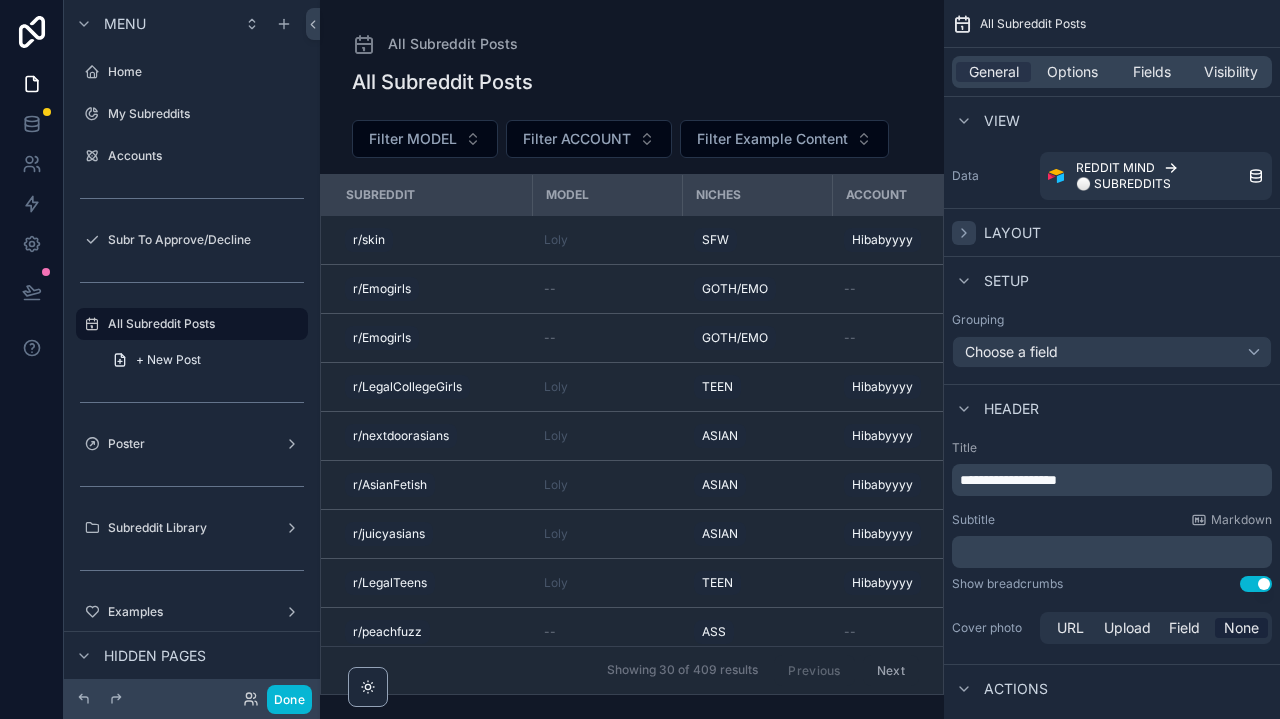 click on "Choose a field" at bounding box center (1011, 351) 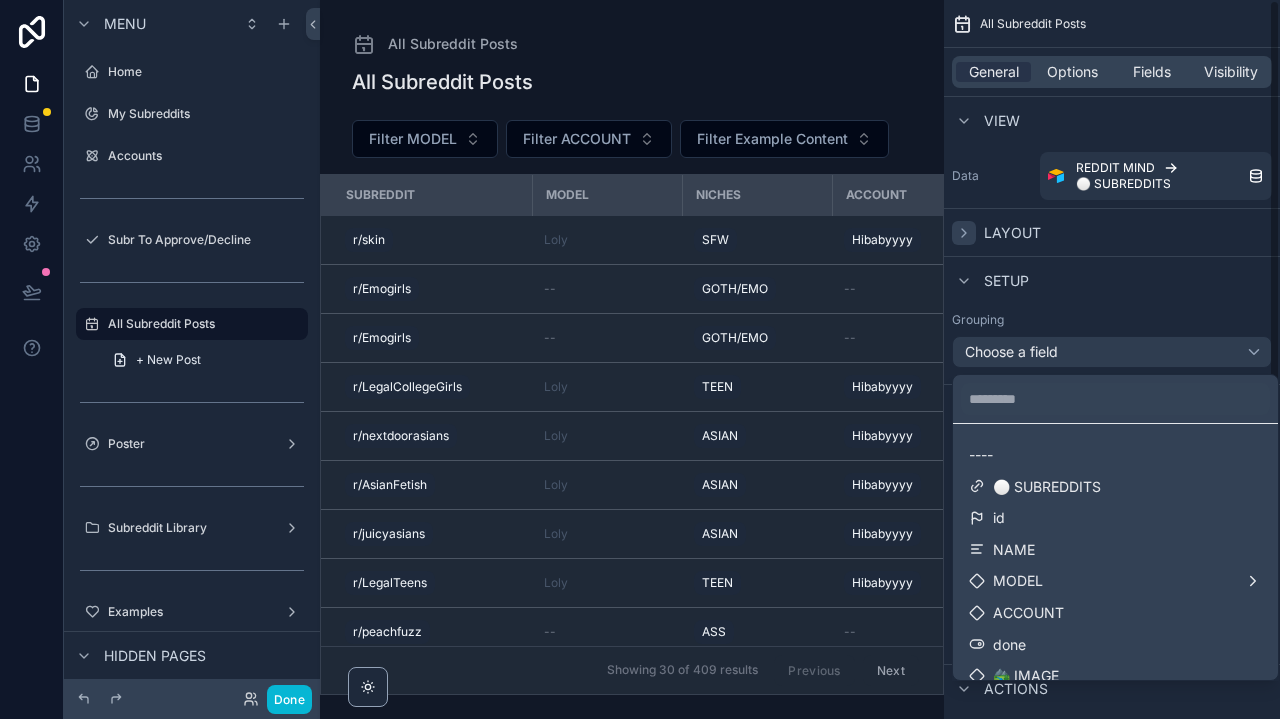 click at bounding box center (640, 359) 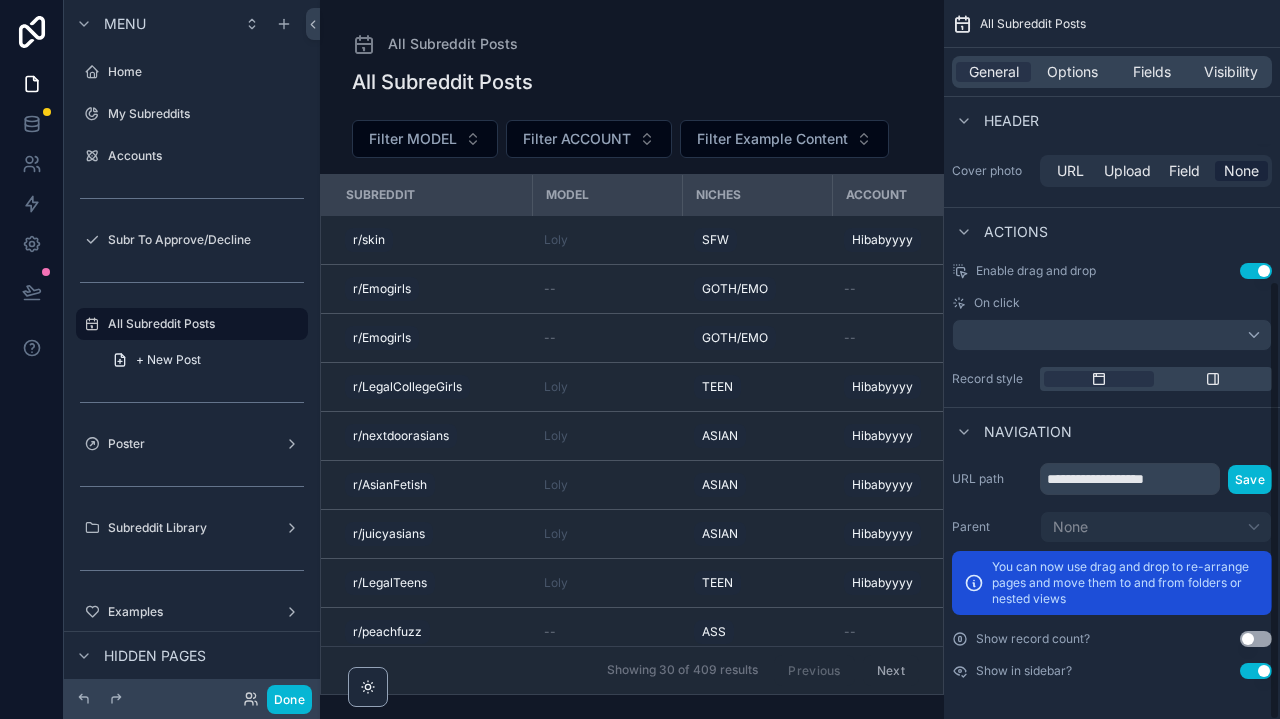 scroll, scrollTop: 457, scrollLeft: 0, axis: vertical 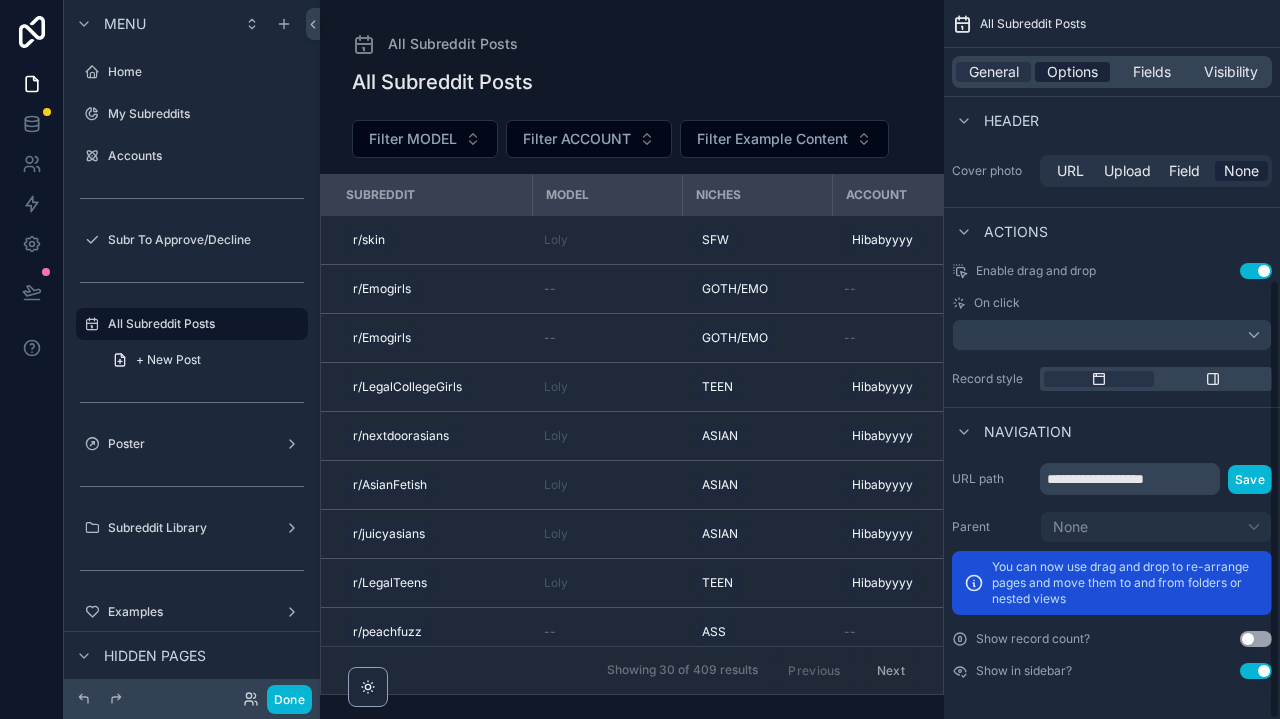 click on "Options" at bounding box center [1072, 72] 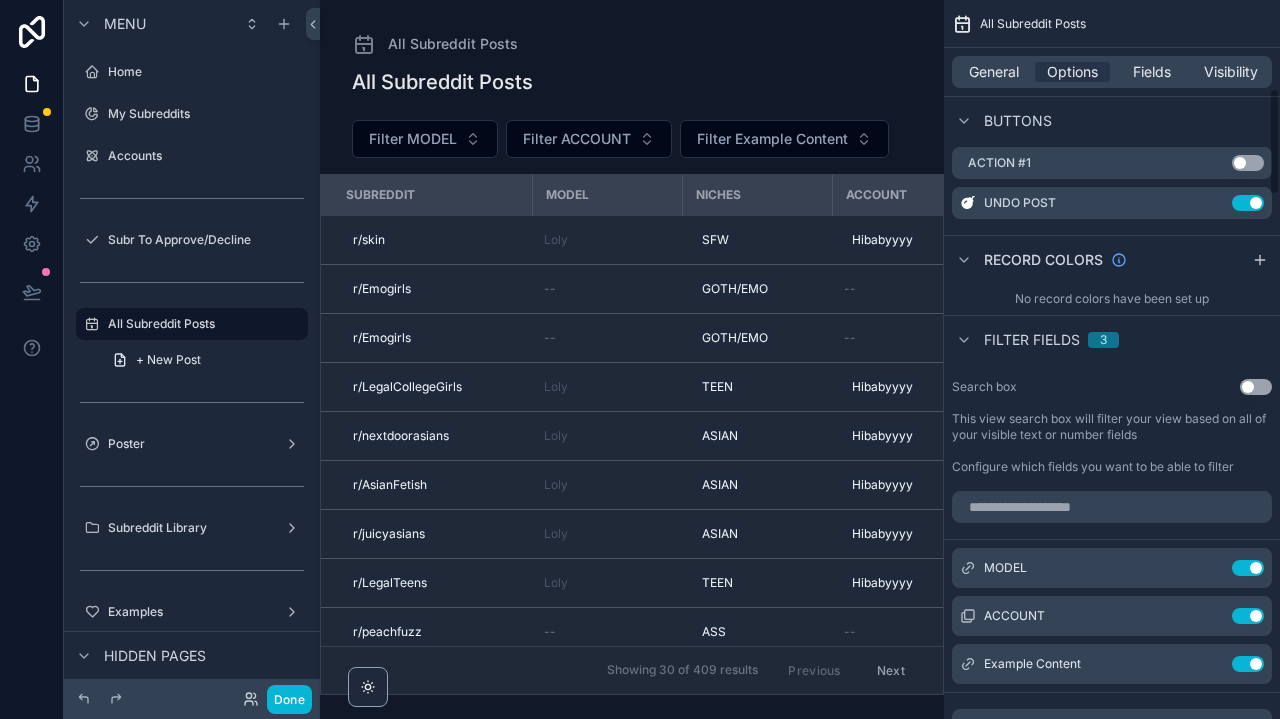 scroll, scrollTop: 590, scrollLeft: 0, axis: vertical 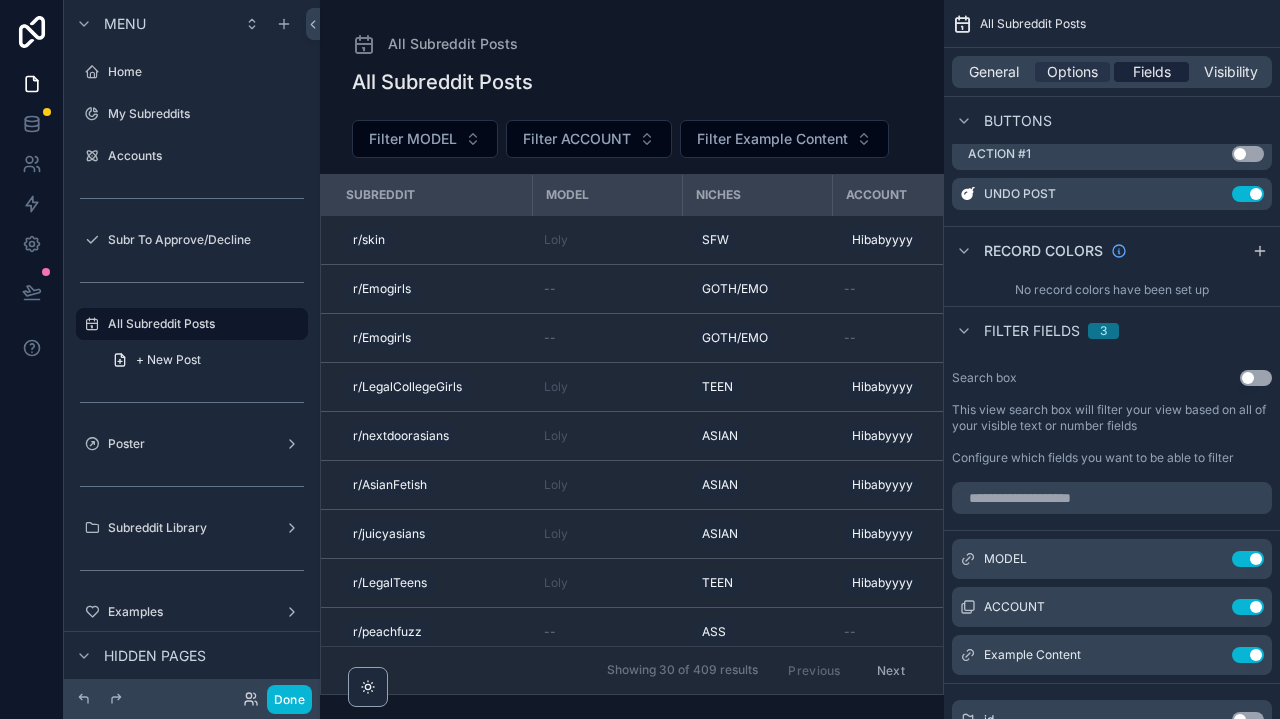 click on "Fields" at bounding box center (1152, 72) 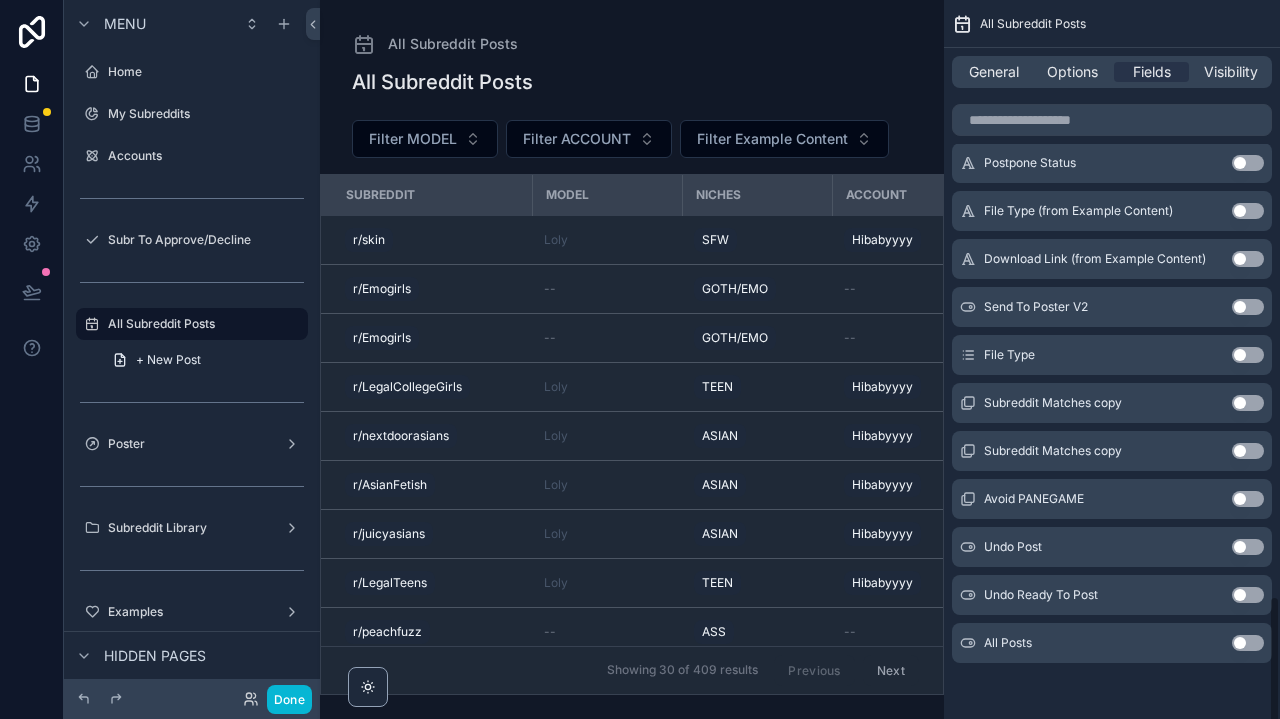 scroll, scrollTop: 3203, scrollLeft: 0, axis: vertical 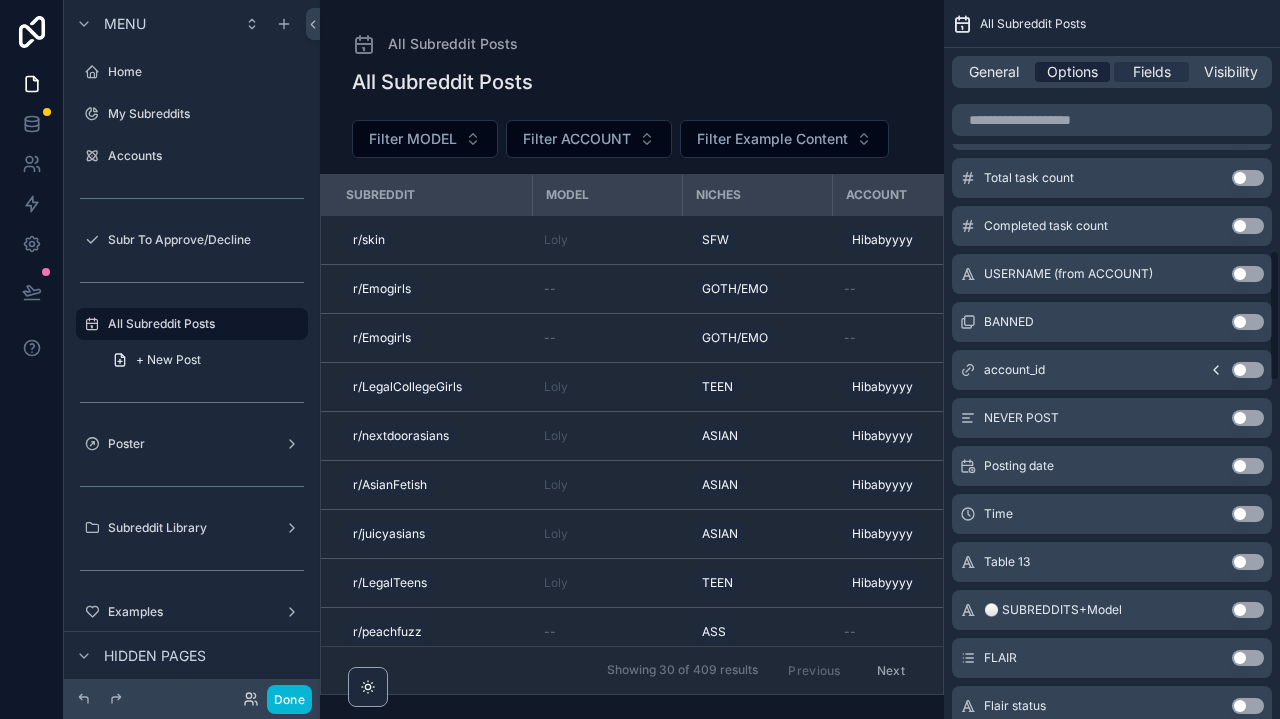 click on "Options" at bounding box center (1072, 72) 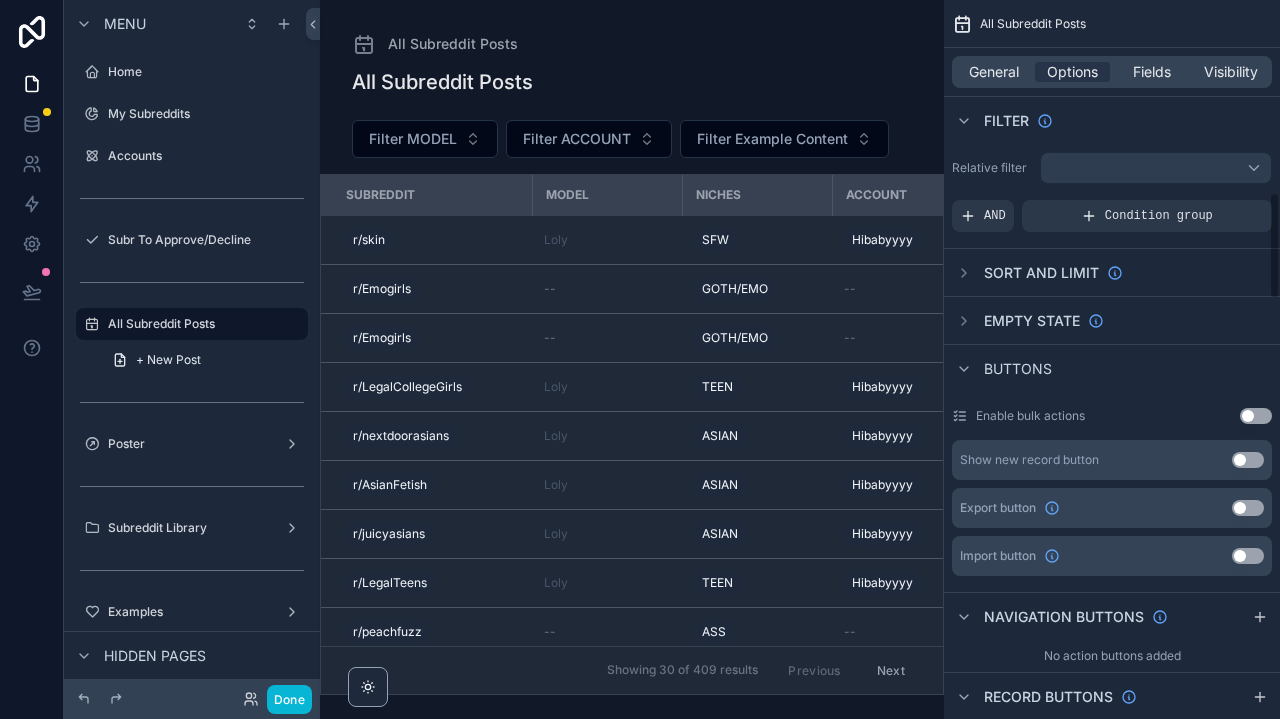 scroll, scrollTop: -64, scrollLeft: 0, axis: vertical 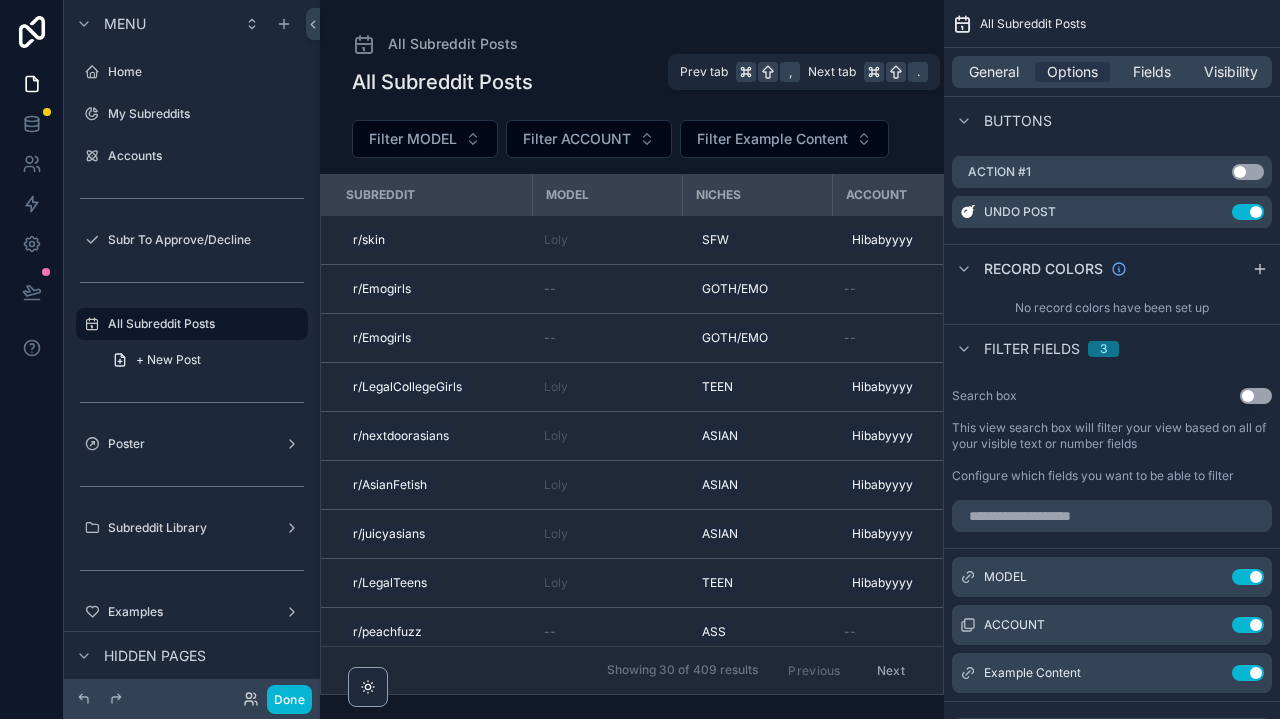 click on "General Options Fields Visibility" at bounding box center [1112, 72] 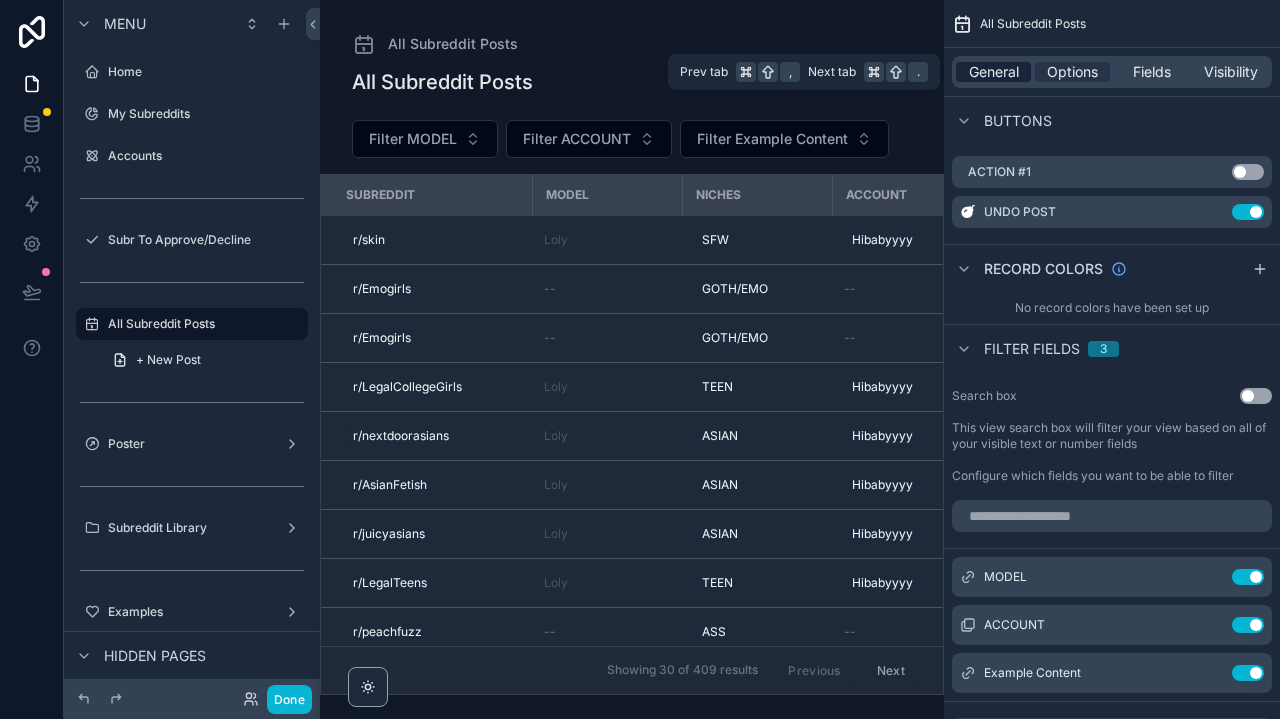 click on "General" at bounding box center [994, 72] 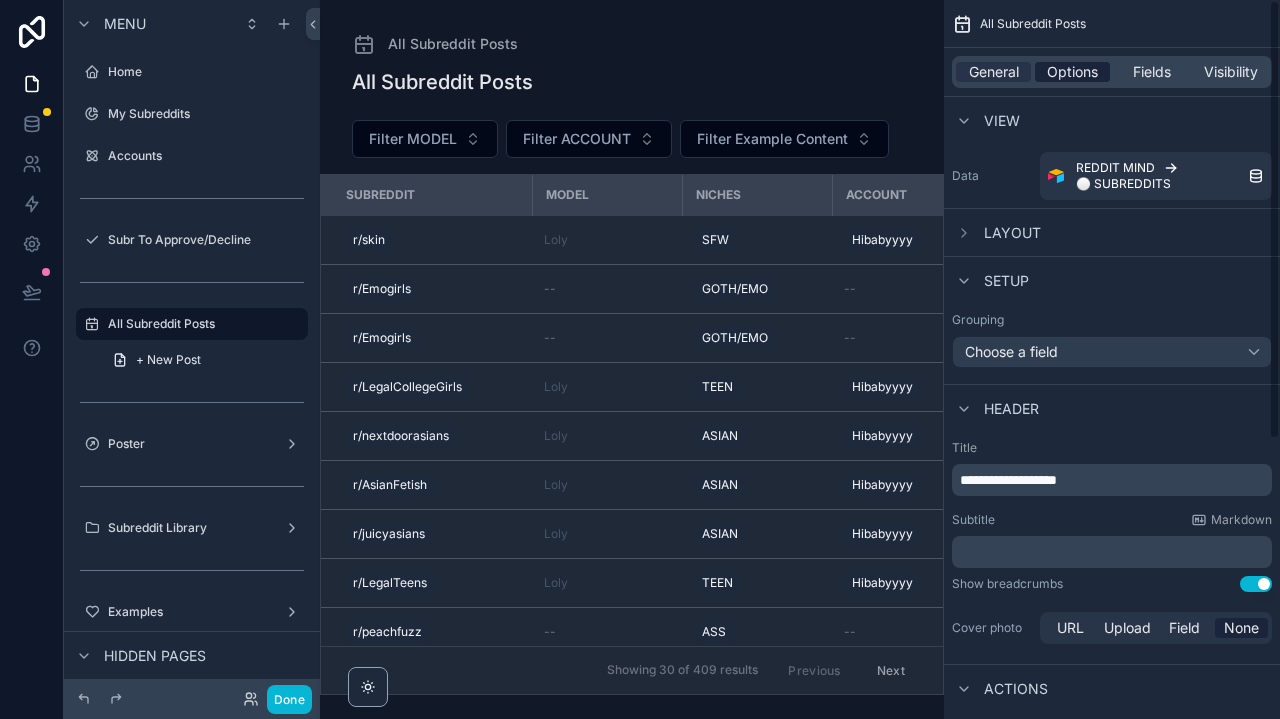 scroll, scrollTop: 0, scrollLeft: 0, axis: both 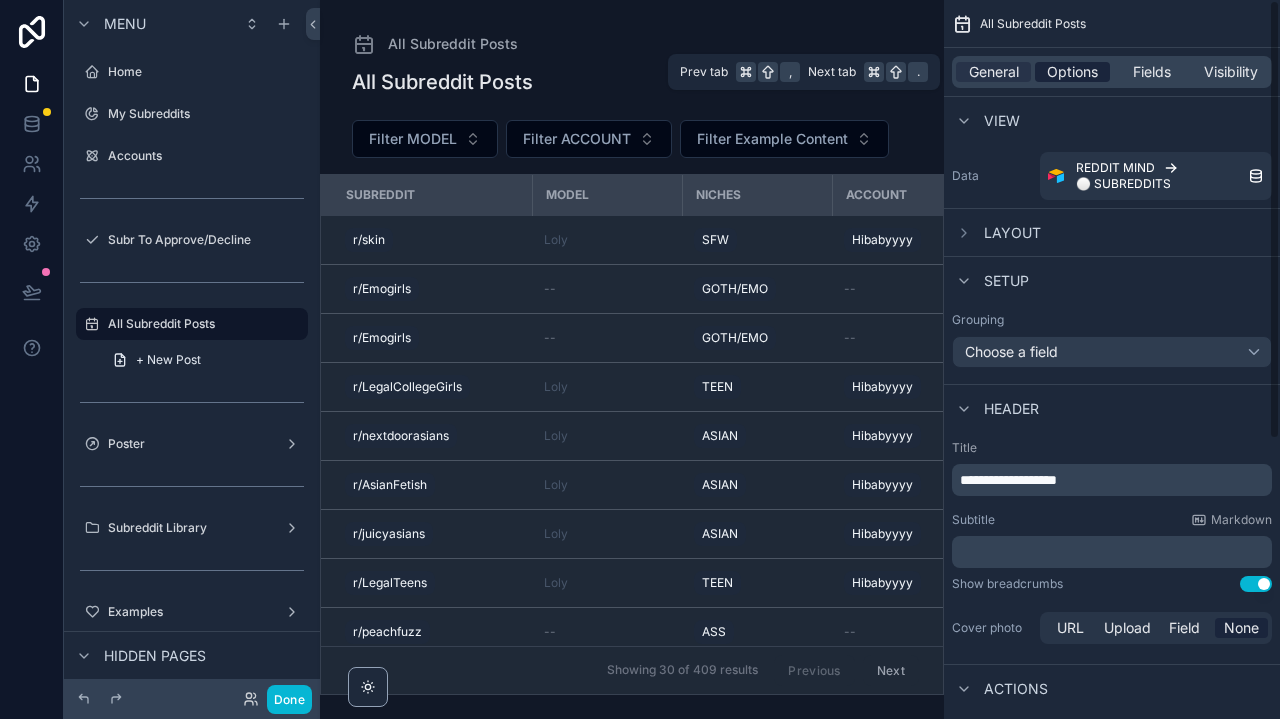click on "Options" at bounding box center (1072, 72) 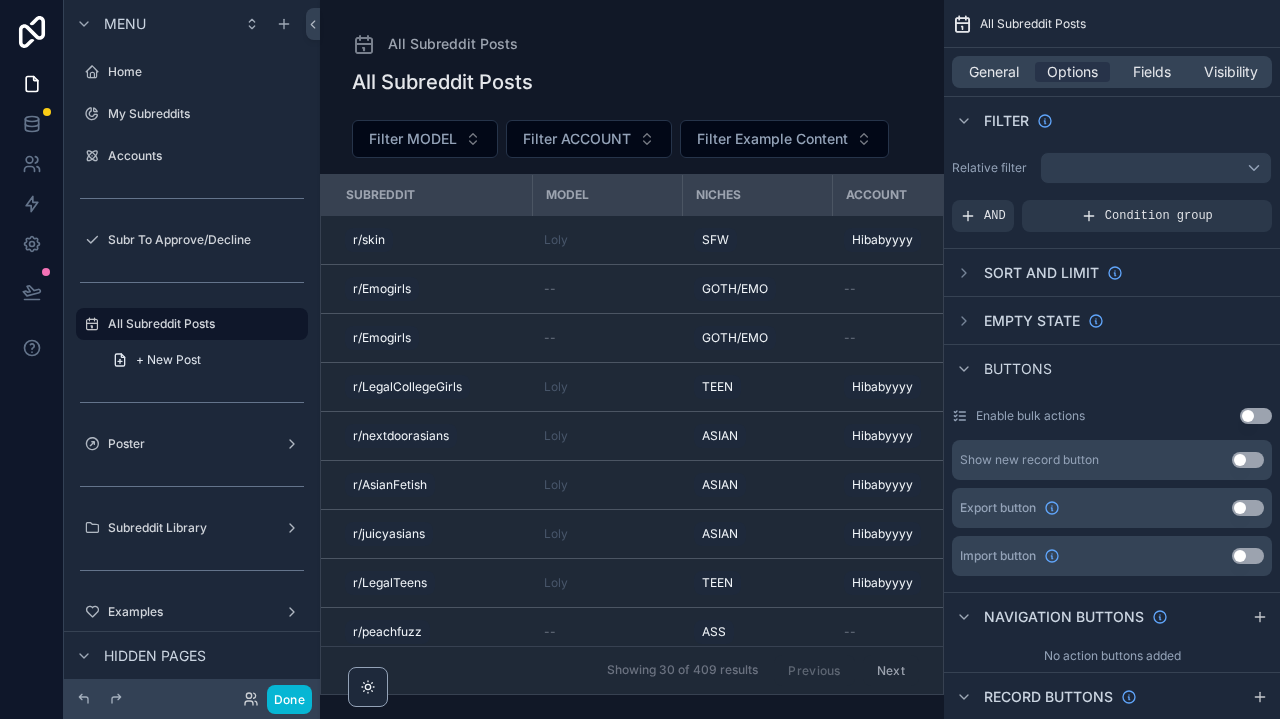 click at bounding box center [1156, 168] 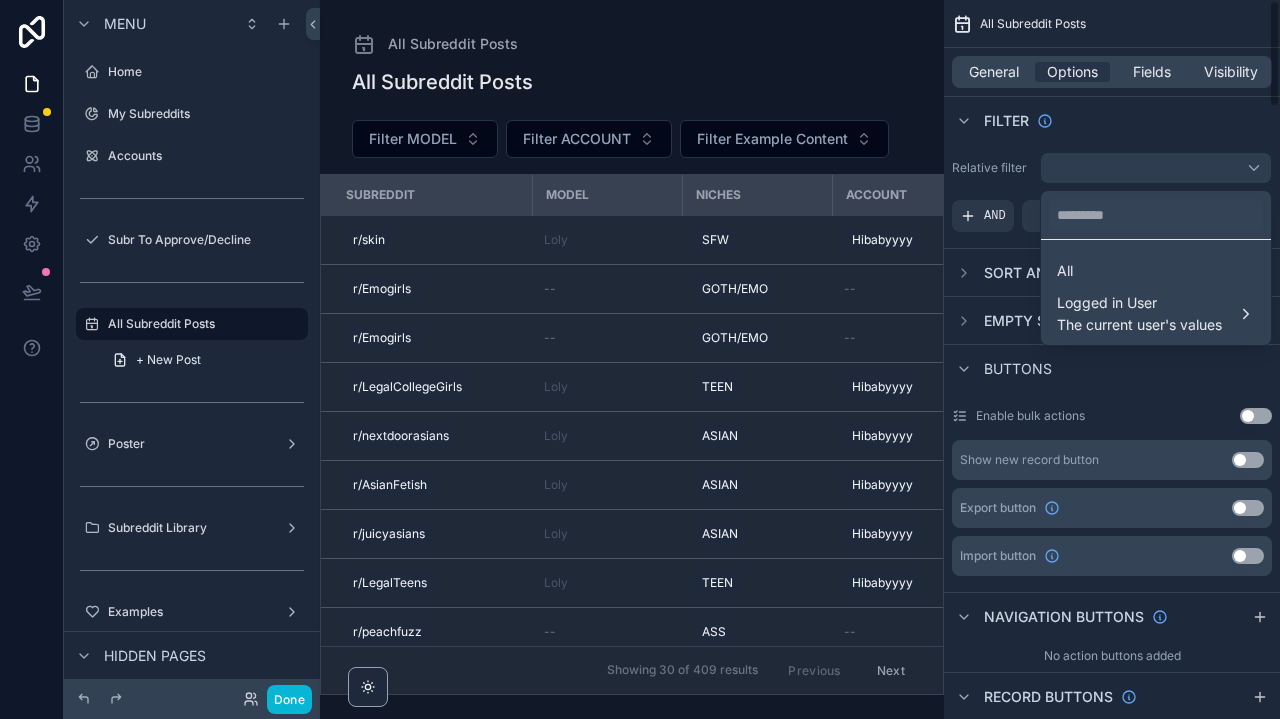 click at bounding box center (640, 359) 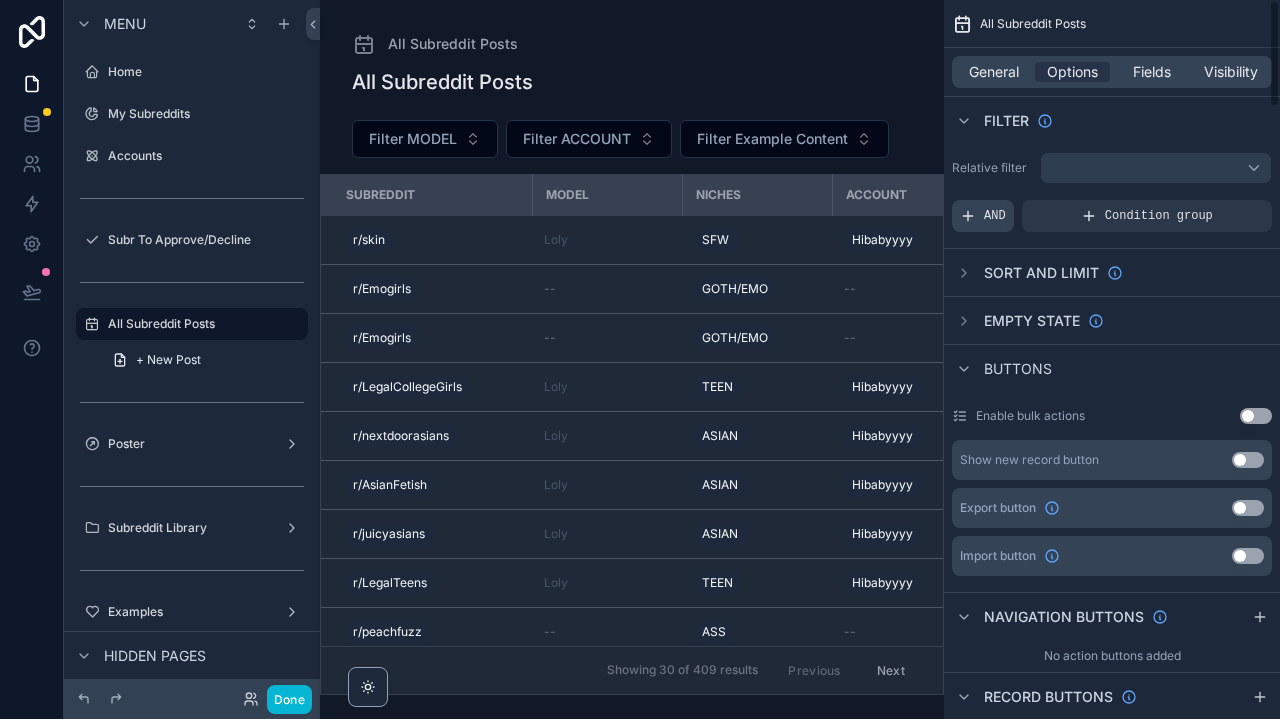 click on "AND" at bounding box center [995, 216] 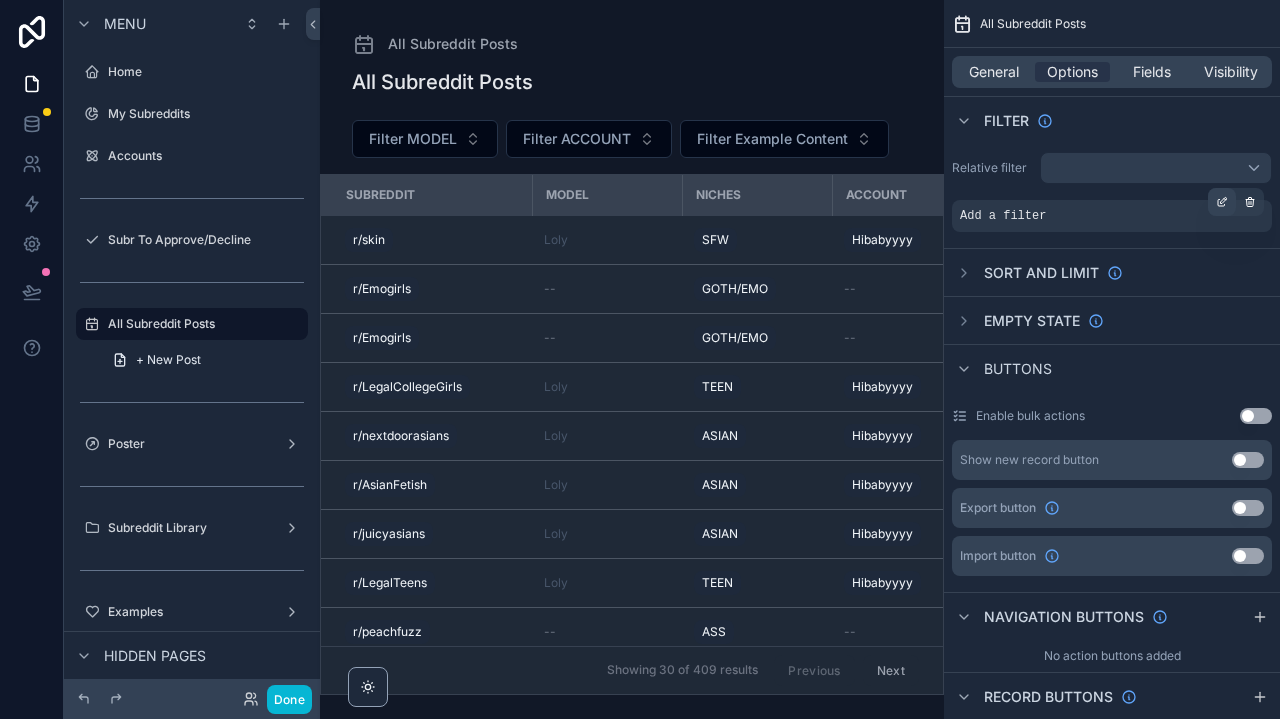 click 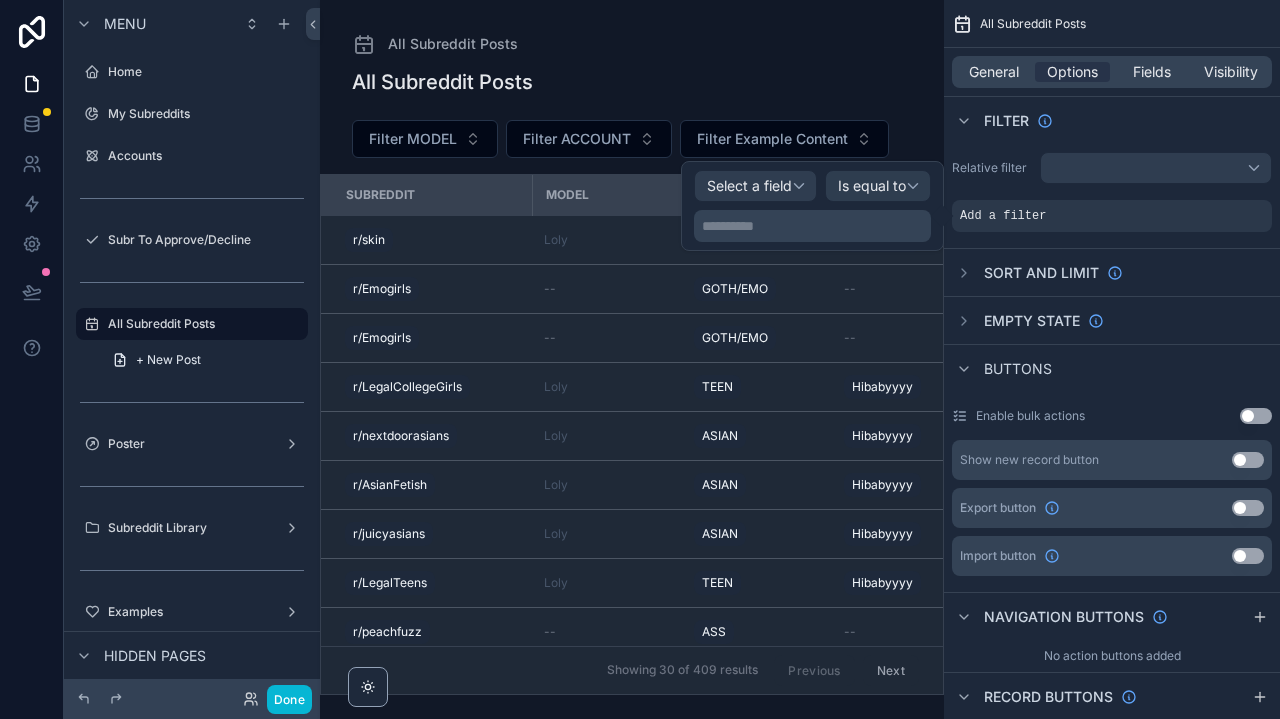 click on "Select a field" at bounding box center [755, 186] 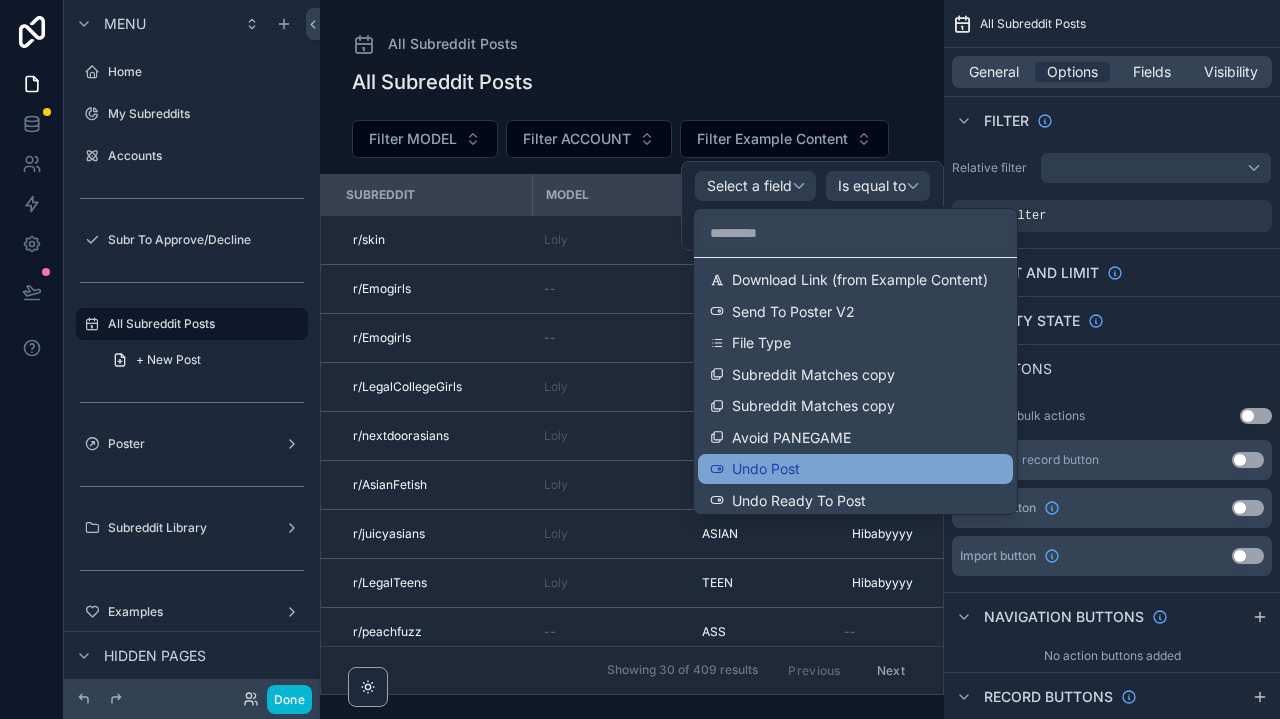 scroll, scrollTop: 2149, scrollLeft: 0, axis: vertical 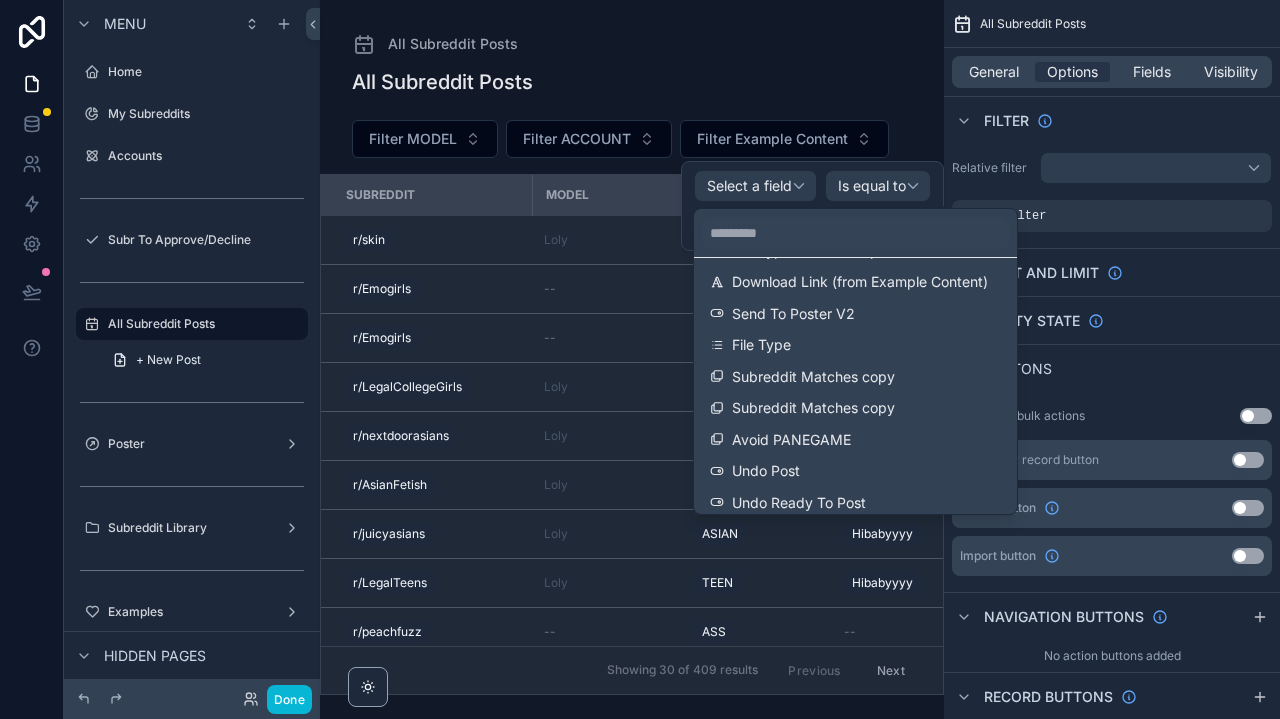 click on "All Posts" at bounding box center [760, 534] 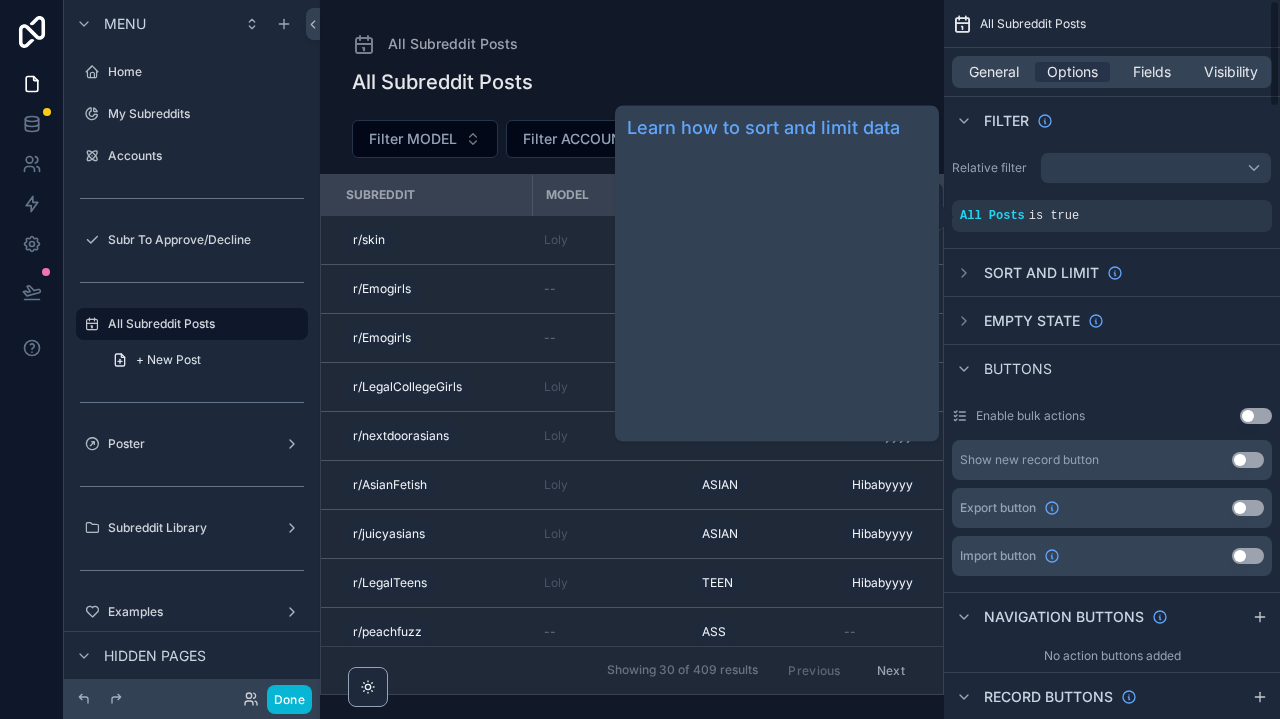 scroll, scrollTop: 0, scrollLeft: 0, axis: both 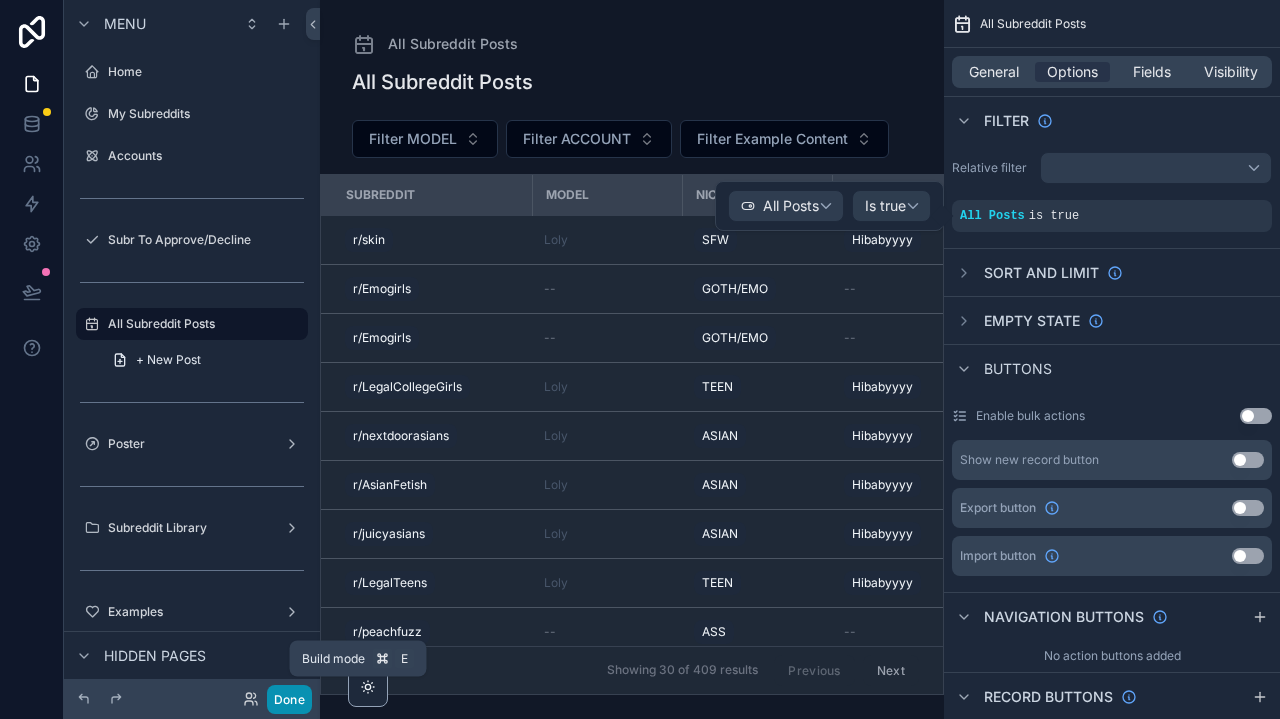 click on "Done" at bounding box center (289, 699) 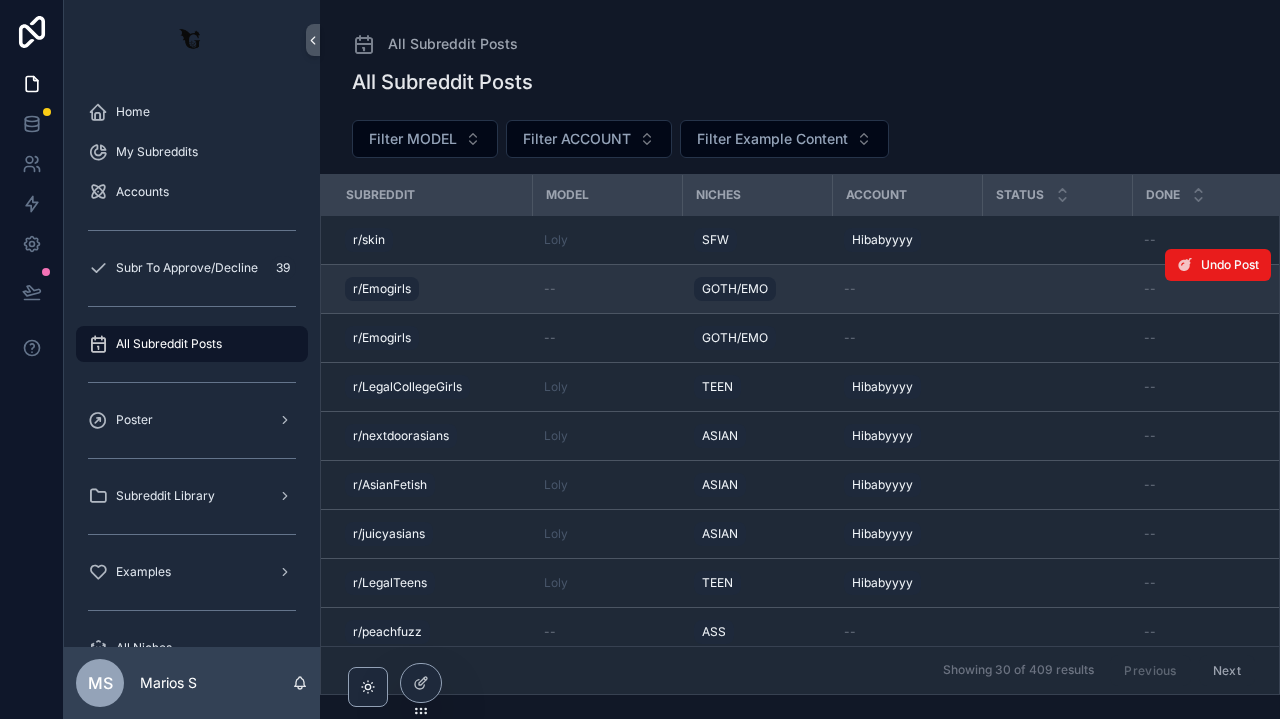 scroll, scrollTop: 0, scrollLeft: 0, axis: both 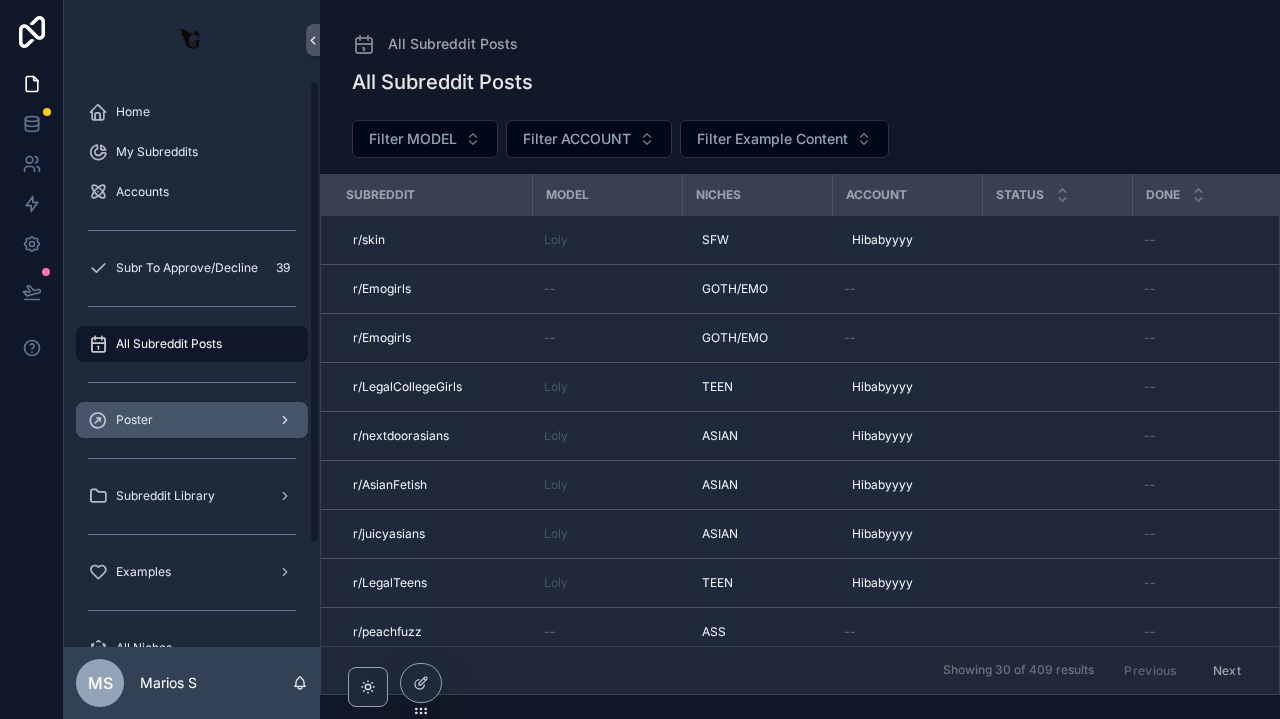 click on "Poster" at bounding box center [192, 420] 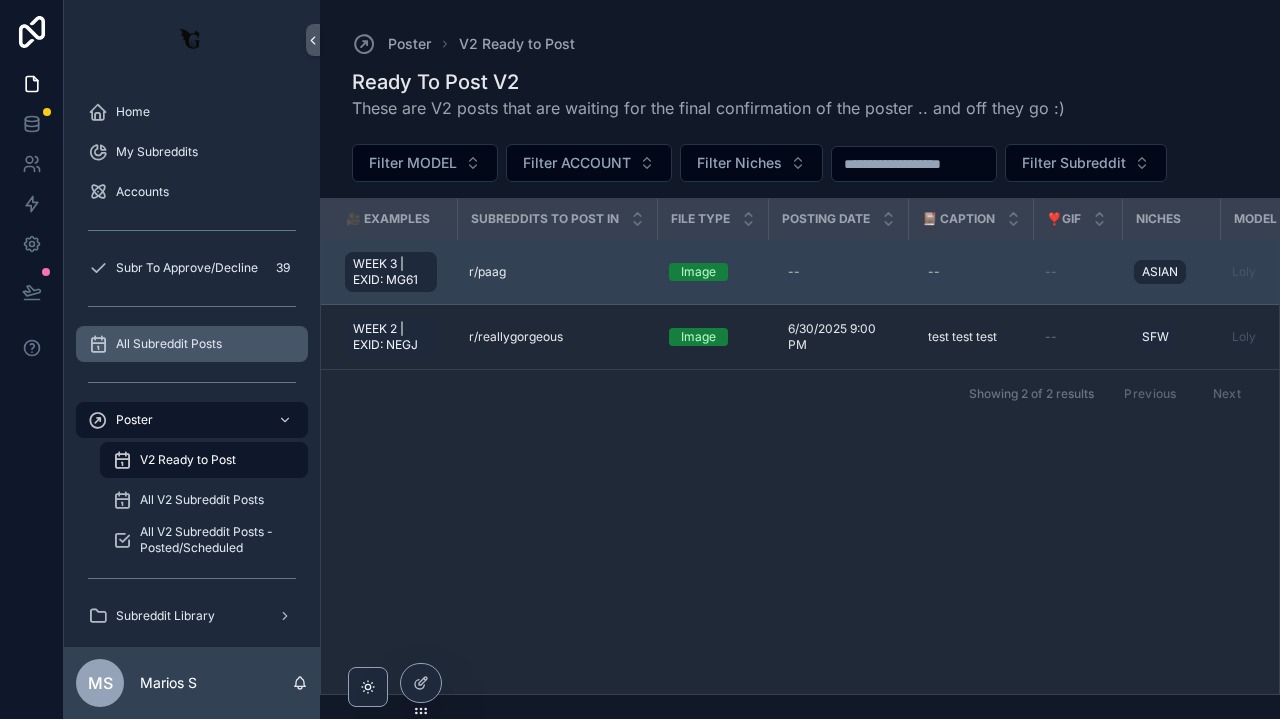 click on "All Subreddit Posts" at bounding box center (192, 344) 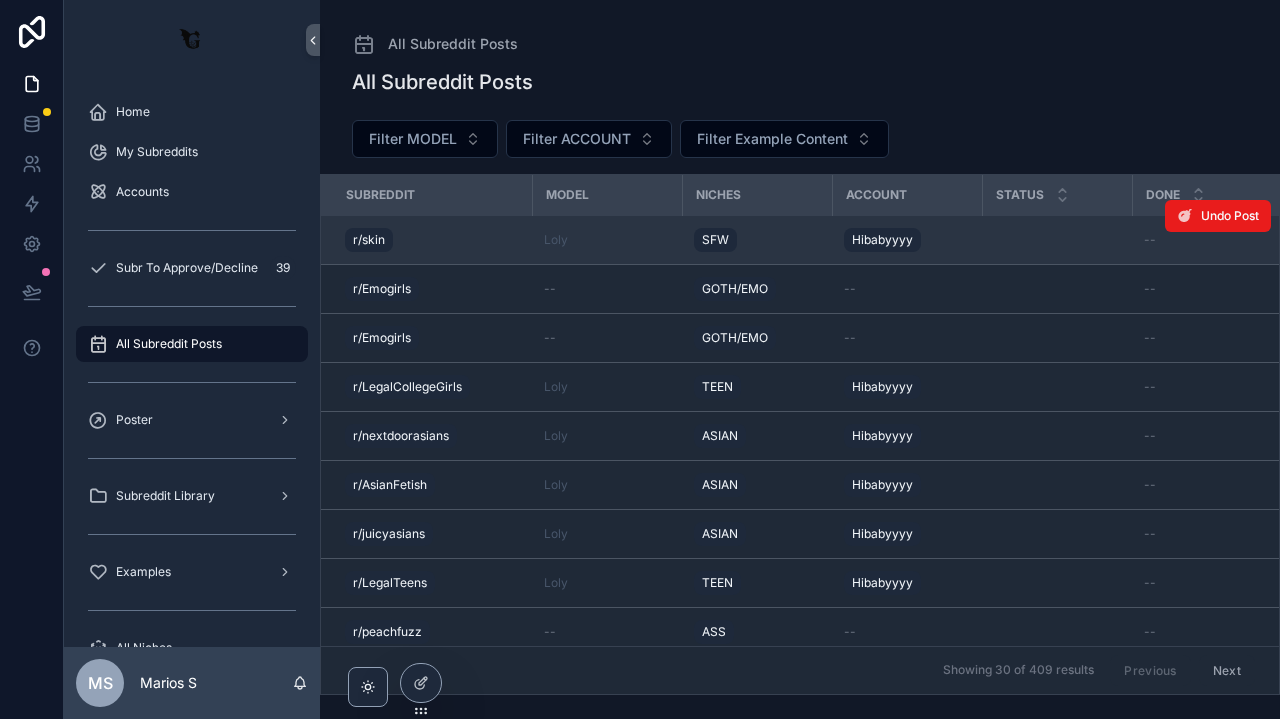 click on "r/skin" at bounding box center (432, 240) 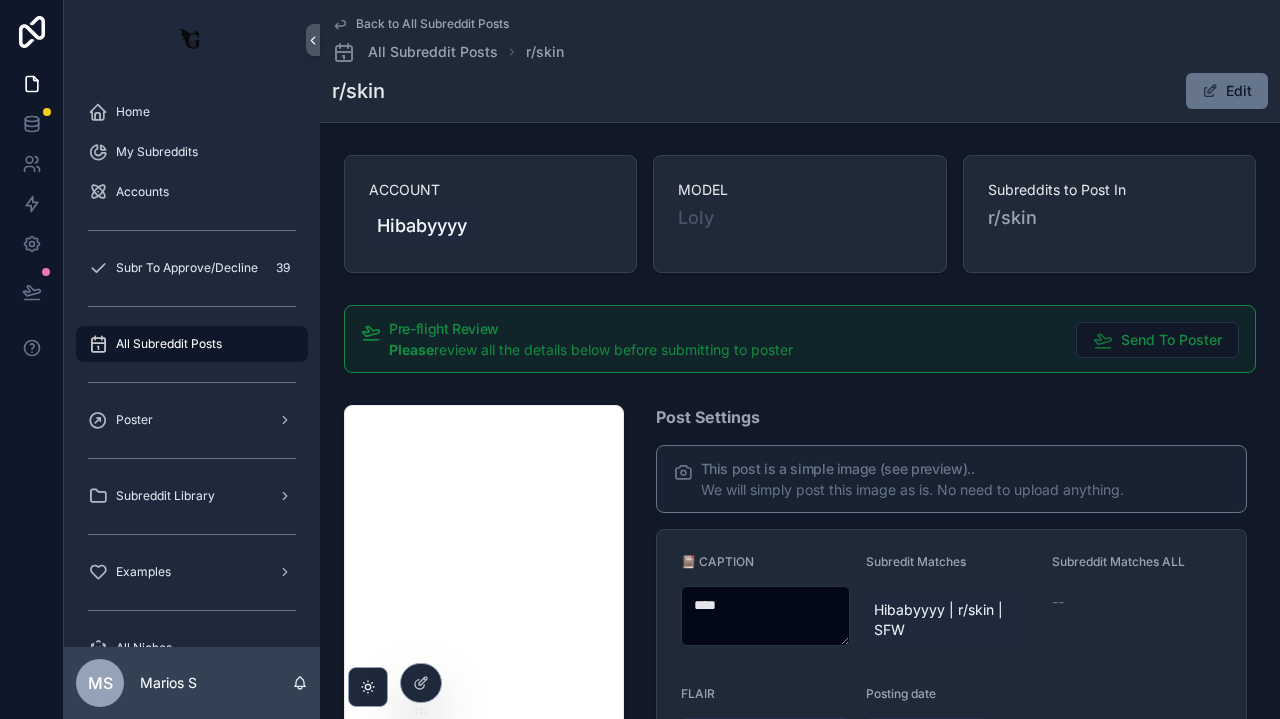 scroll, scrollTop: 34, scrollLeft: 0, axis: vertical 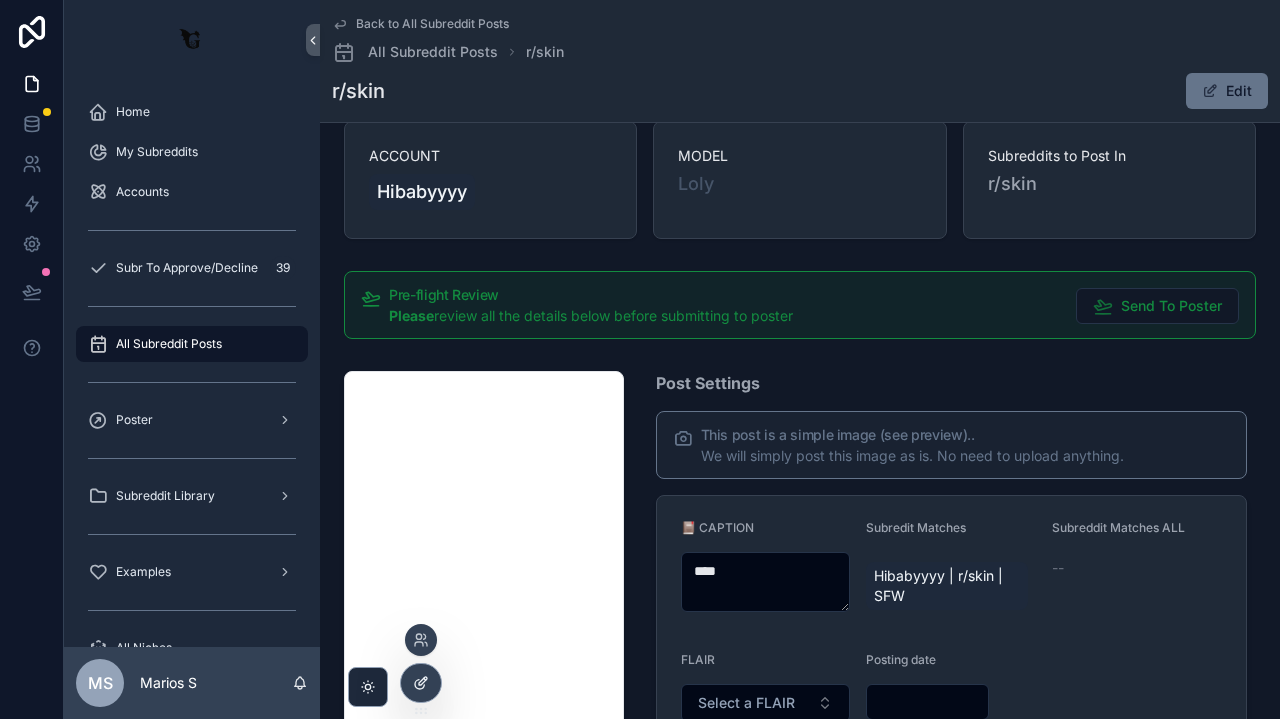 click 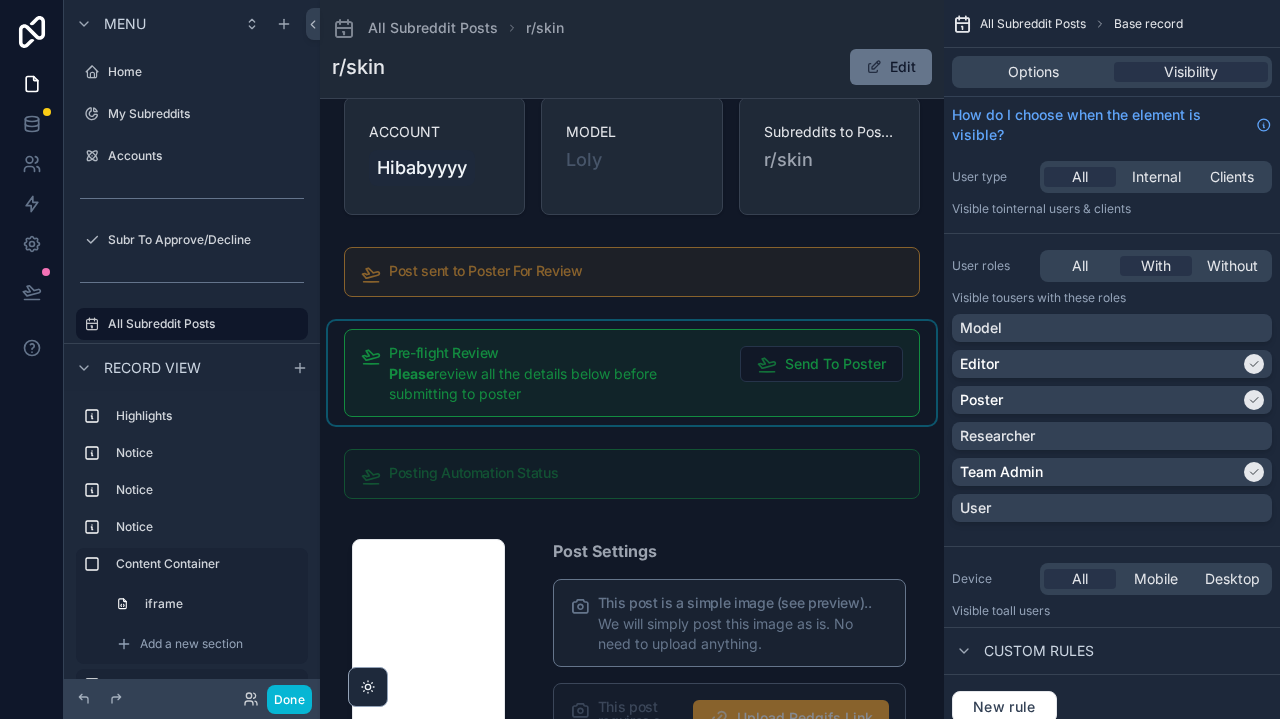 click at bounding box center (632, 373) 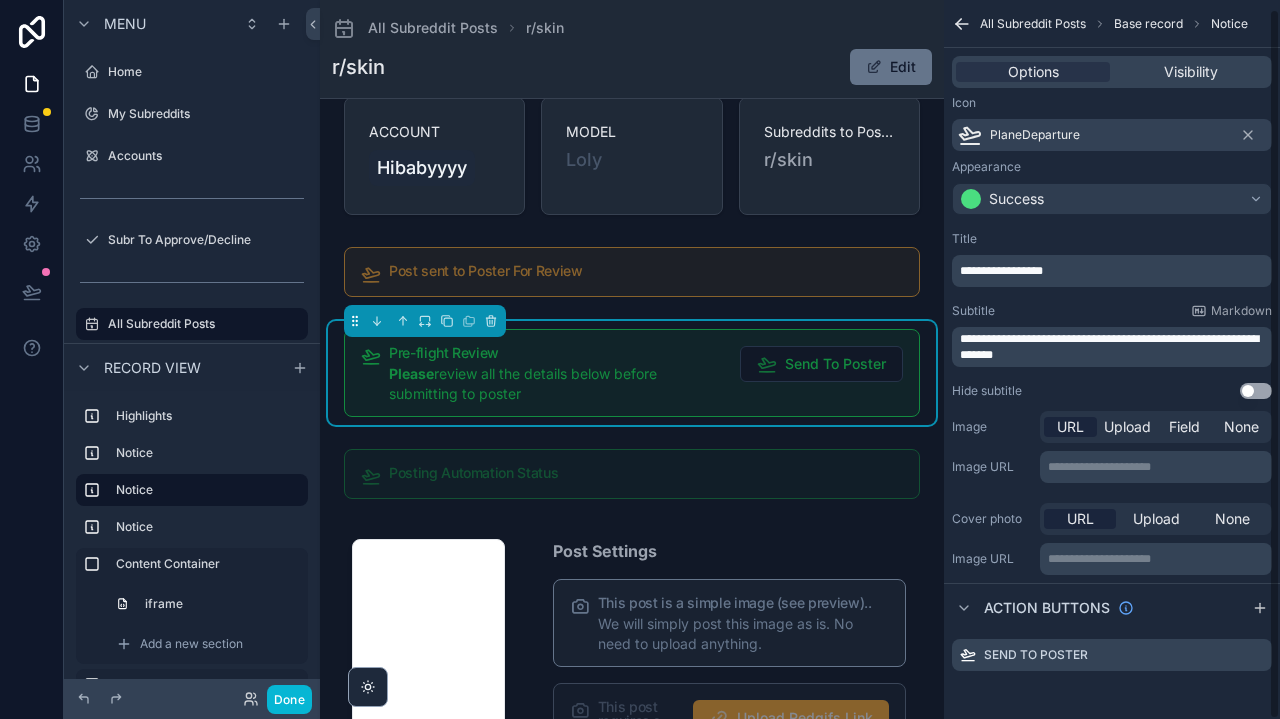 scroll, scrollTop: 9, scrollLeft: 0, axis: vertical 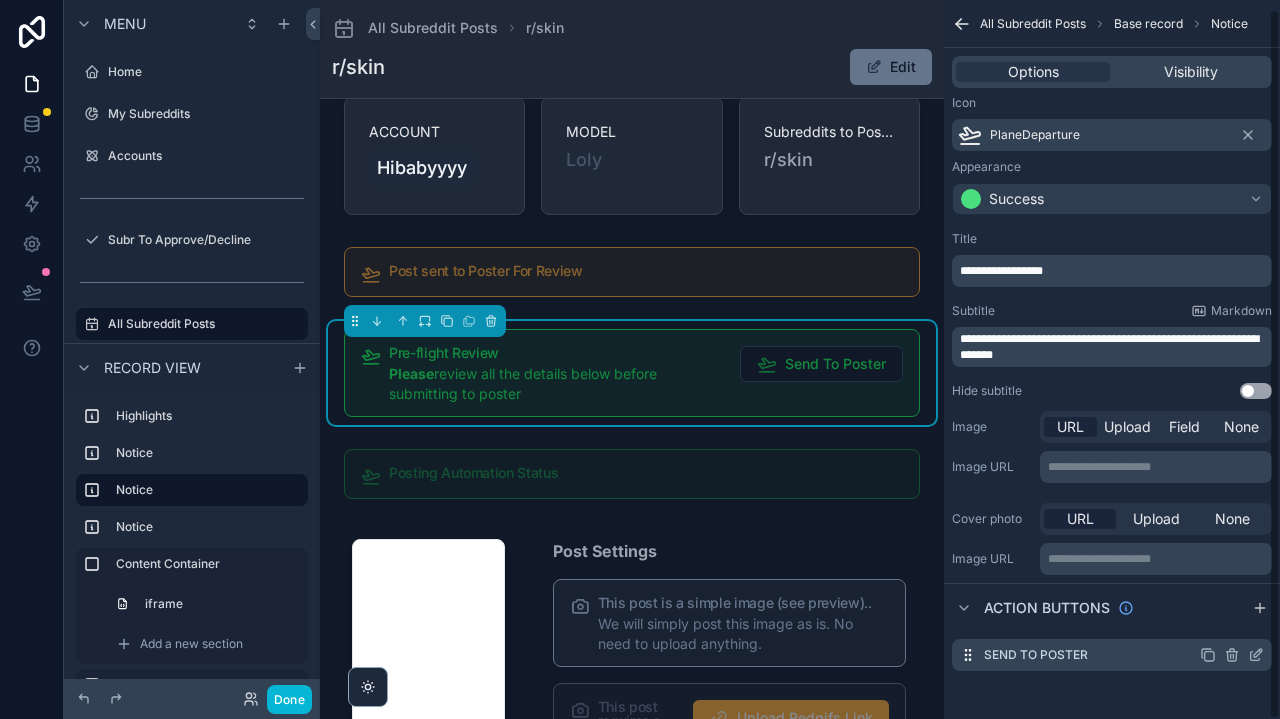 click 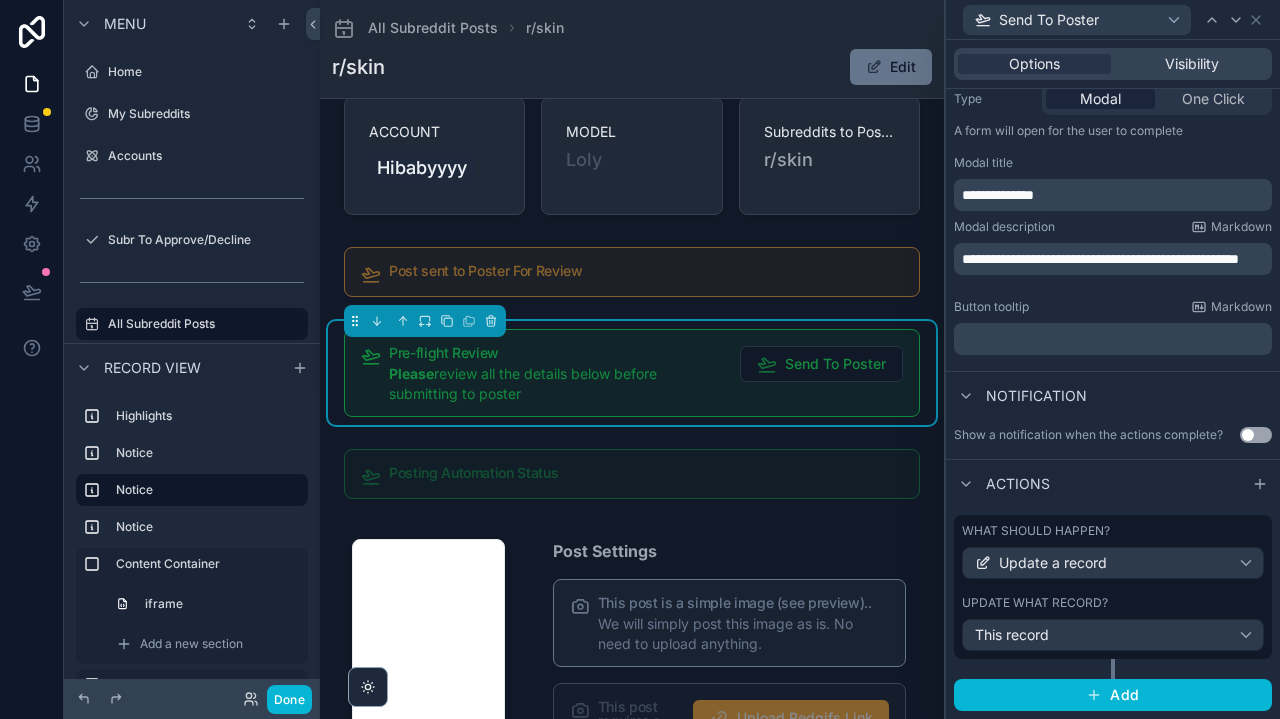 scroll, scrollTop: 253, scrollLeft: 0, axis: vertical 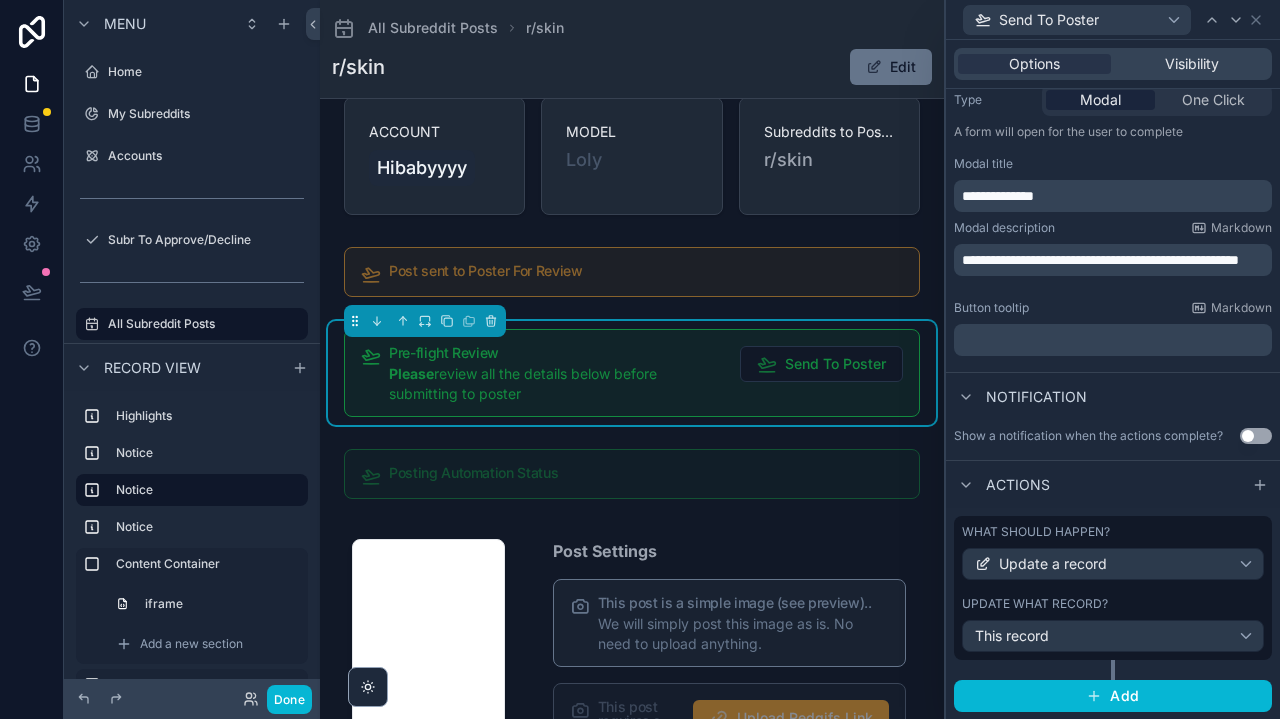 click on "This record" at bounding box center [1113, 636] 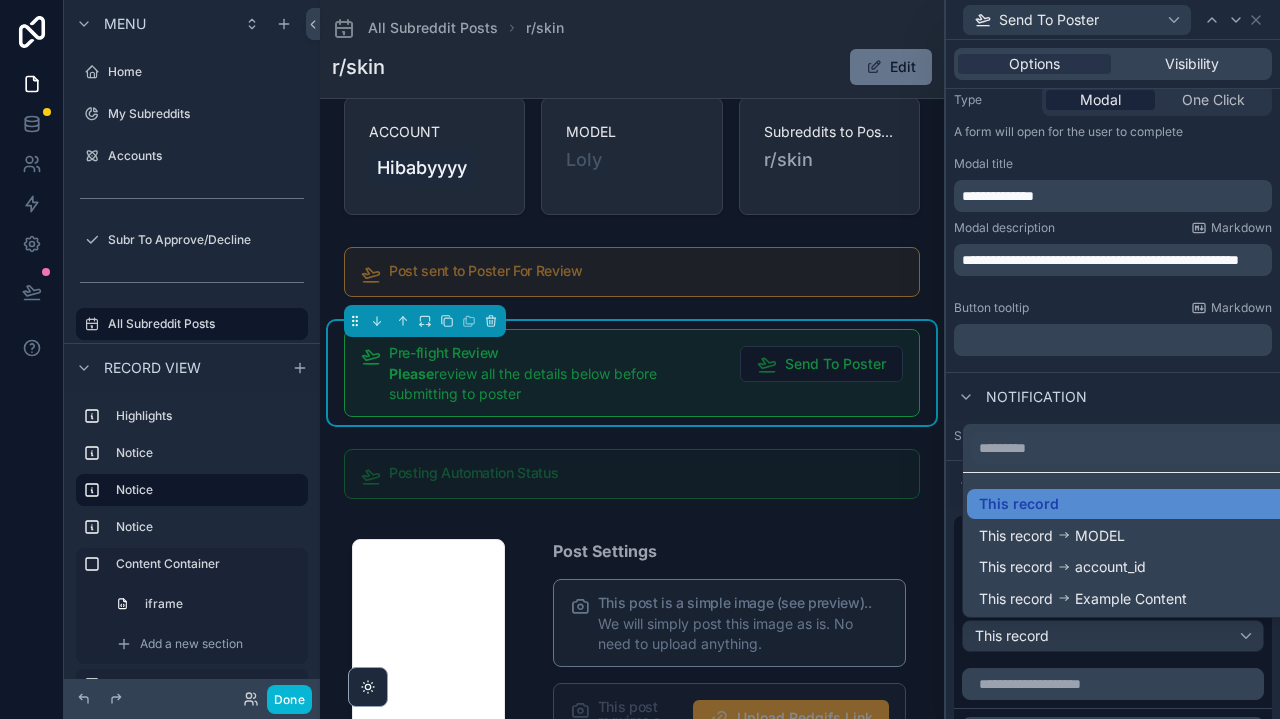 click at bounding box center (1113, 359) 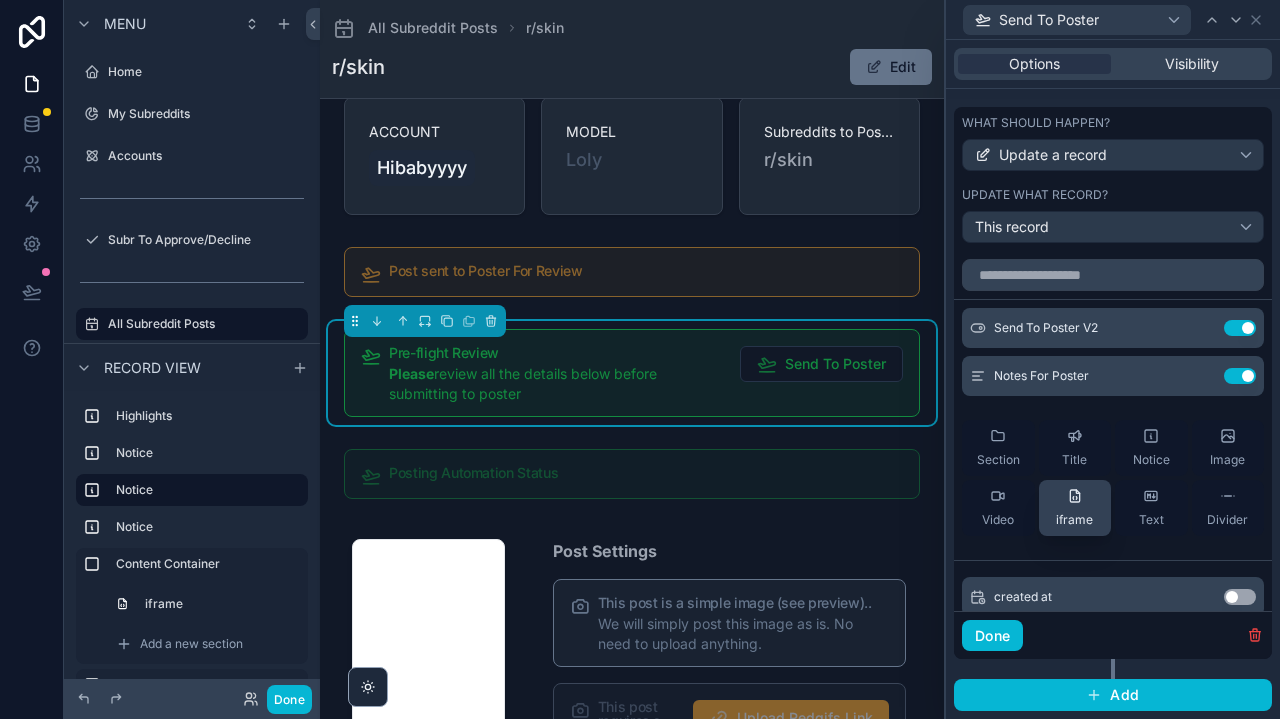 scroll, scrollTop: 661, scrollLeft: 0, axis: vertical 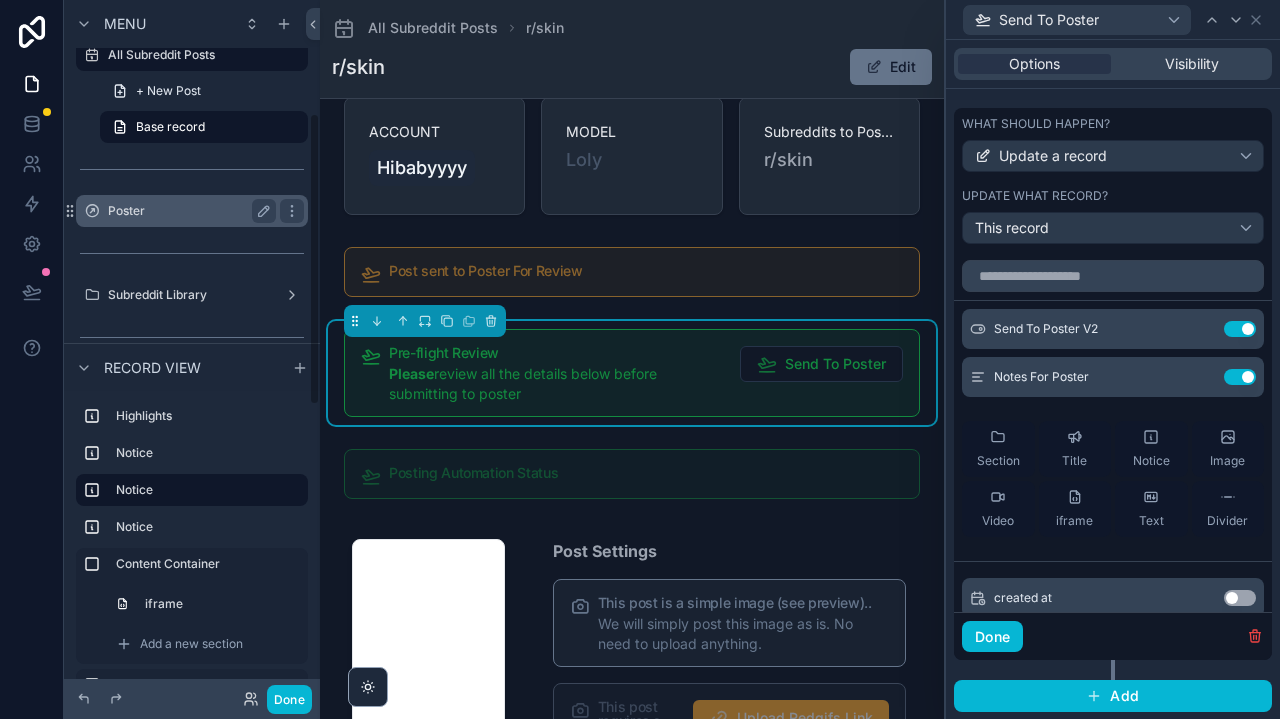 click on "Poster" at bounding box center [188, 211] 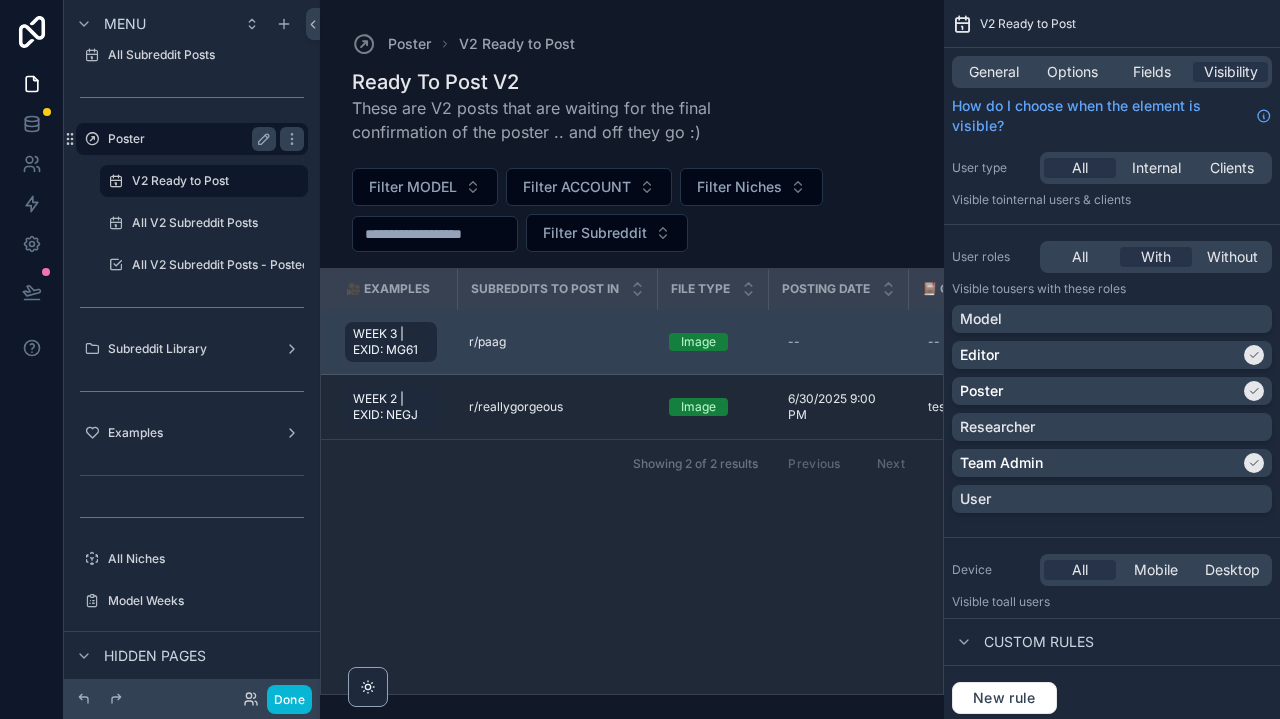 scroll, scrollTop: 0, scrollLeft: 0, axis: both 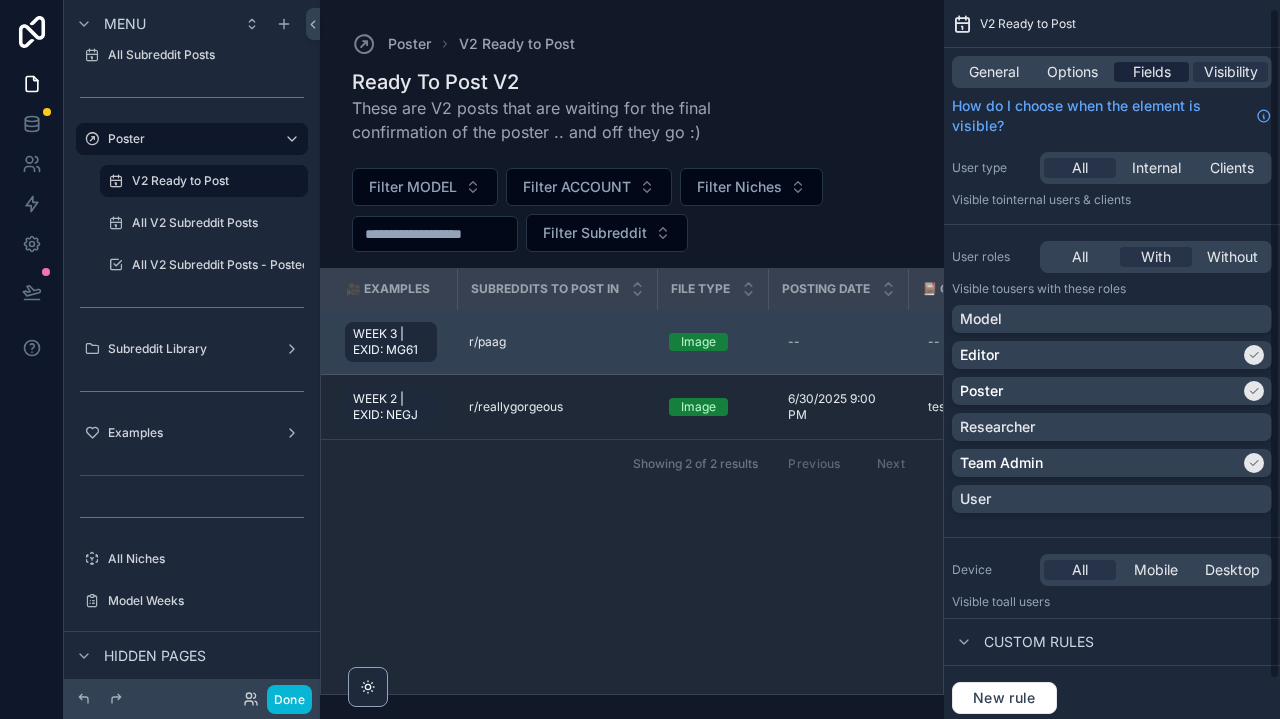 click on "Fields" at bounding box center [1152, 72] 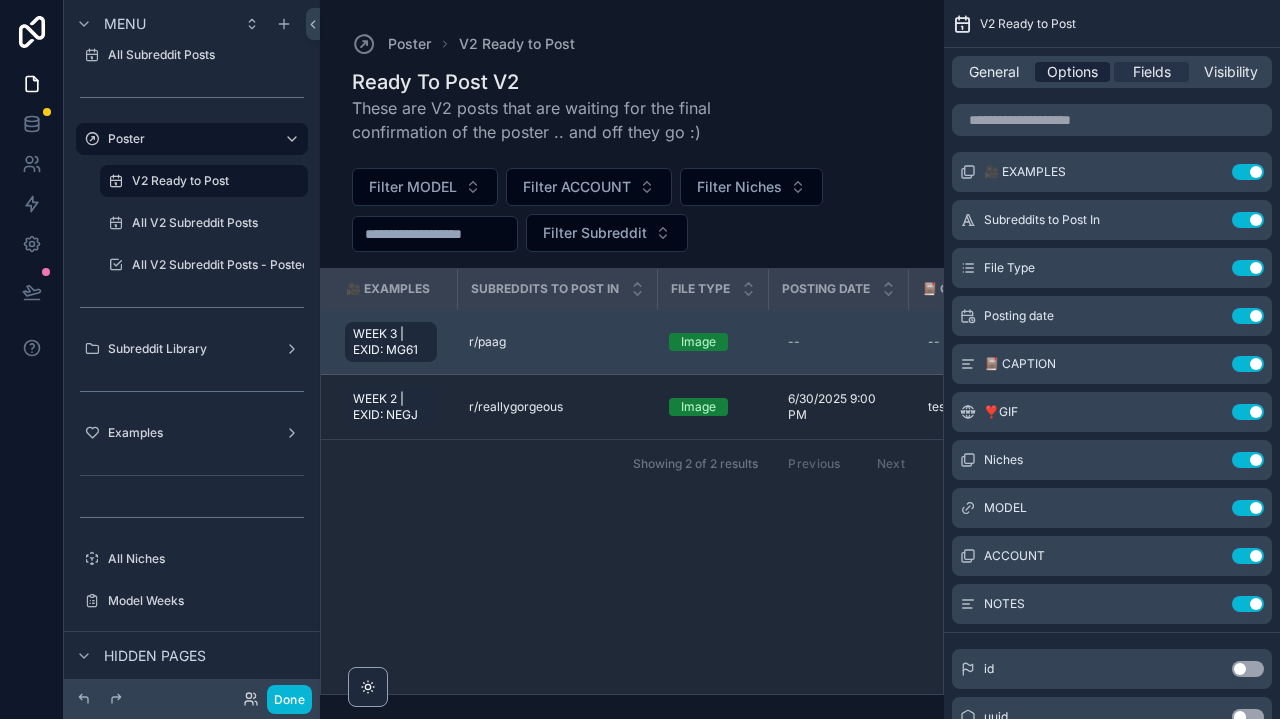 click on "Options" at bounding box center (1072, 72) 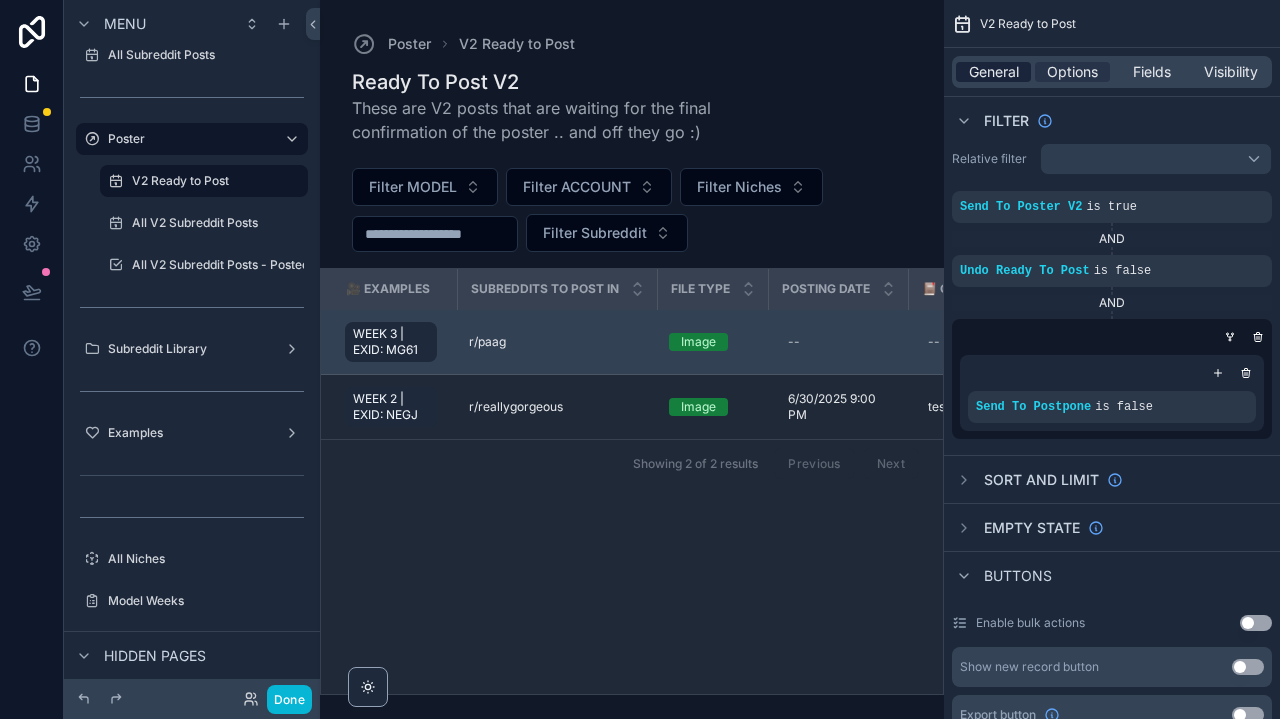 click on "General" at bounding box center [994, 72] 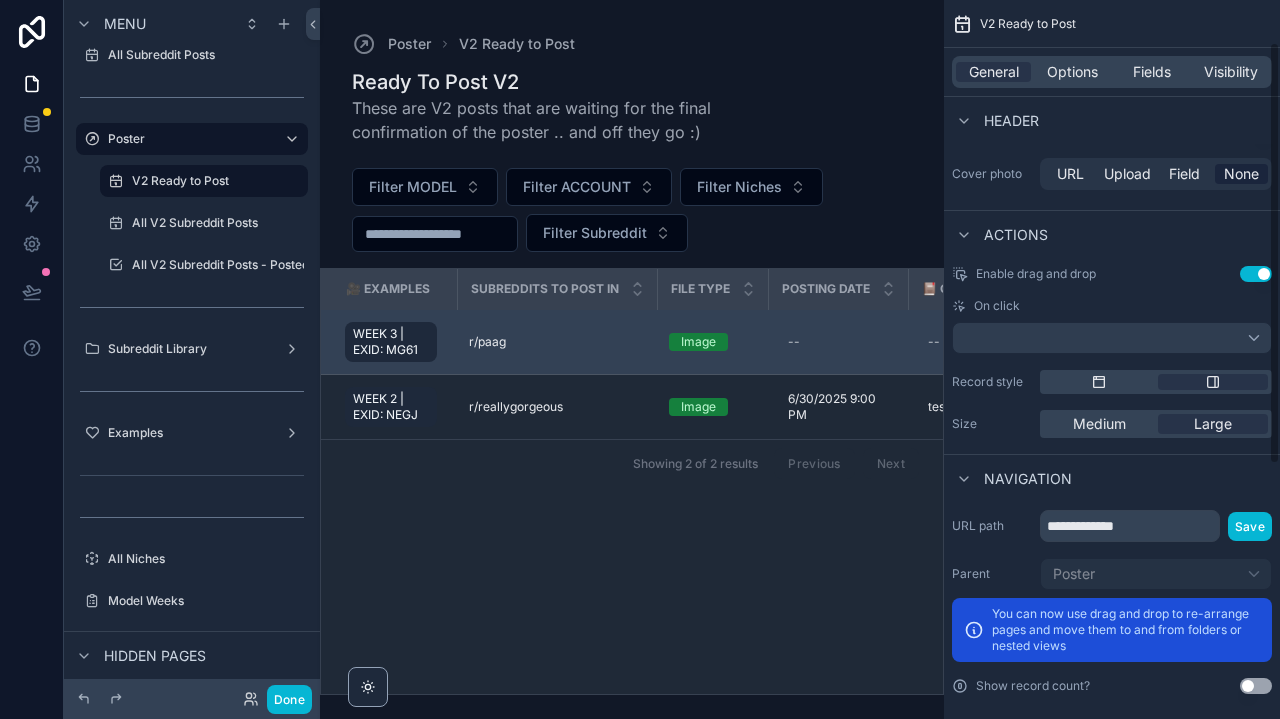 scroll, scrollTop: 505, scrollLeft: 0, axis: vertical 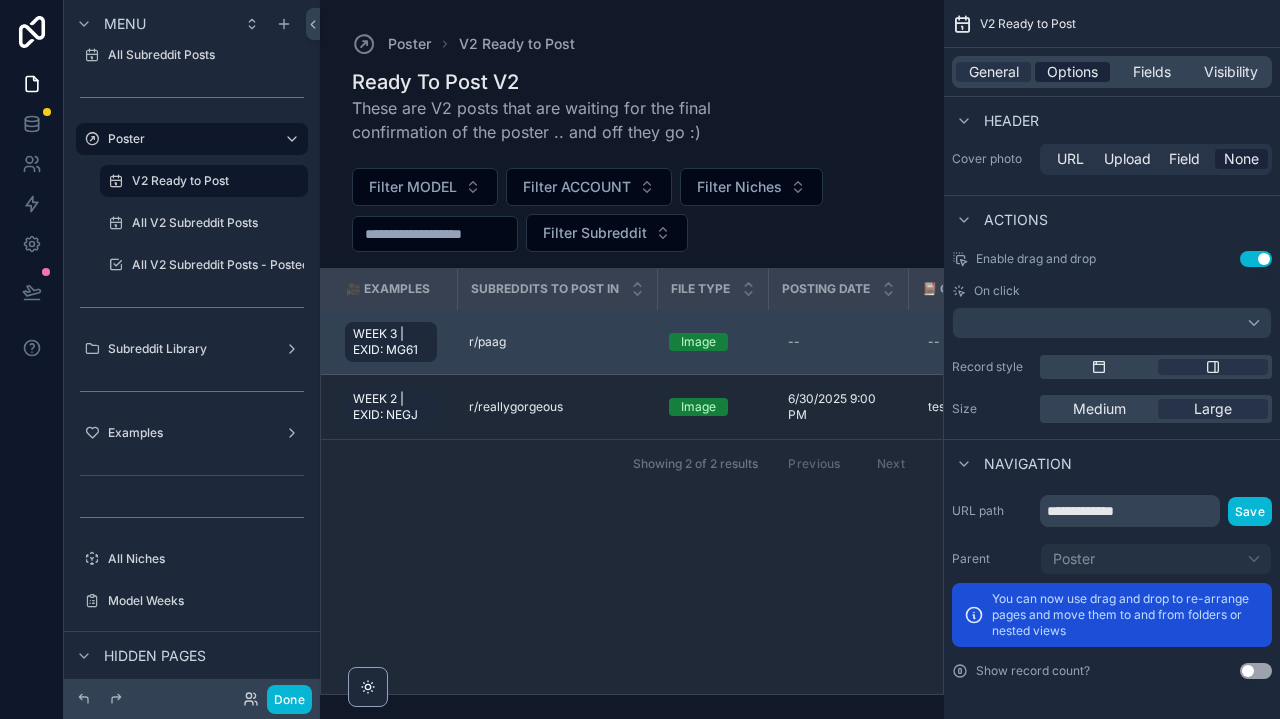 click on "Options" at bounding box center [1072, 72] 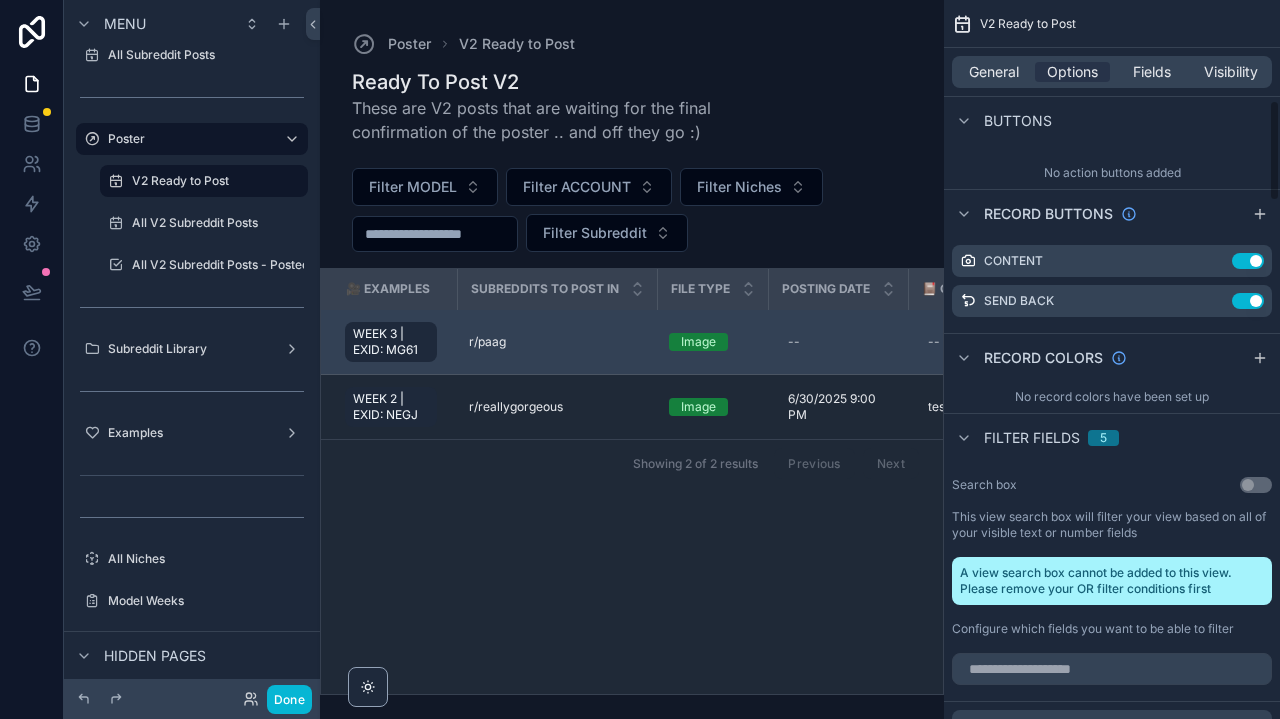 scroll, scrollTop: 696, scrollLeft: 0, axis: vertical 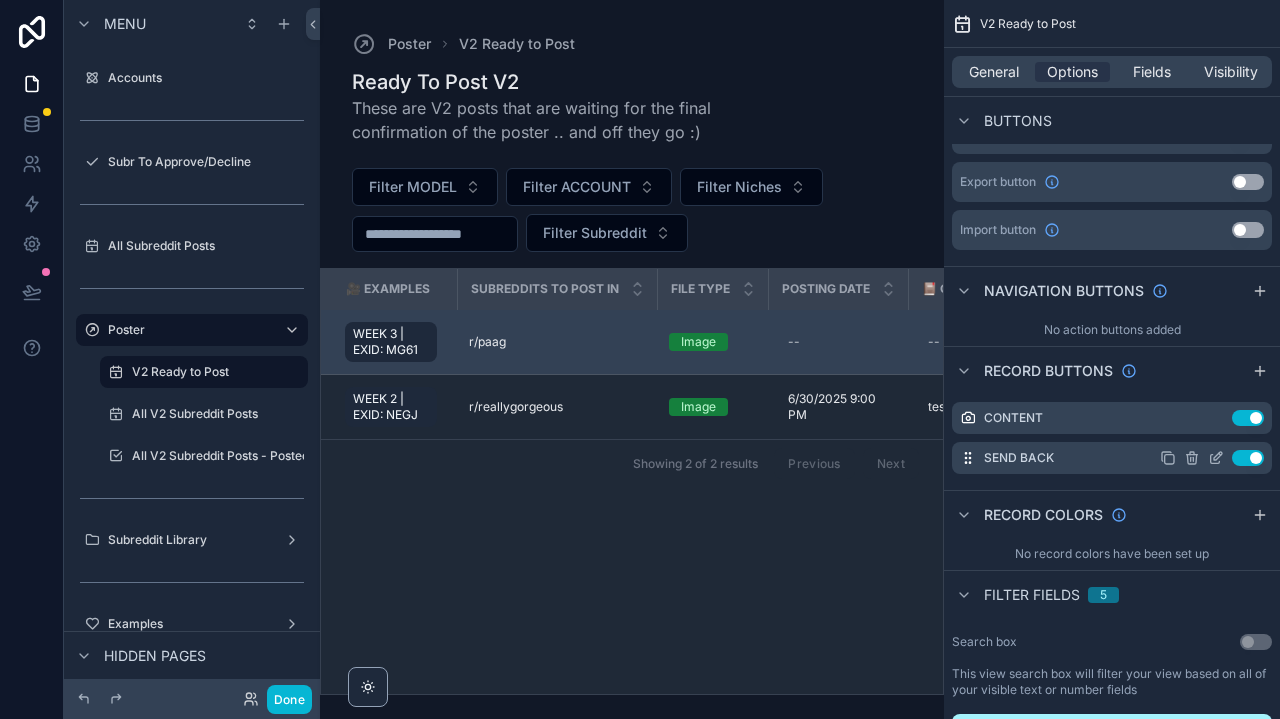 click 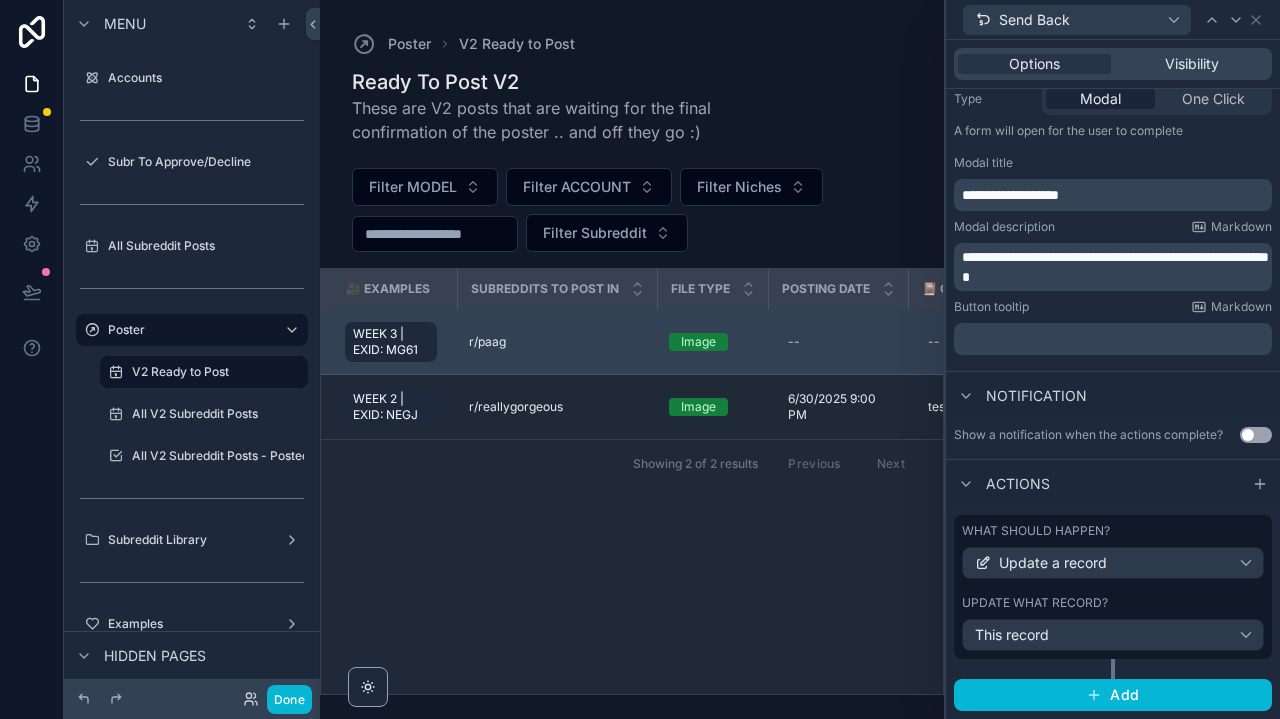 scroll, scrollTop: 253, scrollLeft: 0, axis: vertical 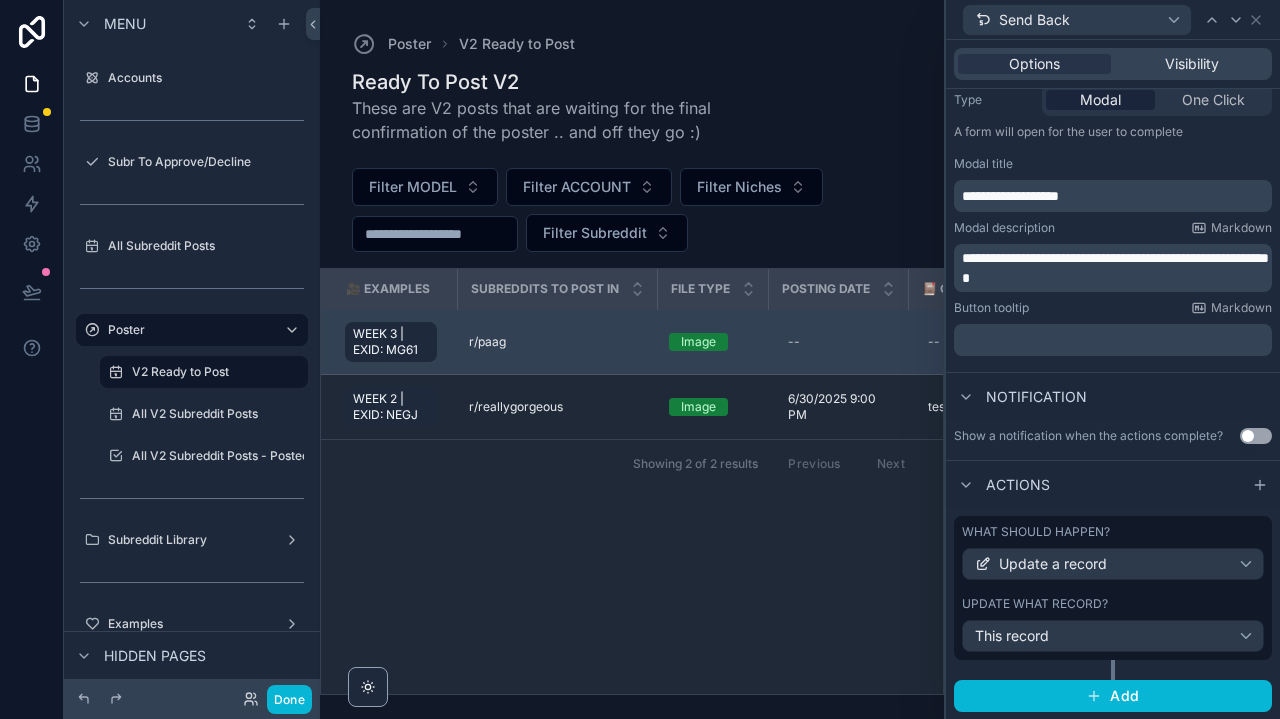 click on "This record" at bounding box center [1113, 636] 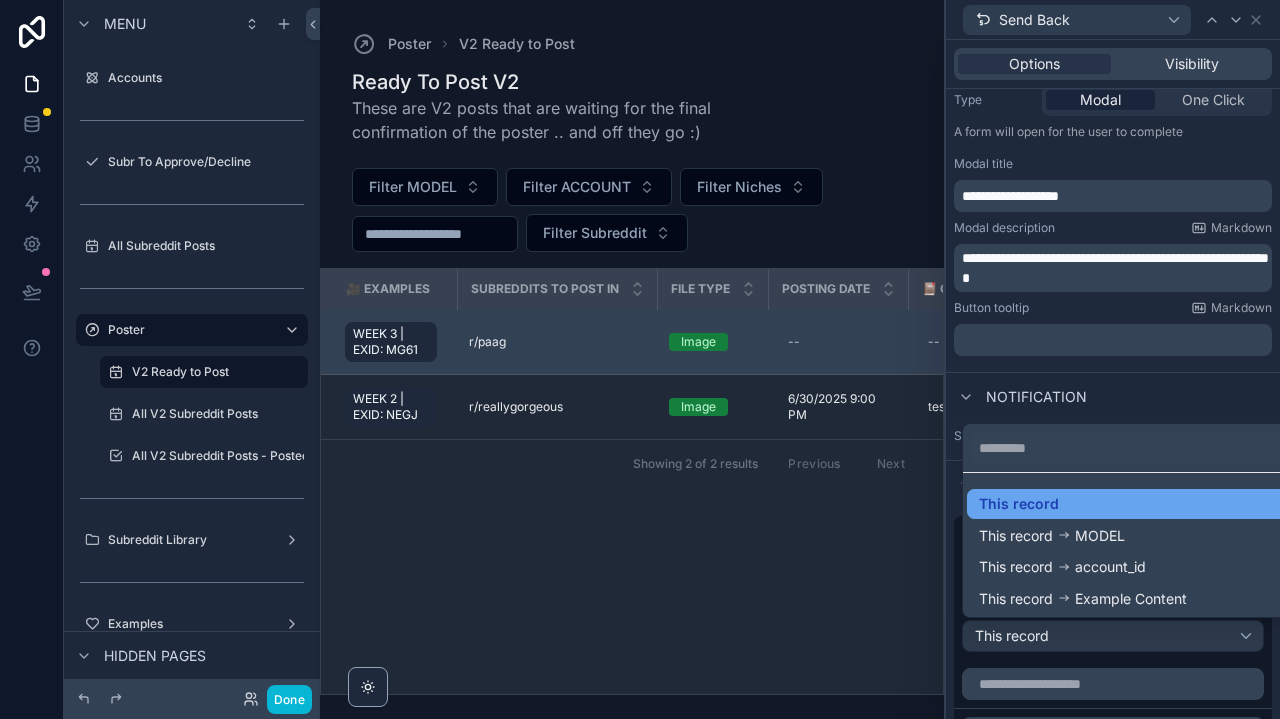click on "This record" at bounding box center (1137, 504) 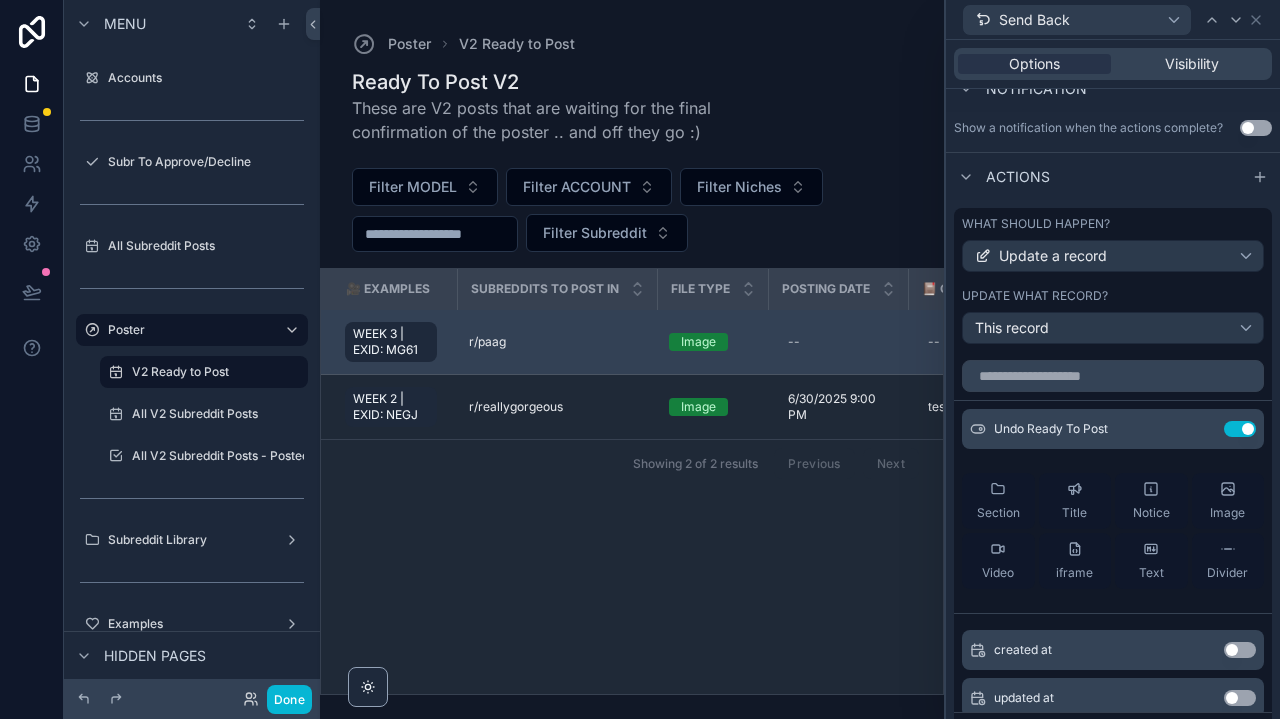 scroll, scrollTop: 613, scrollLeft: 0, axis: vertical 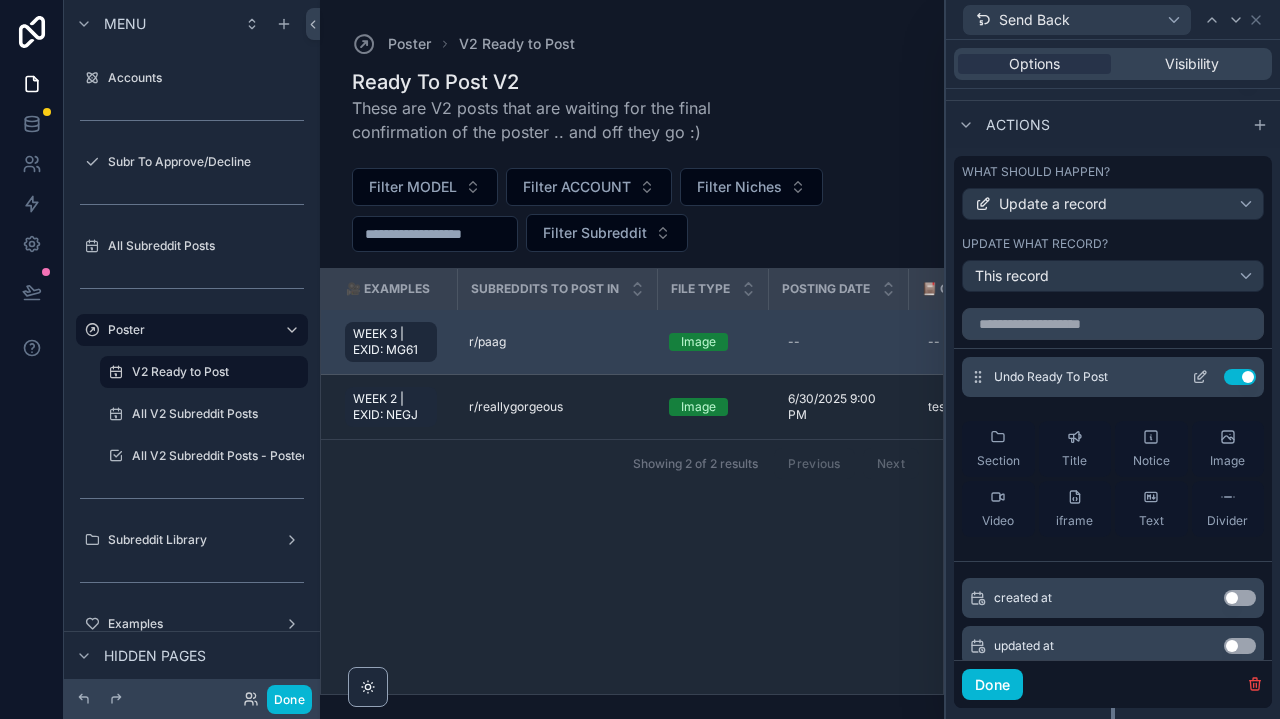 click on "Use setting" at bounding box center (1240, 377) 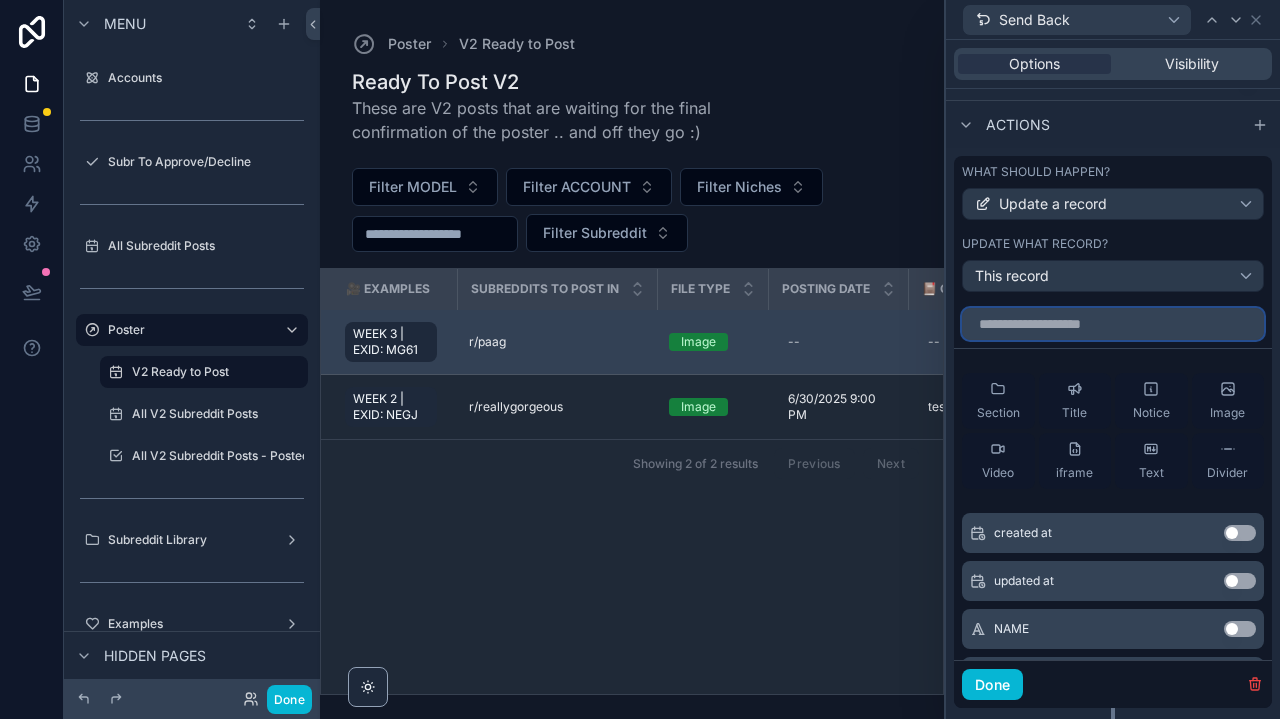 click at bounding box center [1113, 324] 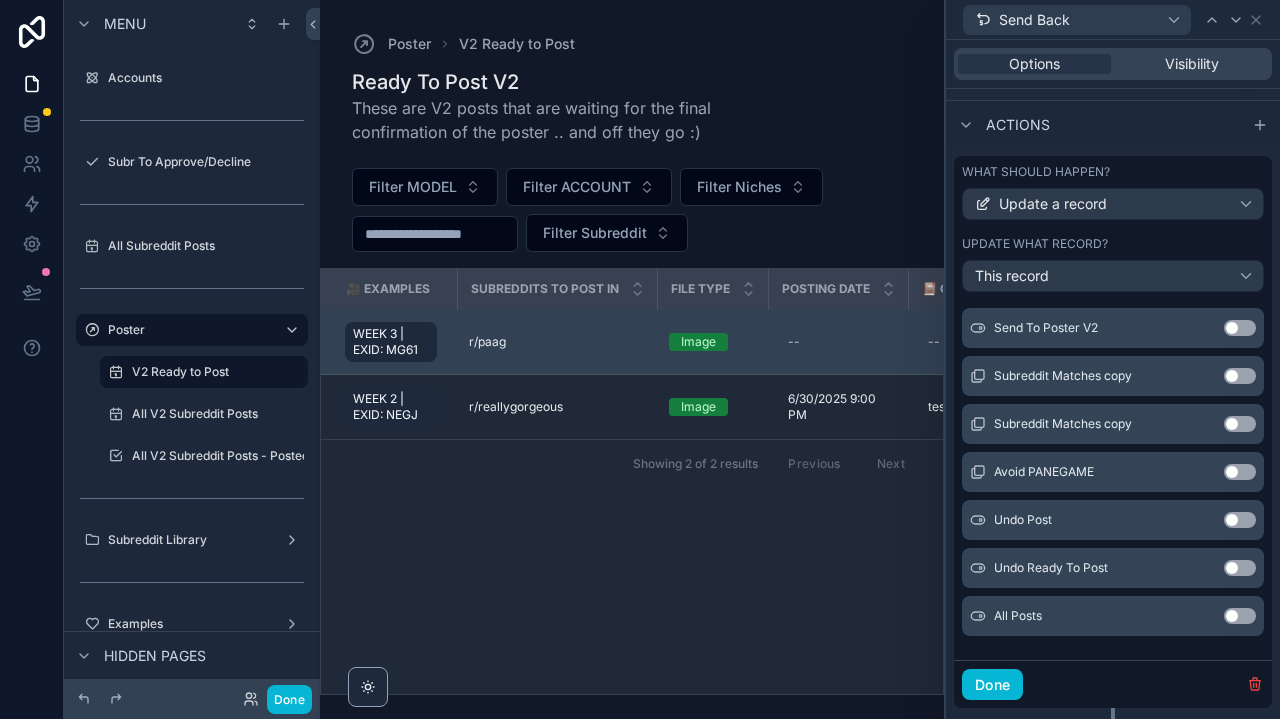 scroll, scrollTop: 2413, scrollLeft: 0, axis: vertical 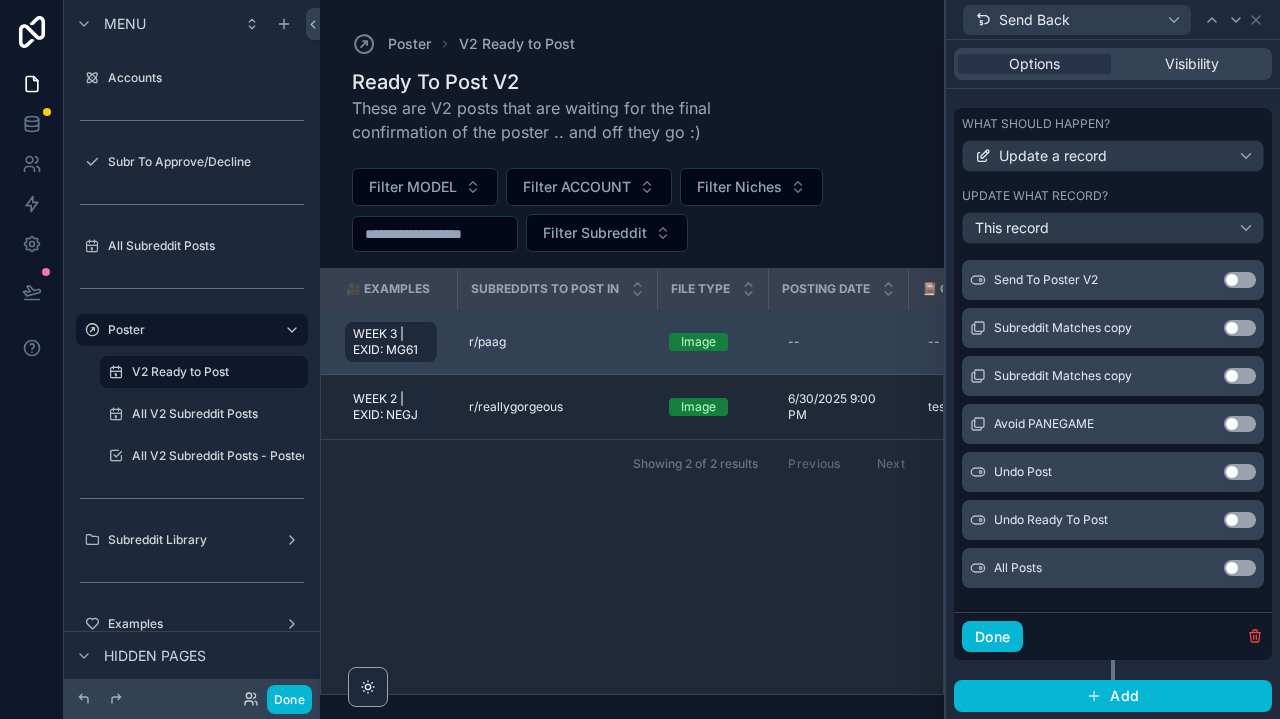 click on "Use setting" at bounding box center (1240, 280) 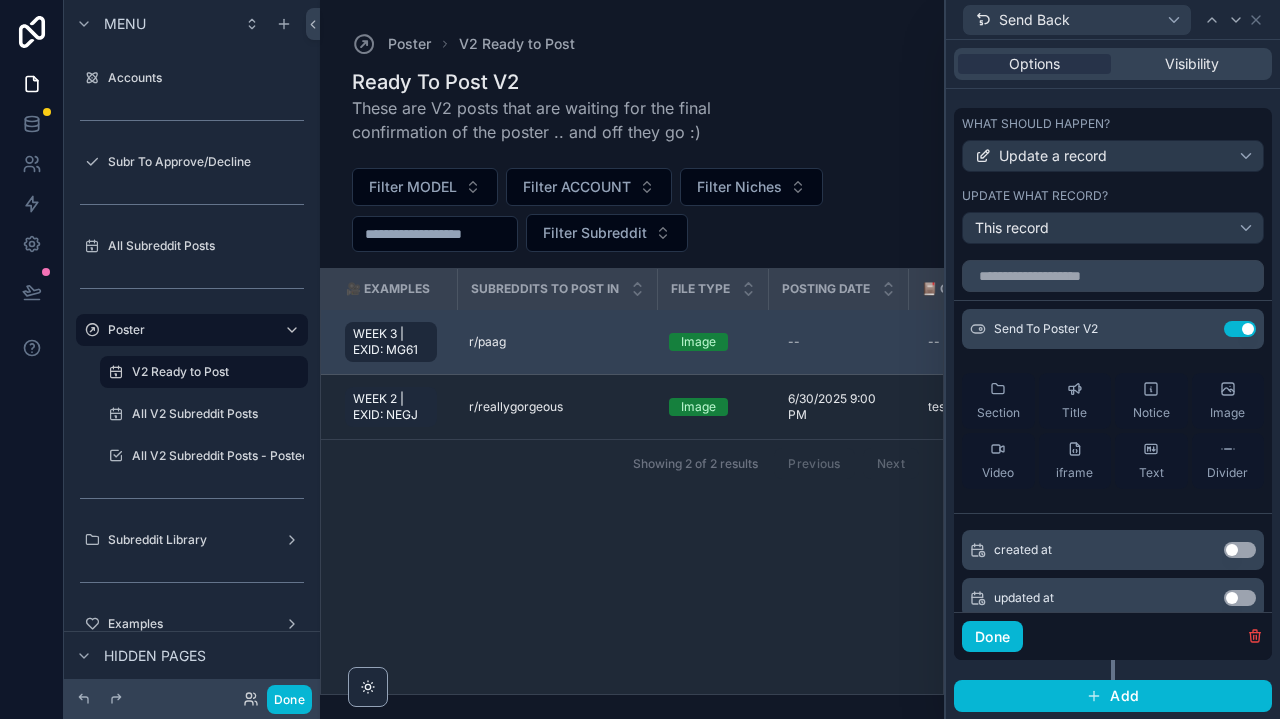 scroll, scrollTop: 0, scrollLeft: 0, axis: both 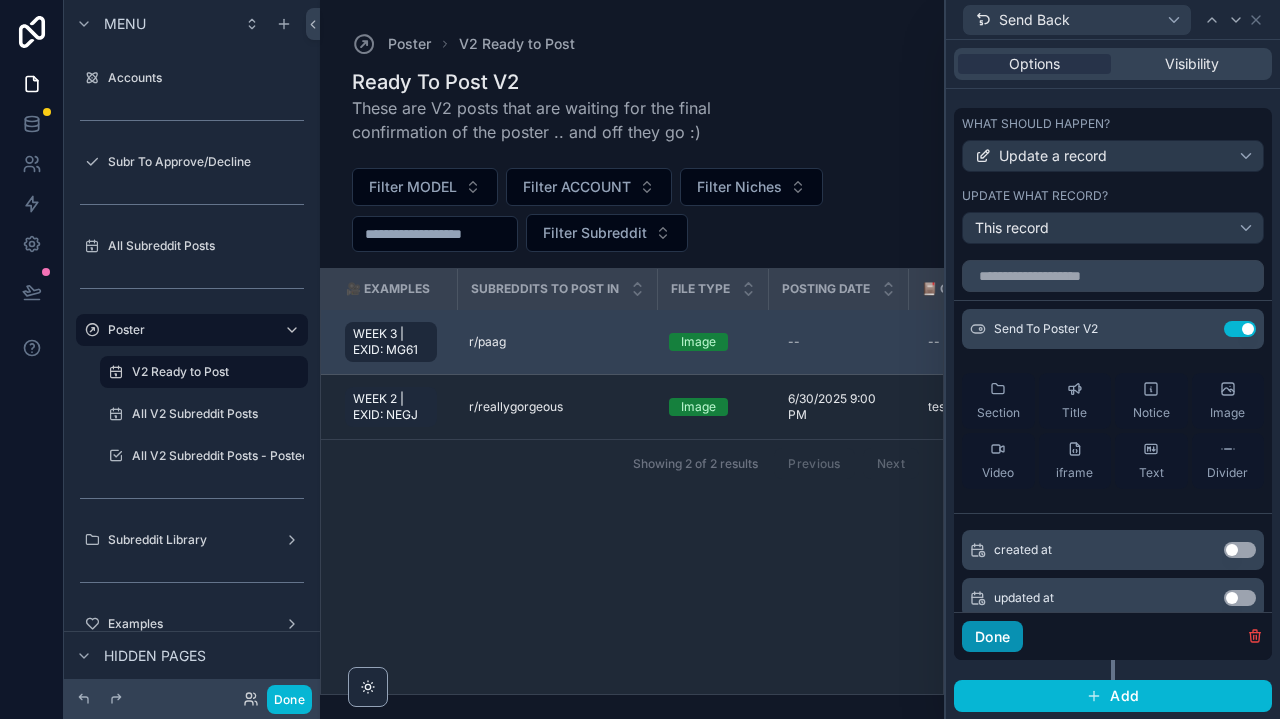 click on "Done" at bounding box center (992, 637) 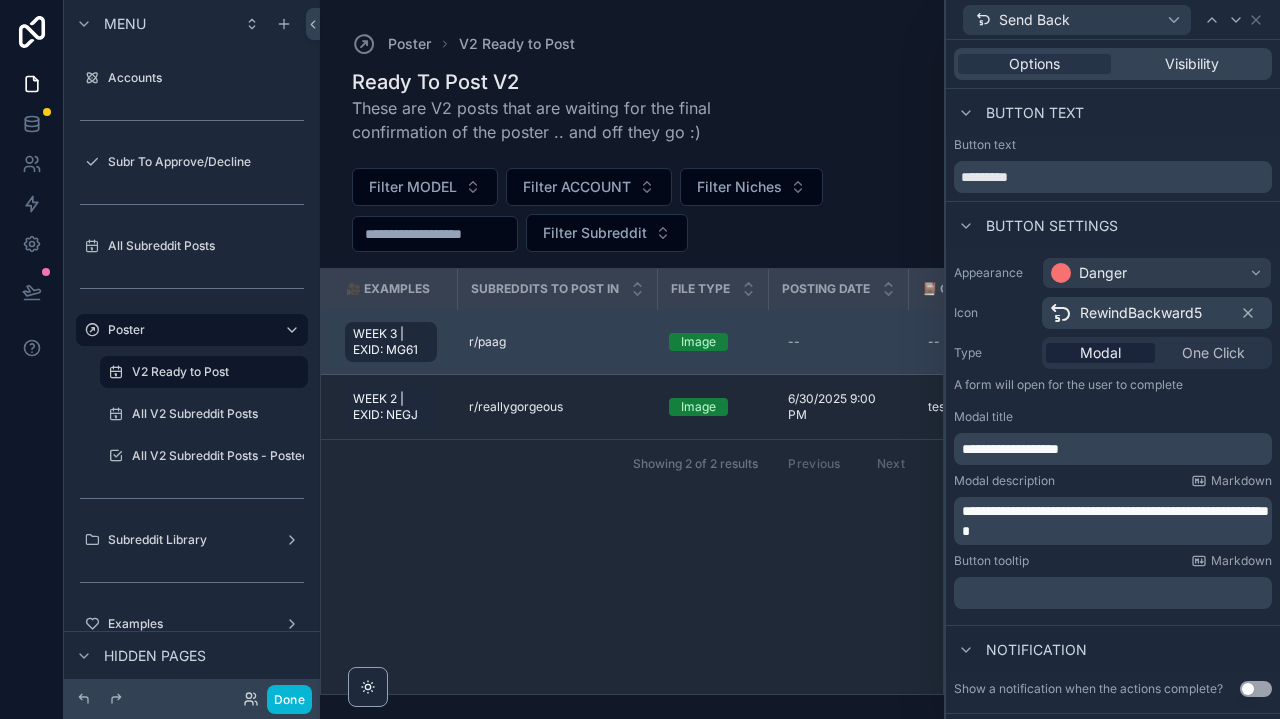 scroll, scrollTop: -6, scrollLeft: 0, axis: vertical 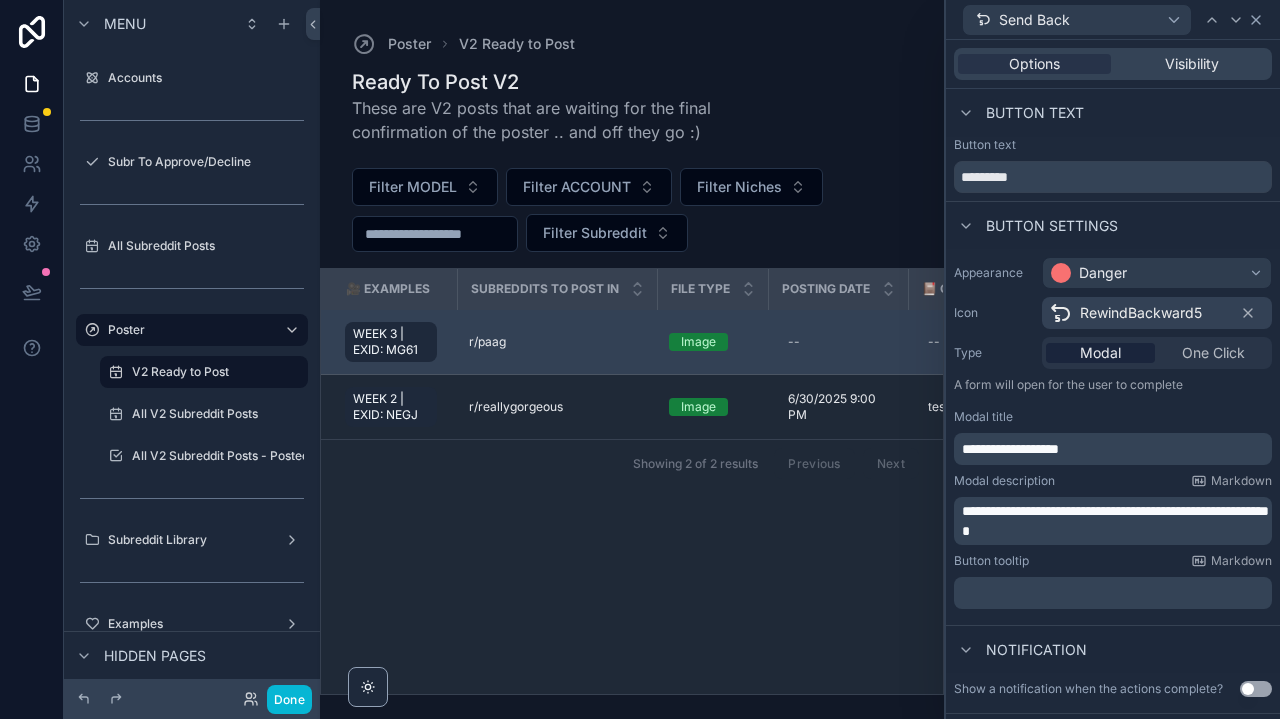 click 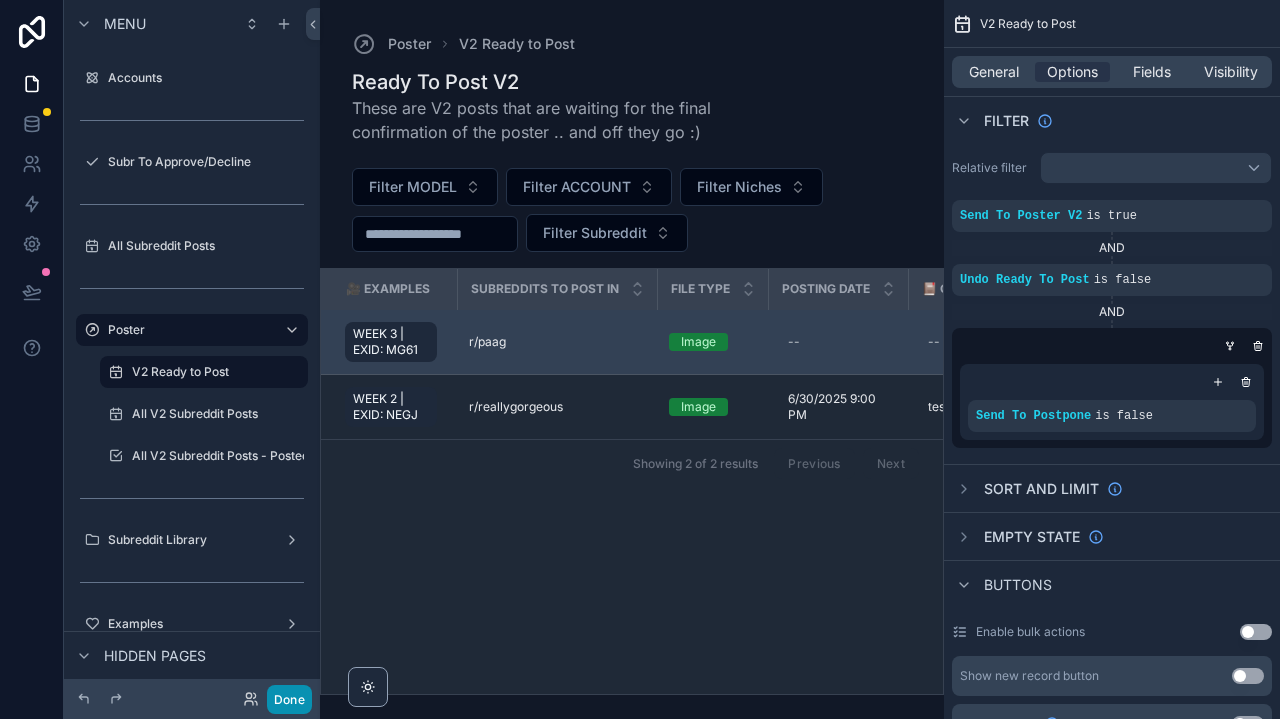 click on "Done" at bounding box center [289, 699] 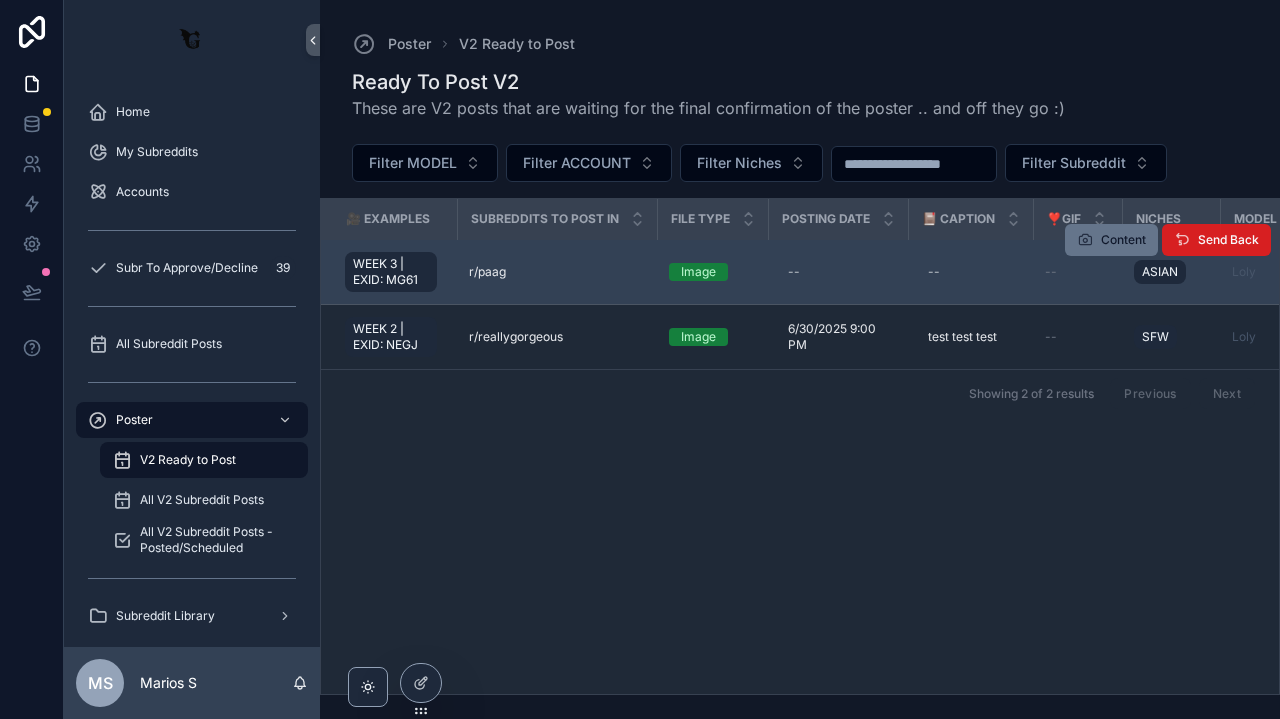 click on "Send Back" at bounding box center (1228, 240) 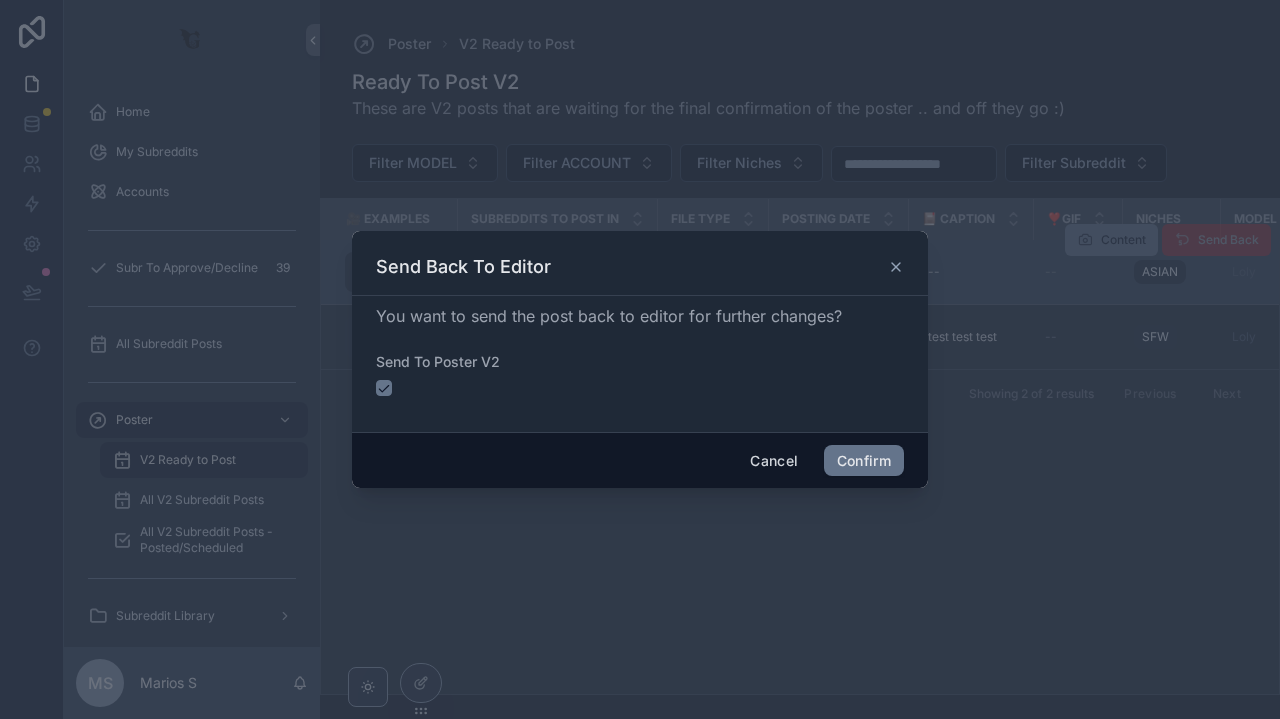 click at bounding box center [384, 388] 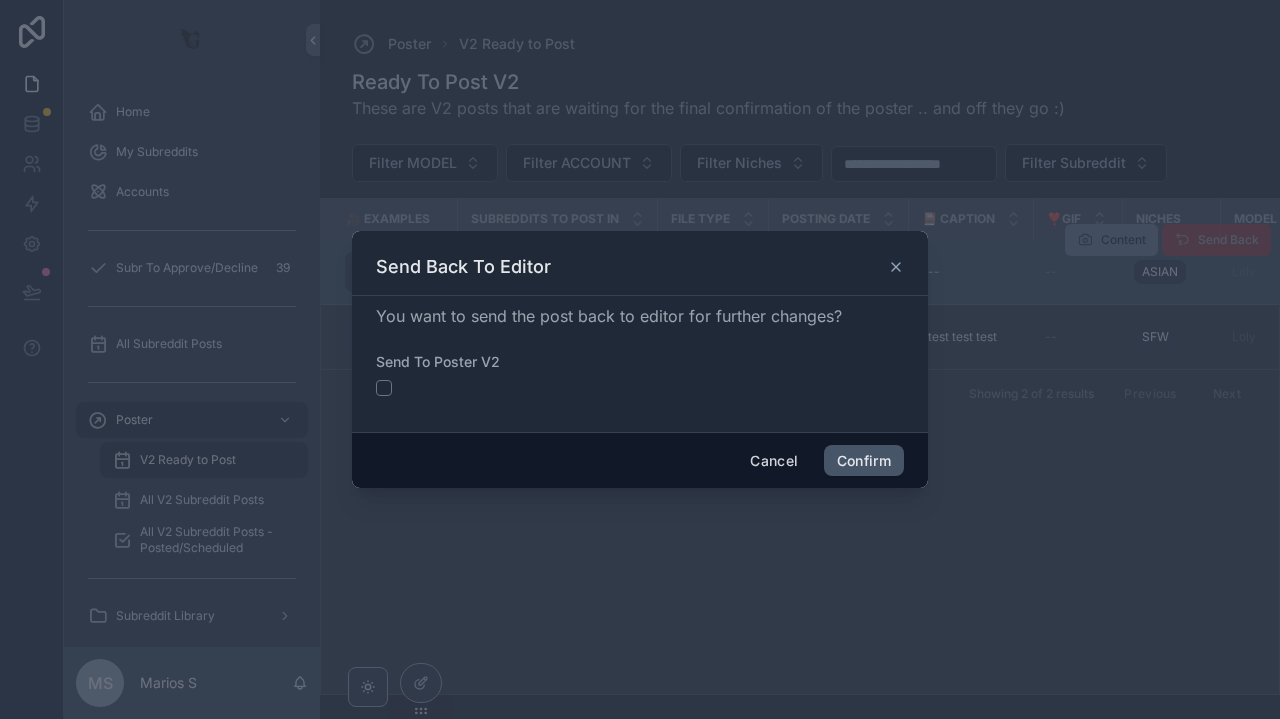 click on "Confirm" at bounding box center (864, 461) 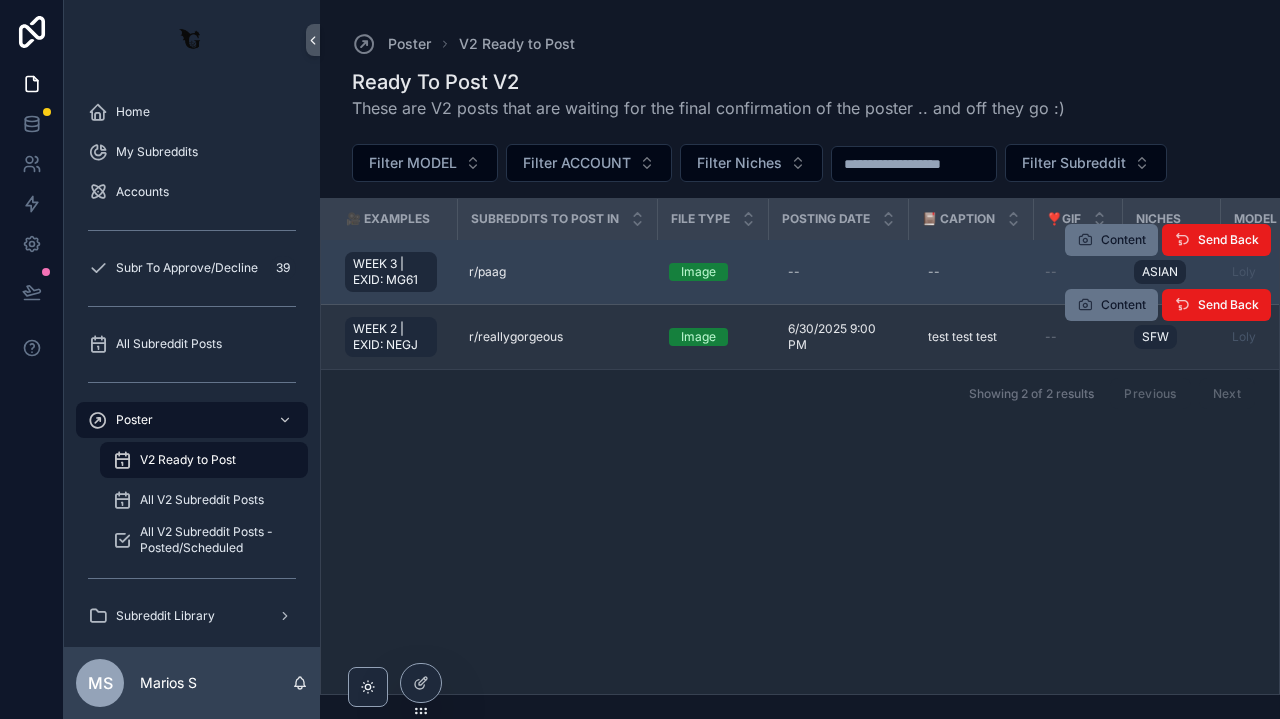 scroll, scrollTop: 0, scrollLeft: 0, axis: both 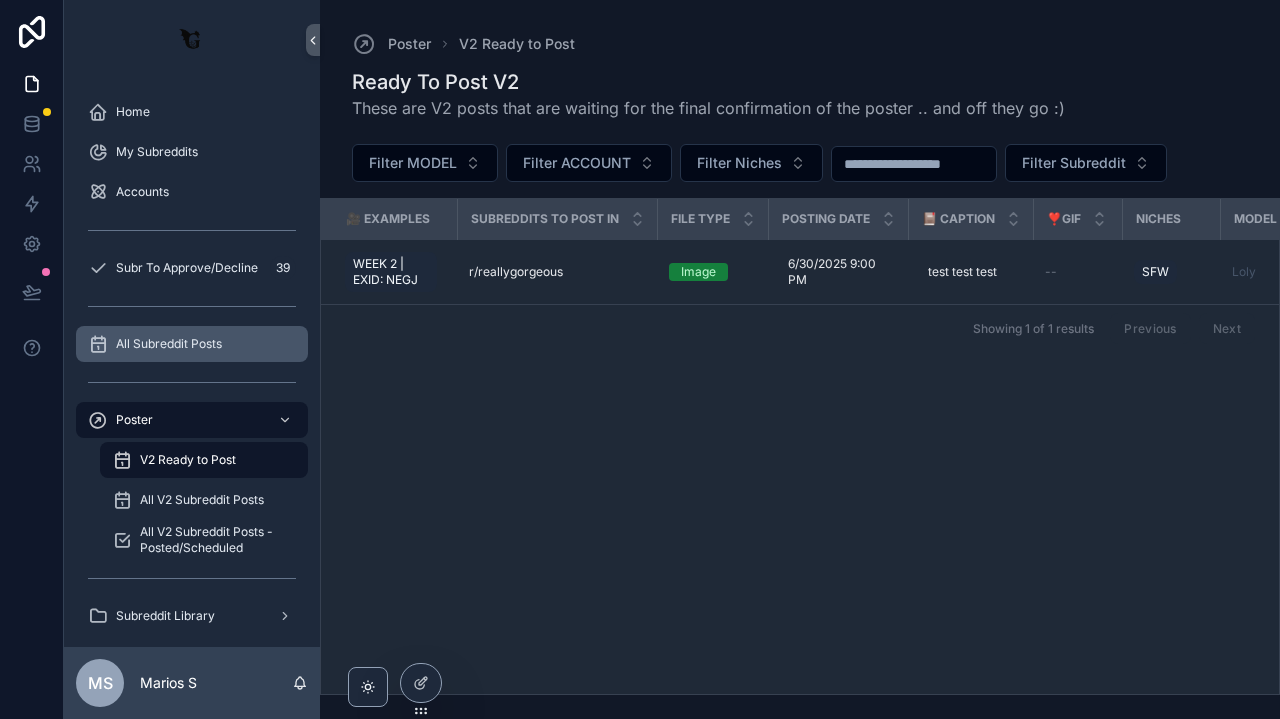 click on "All Subreddit Posts" at bounding box center [192, 344] 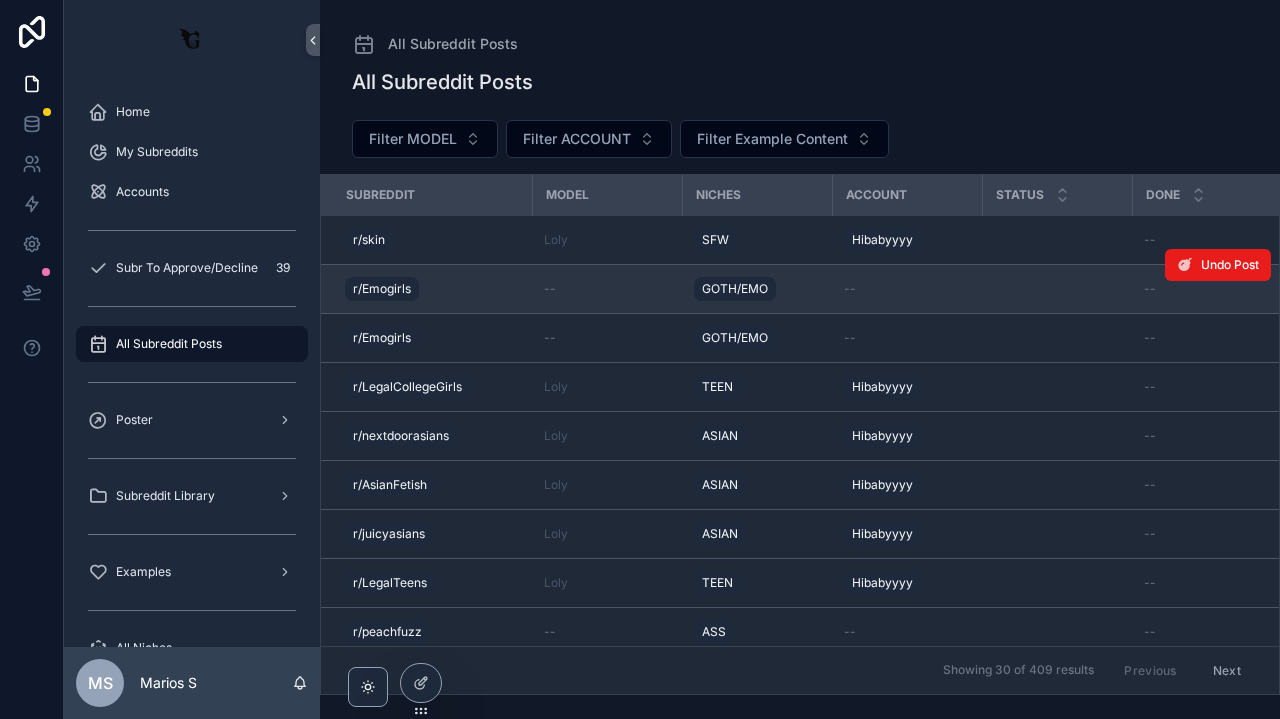 scroll, scrollTop: 0, scrollLeft: 0, axis: both 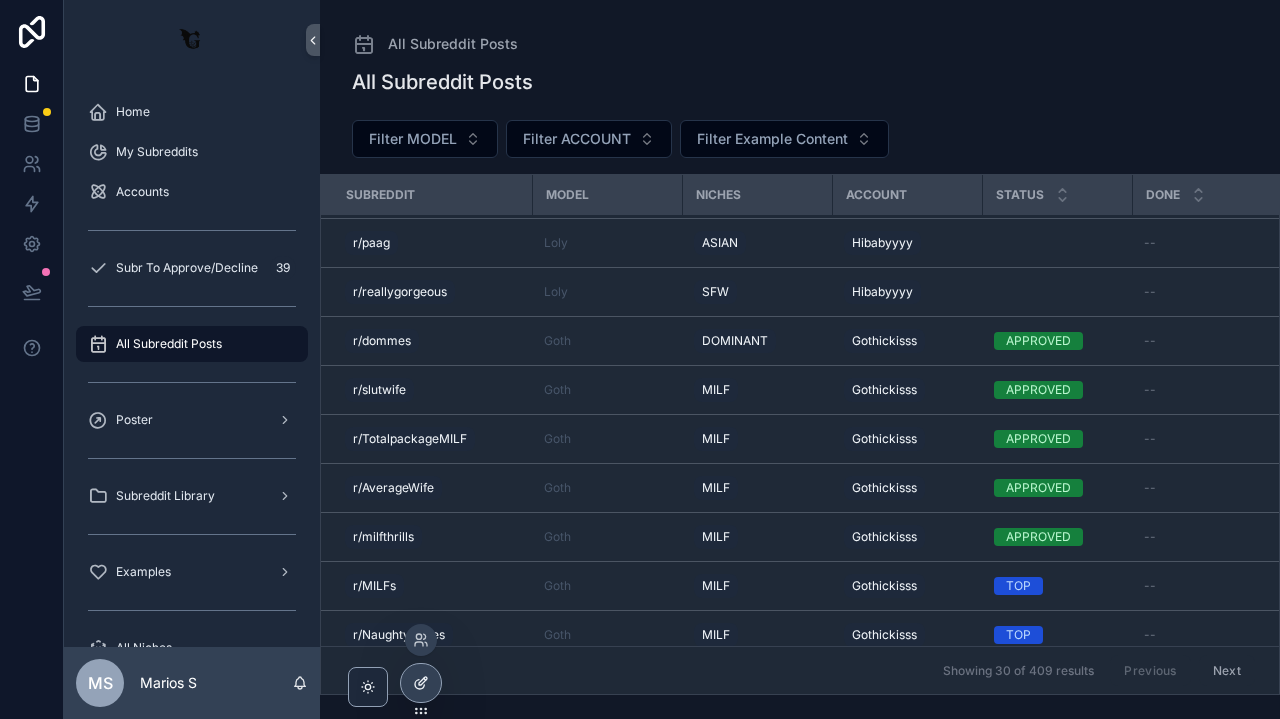 click 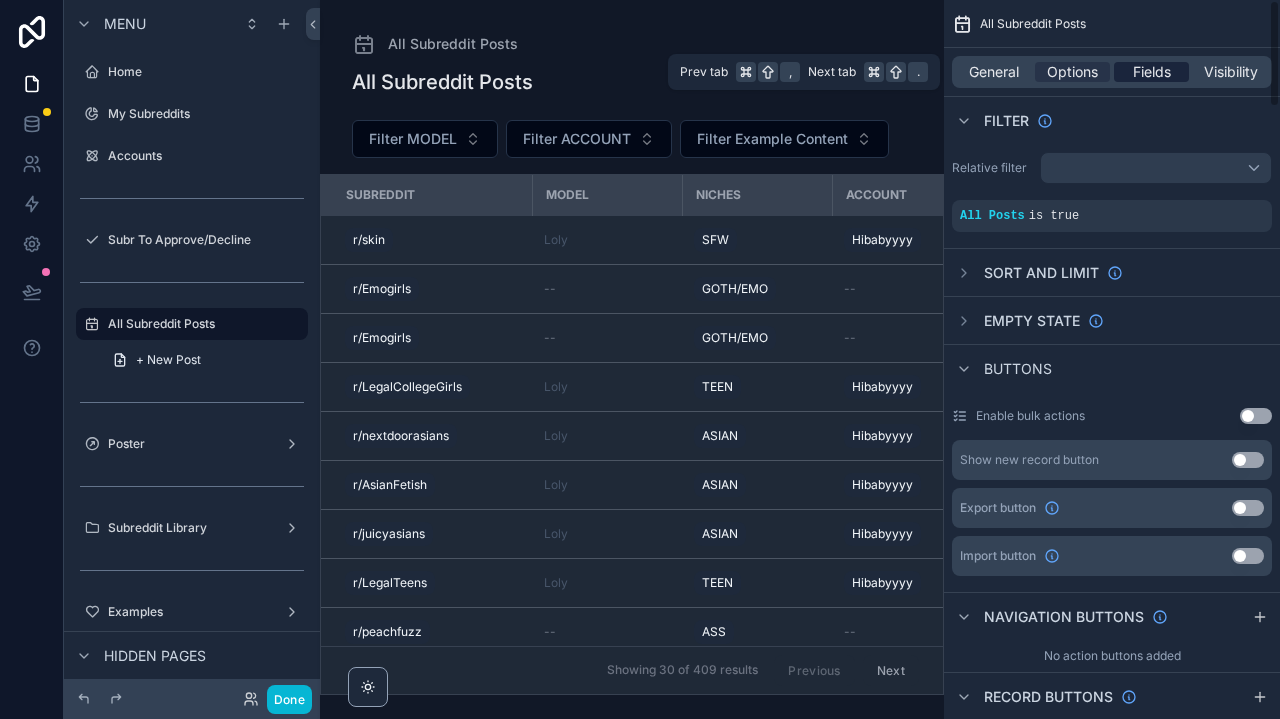 click on "Fields" at bounding box center (1152, 72) 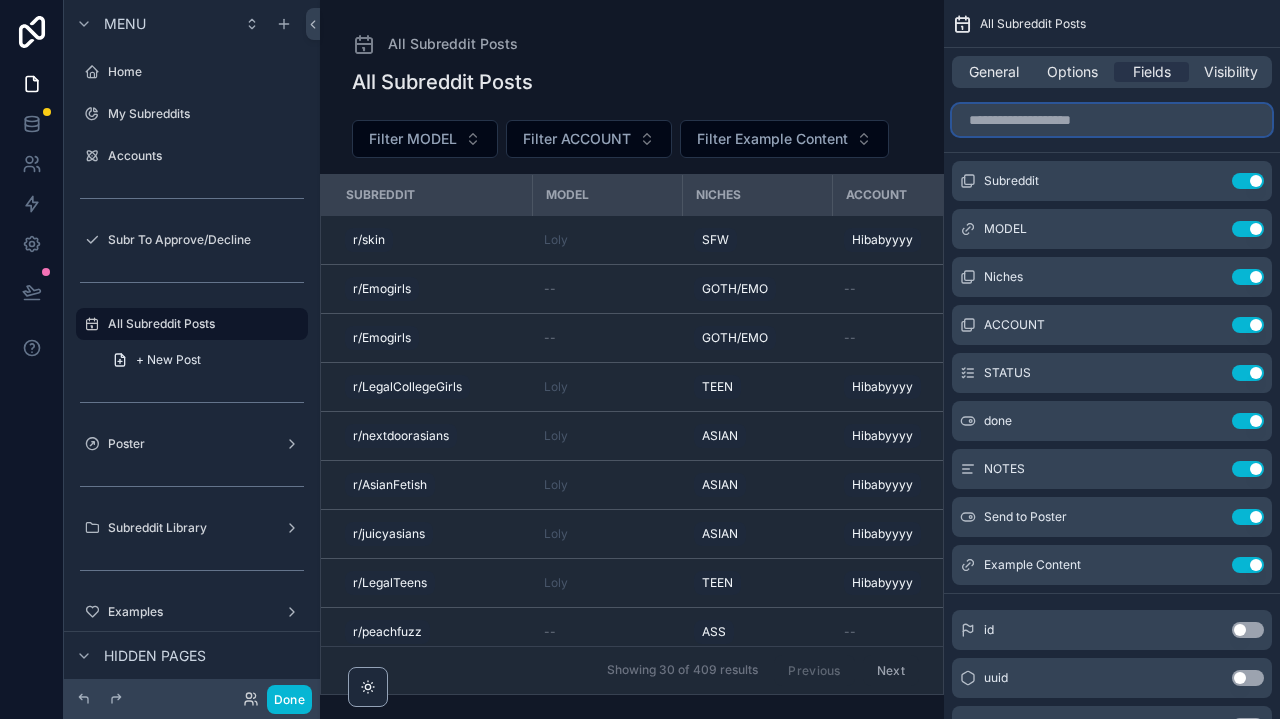 click at bounding box center [1112, 120] 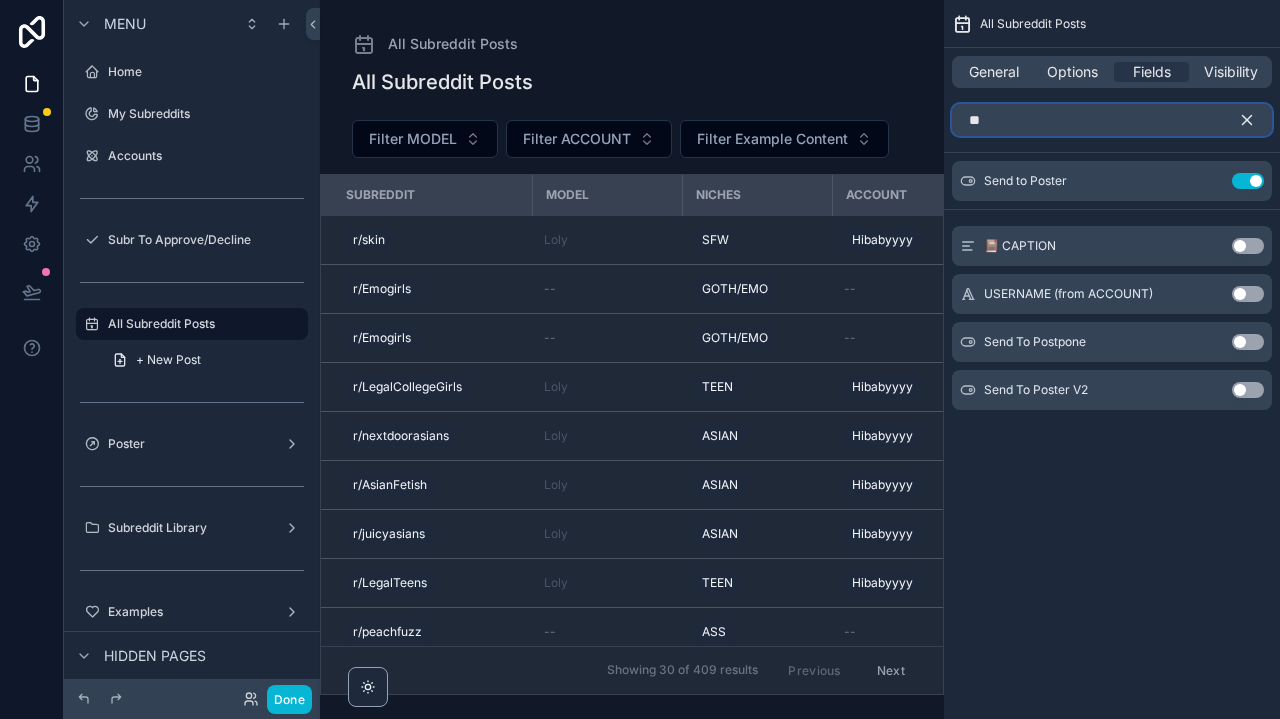 type on "*" 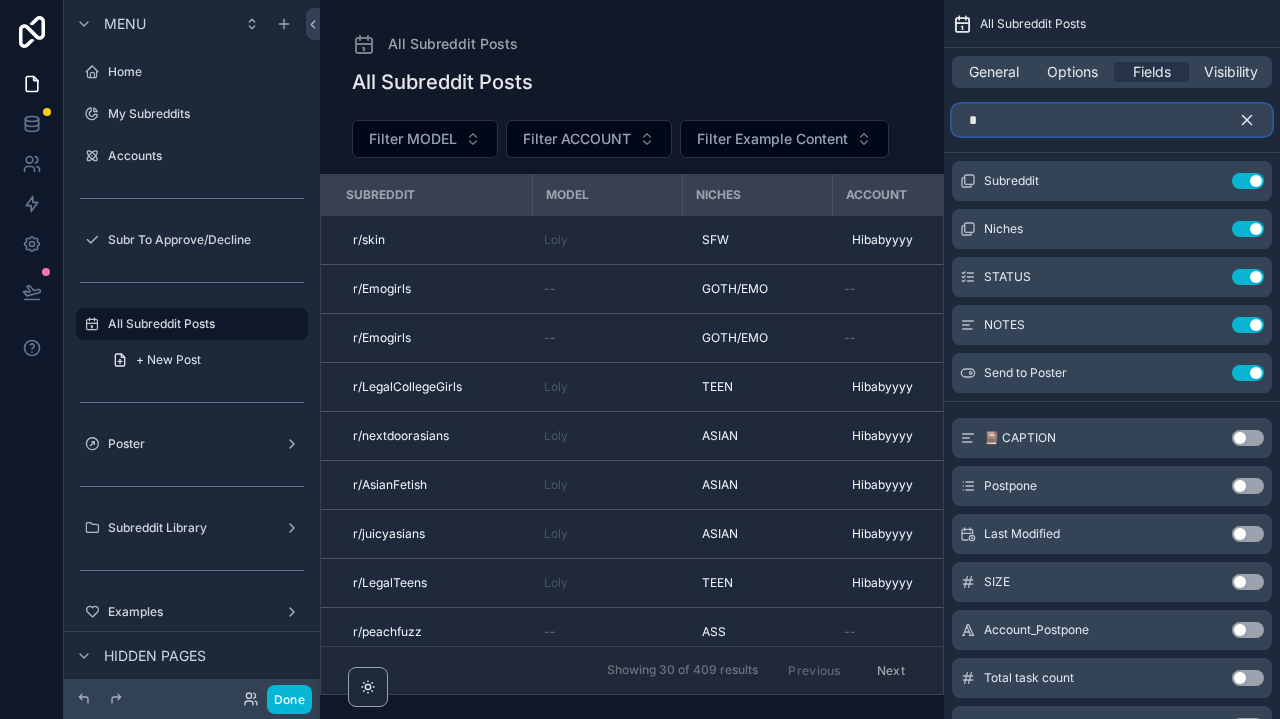 type 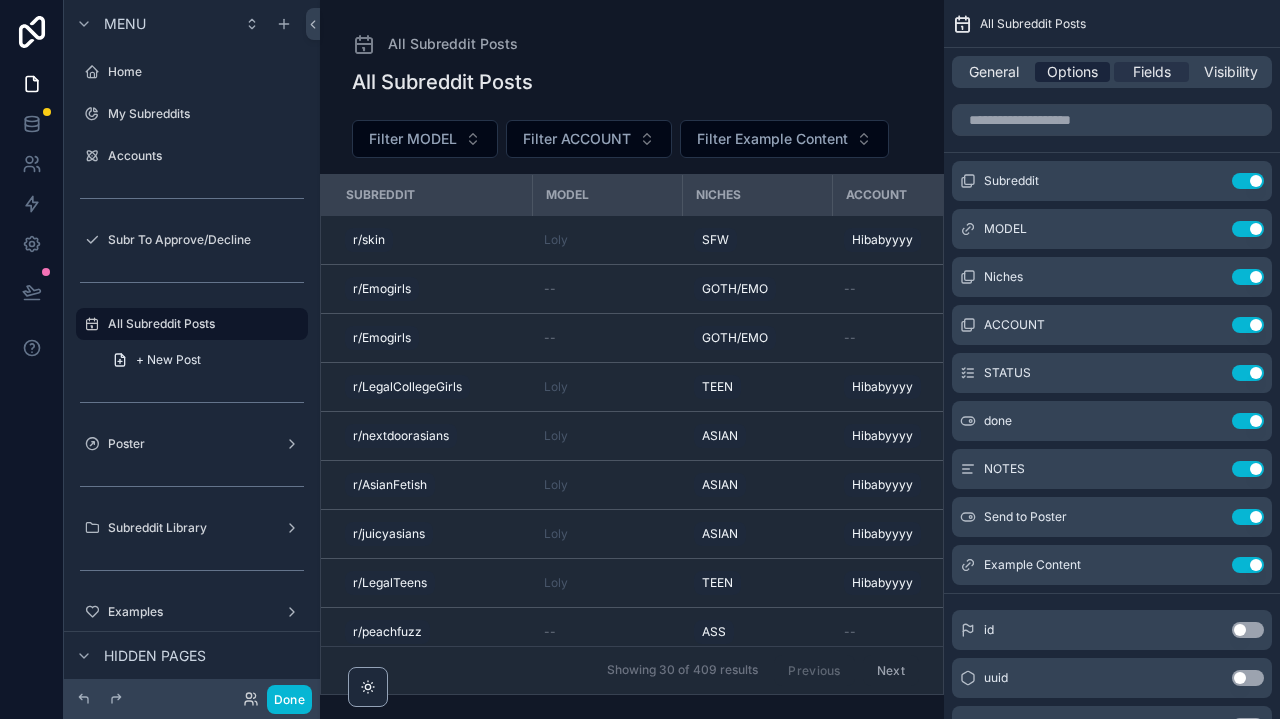 click on "Options" at bounding box center (1072, 72) 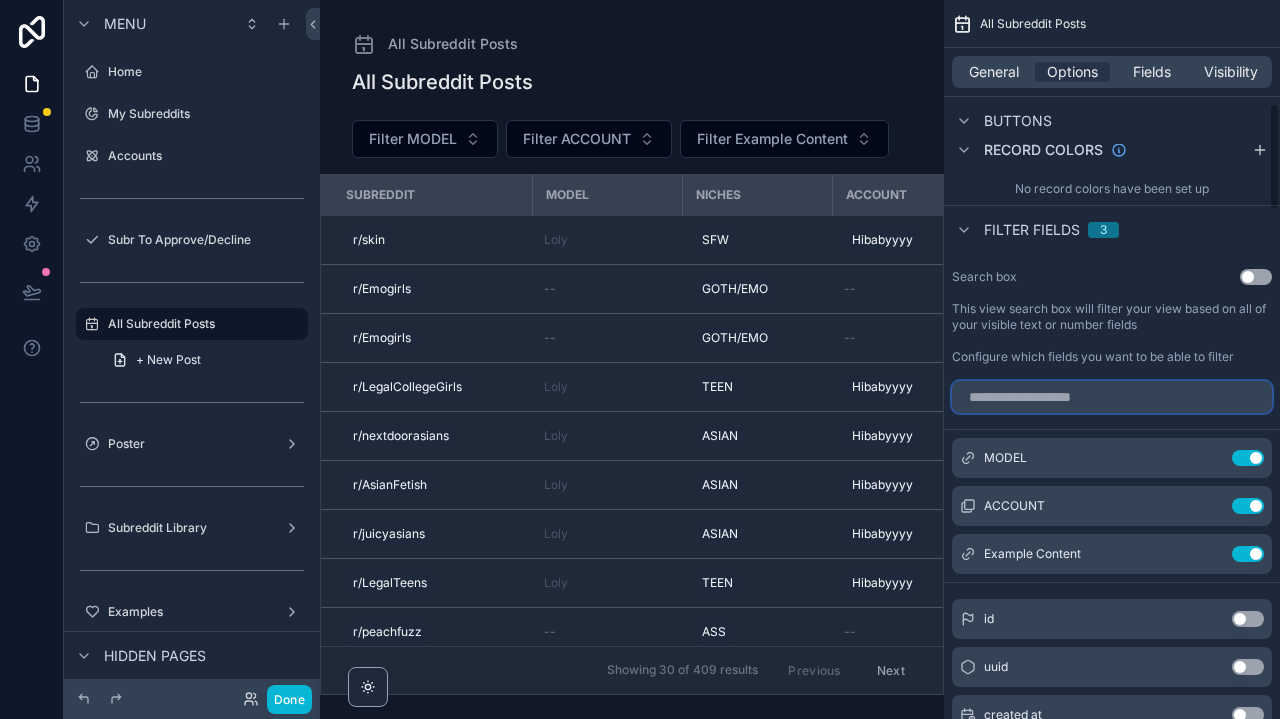 click at bounding box center (1112, 397) 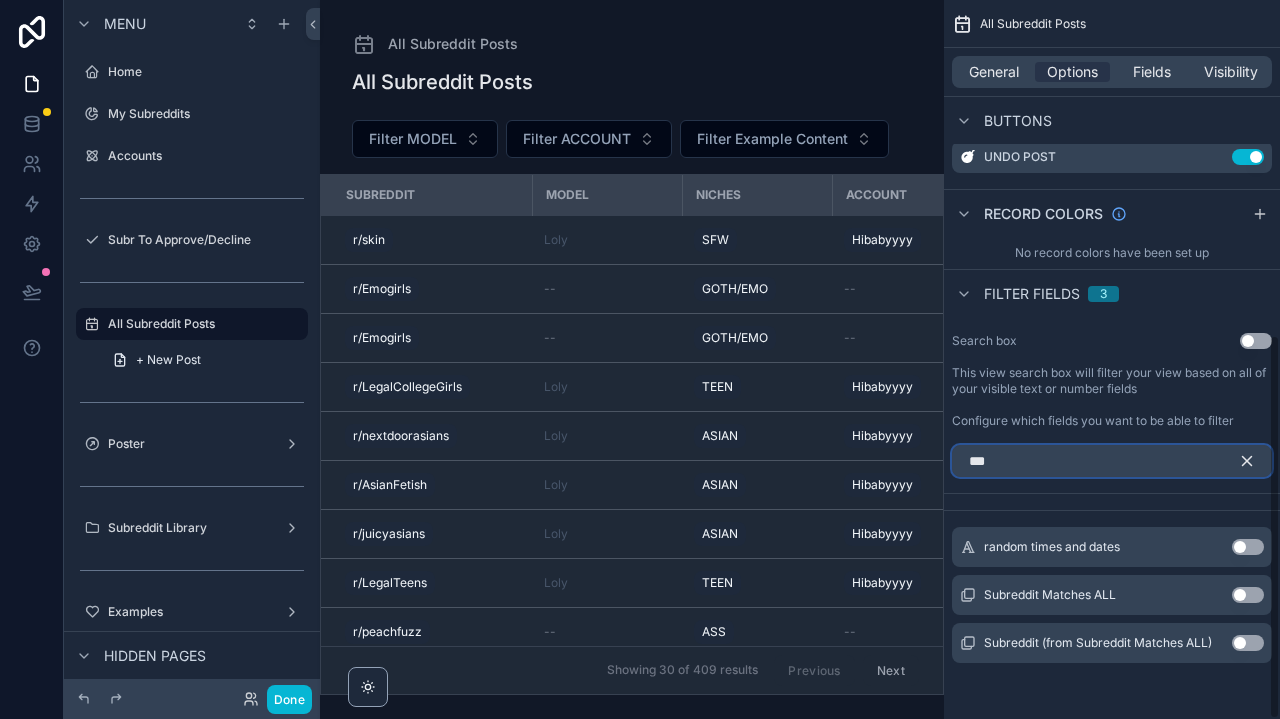 scroll, scrollTop: 491, scrollLeft: 0, axis: vertical 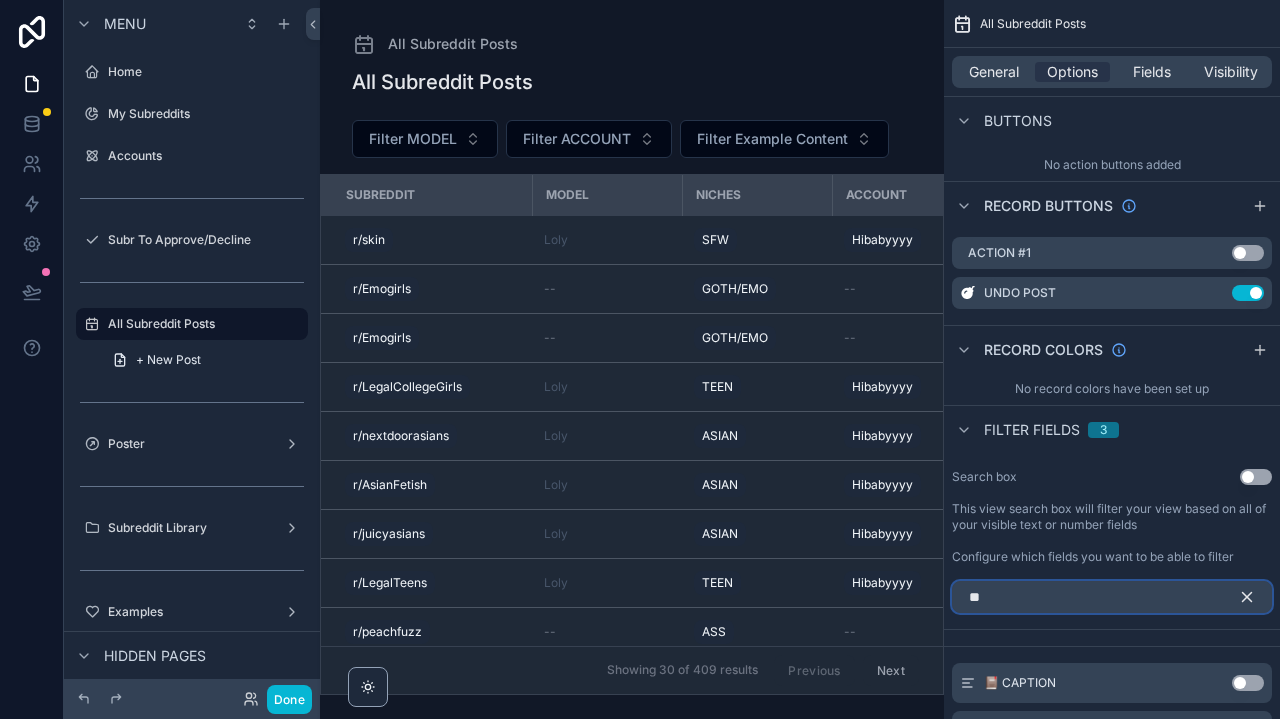 type on "*" 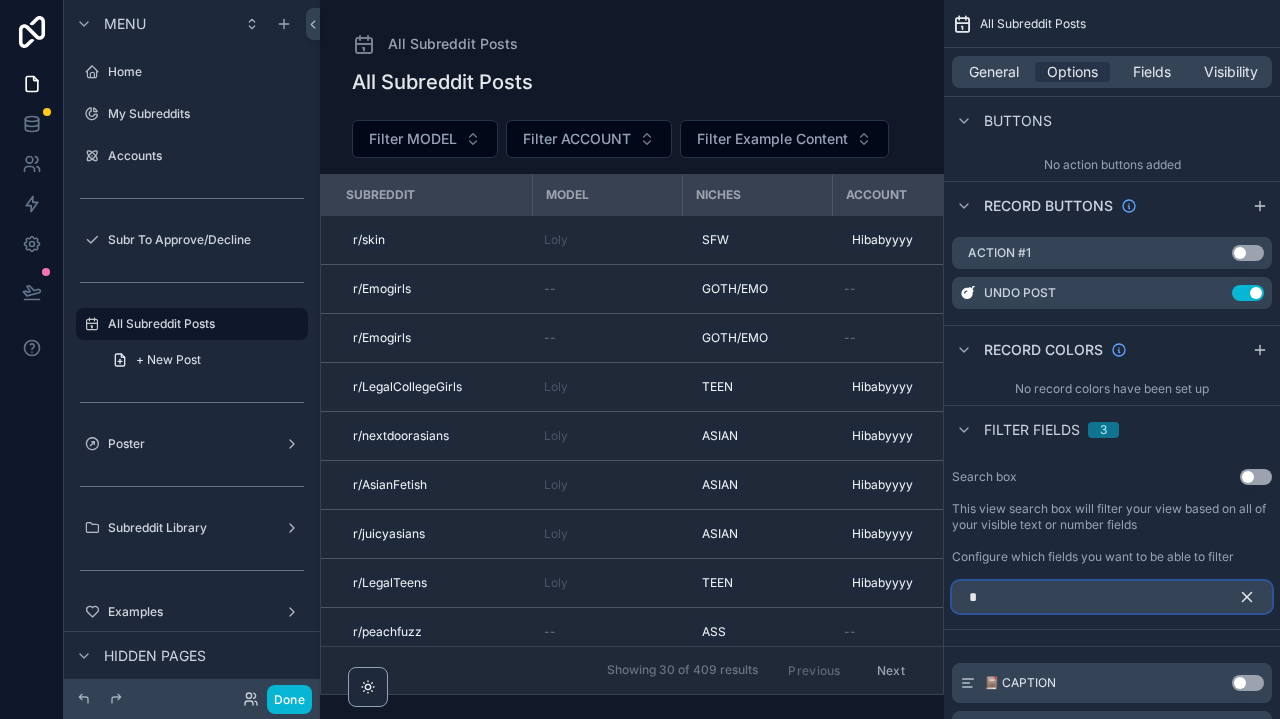 type 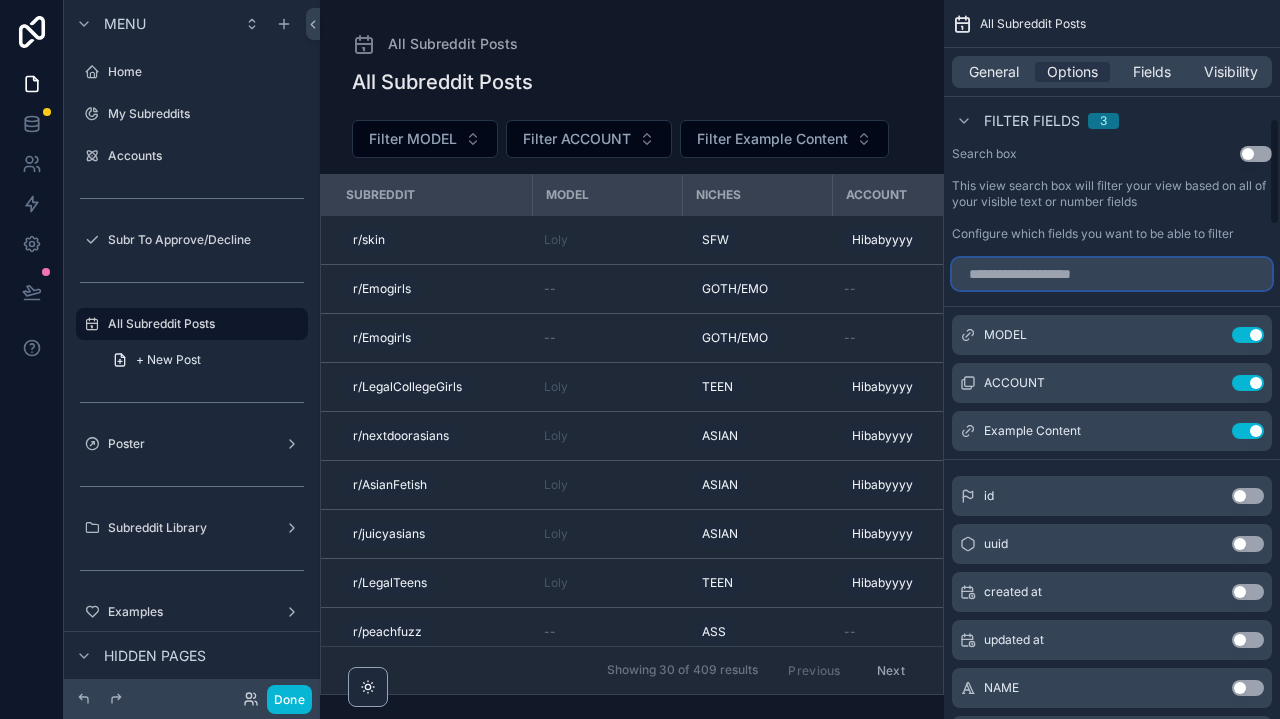 scroll, scrollTop: 751, scrollLeft: 0, axis: vertical 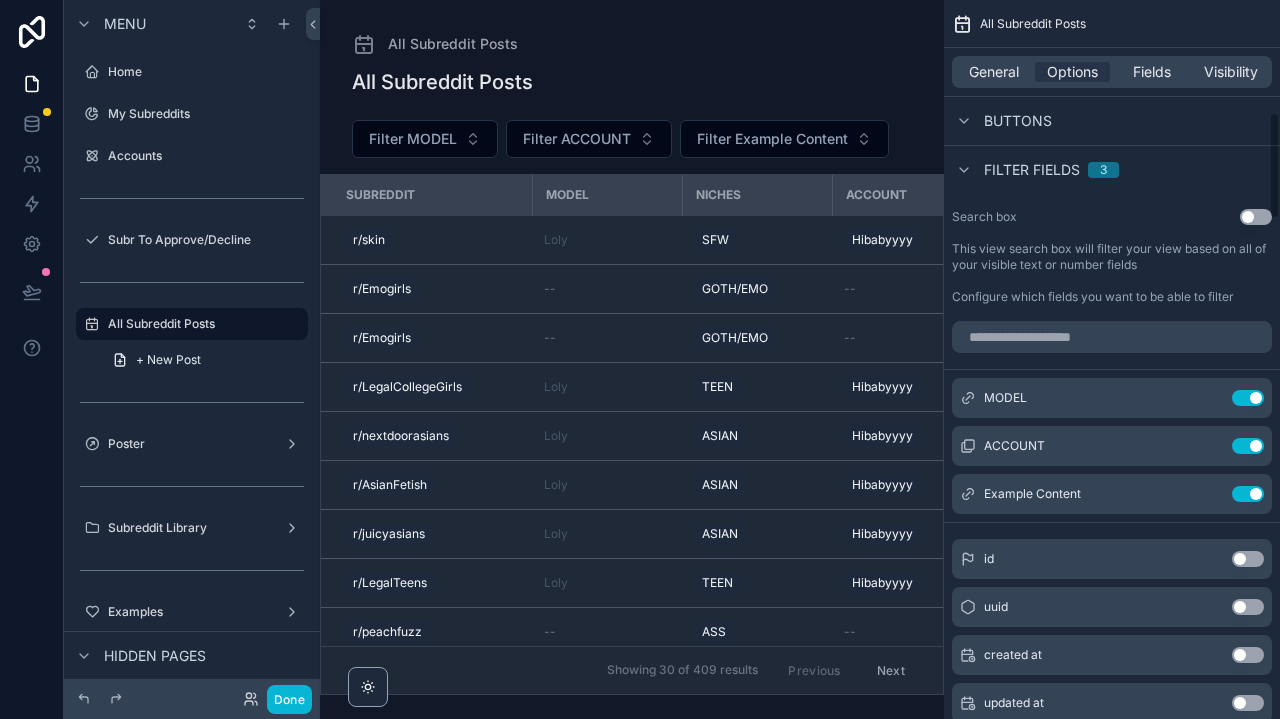 click on "Use setting" at bounding box center [1256, 217] 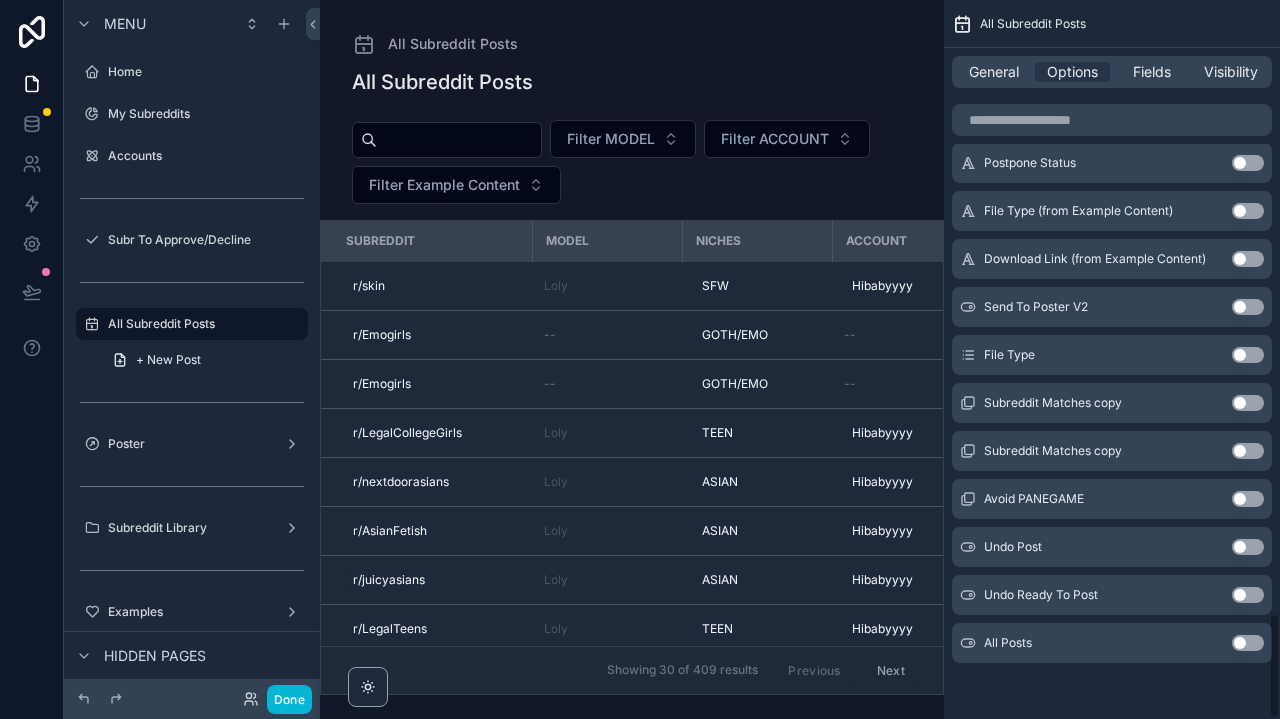 scroll, scrollTop: 4123, scrollLeft: 0, axis: vertical 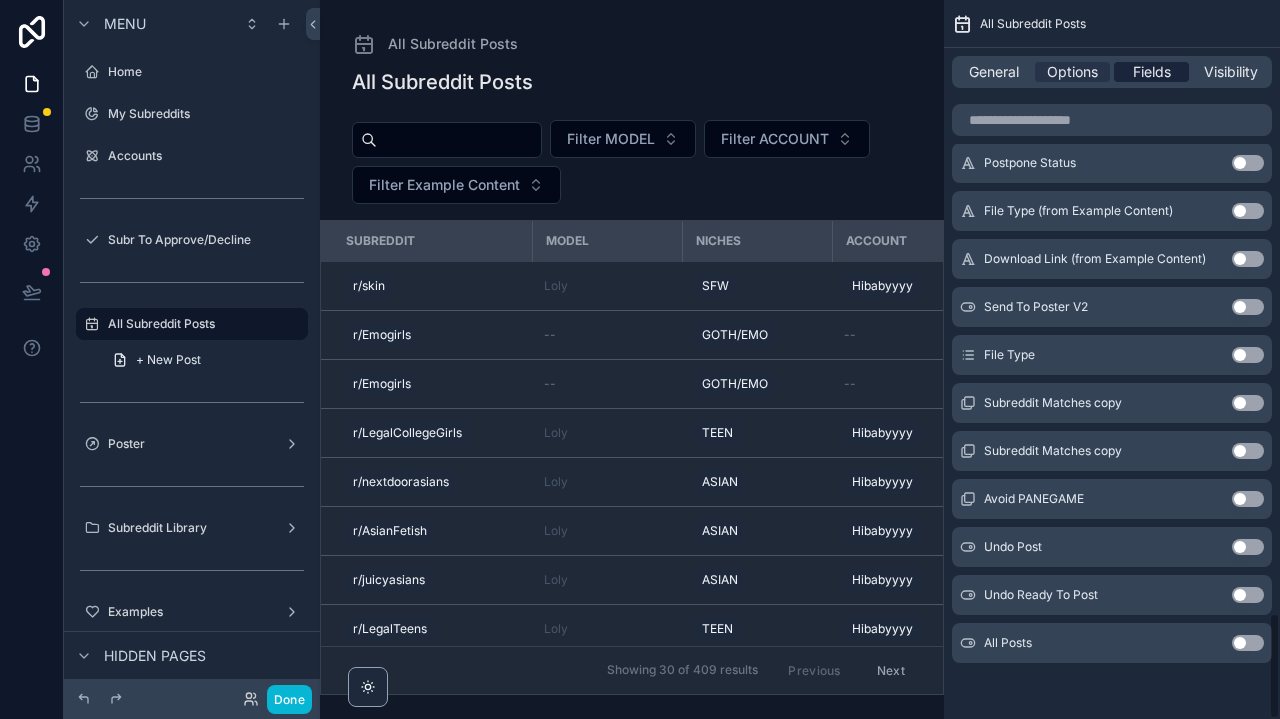 click on "Fields" at bounding box center (1152, 72) 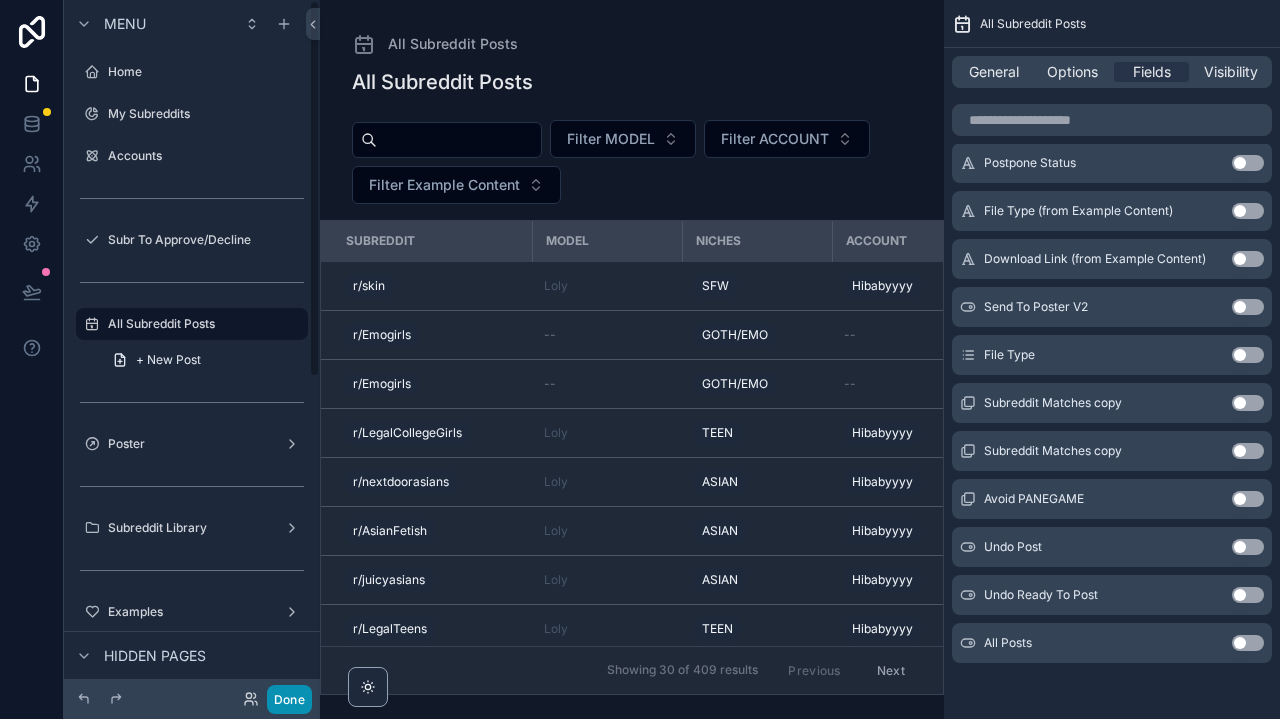 click on "Done" at bounding box center (289, 699) 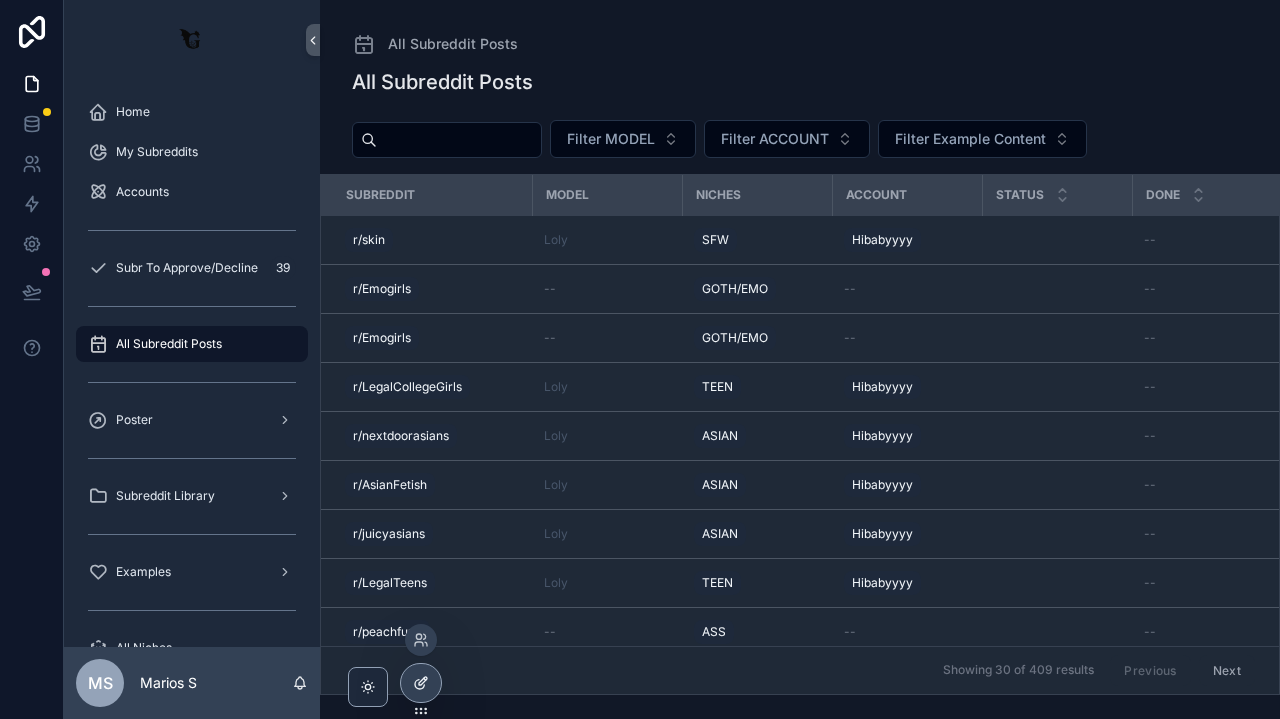 click 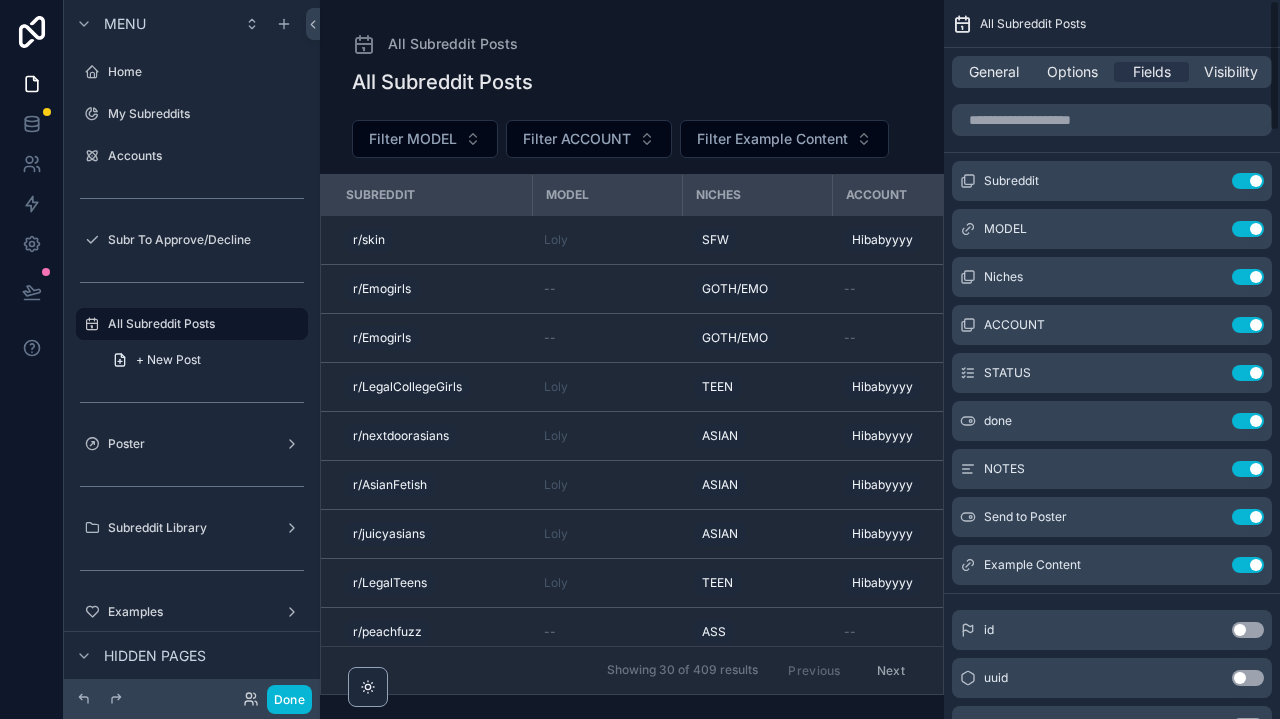 click on "General Options Fields Visibility" at bounding box center (1112, 72) 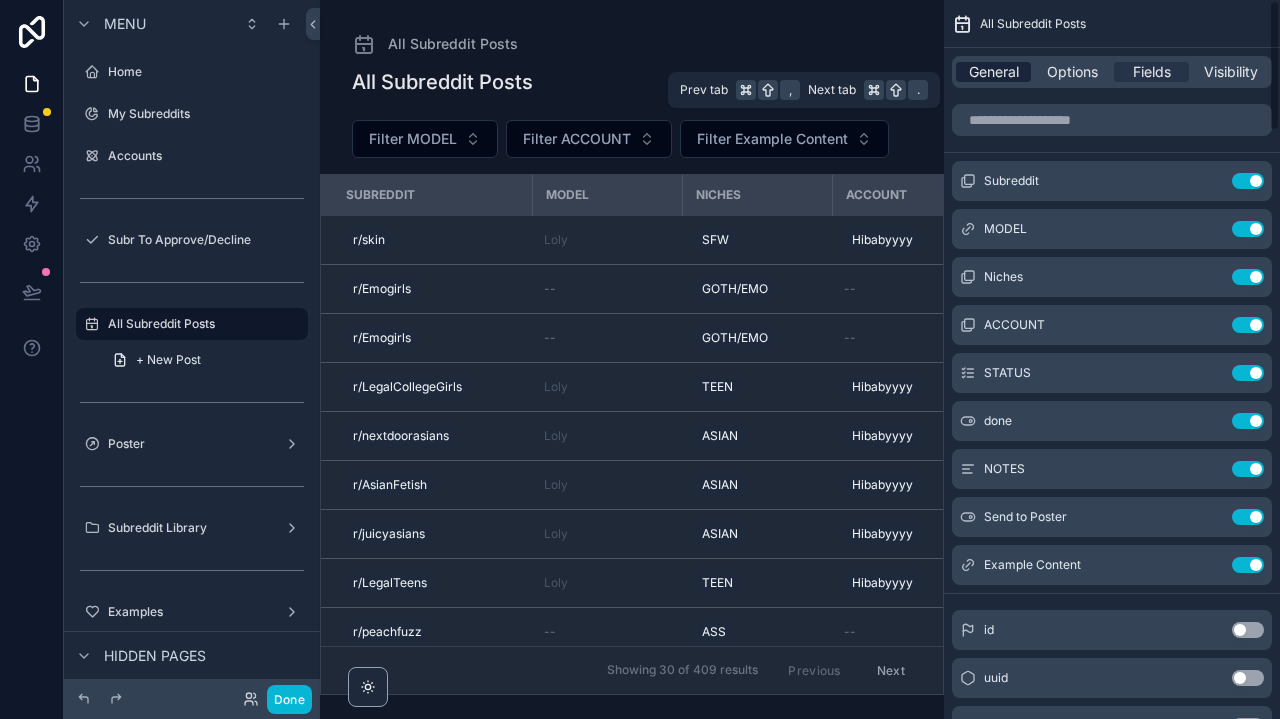 click on "General" at bounding box center (994, 72) 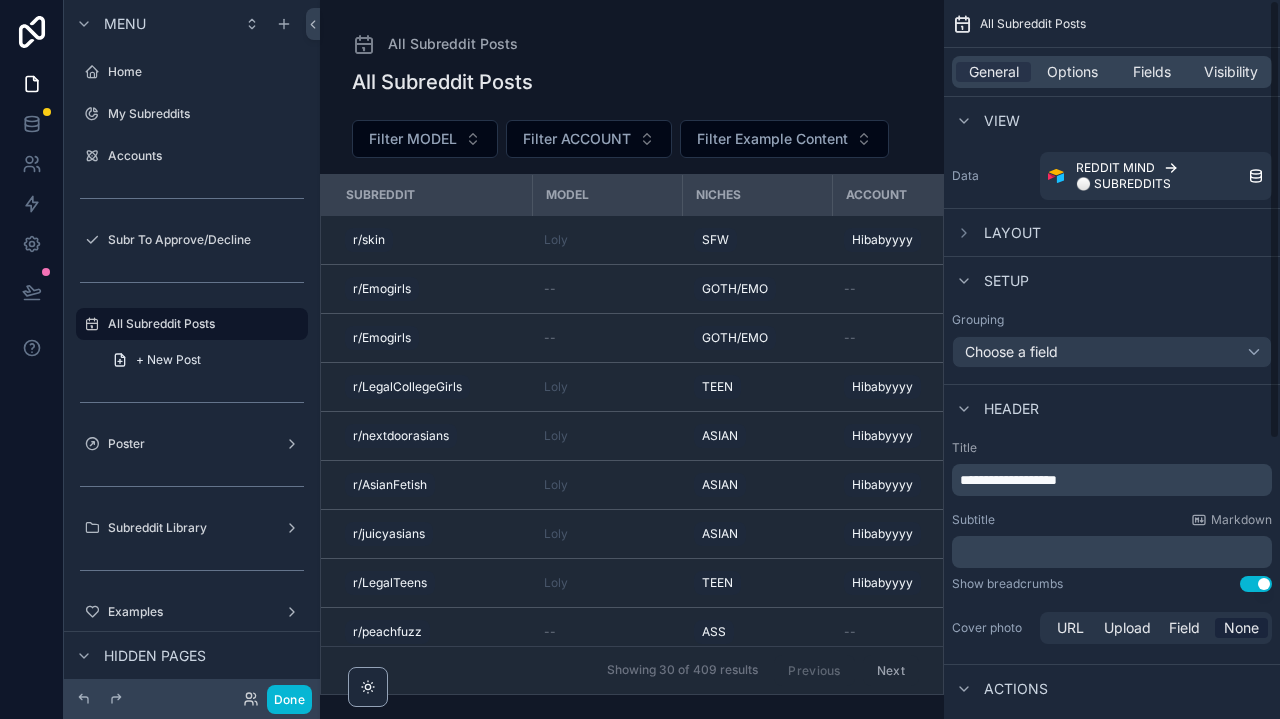 scroll, scrollTop: -1, scrollLeft: 0, axis: vertical 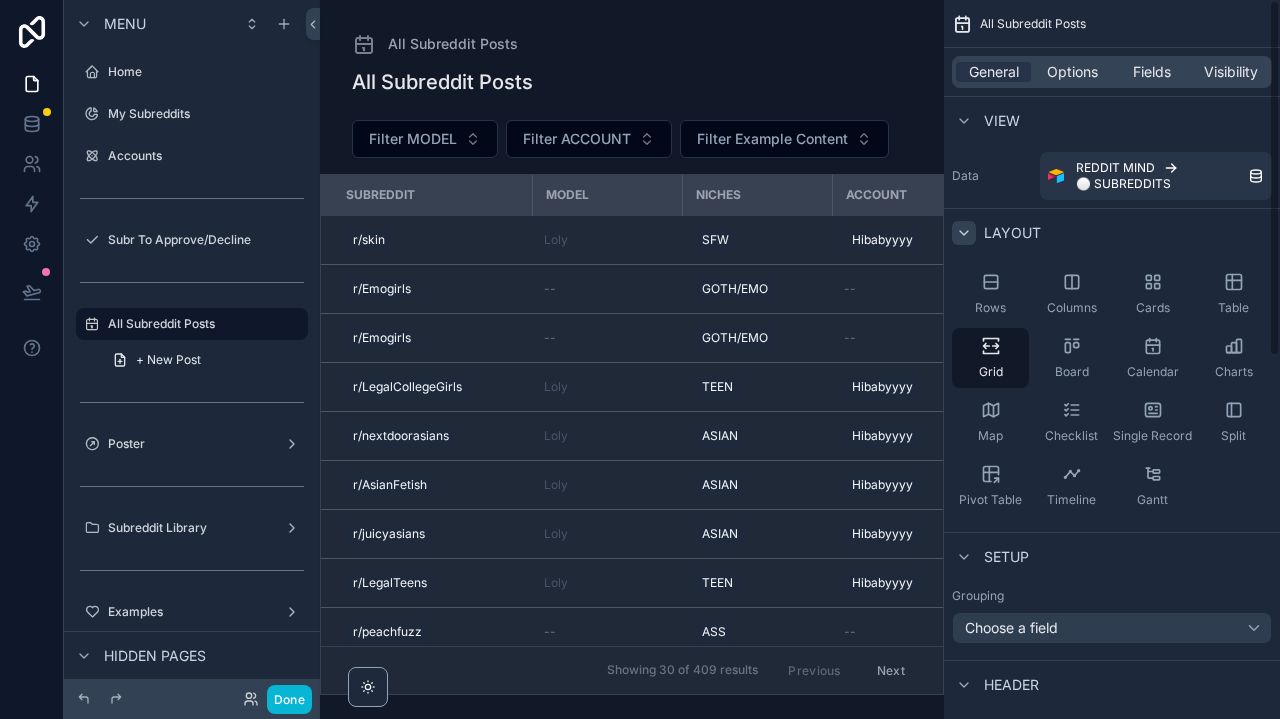click 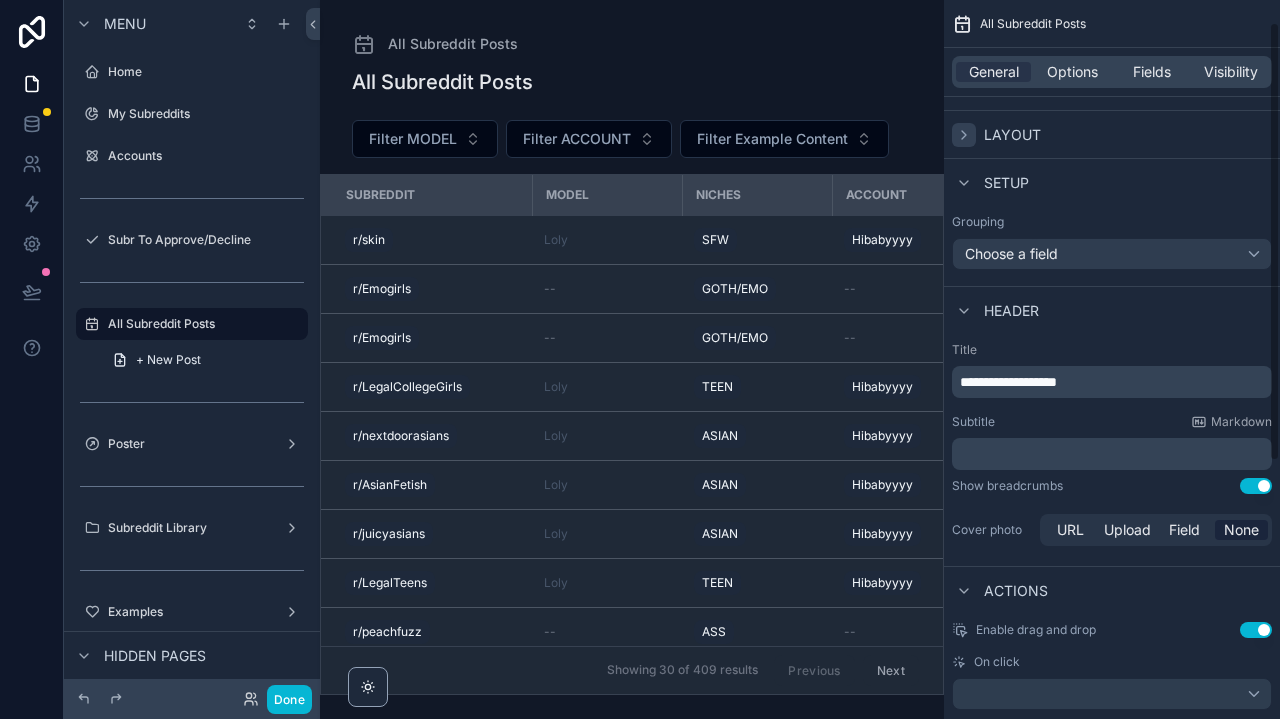 scroll, scrollTop: 103, scrollLeft: 0, axis: vertical 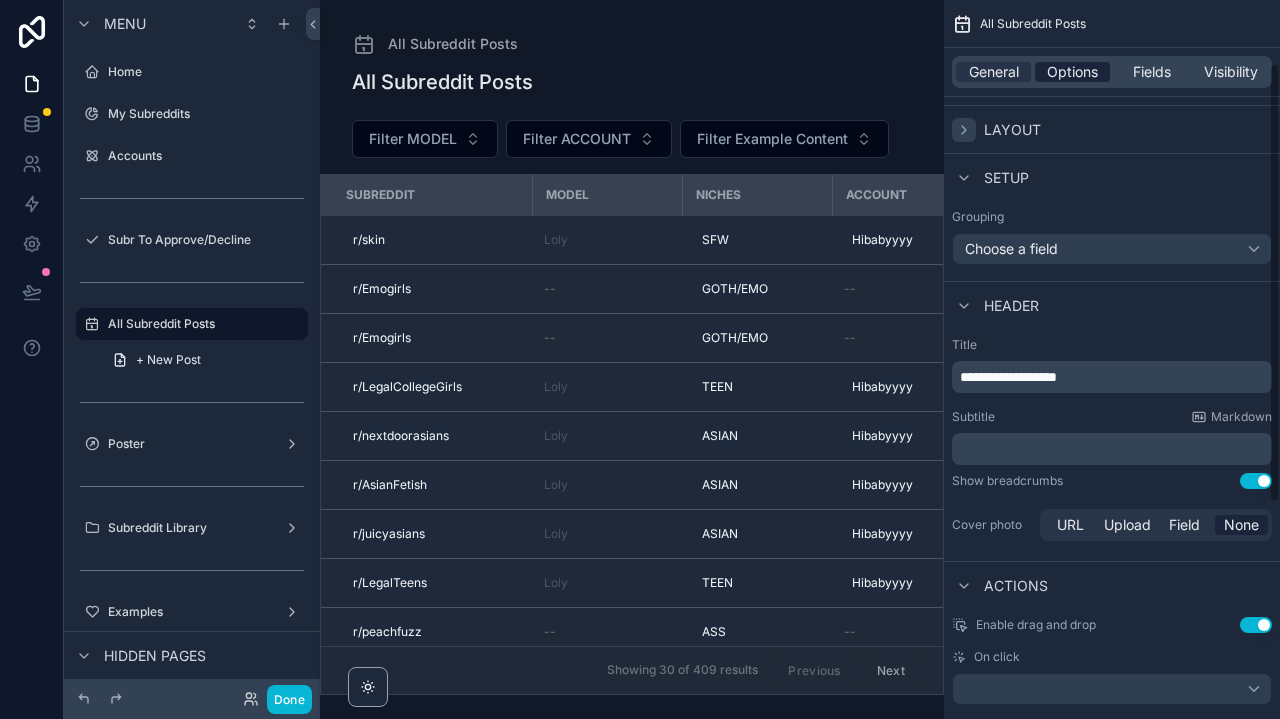 click on "Options" at bounding box center (1072, 72) 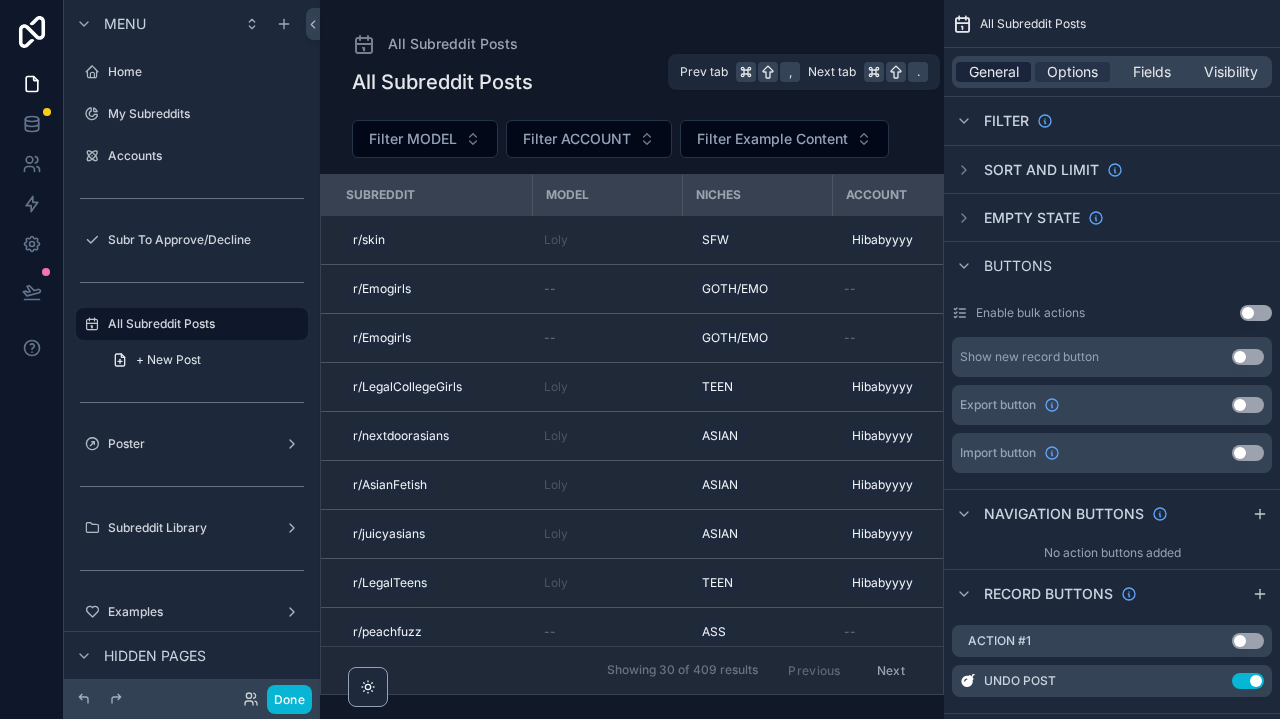 click on "General" at bounding box center [994, 72] 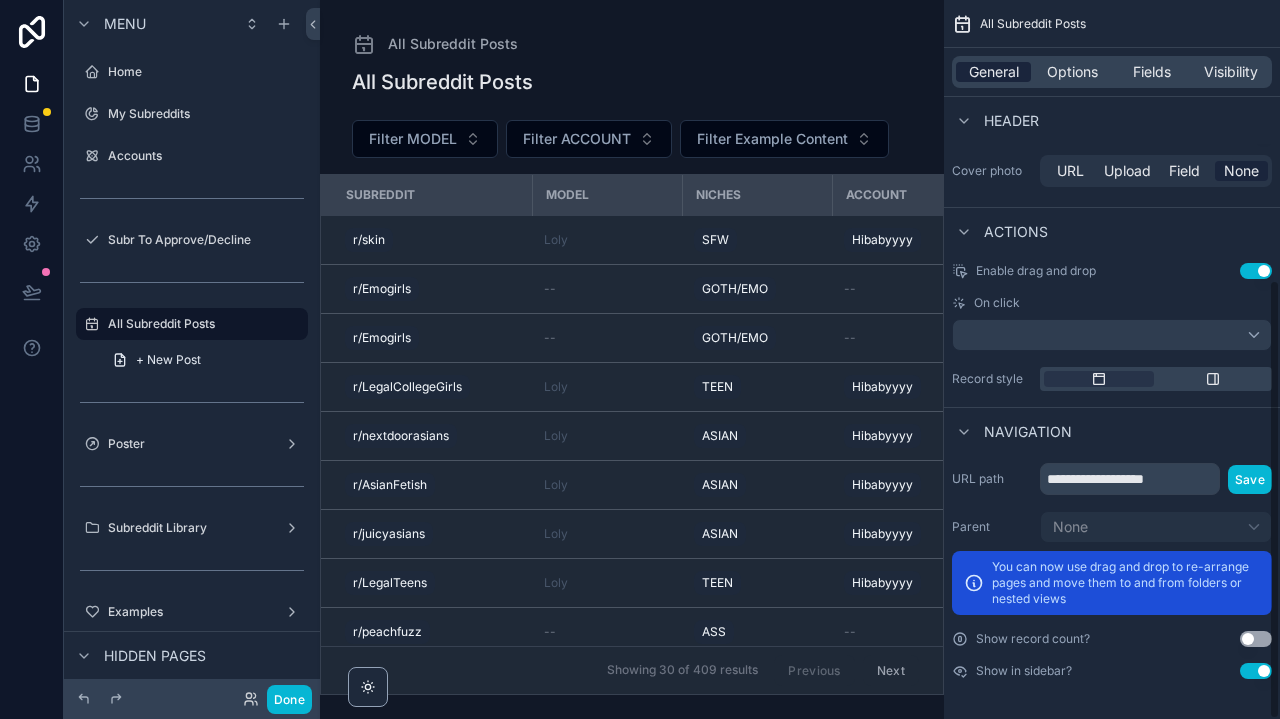 scroll, scrollTop: 457, scrollLeft: 0, axis: vertical 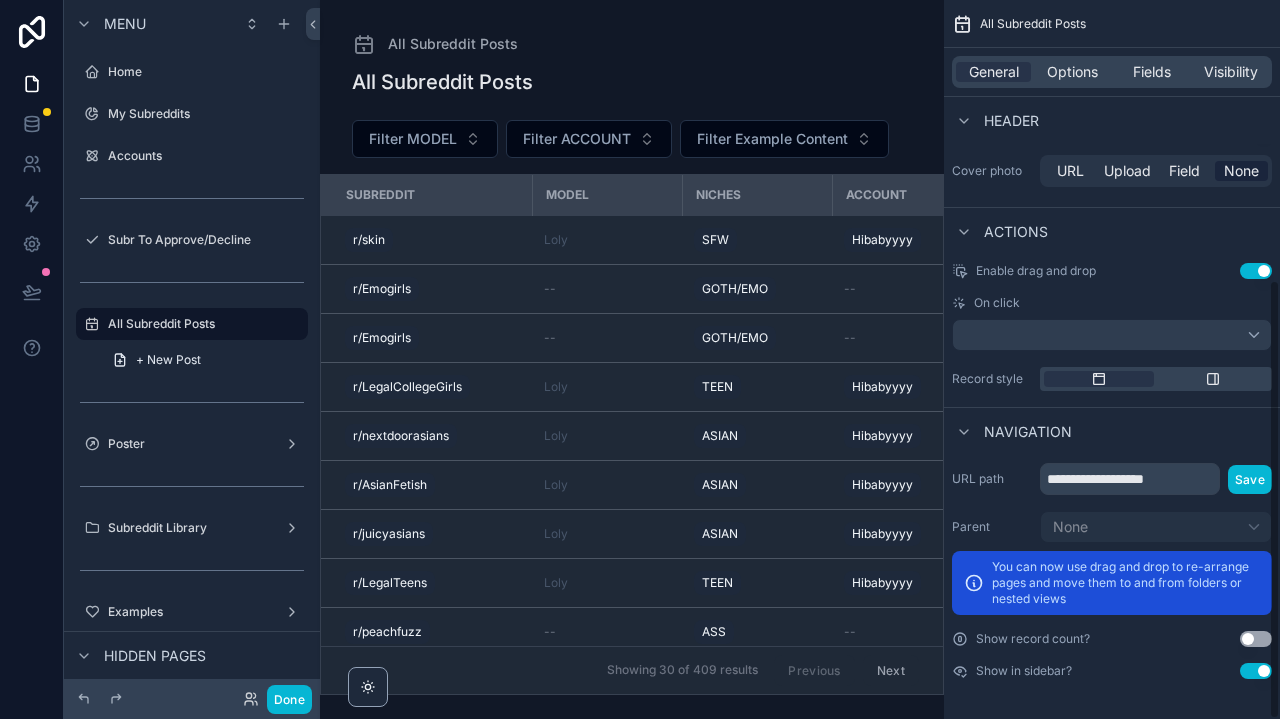 click on "General Options Fields Visibility" at bounding box center [1112, 72] 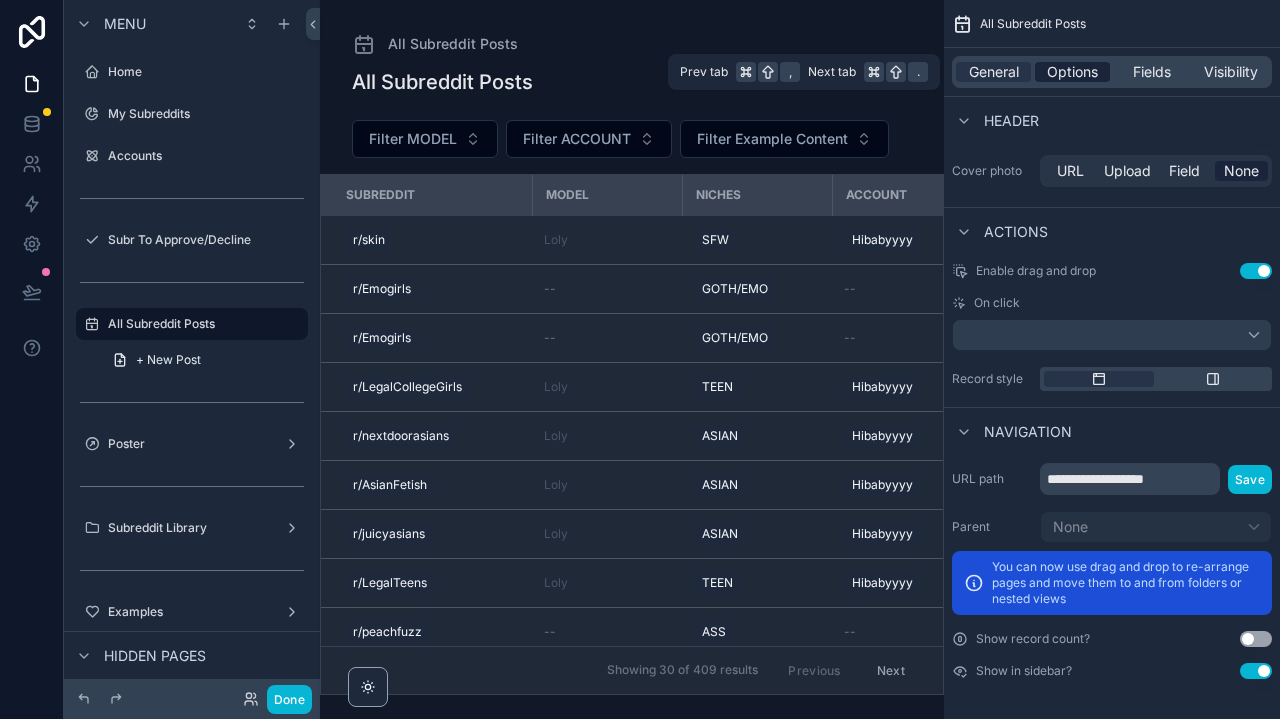 click on "Options" at bounding box center [1072, 72] 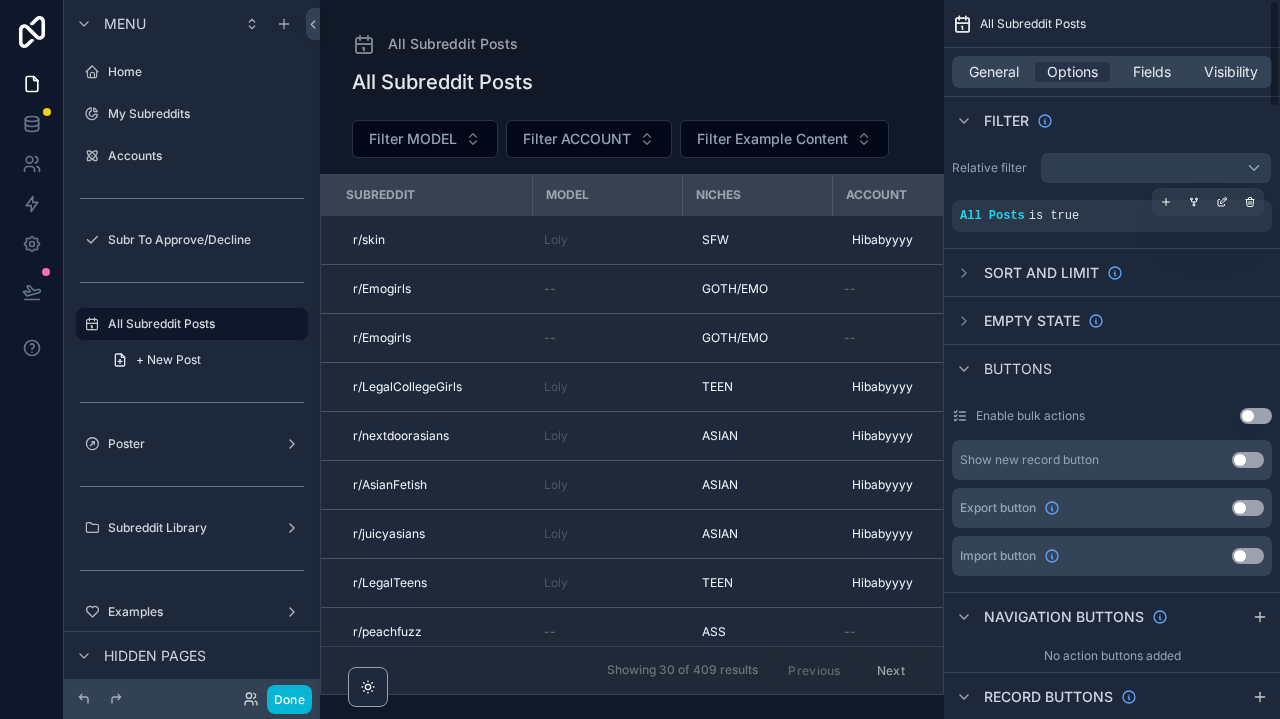 scroll, scrollTop: 0, scrollLeft: 0, axis: both 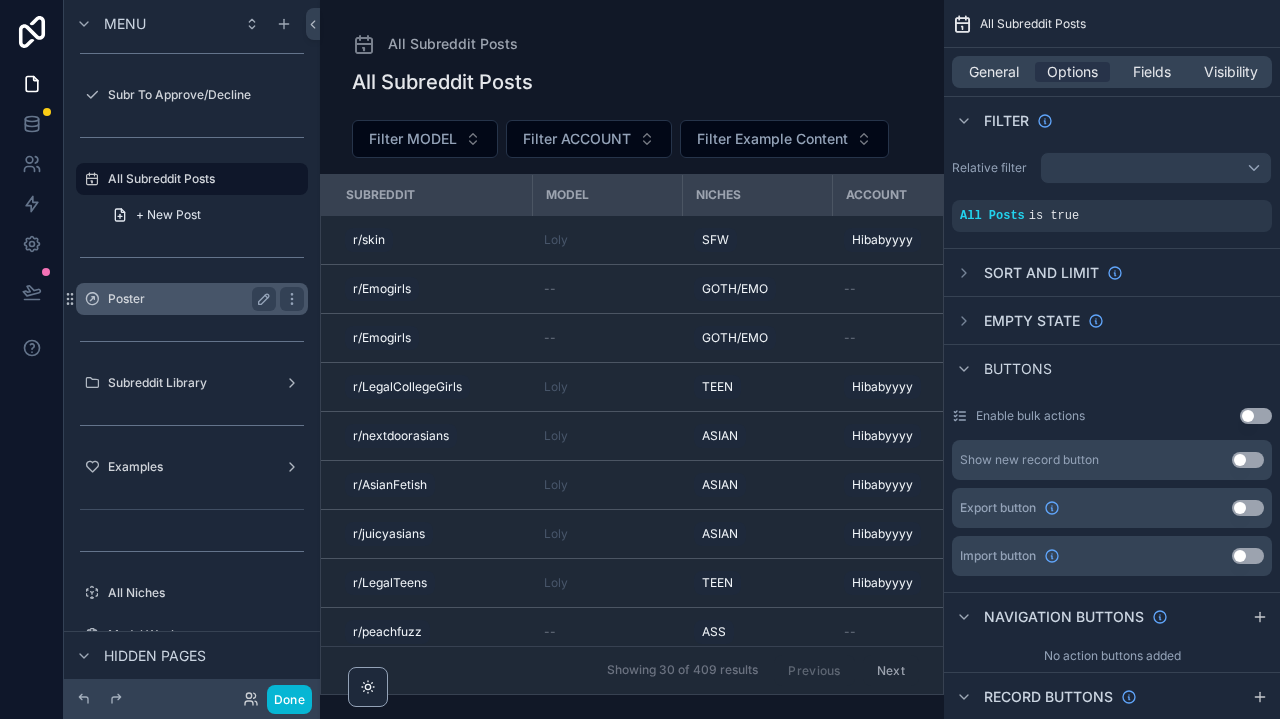 click on "Poster" at bounding box center [188, 299] 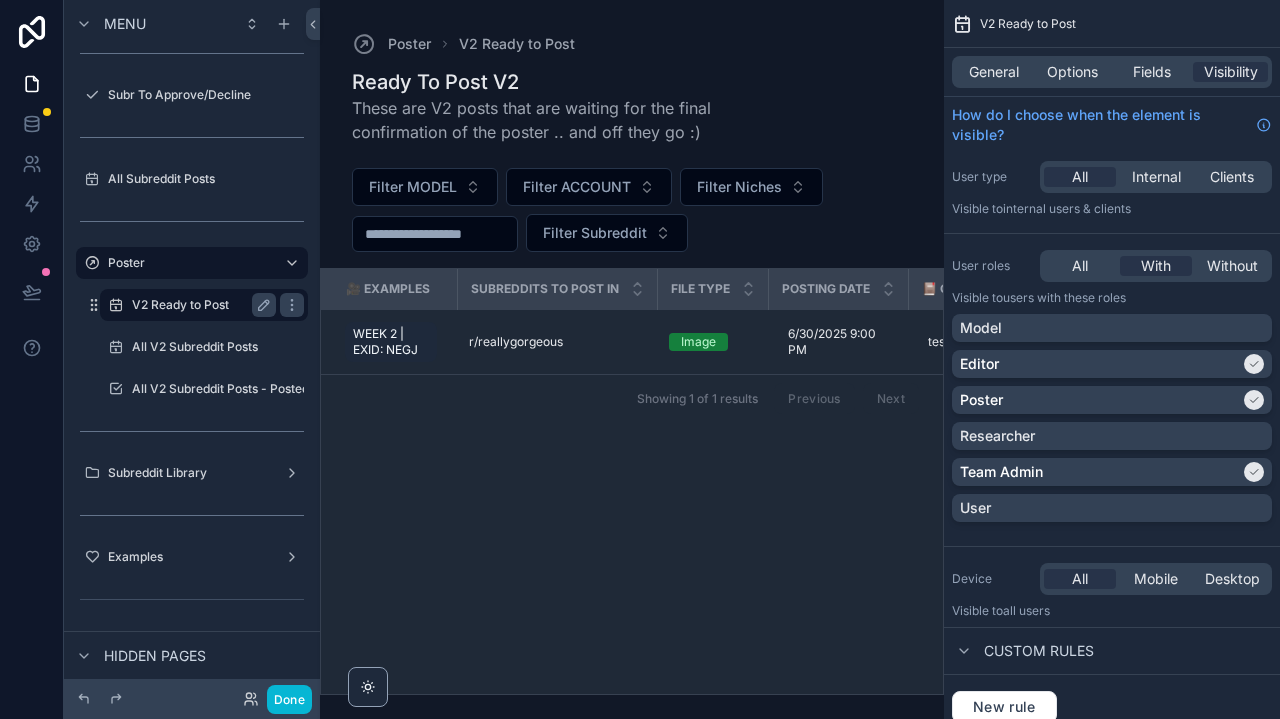 click on "V2 Ready to Post" at bounding box center [200, 305] 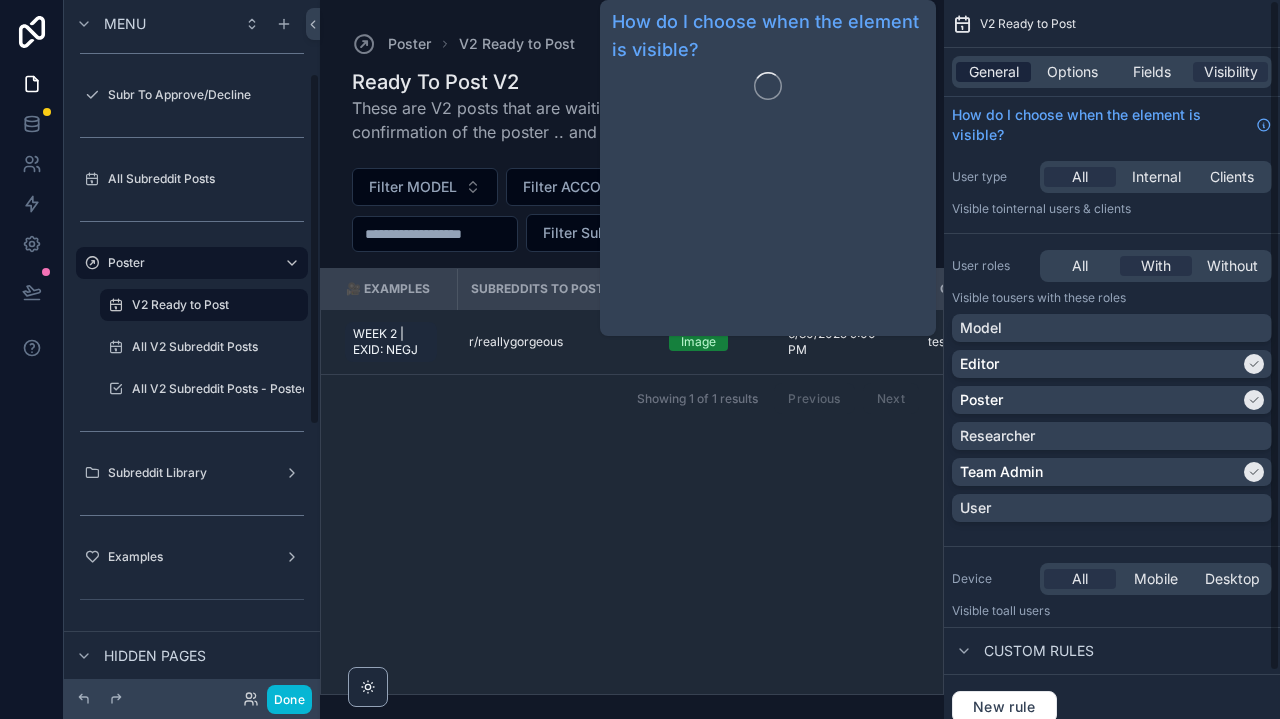 click on "General" at bounding box center [994, 72] 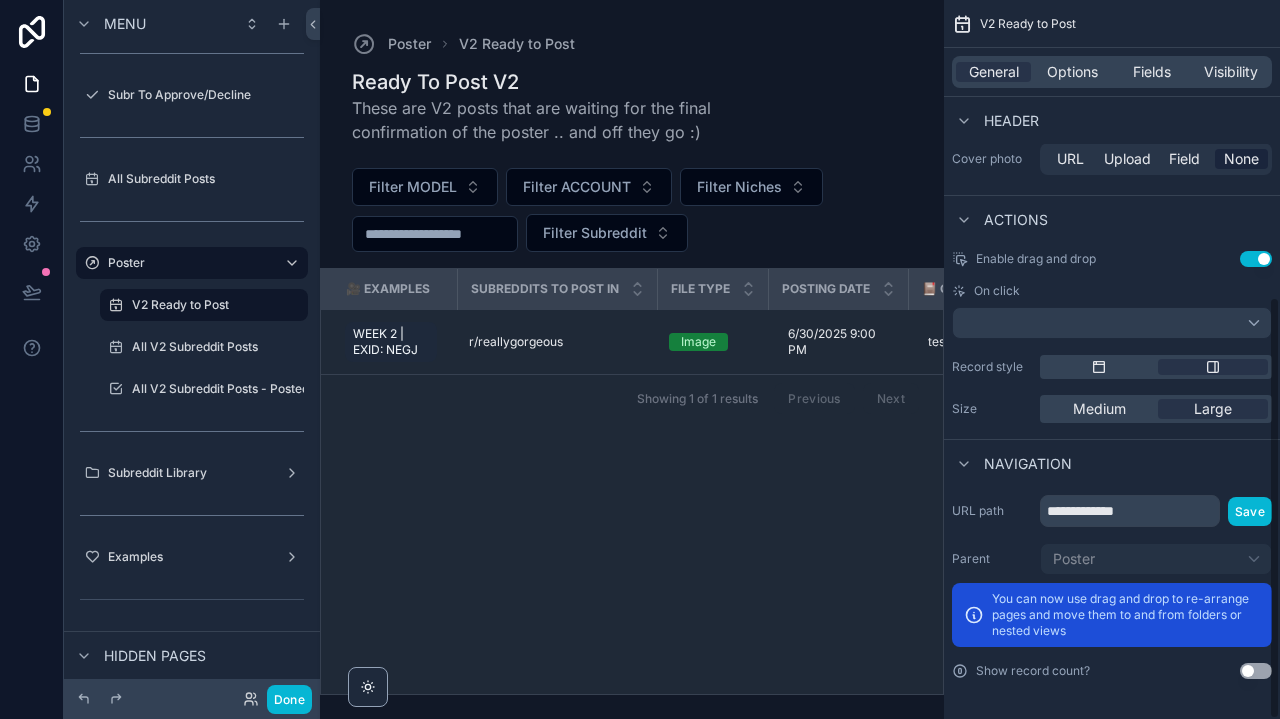 click on "General Options Fields Visibility" at bounding box center (1112, 72) 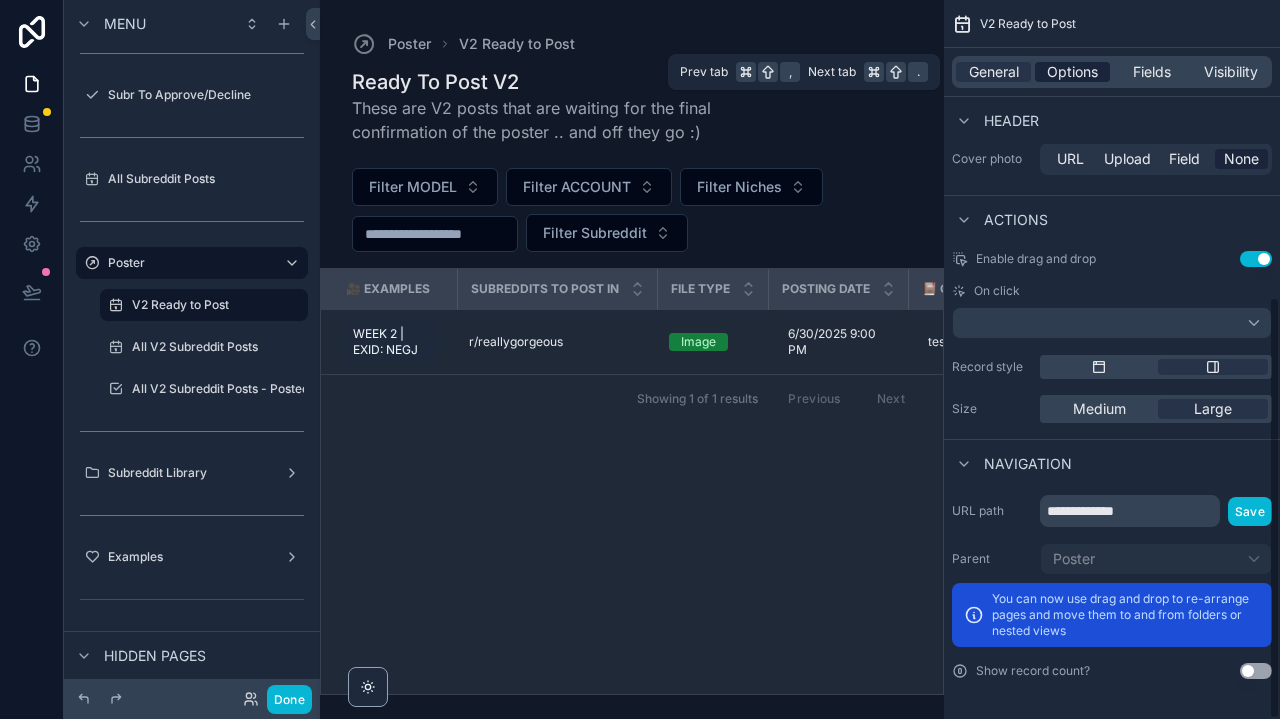 click on "Options" at bounding box center (1072, 72) 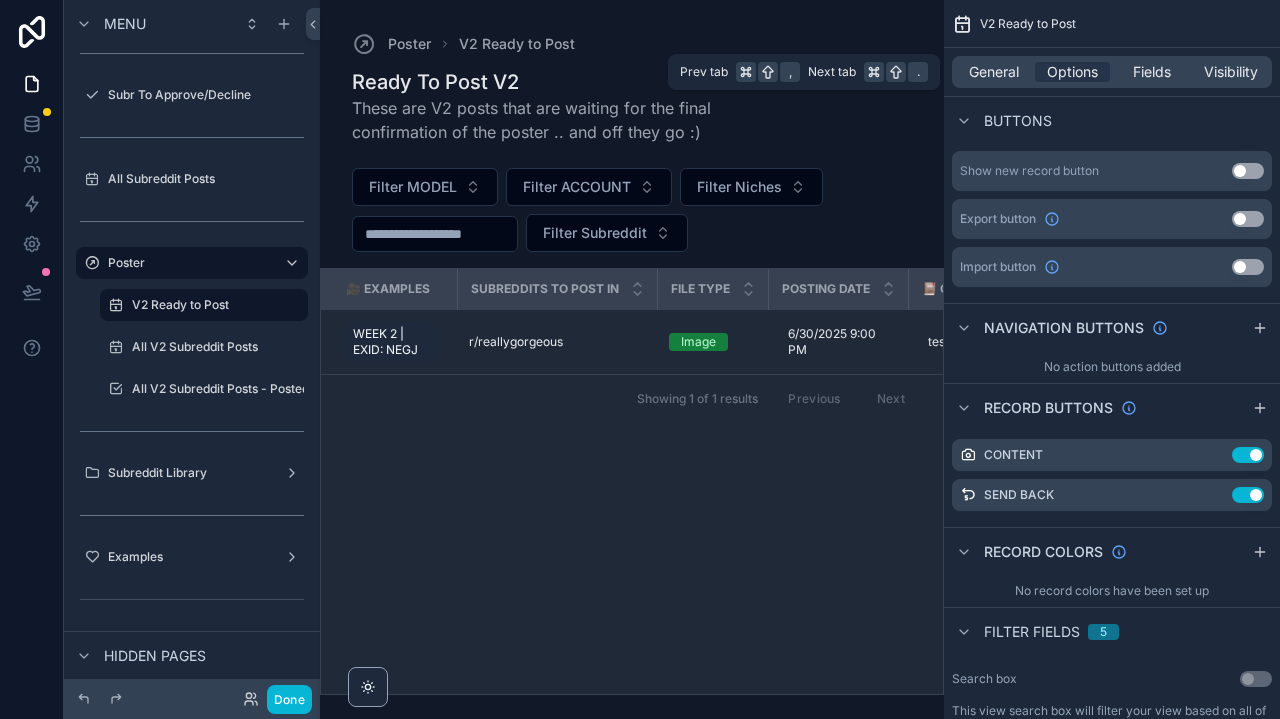 click on "General Options Fields Visibility" at bounding box center (1112, 72) 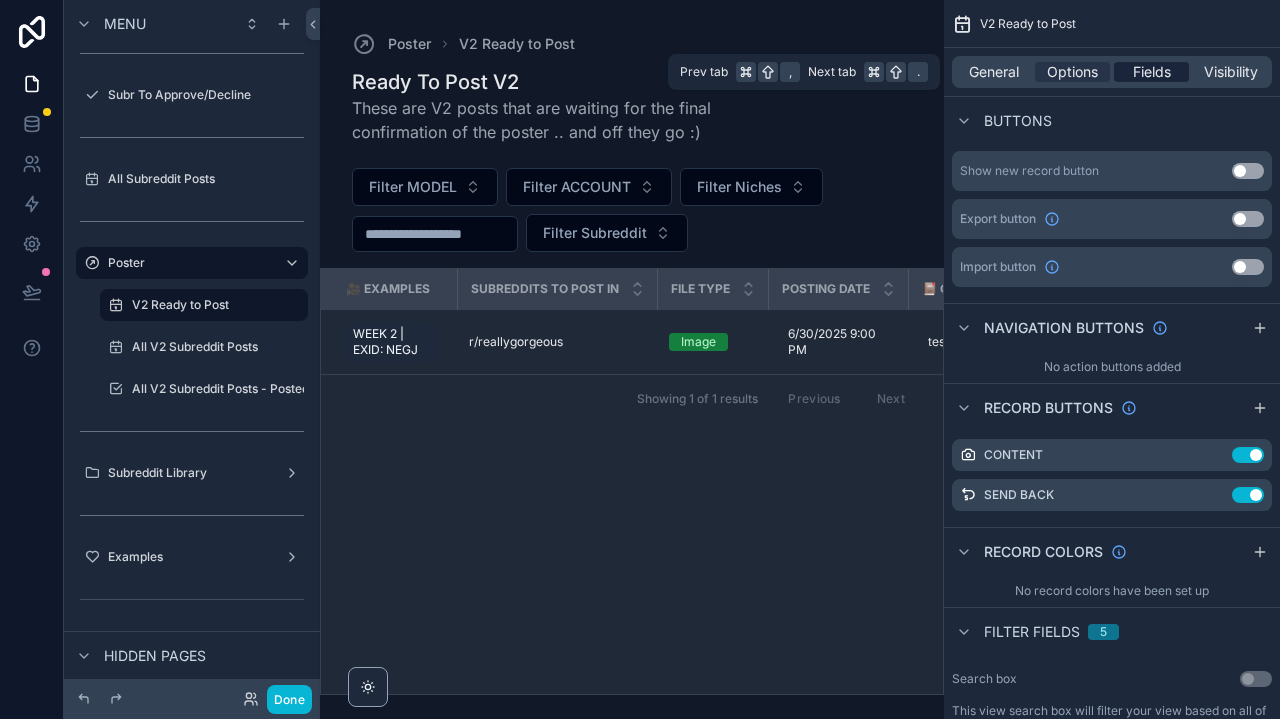click on "Fields" at bounding box center (1152, 72) 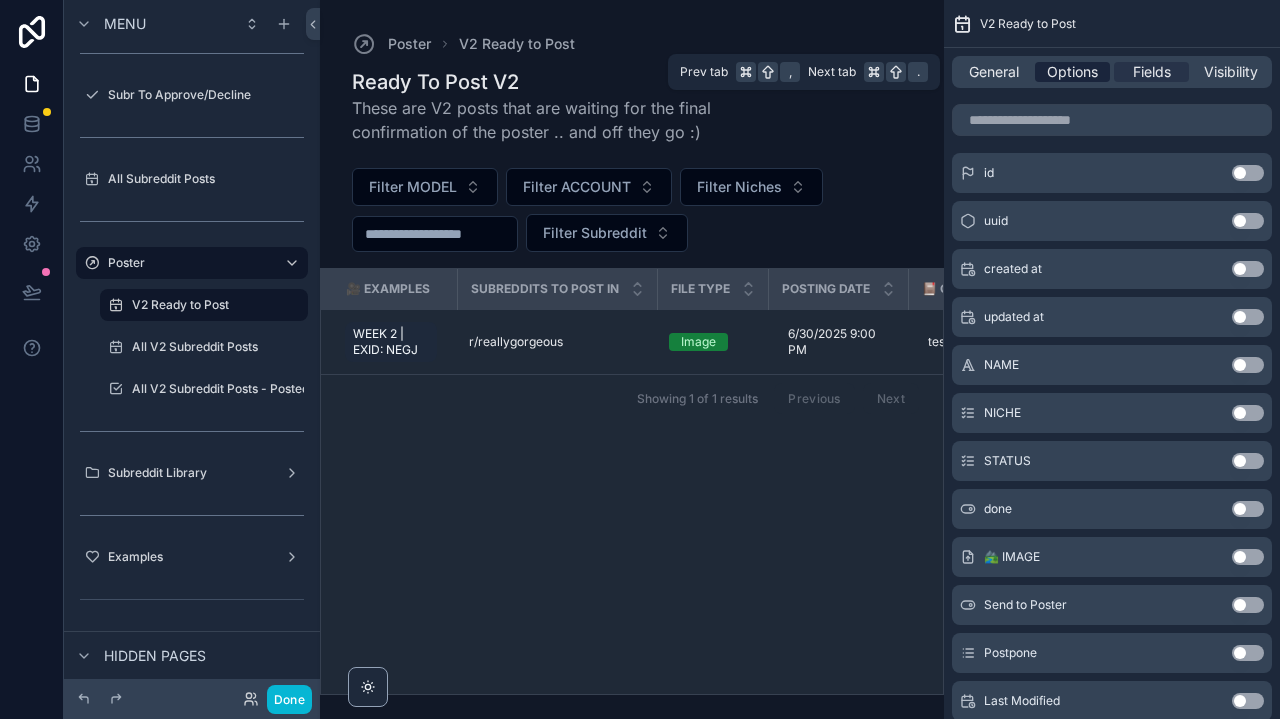 click on "Options" at bounding box center (1072, 72) 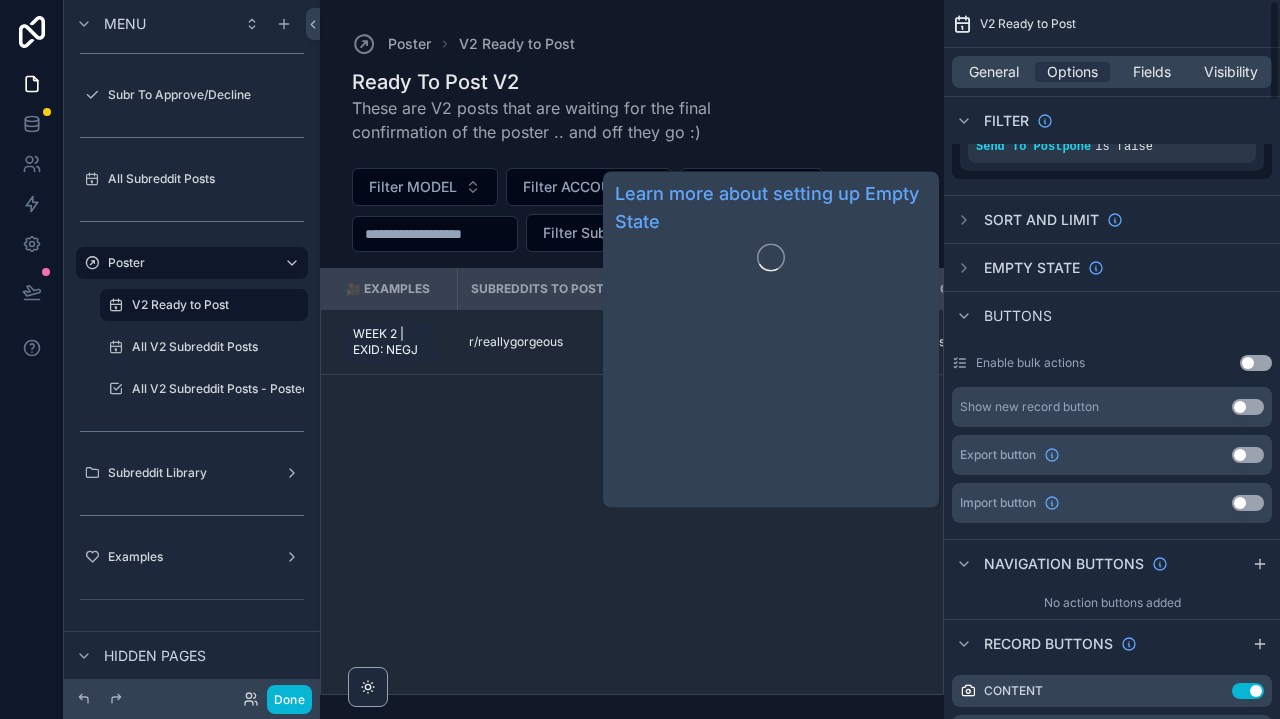 scroll, scrollTop: 0, scrollLeft: 0, axis: both 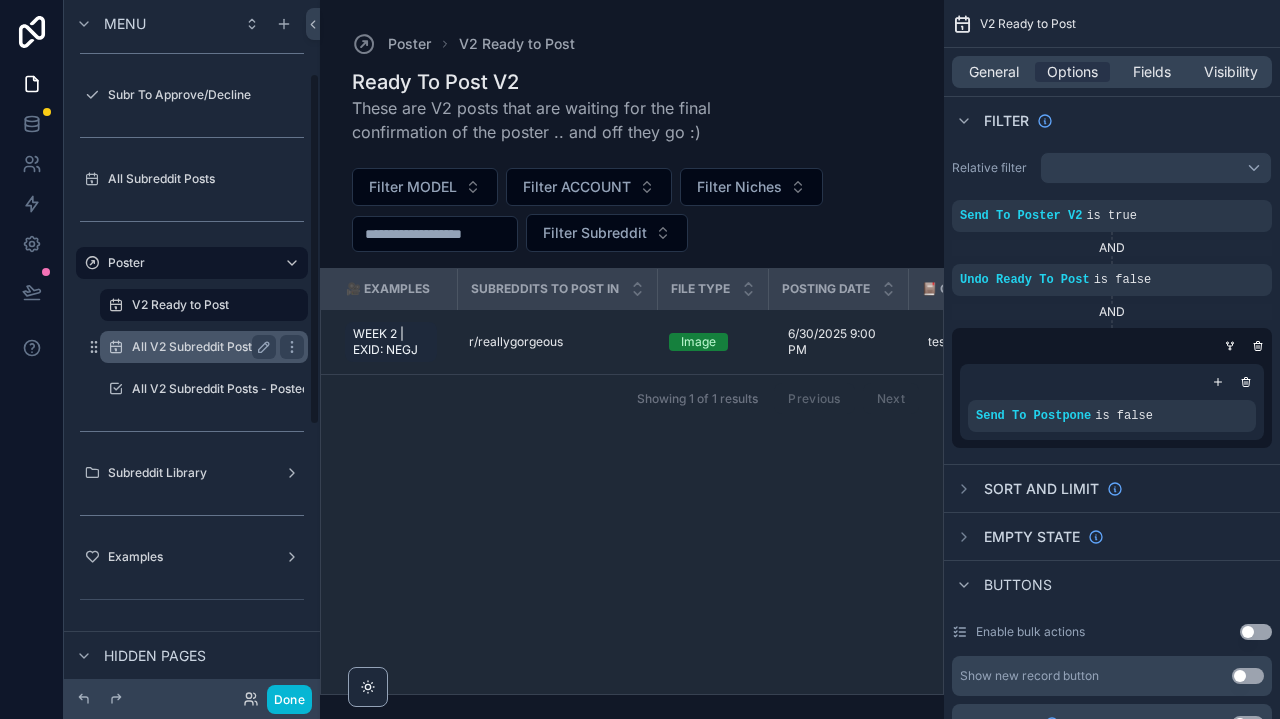 click on "All V2 Subreddit Posts" at bounding box center [200, 347] 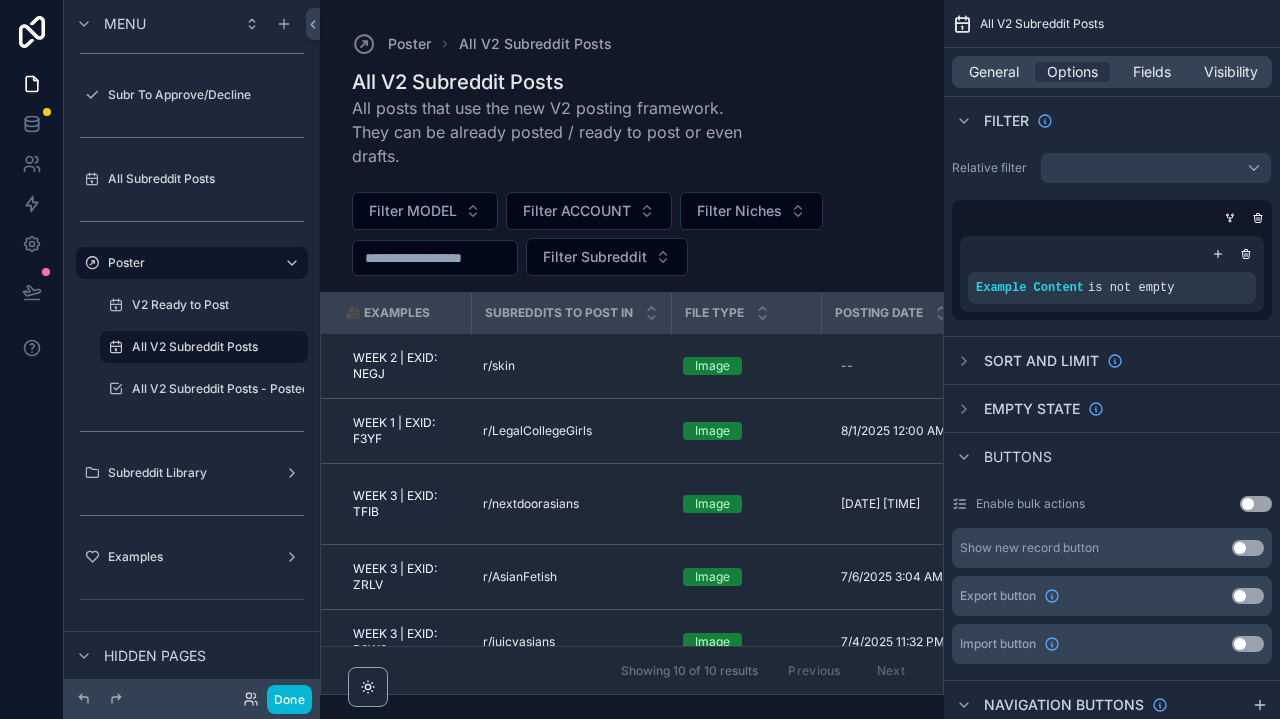 click at bounding box center [204, 367] 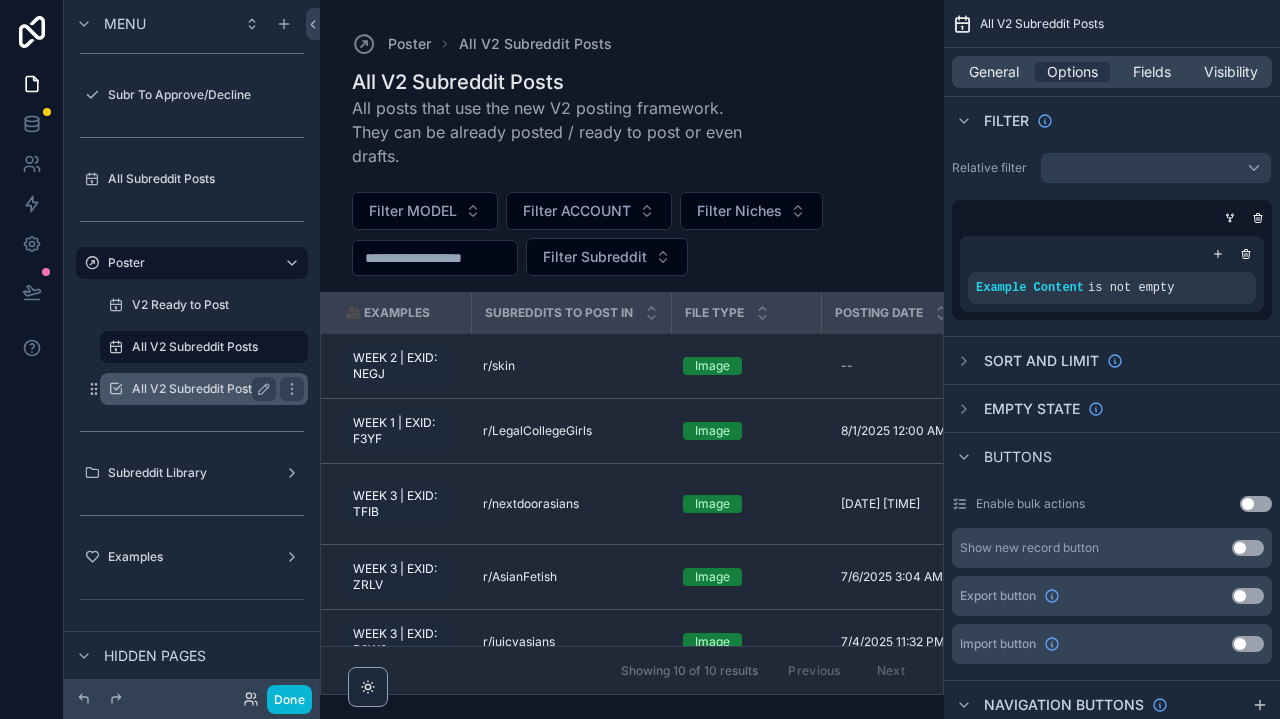 click on "All V2 Subreddit Posts - Posted/Scheduled" at bounding box center [252, 389] 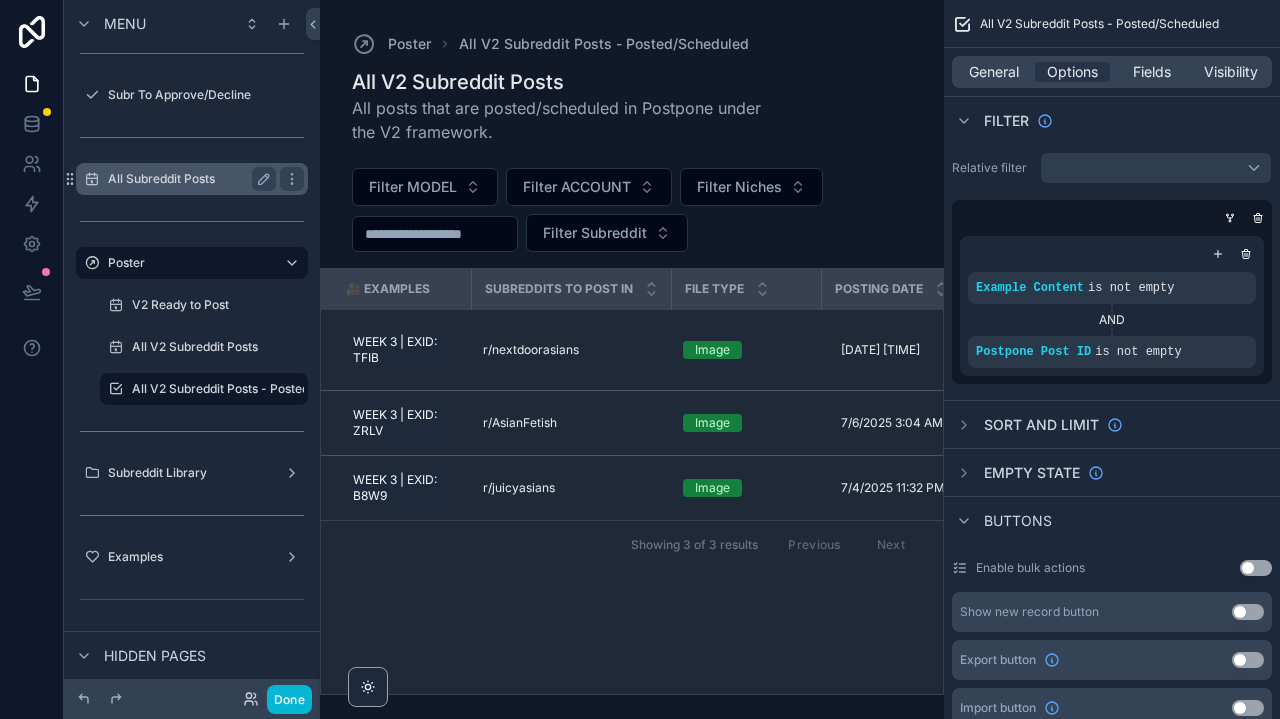 click on "All Subreddit Posts" at bounding box center (188, 179) 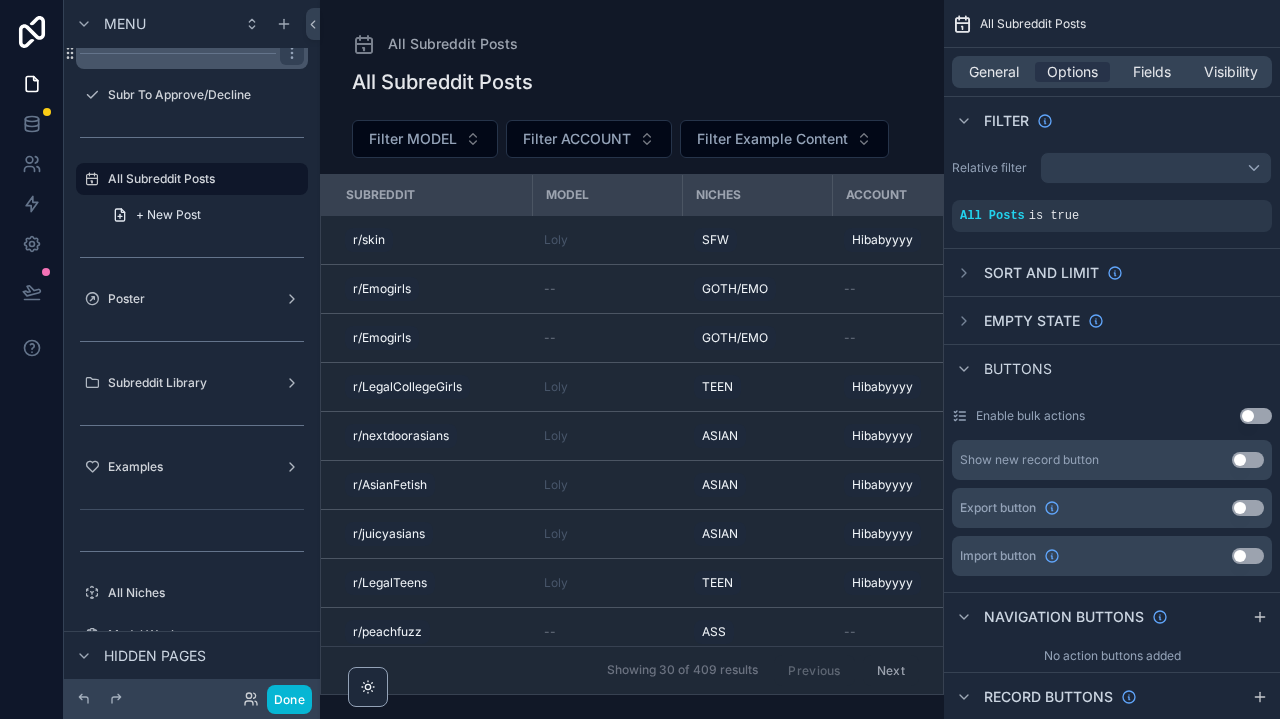 scroll, scrollTop: 0, scrollLeft: 0, axis: both 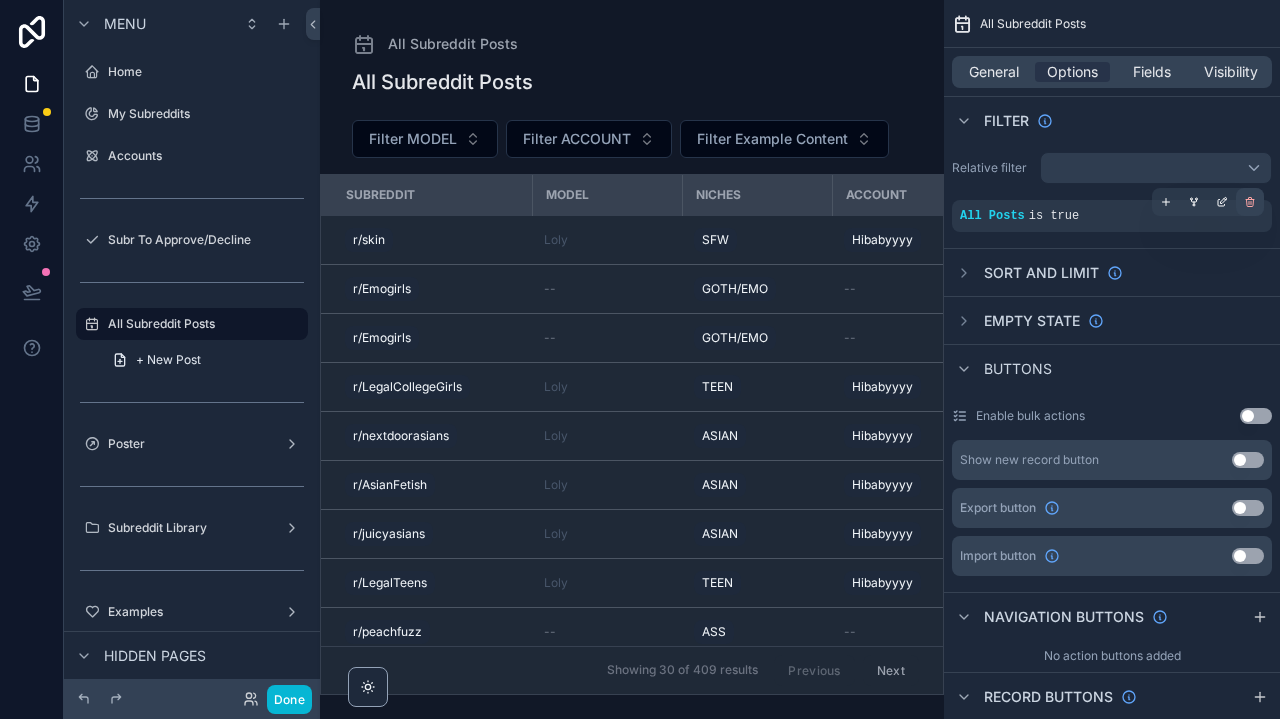 click 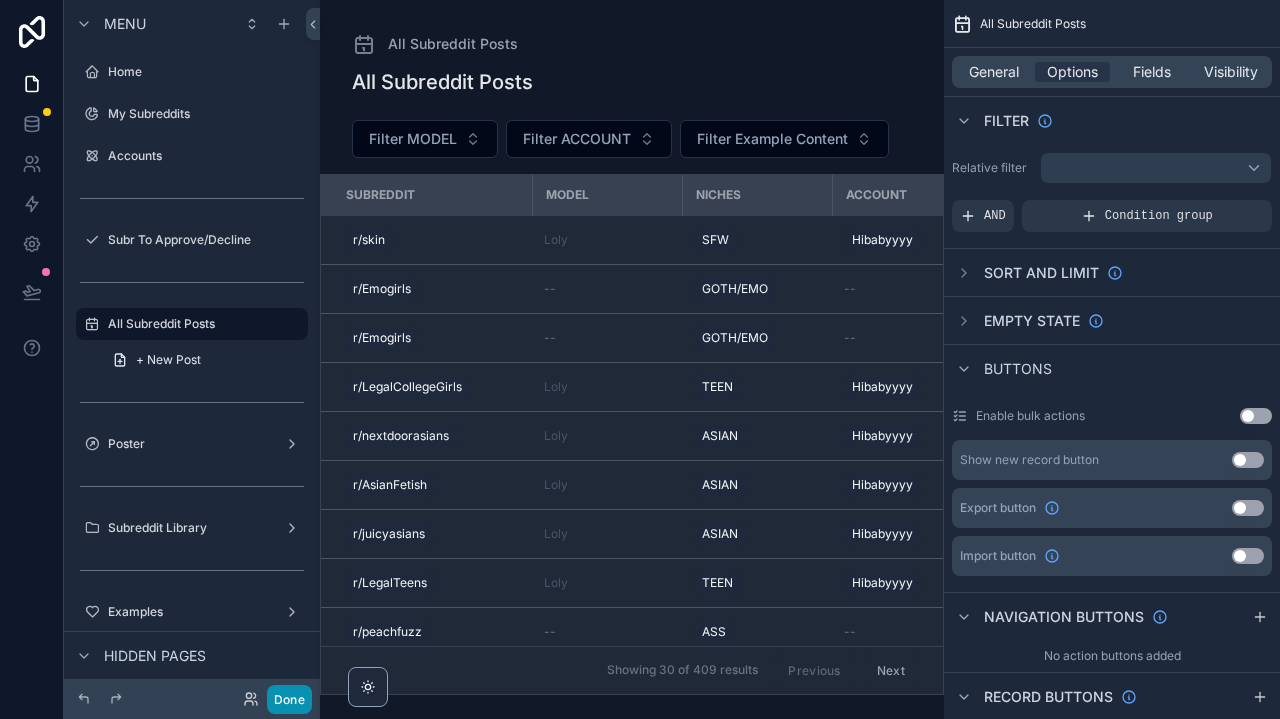 click on "Done" at bounding box center (289, 699) 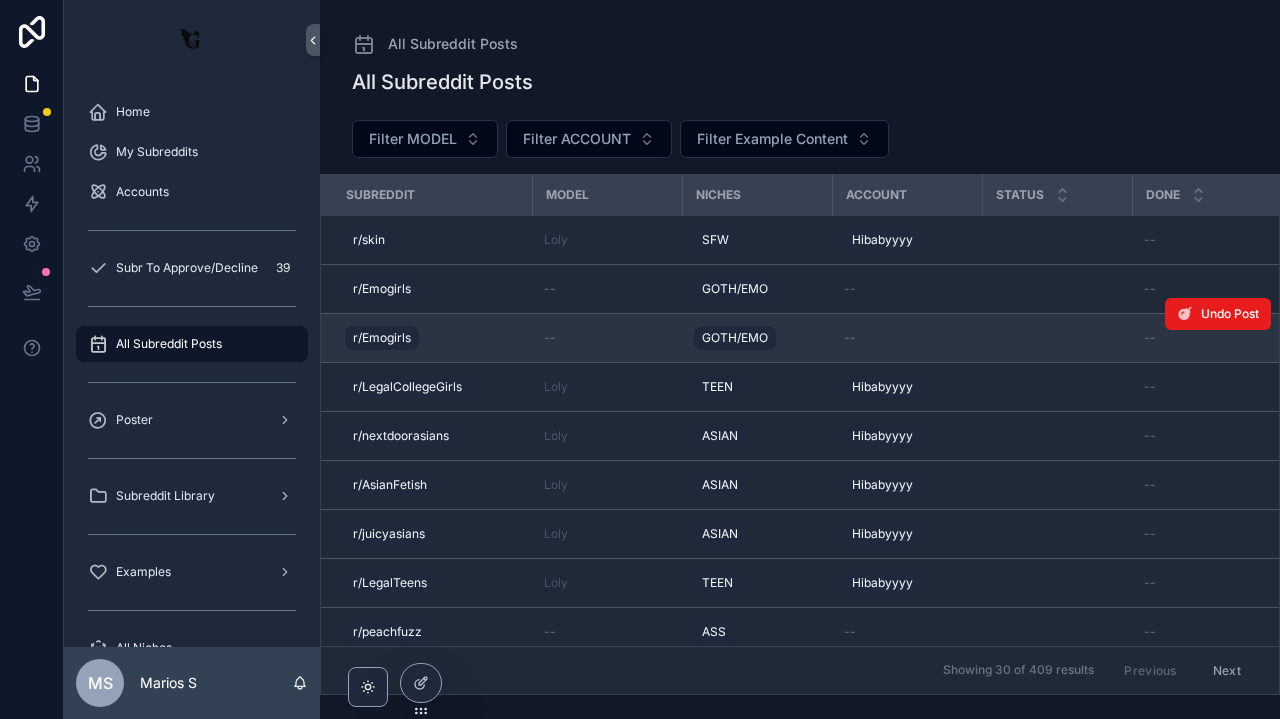 scroll, scrollTop: 0, scrollLeft: 0, axis: both 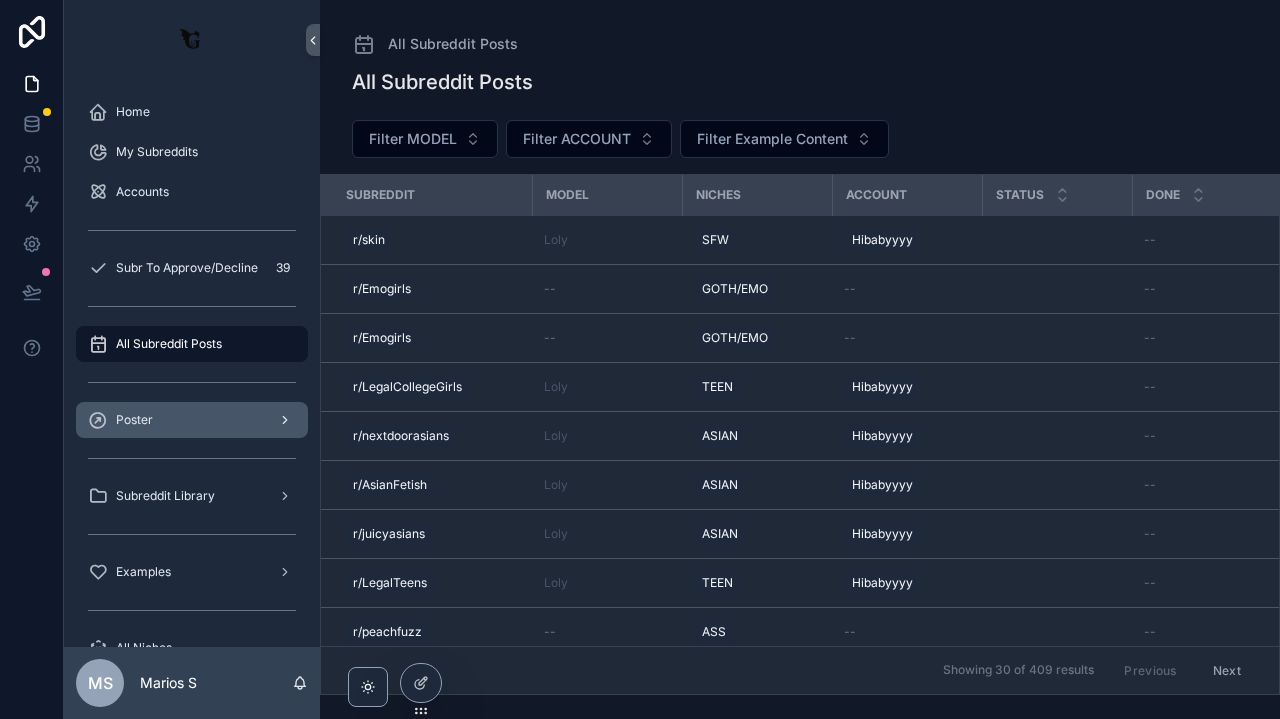 click on "Poster" at bounding box center (192, 420) 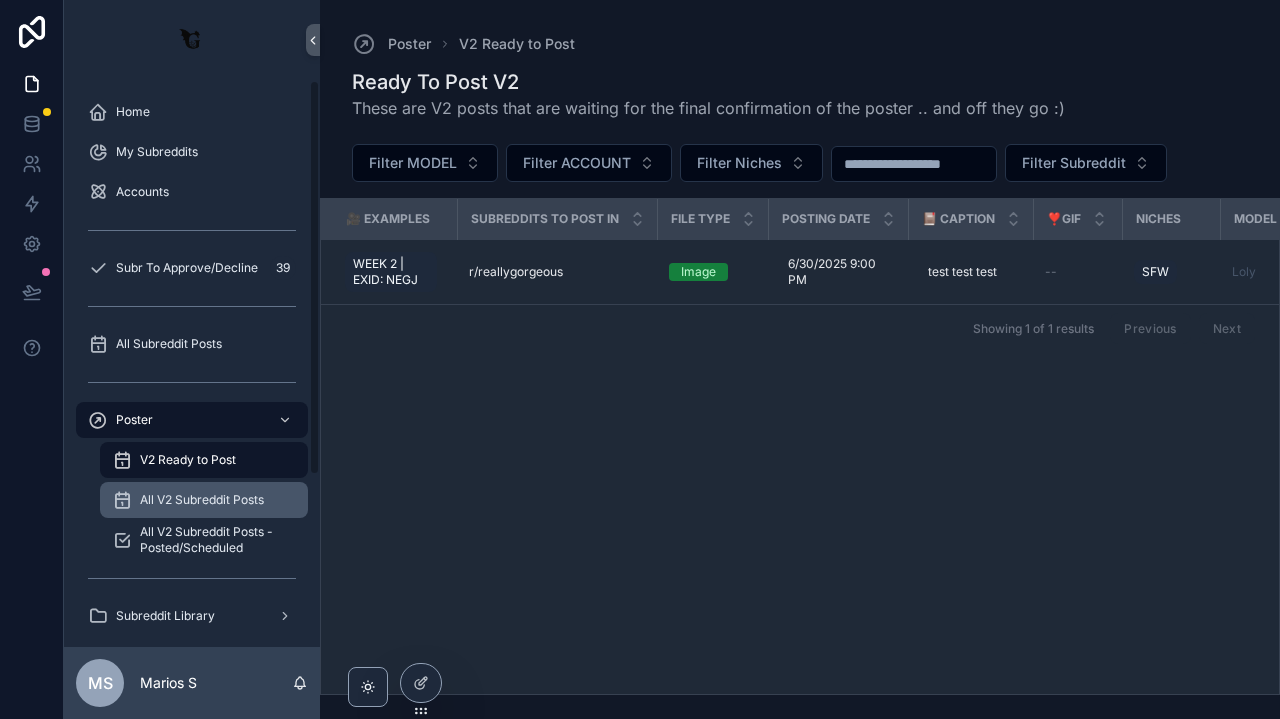 click on "All V2 Subreddit Posts" at bounding box center (202, 500) 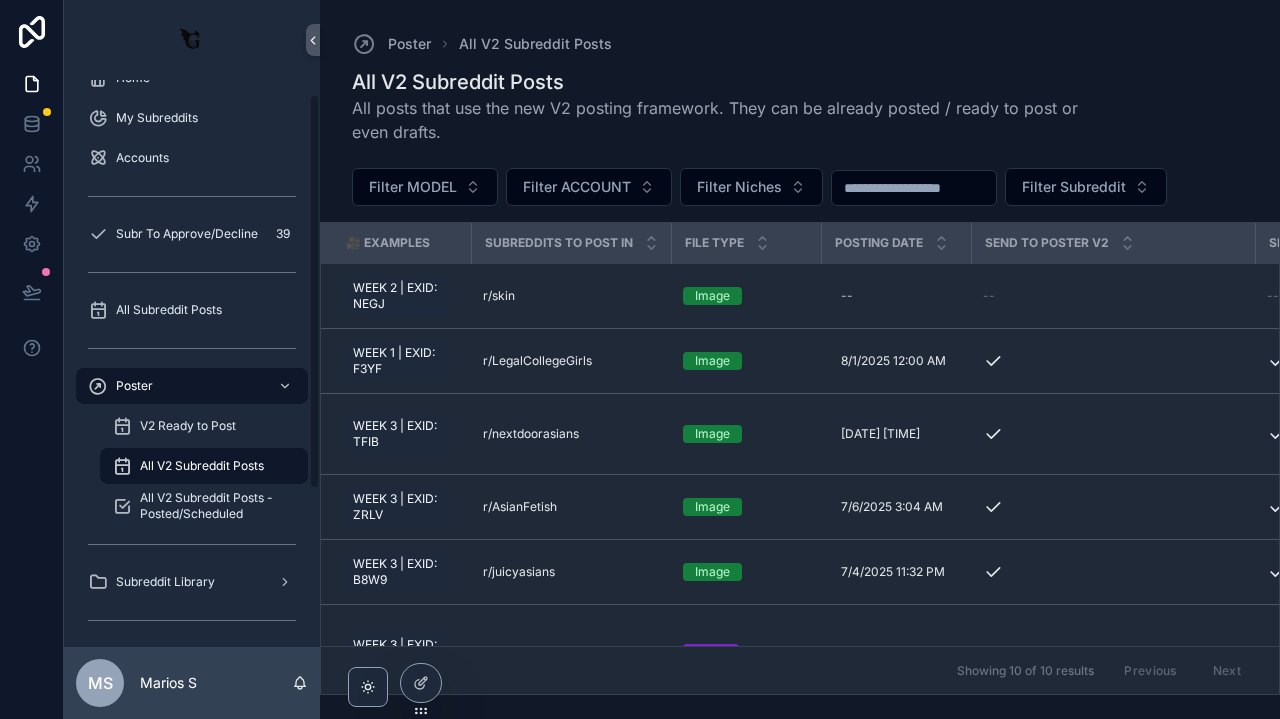 scroll, scrollTop: 36, scrollLeft: 0, axis: vertical 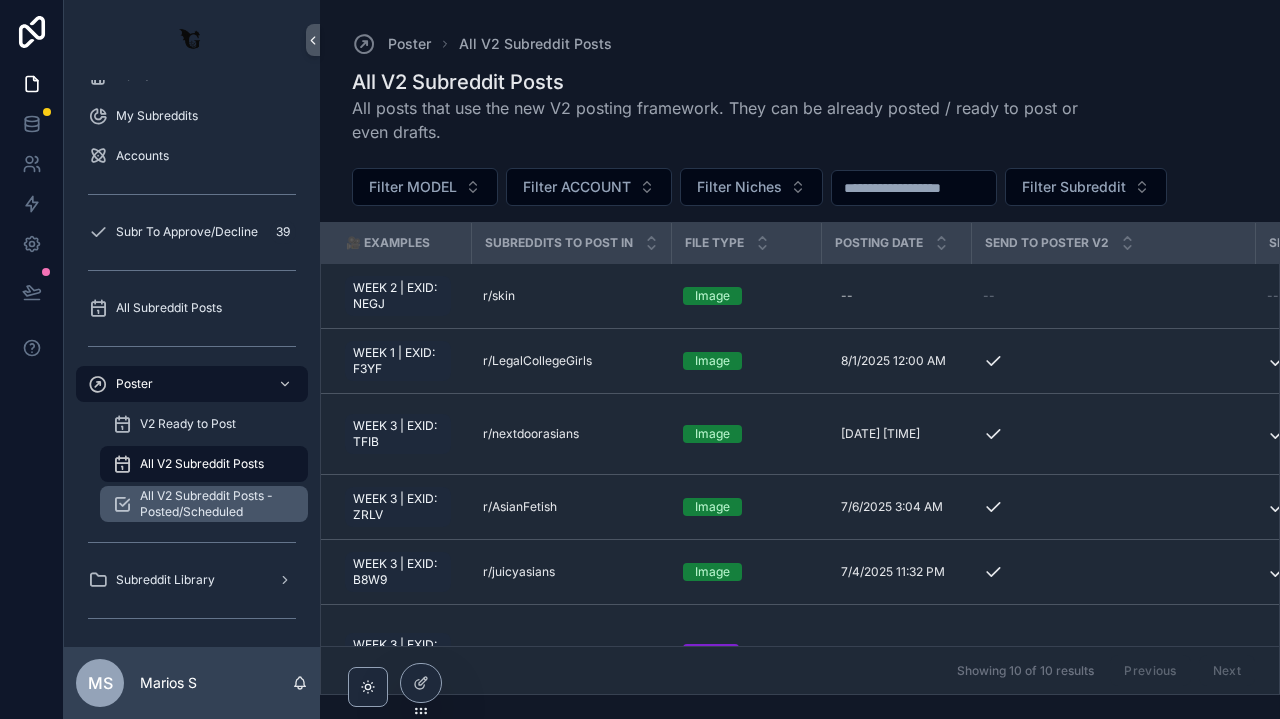 click on "All V2 Subreddit Posts - Posted/Scheduled" at bounding box center (214, 504) 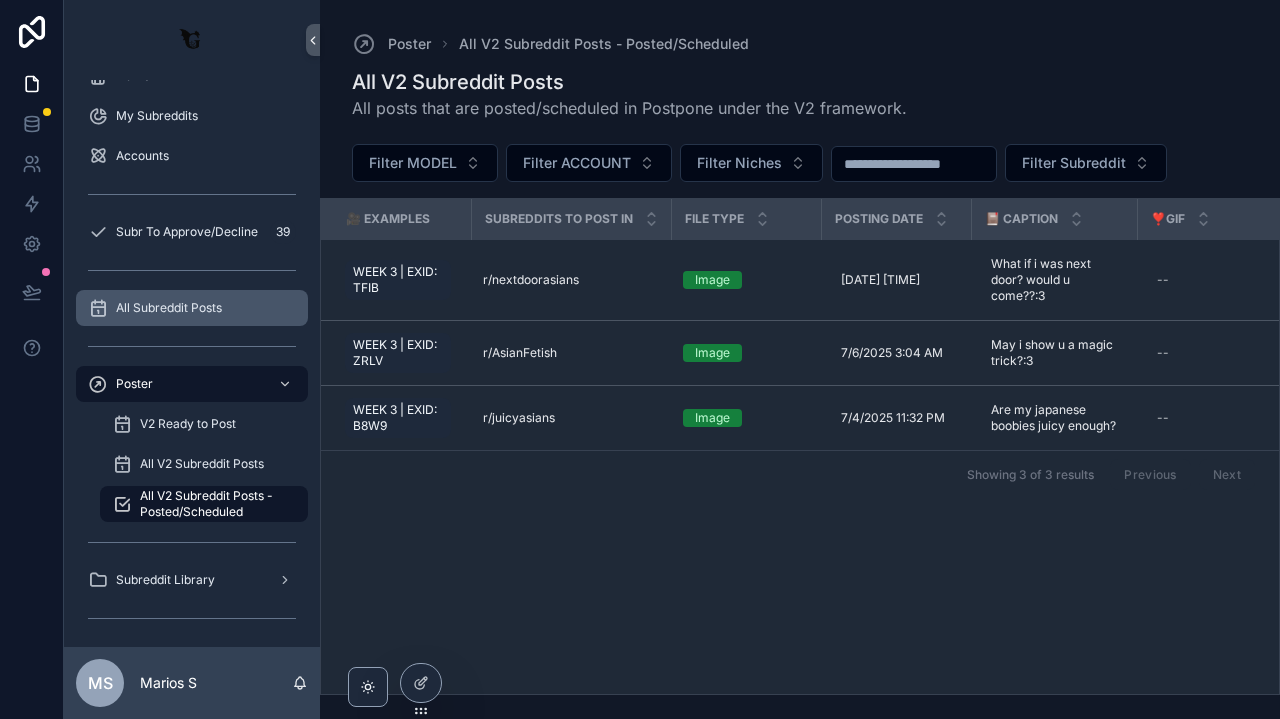 click on "All Subreddit Posts" at bounding box center [192, 308] 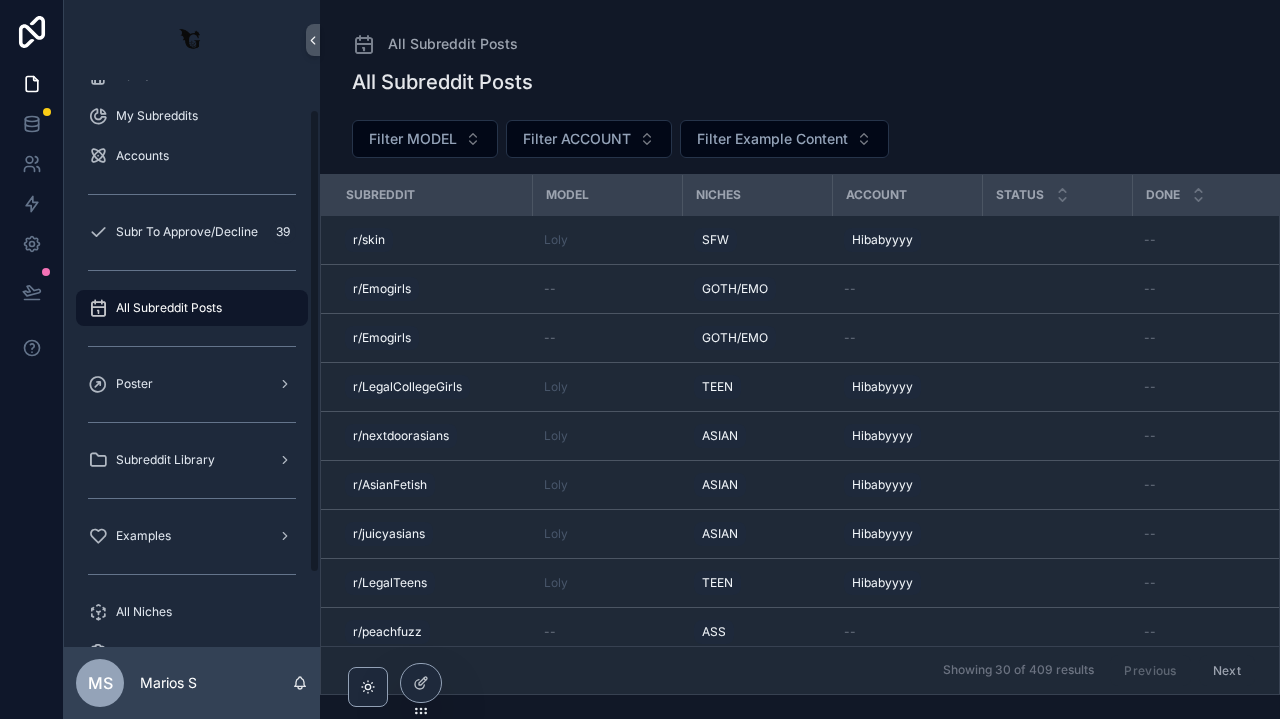 click on "Showing 30 of 409 results Previous Next" at bounding box center (800, 670) 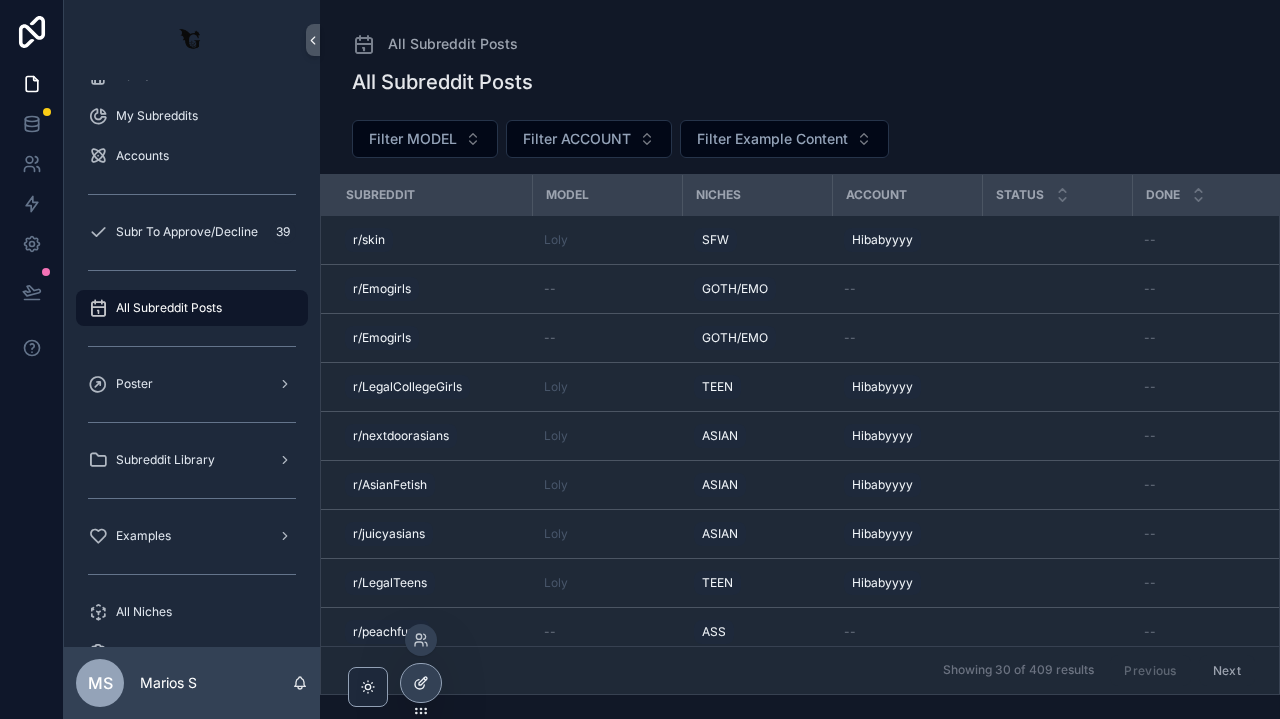 click 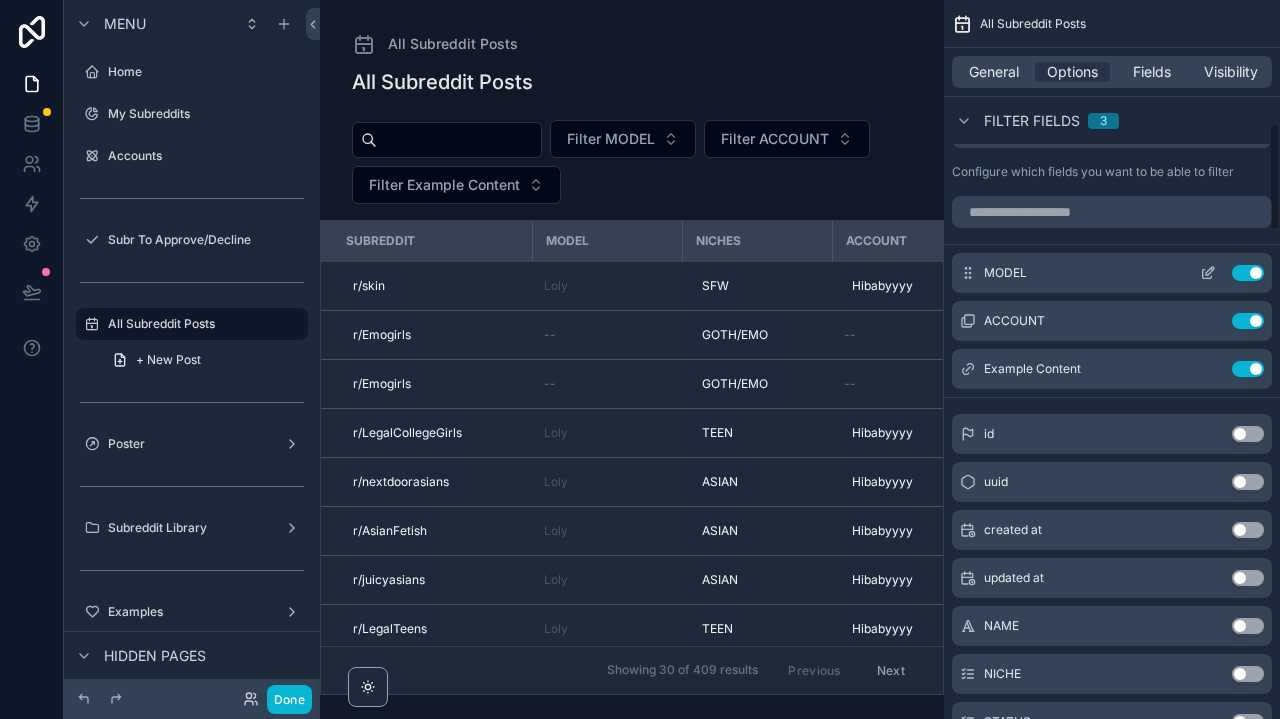 scroll, scrollTop: 820, scrollLeft: 0, axis: vertical 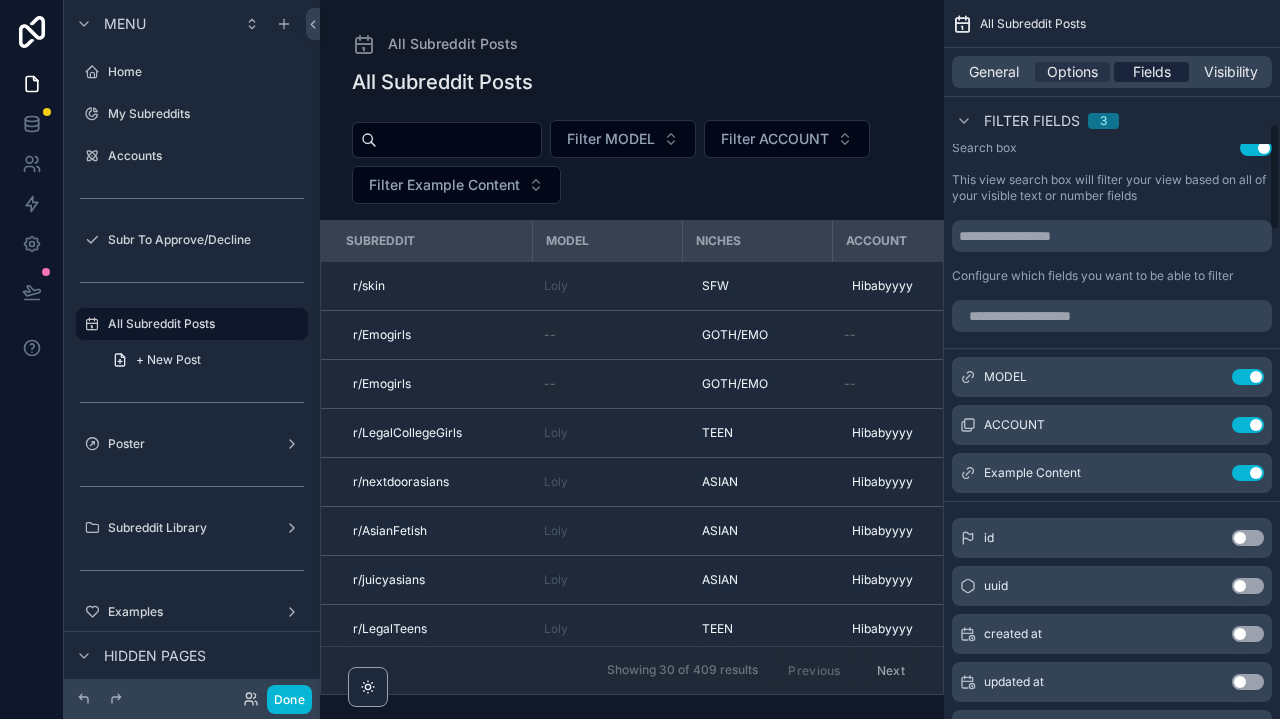click on "Fields" at bounding box center (1152, 72) 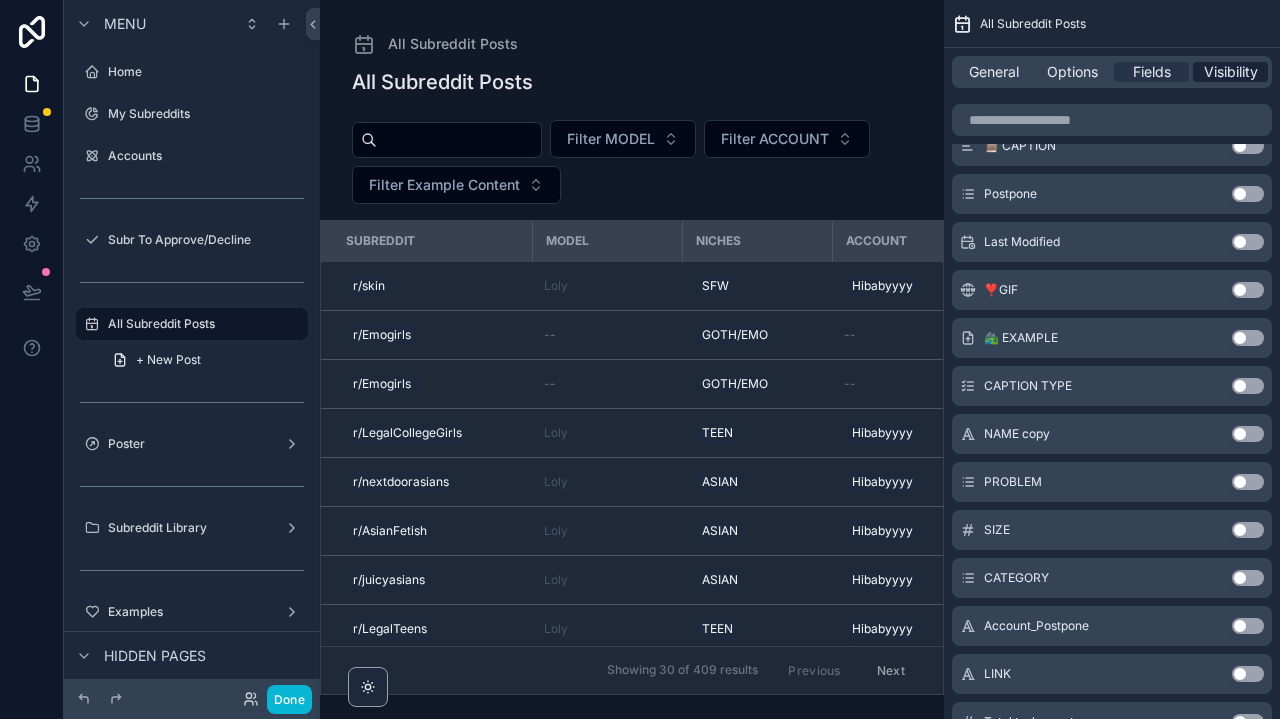 click on "Visibility" at bounding box center [1231, 72] 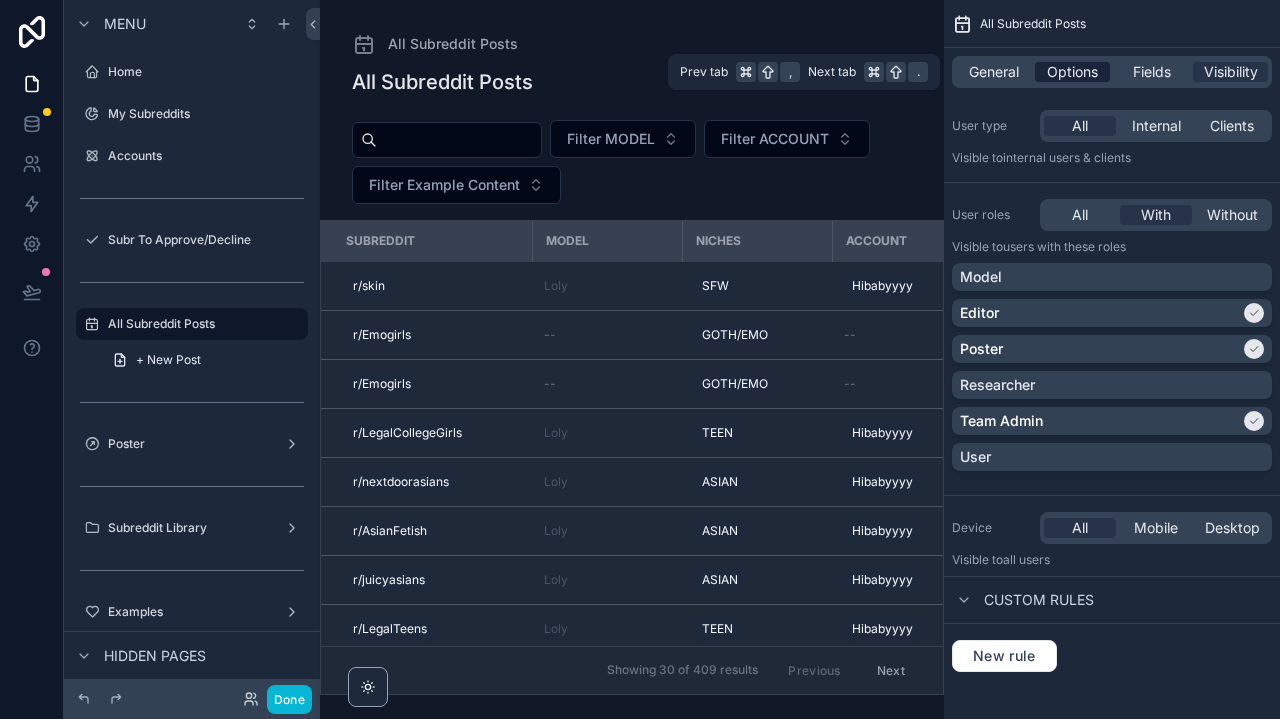 scroll, scrollTop: 0, scrollLeft: 0, axis: both 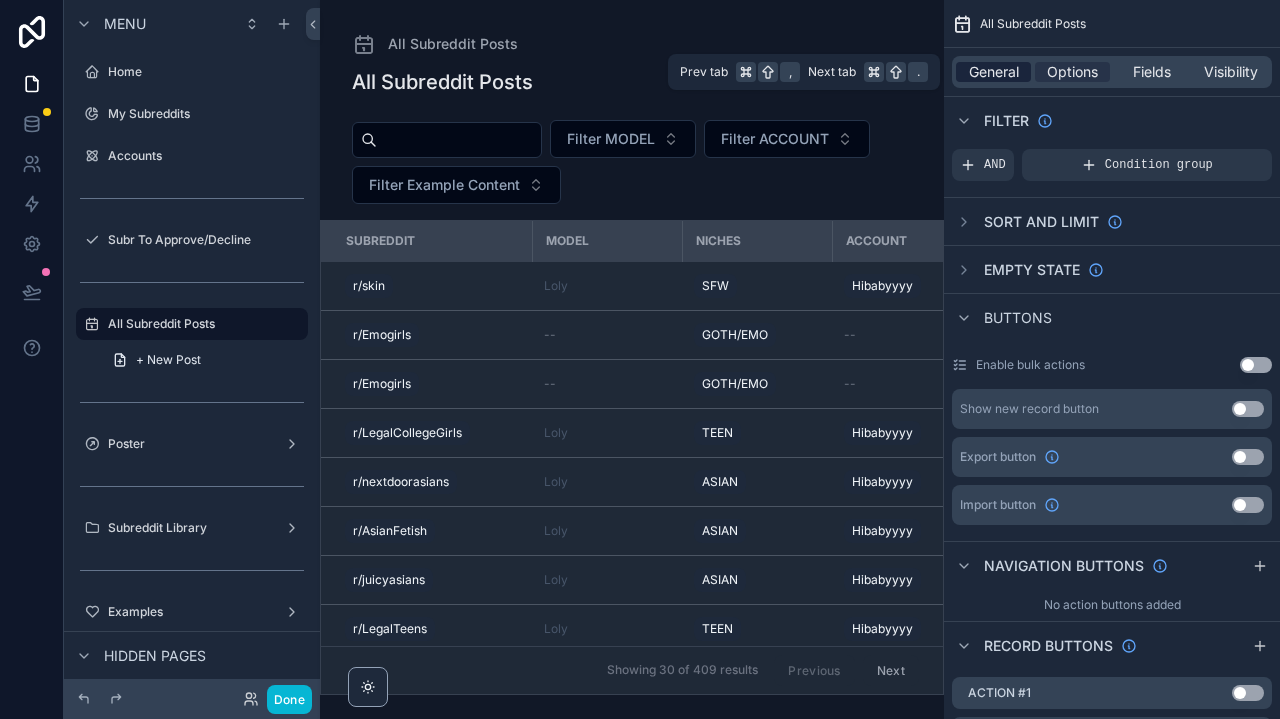 click on "General" at bounding box center [994, 72] 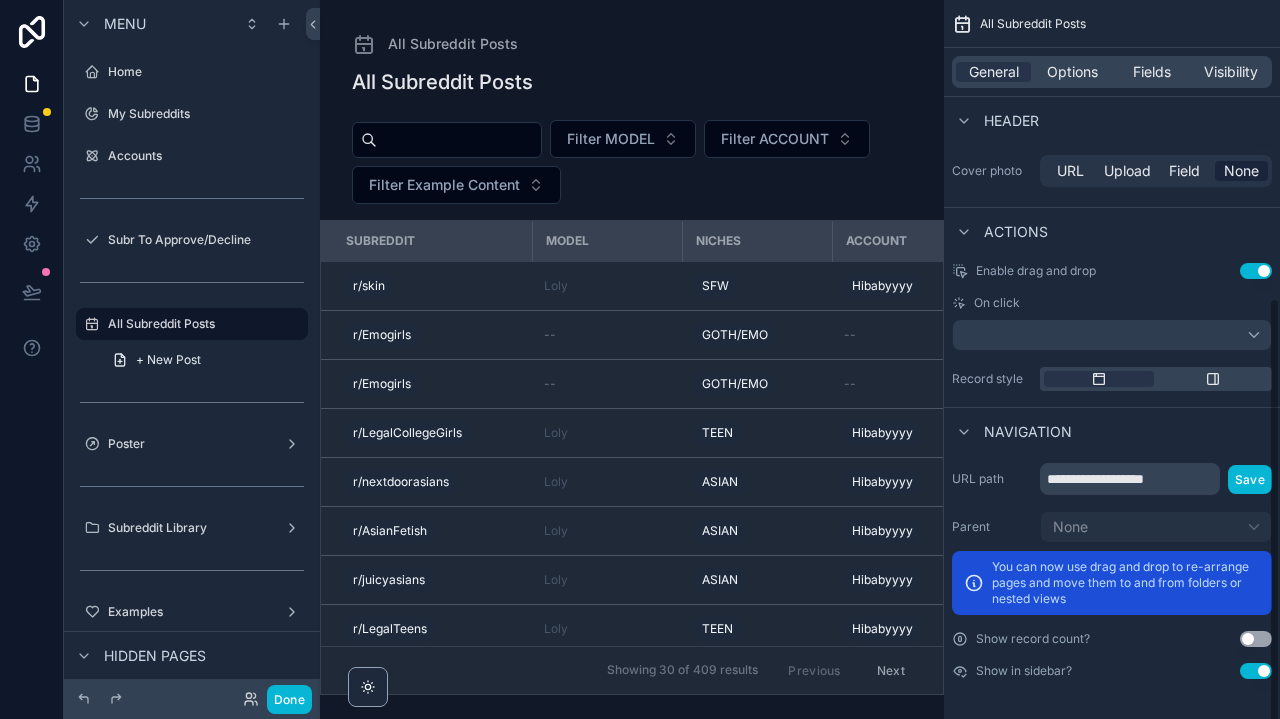 scroll, scrollTop: 457, scrollLeft: 0, axis: vertical 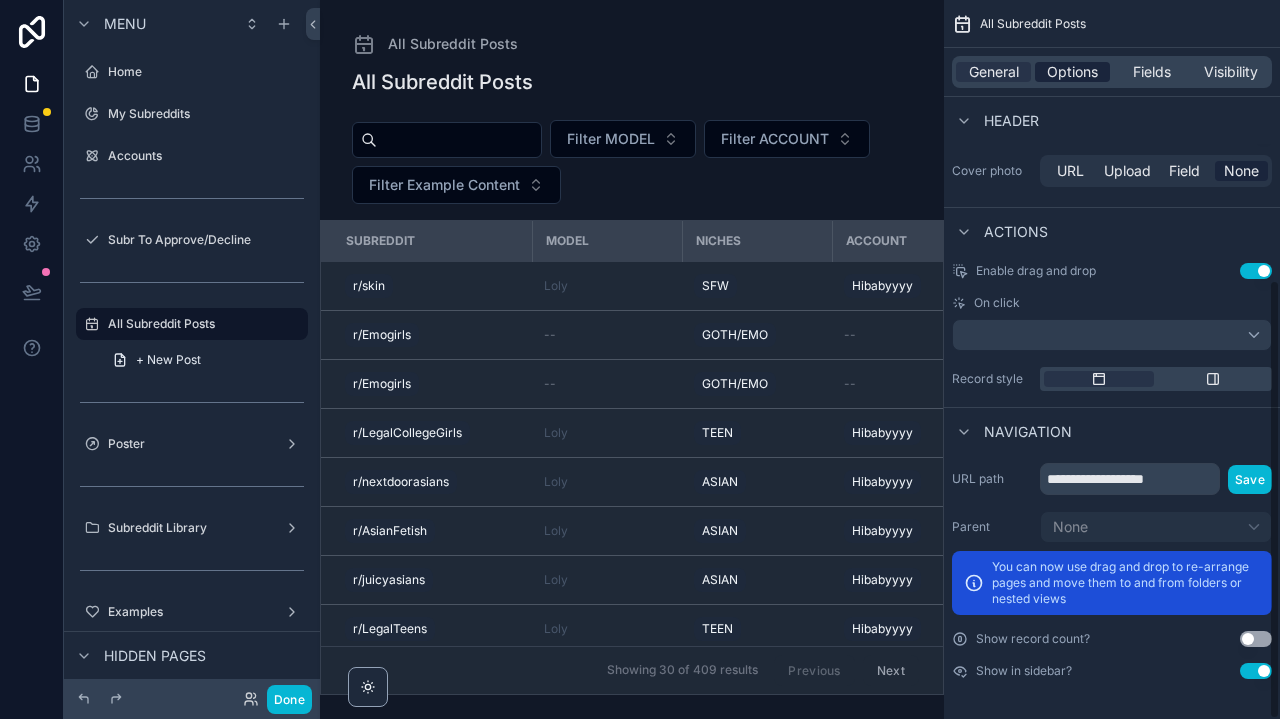 click on "Options" at bounding box center (1072, 72) 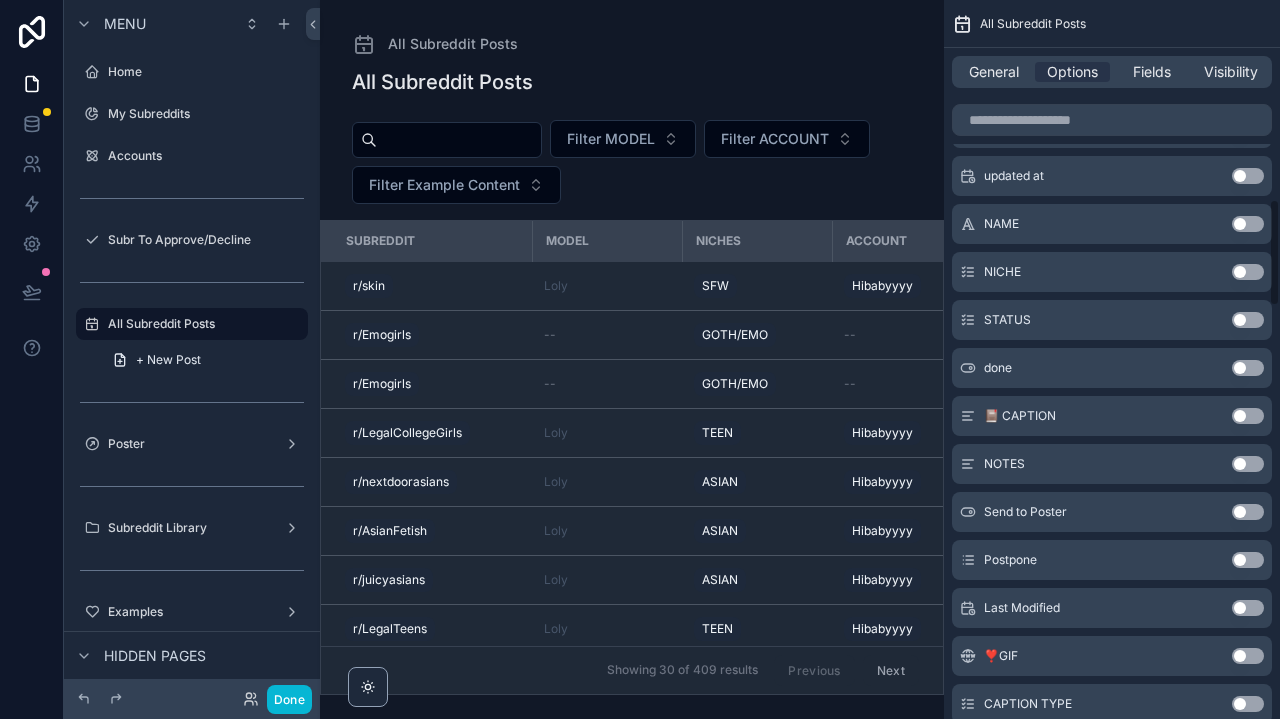 scroll, scrollTop: 584, scrollLeft: 0, axis: vertical 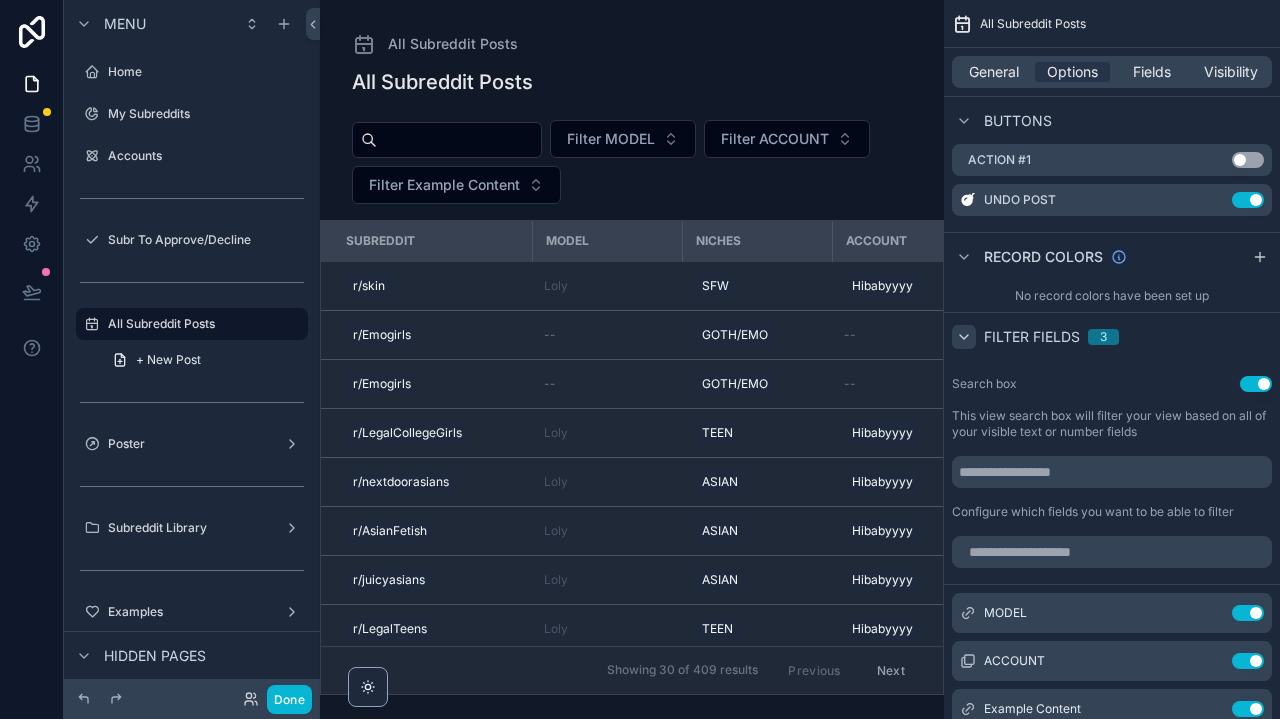 click at bounding box center (964, 337) 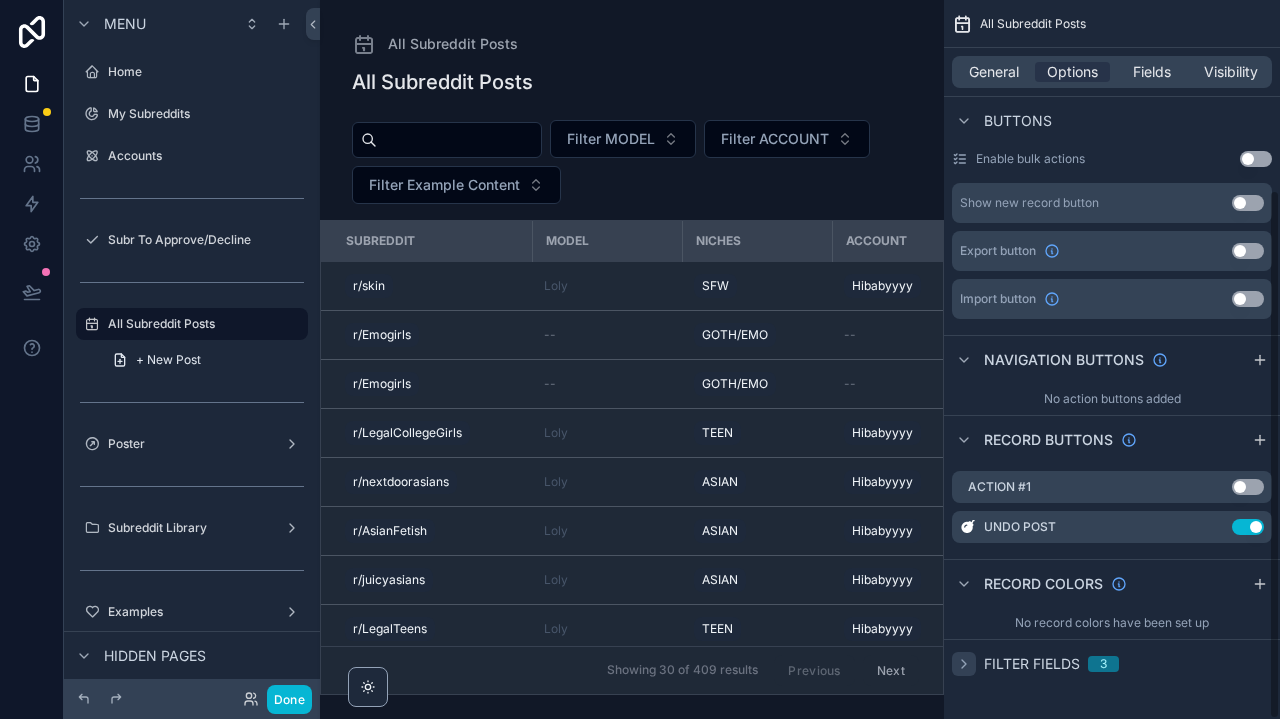 scroll, scrollTop: 257, scrollLeft: 0, axis: vertical 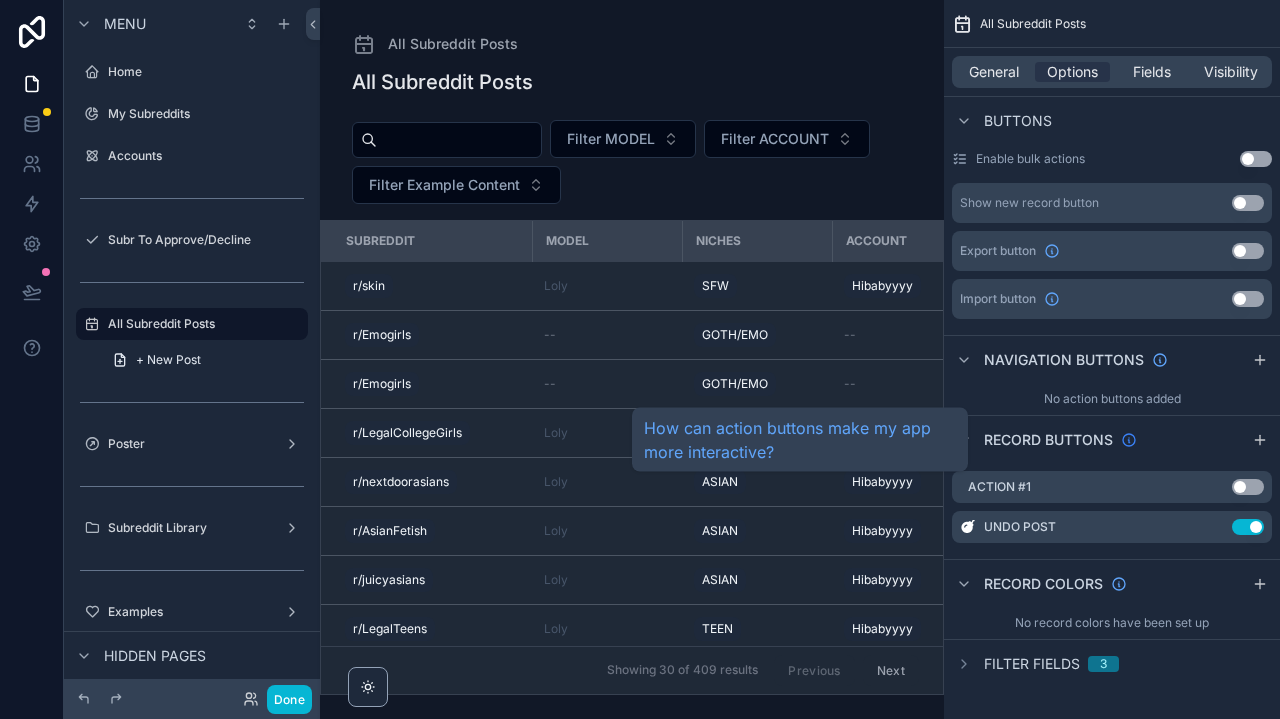 click 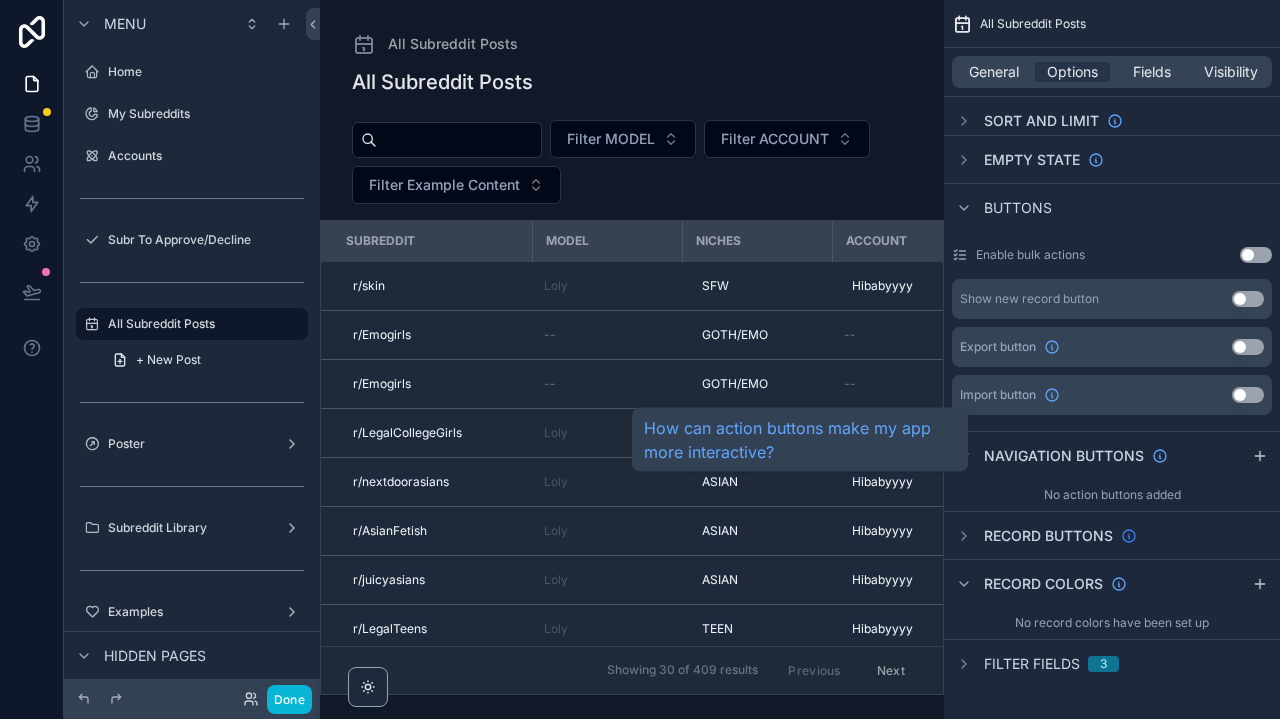 scroll, scrollTop: 161, scrollLeft: 0, axis: vertical 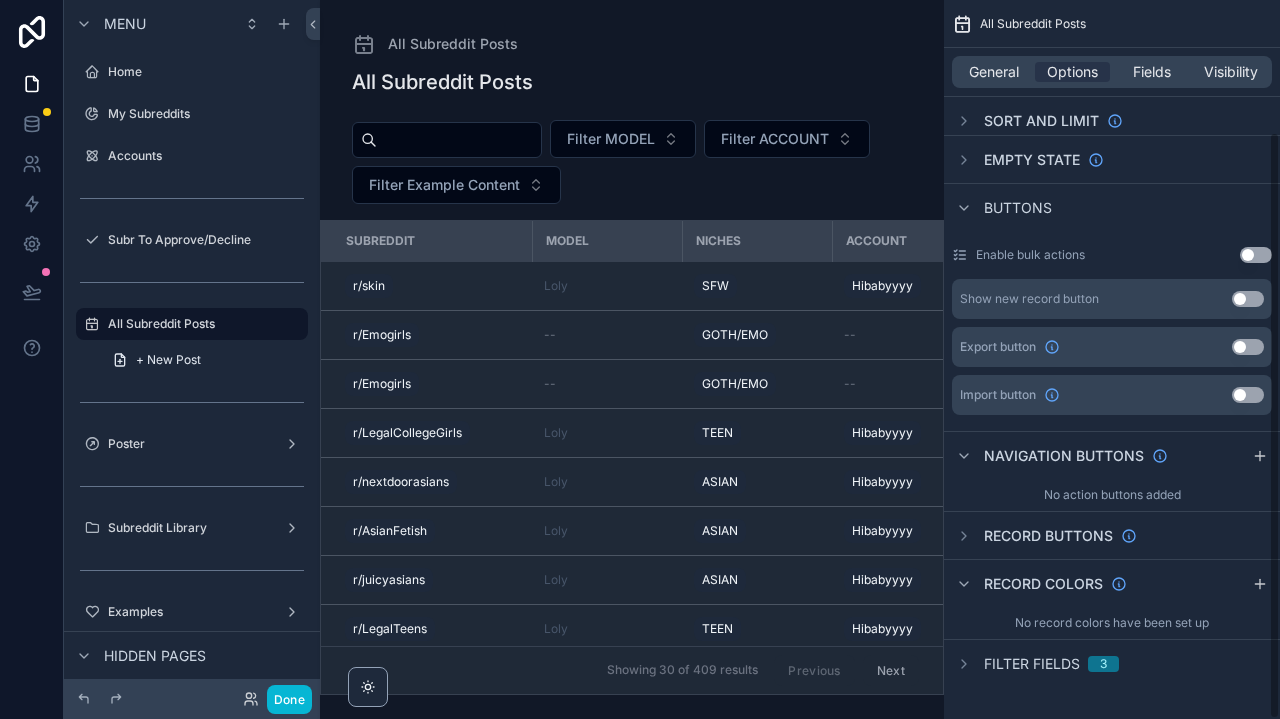 click on "Enable bulk actions Use setting Show new record button Use setting Export button Use setting Import button Use setting" at bounding box center [1112, 327] 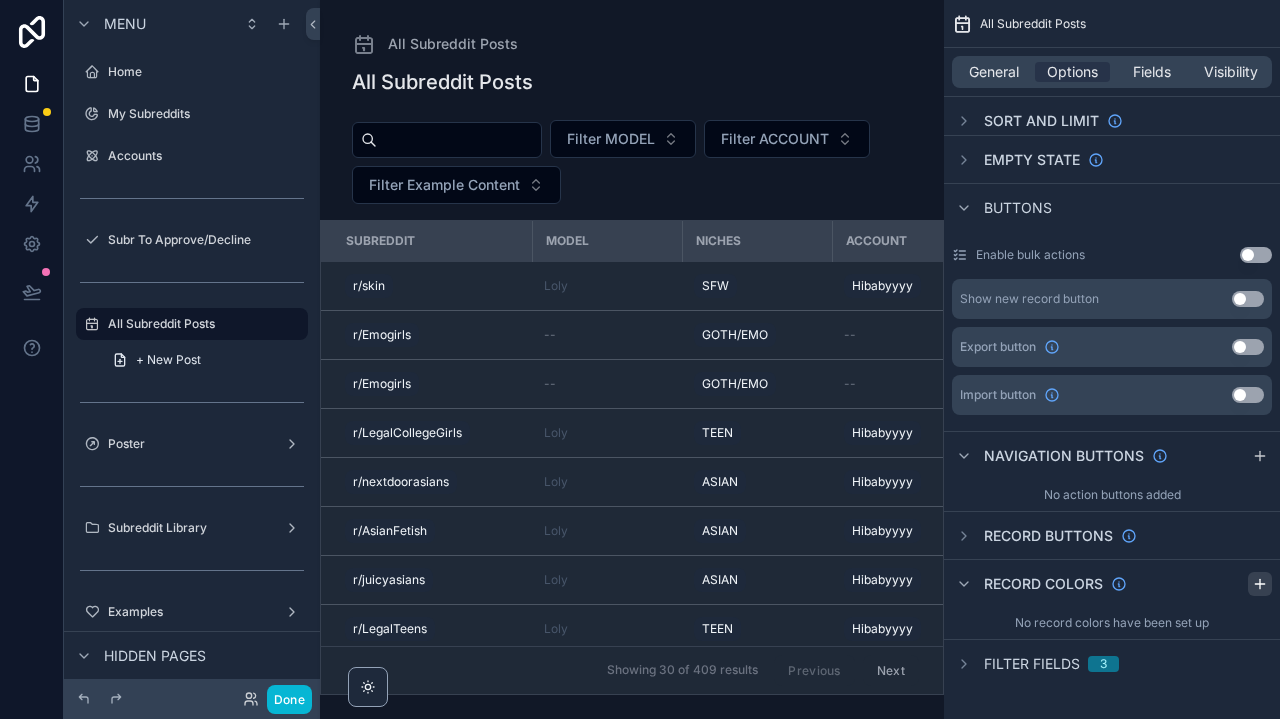 click 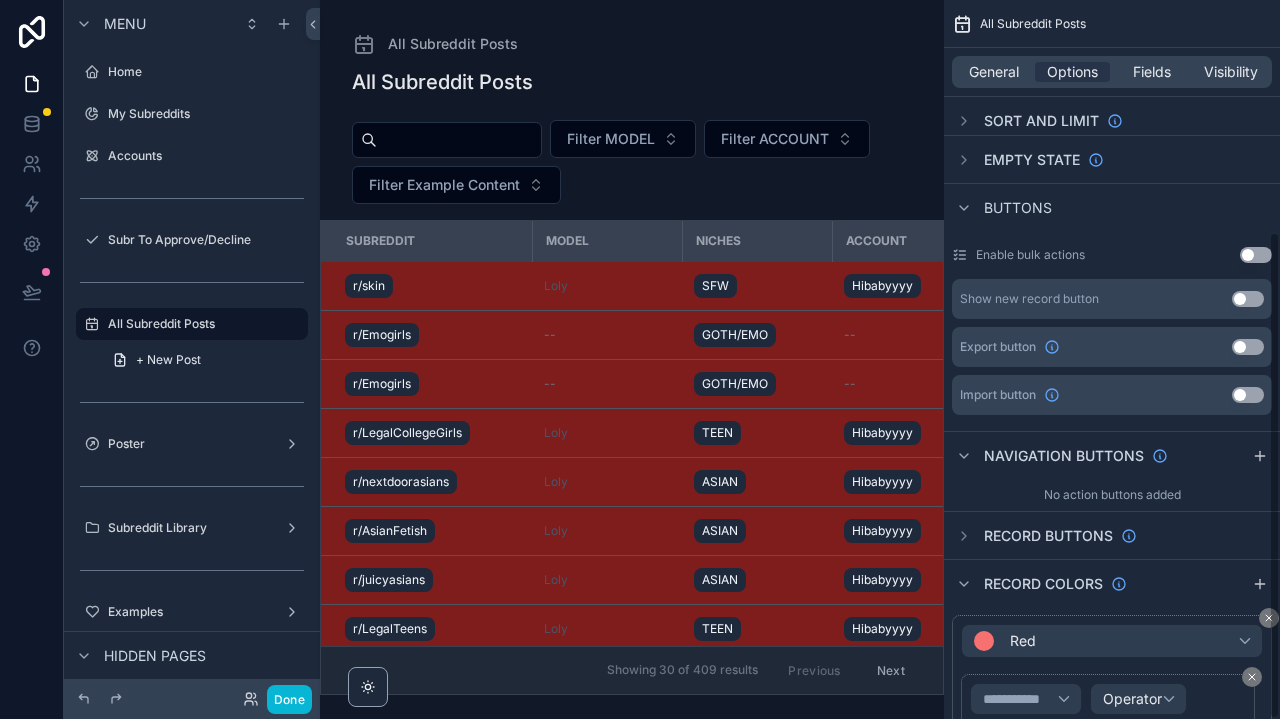 scroll, scrollTop: 341, scrollLeft: 0, axis: vertical 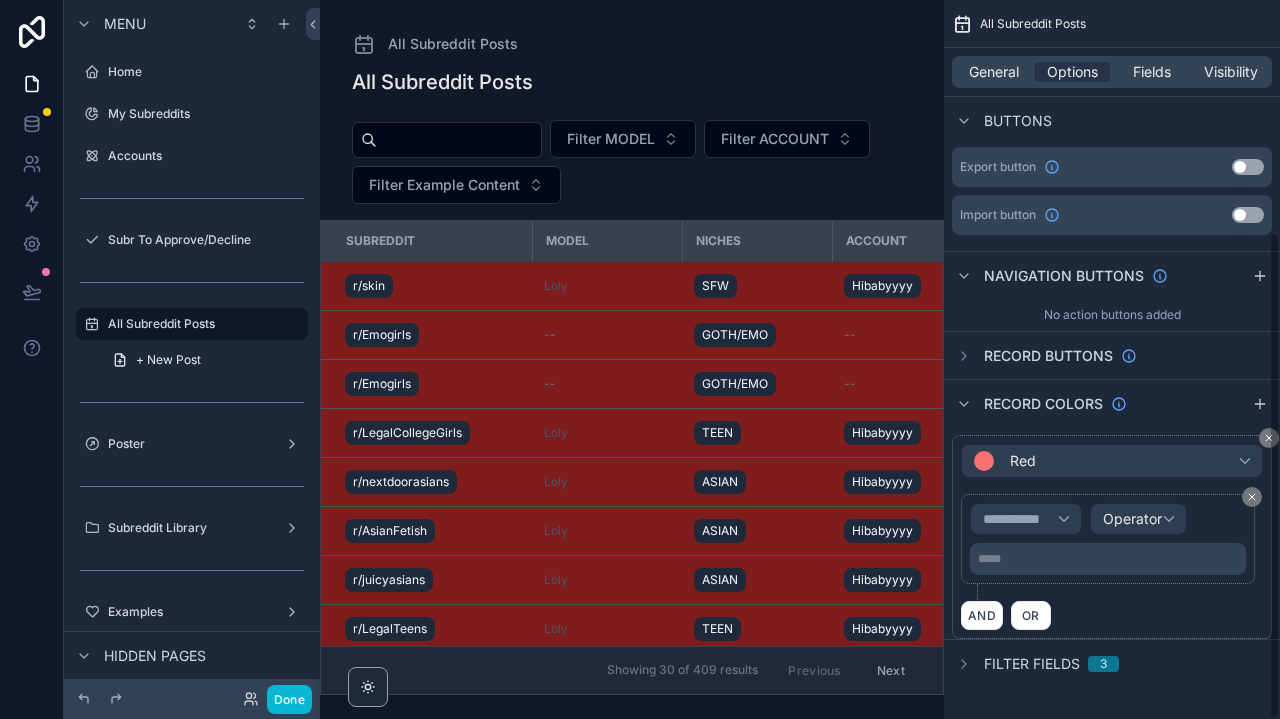 click on "**********" at bounding box center (1112, 537) 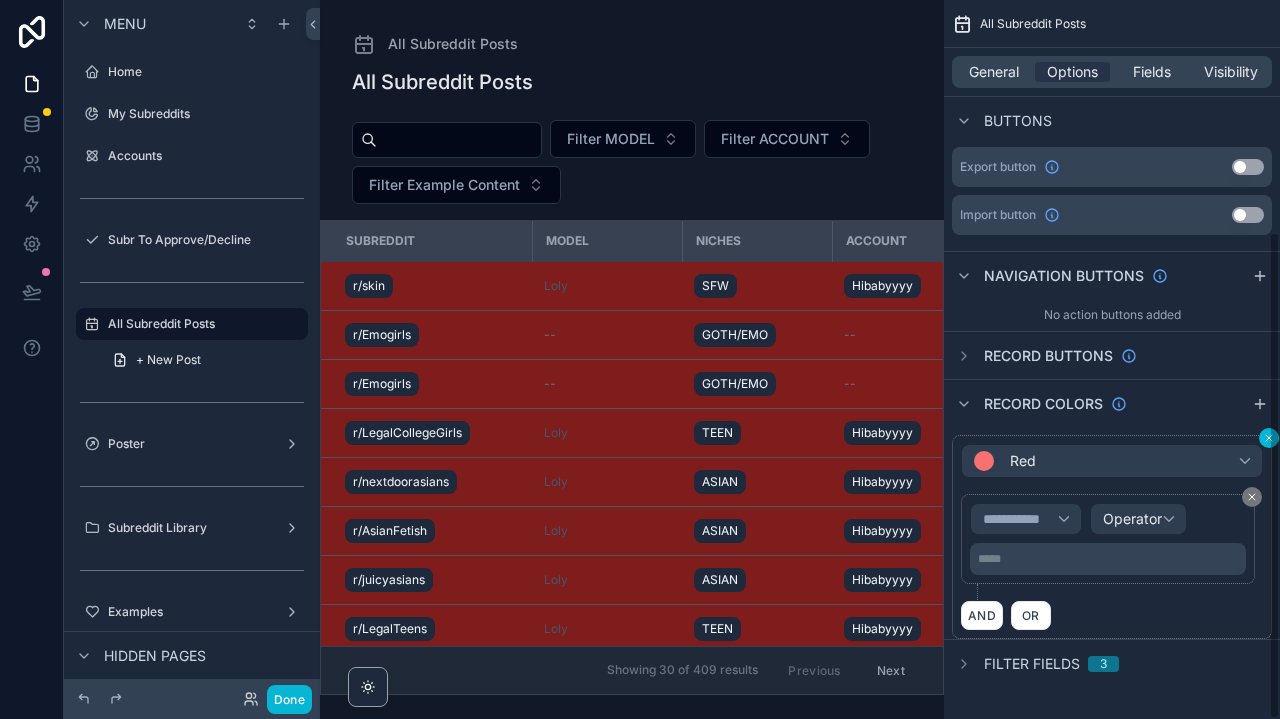 click 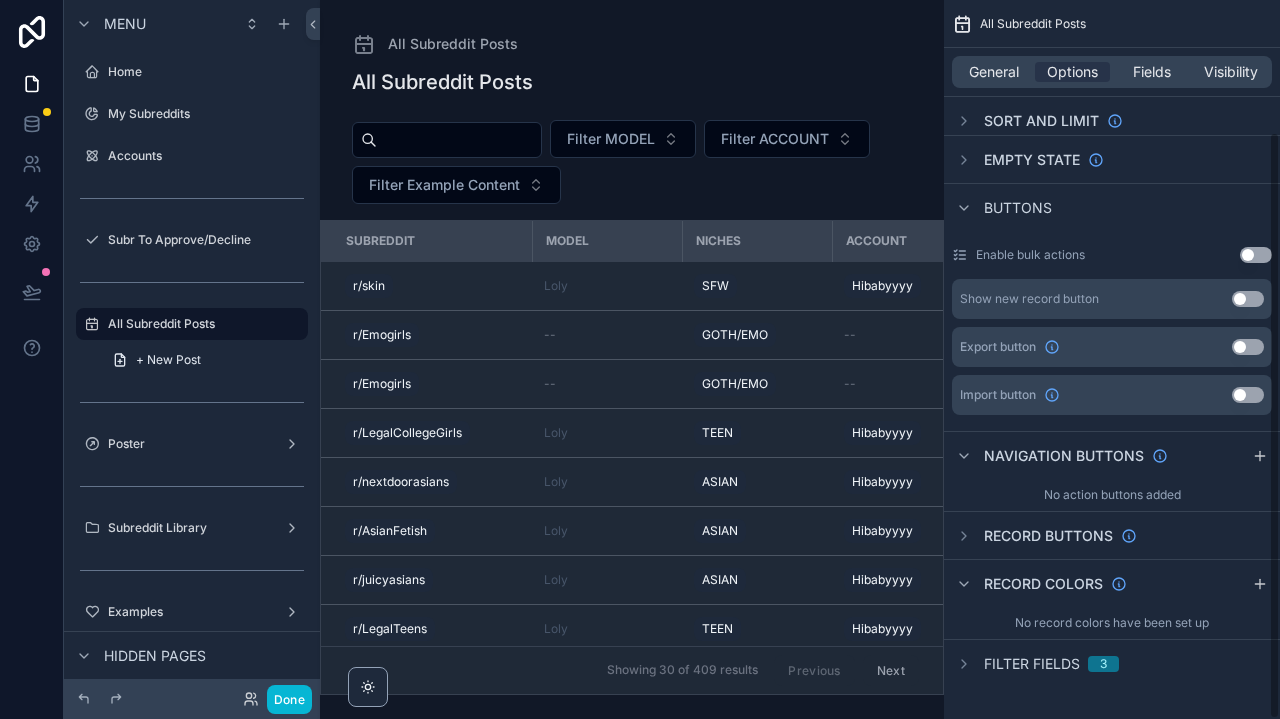 scroll, scrollTop: 161, scrollLeft: 0, axis: vertical 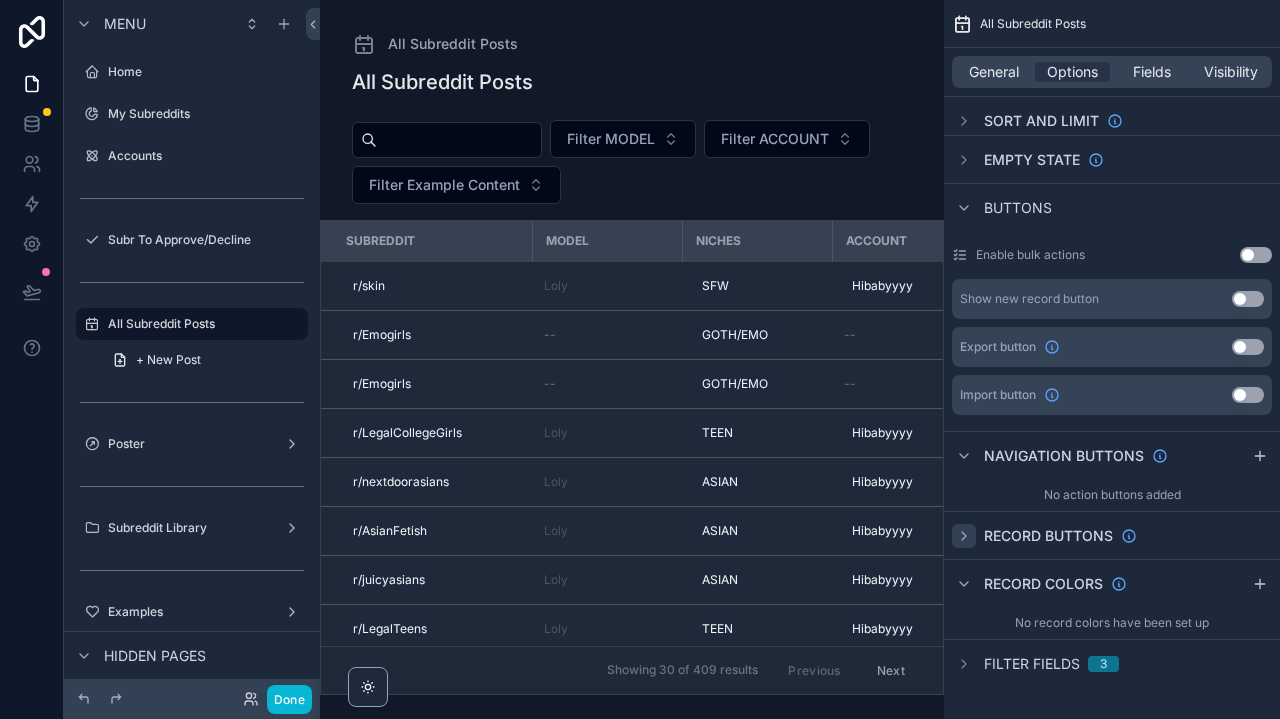 click at bounding box center (964, 536) 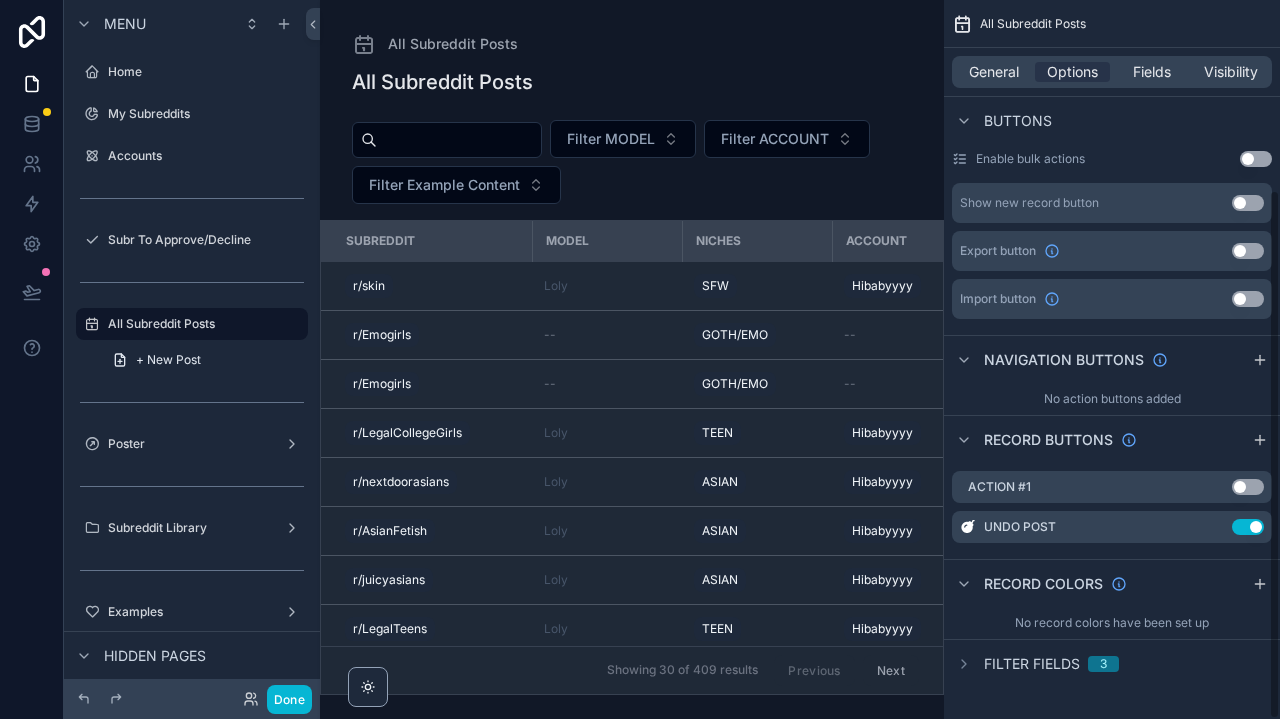 scroll, scrollTop: 257, scrollLeft: 0, axis: vertical 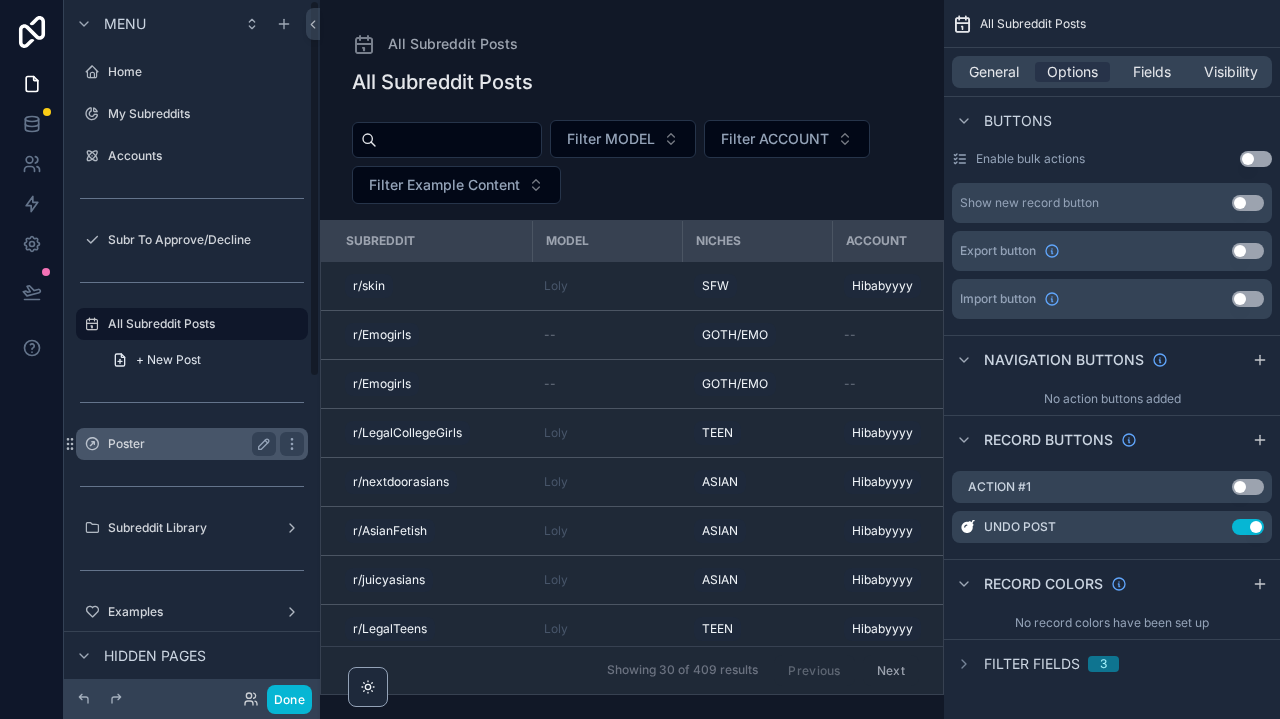 click on "Poster" at bounding box center [192, 444] 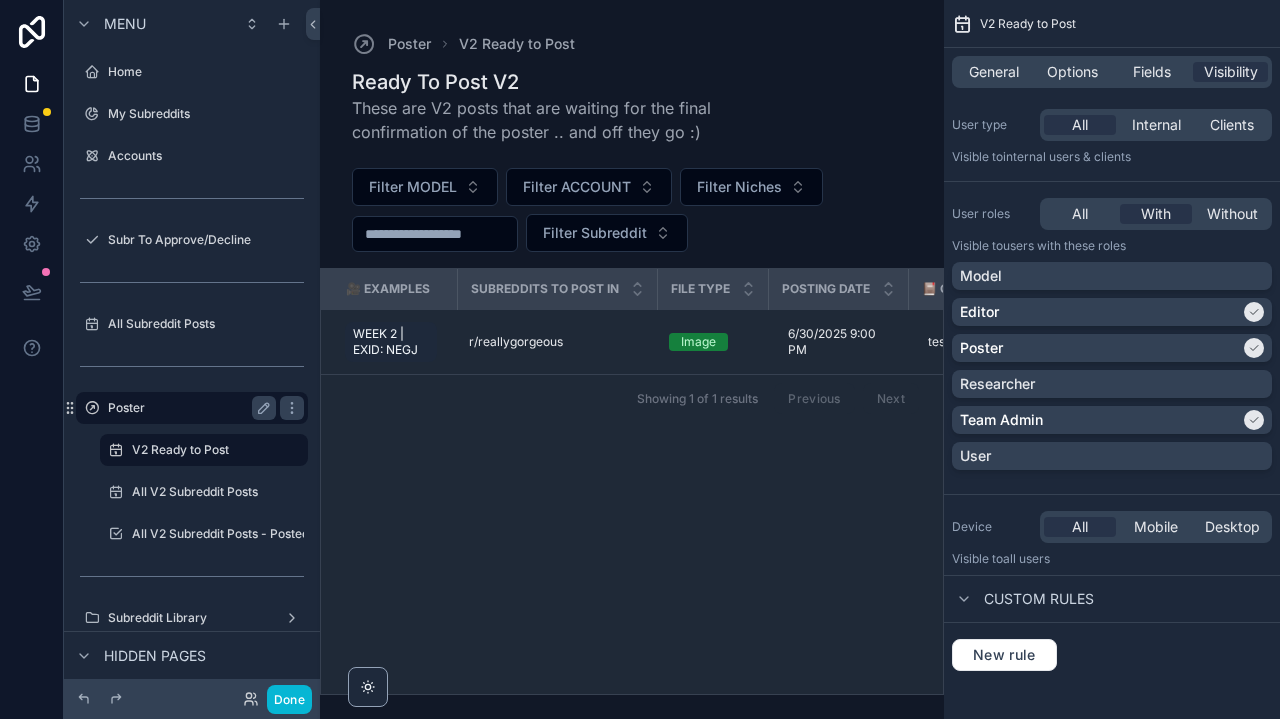 scroll, scrollTop: 0, scrollLeft: 0, axis: both 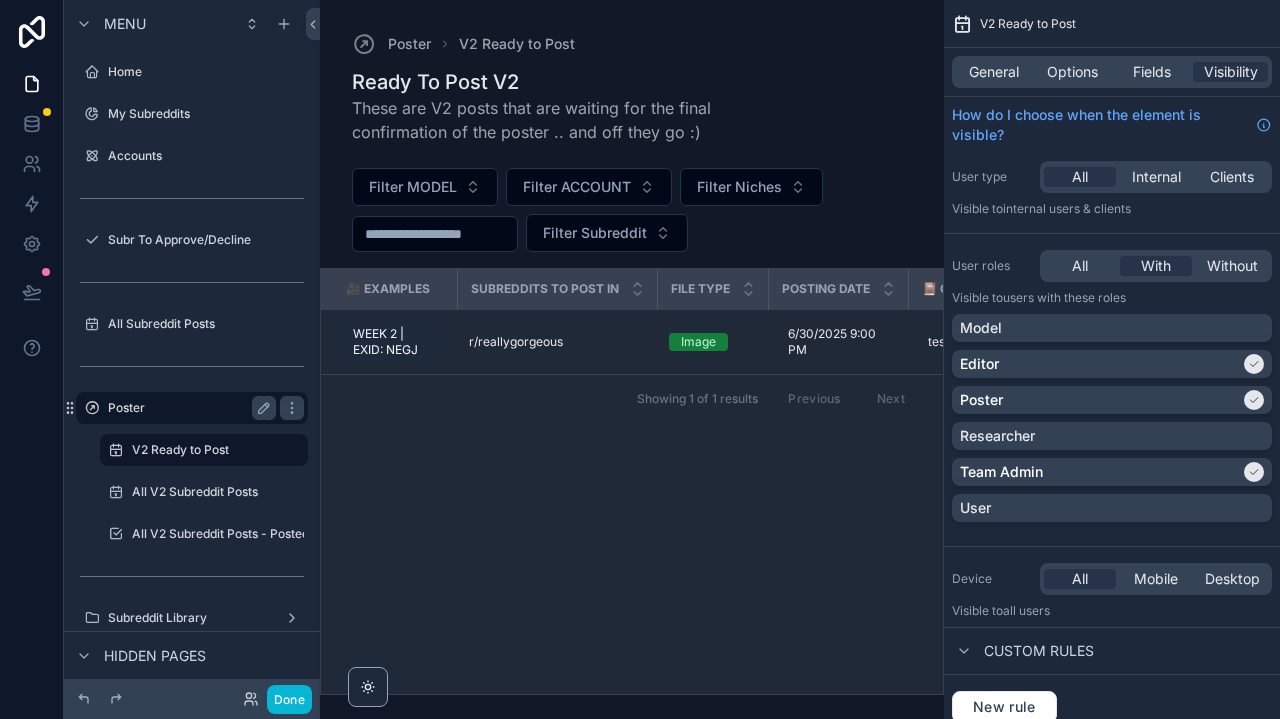 click on "V2 Ready to Post" at bounding box center [214, 450] 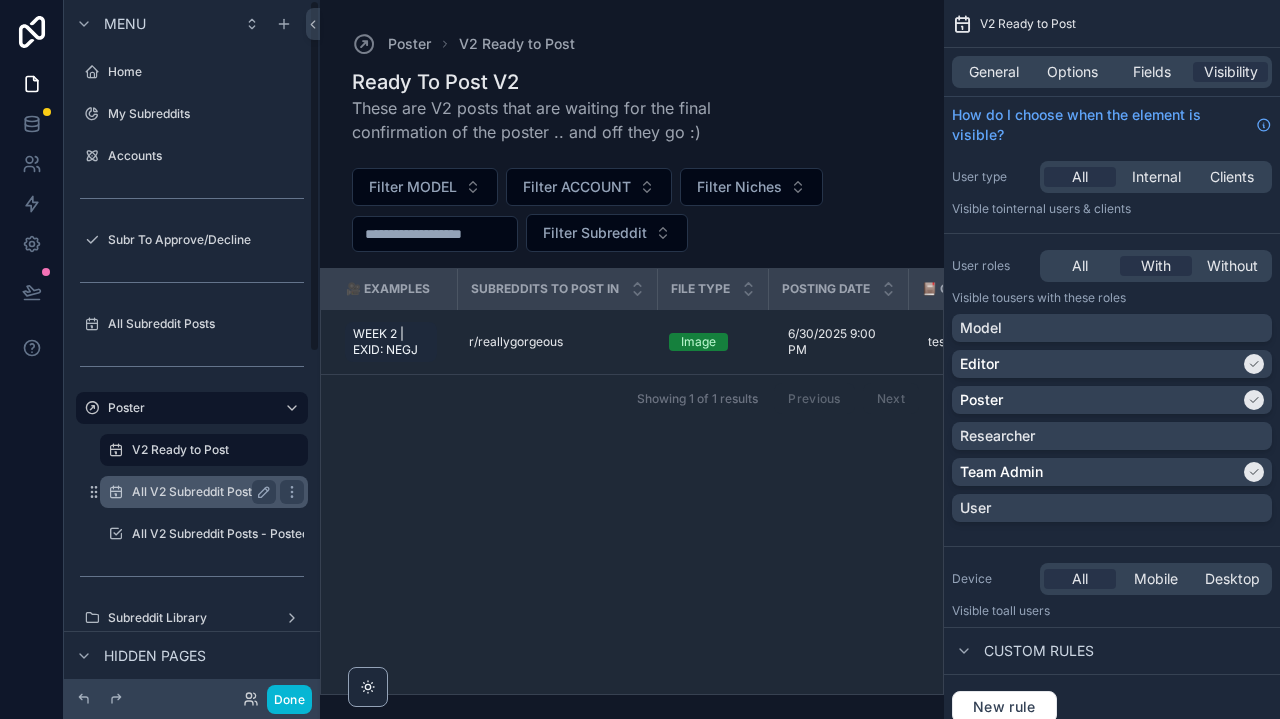 click on "All V2 Subreddit Posts" at bounding box center (204, 492) 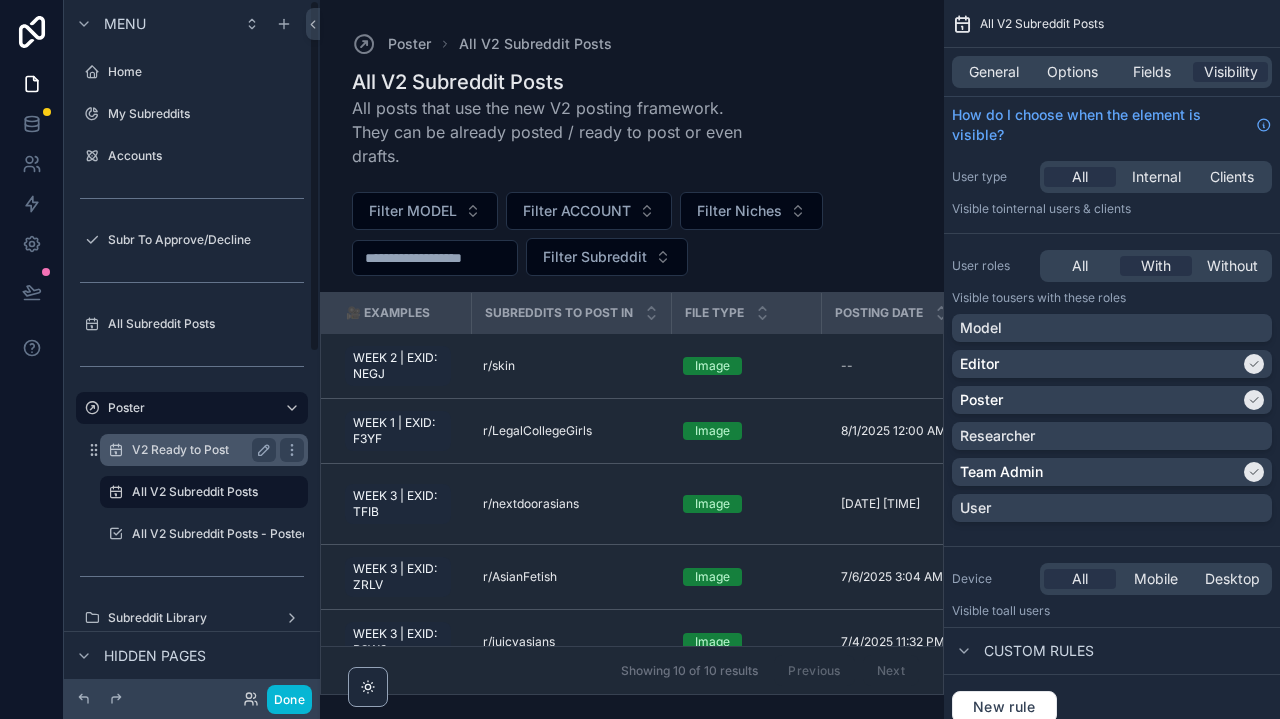 click on "V2 Ready to Post" at bounding box center (200, 450) 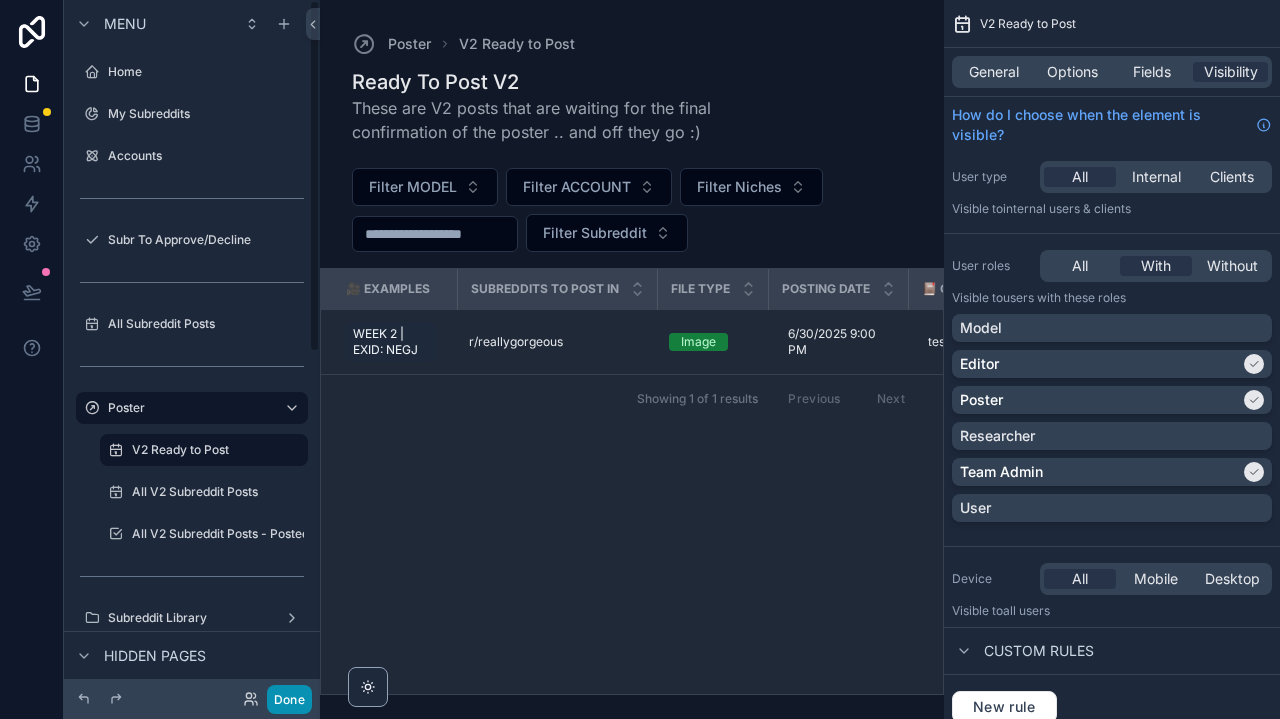 click on "Done" at bounding box center [289, 699] 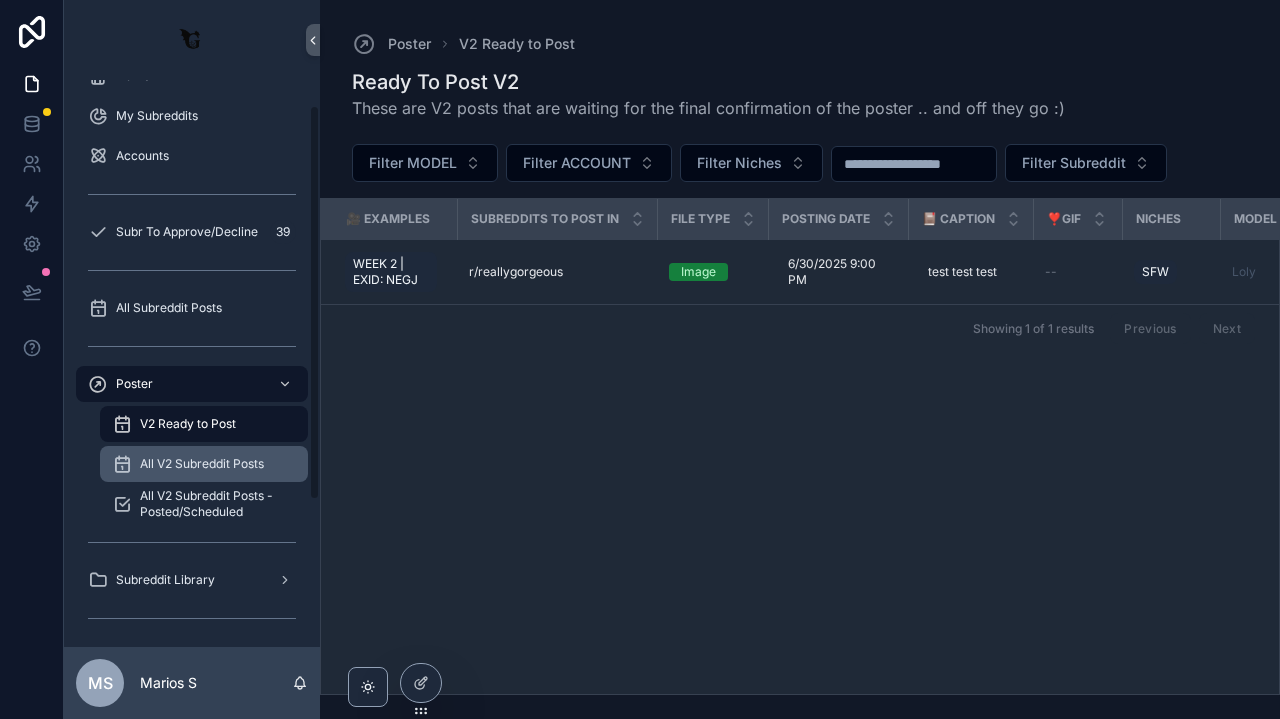 click on "All V2 Subreddit Posts" at bounding box center [202, 464] 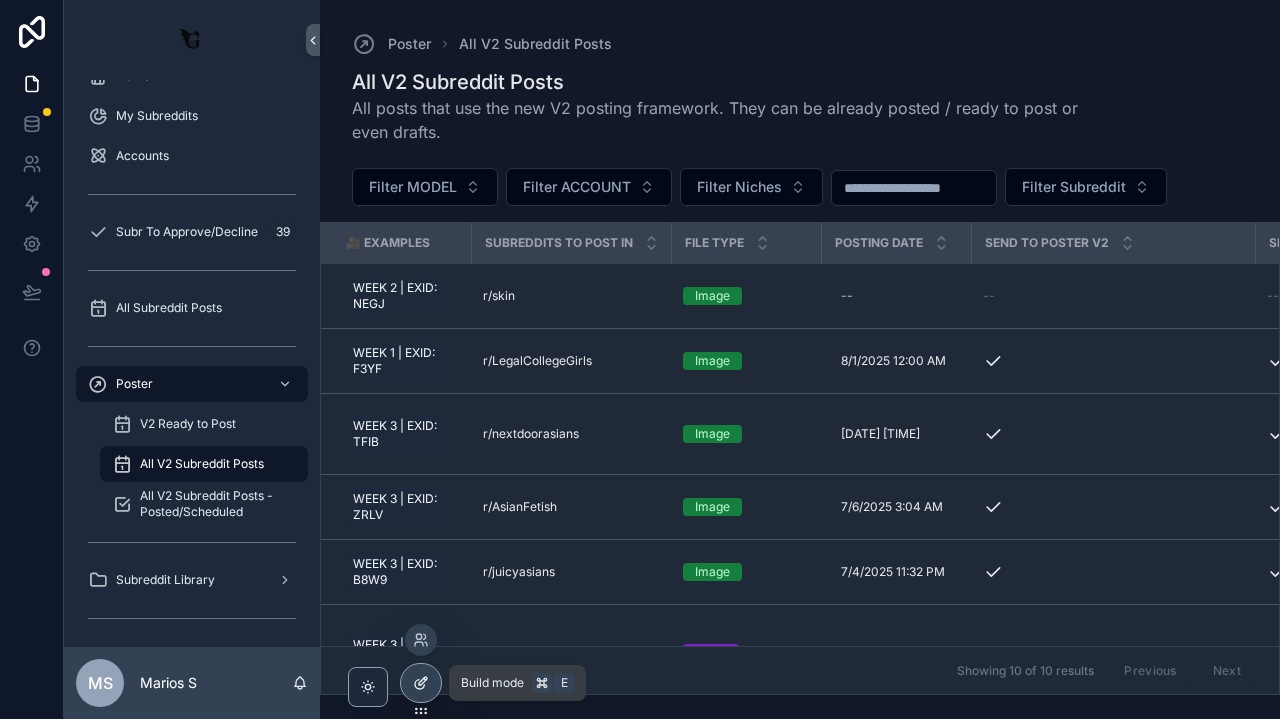 click at bounding box center (421, 683) 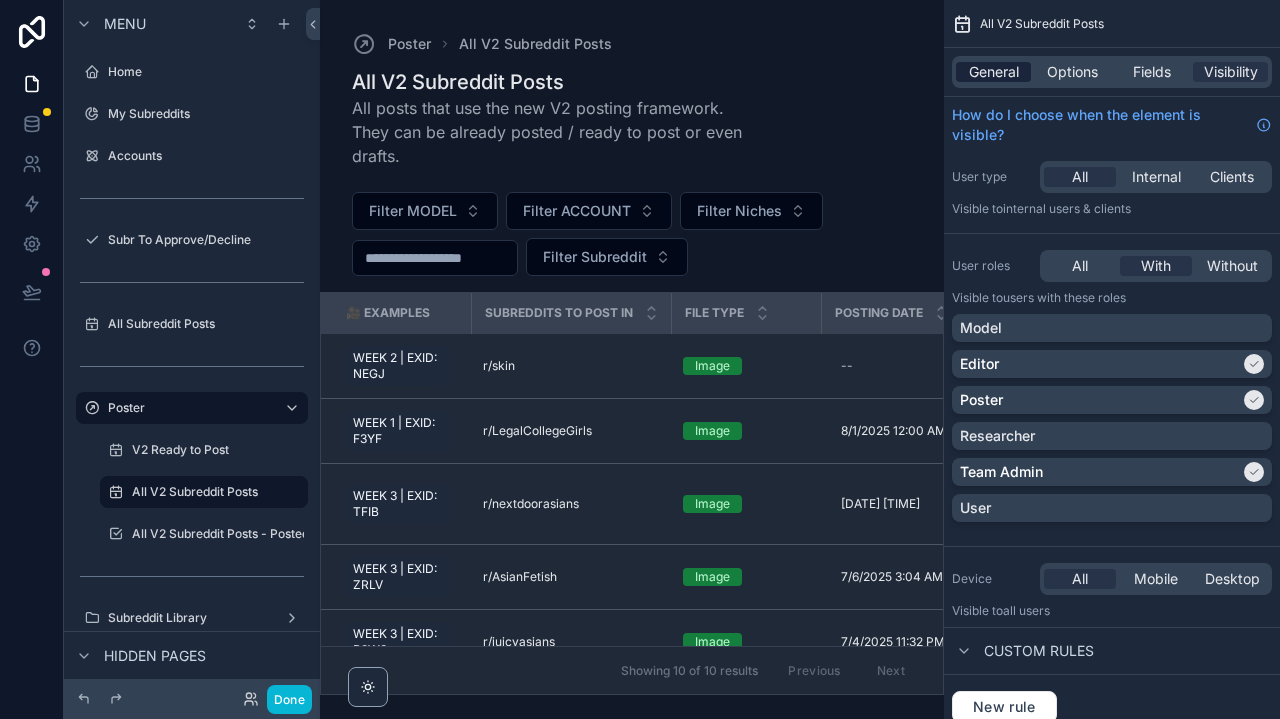 click on "General" at bounding box center [994, 72] 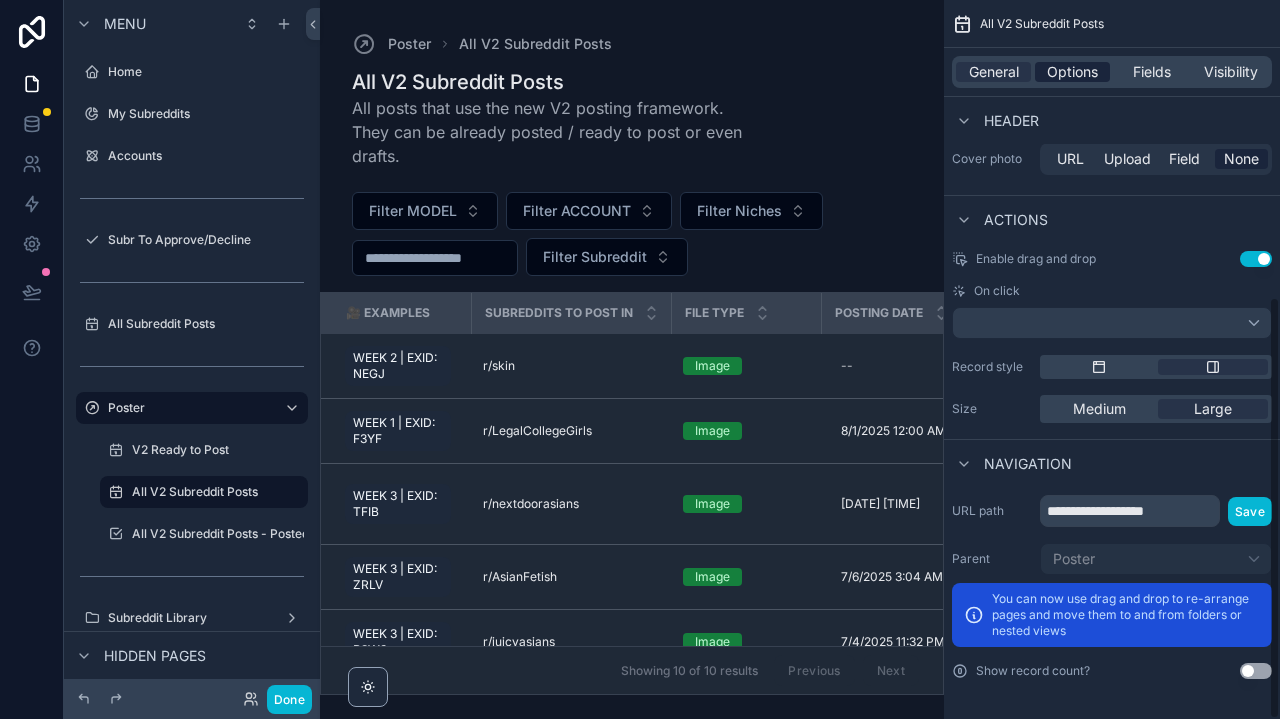 click on "Options" at bounding box center (1072, 72) 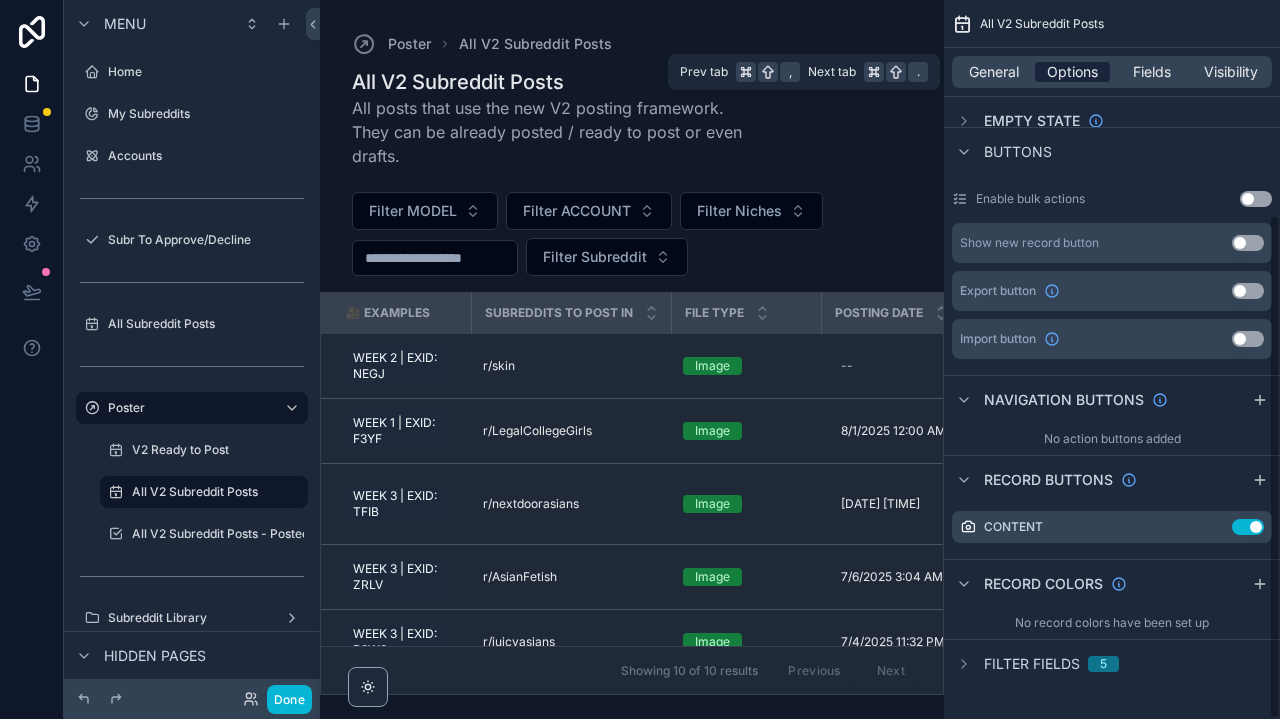 scroll, scrollTop: 305, scrollLeft: 0, axis: vertical 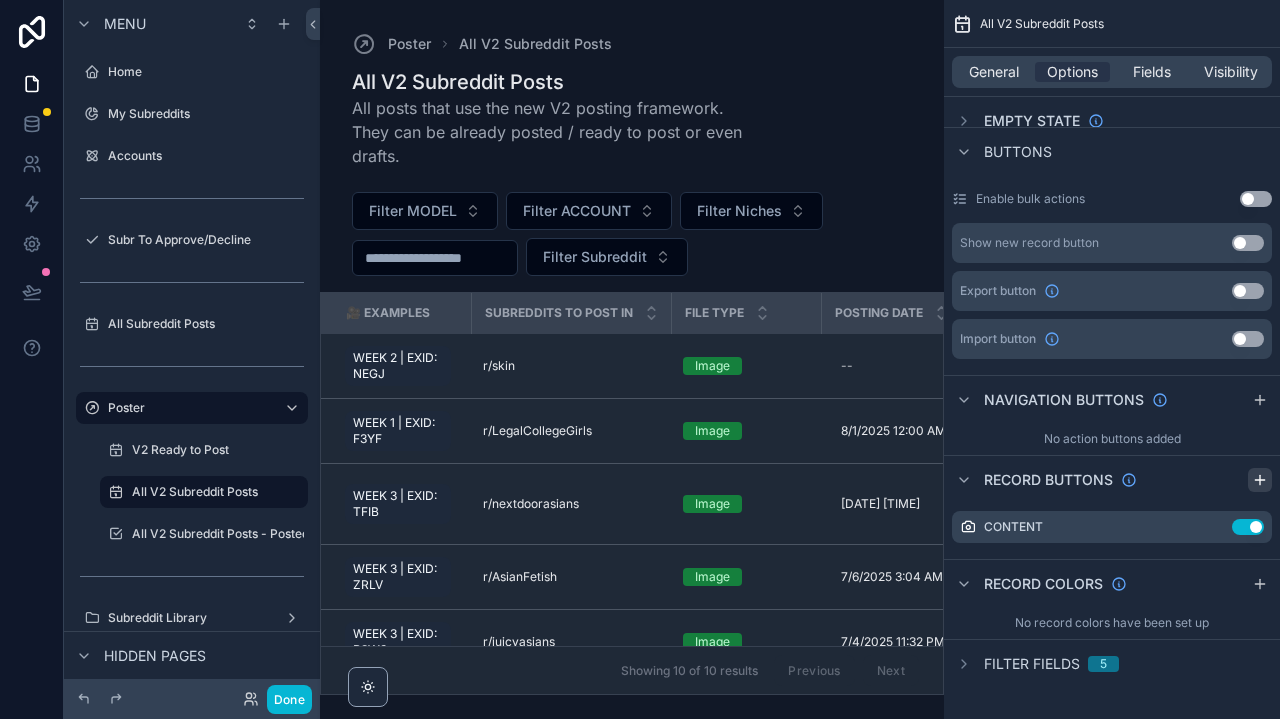 click 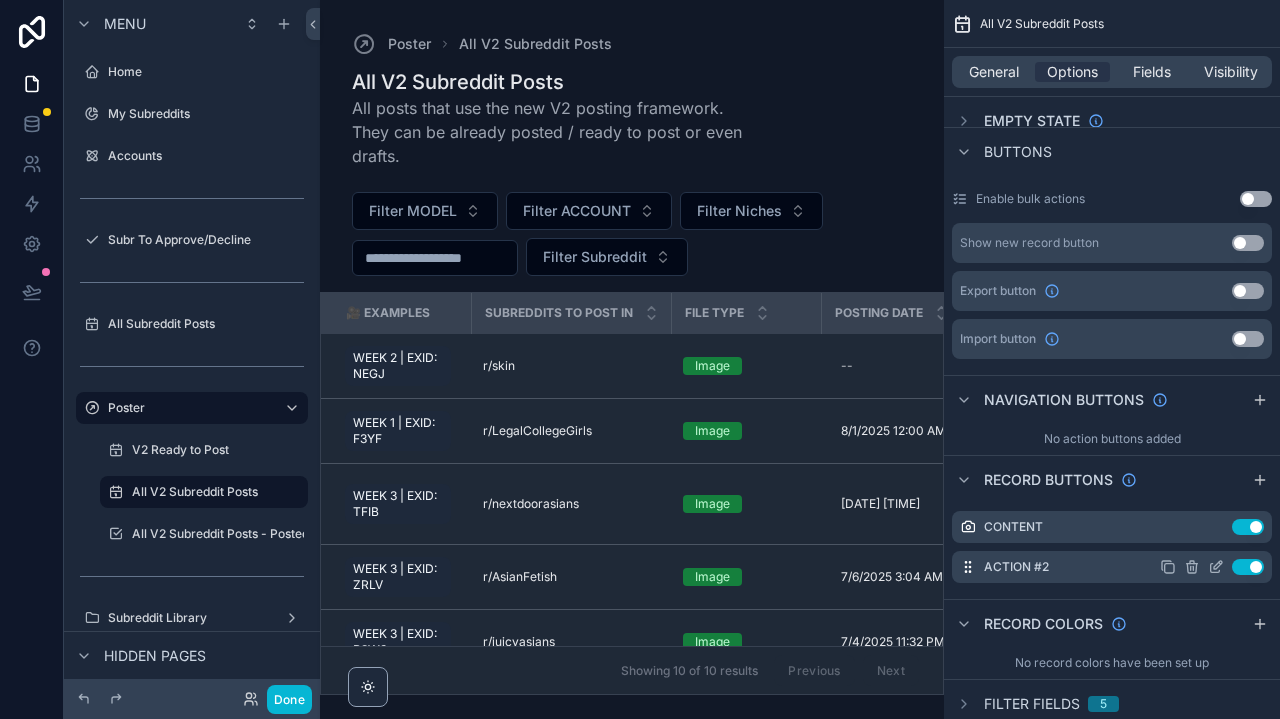 click 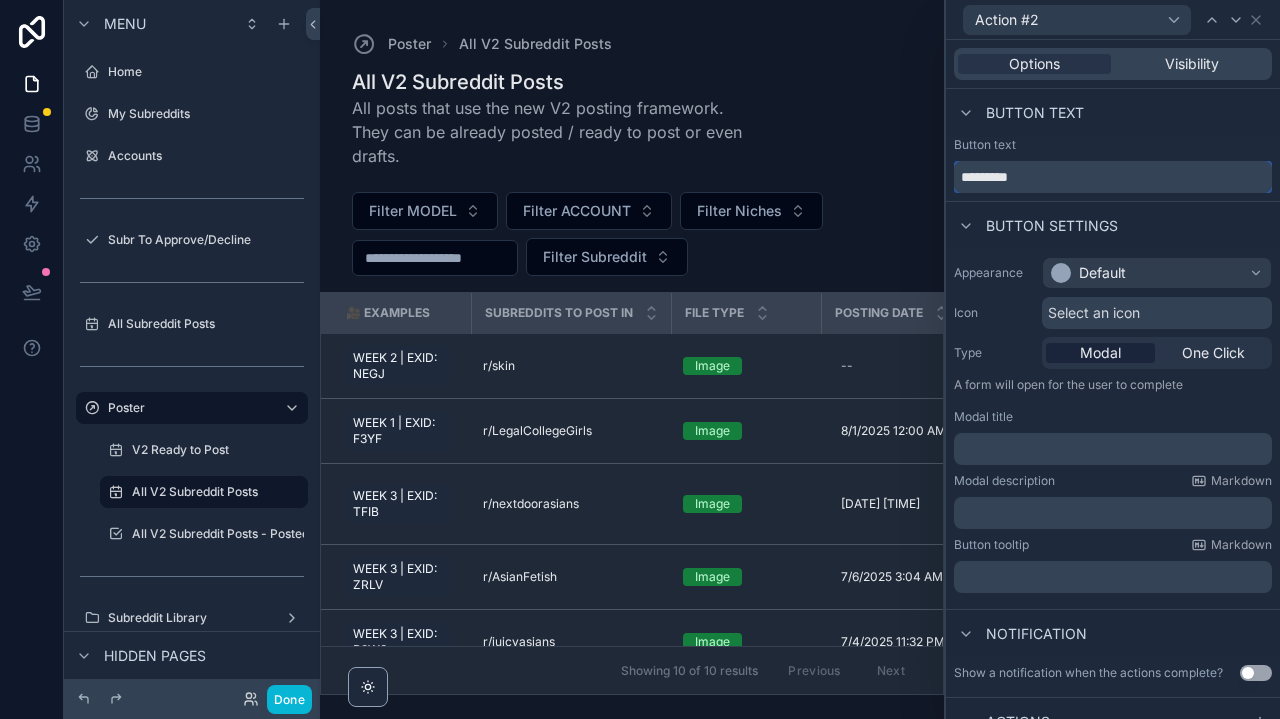 drag, startPoint x: 1068, startPoint y: 166, endPoint x: 927, endPoint y: 163, distance: 141.0319 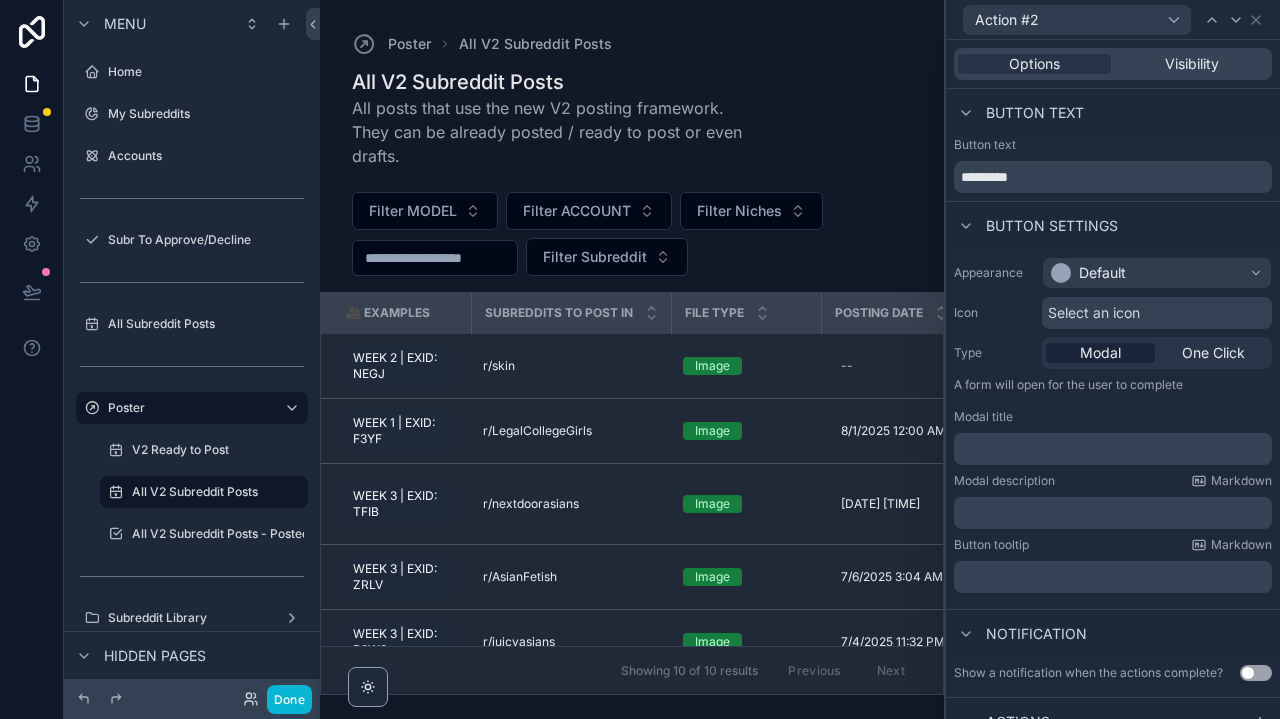 click on "Button text *********" at bounding box center (1113, 169) 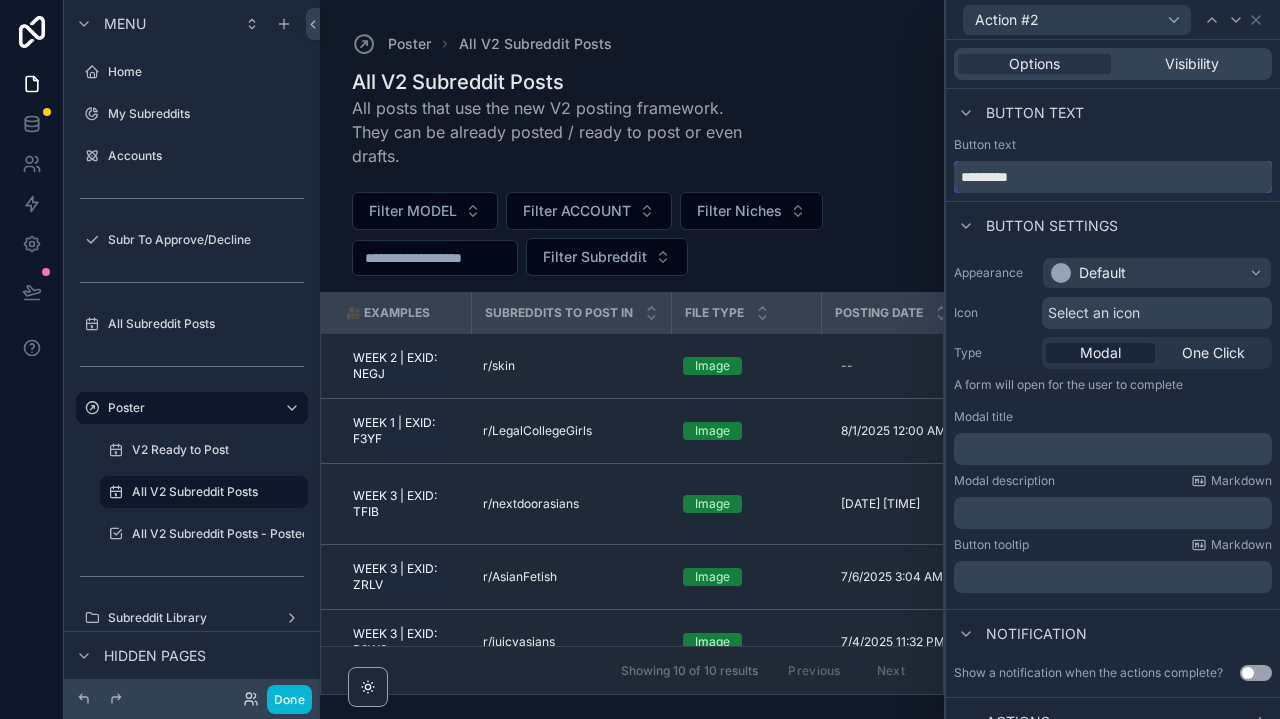 drag, startPoint x: 1029, startPoint y: 186, endPoint x: 949, endPoint y: 173, distance: 81.04937 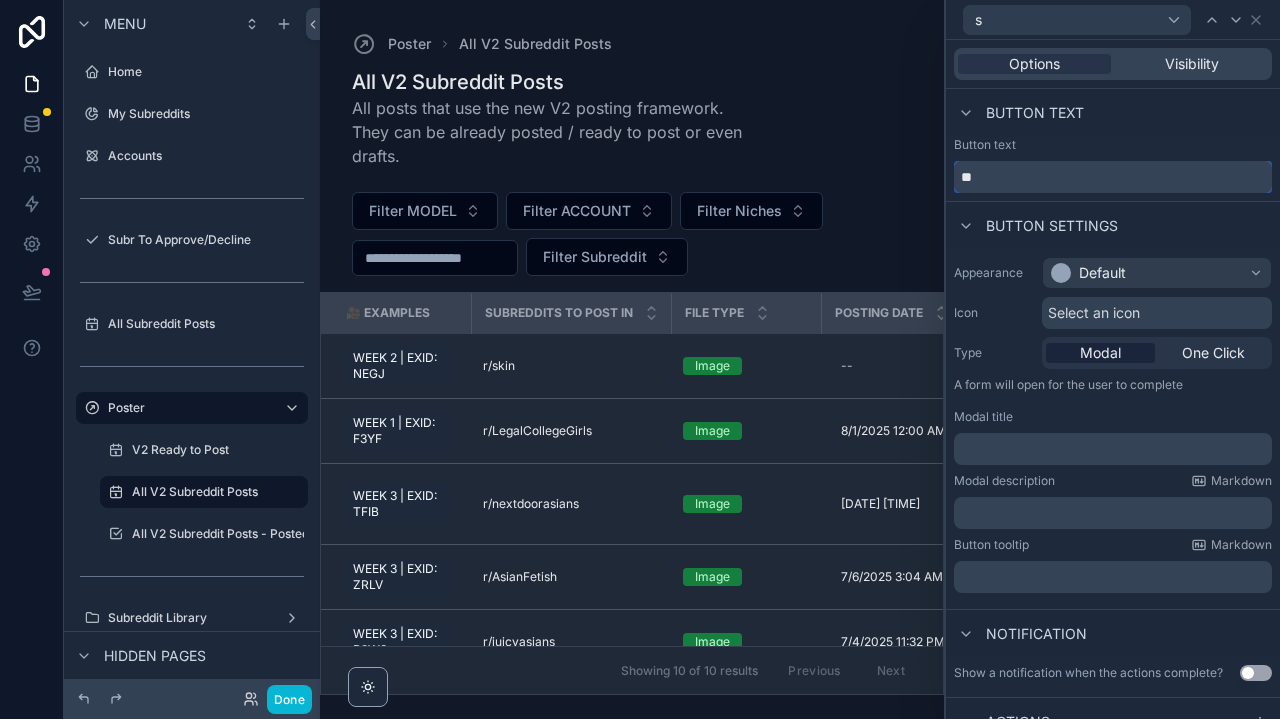 type on "*" 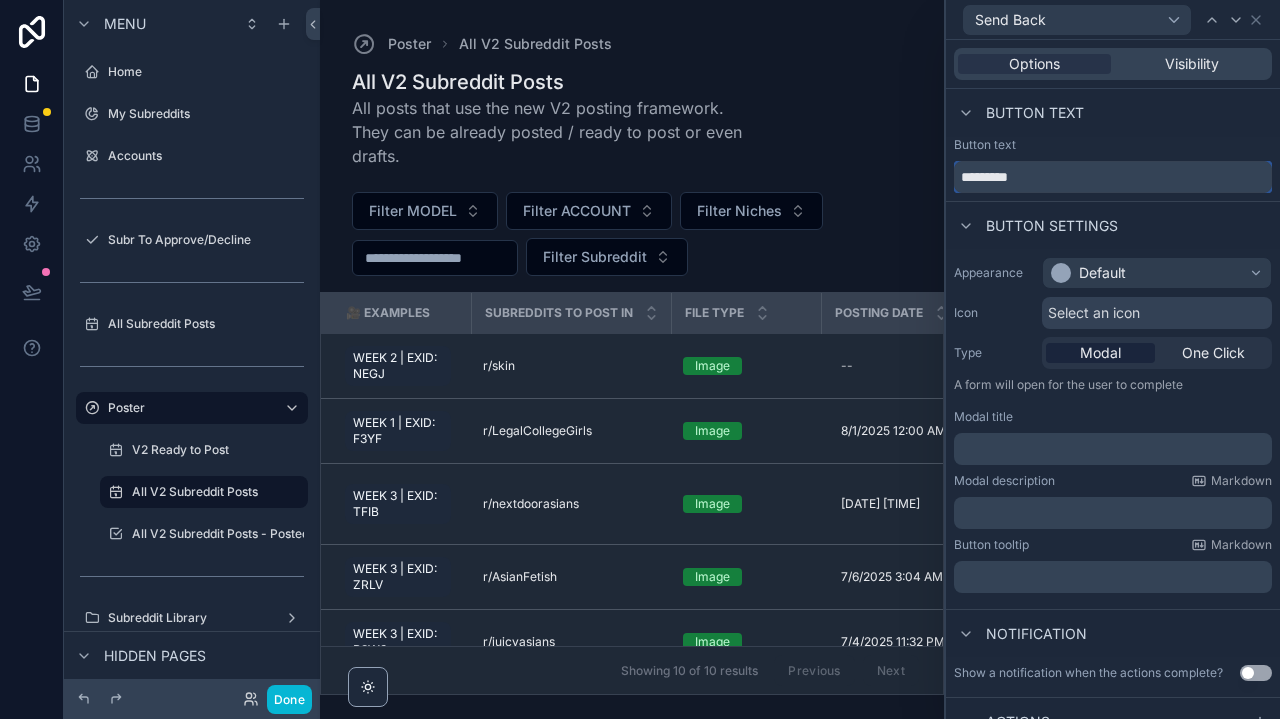 type on "*********" 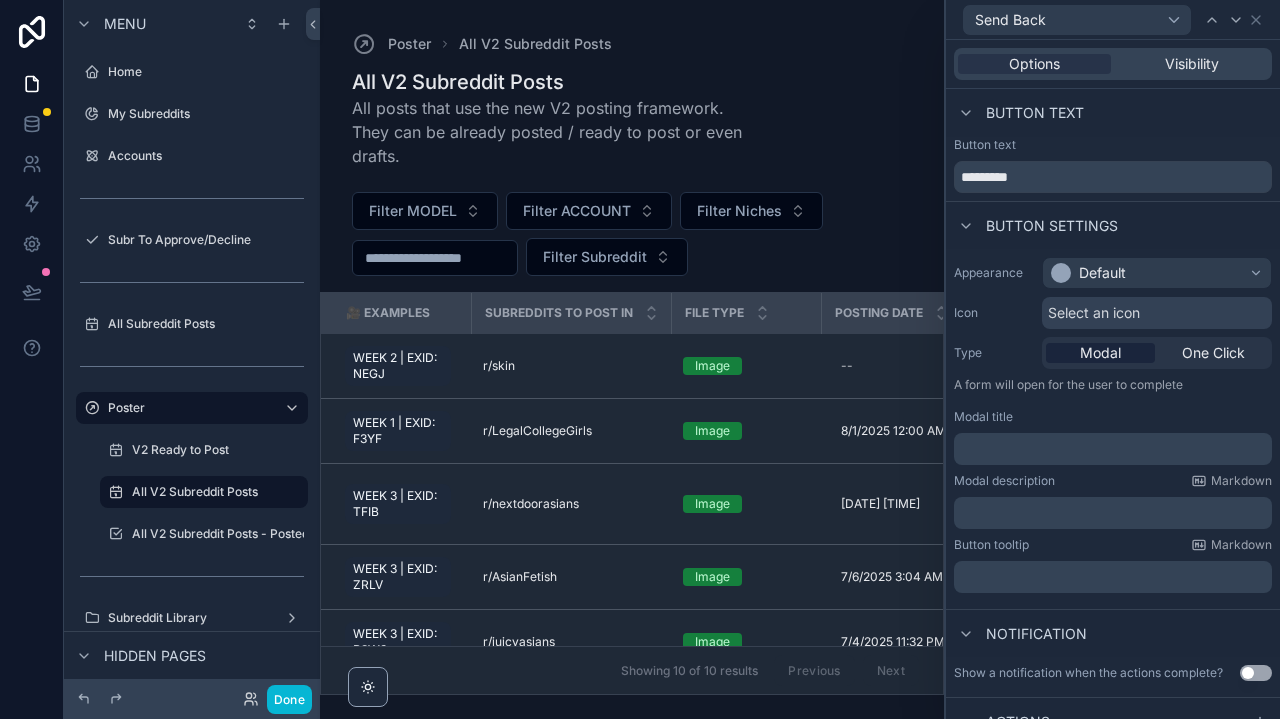 click on "Default" at bounding box center [1157, 273] 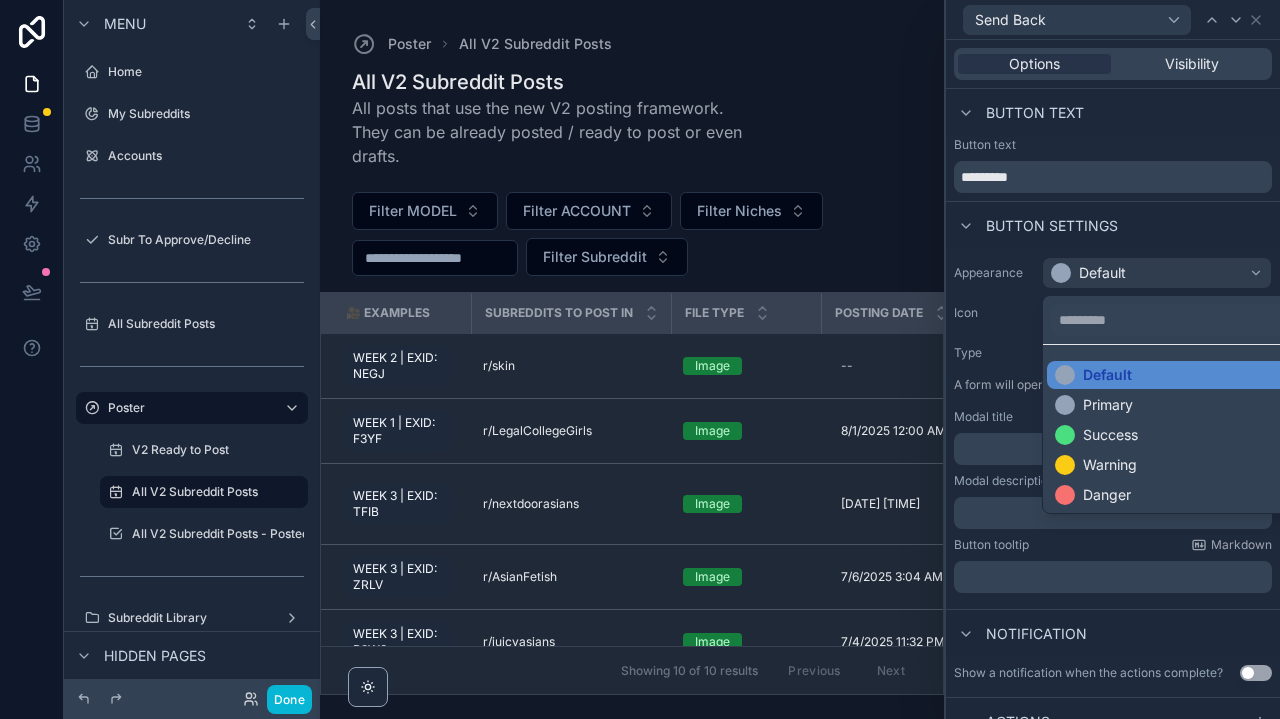 click on "Danger" at bounding box center [1093, 495] 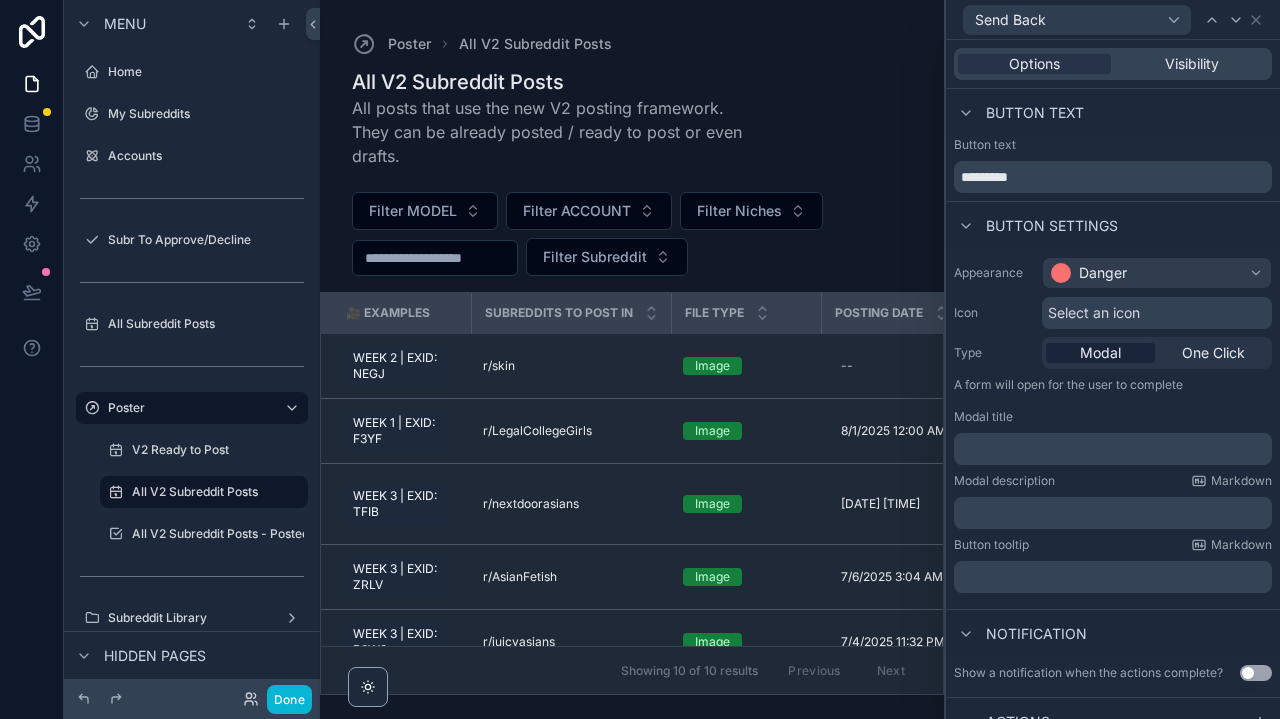 click on "Select an icon" at bounding box center (1094, 313) 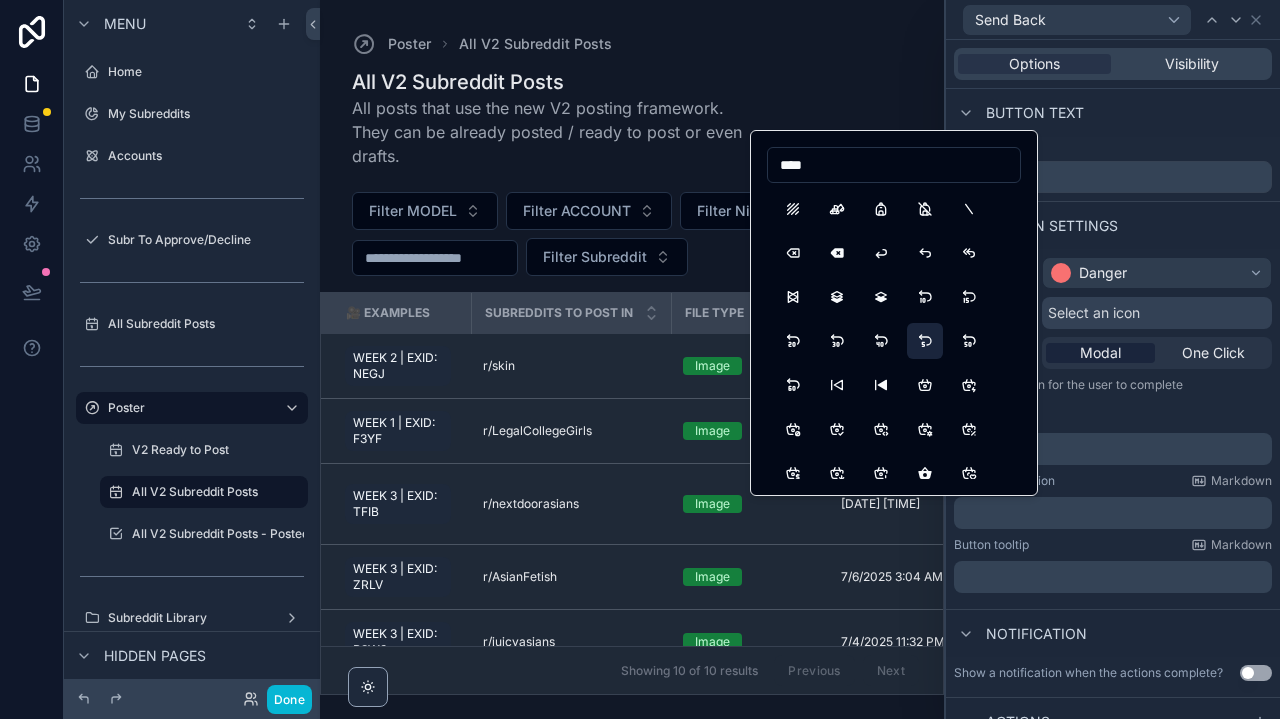 type on "****" 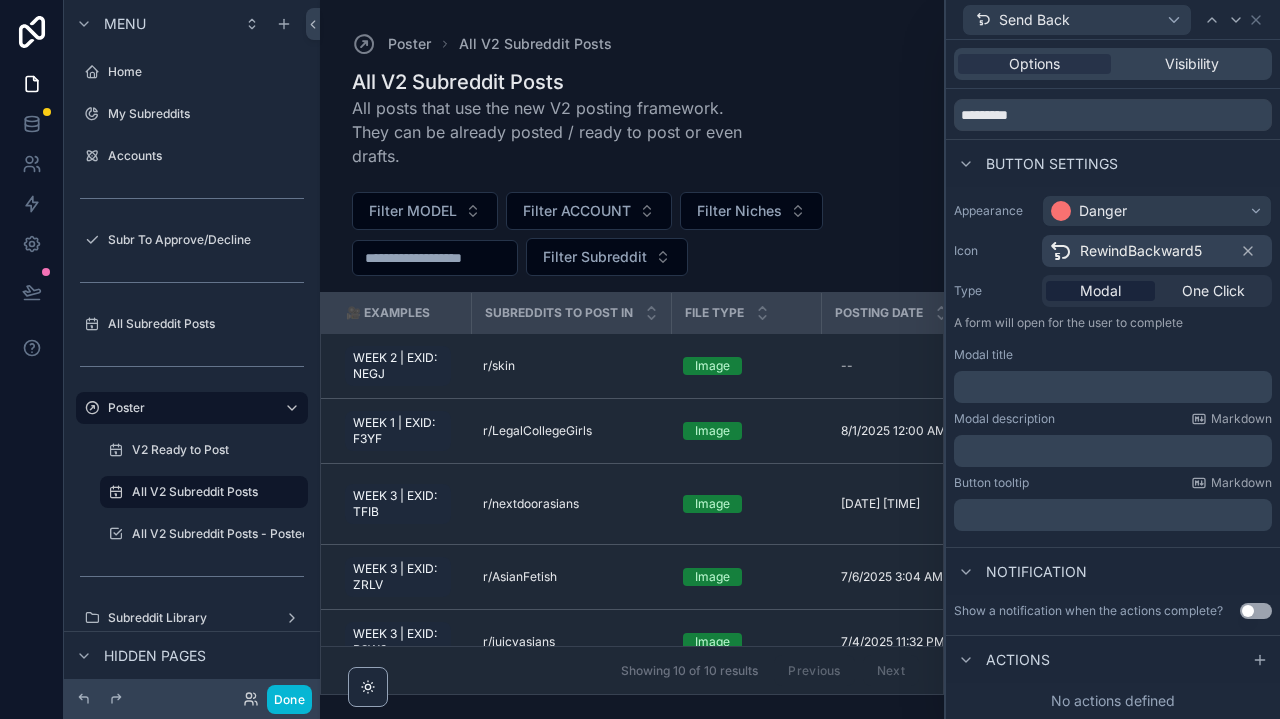scroll, scrollTop: 62, scrollLeft: 0, axis: vertical 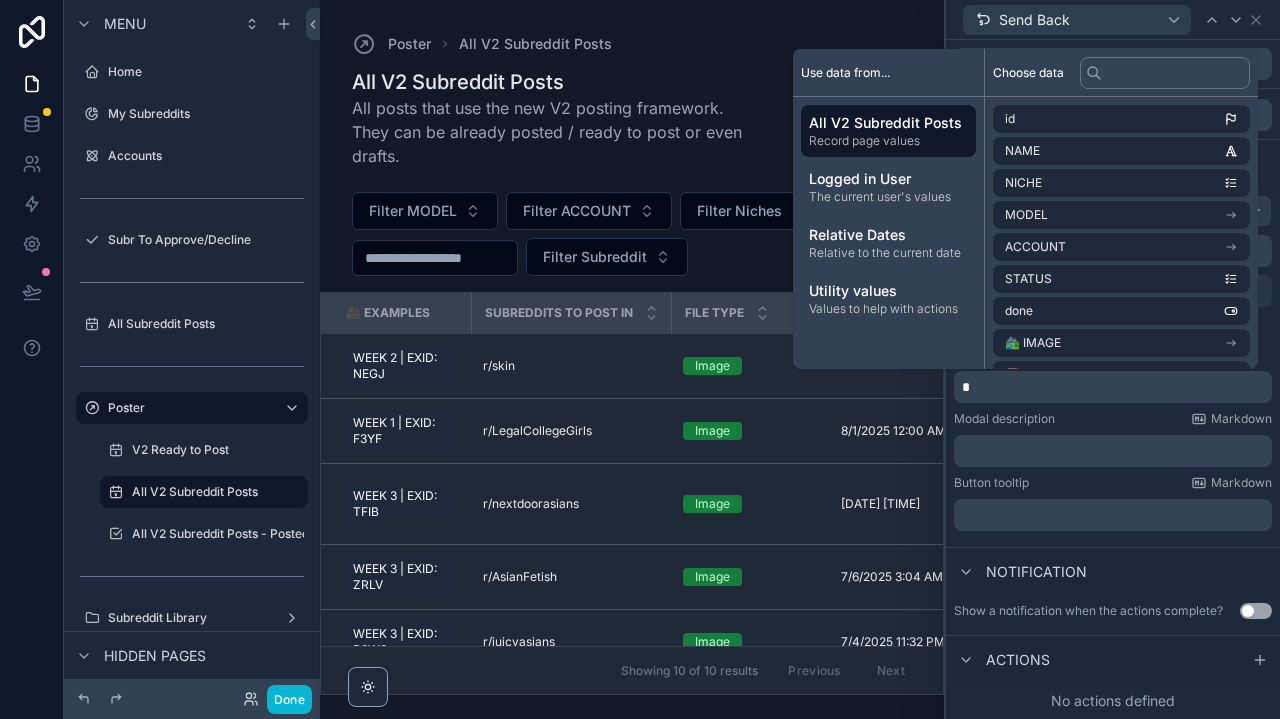 type 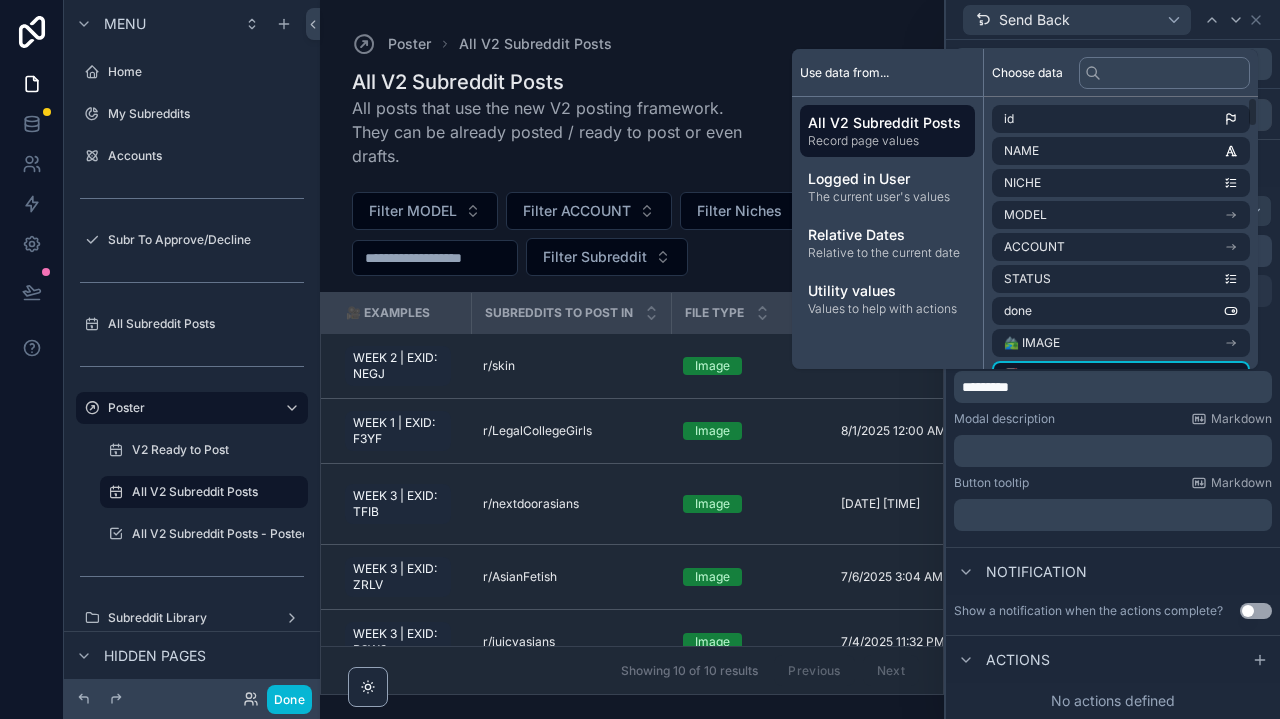 click on "📕 CAPTION" at bounding box center (1121, 375) 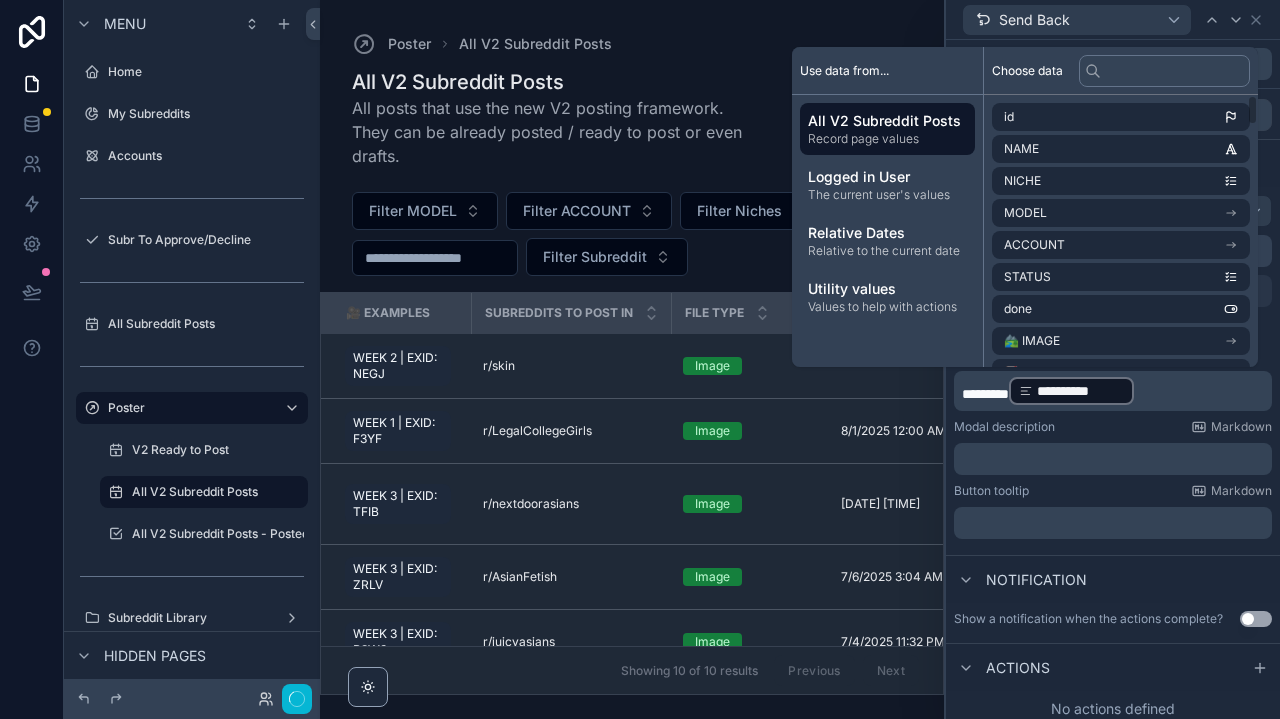 click on "Modal description Markdown" at bounding box center [1113, 427] 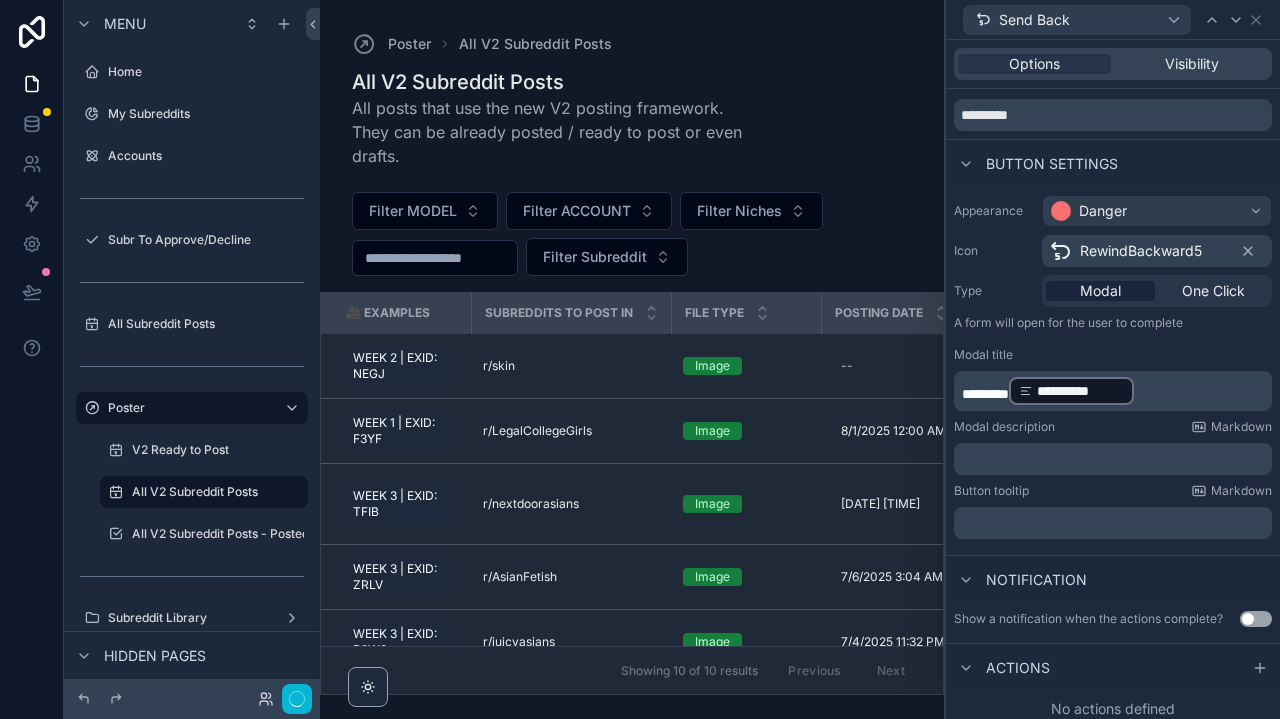 click on "**********" at bounding box center [1115, 391] 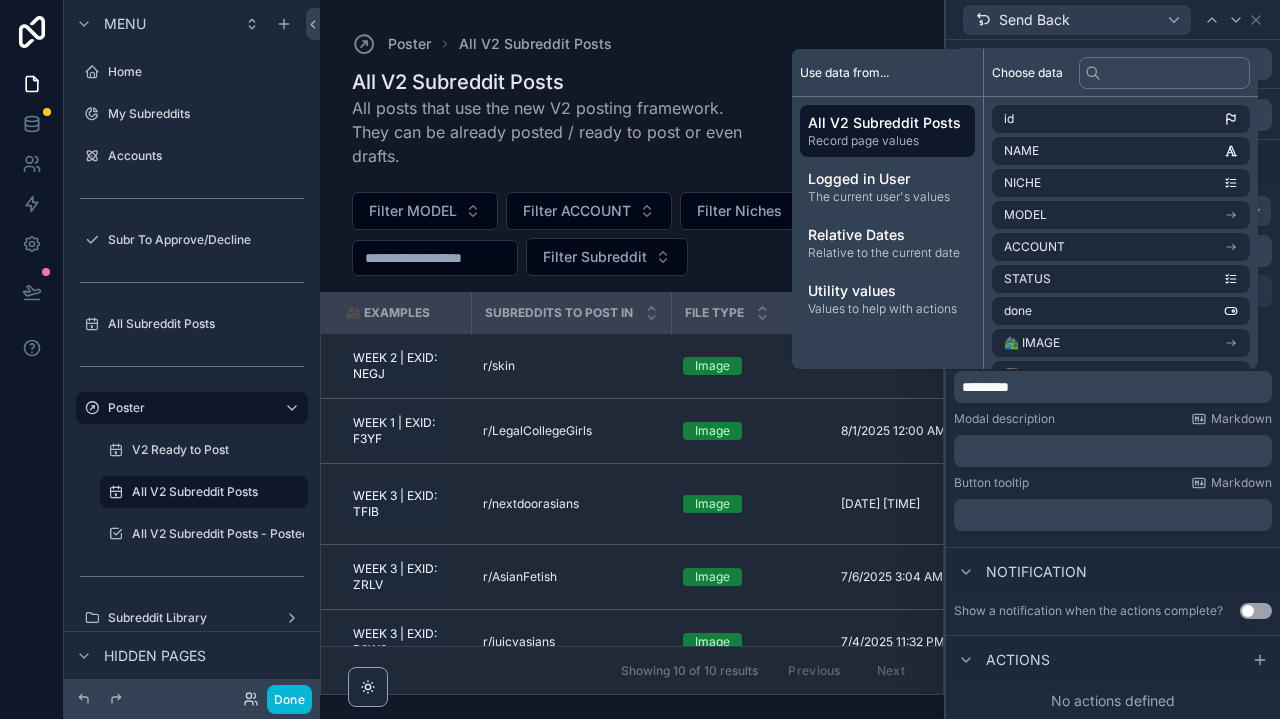 scroll, scrollTop: 0, scrollLeft: 0, axis: both 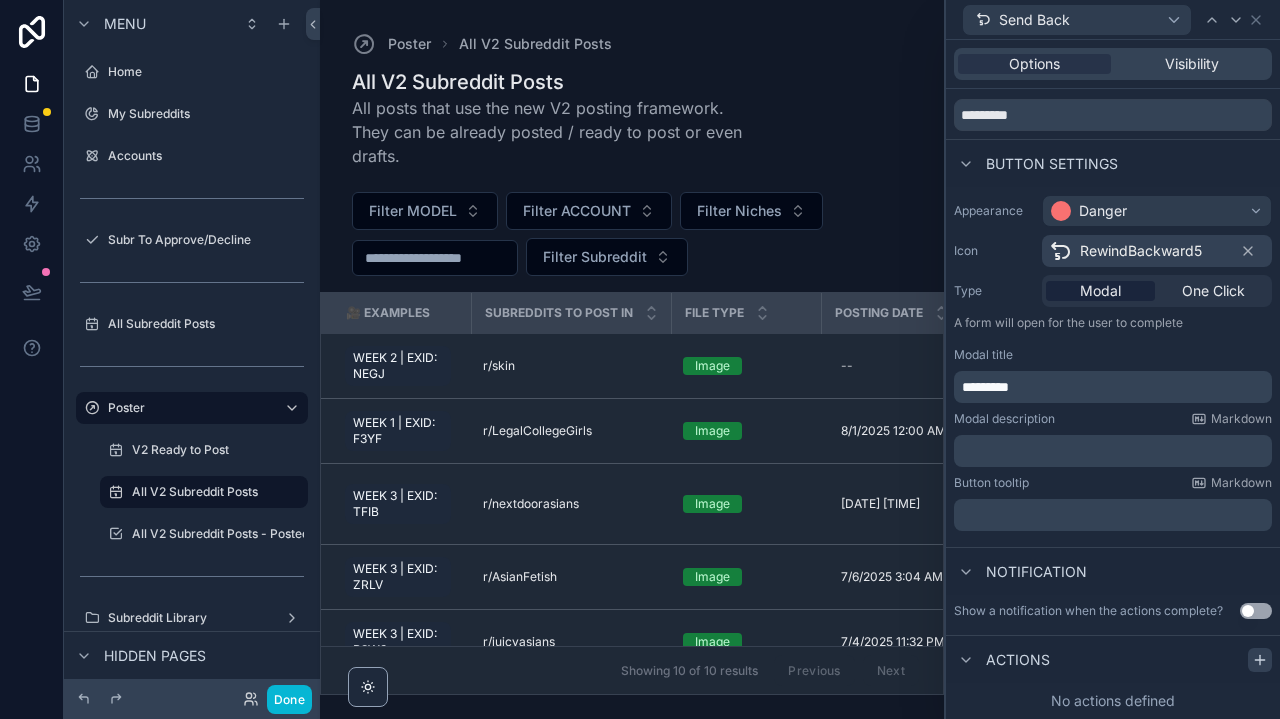 click 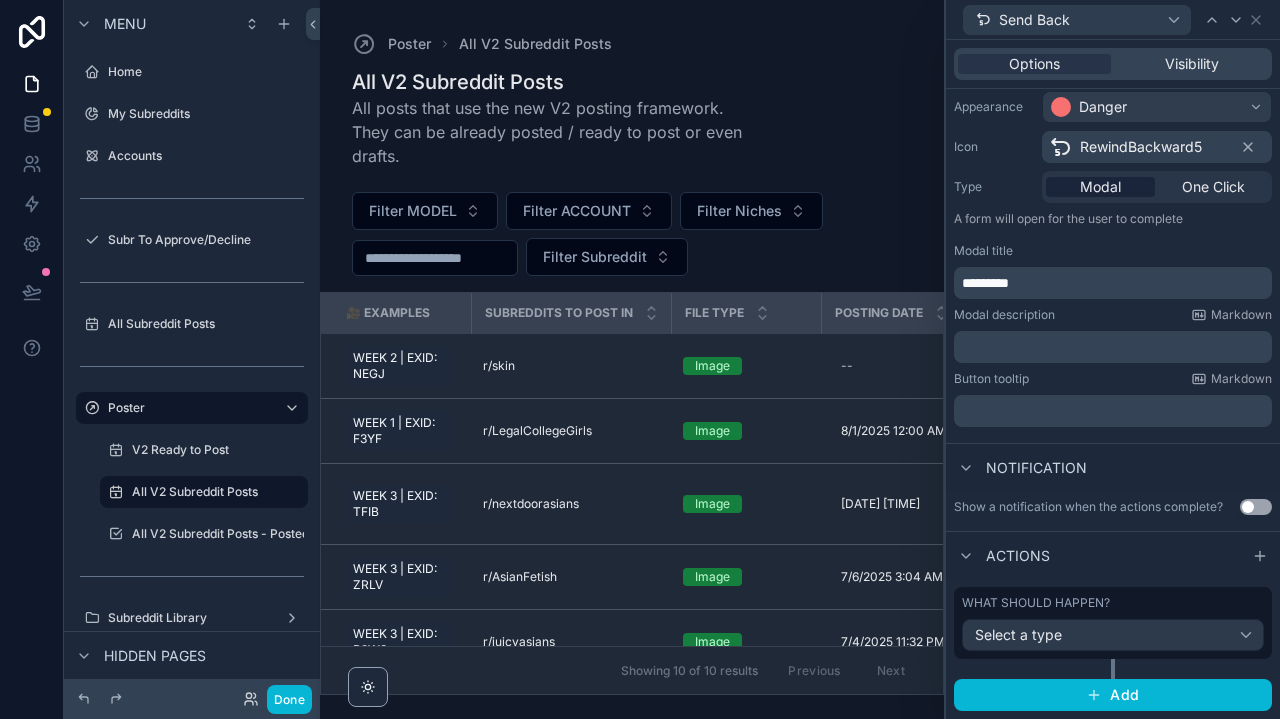 scroll, scrollTop: 165, scrollLeft: 0, axis: vertical 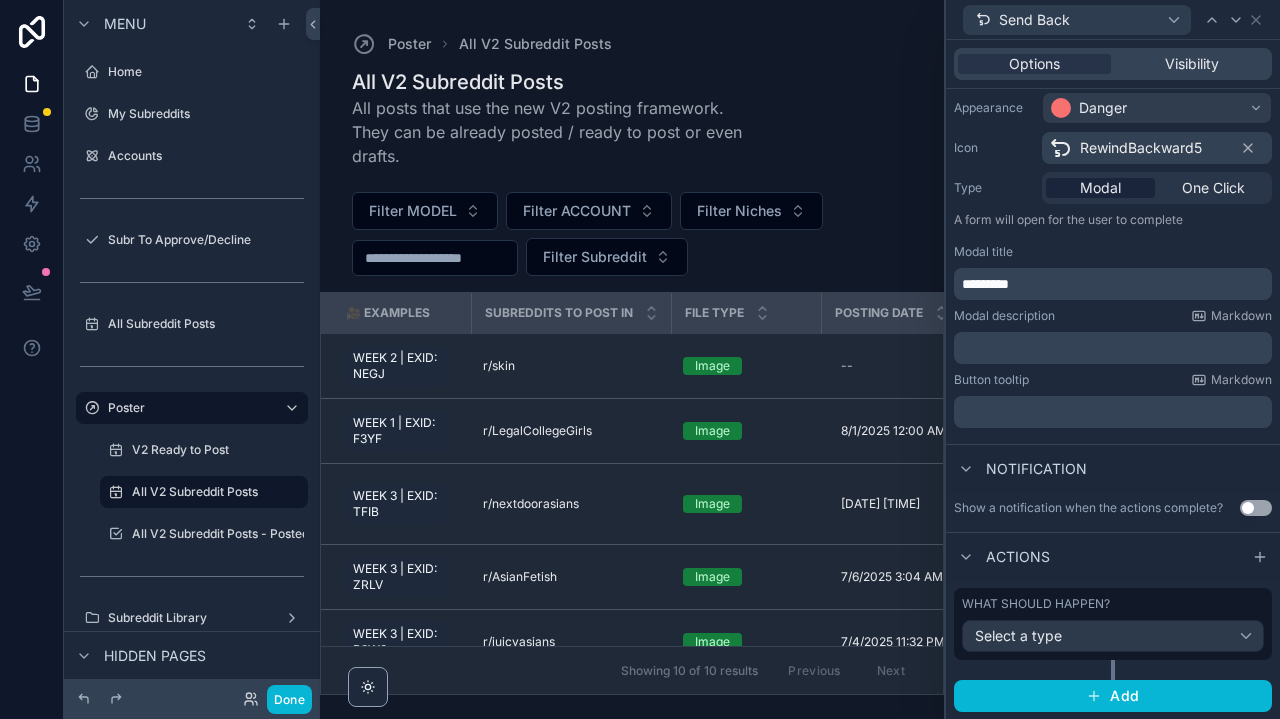 click on "Select a type" at bounding box center [1113, 636] 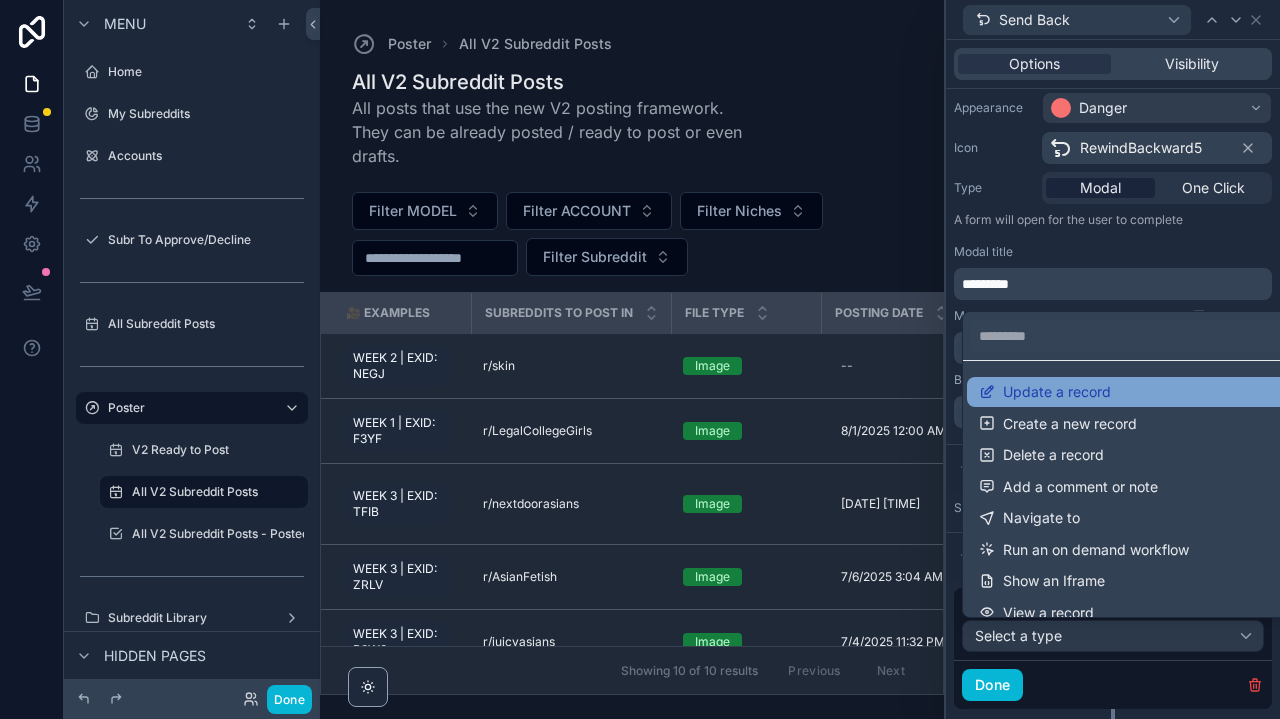 click on "Update a record" at bounding box center (1057, 392) 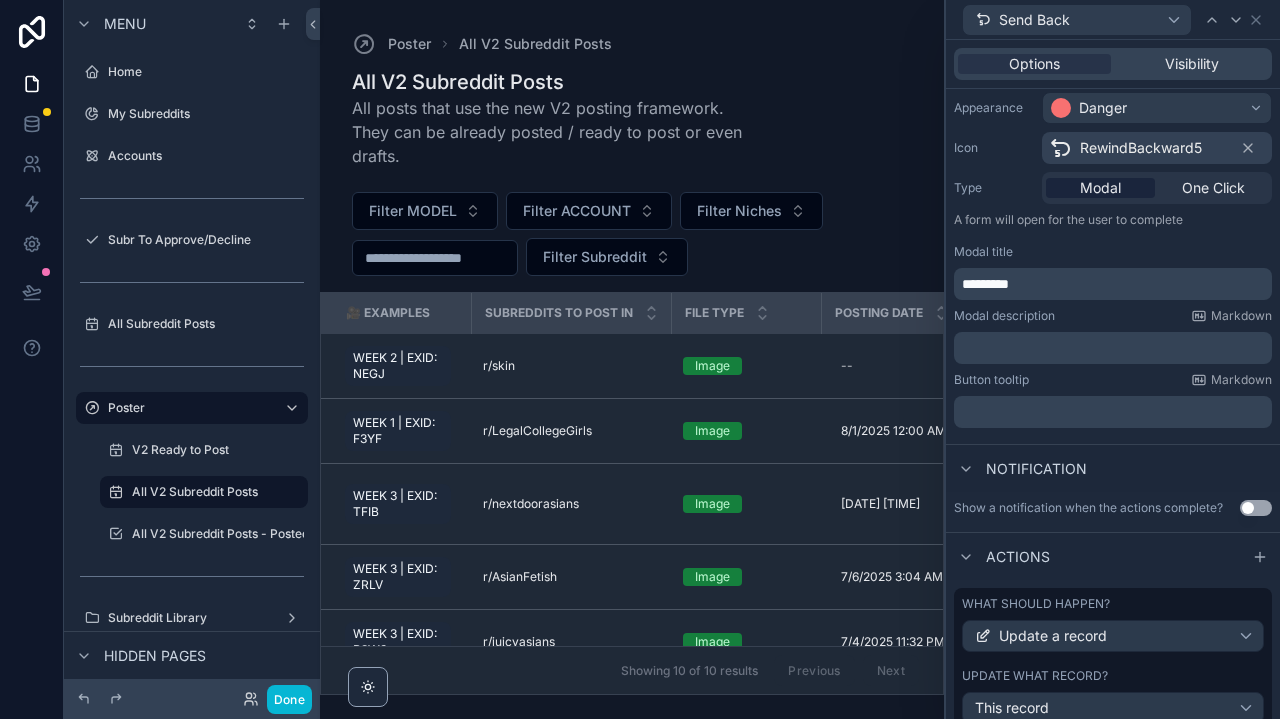 scroll, scrollTop: 629, scrollLeft: 0, axis: vertical 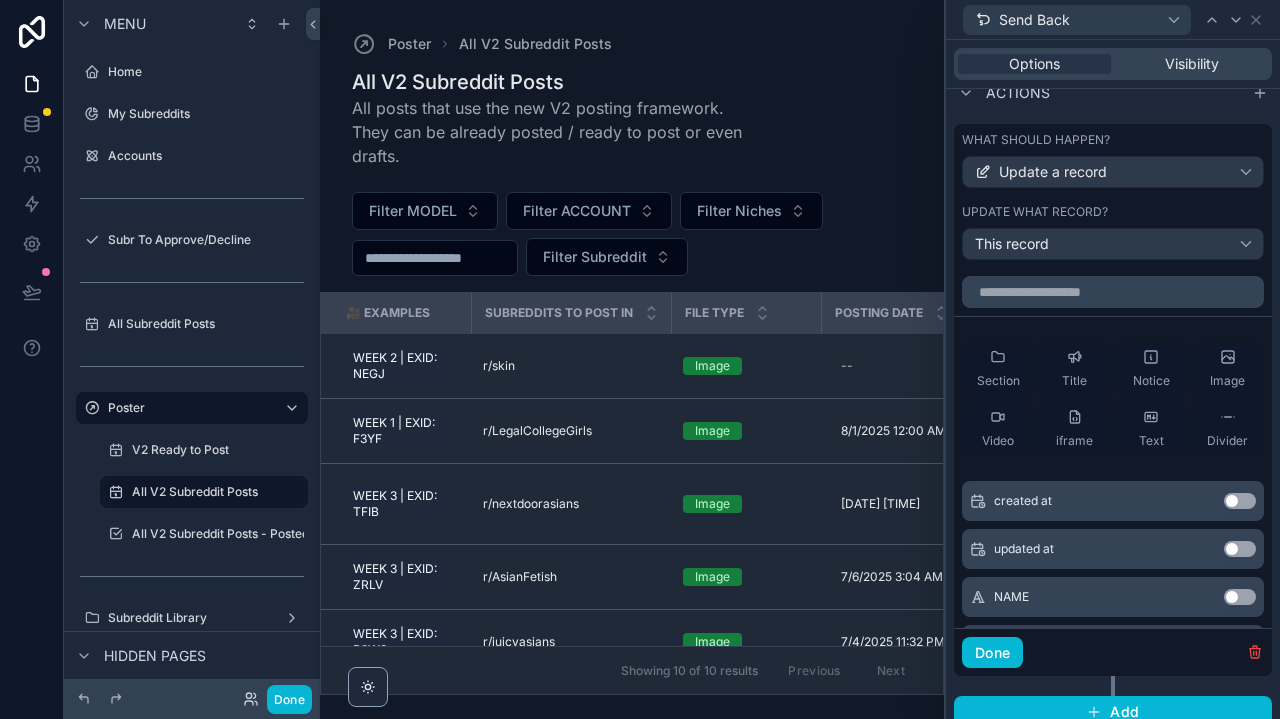 click on "This record" at bounding box center [1113, 244] 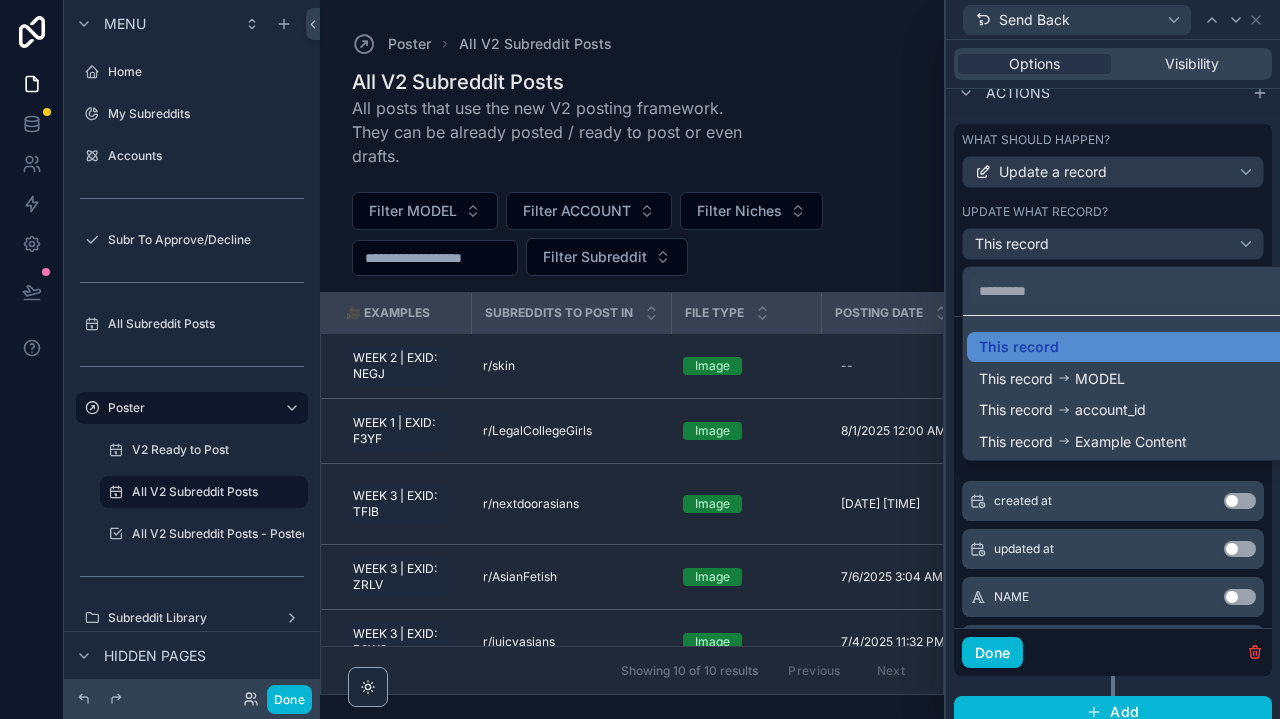 click at bounding box center [1113, 359] 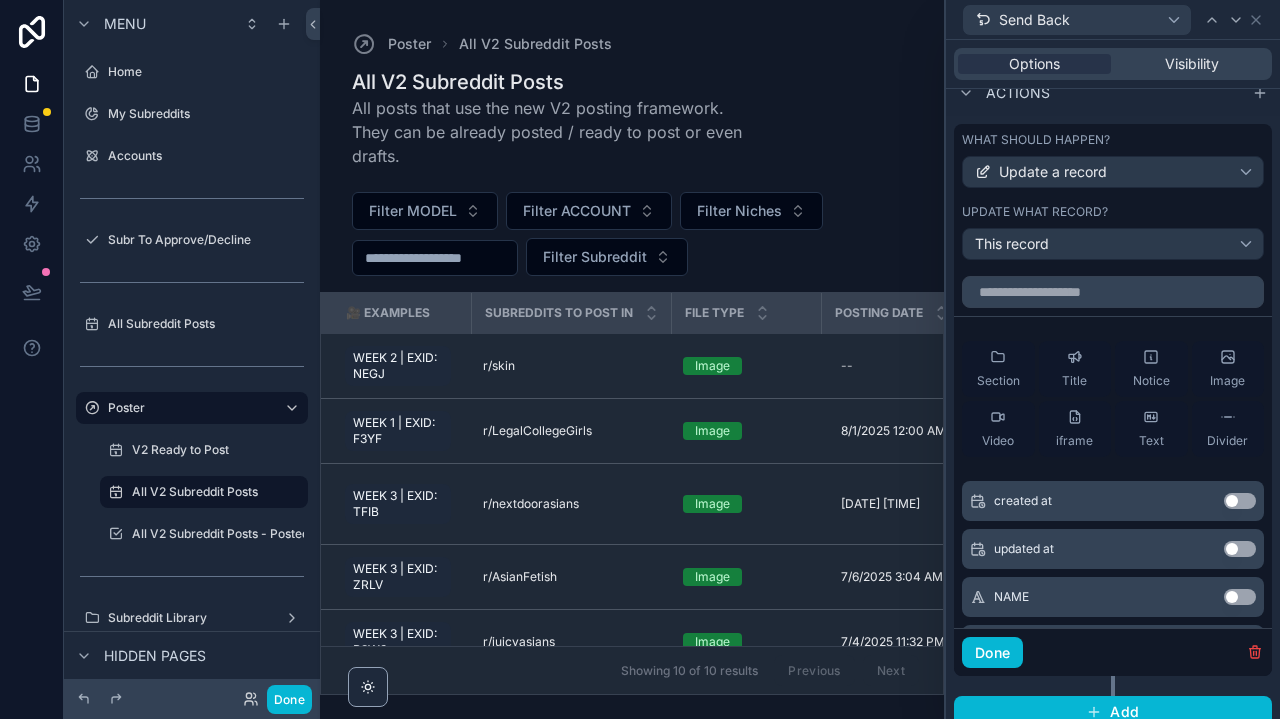 scroll, scrollTop: 0, scrollLeft: 0, axis: both 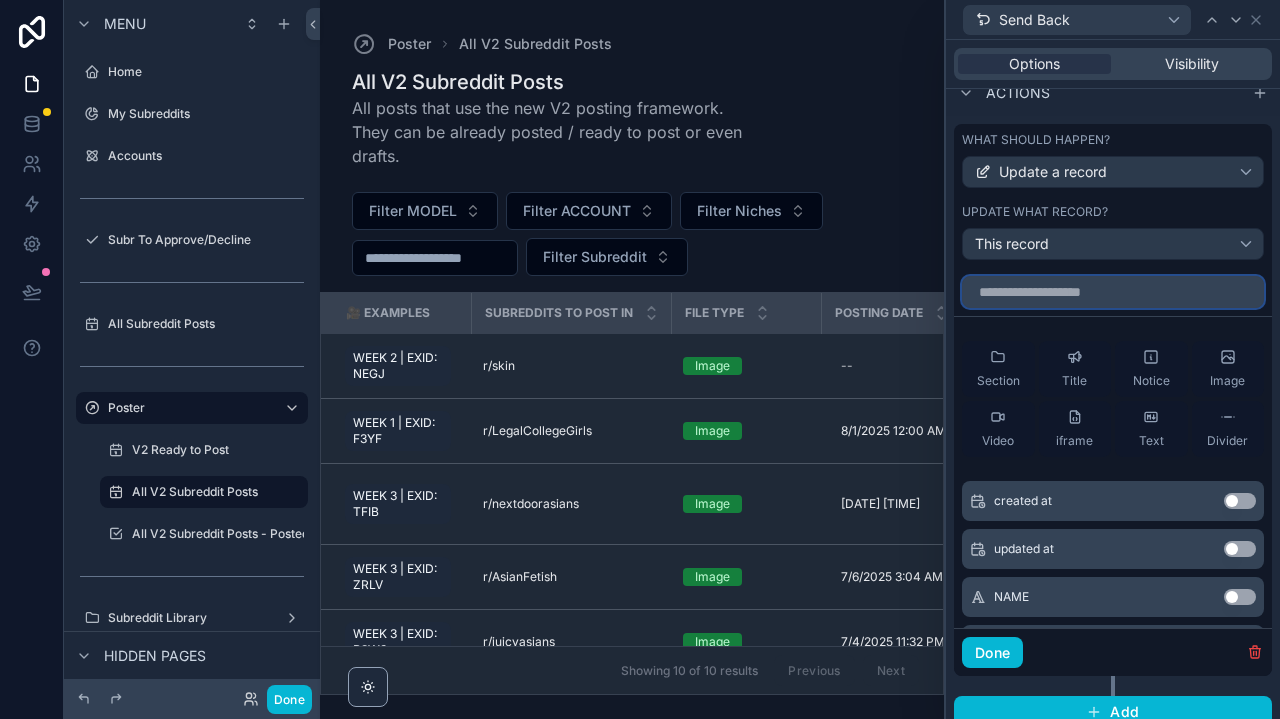 click at bounding box center (1113, 292) 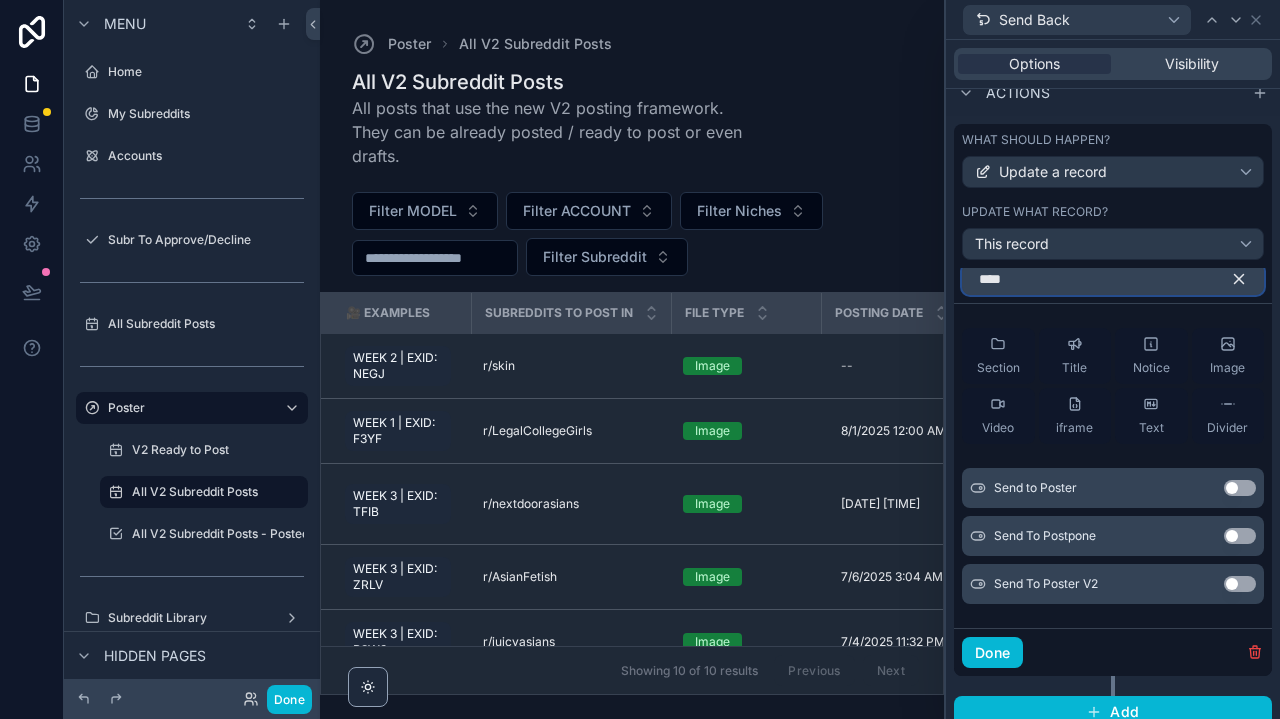 scroll, scrollTop: 13, scrollLeft: 0, axis: vertical 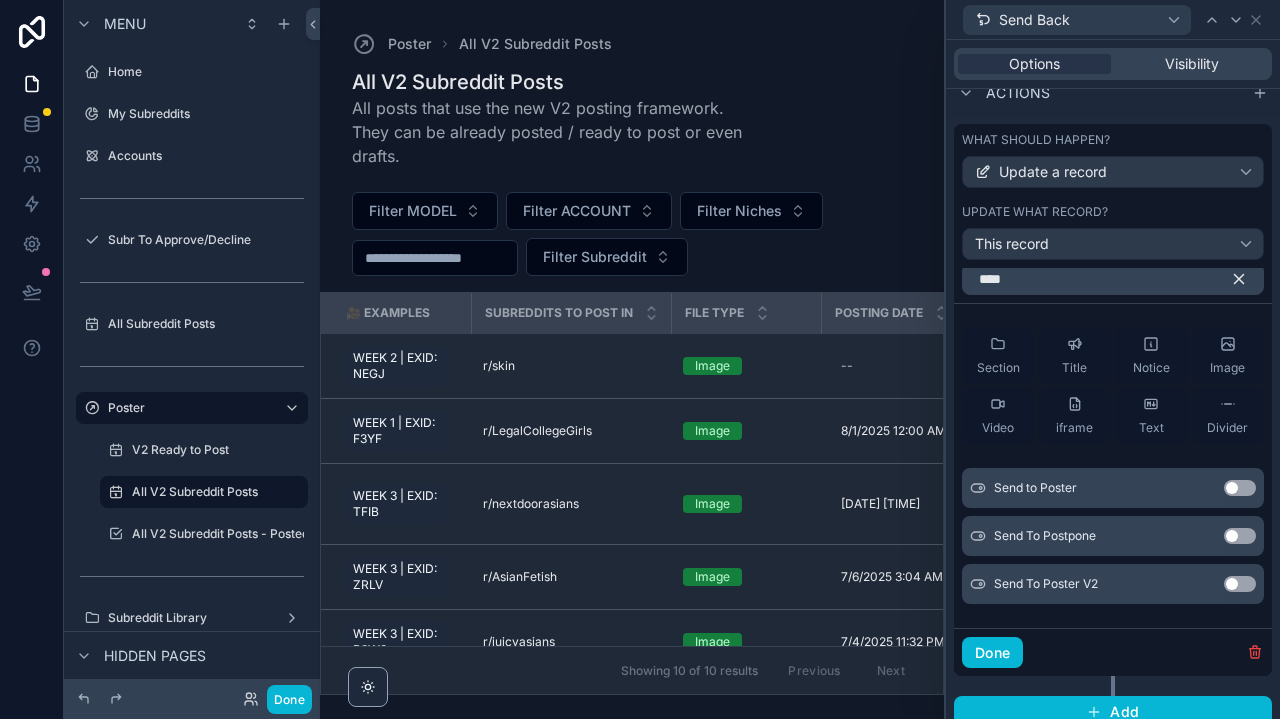 click on "Use setting" at bounding box center (1240, 584) 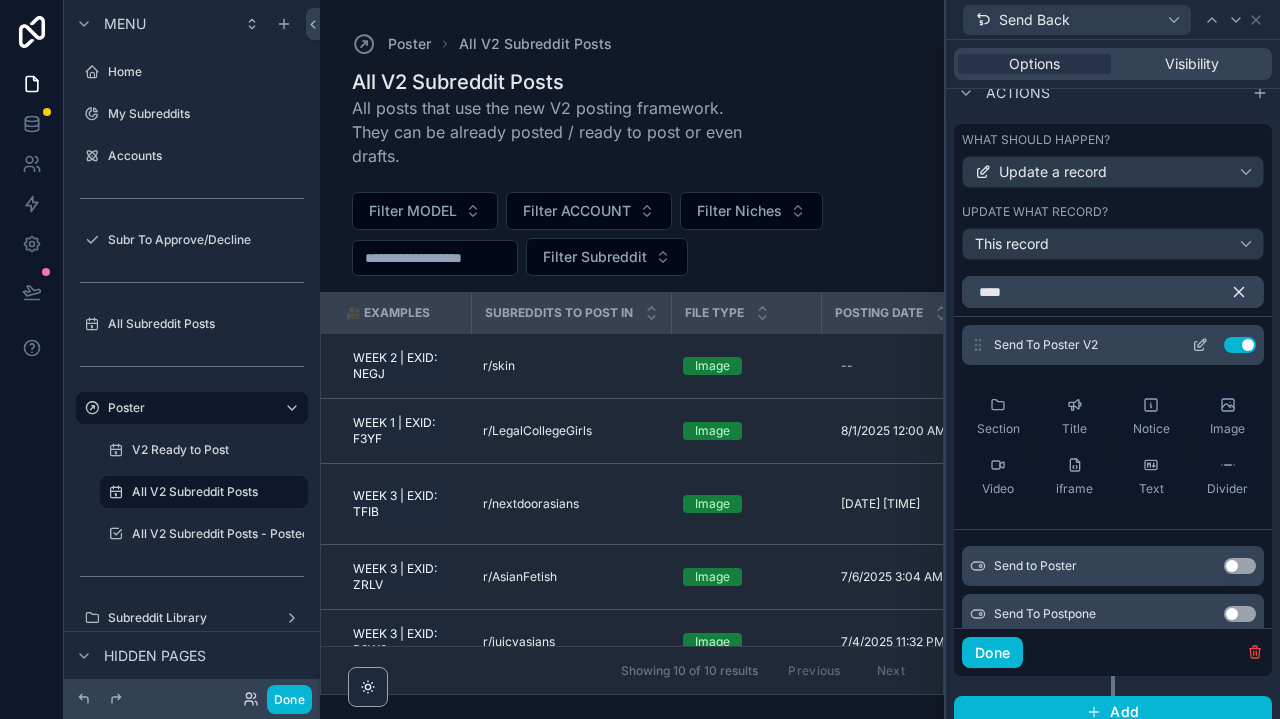 scroll, scrollTop: 0, scrollLeft: 0, axis: both 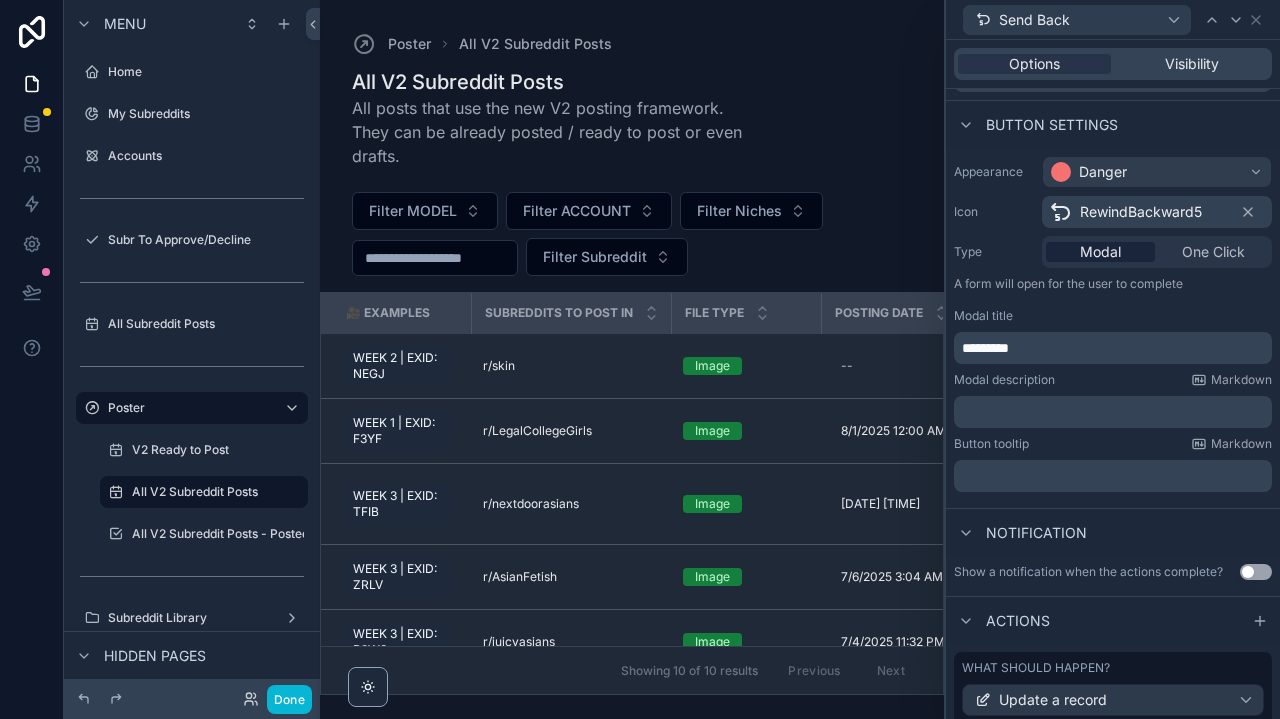 click on "﻿" at bounding box center [1113, 412] 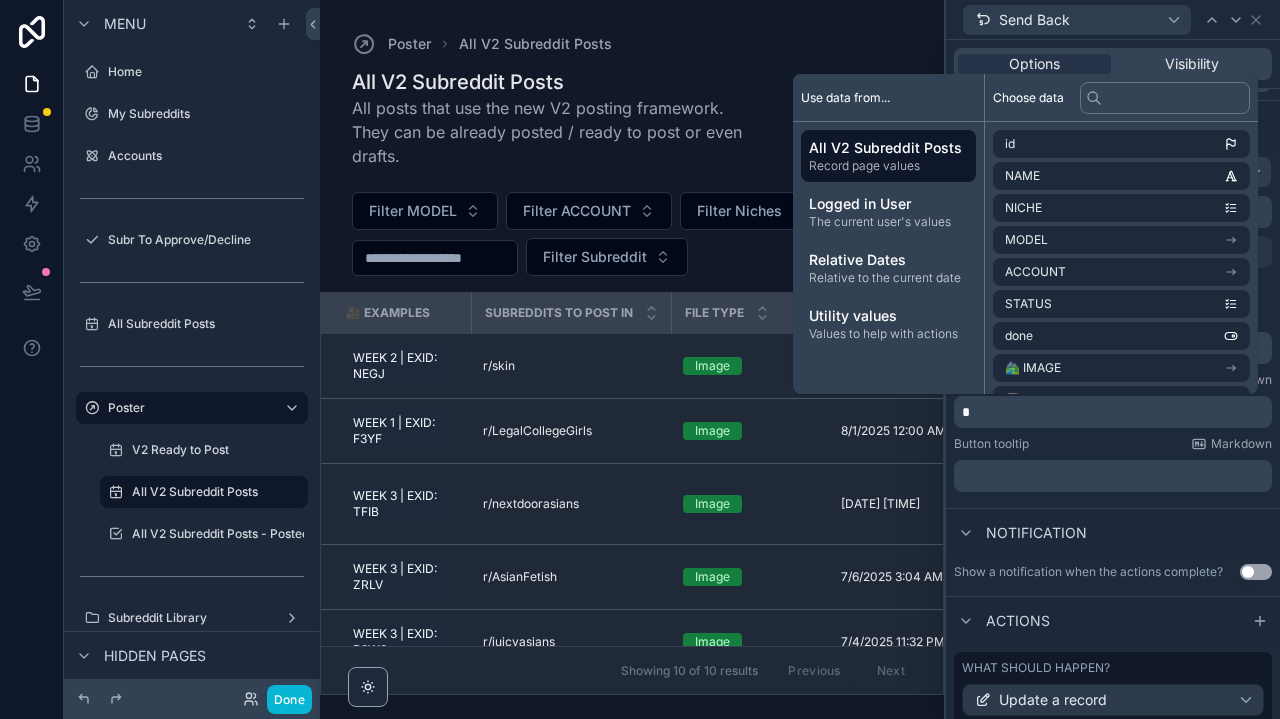 type 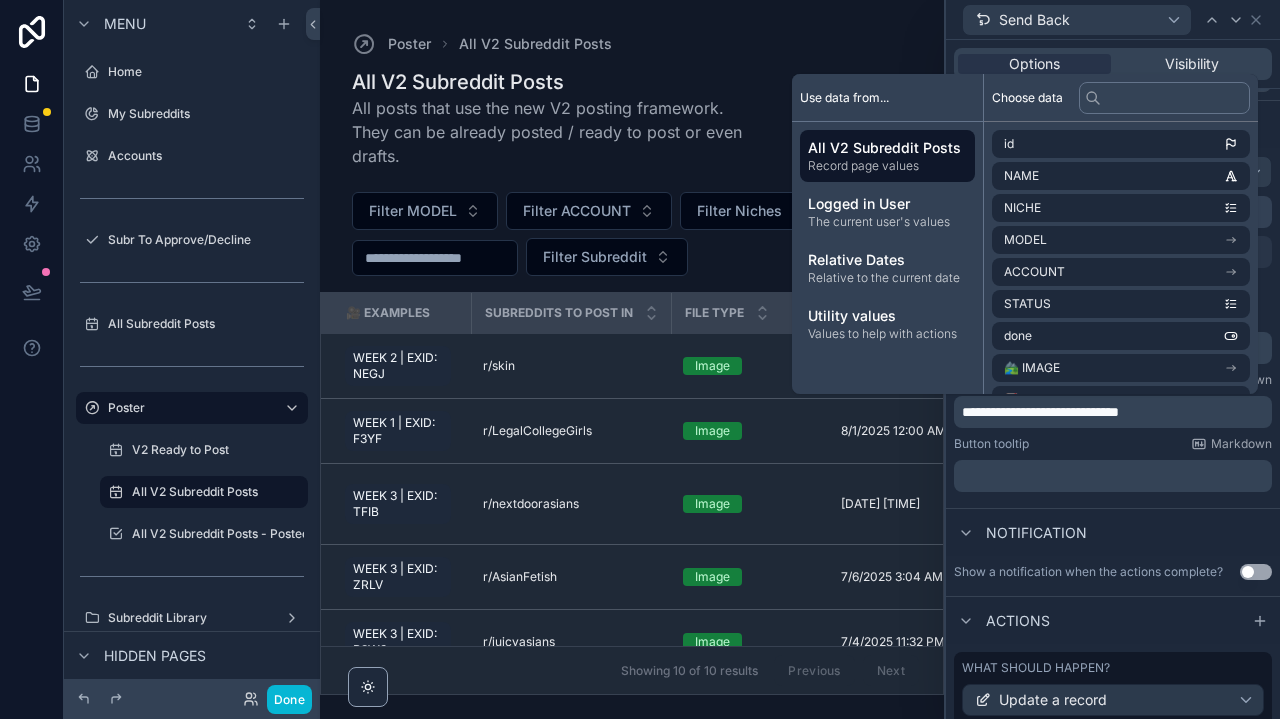 click on "﻿" at bounding box center [1115, 476] 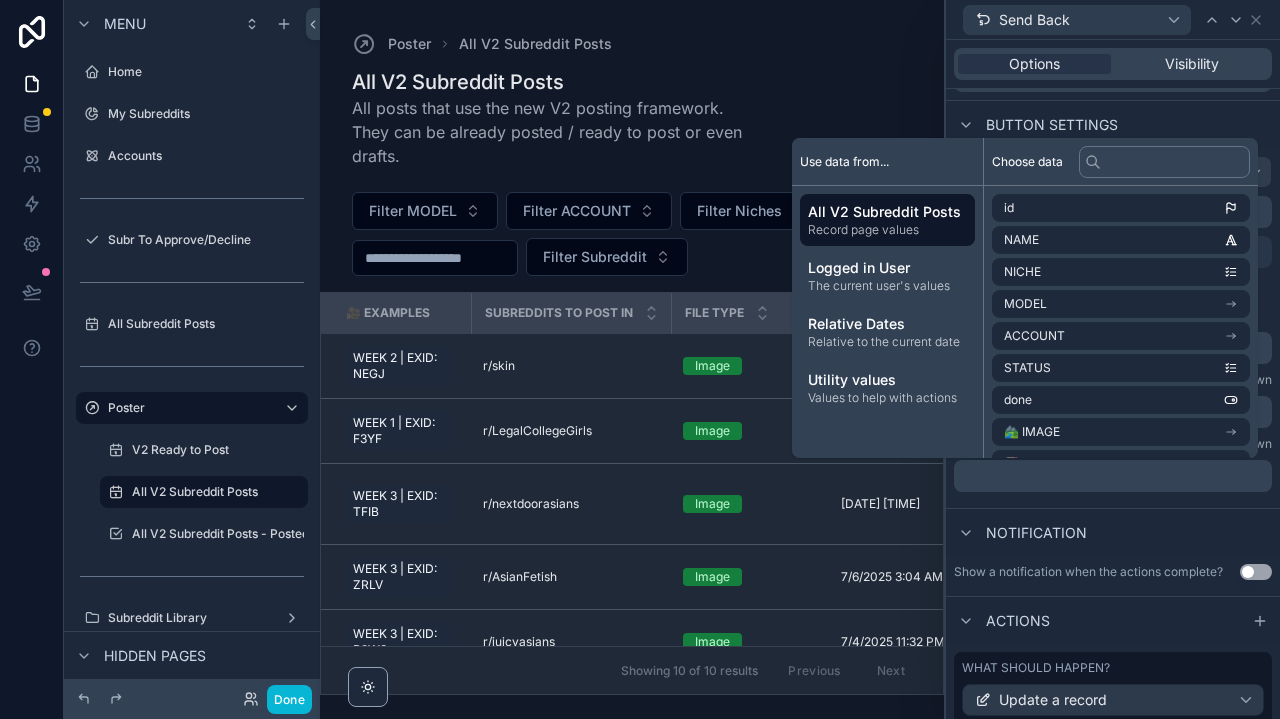 click on "Notification" at bounding box center (1036, 533) 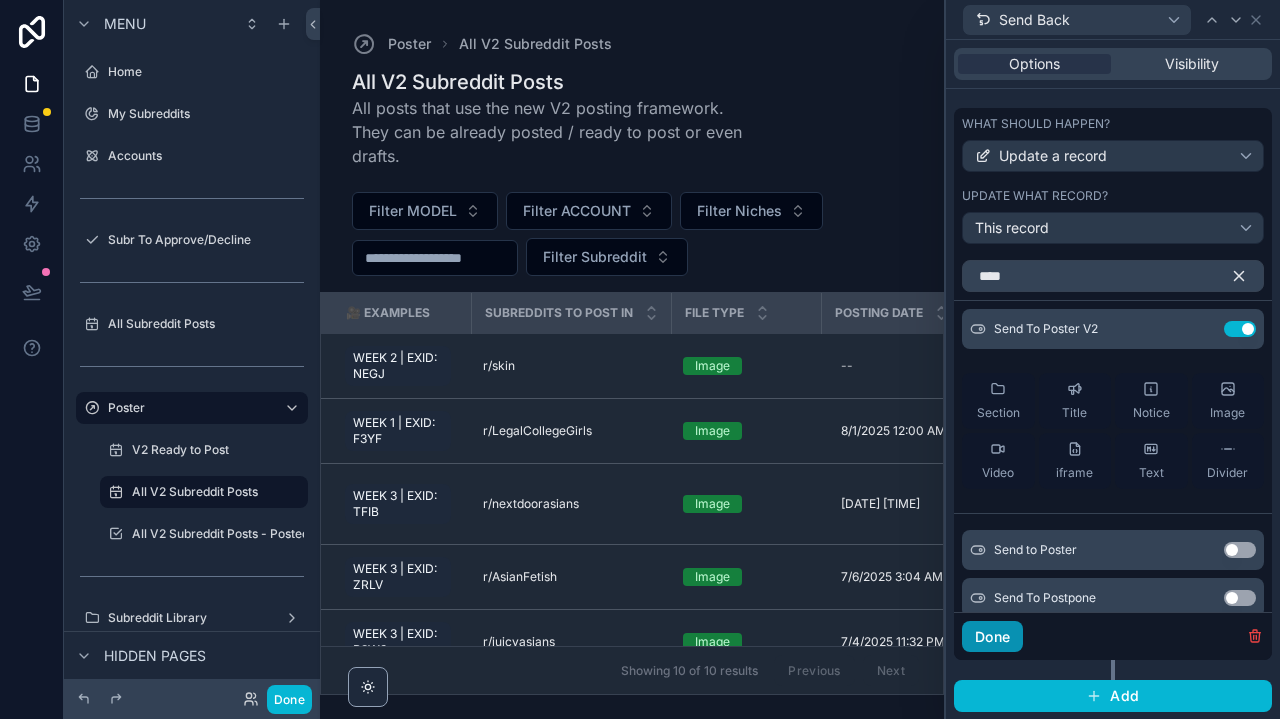 click on "Done" at bounding box center (992, 637) 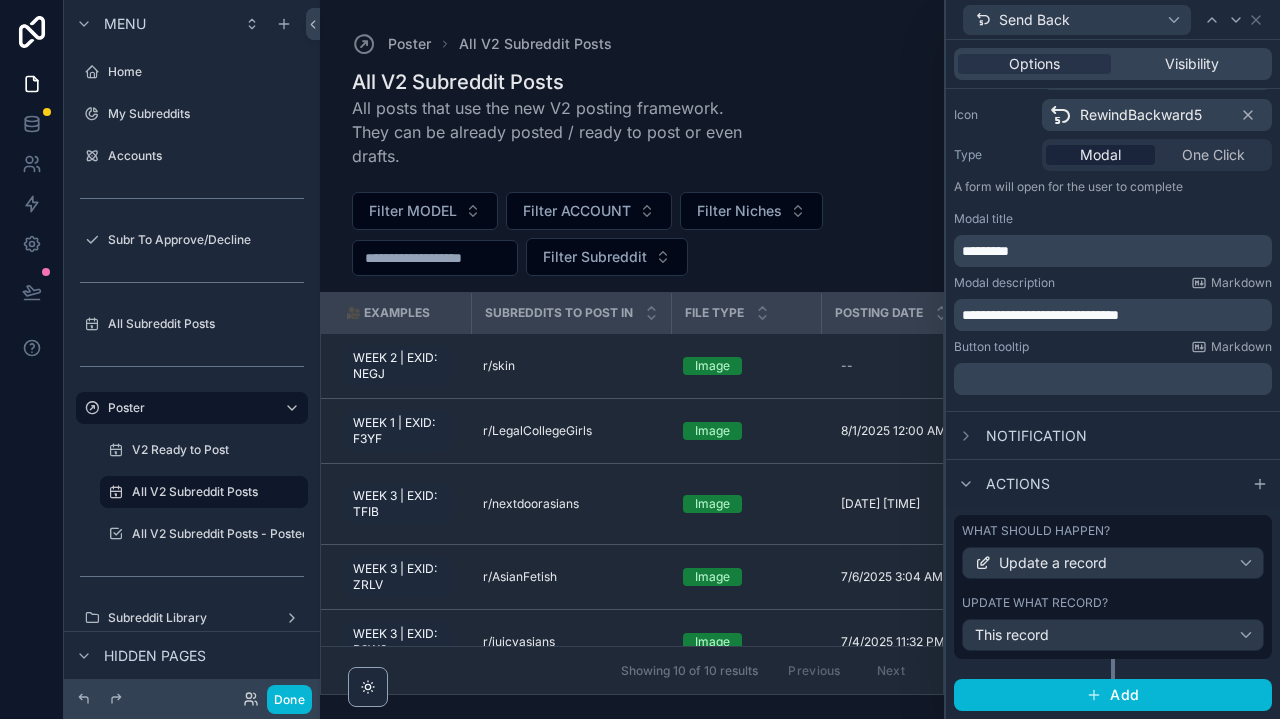 scroll, scrollTop: 197, scrollLeft: 0, axis: vertical 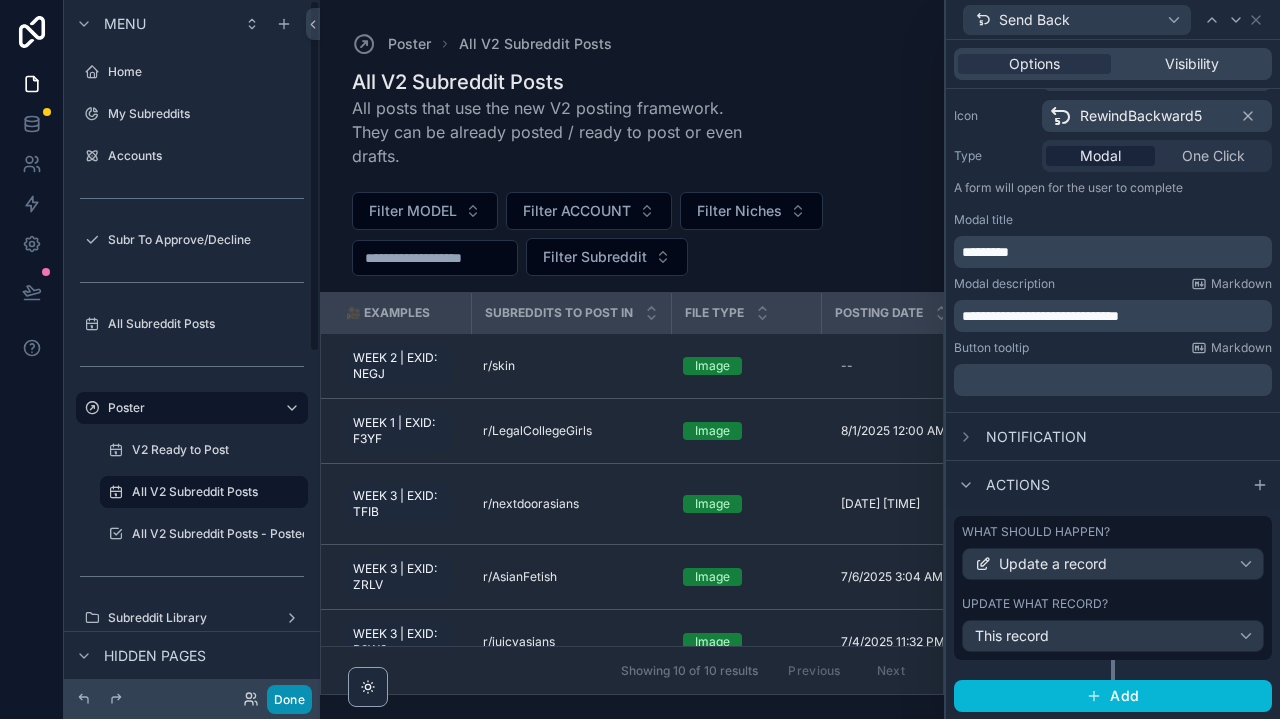 click on "Done" at bounding box center (289, 699) 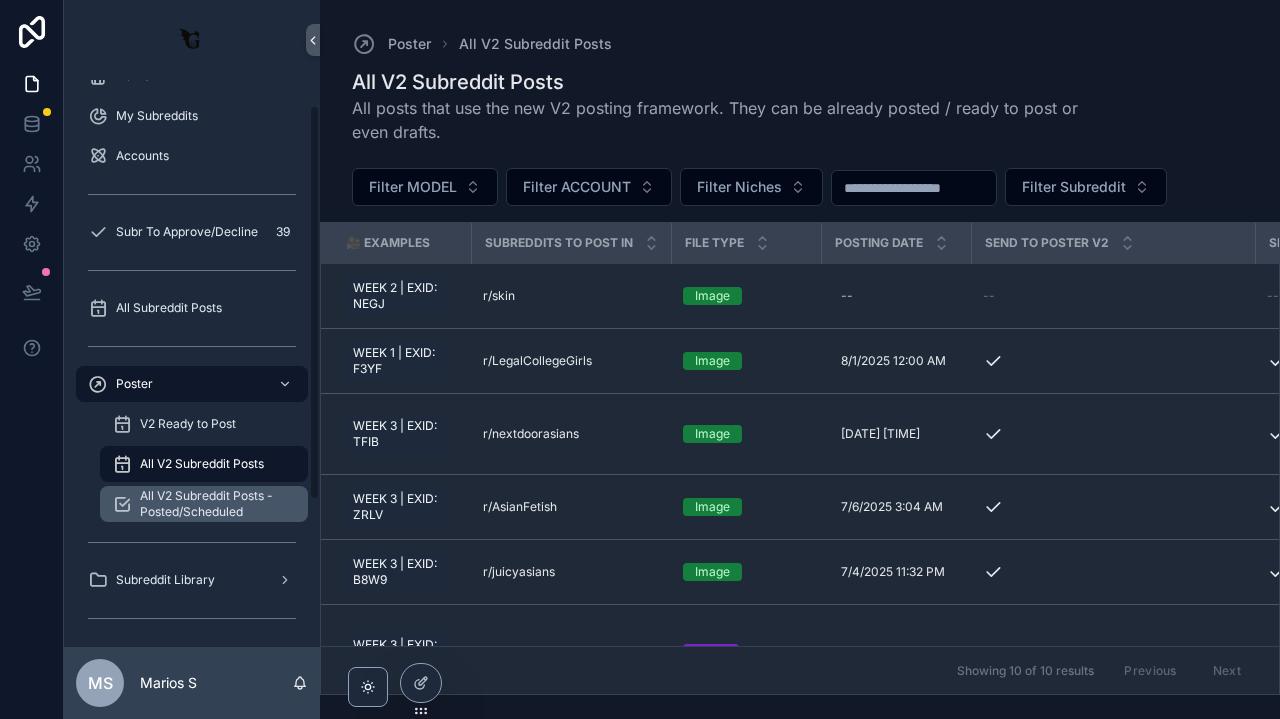 click on "All V2 Subreddit Posts - Posted/Scheduled" at bounding box center [214, 504] 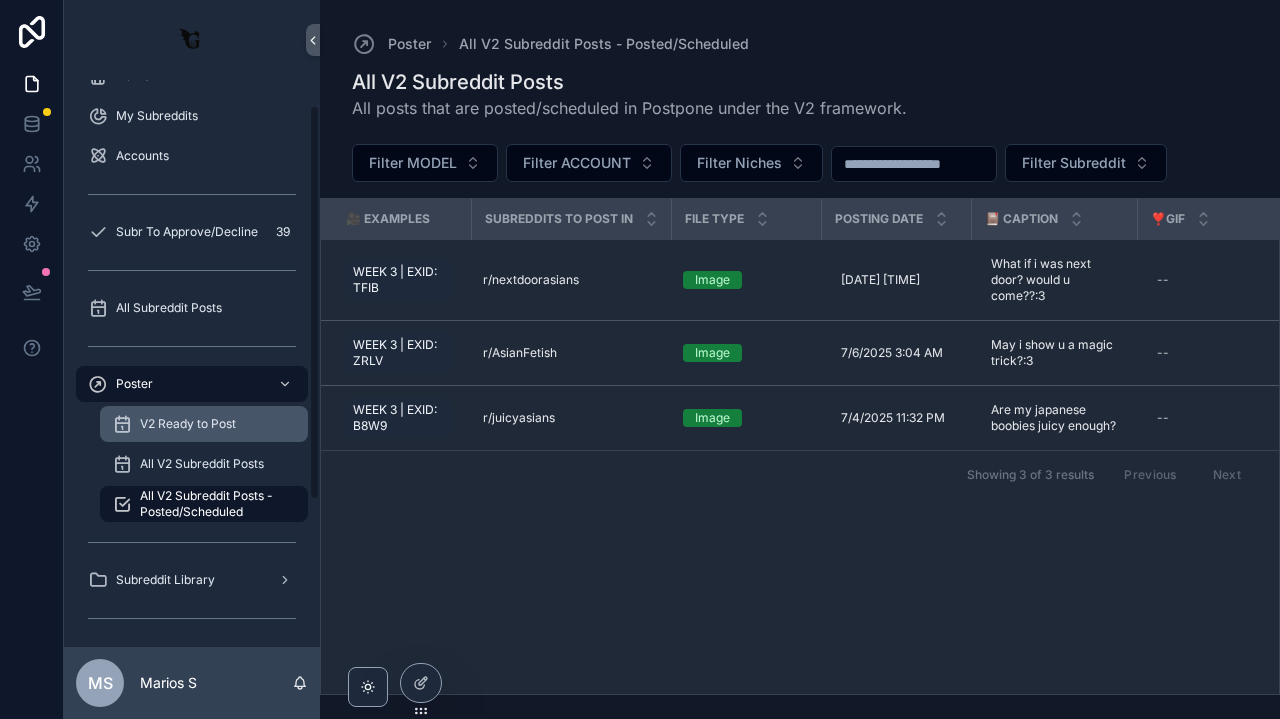 click on "V2 Ready to Post" at bounding box center [204, 424] 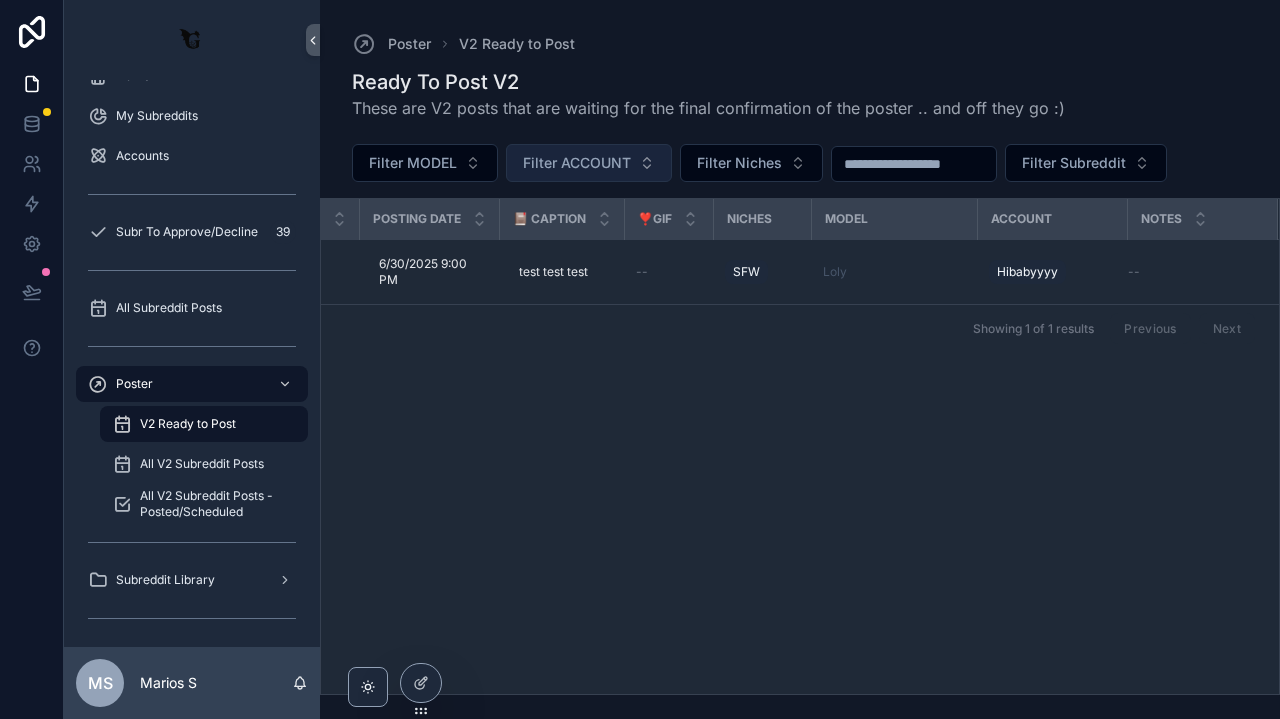 scroll, scrollTop: 0, scrollLeft: 411, axis: horizontal 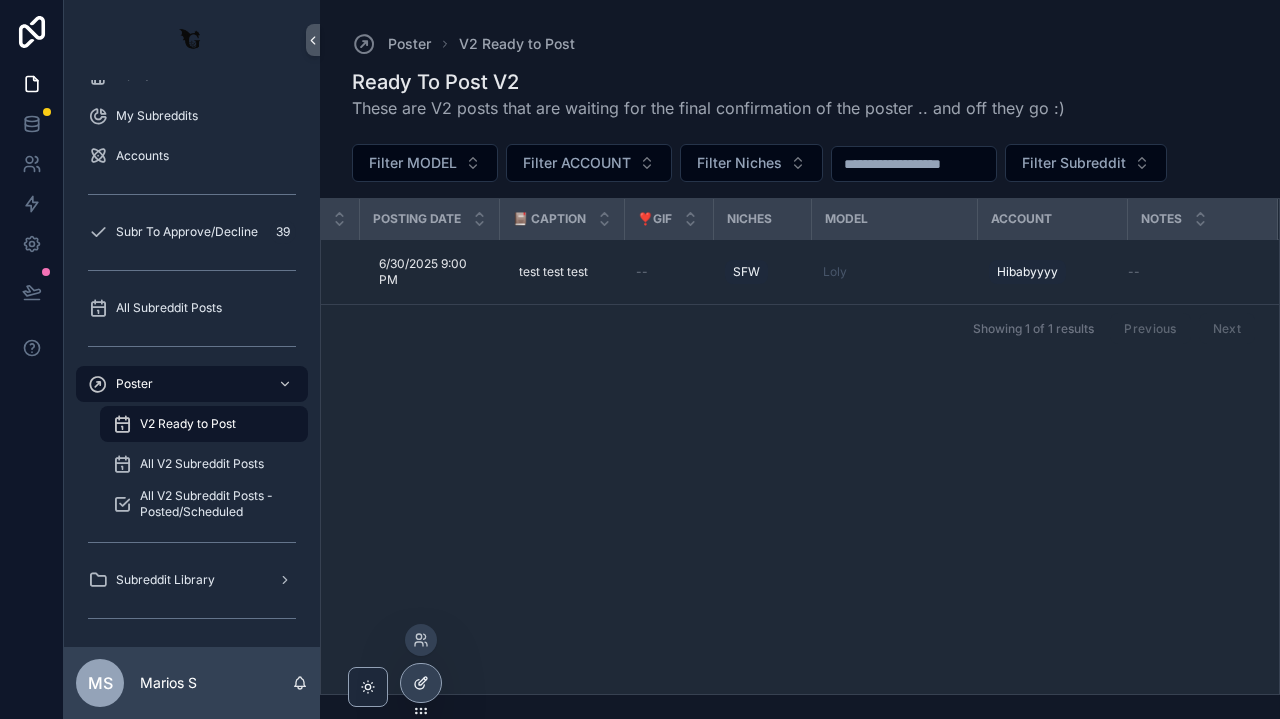 click 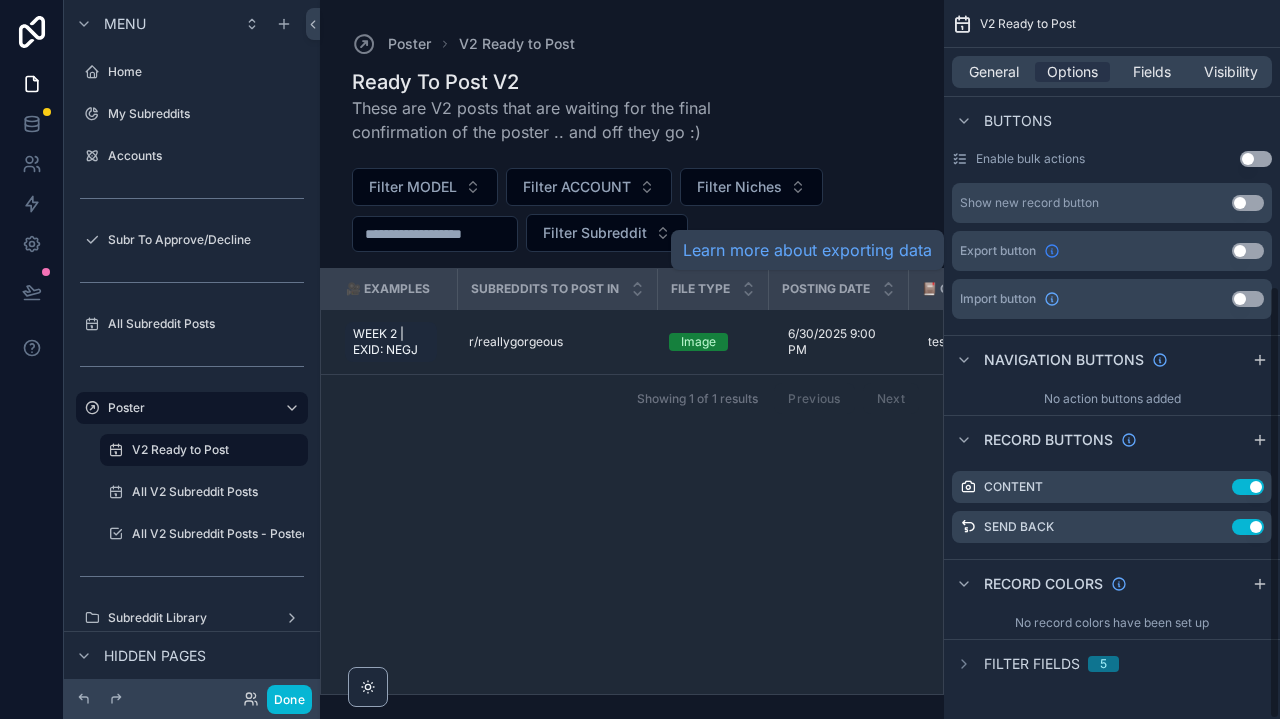 scroll, scrollTop: 473, scrollLeft: 0, axis: vertical 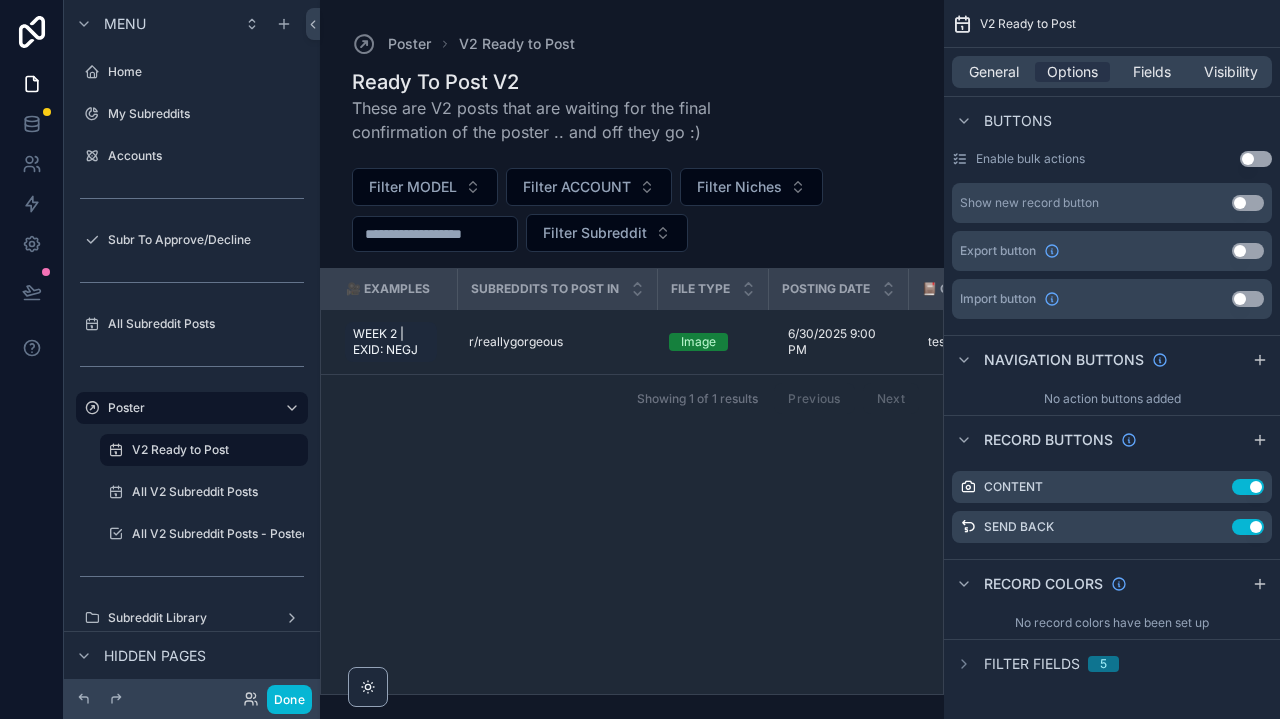 click on "Use setting" at bounding box center (1256, 159) 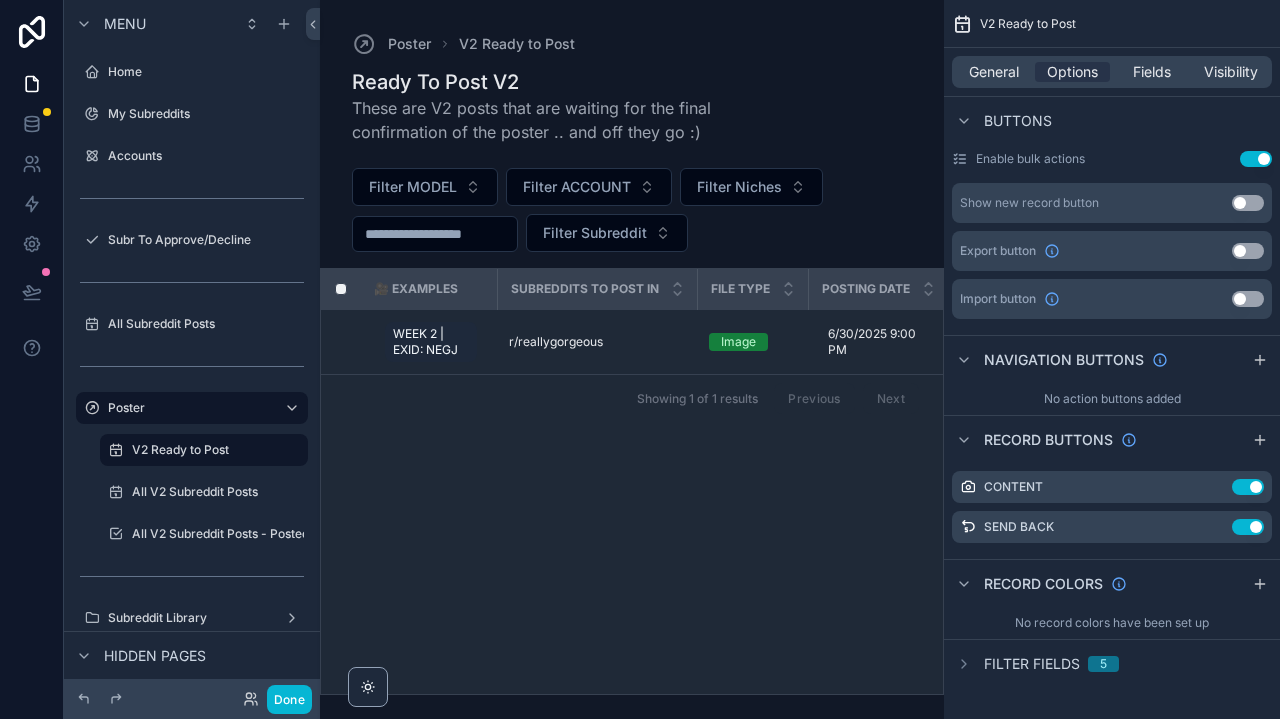 click on "Use setting" at bounding box center [1256, 159] 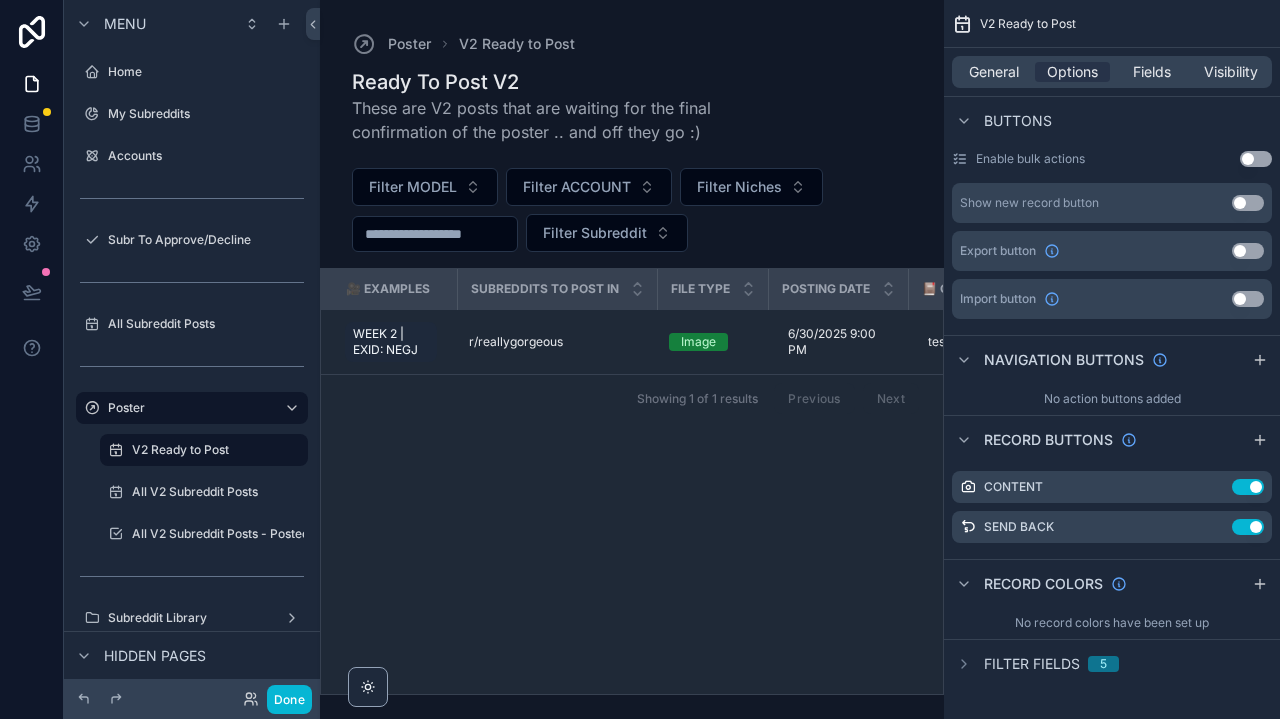 click on "Use setting" at bounding box center [1256, 159] 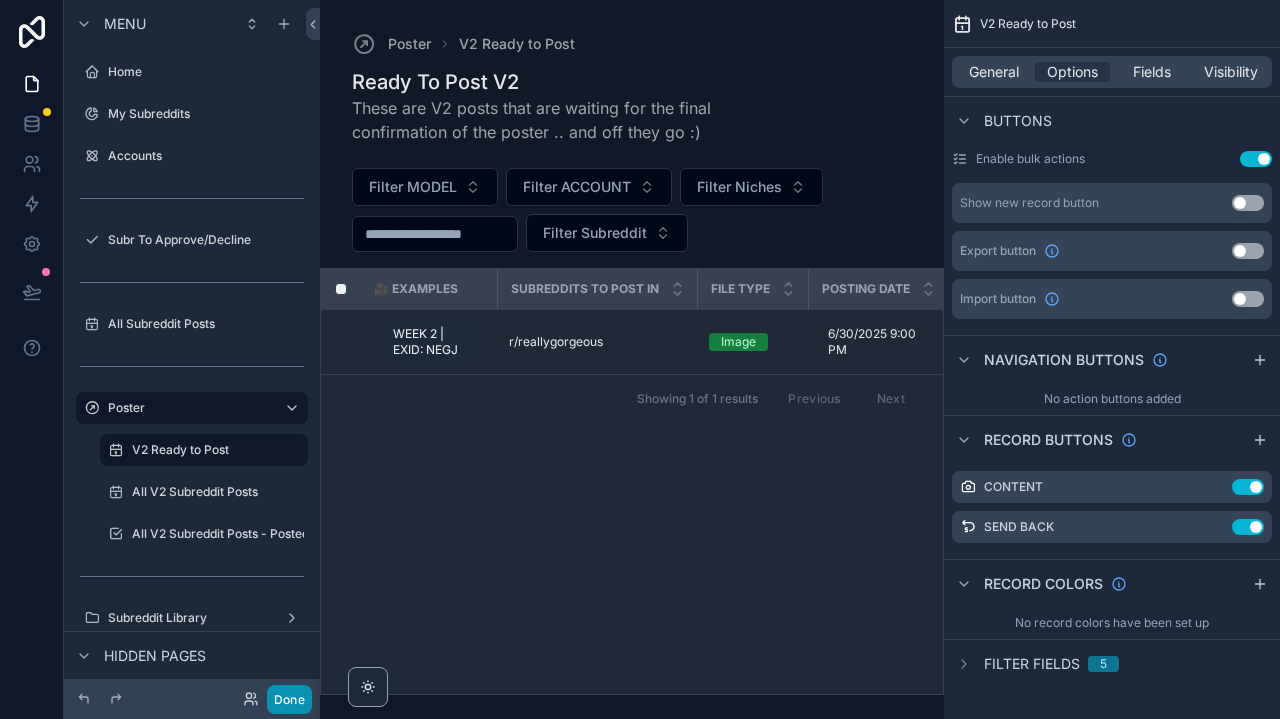 click on "Done" at bounding box center (289, 699) 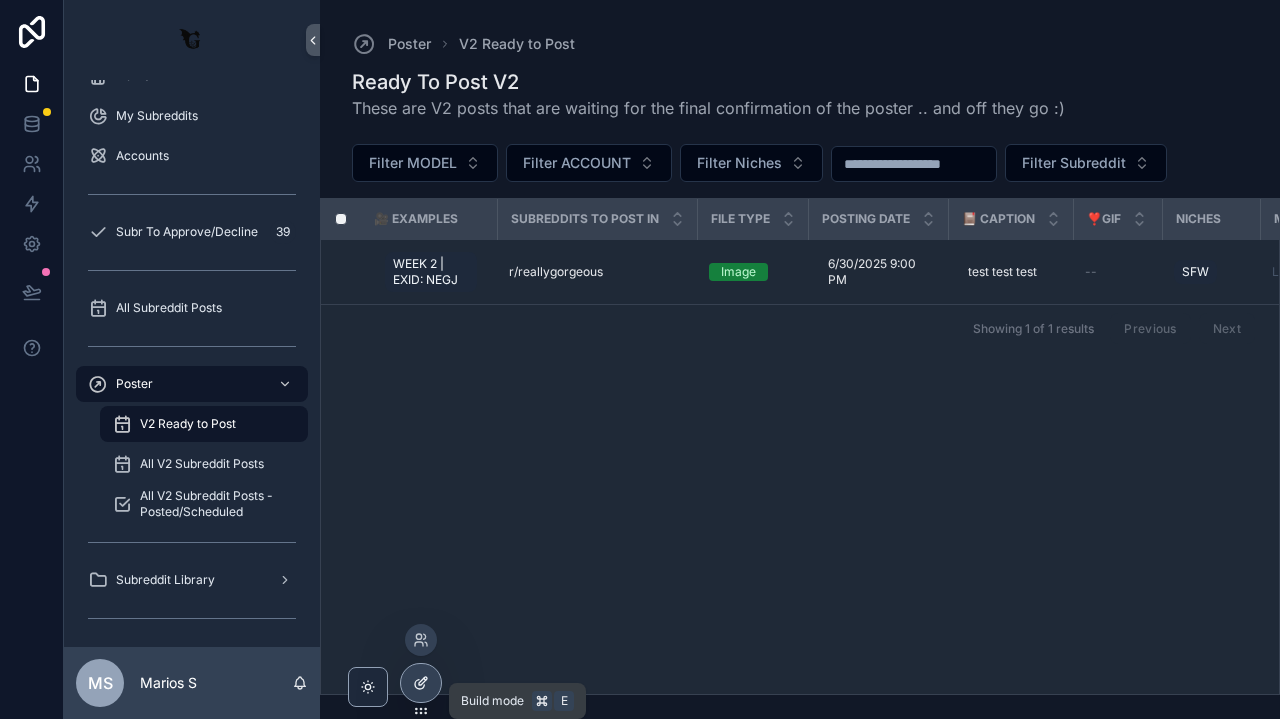 click at bounding box center [421, 683] 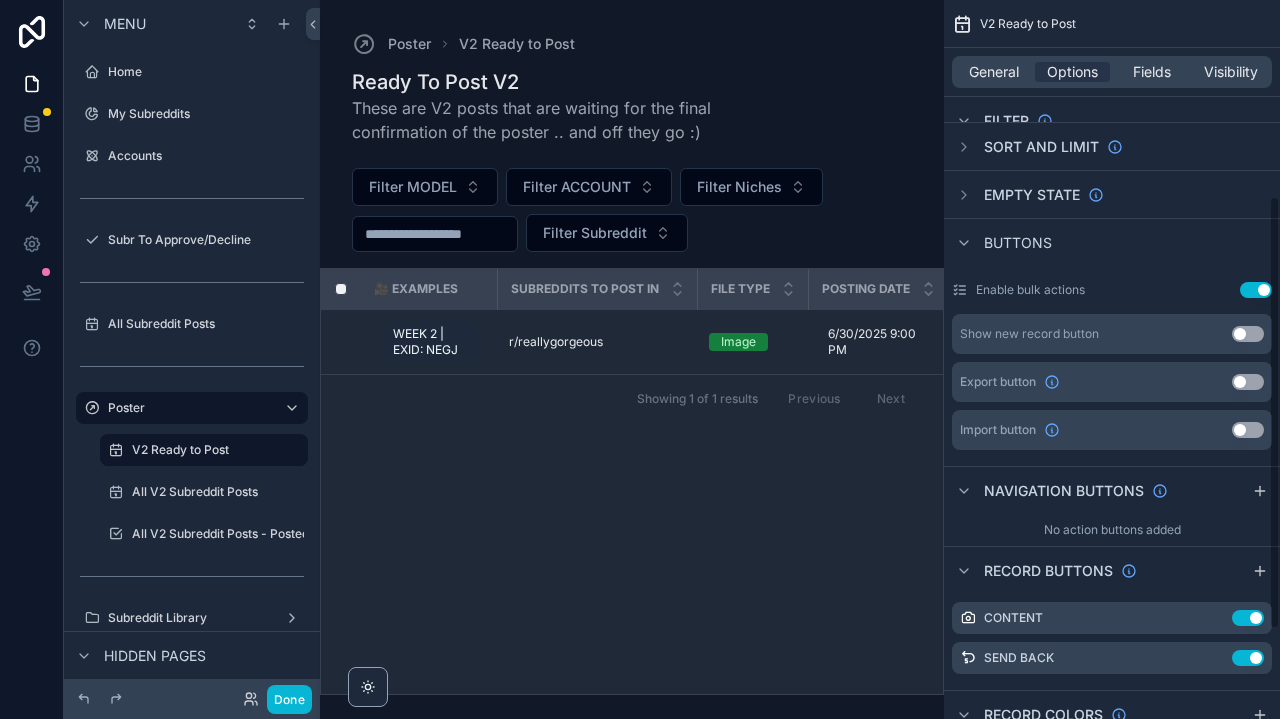 scroll, scrollTop: 325, scrollLeft: 0, axis: vertical 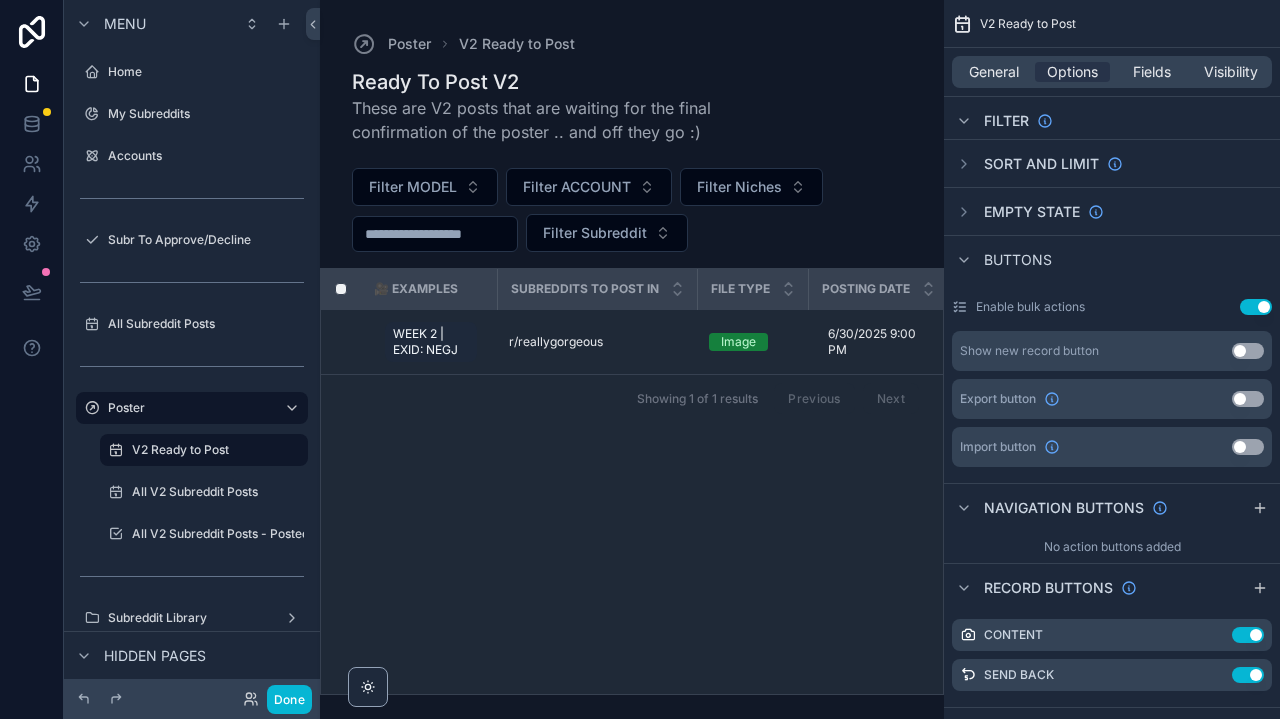 click on "Enable bulk actions Use setting" at bounding box center [1112, 307] 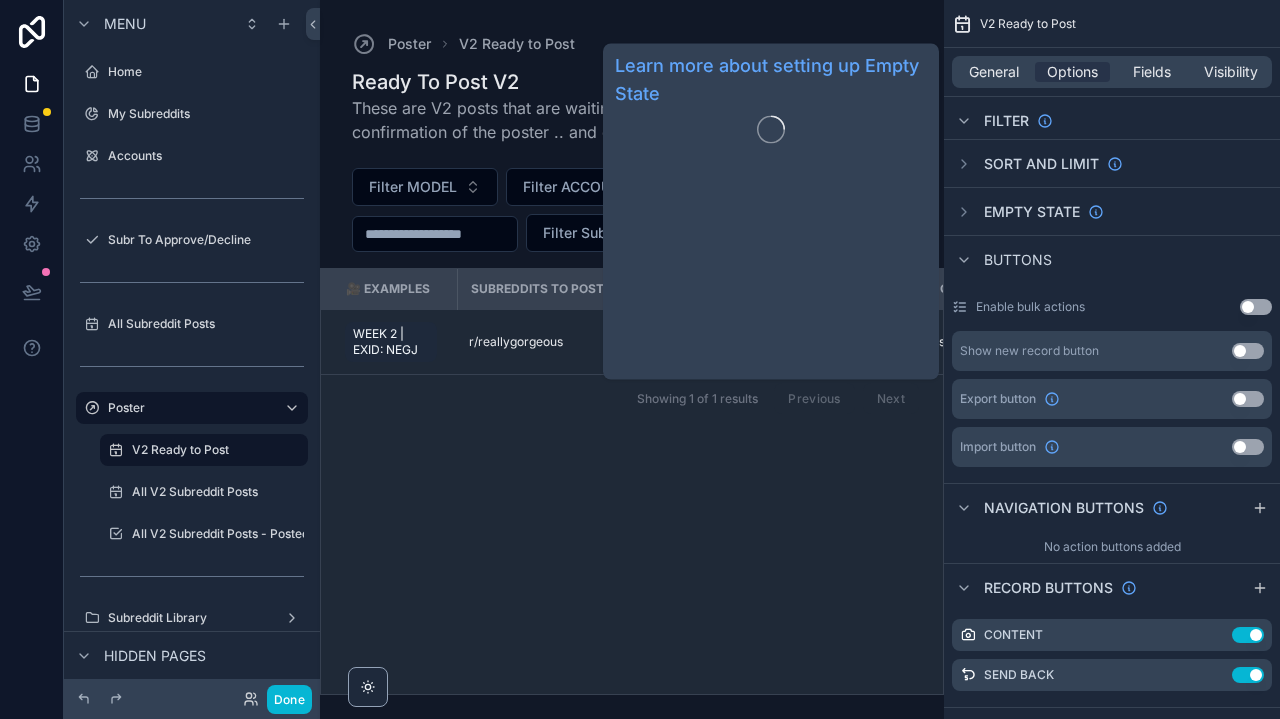 click on "Empty state" at bounding box center [1028, 212] 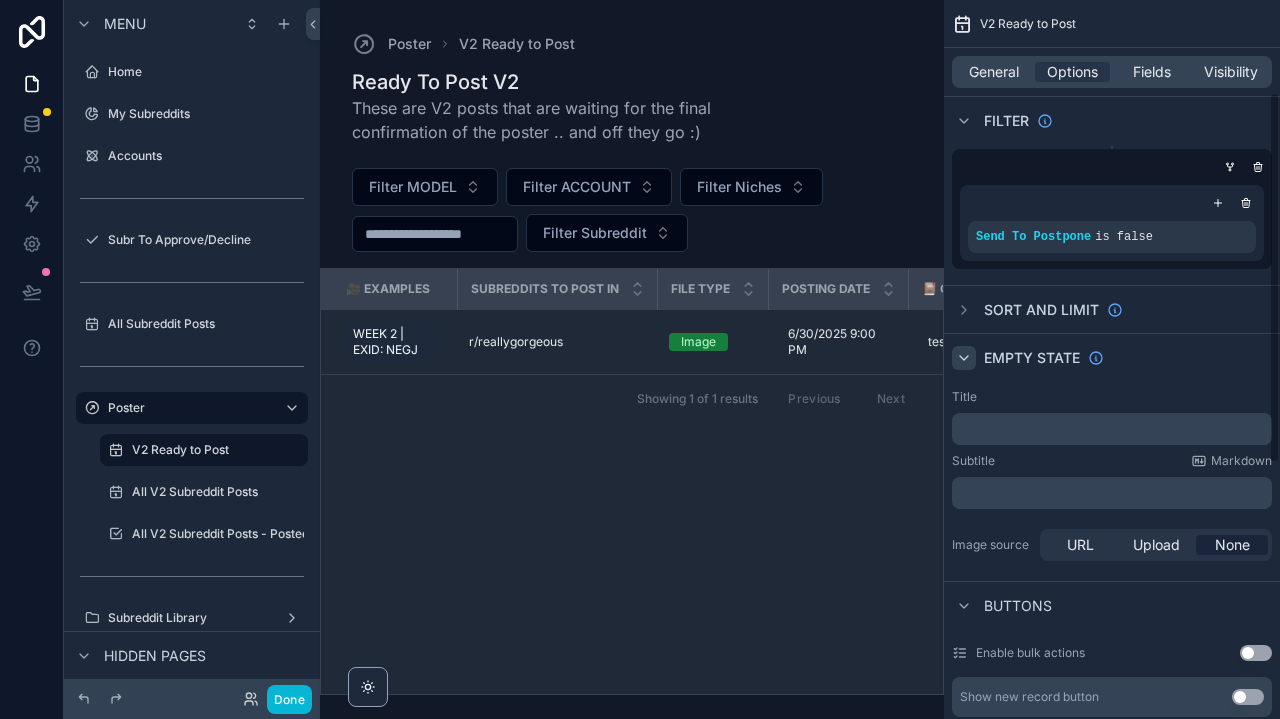 scroll, scrollTop: 180, scrollLeft: 0, axis: vertical 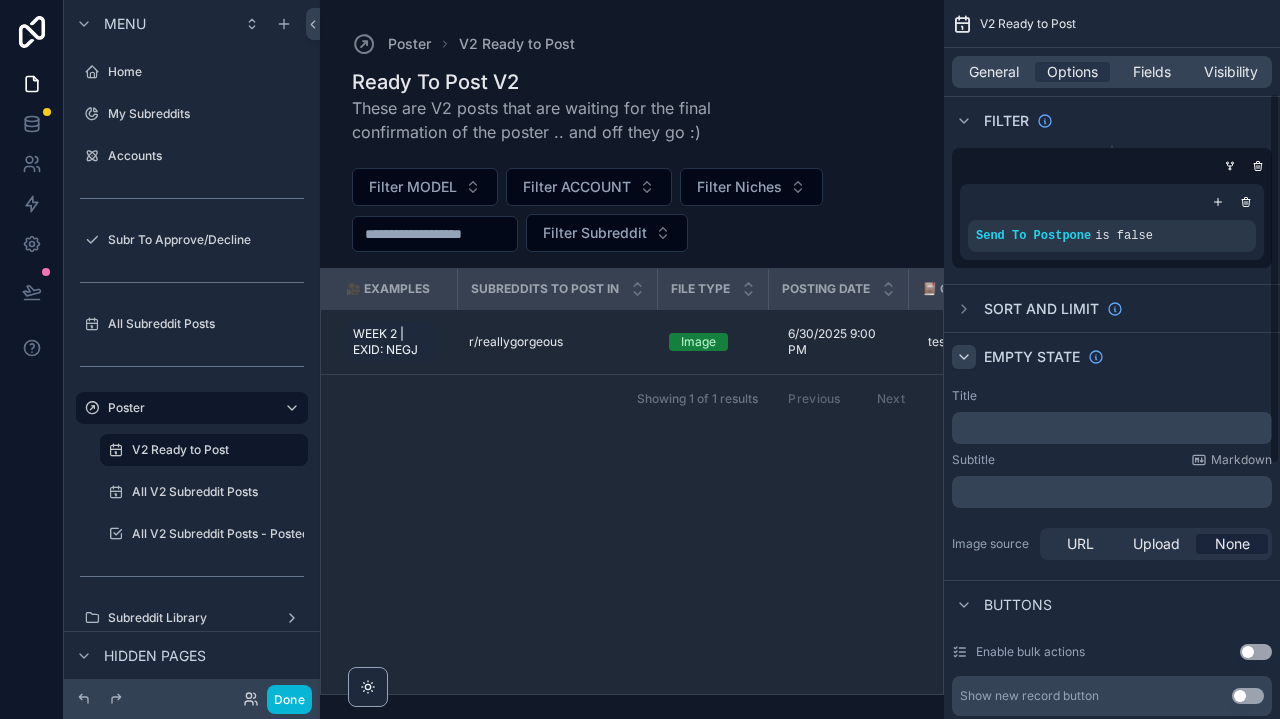 click 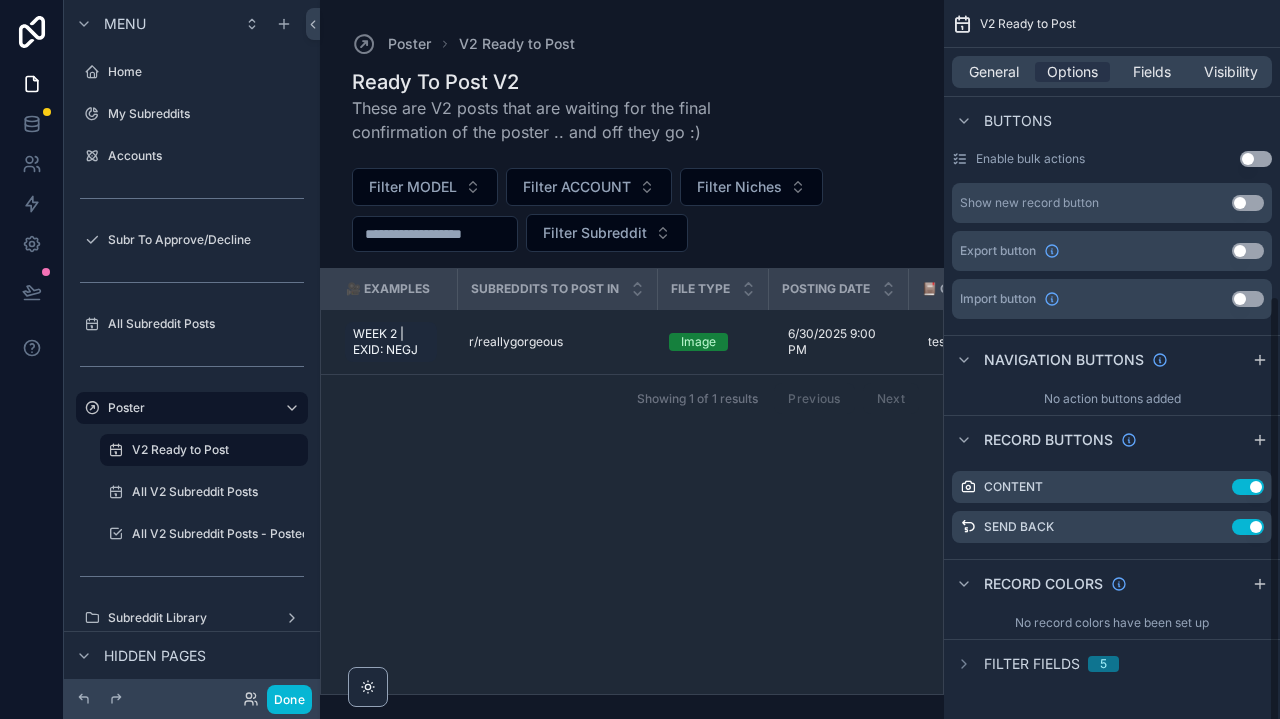 scroll, scrollTop: 473, scrollLeft: 0, axis: vertical 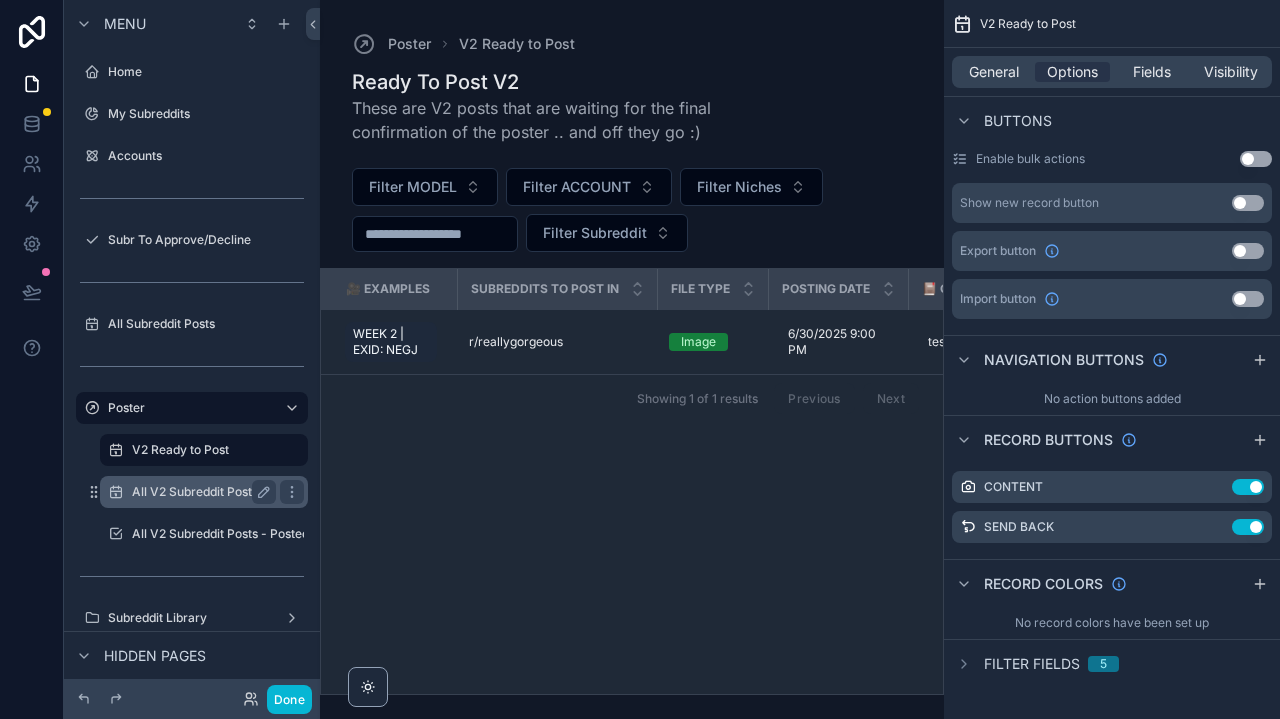 click on "All V2 Subreddit Posts" at bounding box center (204, 492) 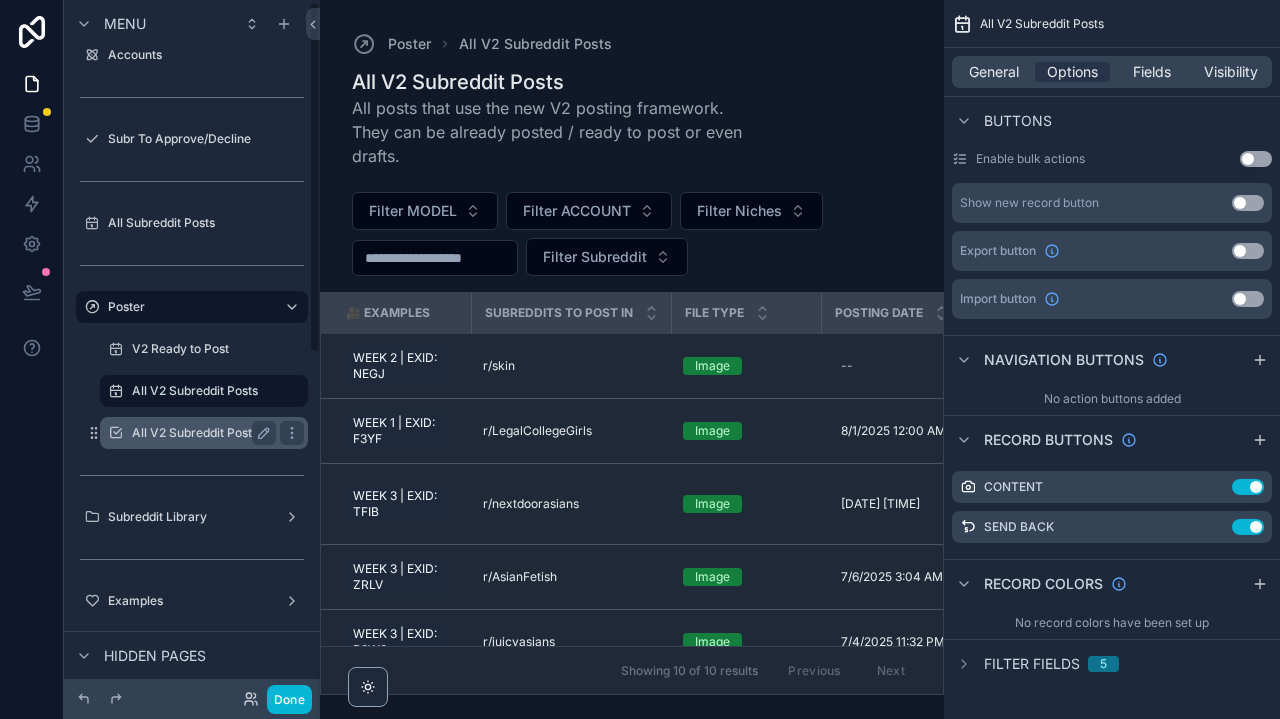scroll, scrollTop: 138, scrollLeft: 0, axis: vertical 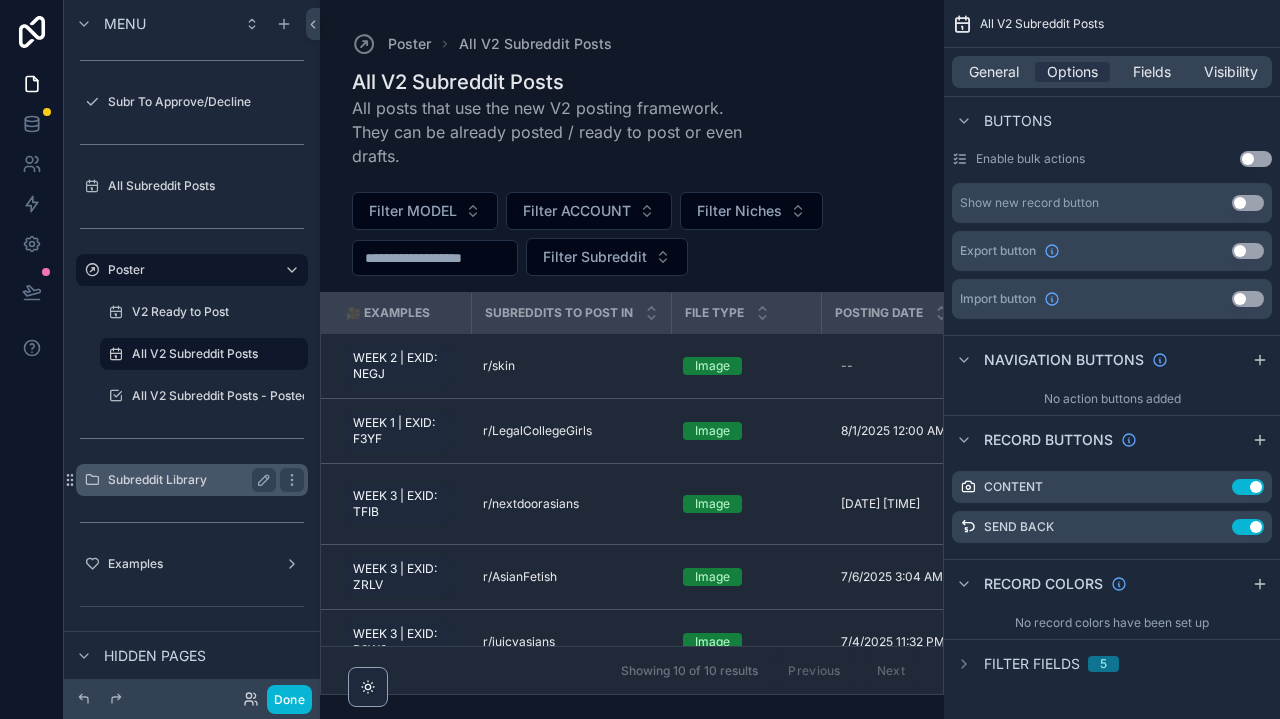 click on "Subreddit Library" at bounding box center [192, 480] 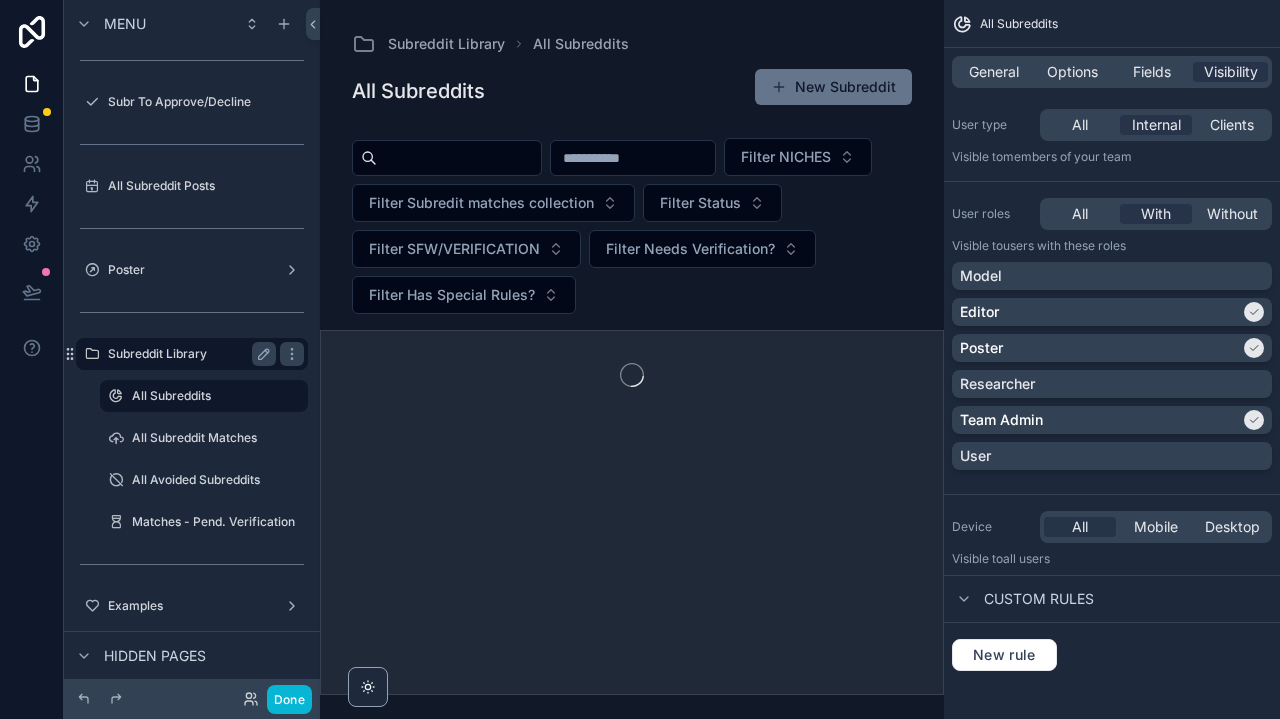 scroll, scrollTop: 0, scrollLeft: 0, axis: both 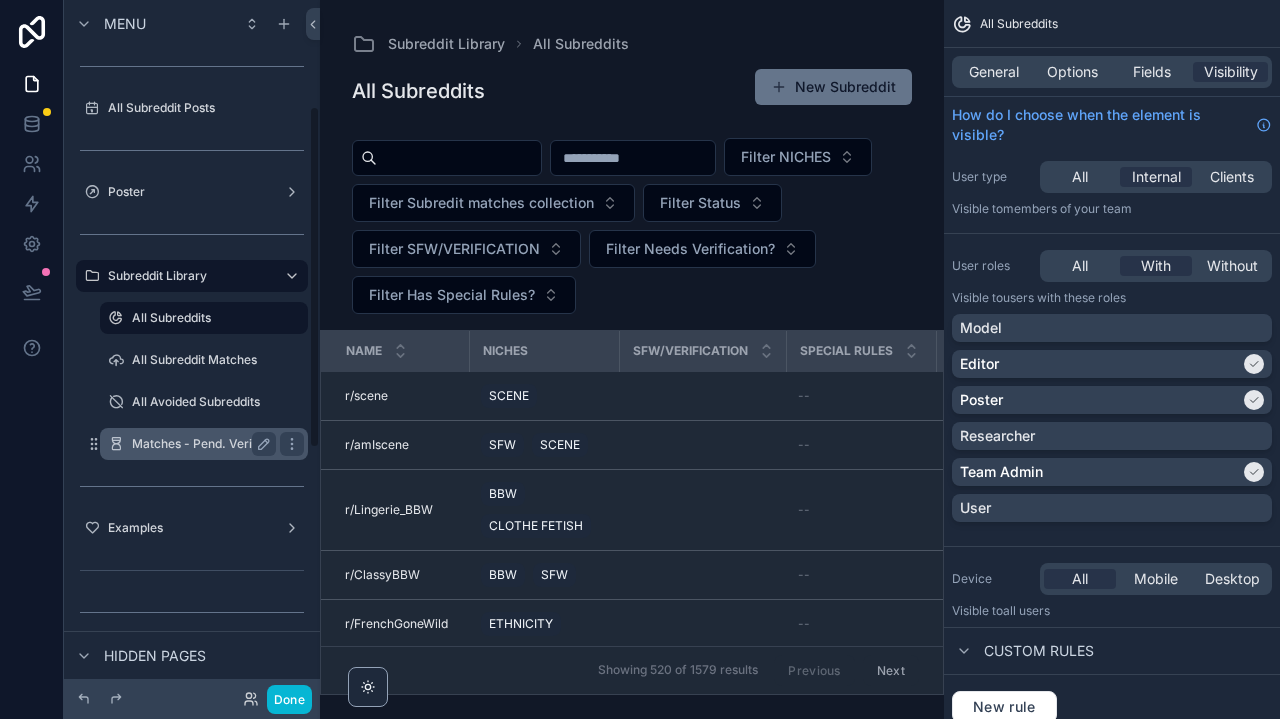 click on "Matches - Pend. Verification" at bounding box center [213, 444] 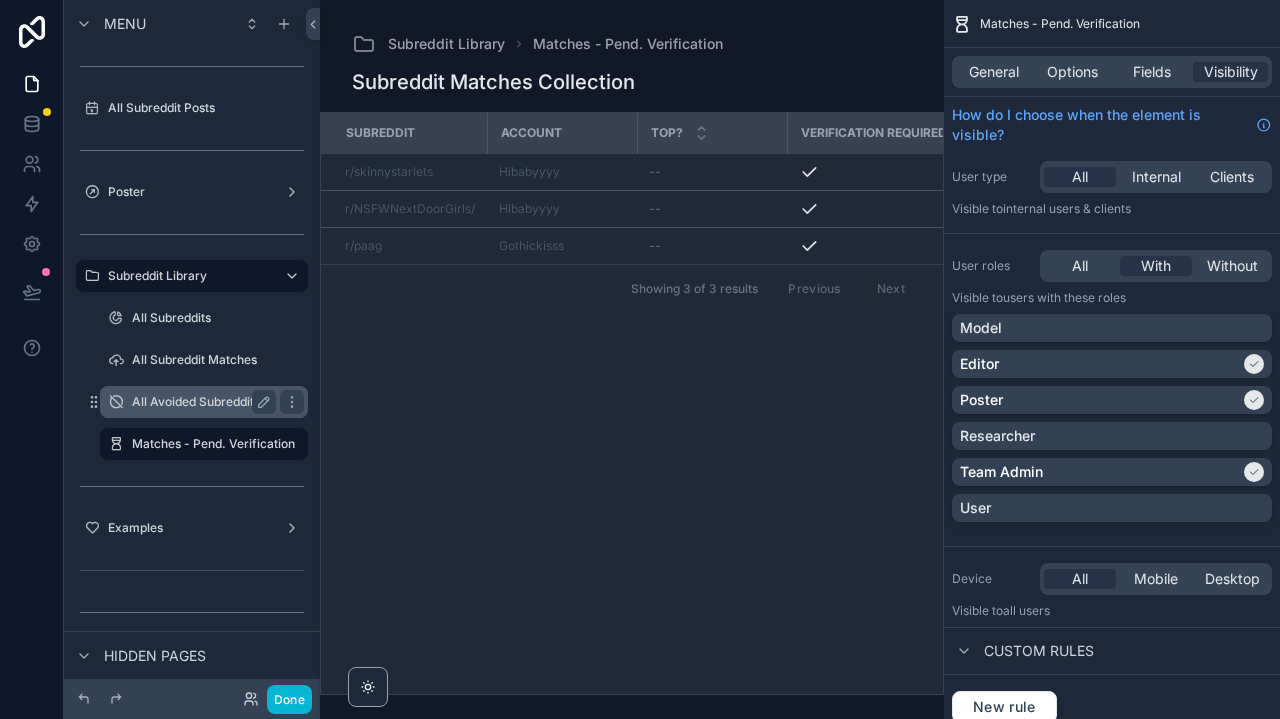 click on "All Avoided Subreddits" at bounding box center (204, 402) 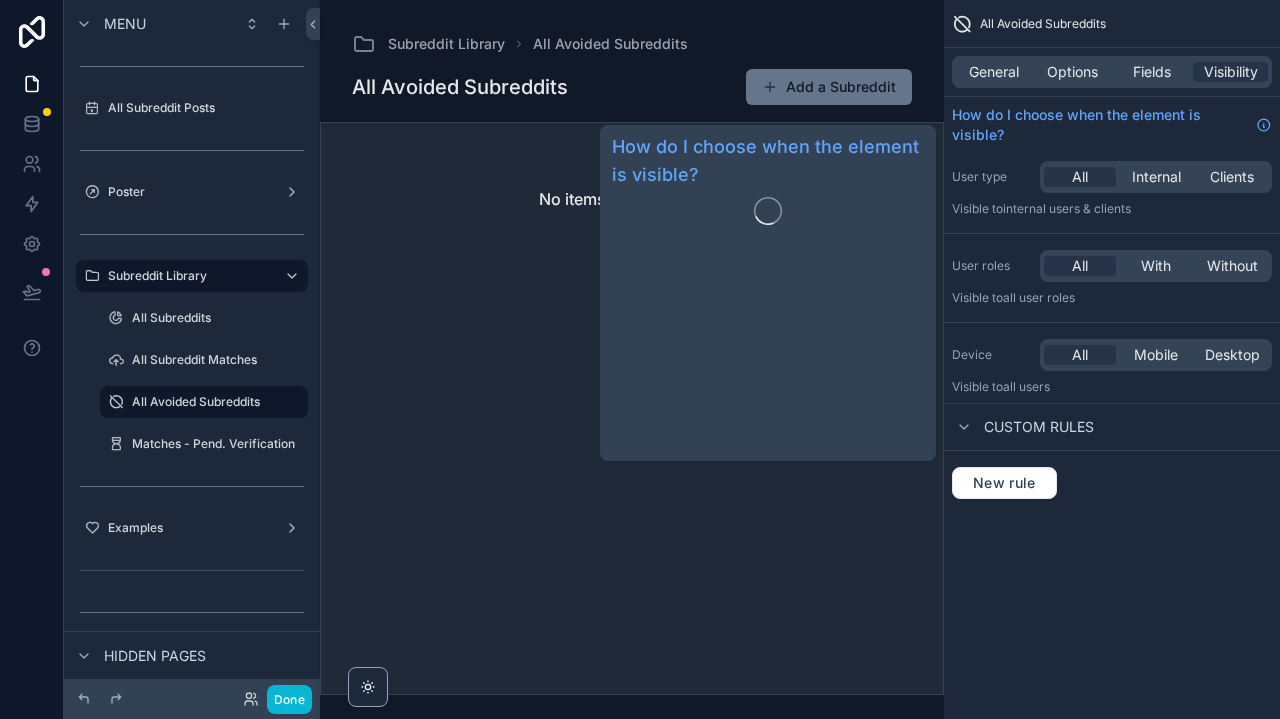 click on "All Avoided Subreddits" at bounding box center (1112, 24) 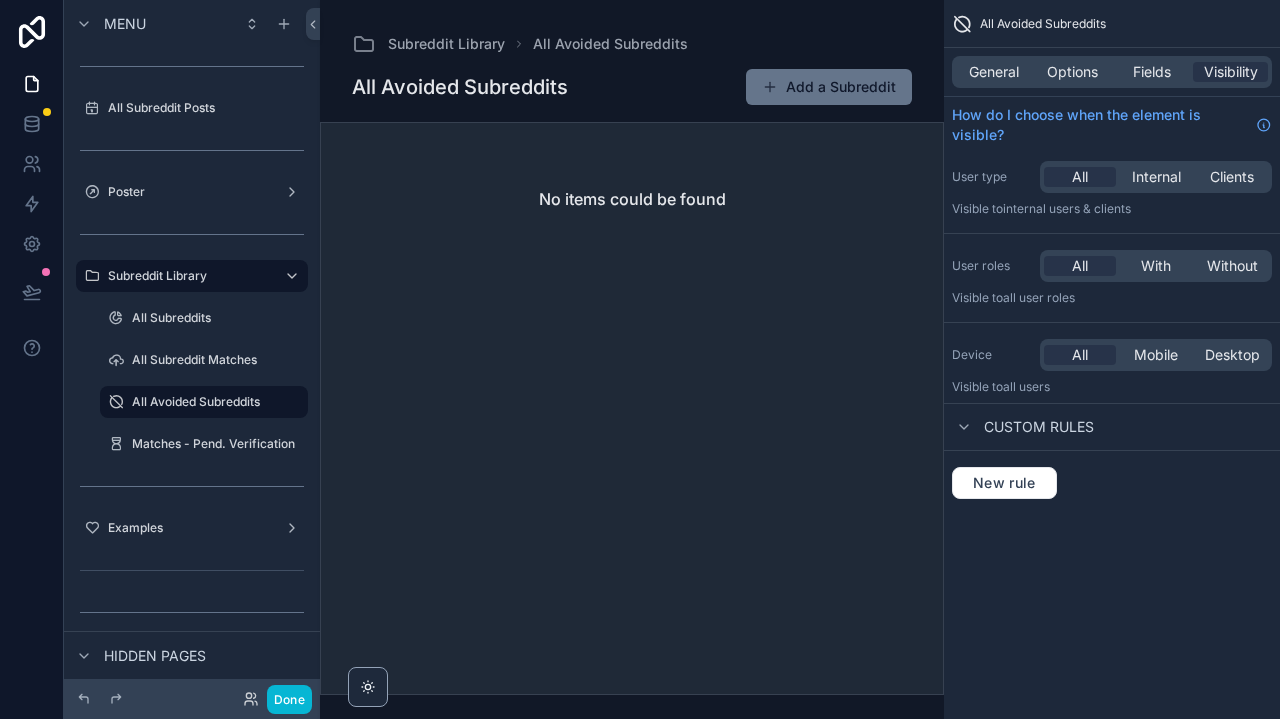 click on "General Options Fields Visibility" at bounding box center [1112, 72] 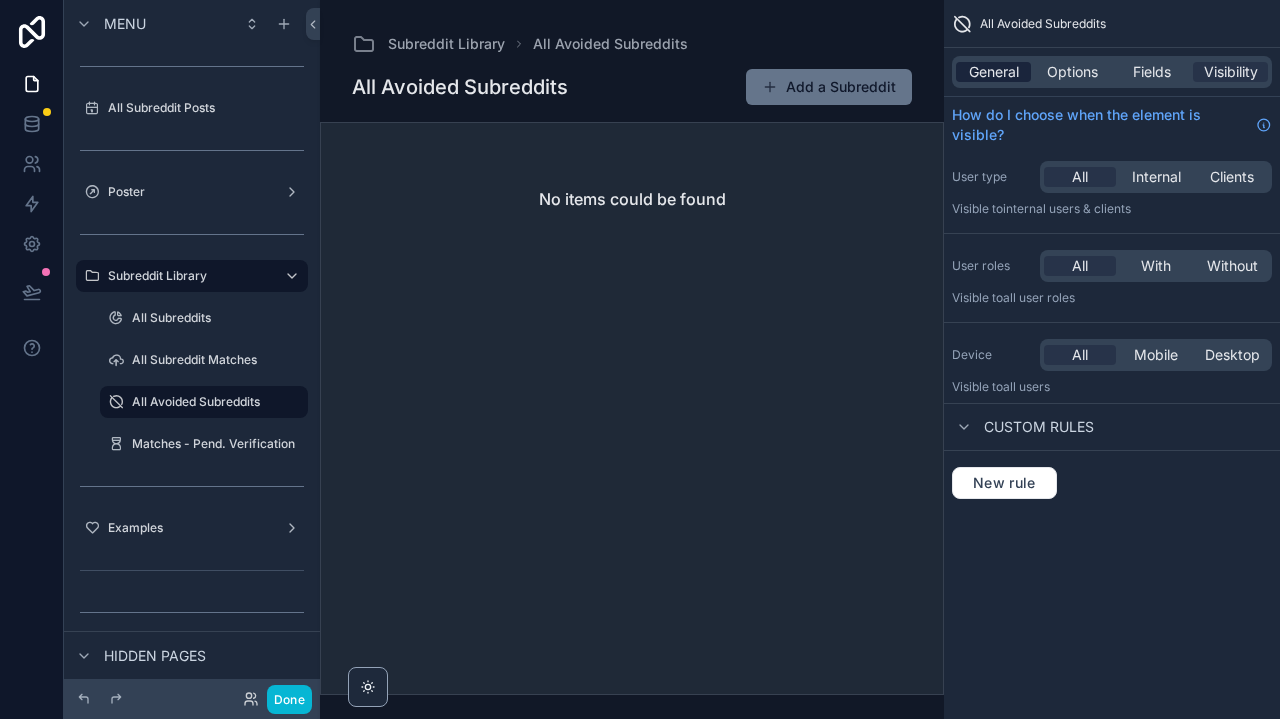 click on "General" at bounding box center [994, 72] 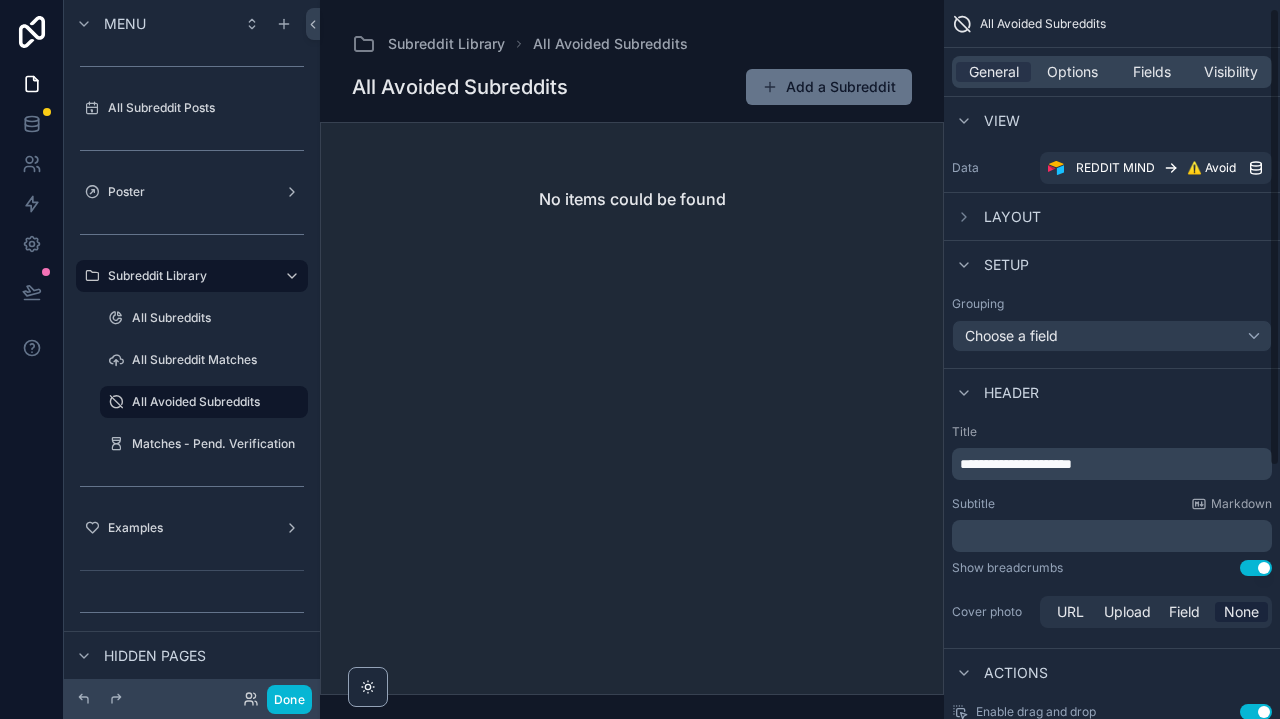 scroll, scrollTop: 30, scrollLeft: 0, axis: vertical 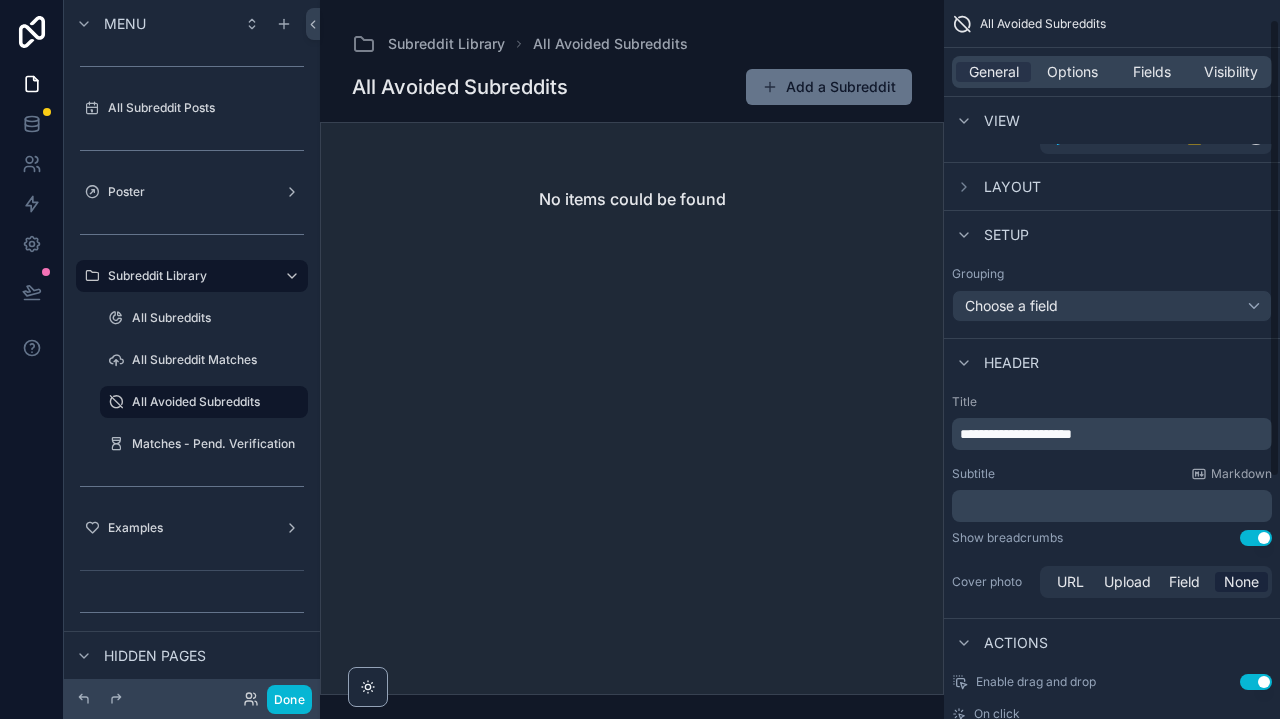 click on "﻿" at bounding box center (1114, 506) 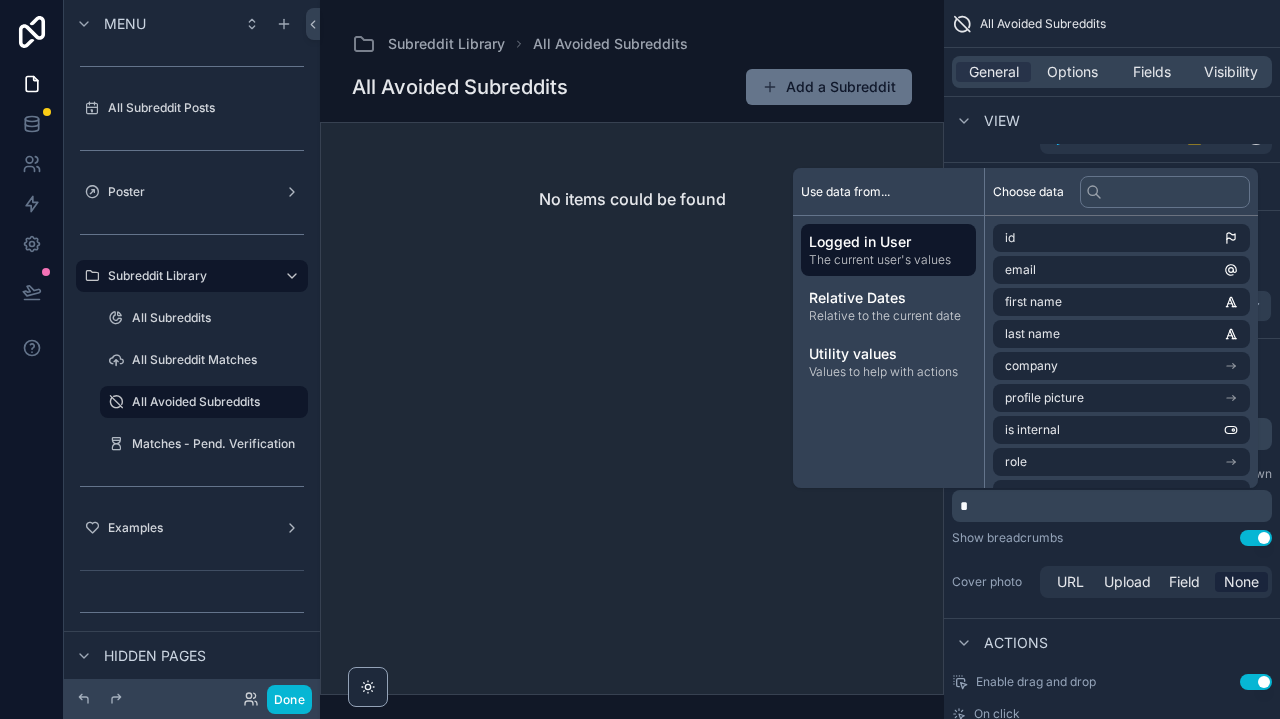 type 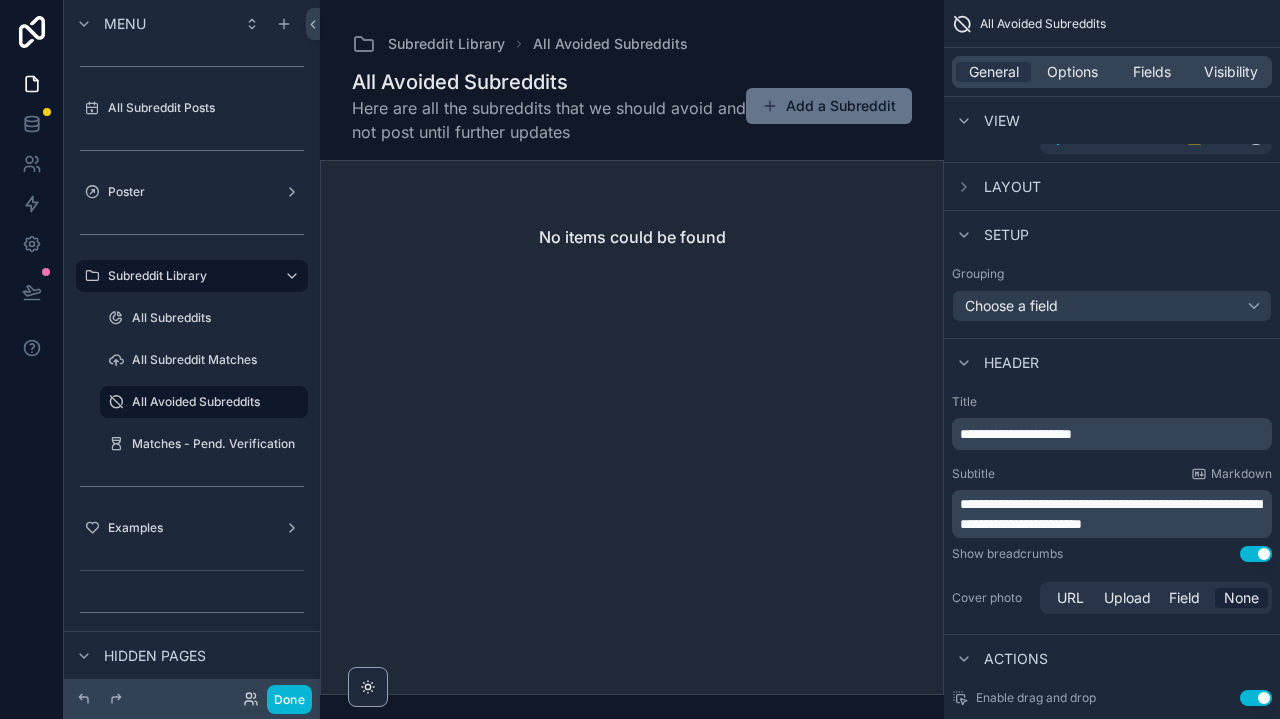 click on "Show breadcrumbs Use setting" at bounding box center [1112, 554] 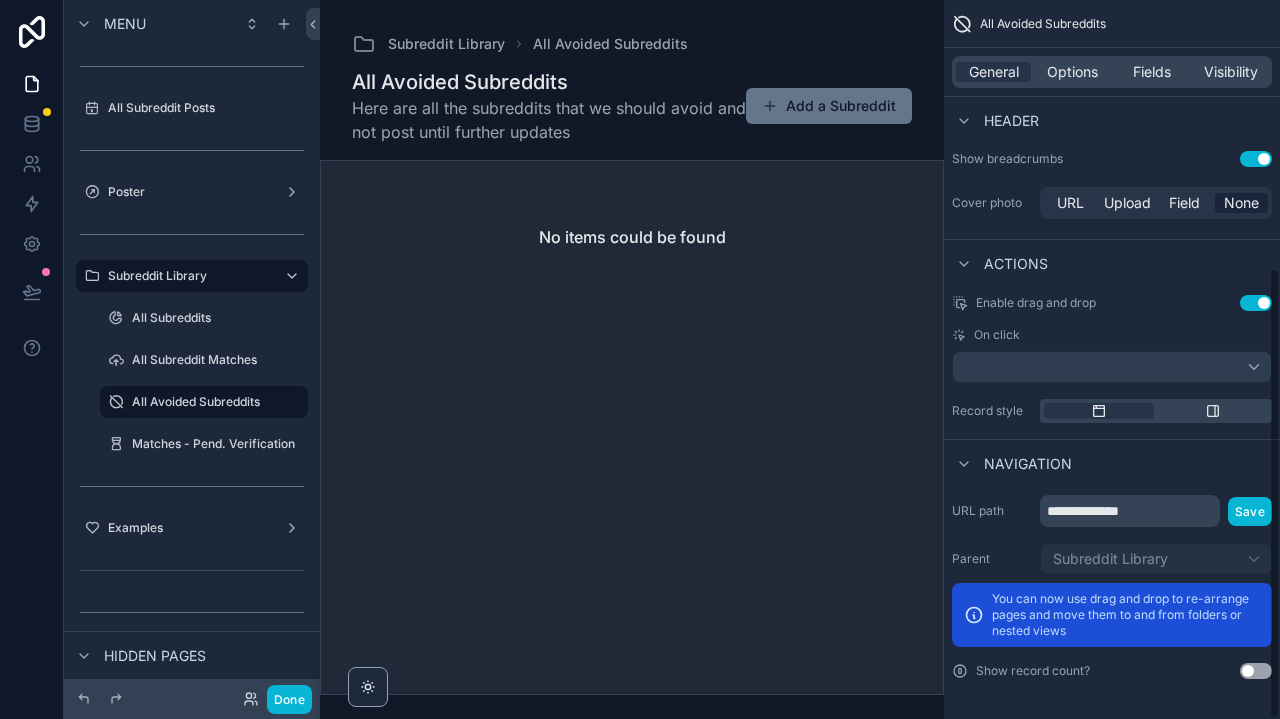 scroll, scrollTop: 425, scrollLeft: 0, axis: vertical 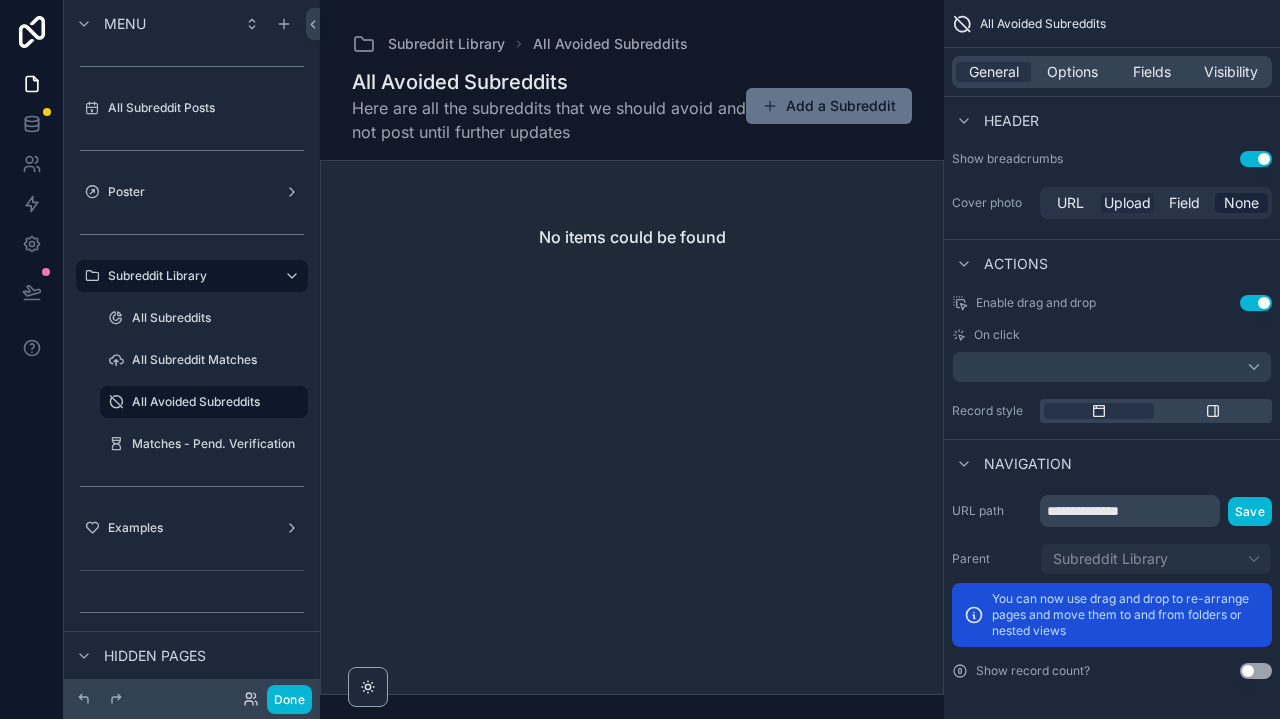 click on "Upload" at bounding box center (1127, 203) 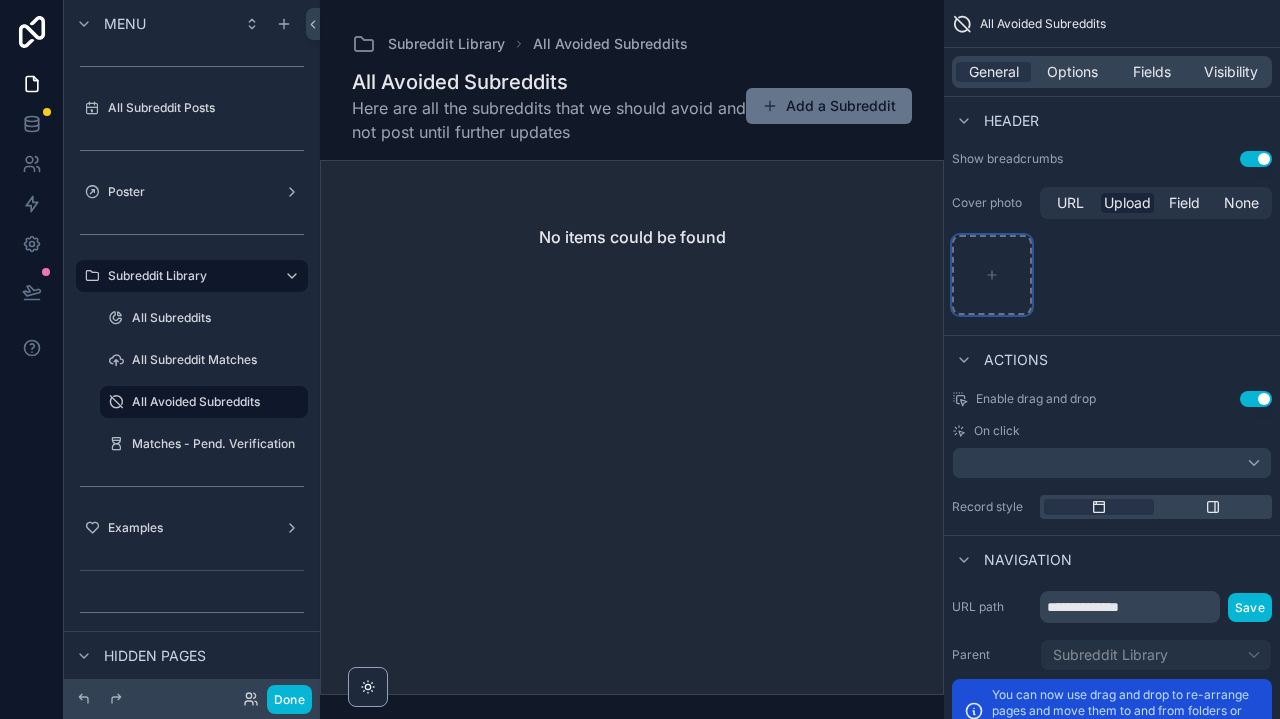 click at bounding box center [992, 275] 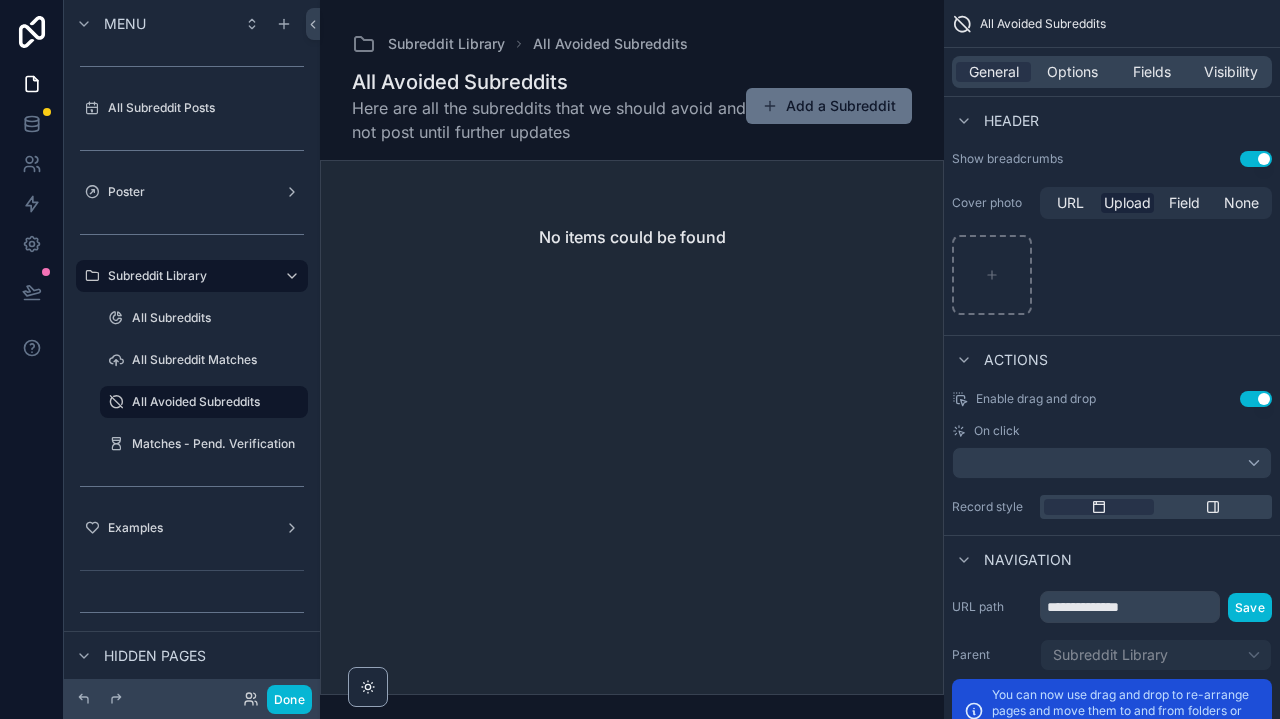 type on "**********" 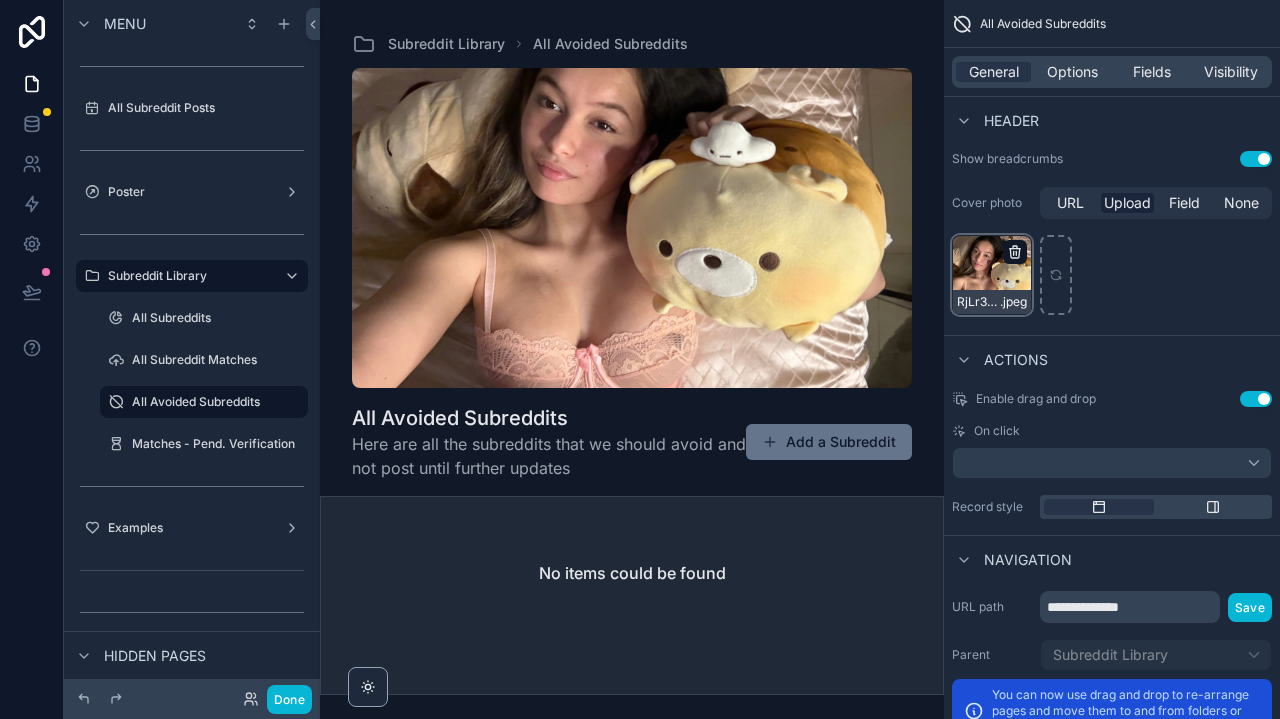 click 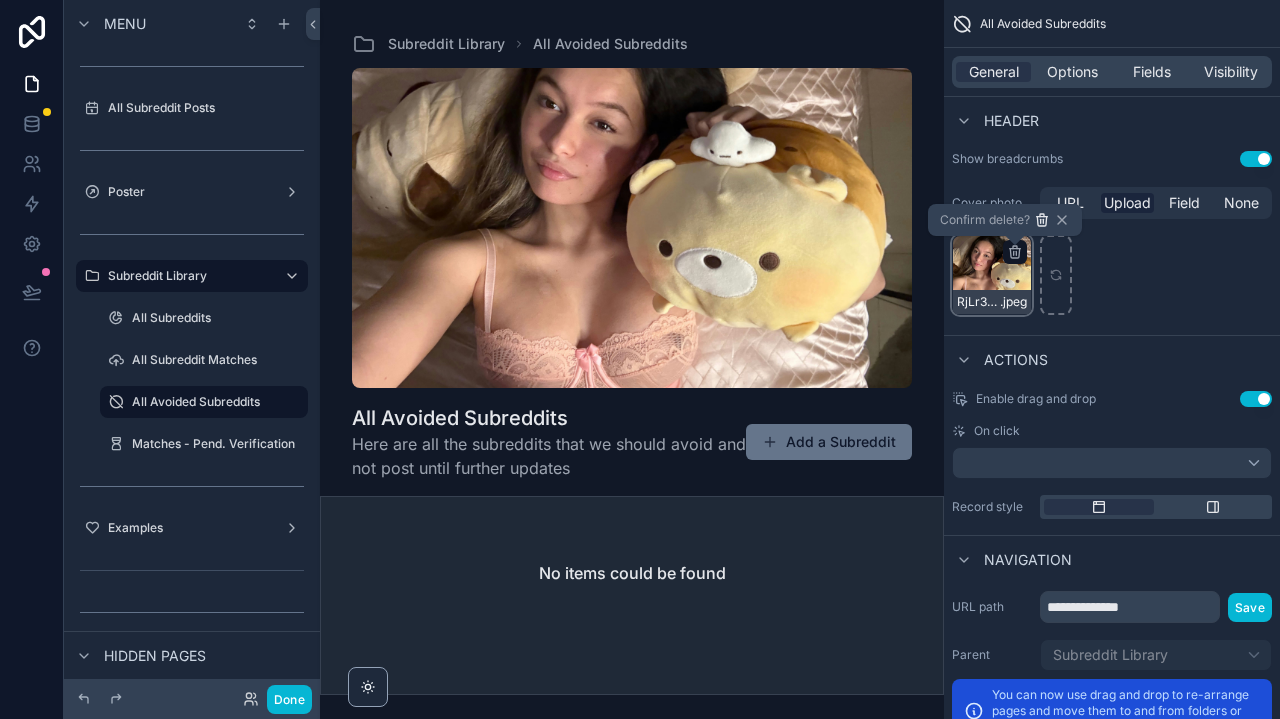 click 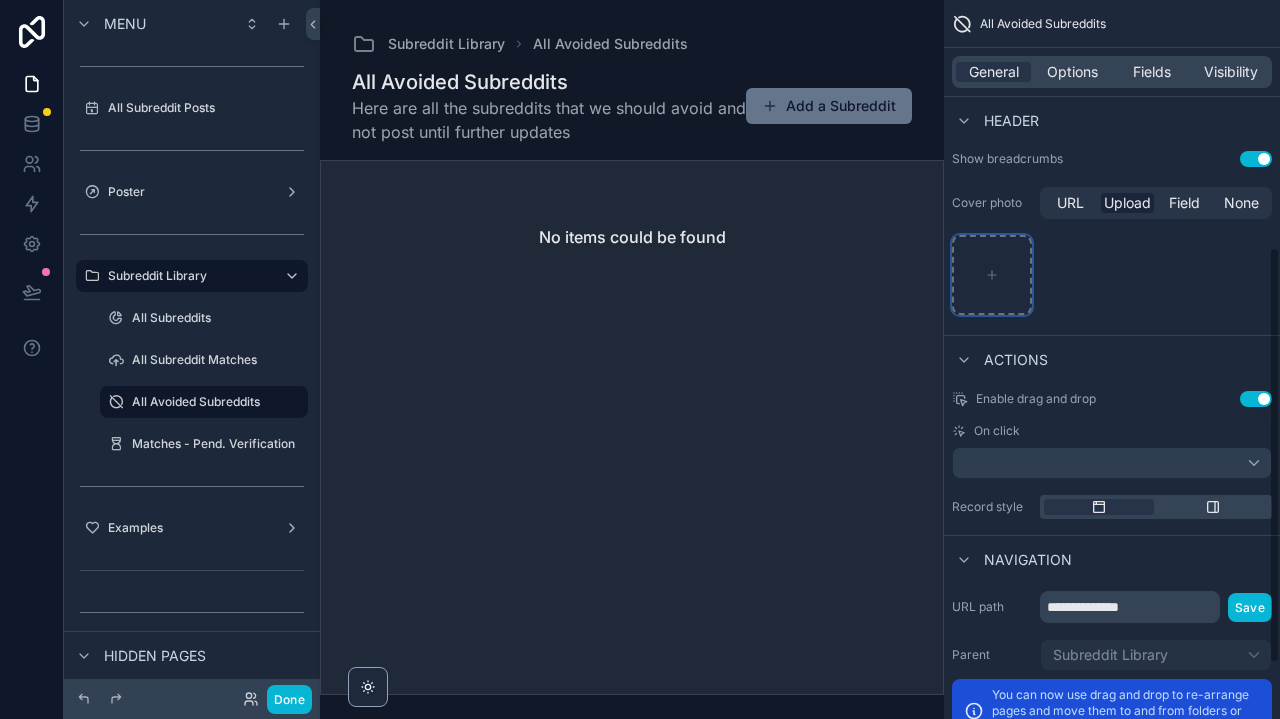click at bounding box center [992, 275] 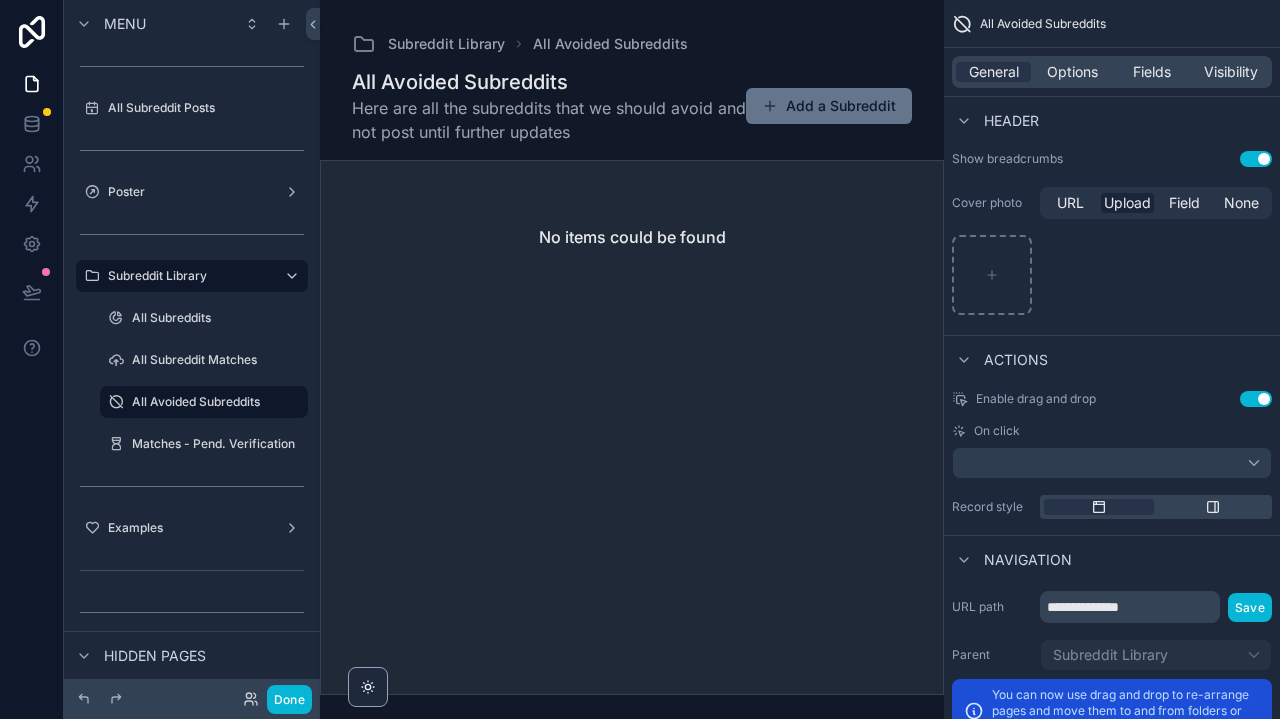 type on "**********" 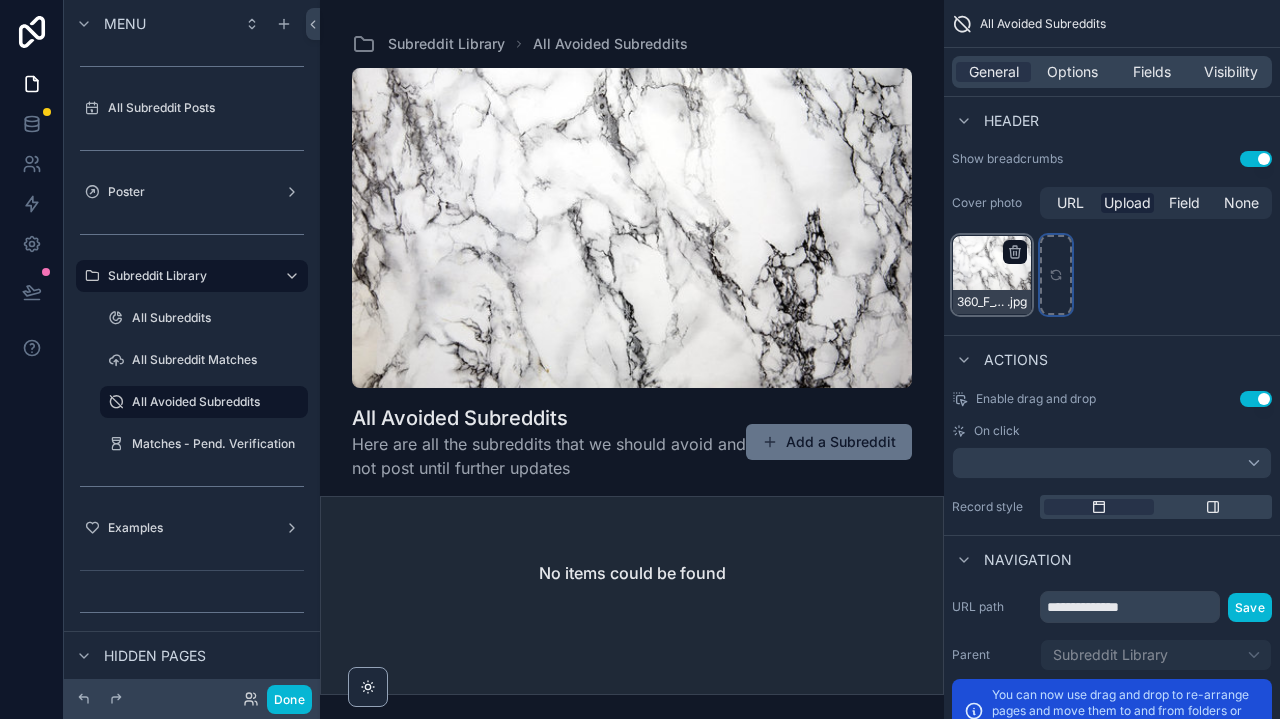 scroll, scrollTop: 0, scrollLeft: 0, axis: both 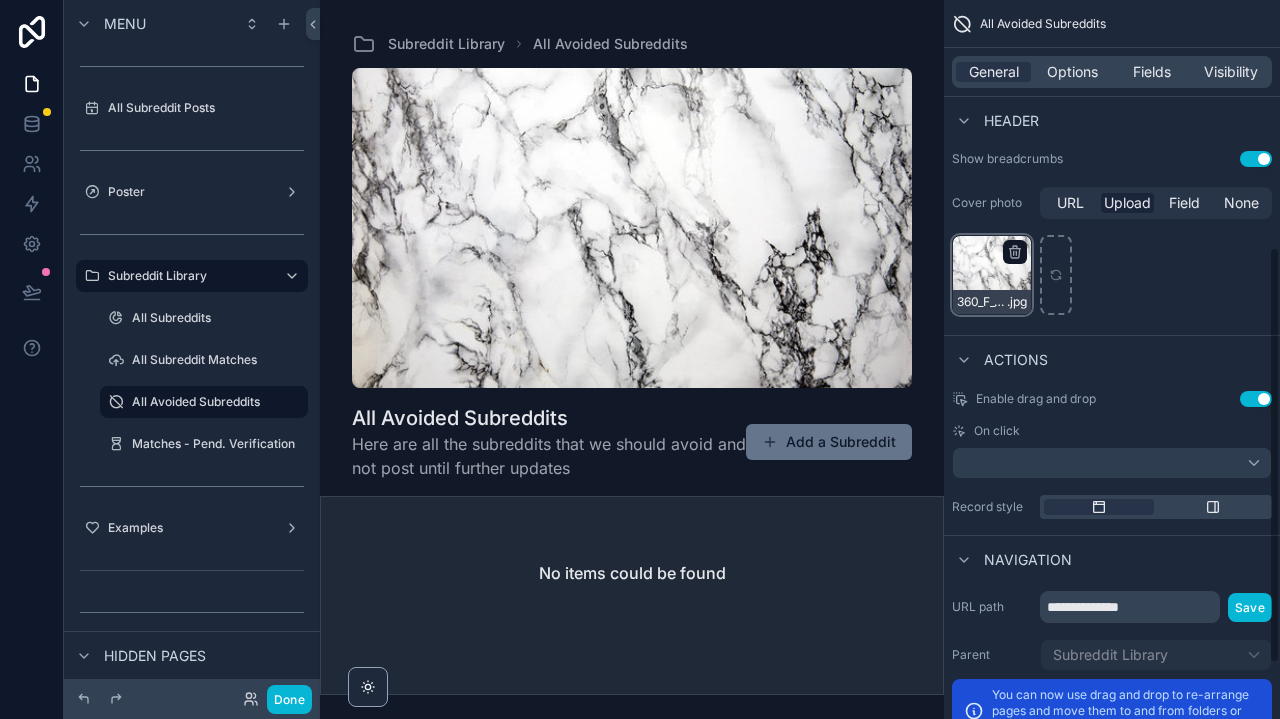 click at bounding box center [1015, 252] 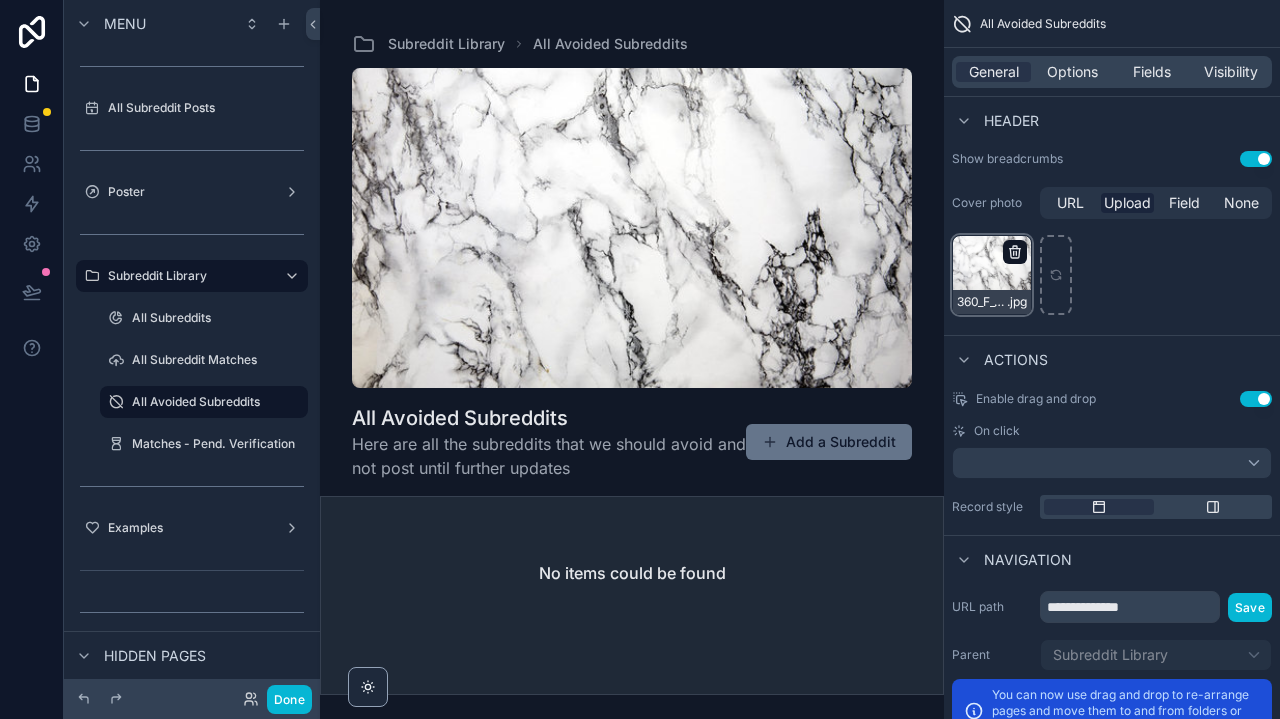 click 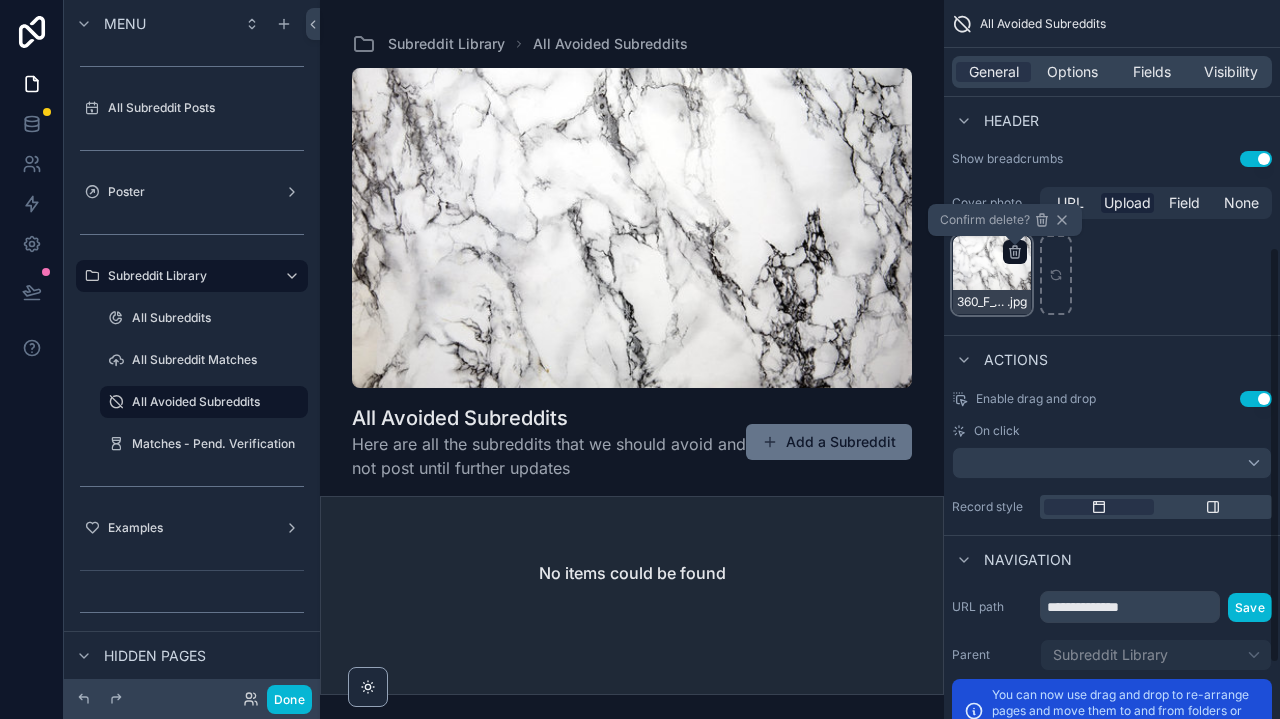 click on "Confirm delete?" at bounding box center (1005, 220) 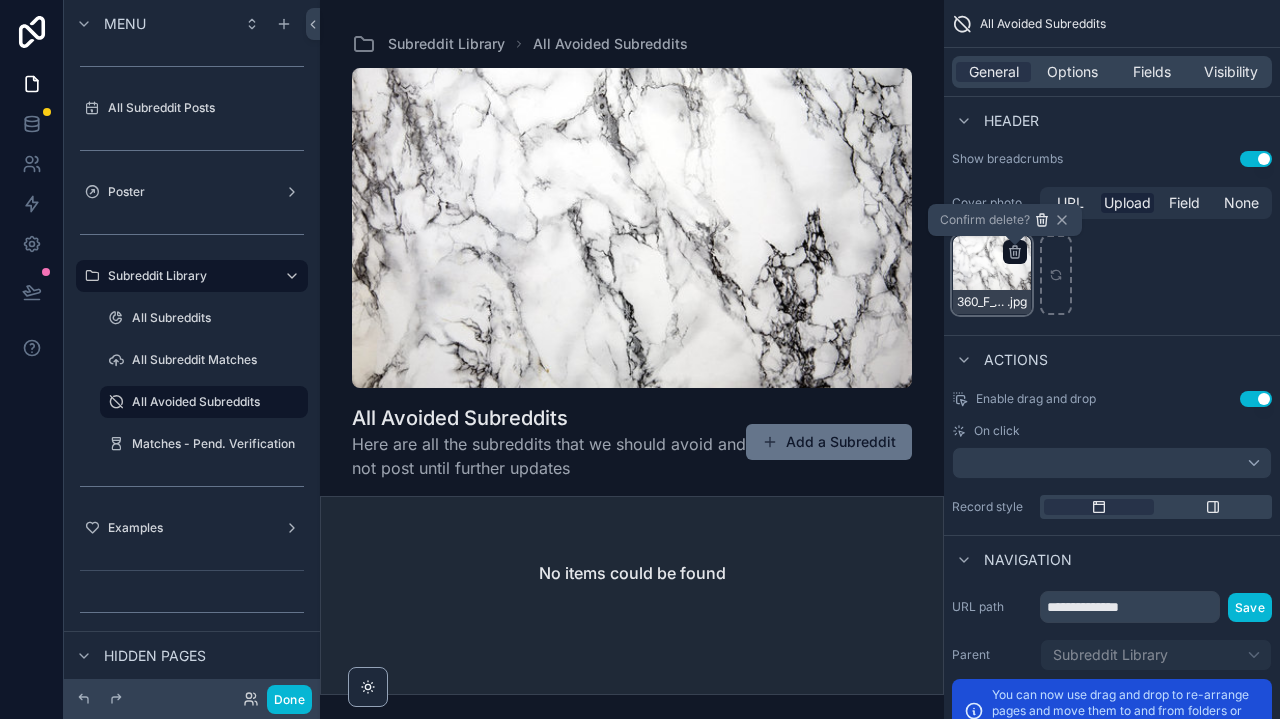 click 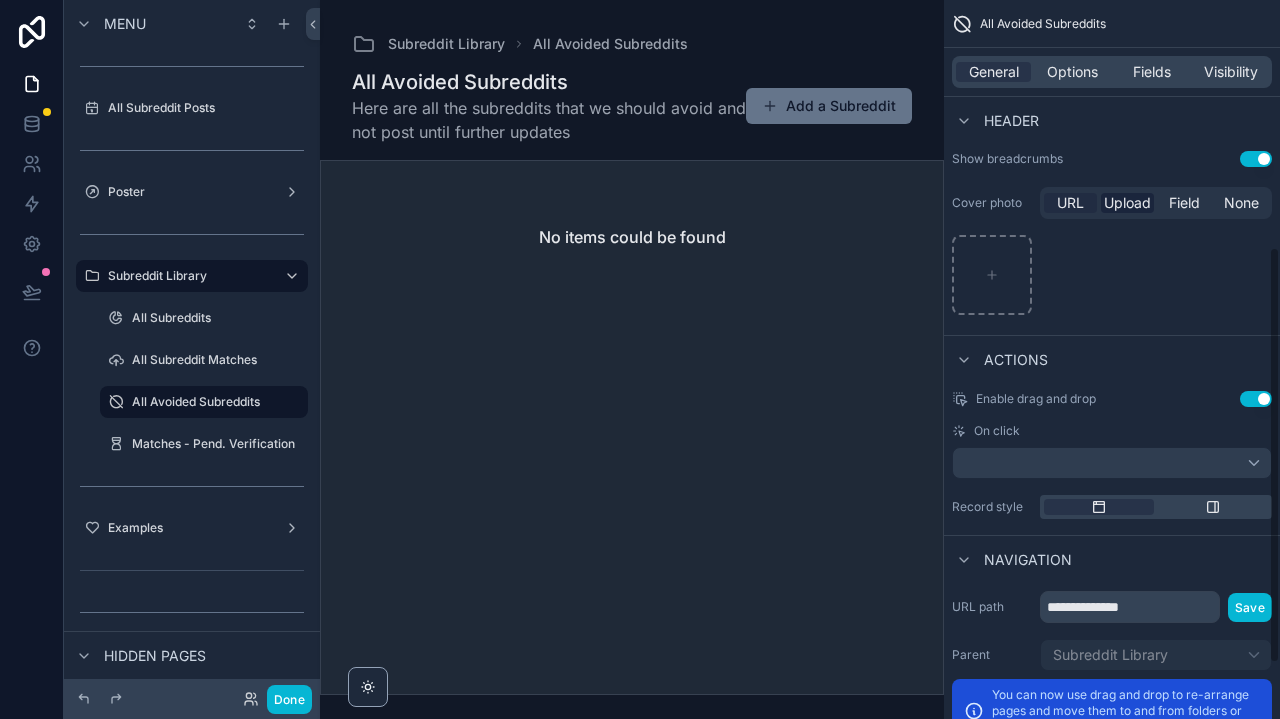 click on "URL" at bounding box center [1070, 203] 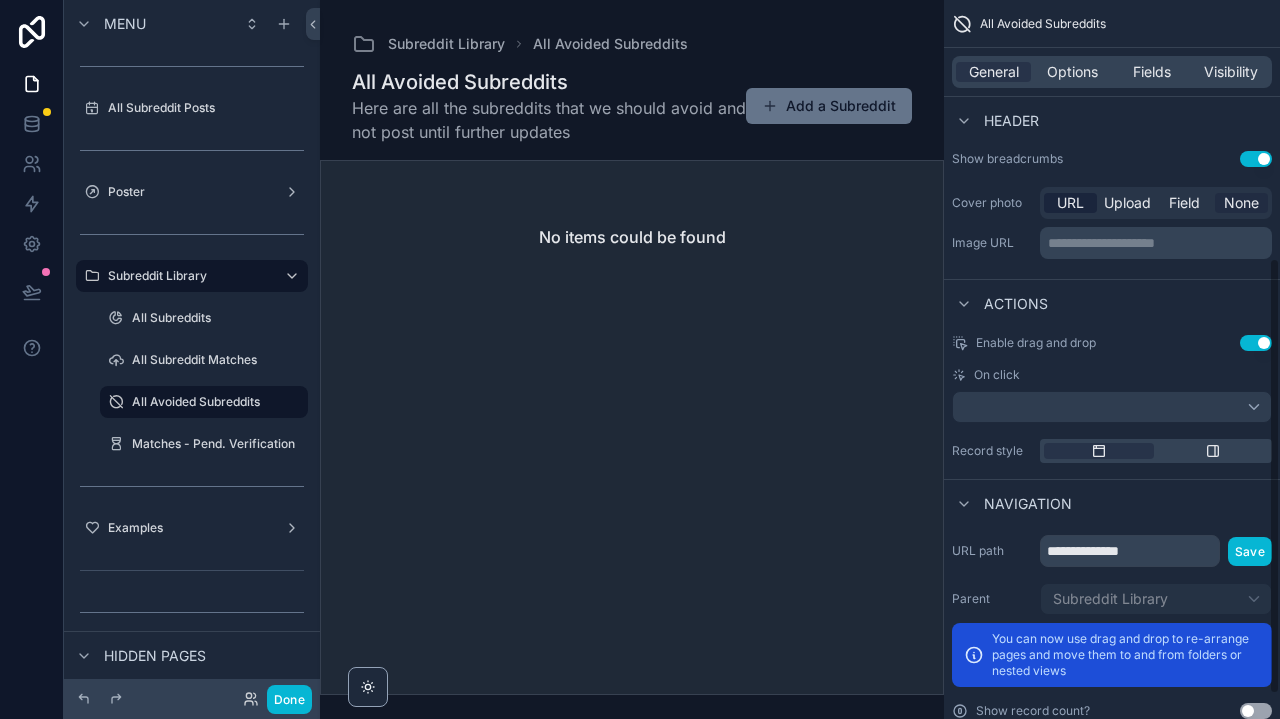 click on "None" at bounding box center [1241, 203] 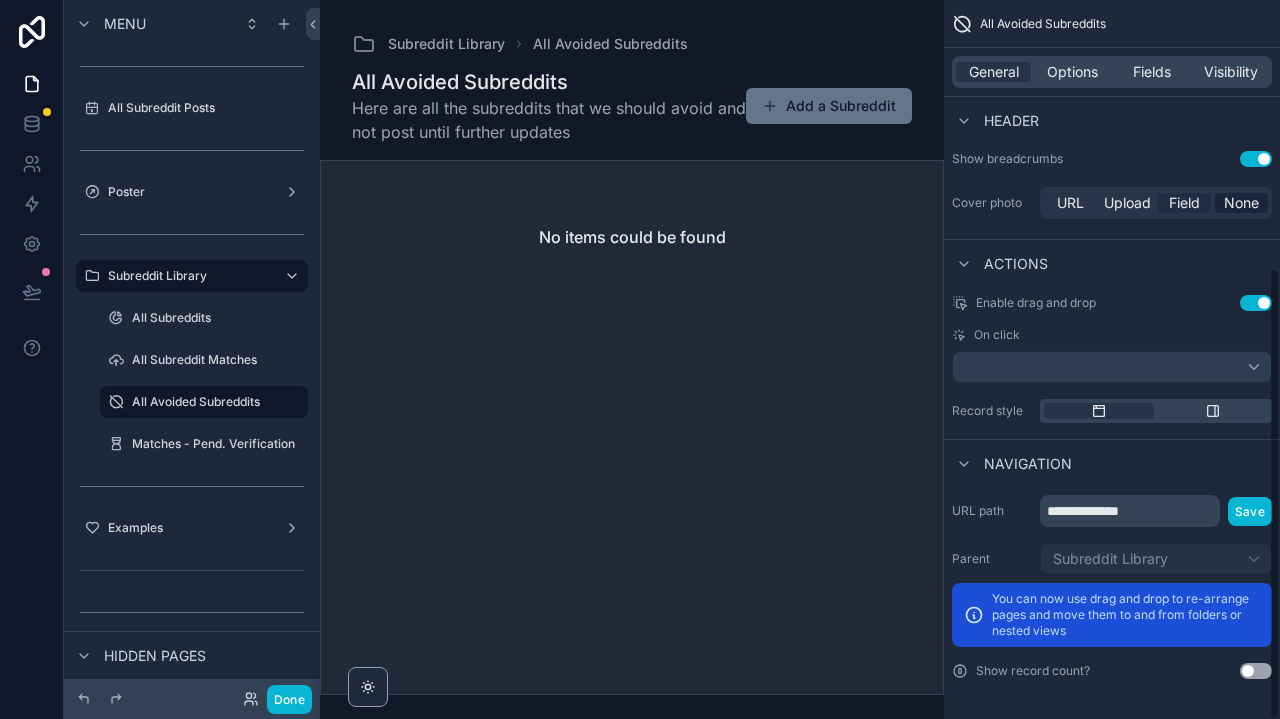 click on "Field" at bounding box center (1184, 203) 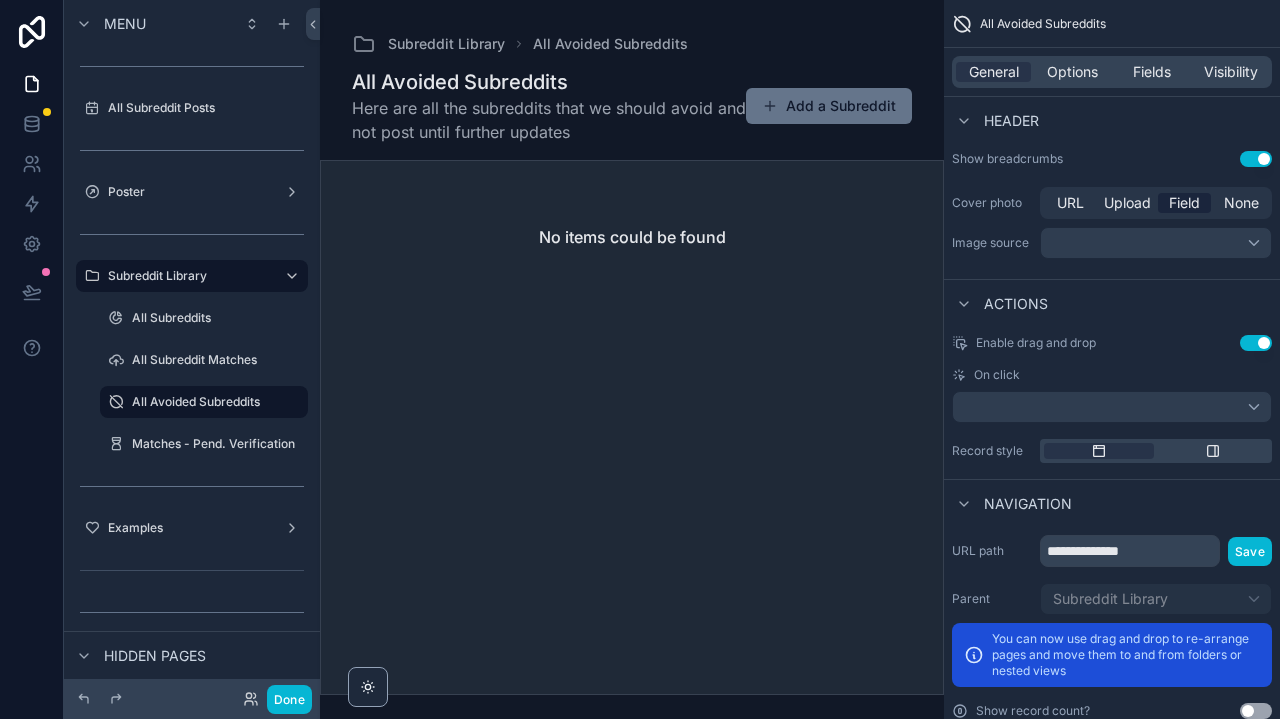 click at bounding box center [1156, 243] 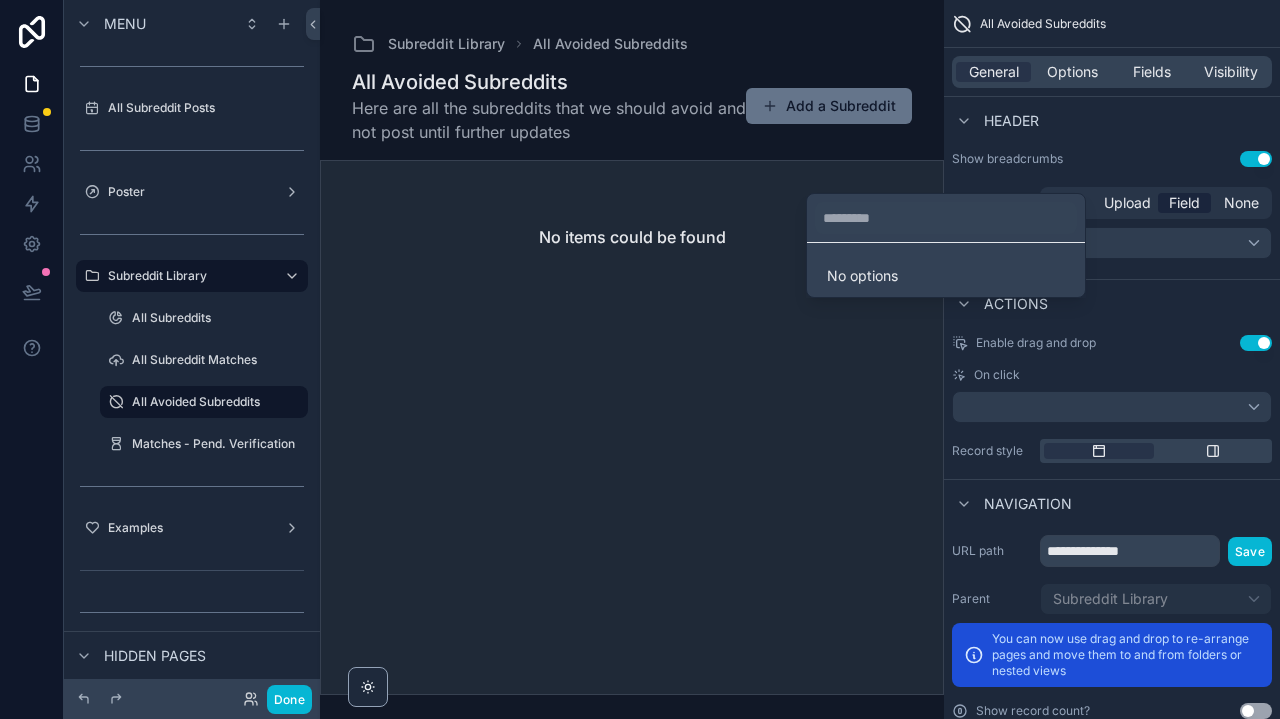 click at bounding box center (640, 359) 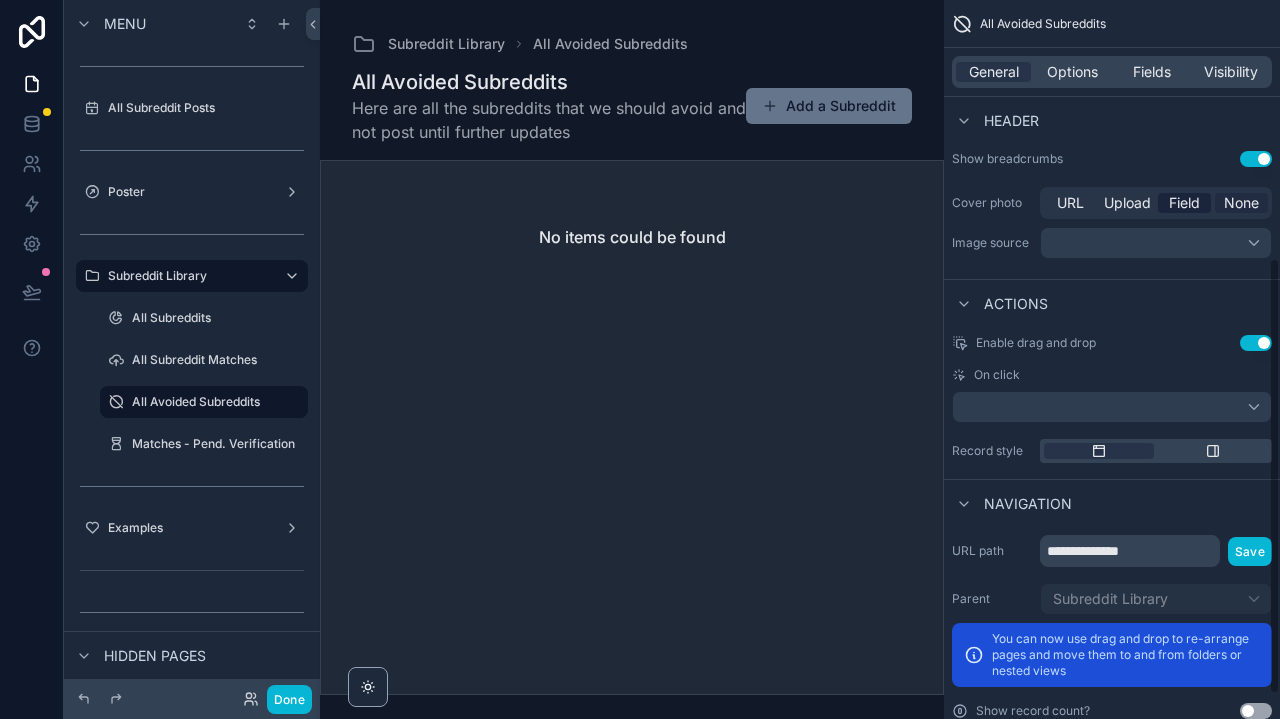 click on "None" at bounding box center [1241, 203] 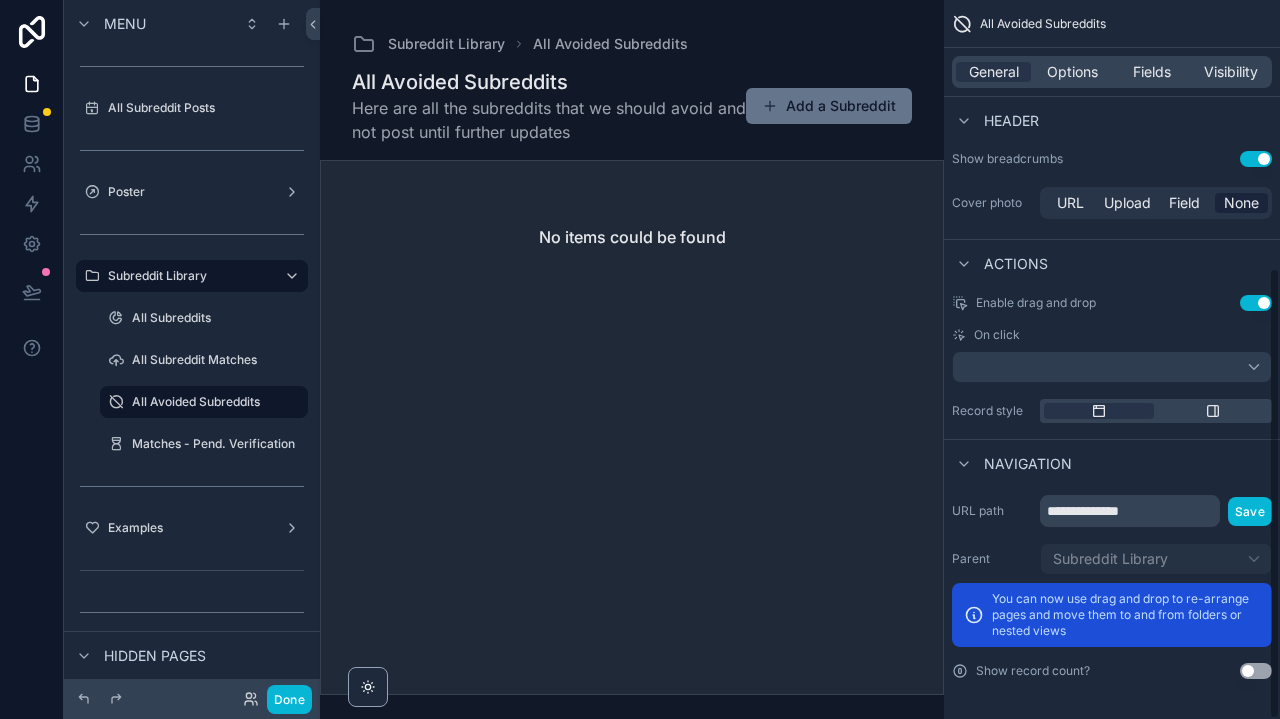 scroll, scrollTop: 425, scrollLeft: 0, axis: vertical 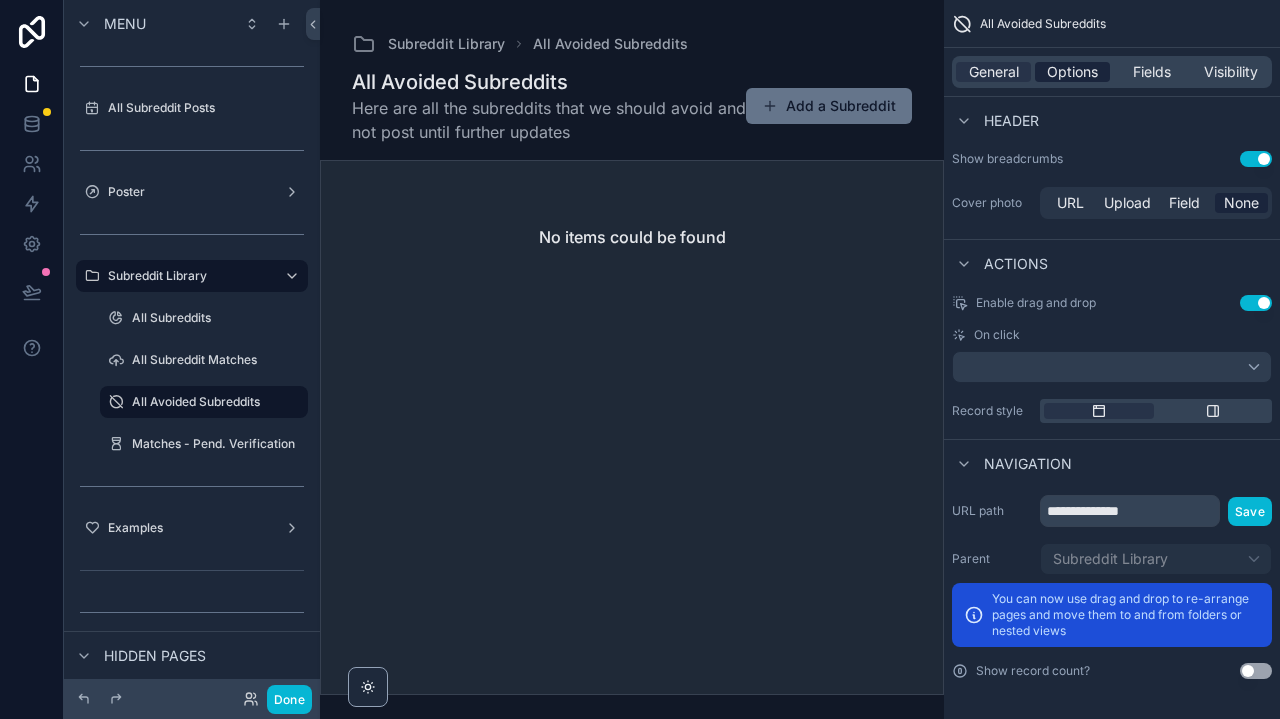 click on "Options" at bounding box center [1072, 72] 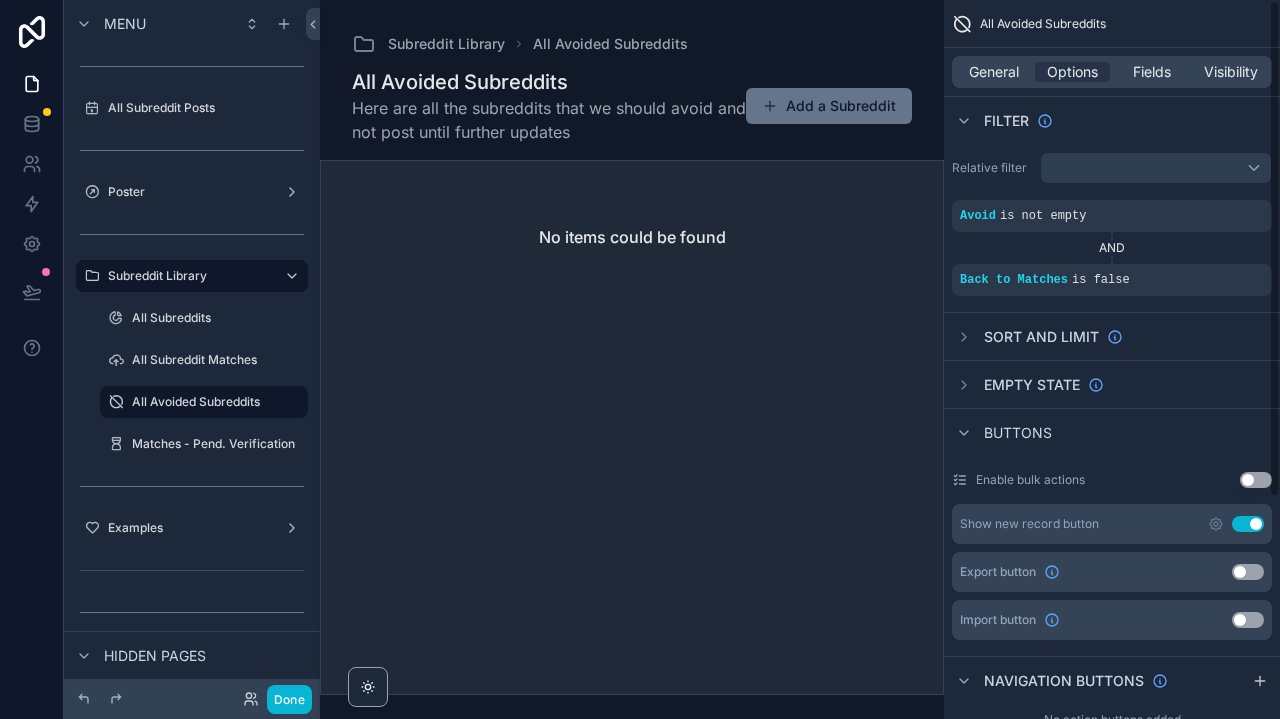 scroll, scrollTop: 0, scrollLeft: 0, axis: both 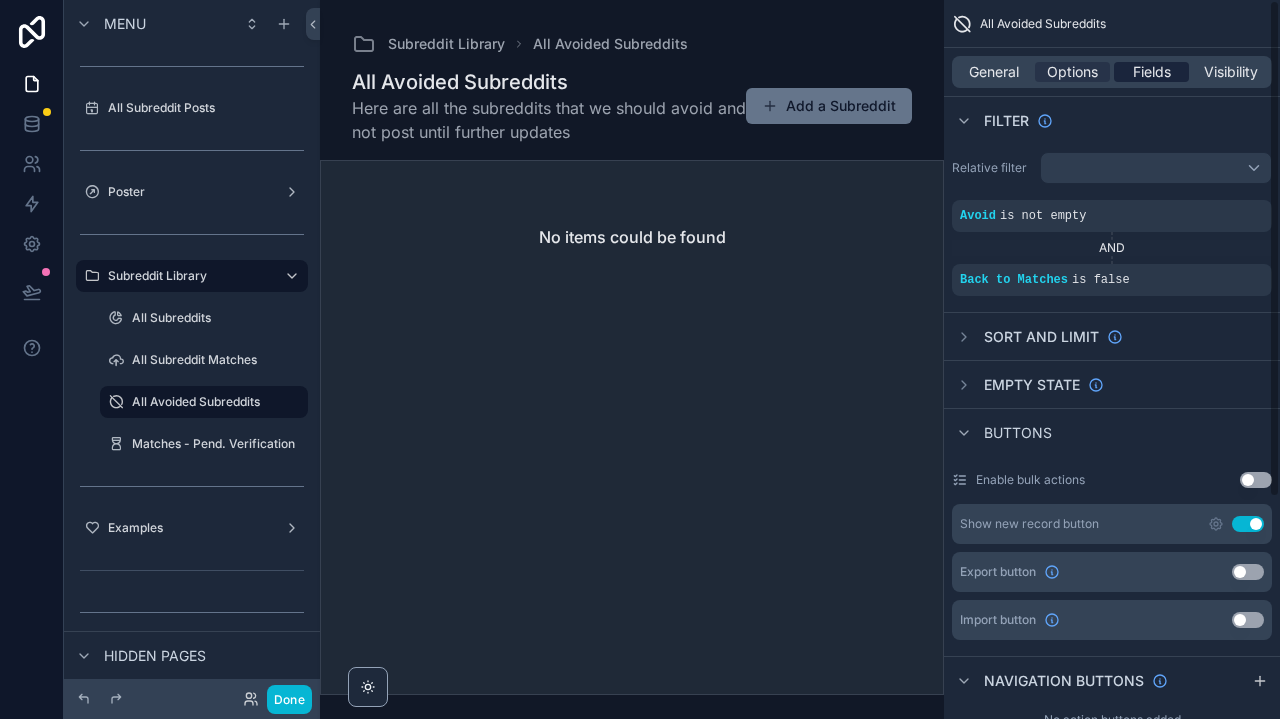click on "Fields" at bounding box center (1152, 72) 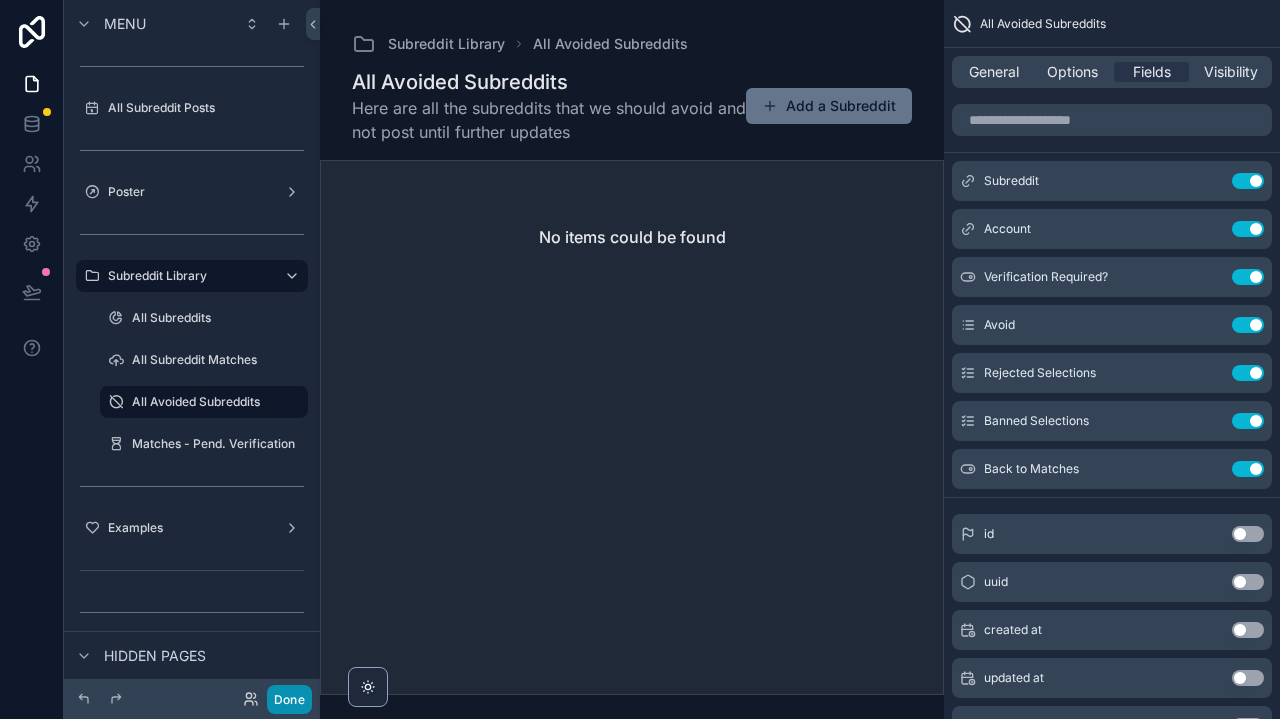 click on "Done" at bounding box center (289, 699) 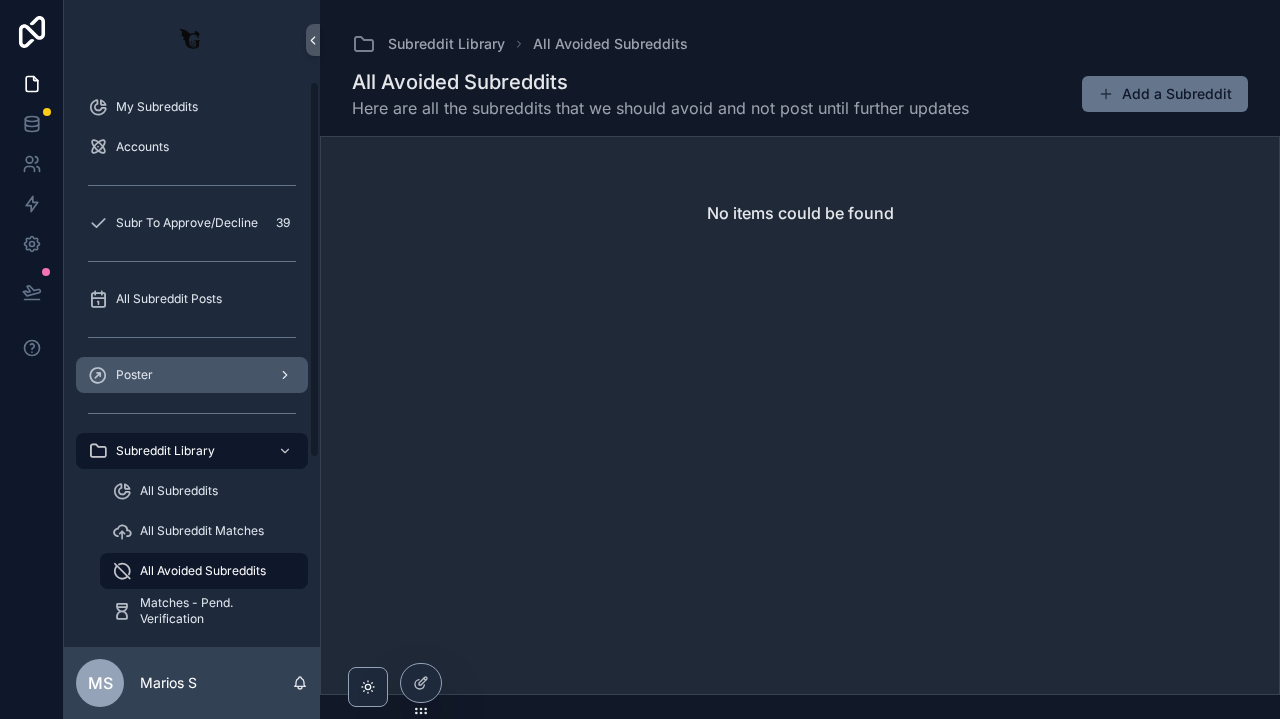 scroll, scrollTop: 2, scrollLeft: 0, axis: vertical 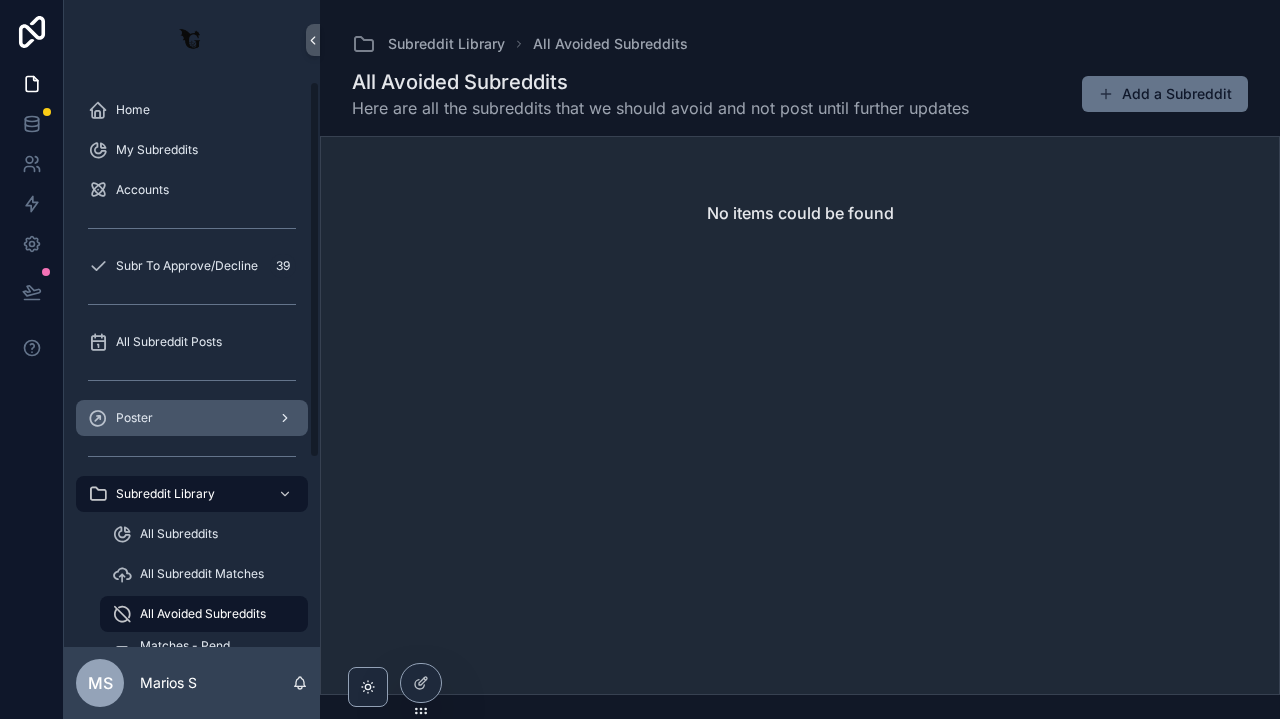 click on "Poster" at bounding box center (192, 418) 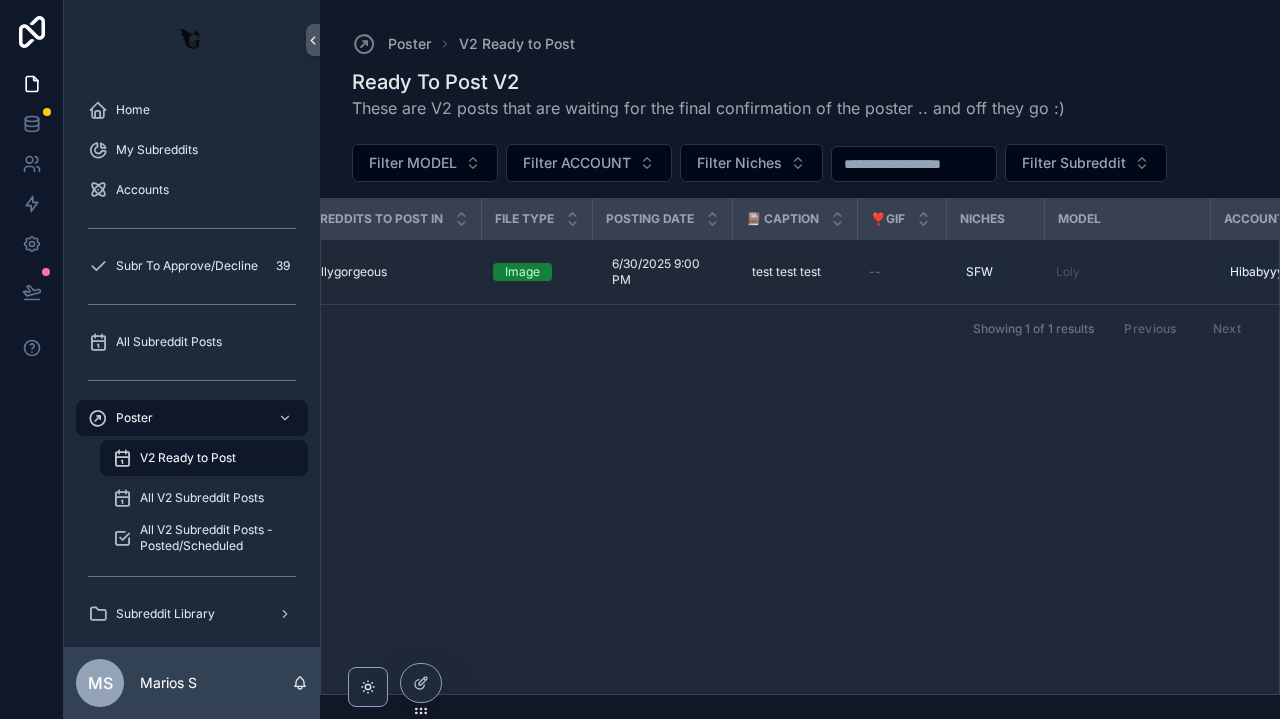 scroll, scrollTop: 0, scrollLeft: 228, axis: horizontal 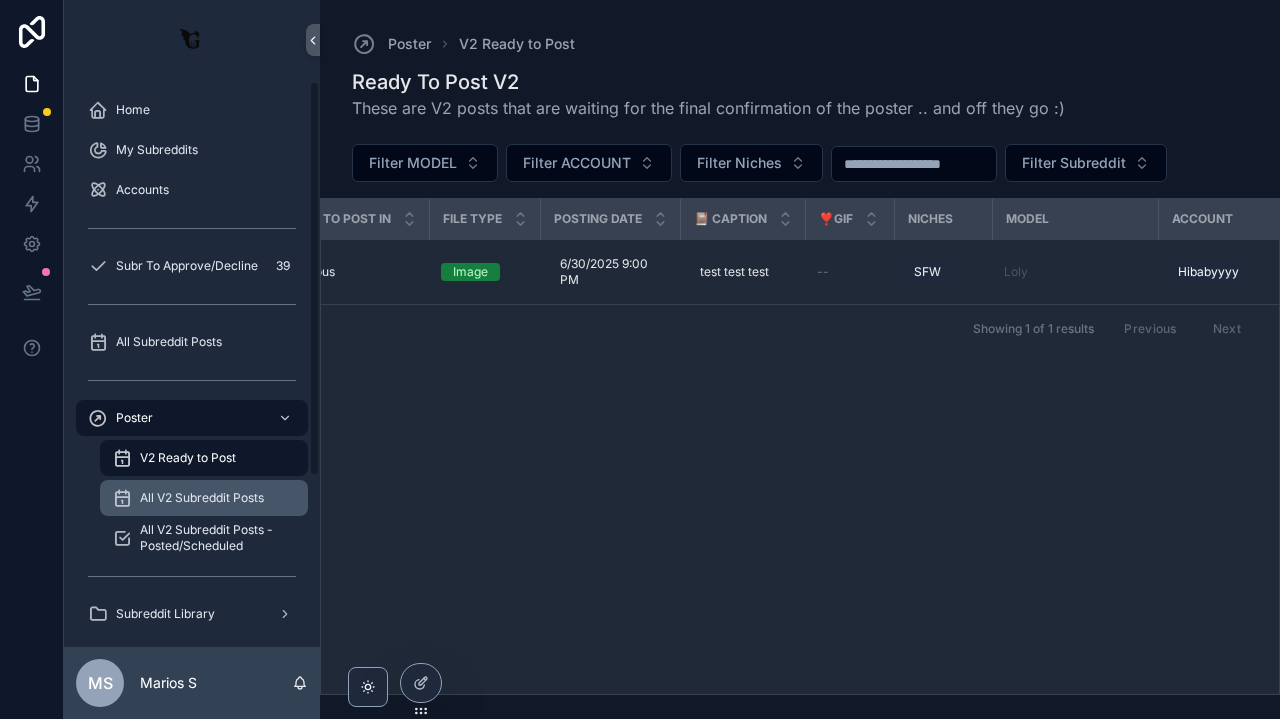 click on "All V2 Subreddit Posts" at bounding box center [202, 498] 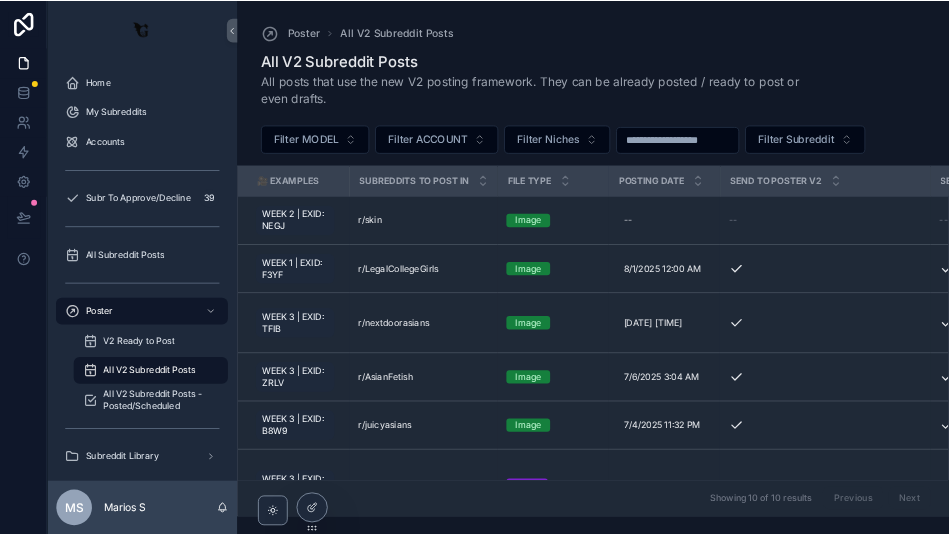 scroll, scrollTop: 72, scrollLeft: 0, axis: vertical 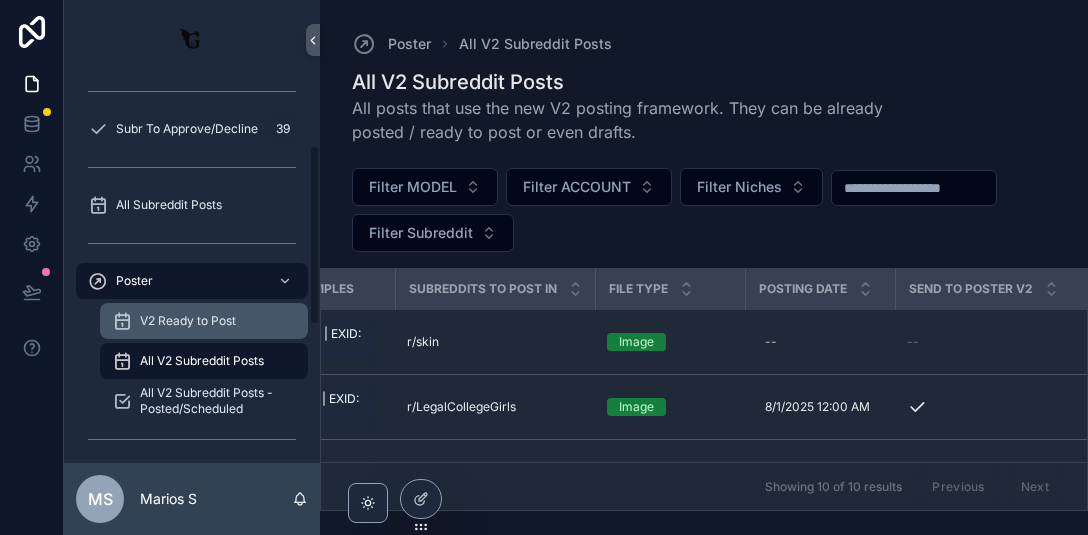 click on "V2 Ready to Post" at bounding box center (188, 321) 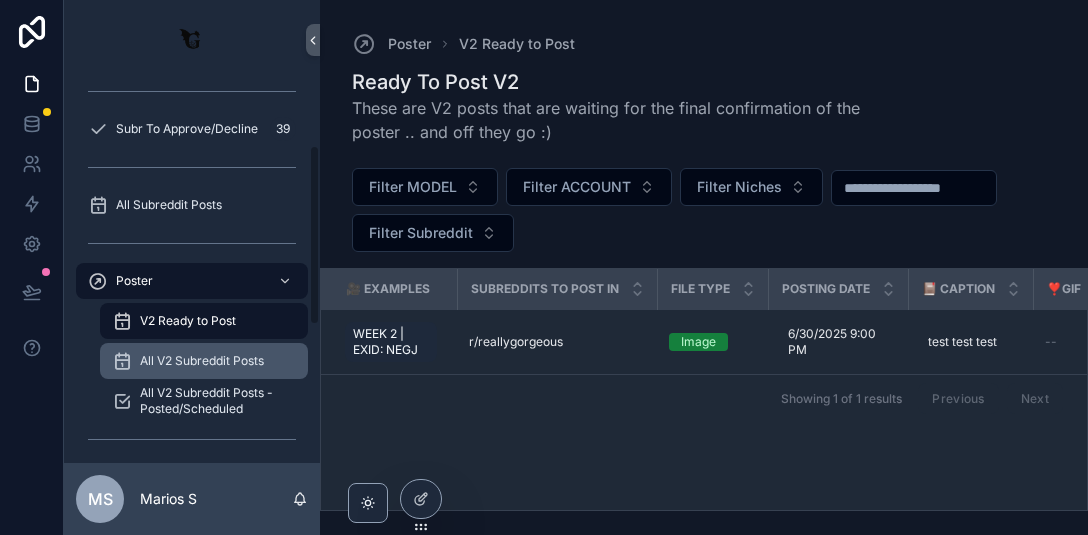click on "All V2 Subreddit Posts" at bounding box center (202, 361) 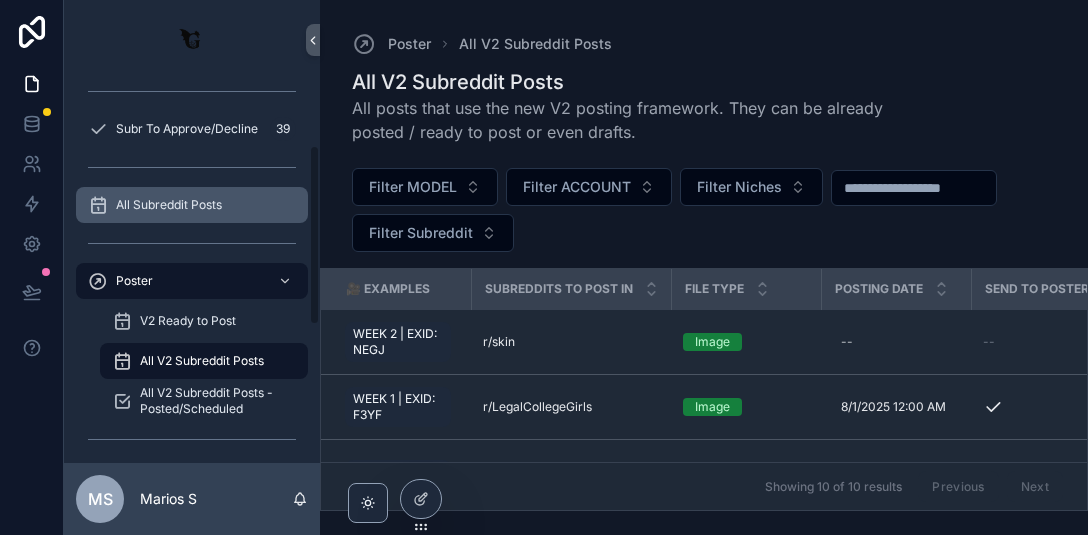 click on "All Subreddit Posts" at bounding box center [169, 205] 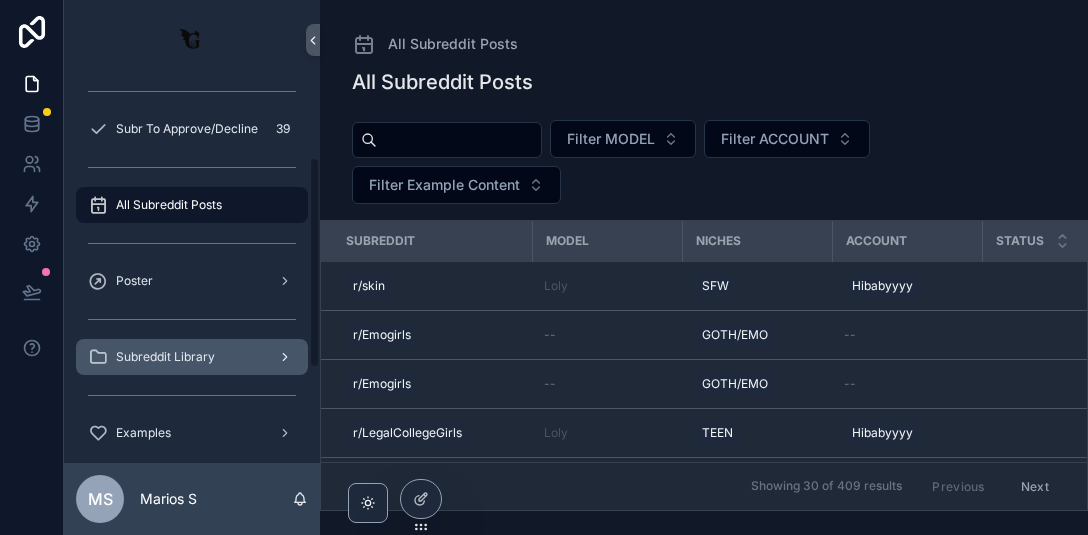 click on "Subreddit Library" at bounding box center (192, 357) 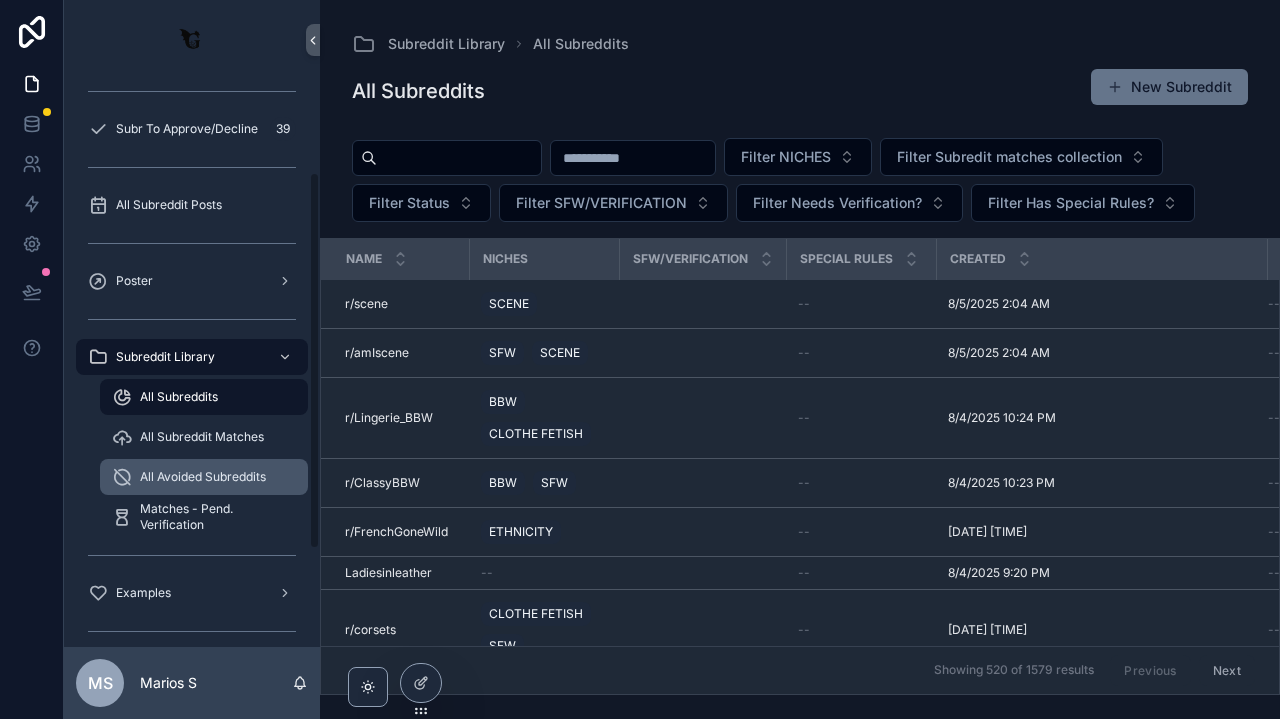 click on "All Avoided Subreddits" at bounding box center [203, 477] 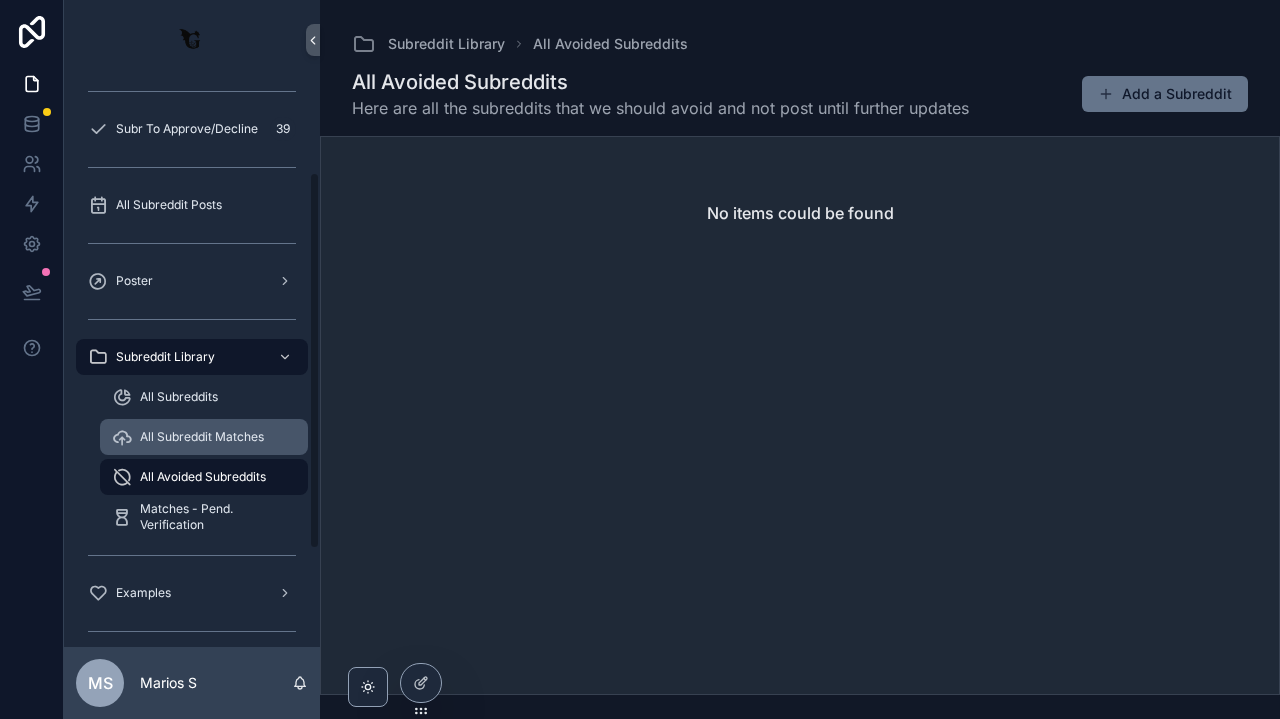 click on "All Subreddit Matches" at bounding box center [204, 437] 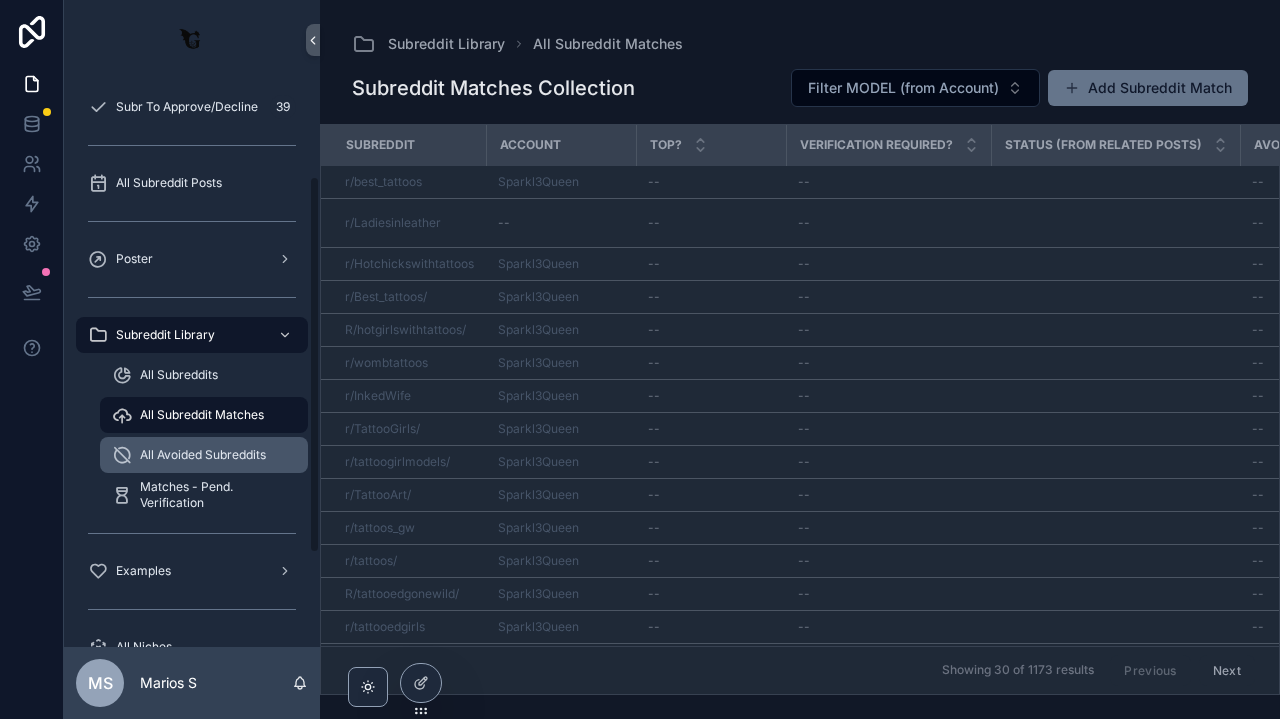 scroll, scrollTop: 169, scrollLeft: 0, axis: vertical 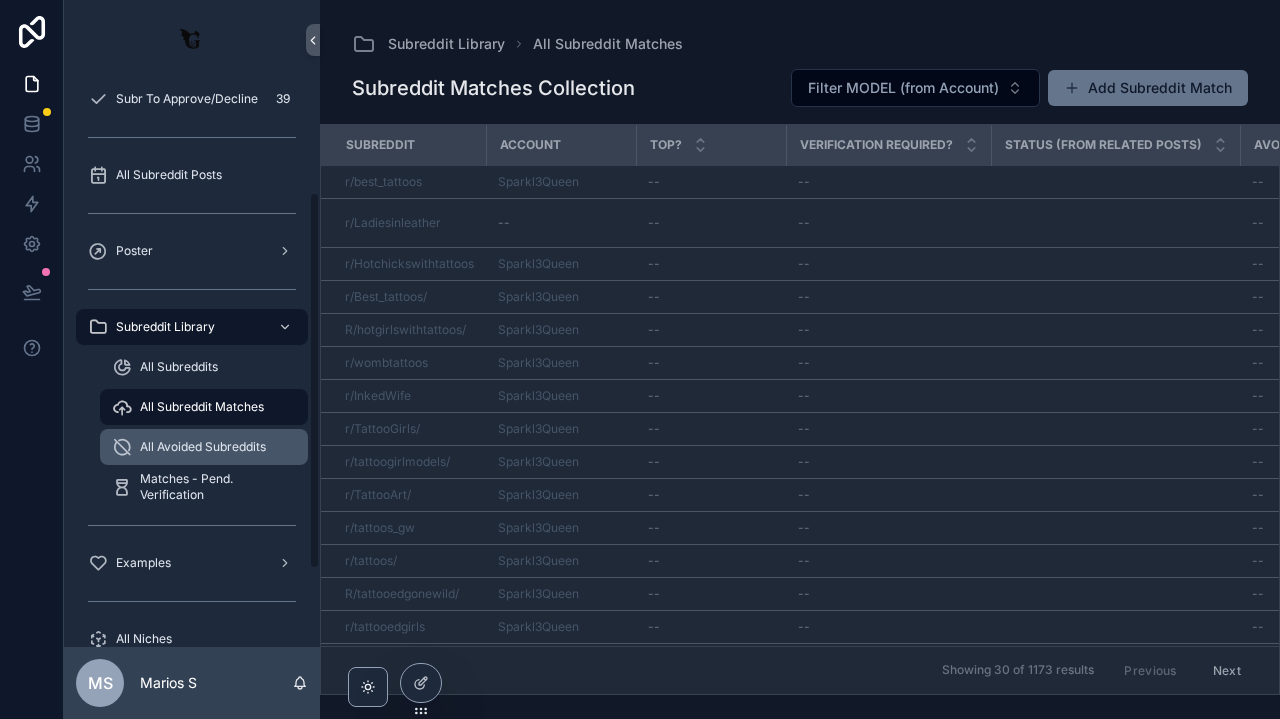 click on "All Avoided Subreddits" at bounding box center (204, 447) 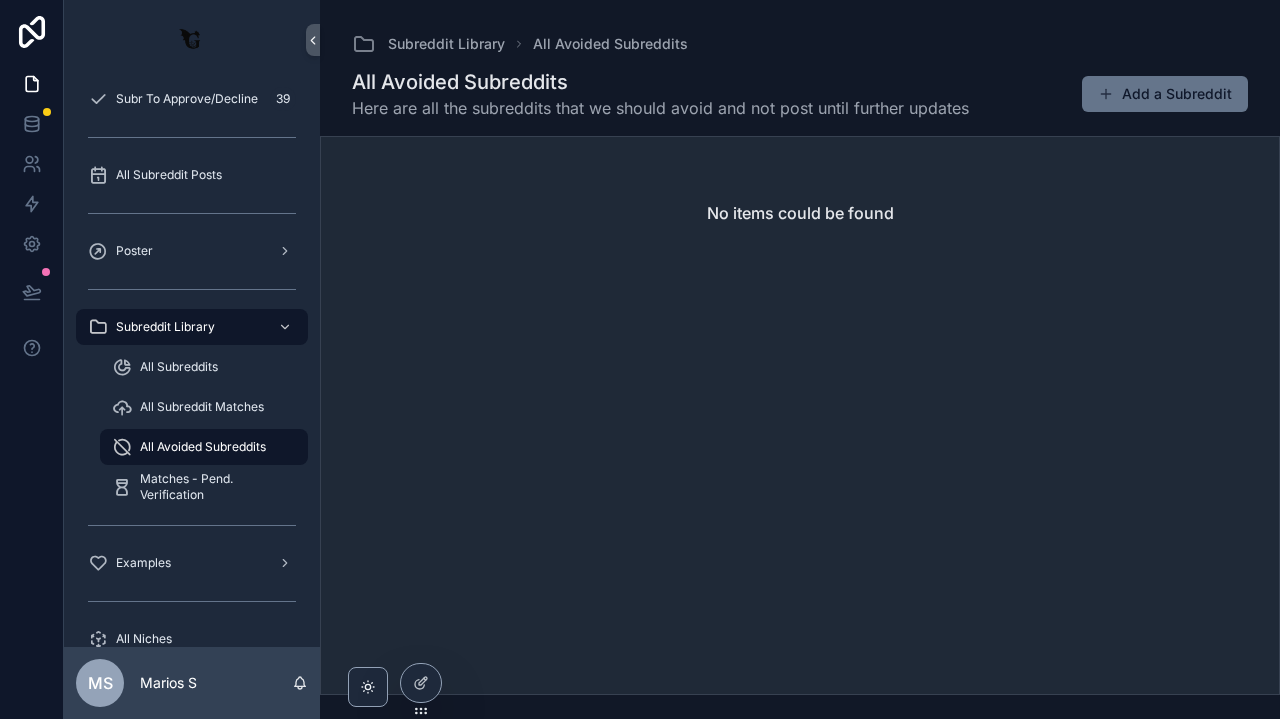 click on "All Avoided Subreddits" at bounding box center (204, 447) 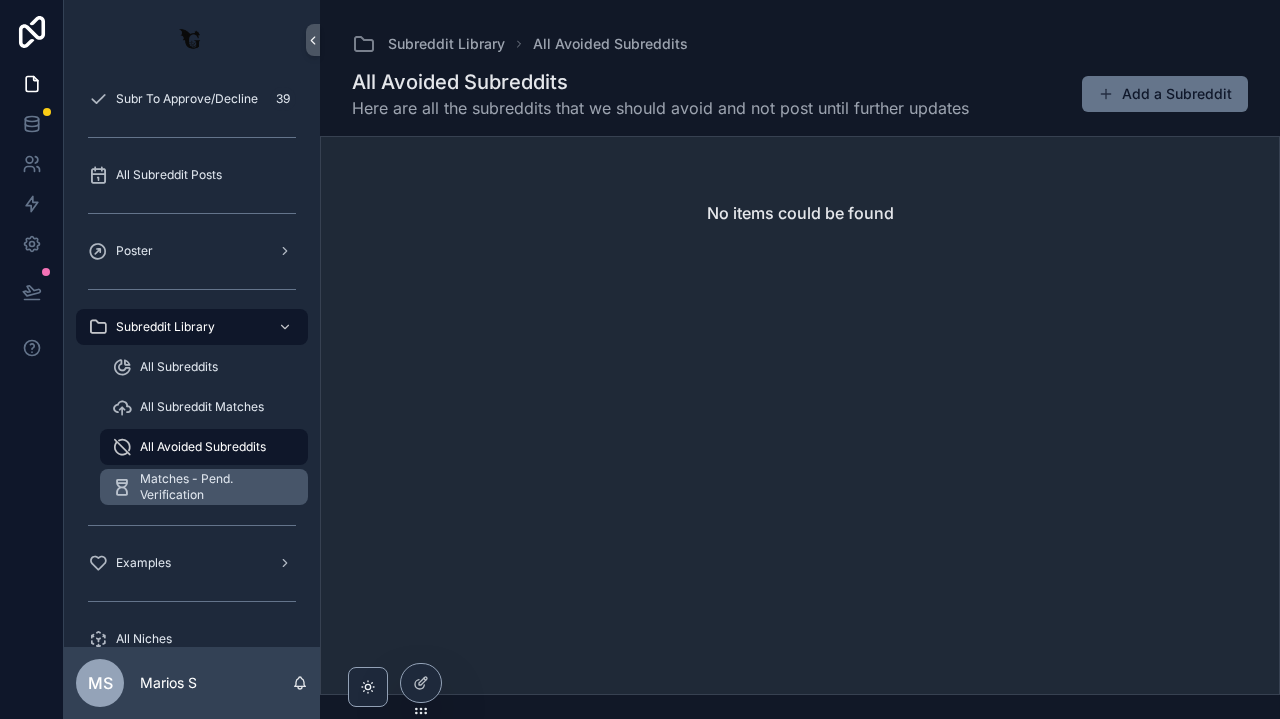 click on "Matches - Pend. Verification" at bounding box center (214, 487) 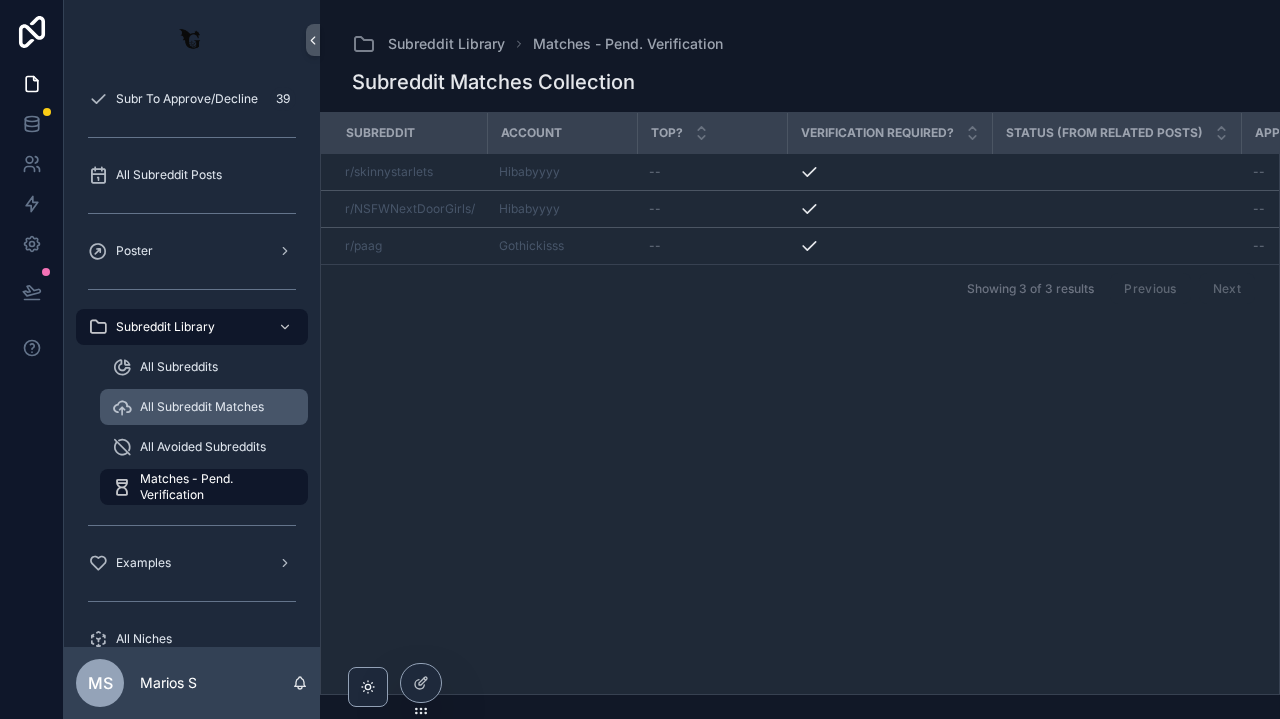 click on "All Subreddit Matches" at bounding box center [202, 407] 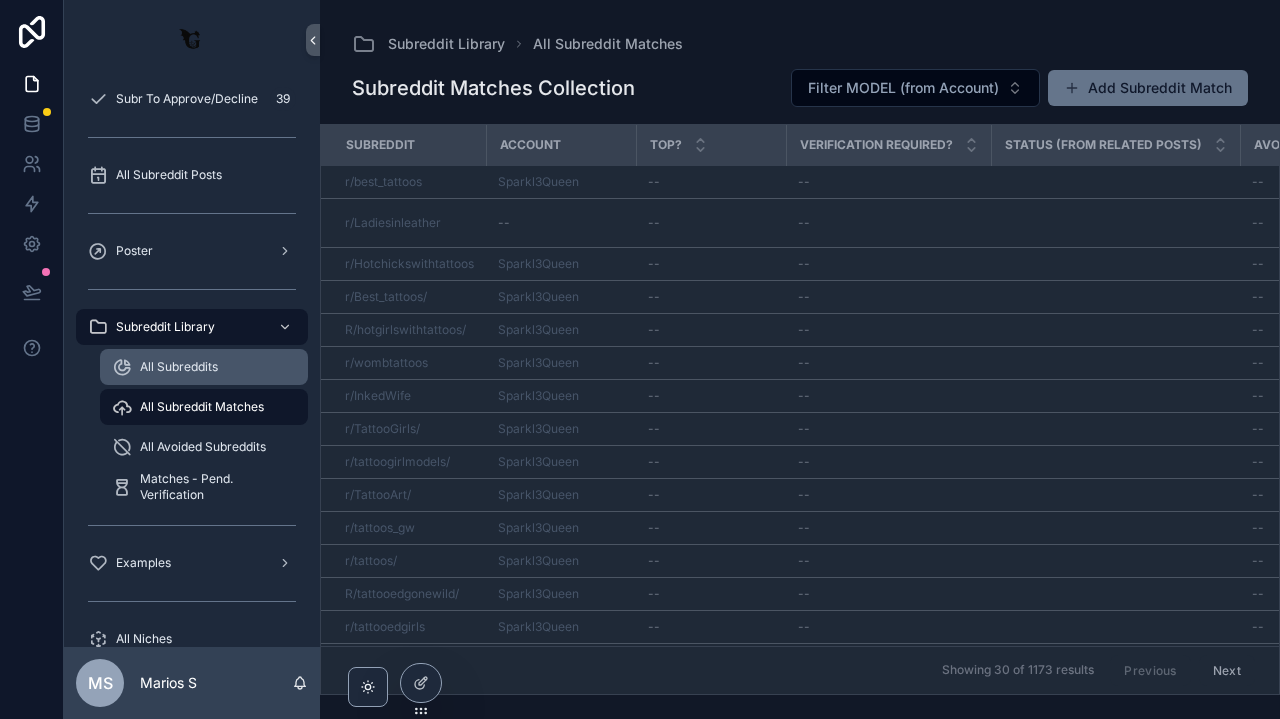 click on "All Subreddits" at bounding box center [179, 367] 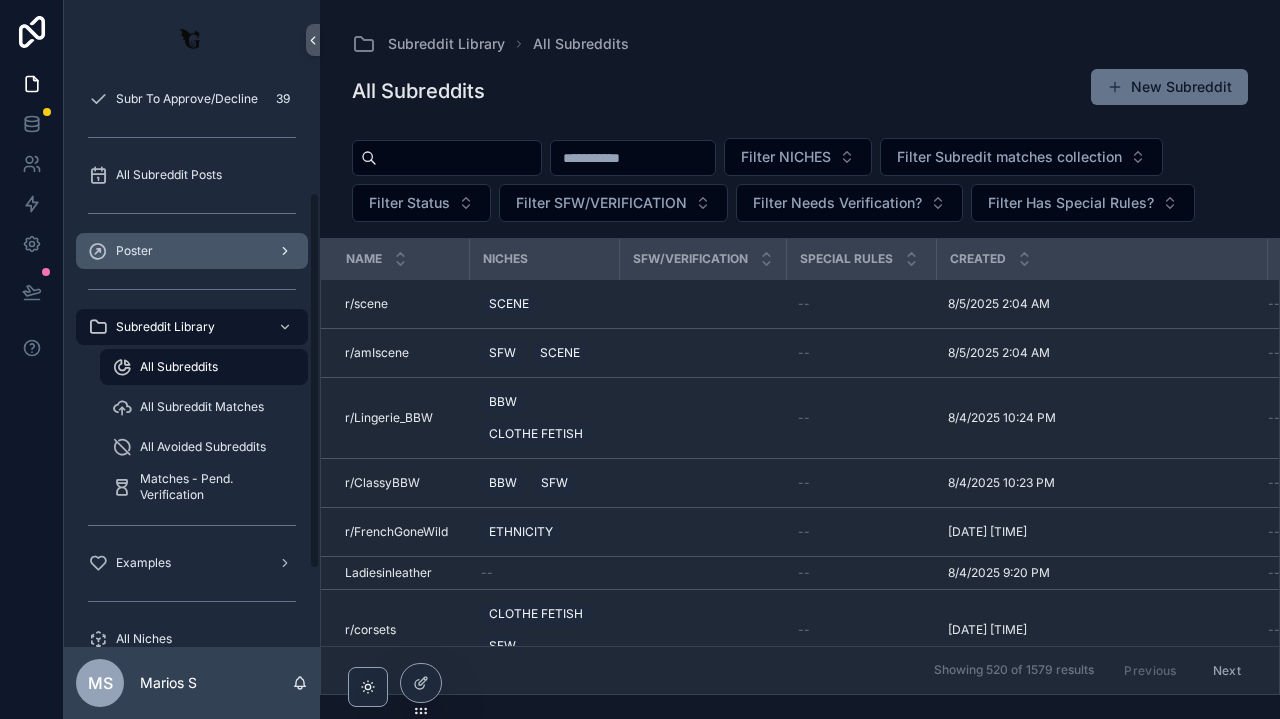 click on "Poster" at bounding box center (192, 251) 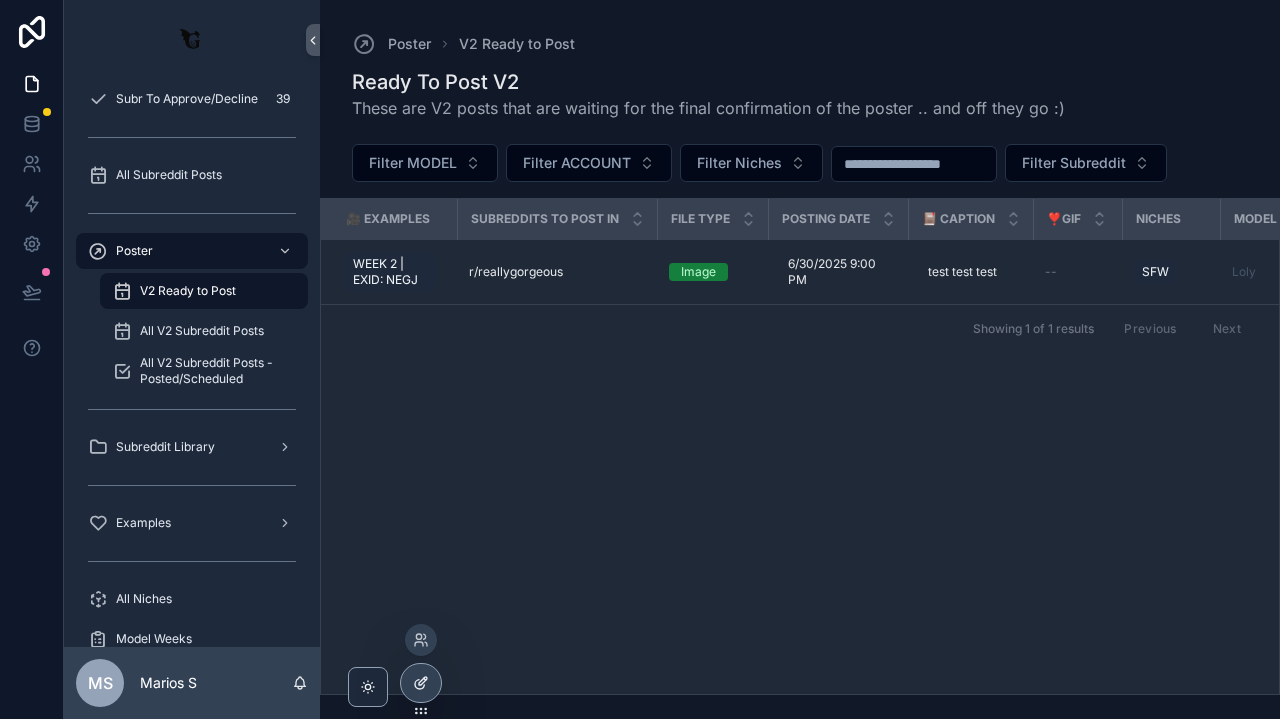 click 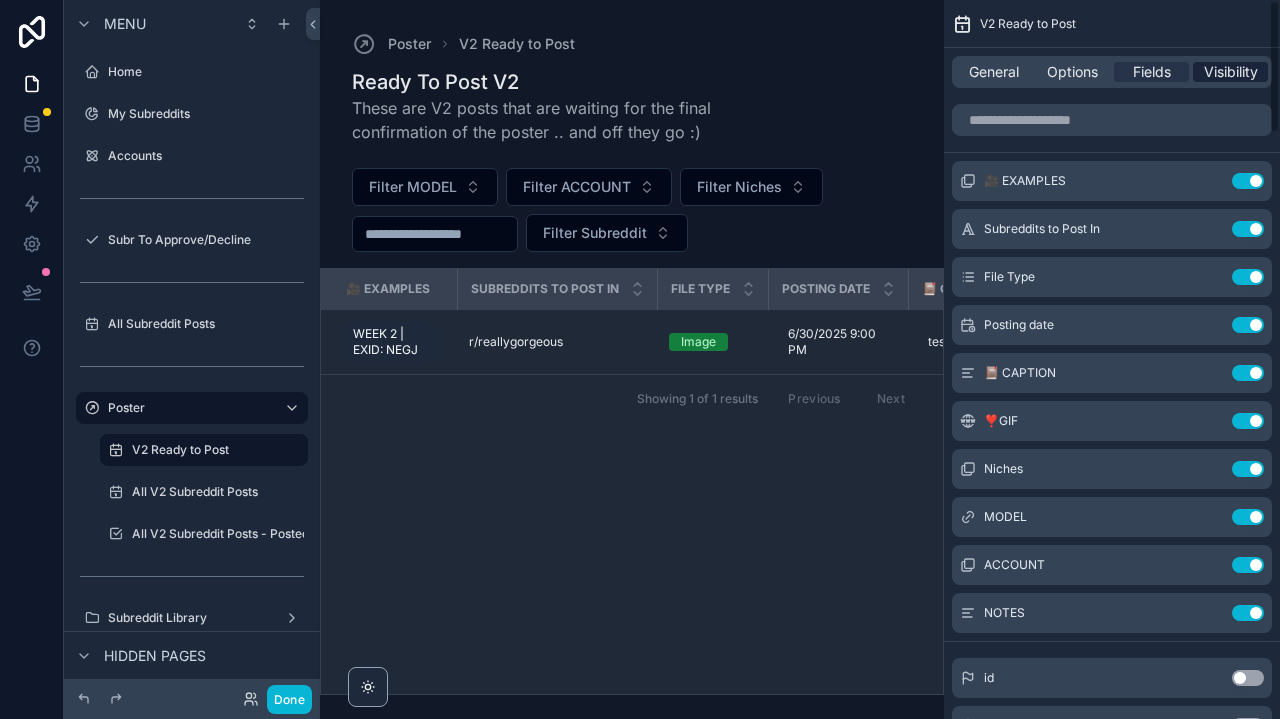 scroll, scrollTop: -1, scrollLeft: 0, axis: vertical 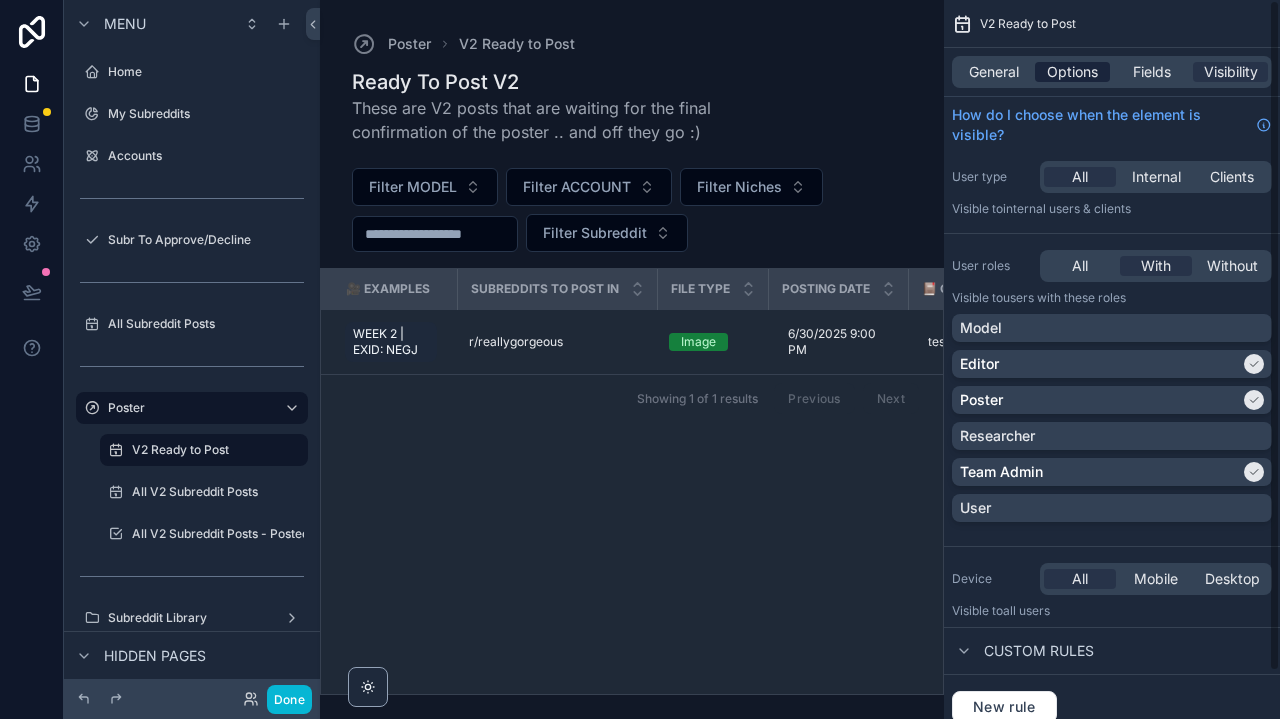 click on "Options" at bounding box center [1072, 72] 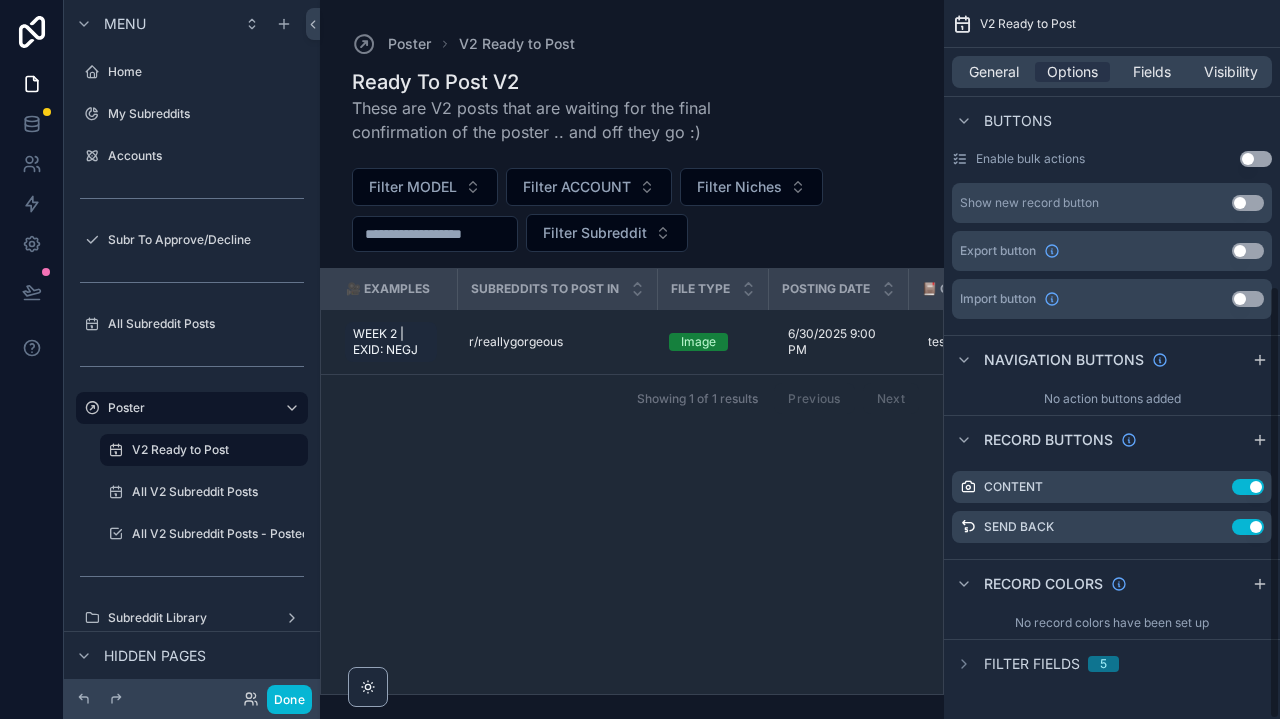 scroll, scrollTop: 473, scrollLeft: 0, axis: vertical 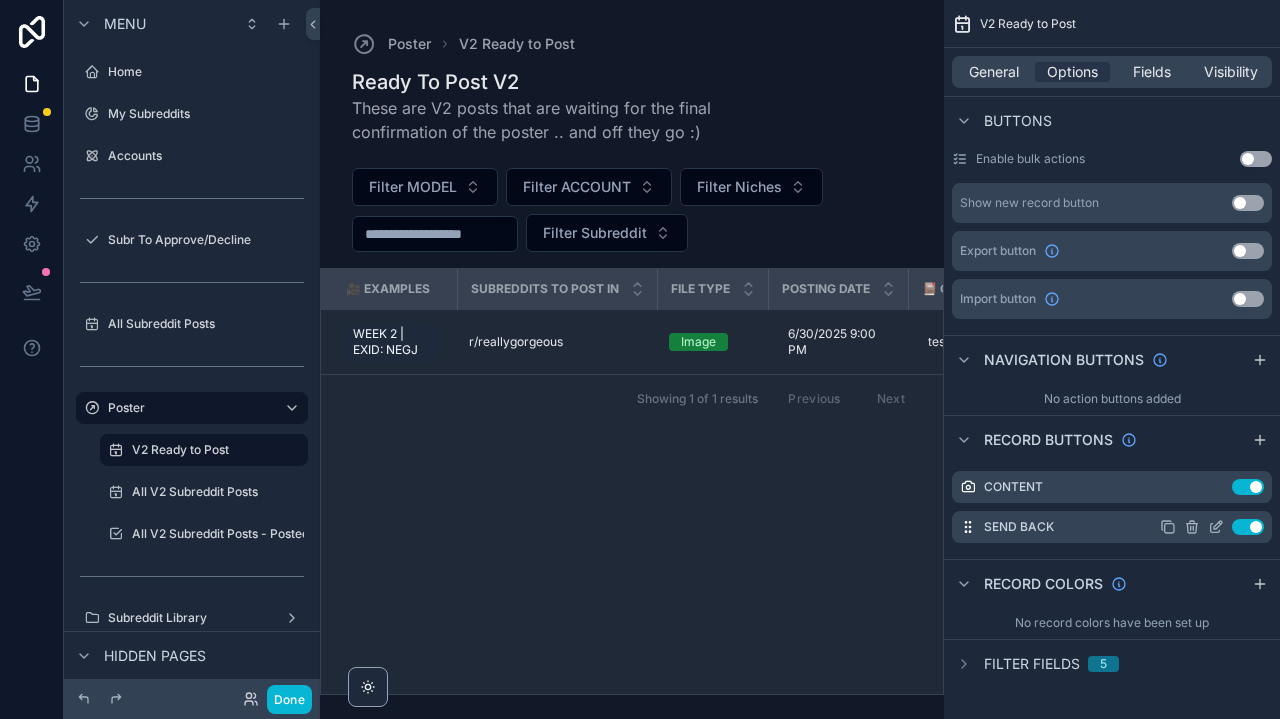 click 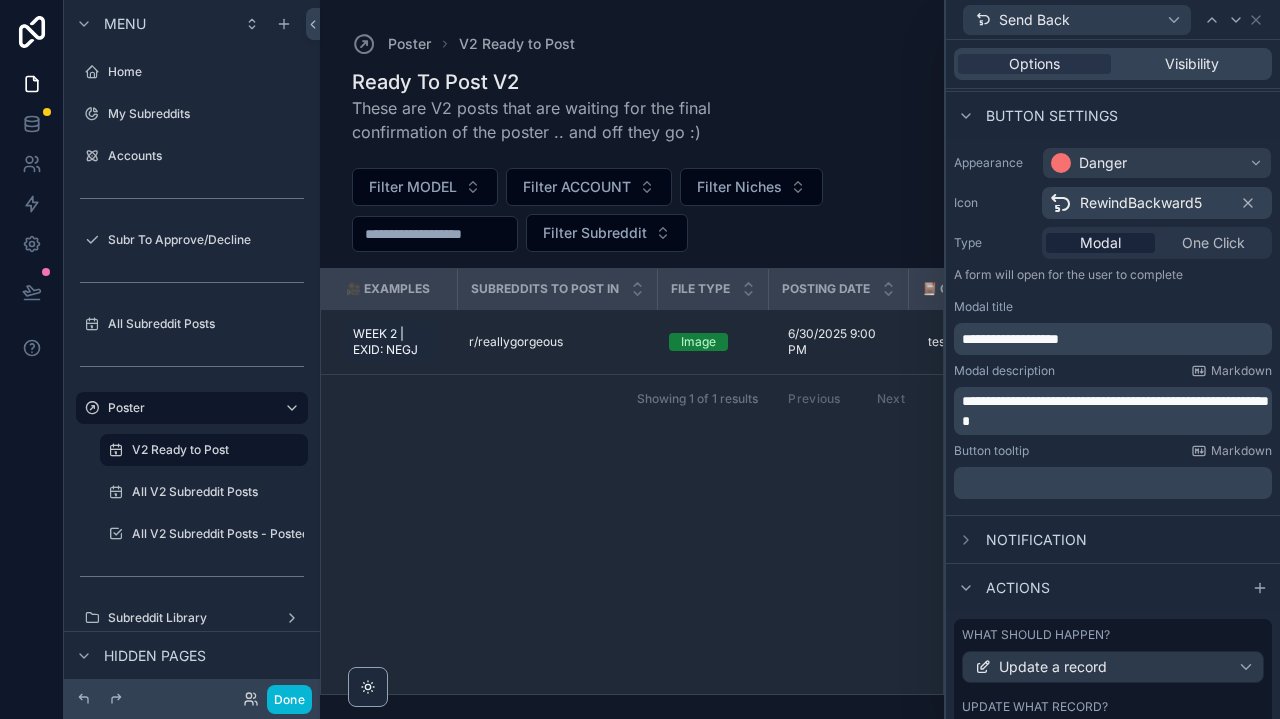scroll, scrollTop: 132, scrollLeft: 0, axis: vertical 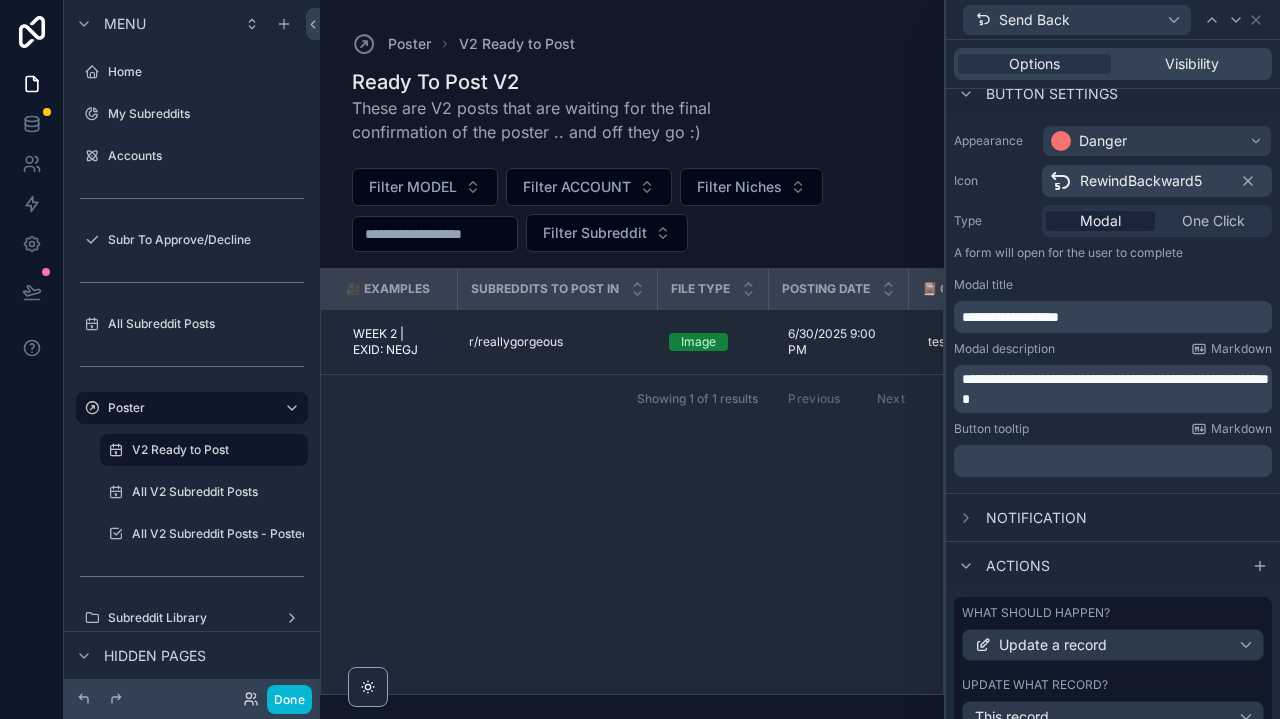 click on "﻿" at bounding box center (1115, 461) 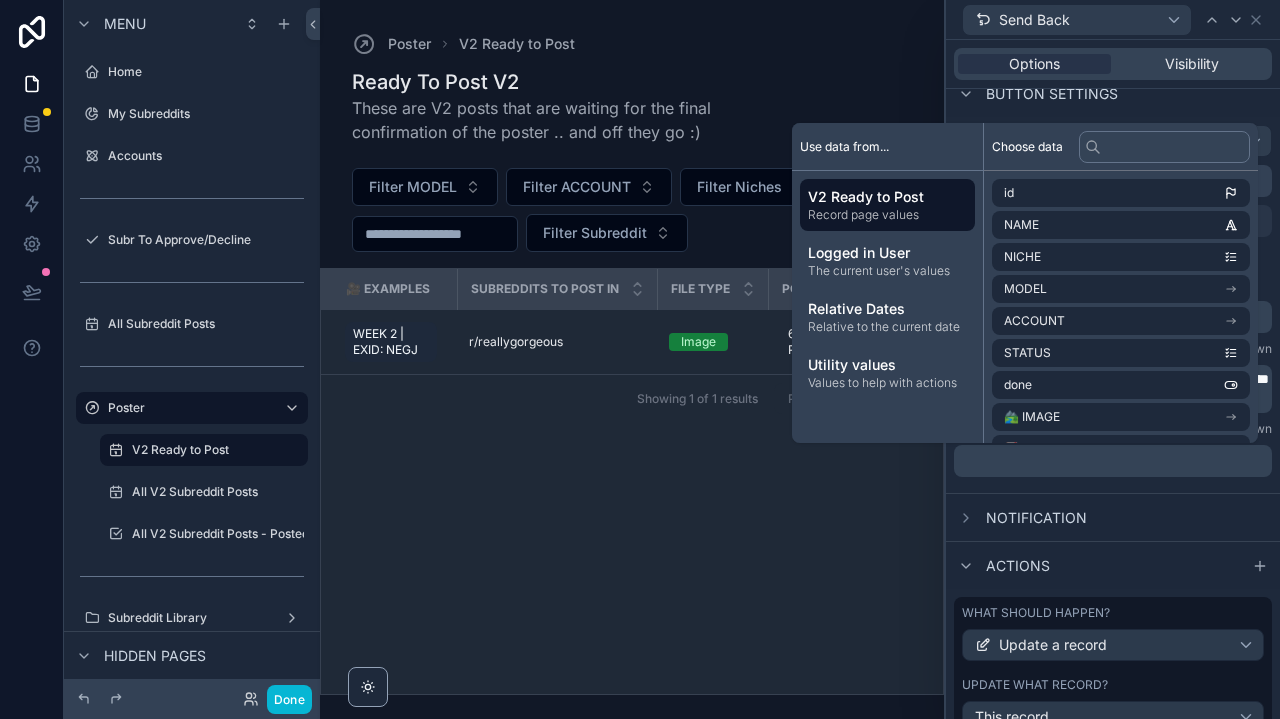 click on "Notification" at bounding box center [1113, 517] 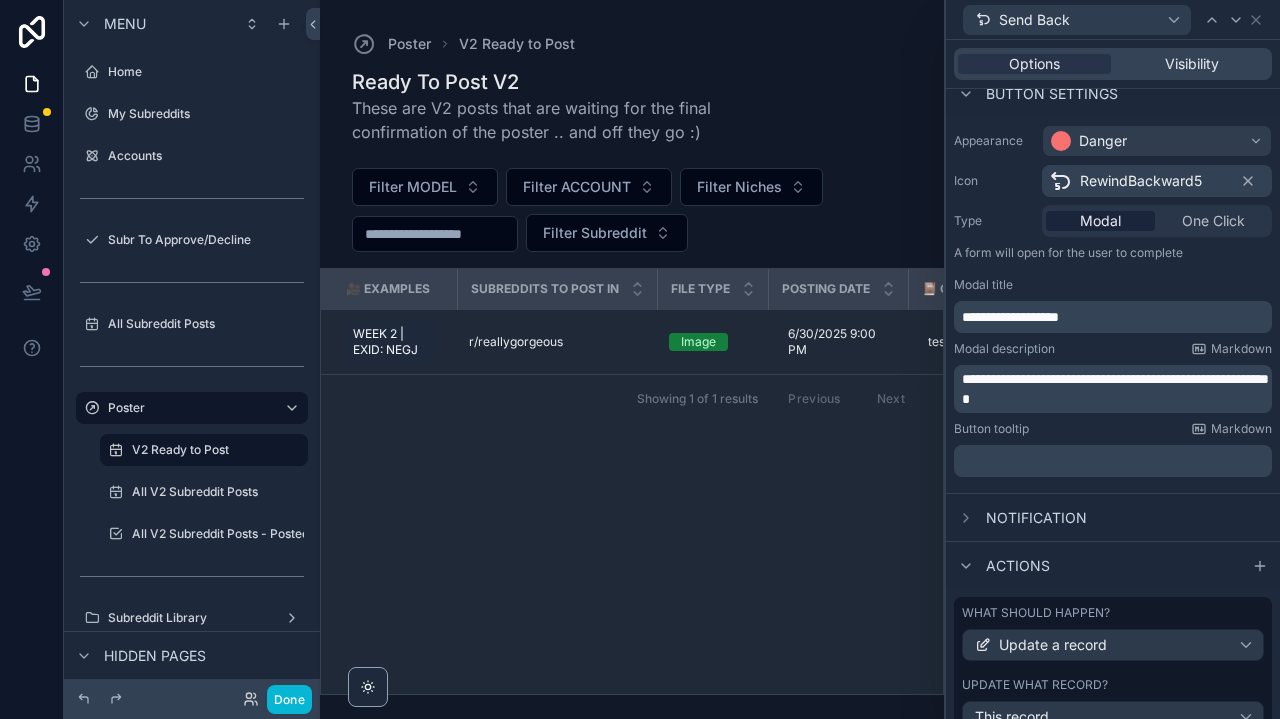 click on "﻿" at bounding box center (1115, 461) 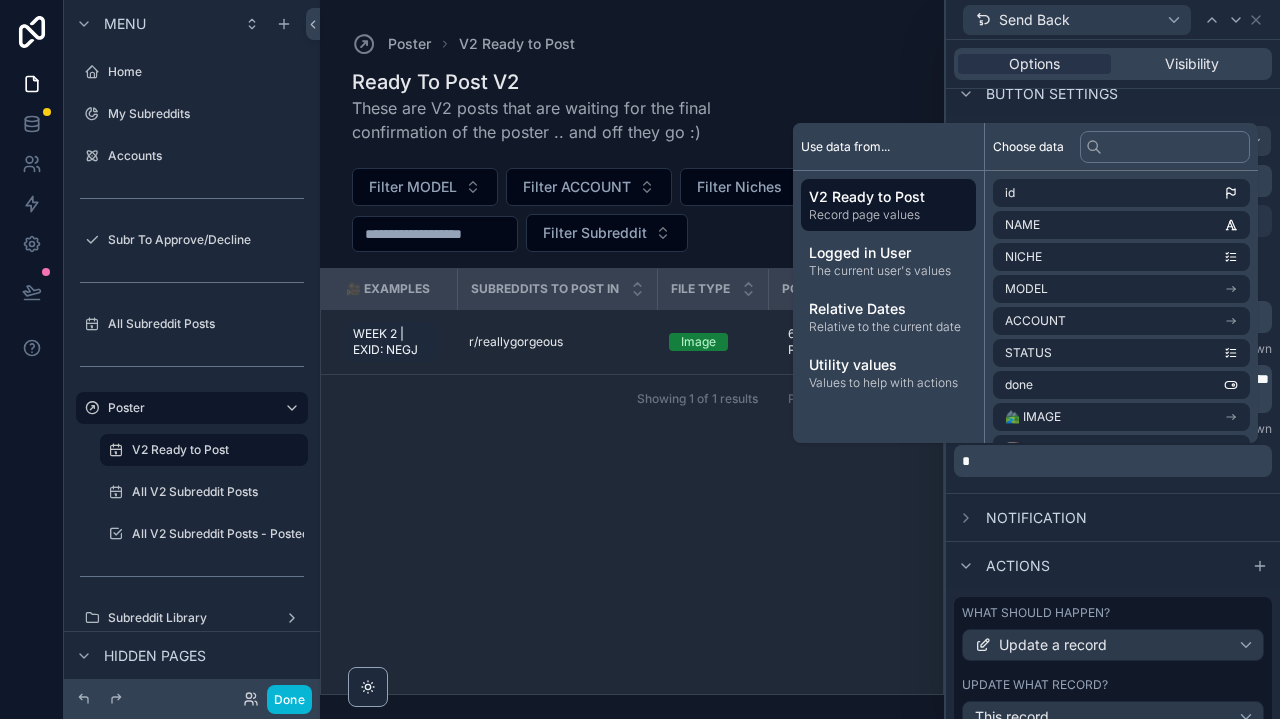 type 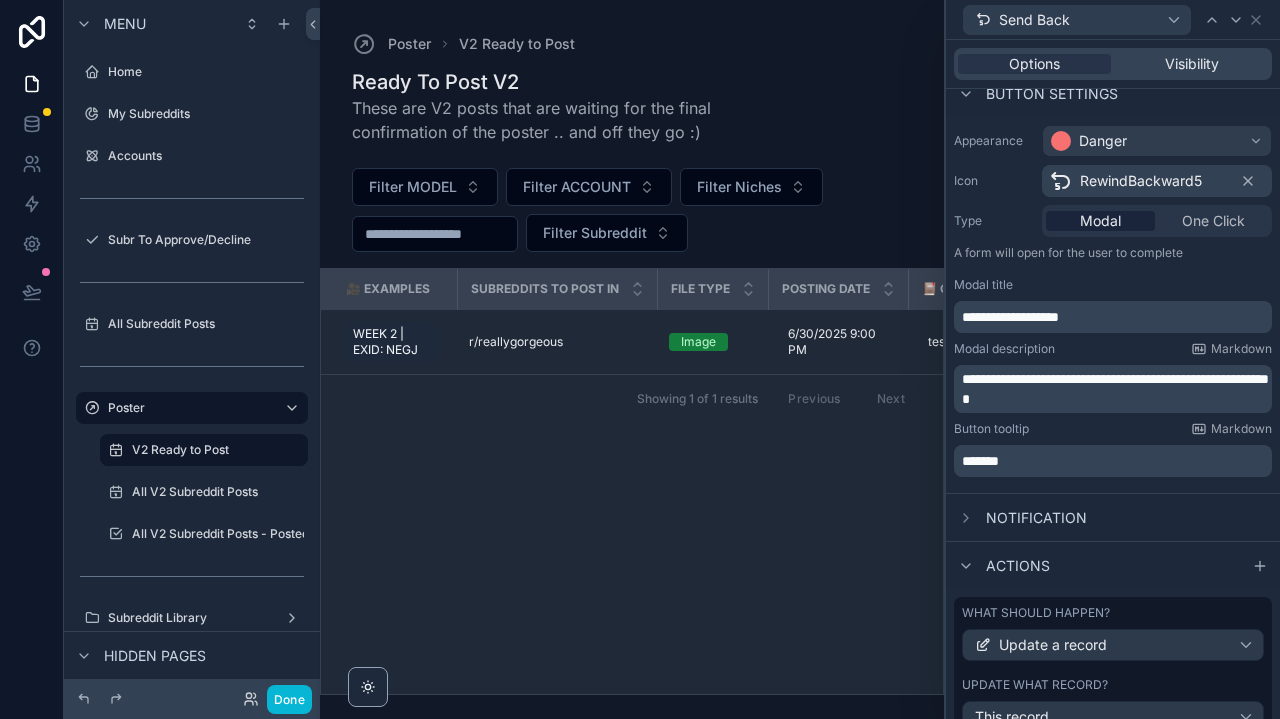 click on "**********" at bounding box center [1113, 305] 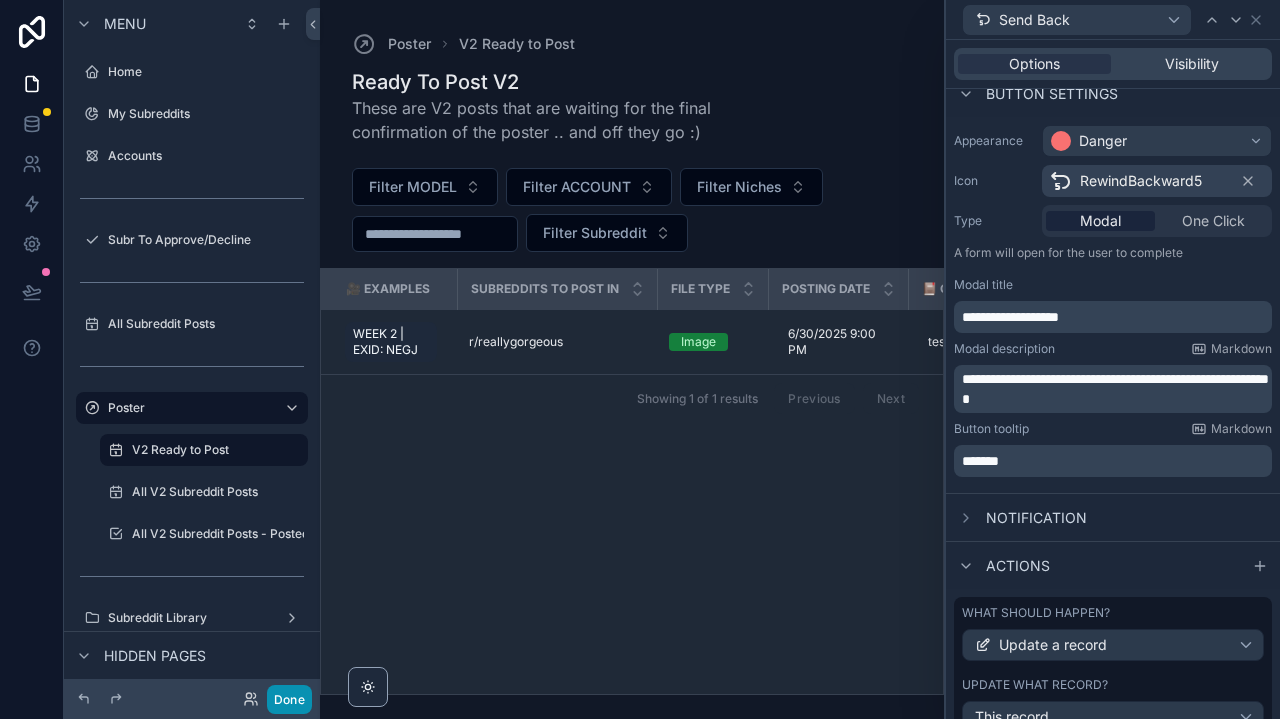 click on "Done" at bounding box center [289, 699] 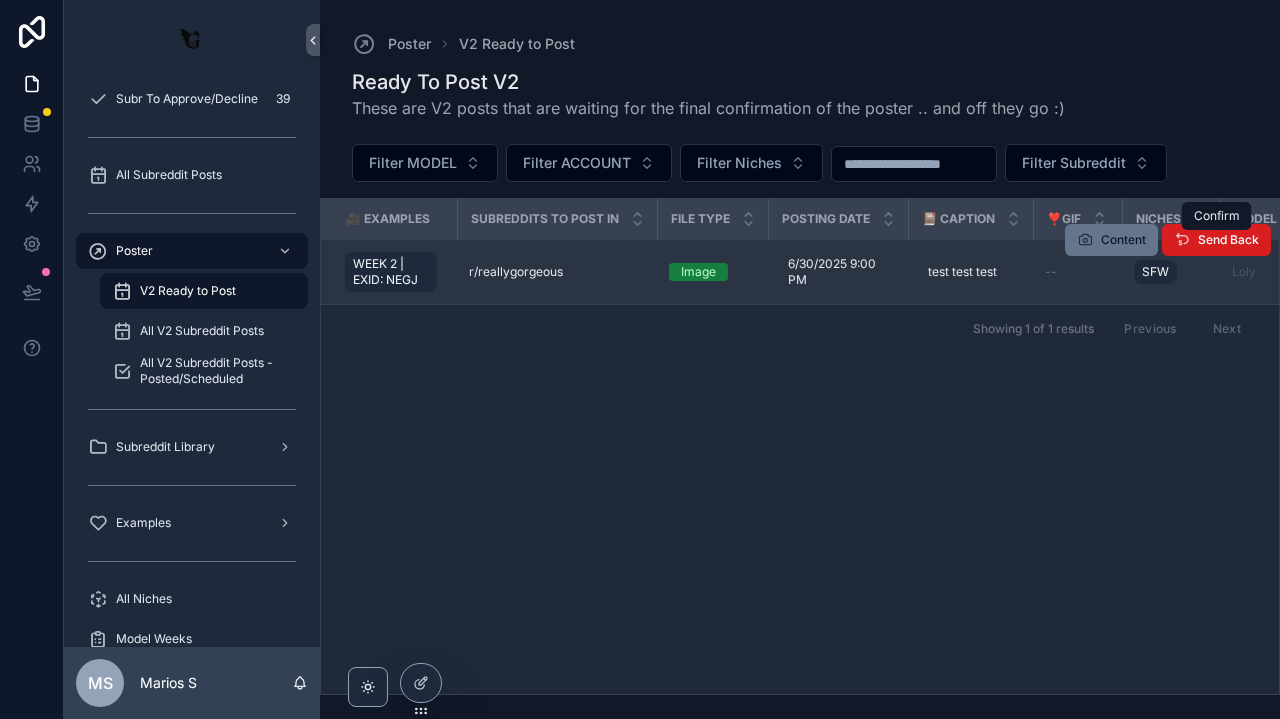 click at bounding box center (1182, 240) 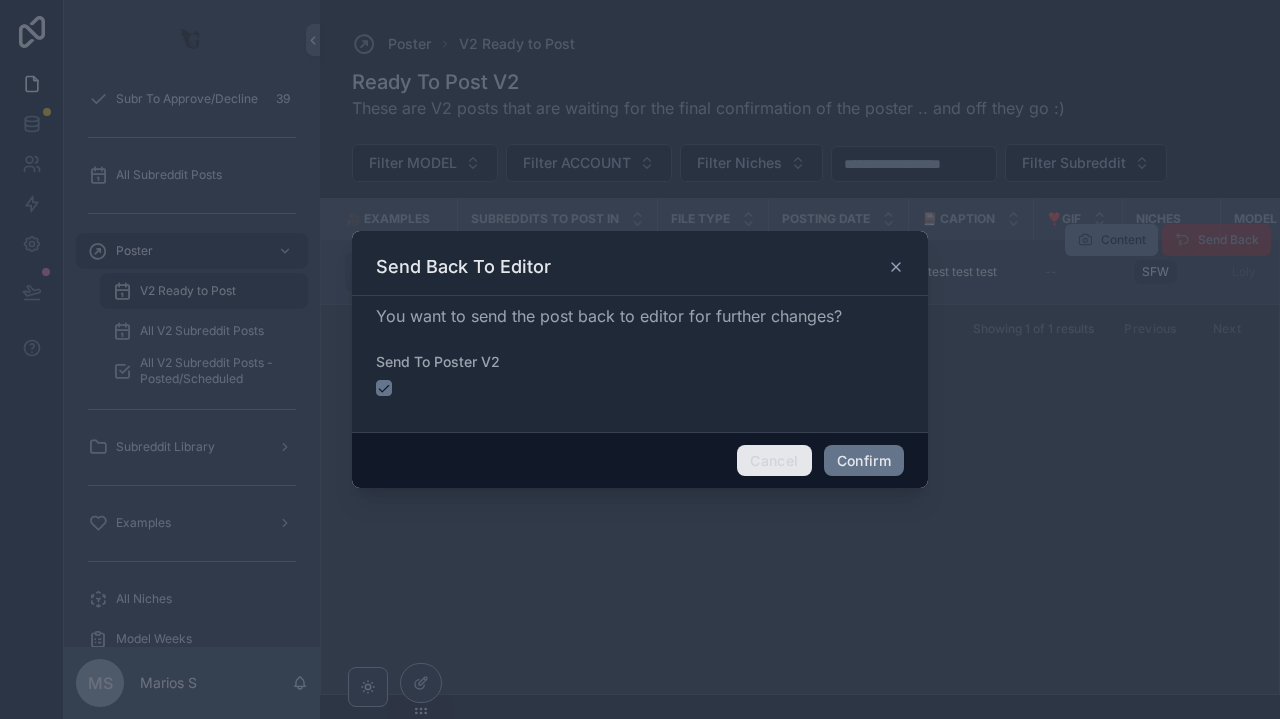 click on "Cancel" at bounding box center (774, 461) 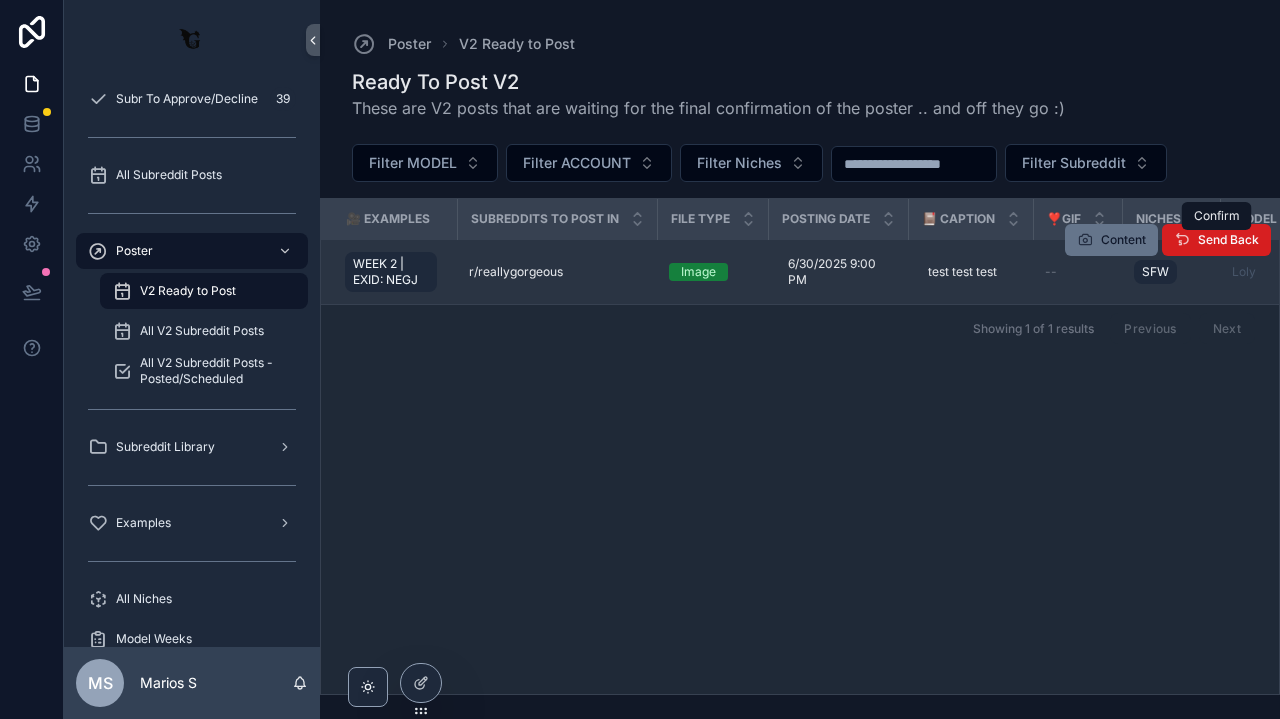 click on "Send Back" at bounding box center (1228, 240) 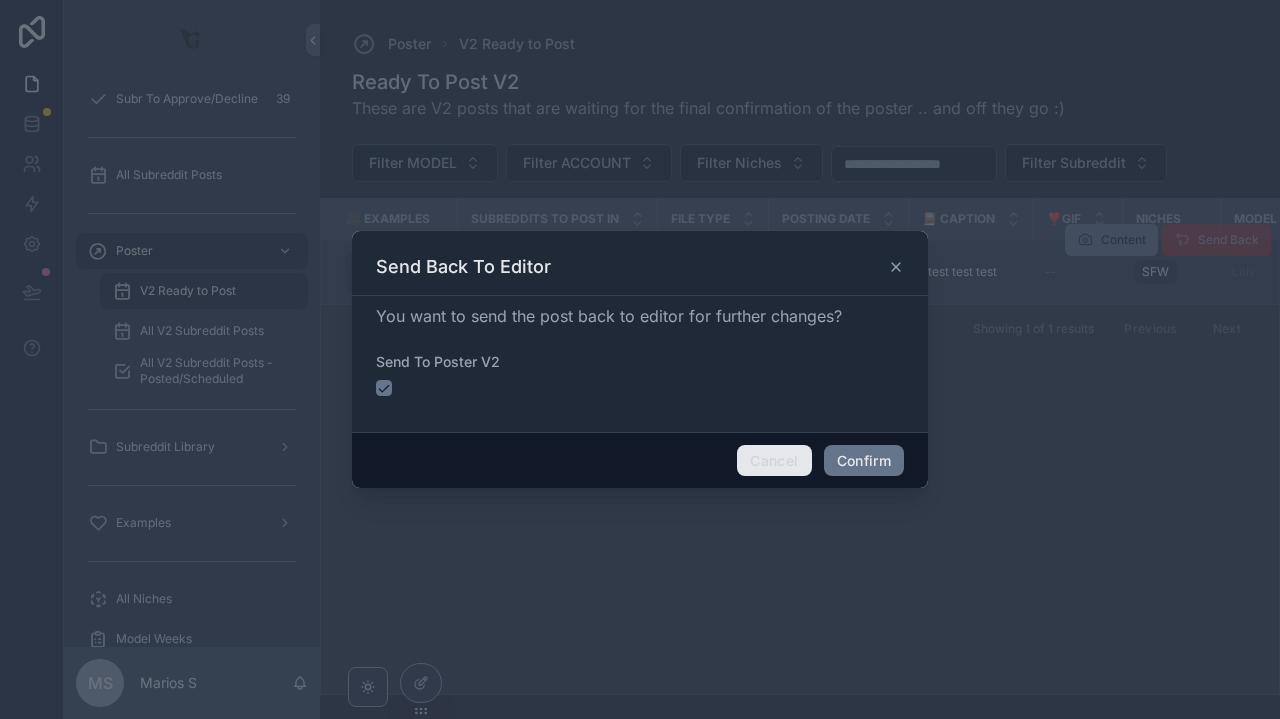 click on "Cancel" at bounding box center (774, 461) 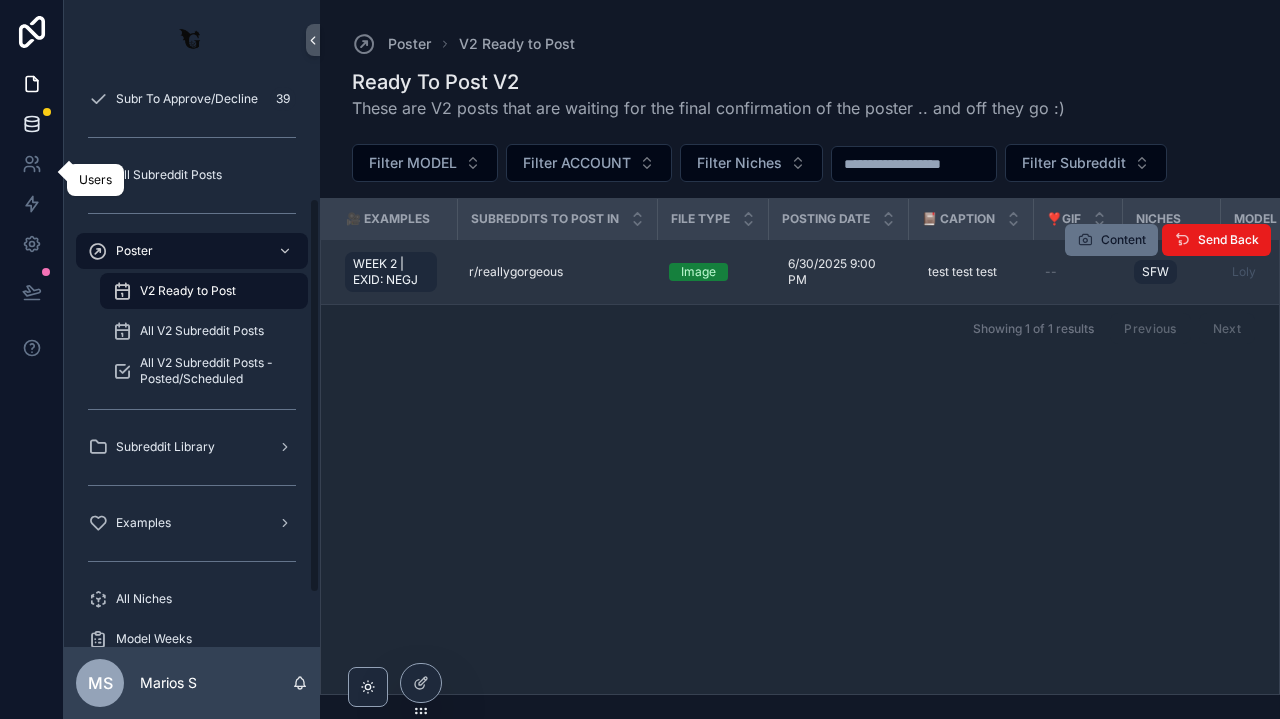 click at bounding box center (31, 124) 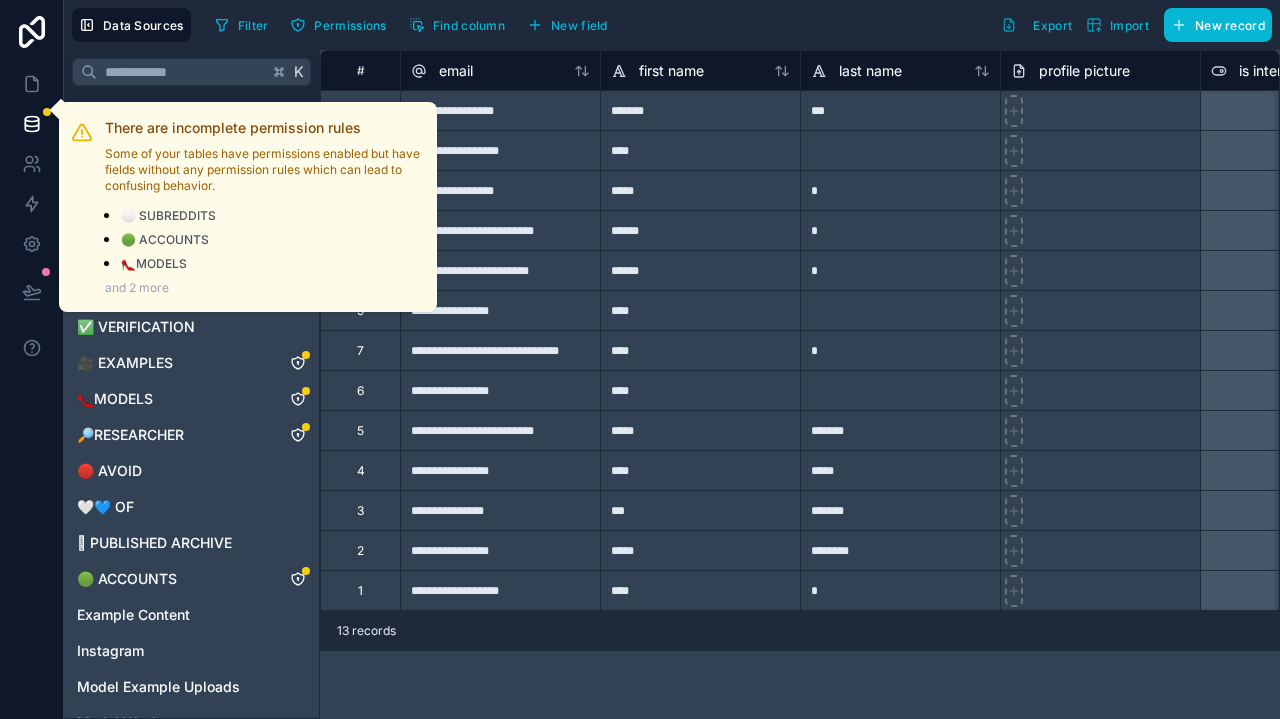 click on "and 2 more" at bounding box center (265, 288) 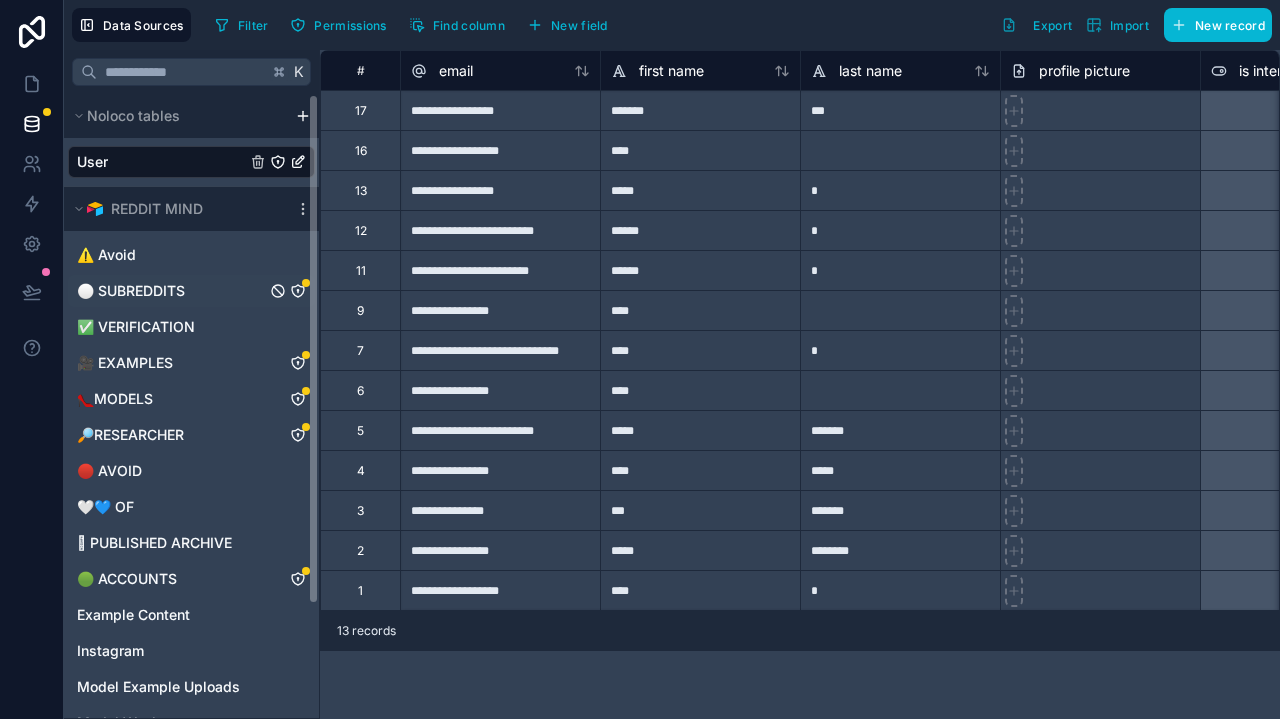 click on "⚪️ SUBREDDITS" at bounding box center (191, 291) 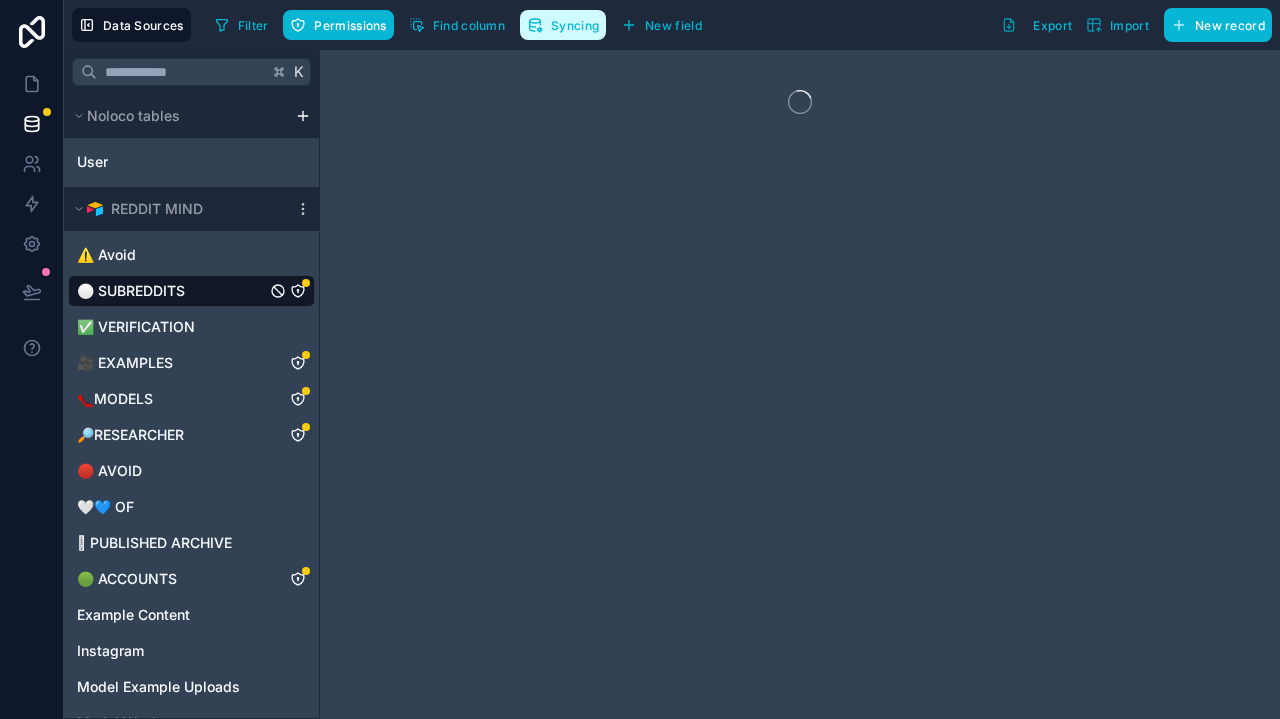 click 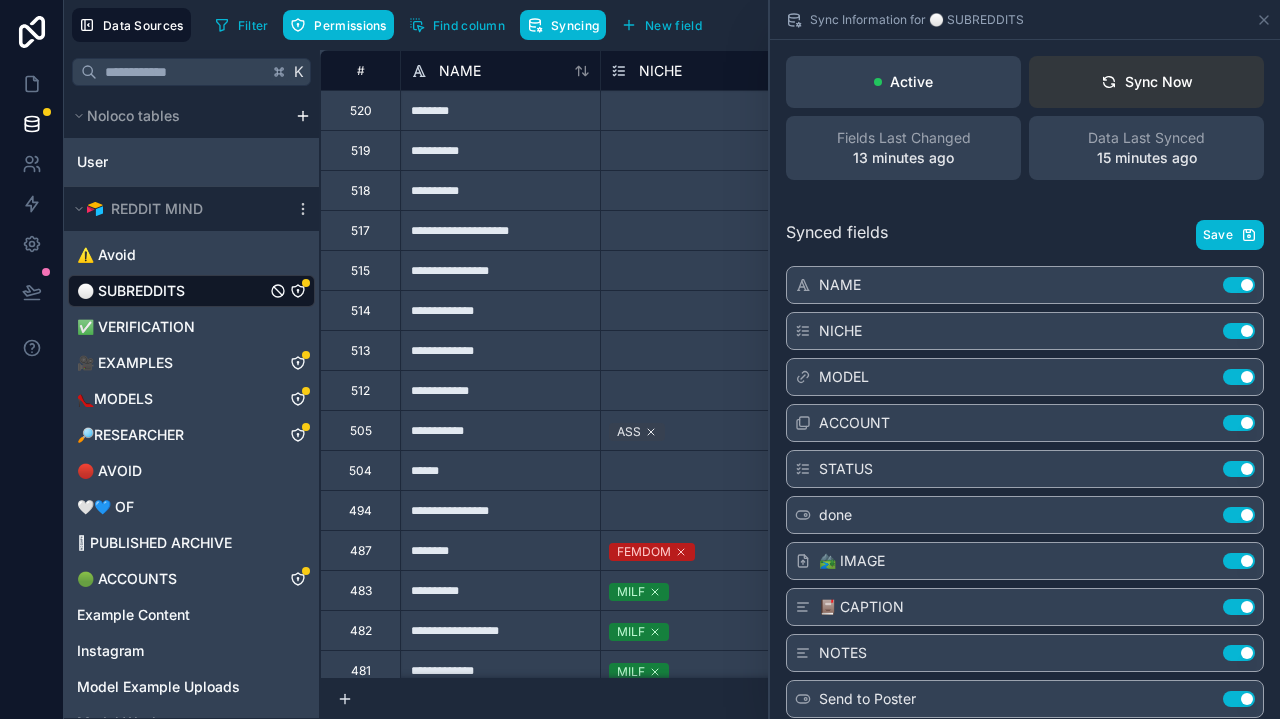 click on "Sync Now" at bounding box center [1147, 82] 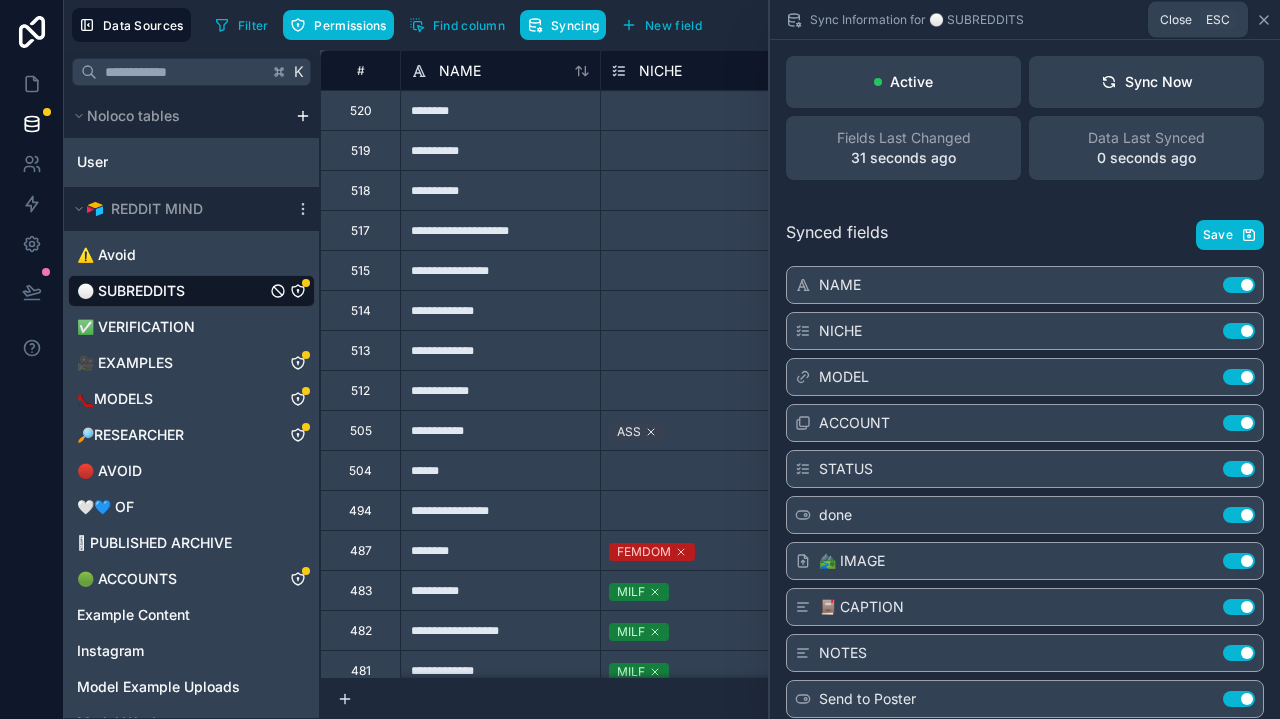 click 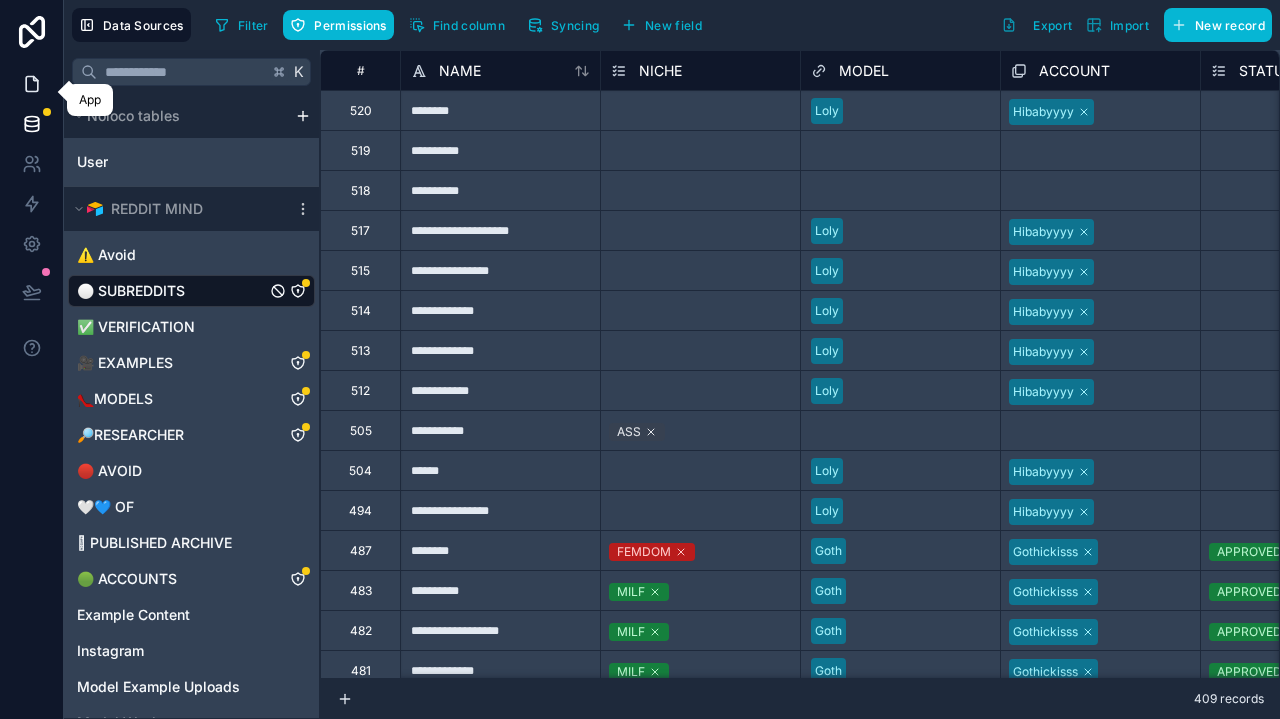 click 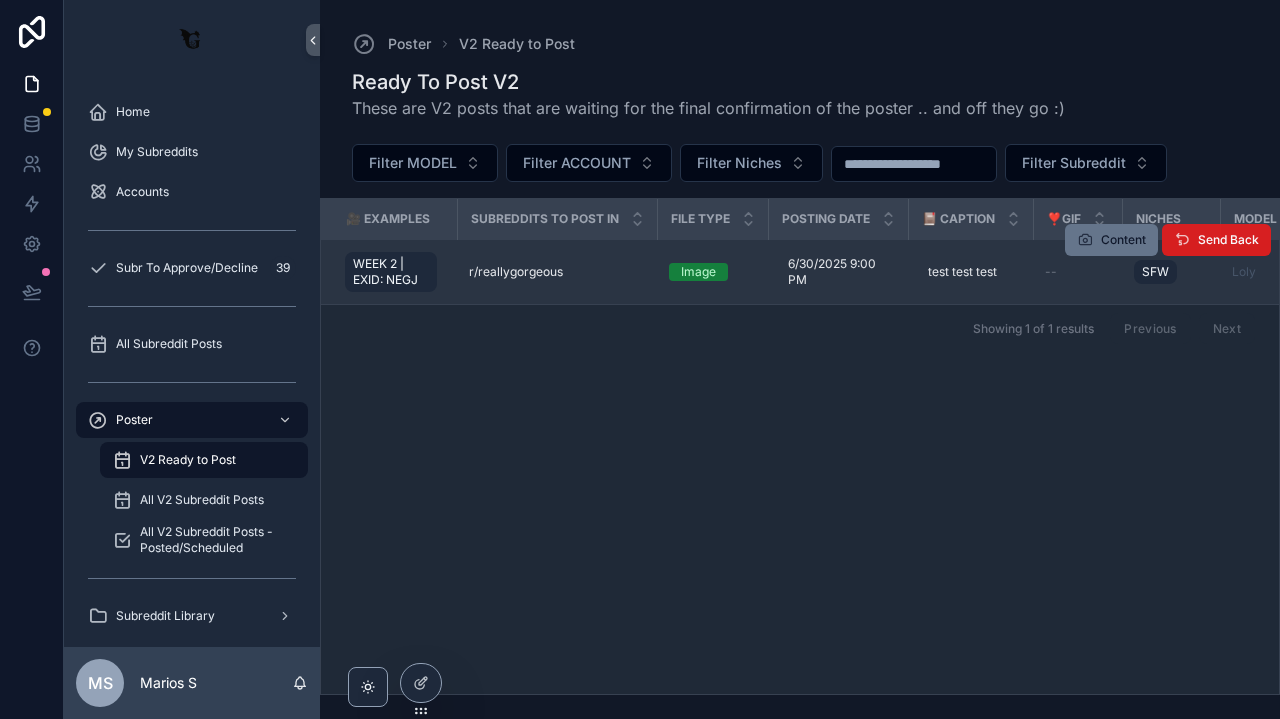 click on "Send Back" at bounding box center (1216, 240) 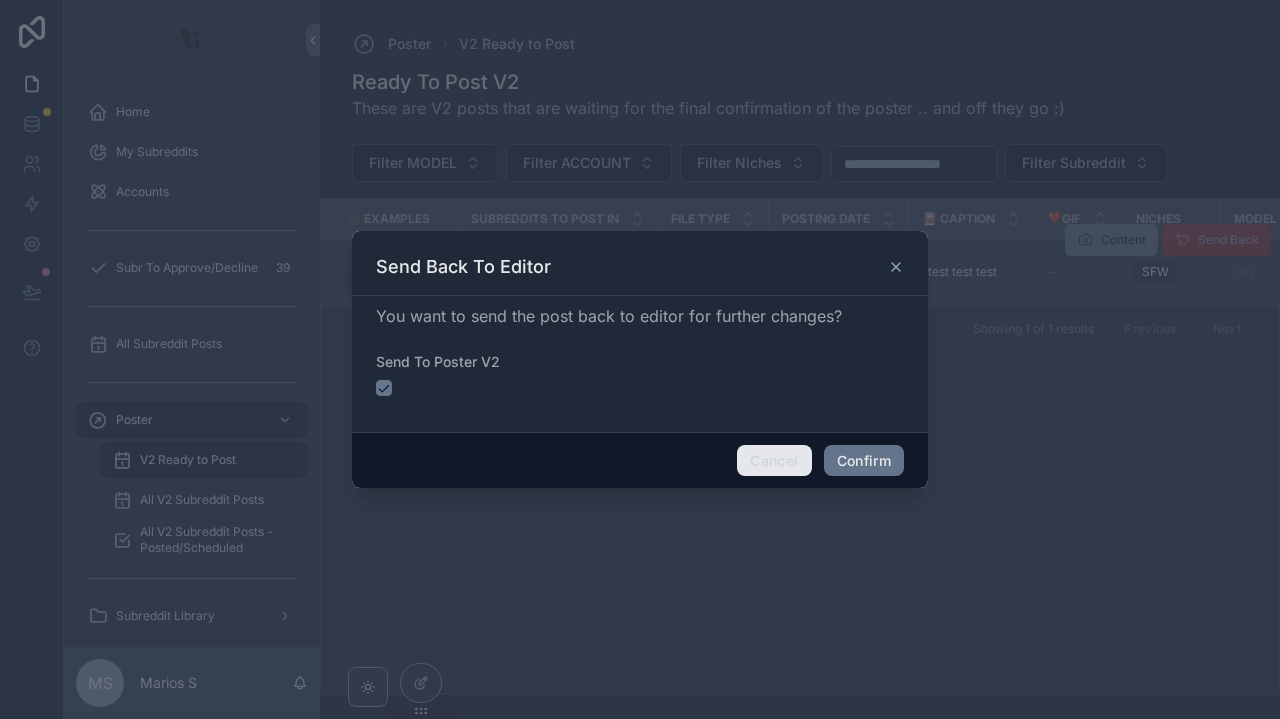 click on "Cancel" at bounding box center (774, 461) 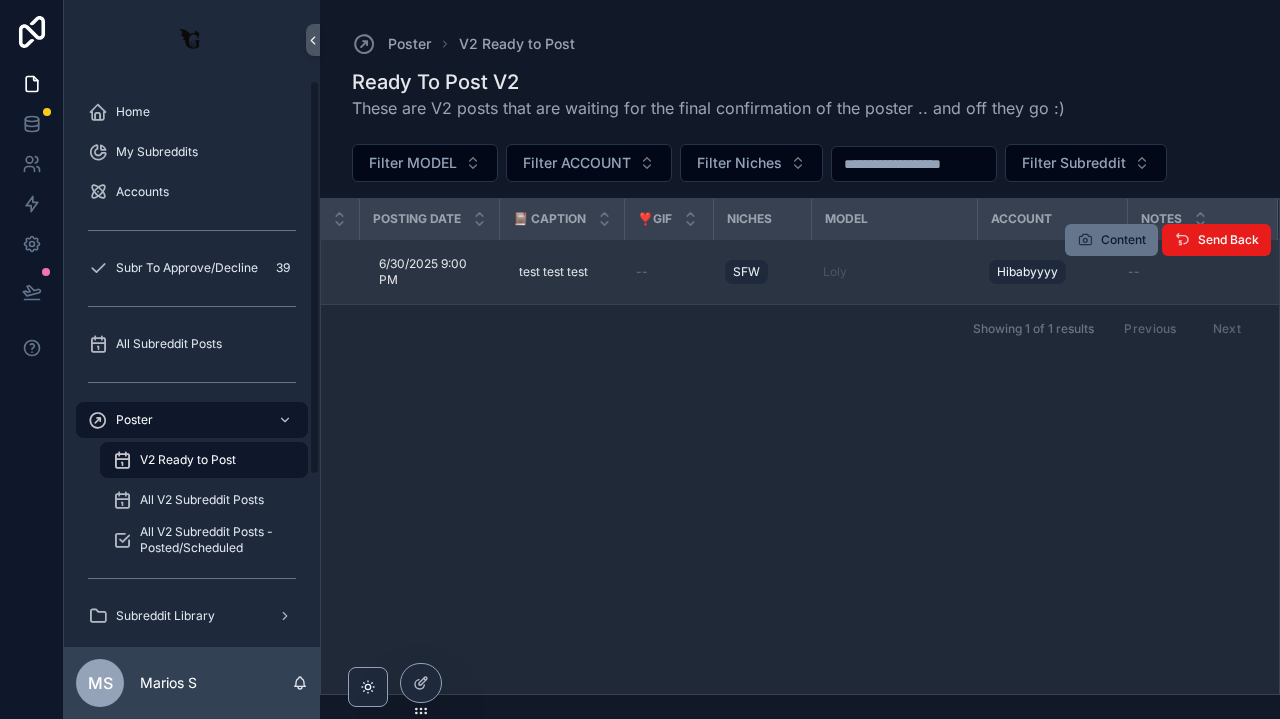 scroll, scrollTop: 0, scrollLeft: 411, axis: horizontal 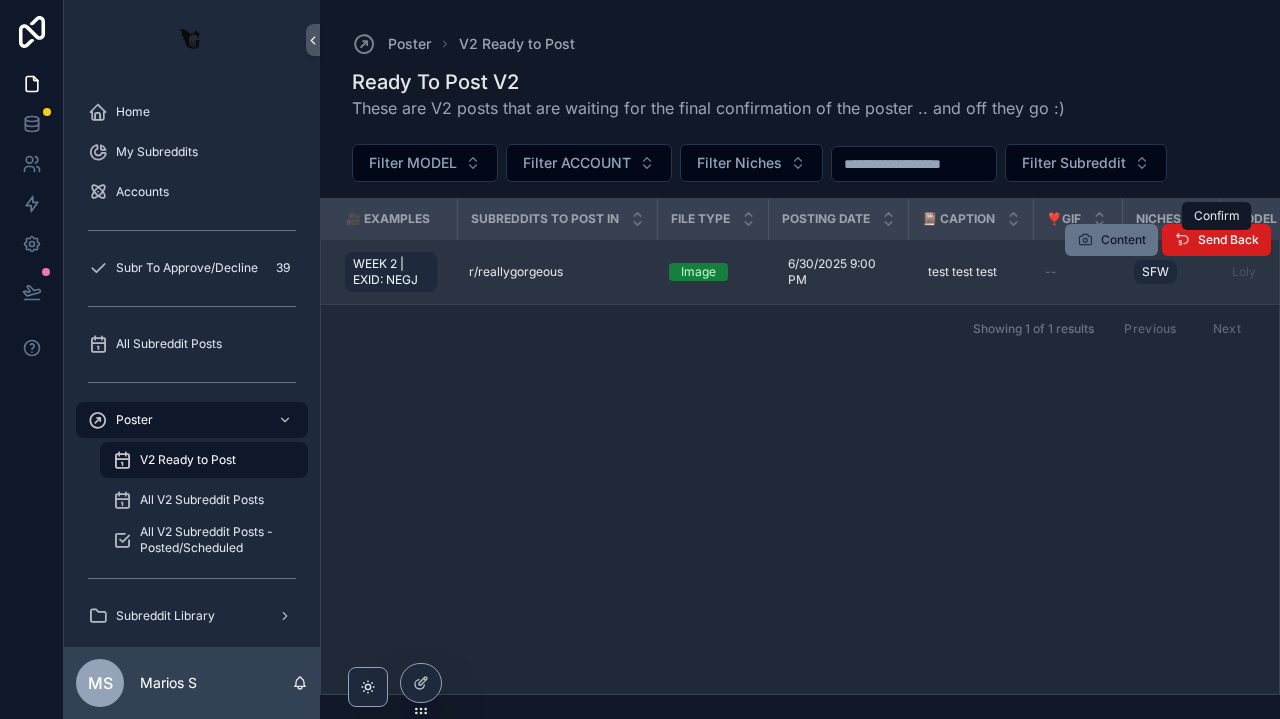 click on "Send Back" at bounding box center (1228, 240) 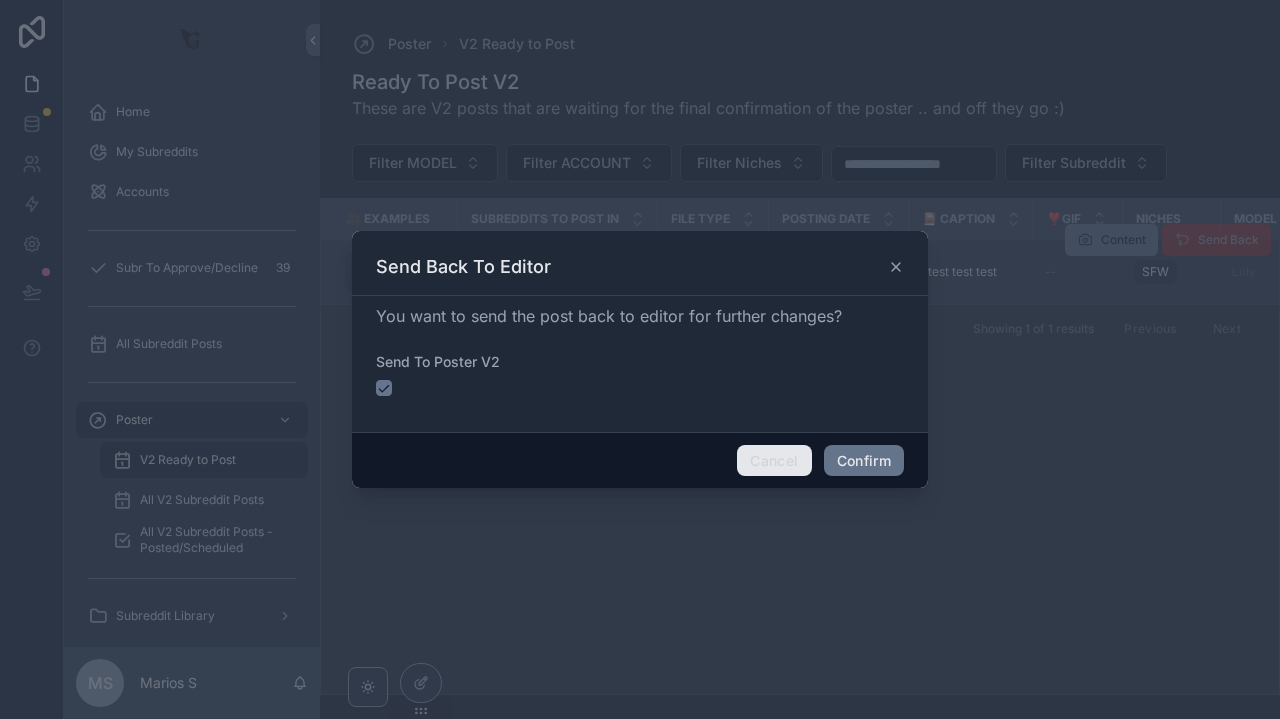 click on "Cancel" at bounding box center (774, 461) 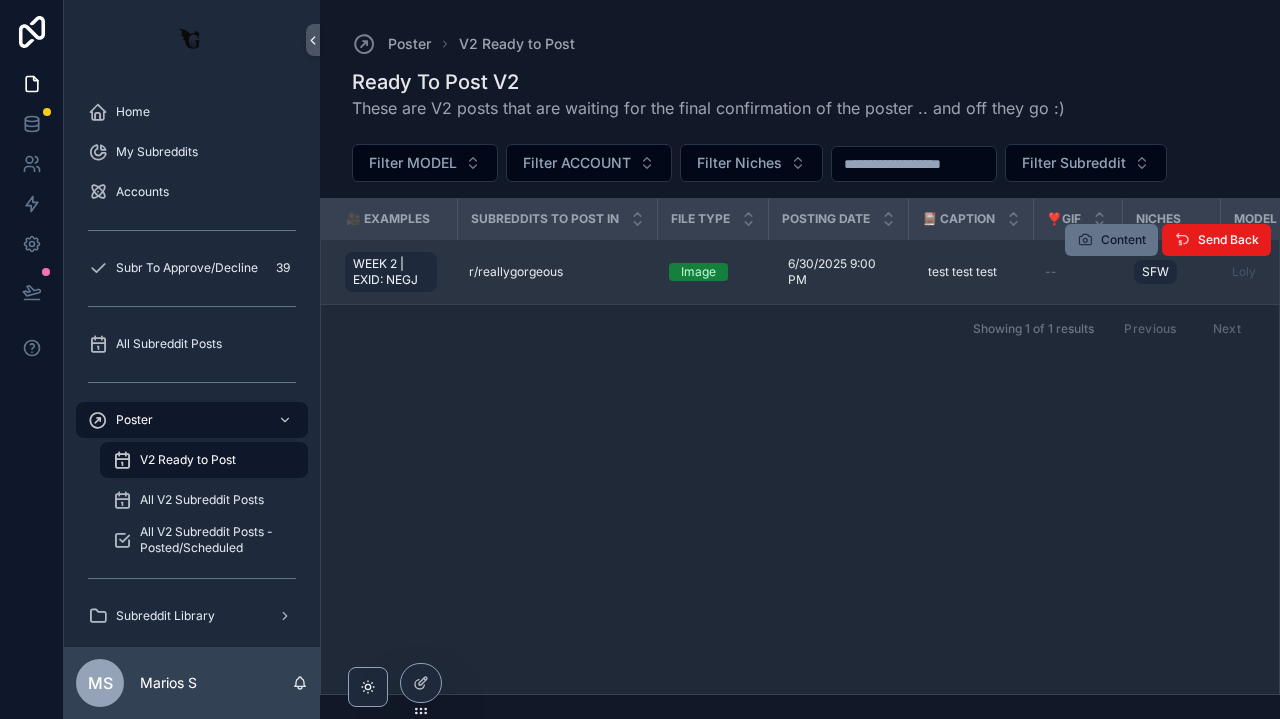 click on "Poster V2 Ready to Post Ready To Post V2 These are V2 posts that are waiting for the final confirmation of the poster .. and off they go :) Filter MODEL Filter ACCOUNT Filter Niches Filter Subreddit 🎥 EXAMPLES Subreddits to Post In File Type Posting date 📕 CAPTION ❣️GIF Niches MODEL ACCOUNT NOTES WEEK 2 | EXID: NEGJ r/reallygorgeous r/reallygorgeous Image 6/30/2025 9:00 PM 6/30/2025 9:00 PM test test test test test test -- SFW [LAST] Hibabyyyy -- Content Send Back Showing 1 of 1 results Previous Next" at bounding box center (800, 347) 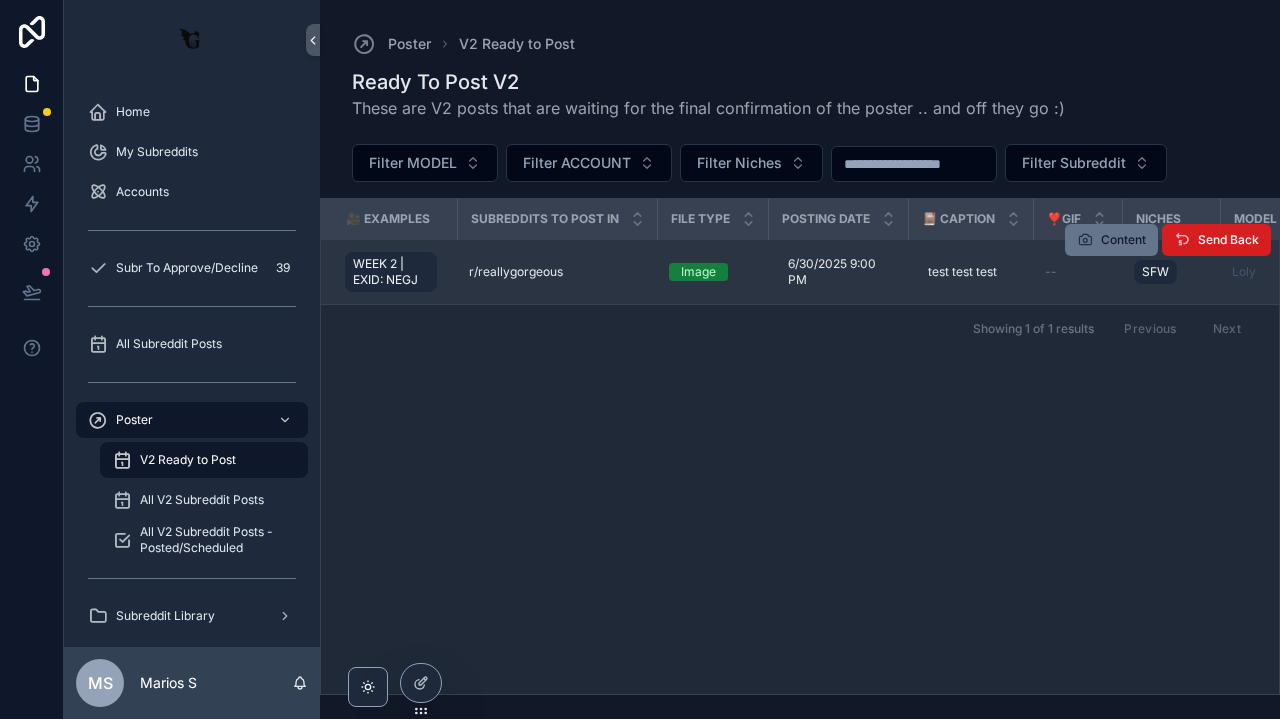 click on "Send Back" at bounding box center [1228, 240] 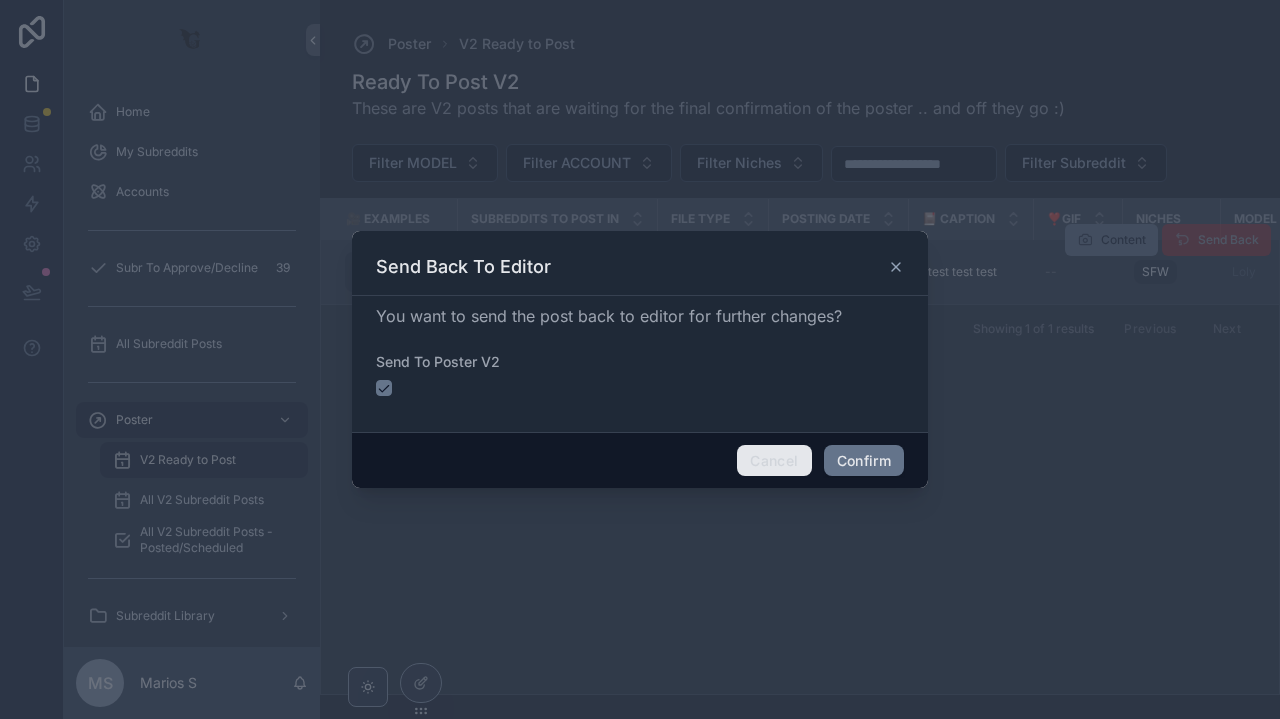 click on "Cancel" at bounding box center (774, 461) 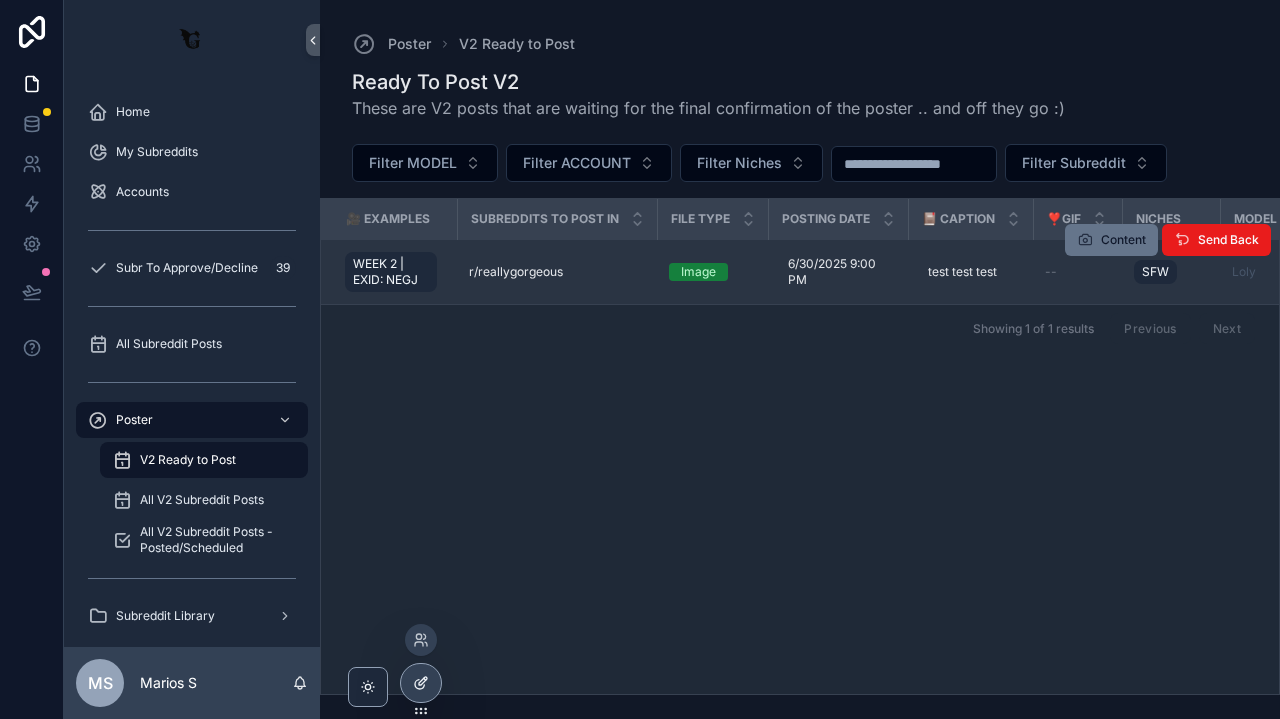 click at bounding box center [421, 683] 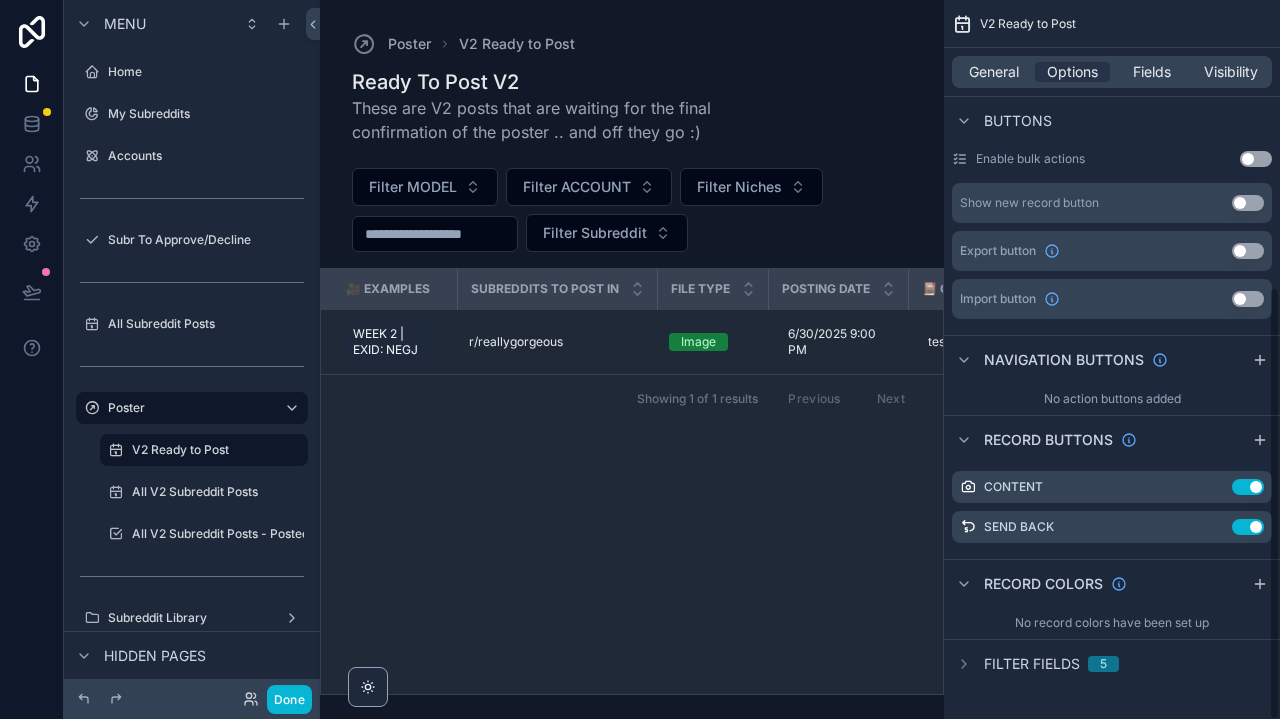 scroll, scrollTop: 473, scrollLeft: 0, axis: vertical 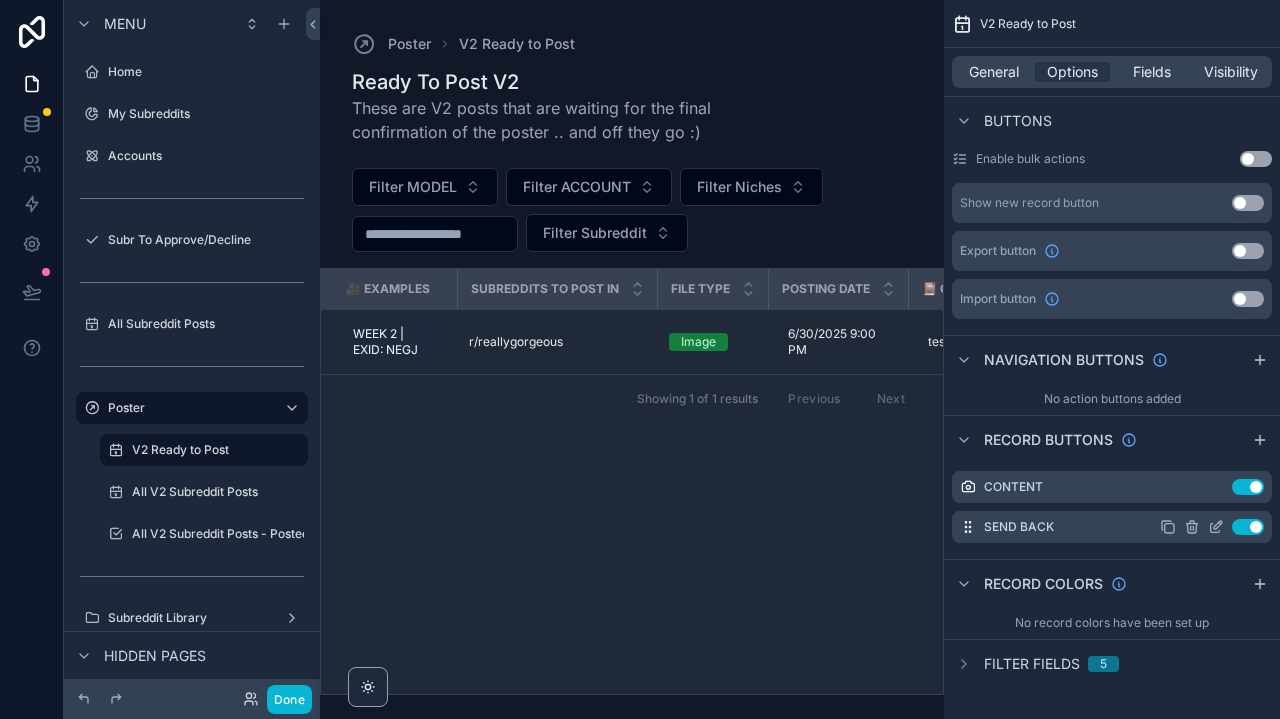 click 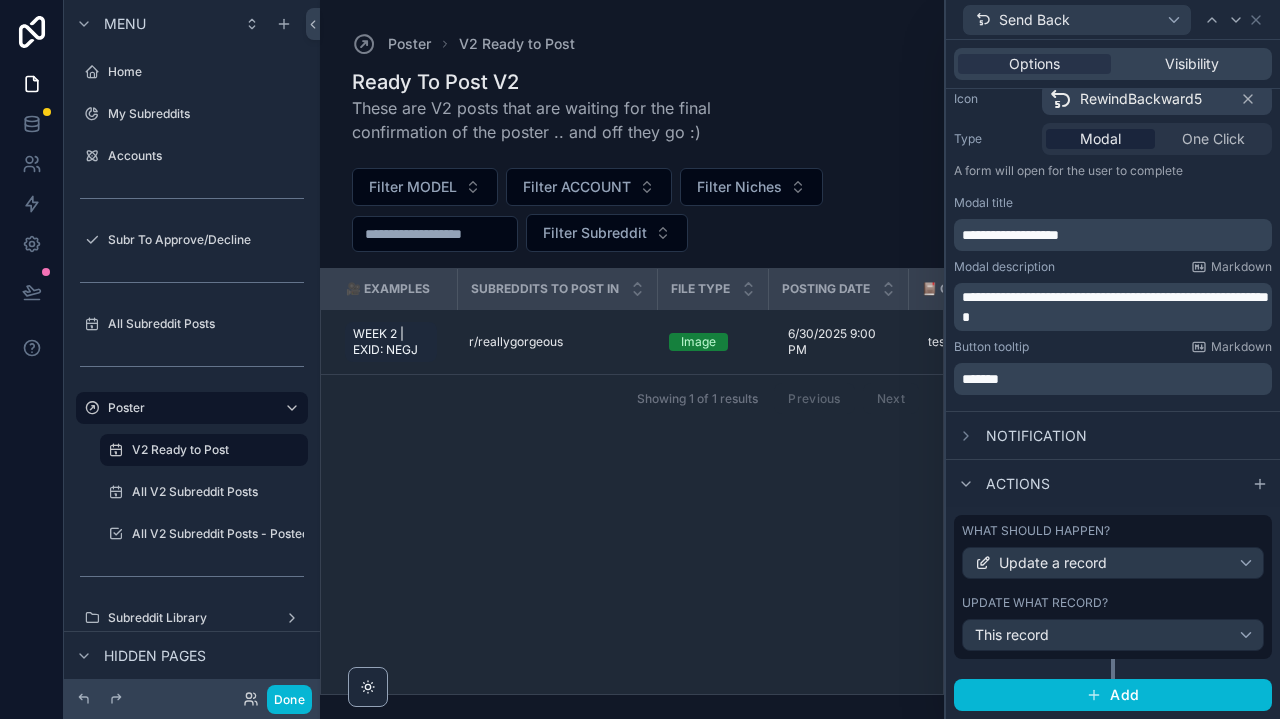 scroll, scrollTop: 213, scrollLeft: 0, axis: vertical 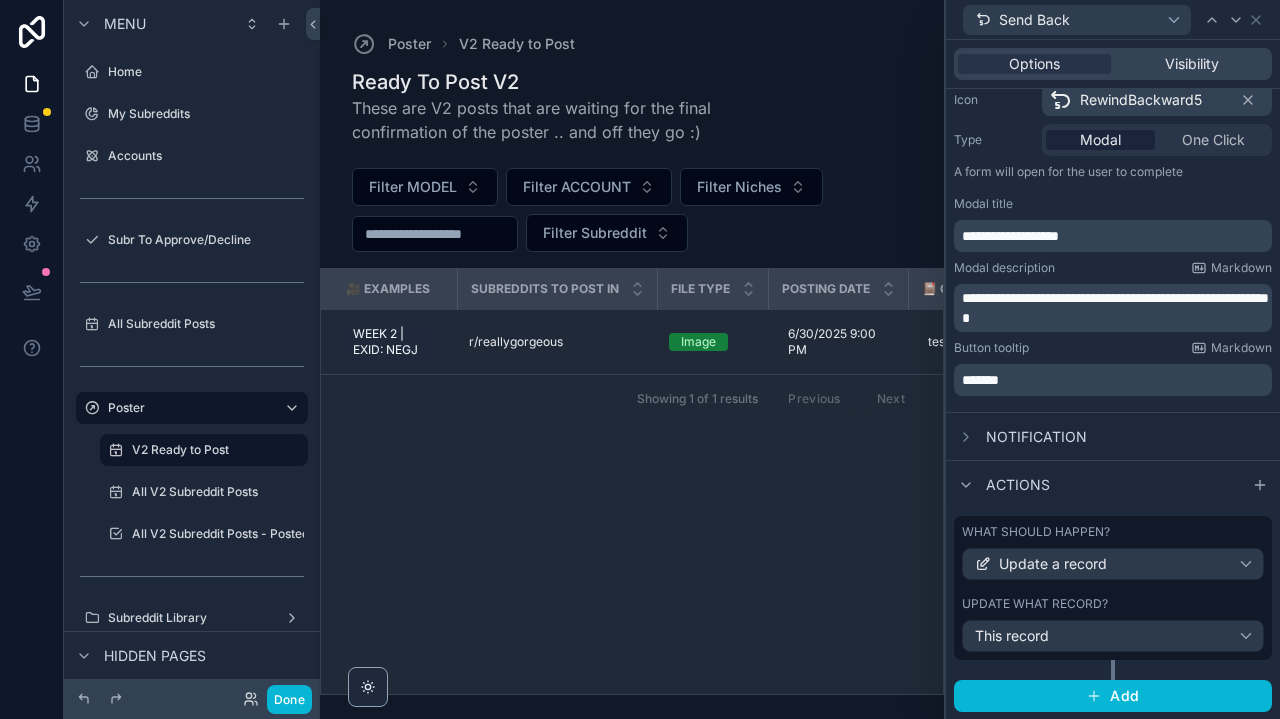 click on "This record" at bounding box center [1113, 636] 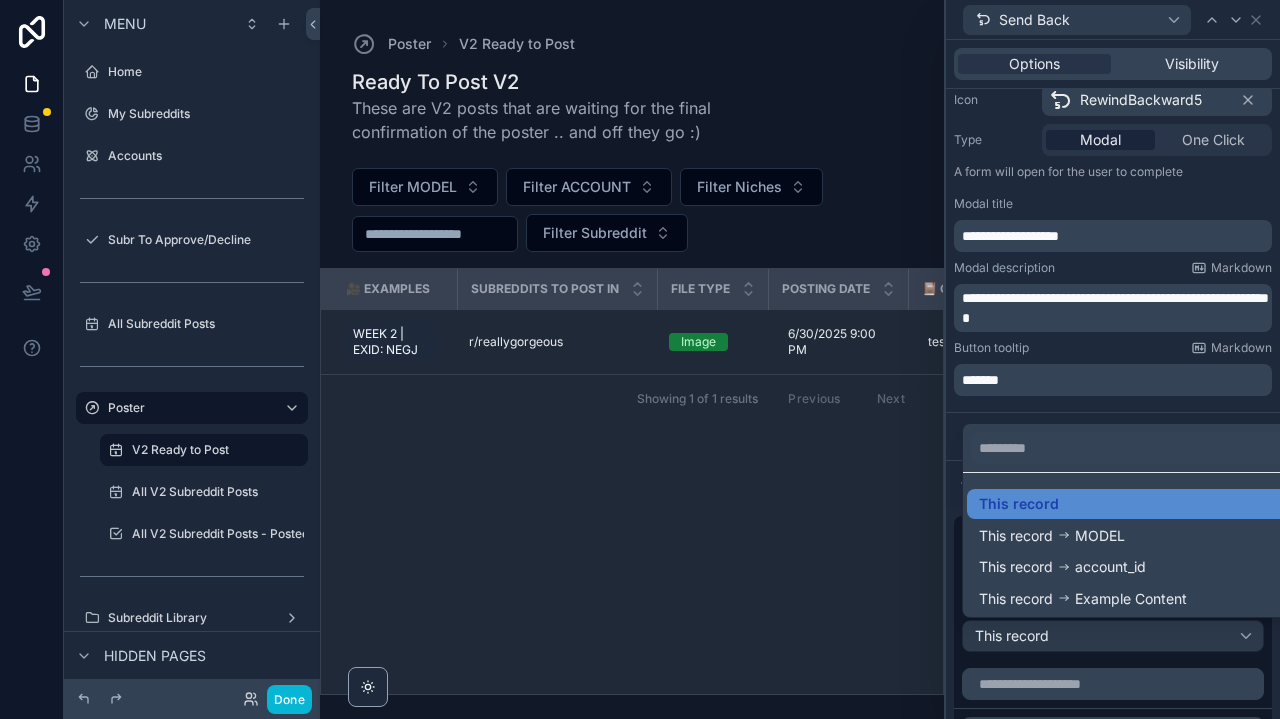 click at bounding box center (1113, 359) 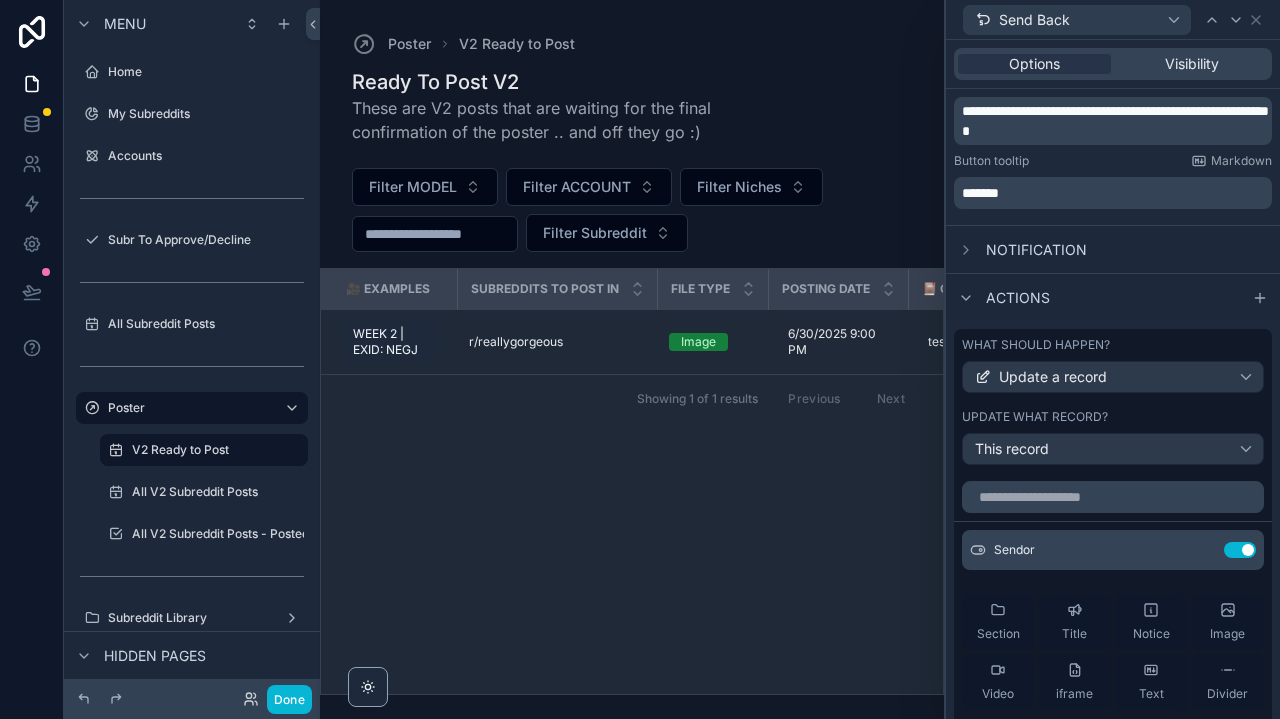 scroll, scrollTop: 465, scrollLeft: 0, axis: vertical 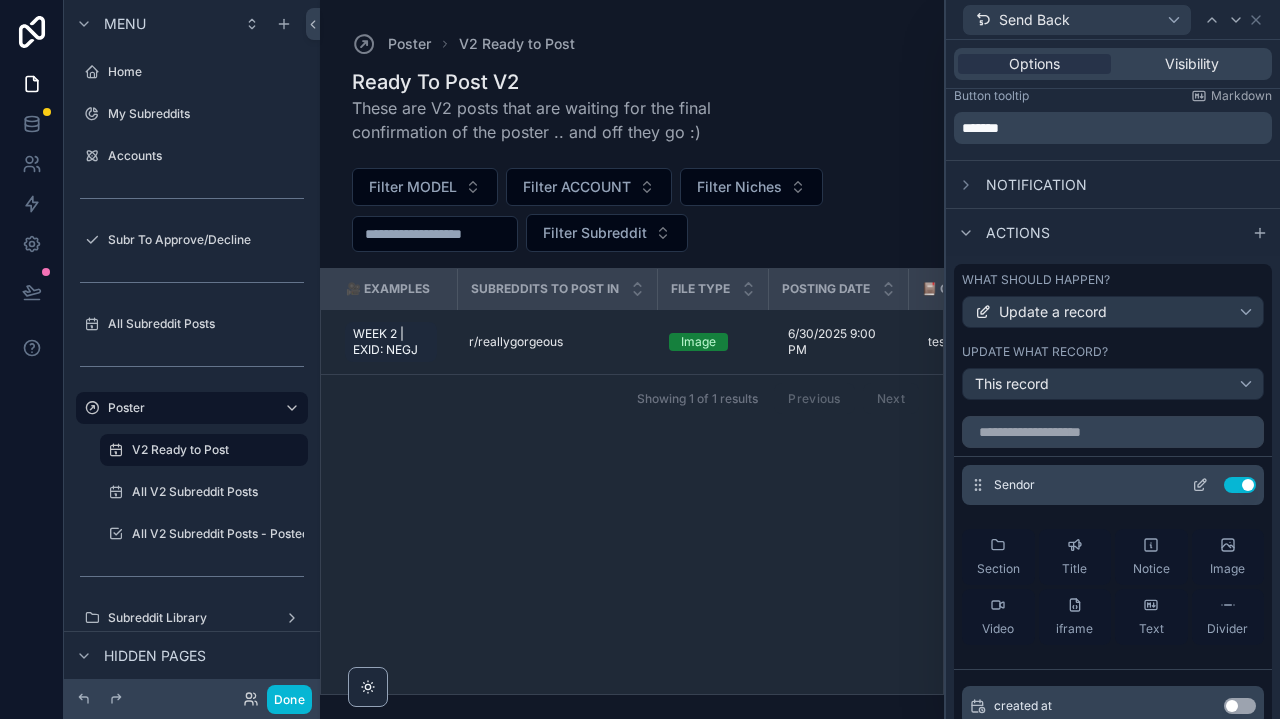 click on "Sendor Use setting" at bounding box center [1113, 485] 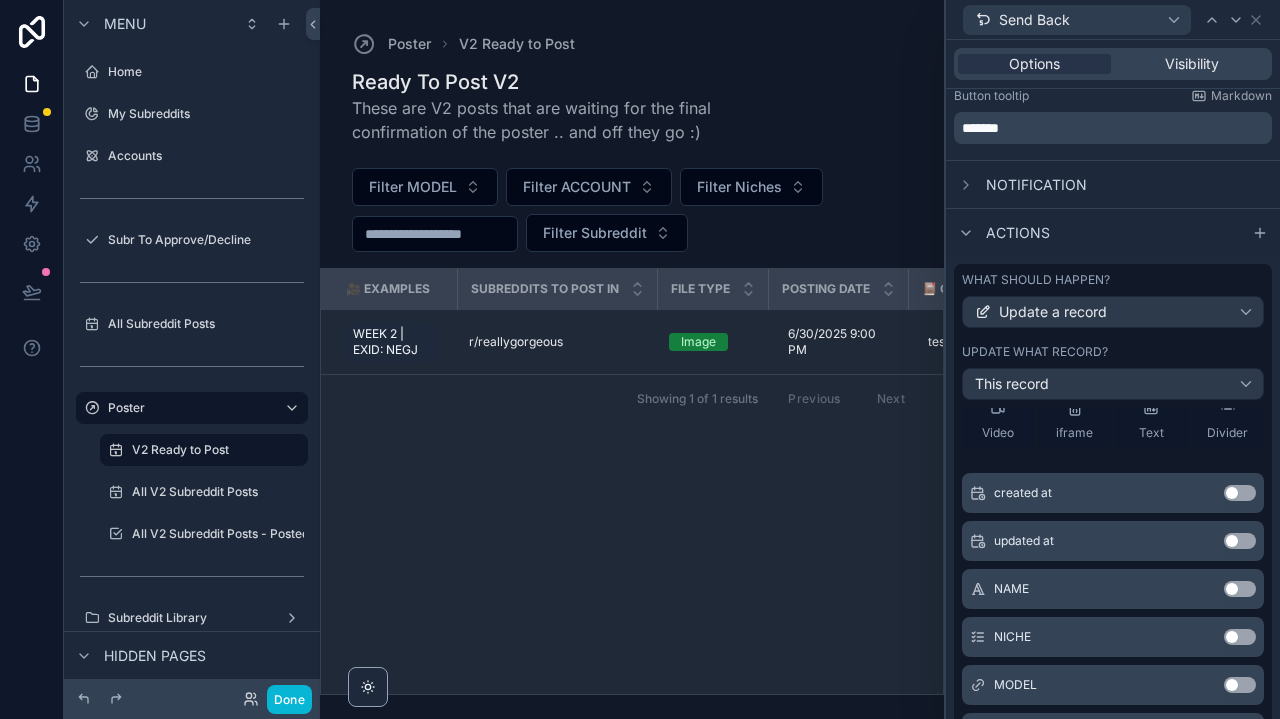 scroll, scrollTop: 0, scrollLeft: 0, axis: both 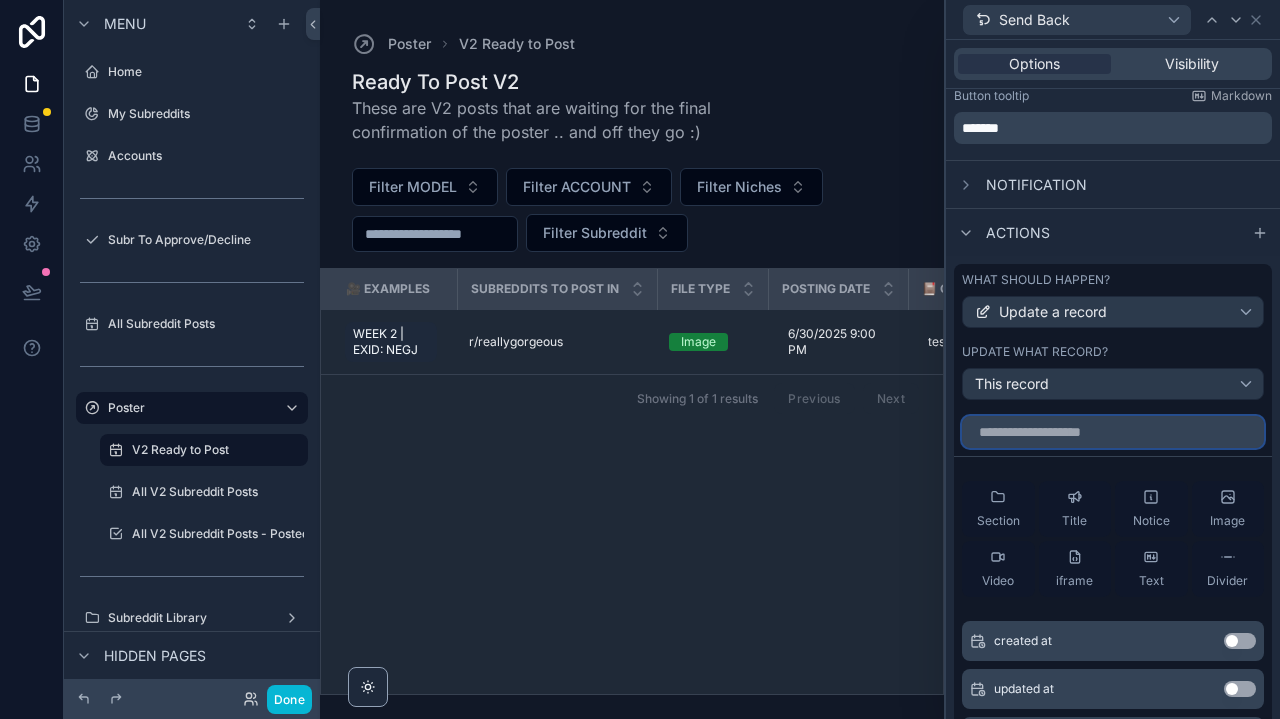 click at bounding box center (1113, 432) 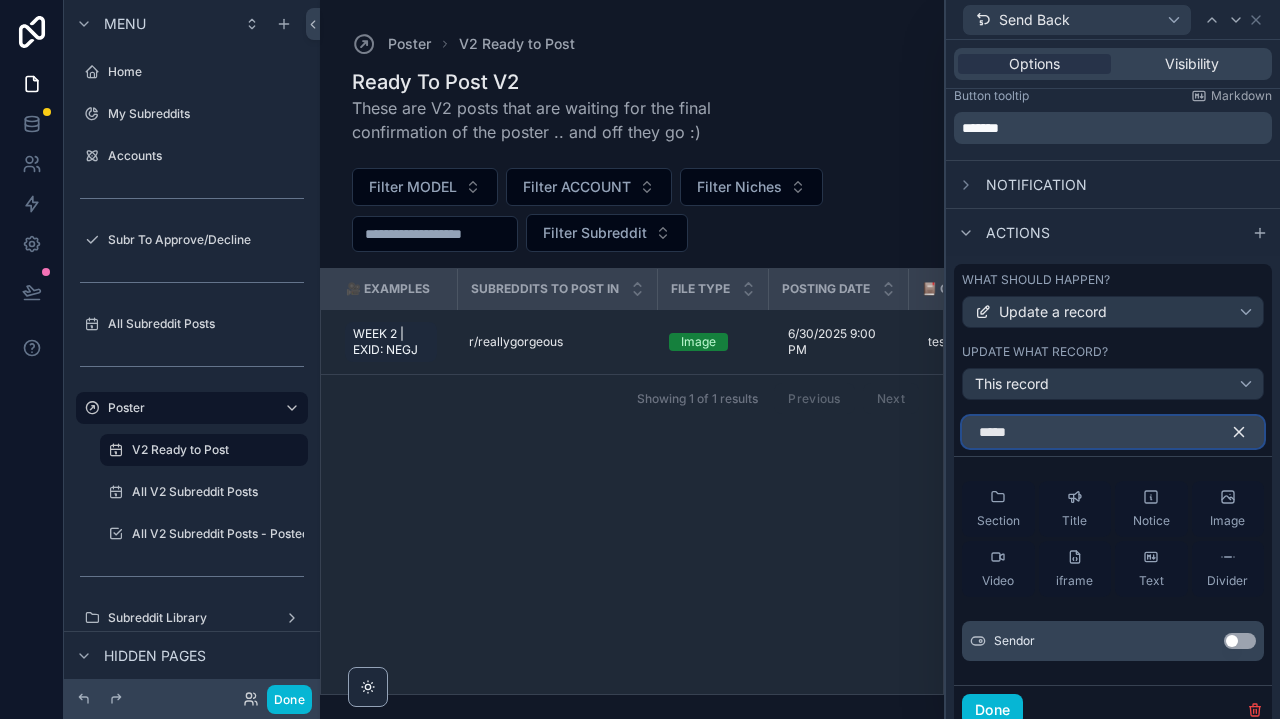 type on "*****" 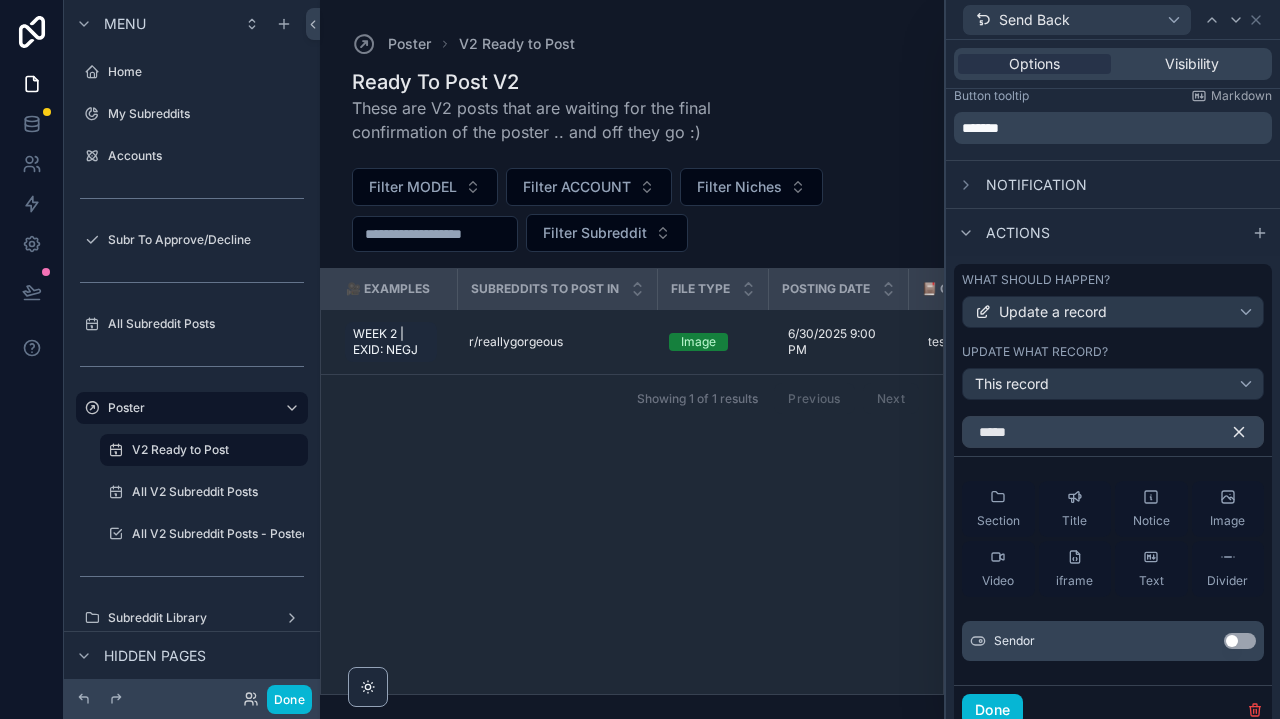 click on "Sendor Use setting" at bounding box center (1113, 641) 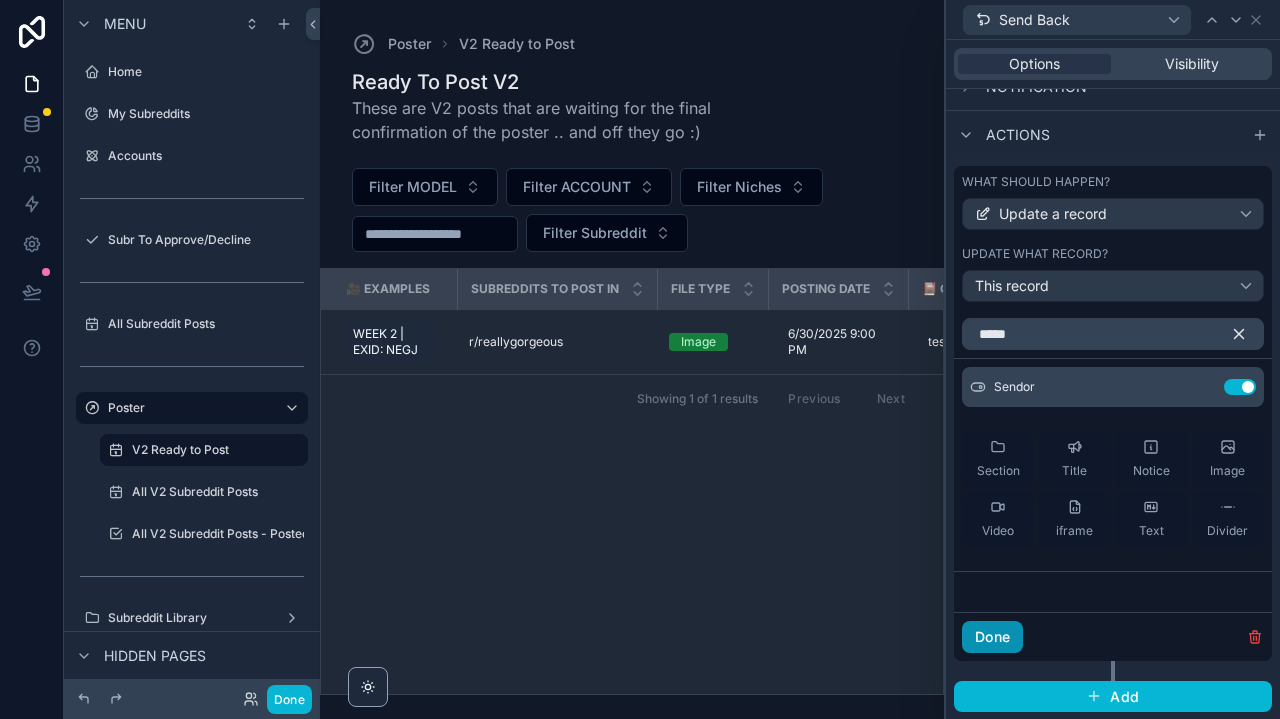 click on "Done" at bounding box center (992, 637) 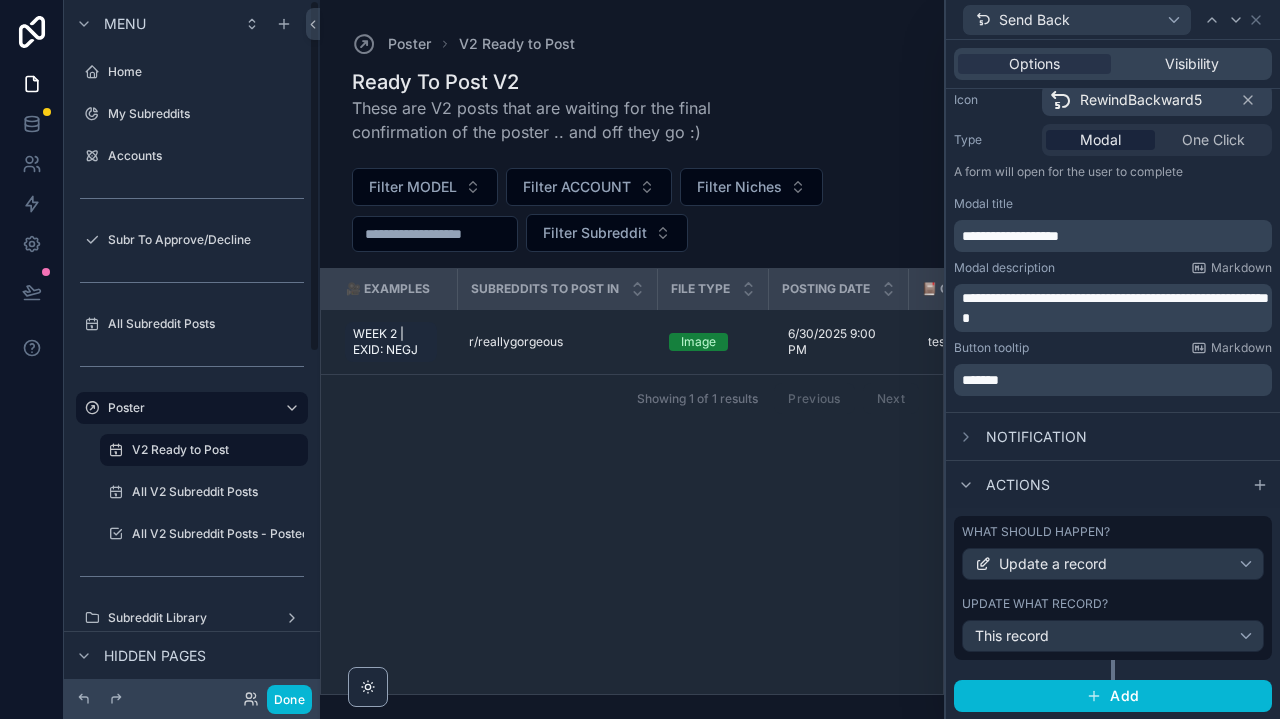 click on "Done" at bounding box center [192, 699] 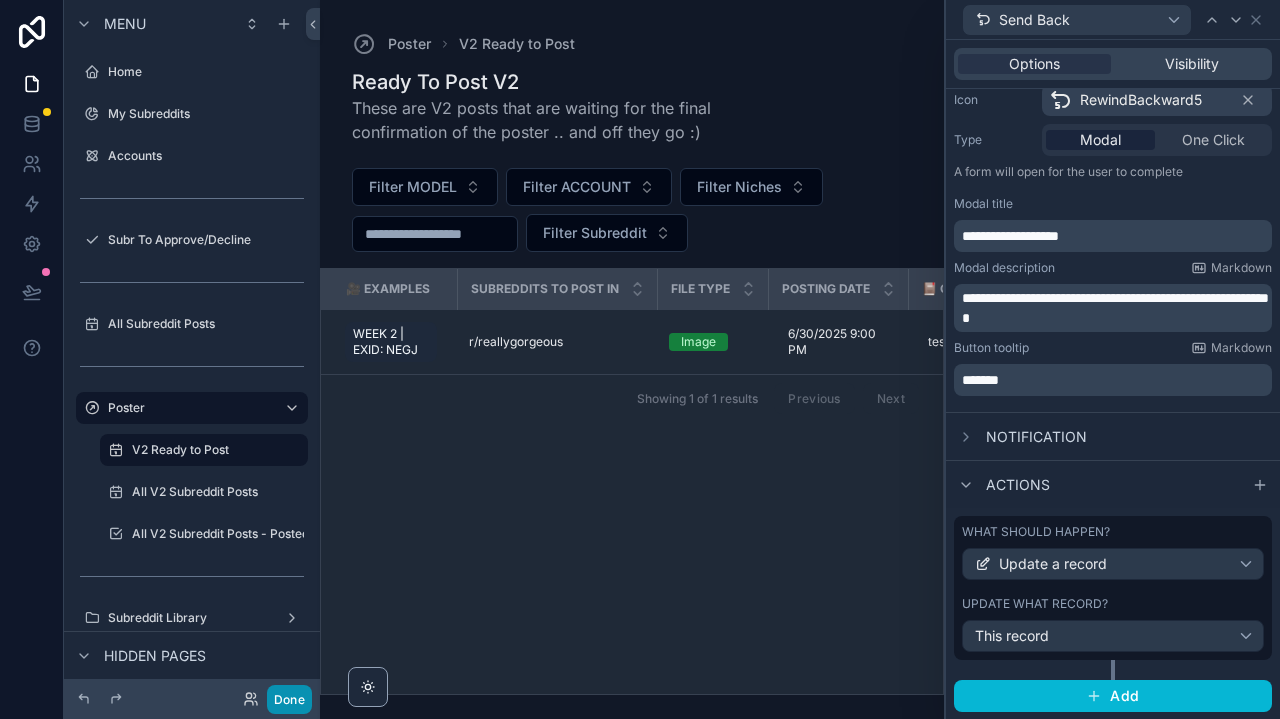 click on "Done" at bounding box center (289, 699) 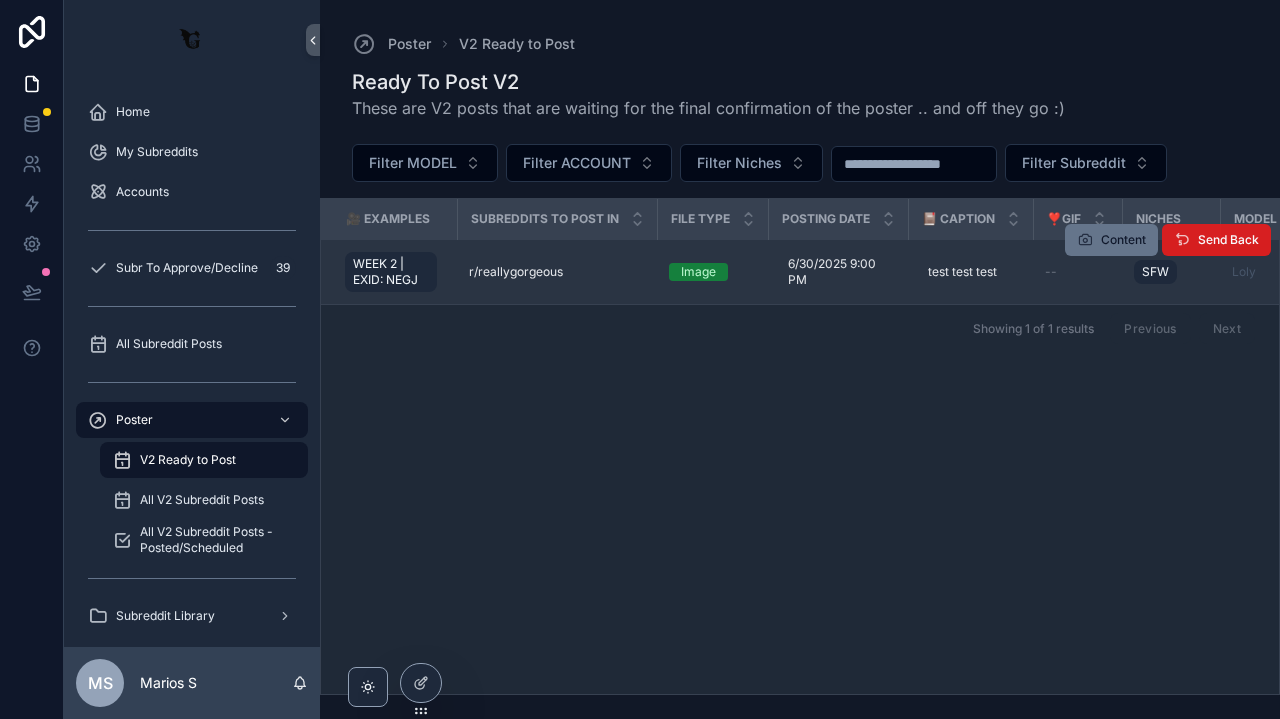 click on "Send Back" at bounding box center [1216, 240] 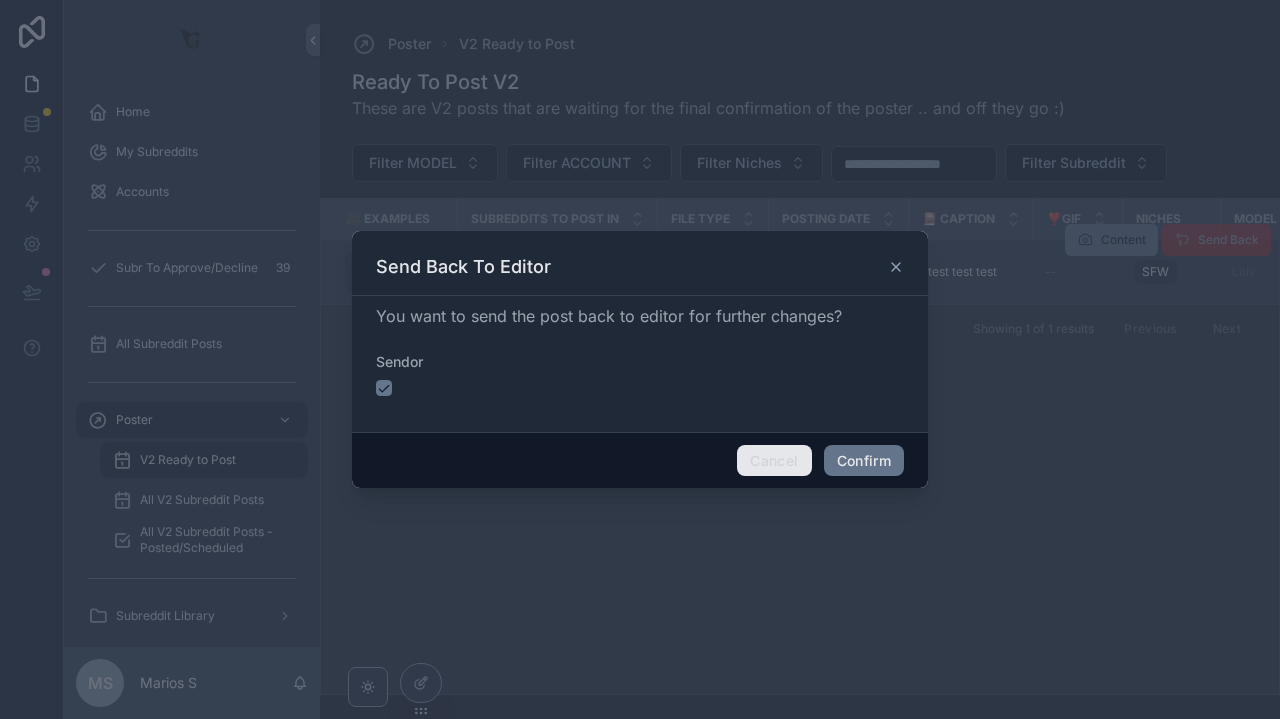 click on "Cancel" at bounding box center [774, 461] 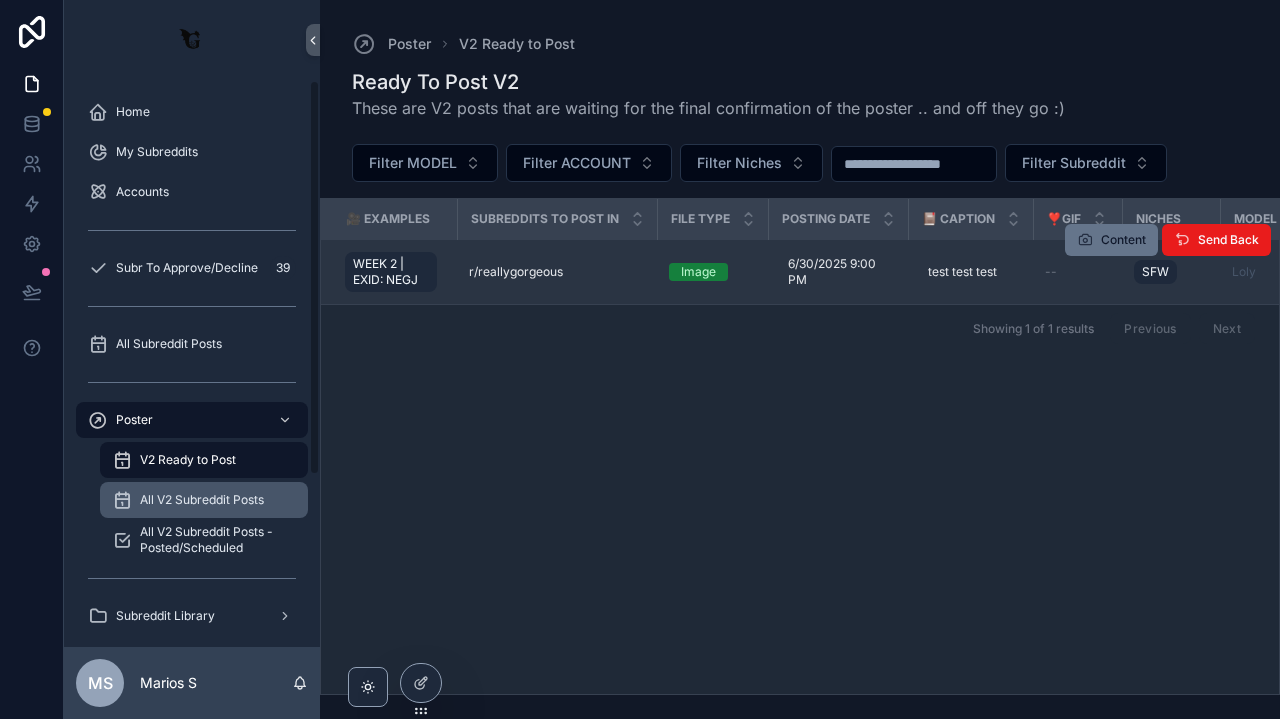 click on "All V2 Subreddit Posts" at bounding box center [204, 500] 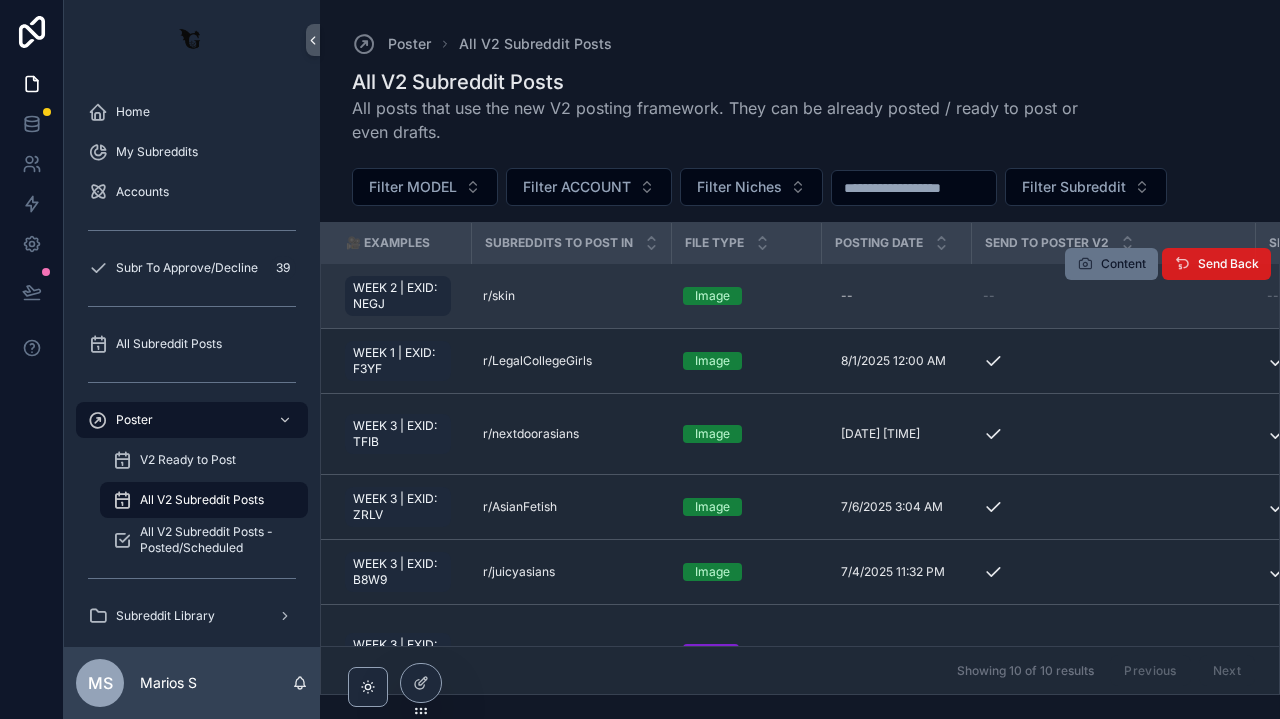click on "Send Back" at bounding box center [1216, 264] 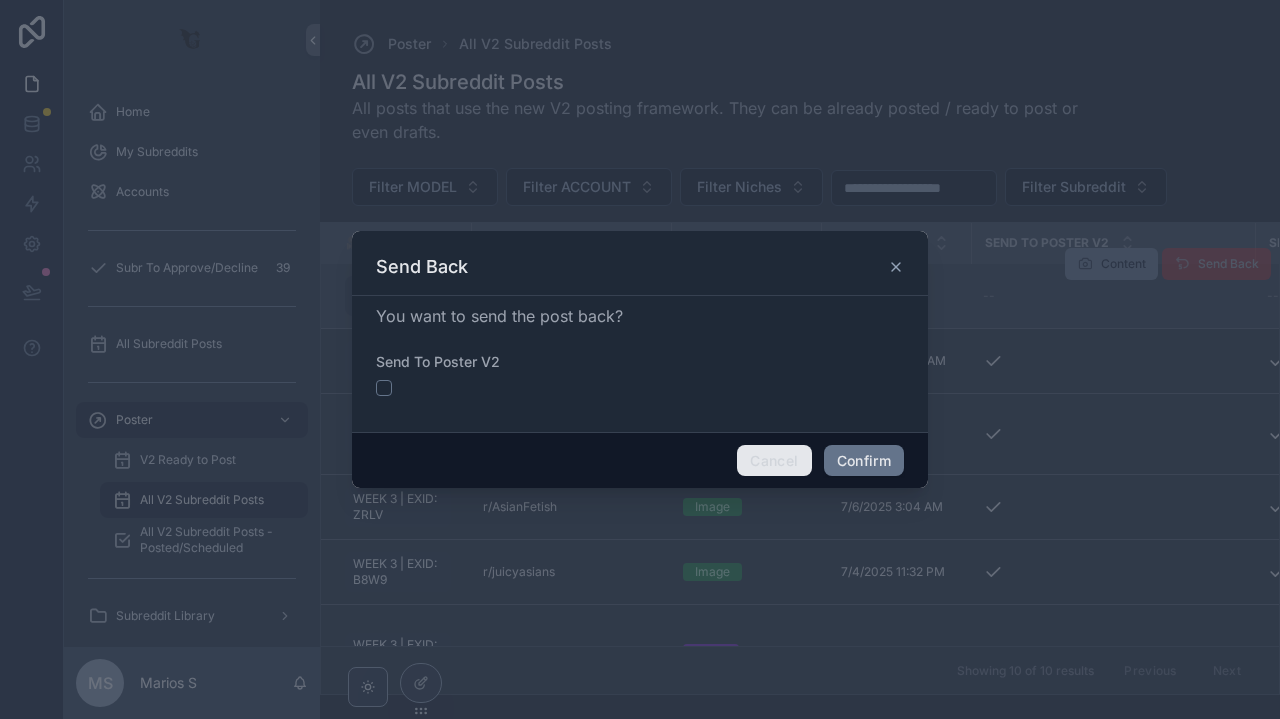 click on "Cancel" at bounding box center (774, 461) 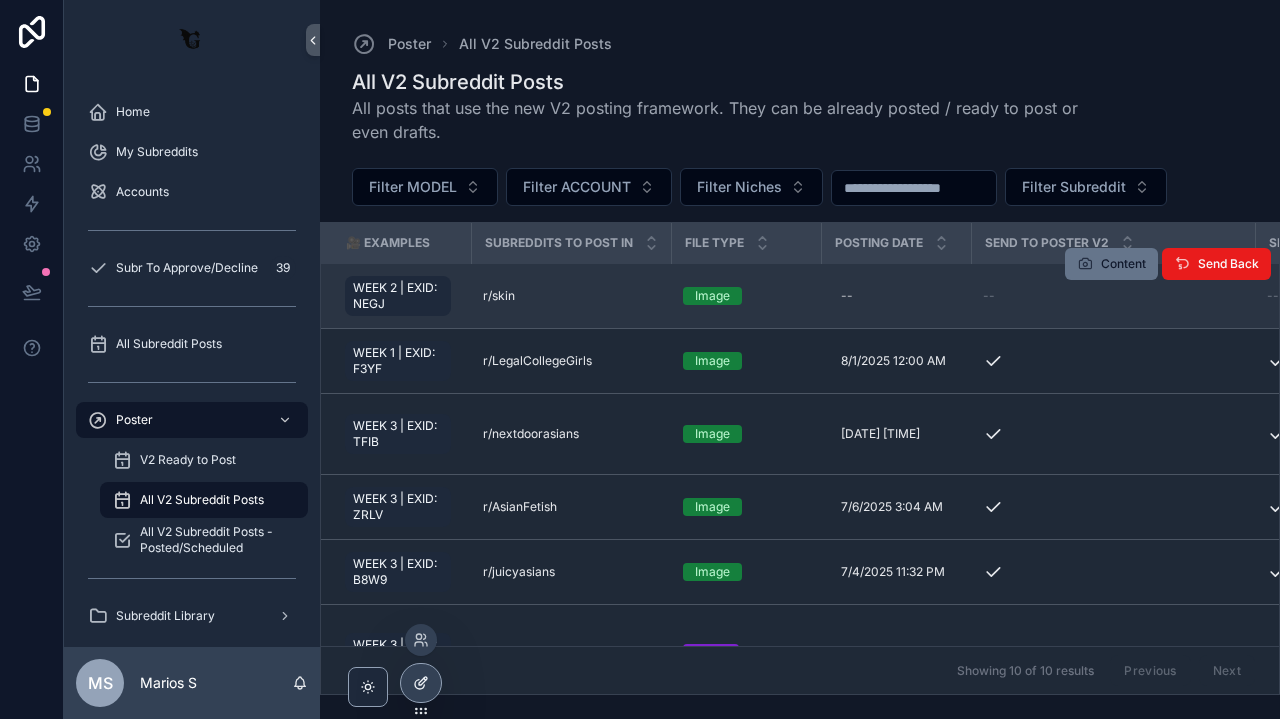 click at bounding box center (421, 683) 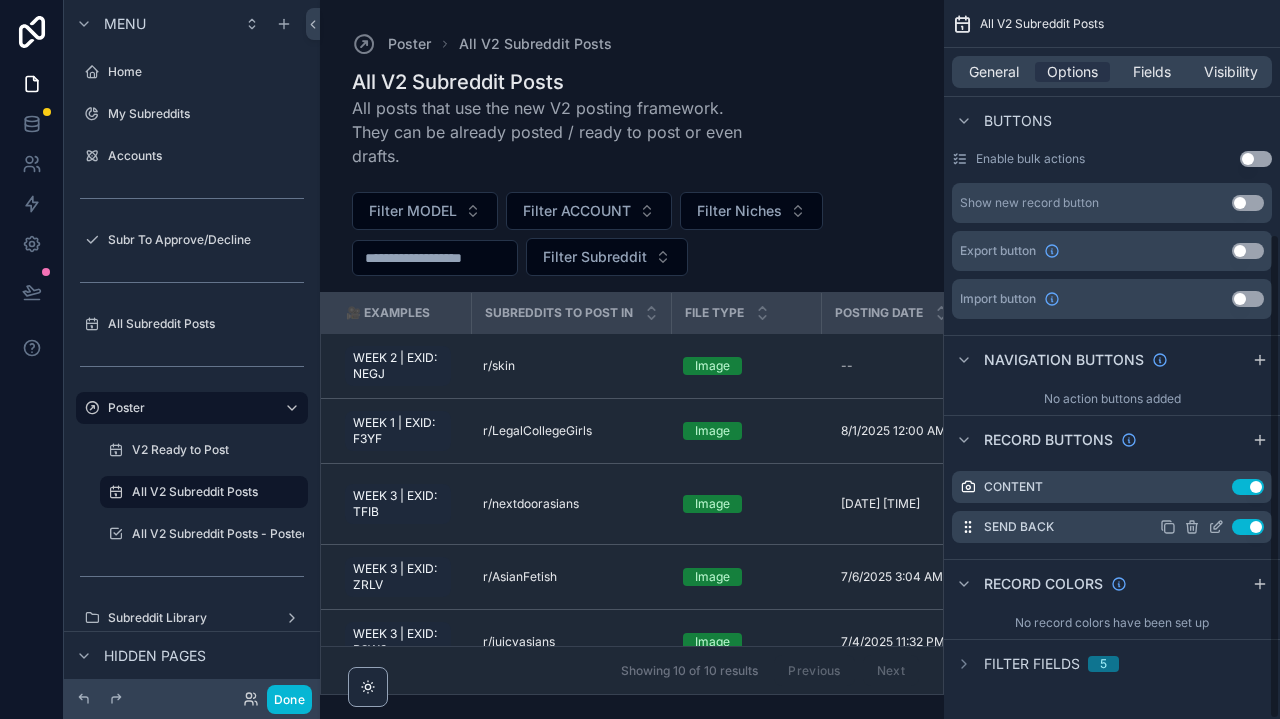 scroll, scrollTop: 345, scrollLeft: 0, axis: vertical 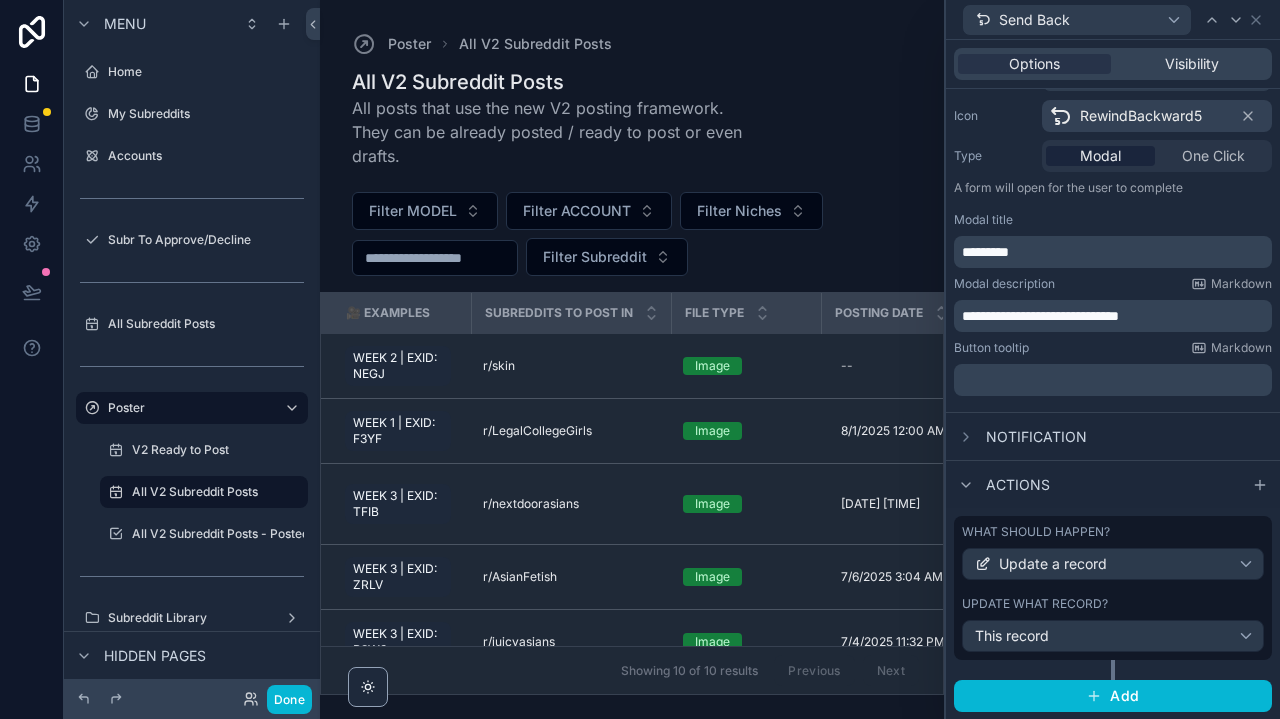 click on "This record" at bounding box center (1113, 636) 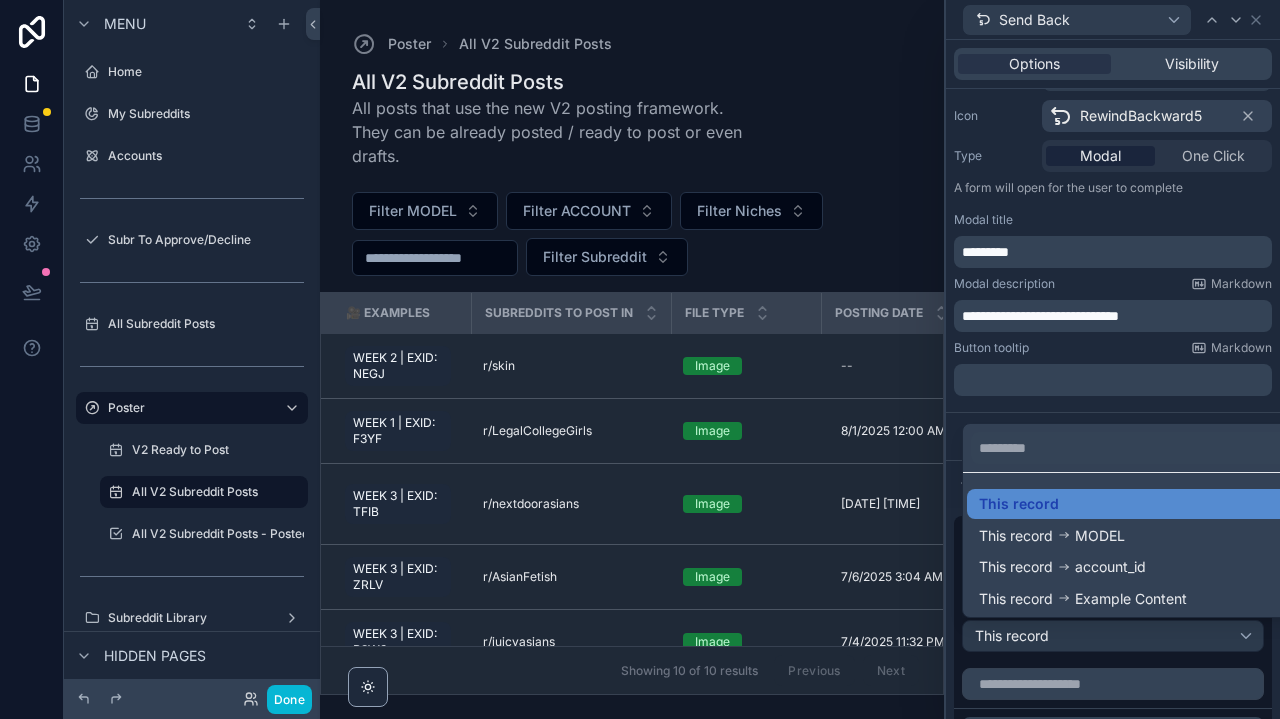 click at bounding box center (1113, 359) 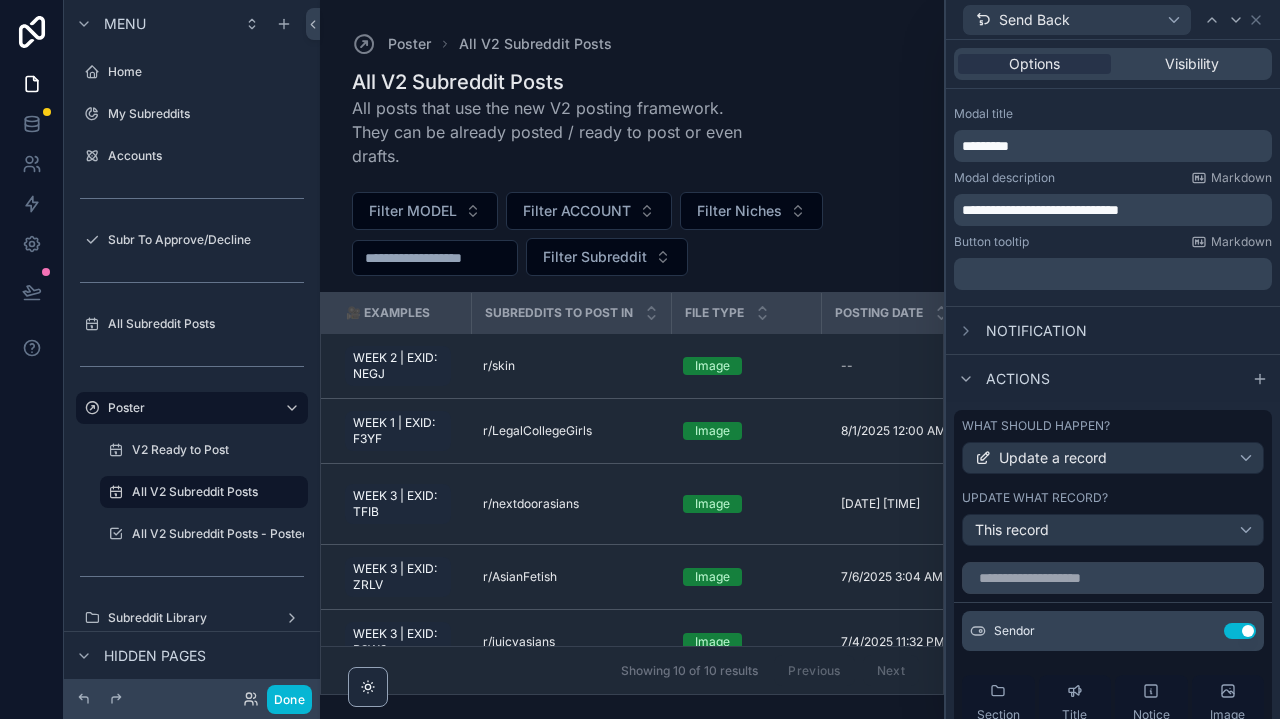 scroll, scrollTop: 343, scrollLeft: 0, axis: vertical 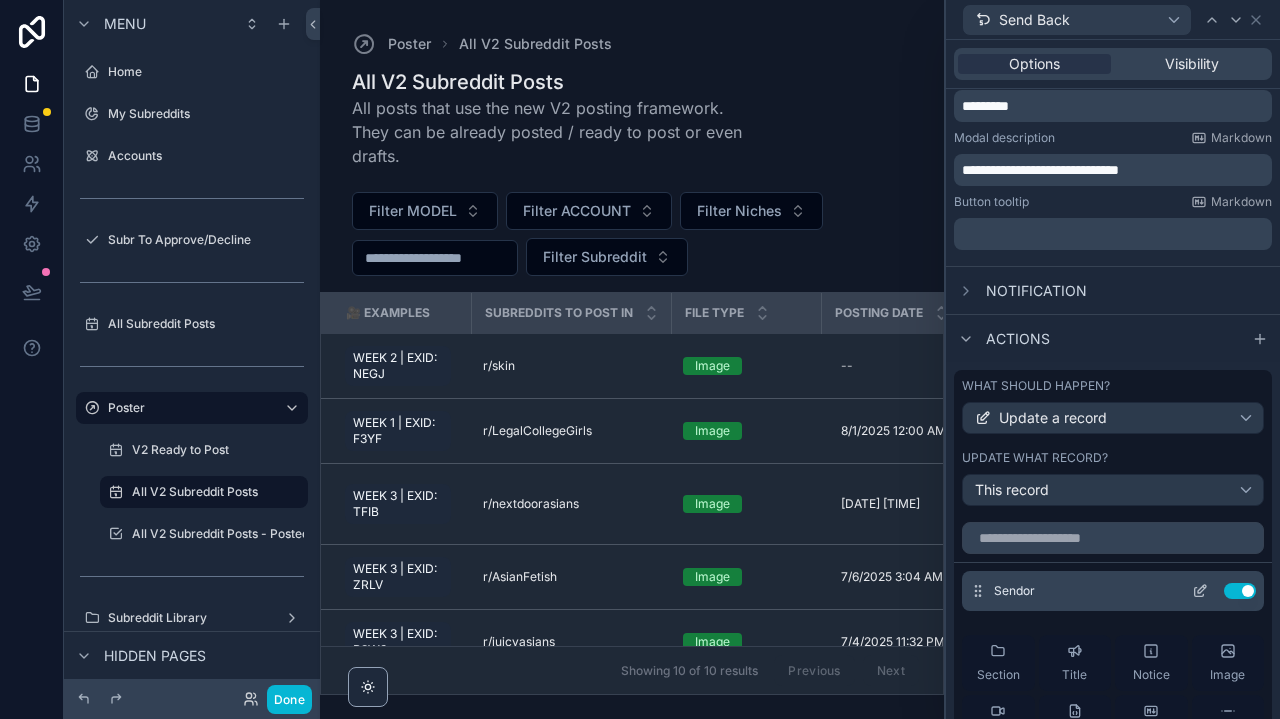click on "Use setting" at bounding box center [1240, 591] 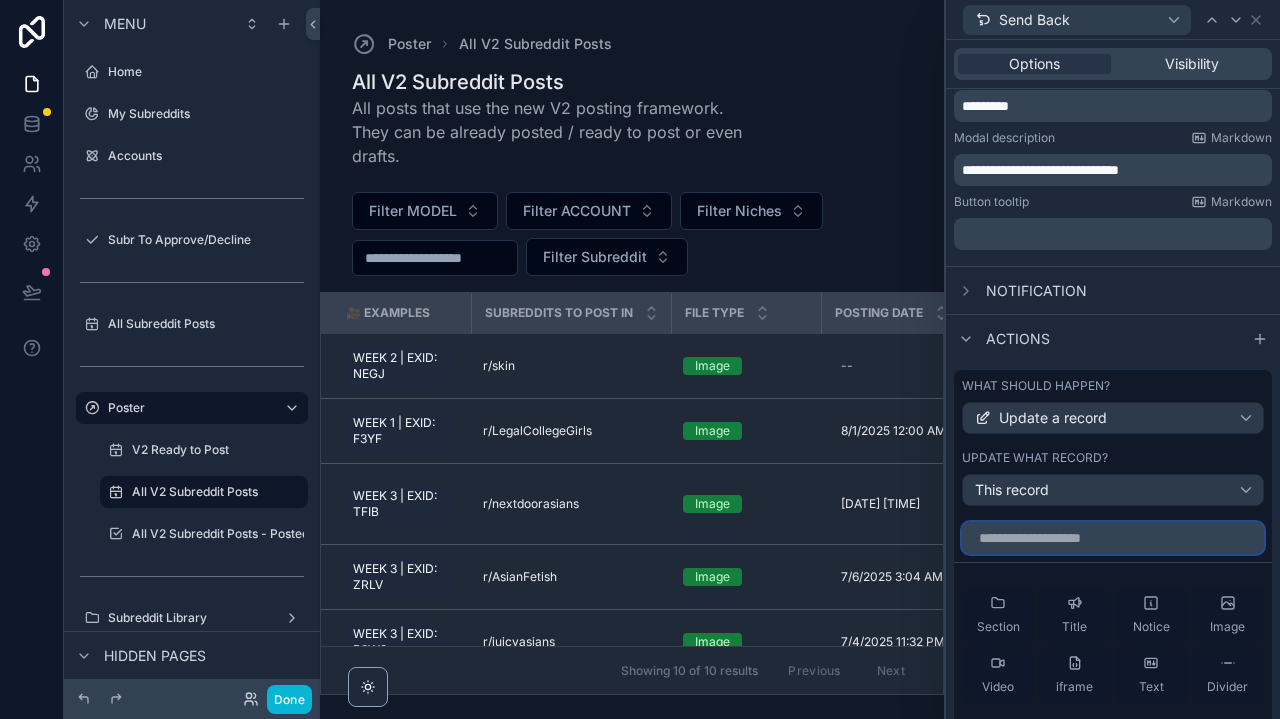 click at bounding box center (1113, 538) 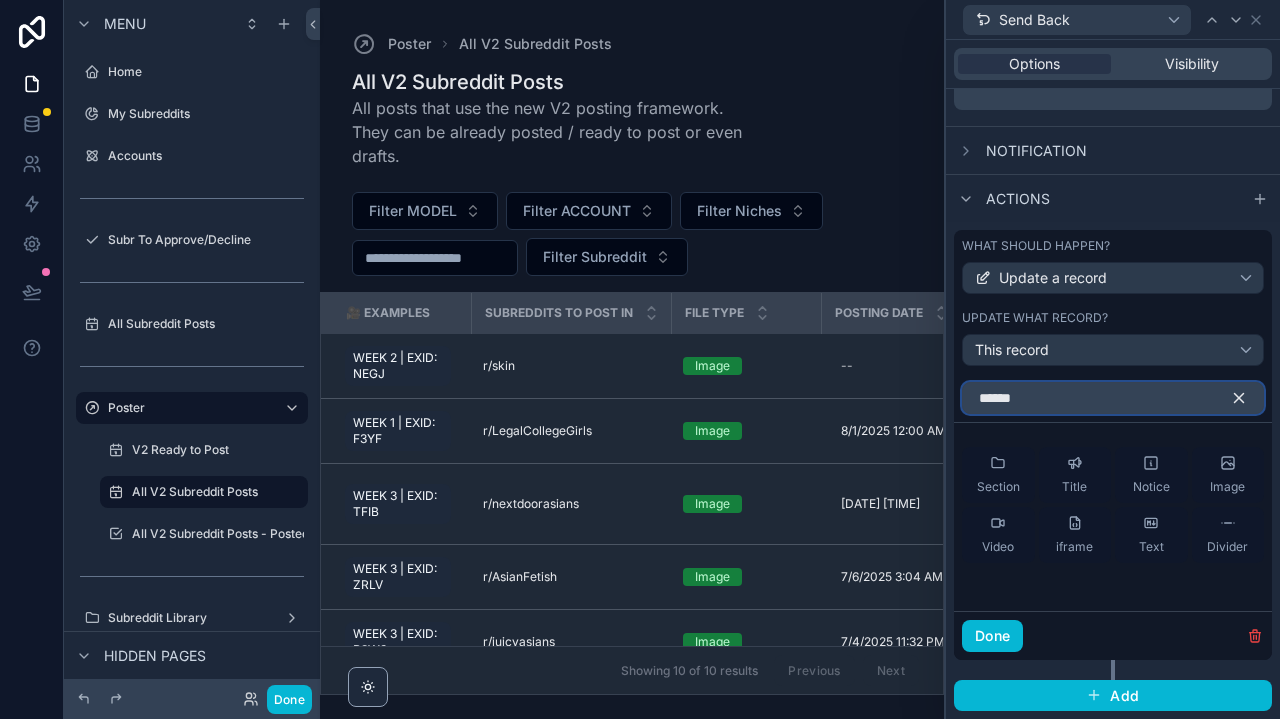 scroll, scrollTop: 482, scrollLeft: 0, axis: vertical 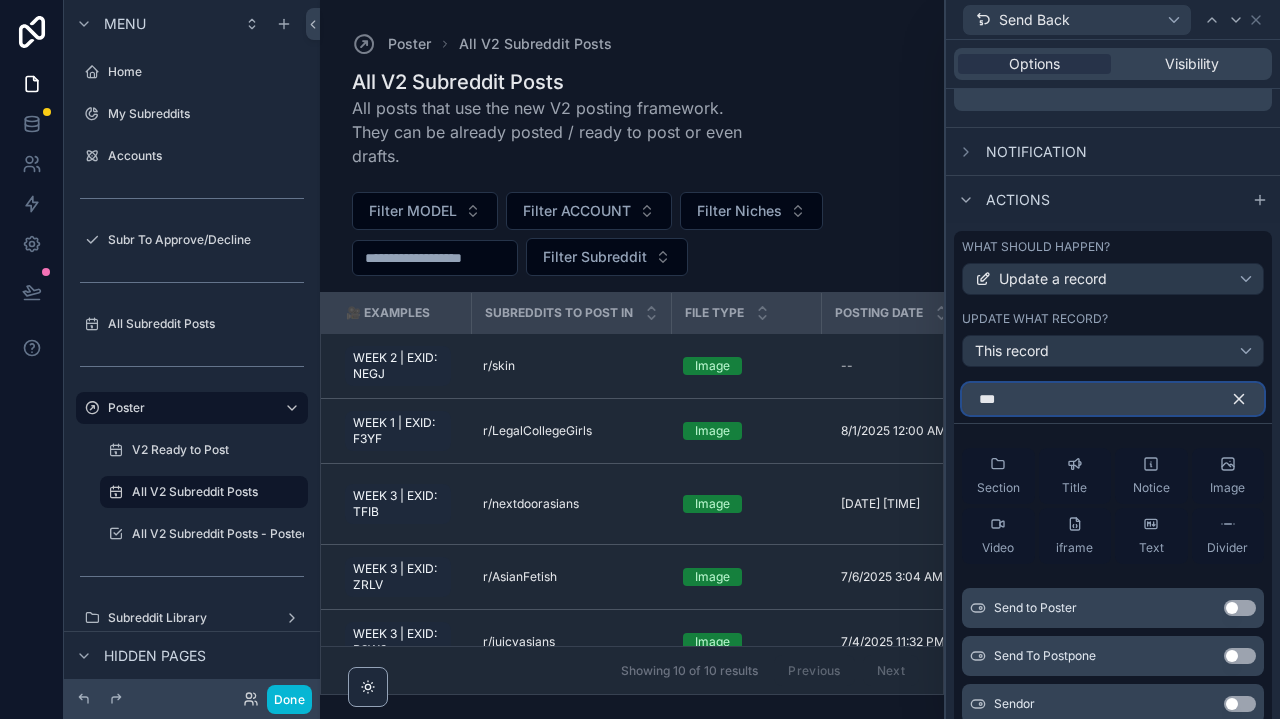 type on "***" 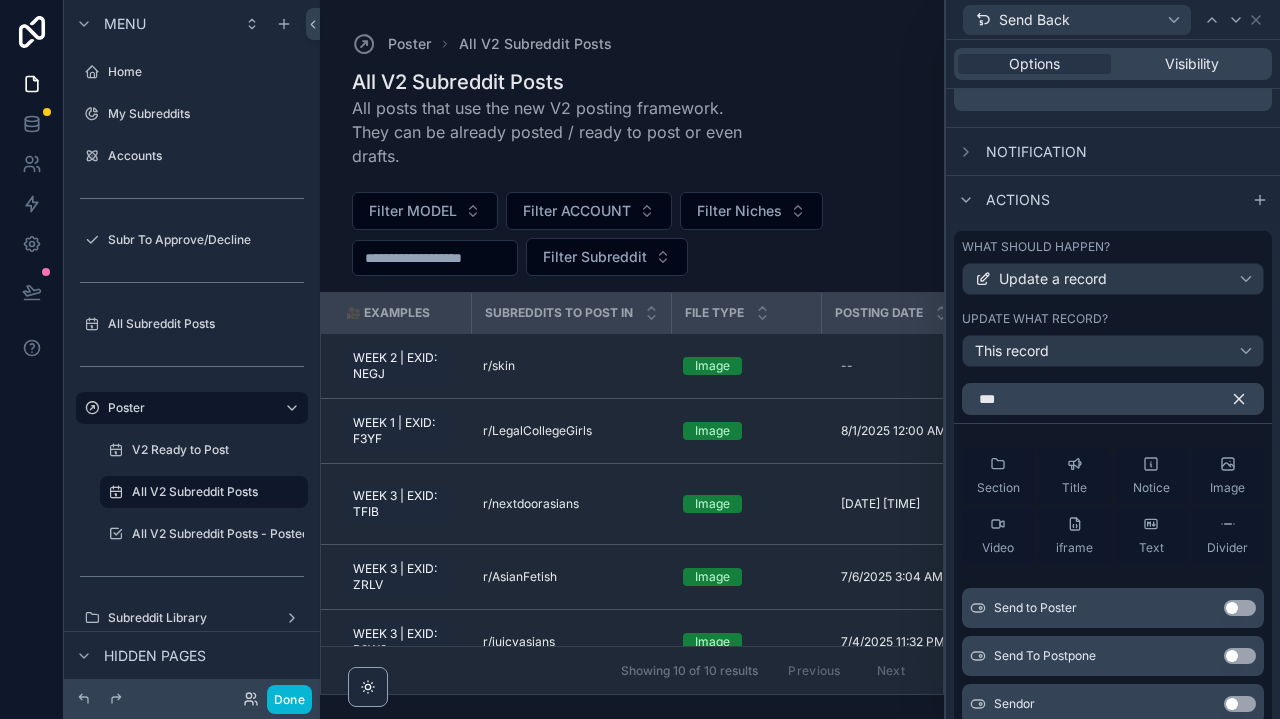 click on "Use setting" at bounding box center [1240, 704] 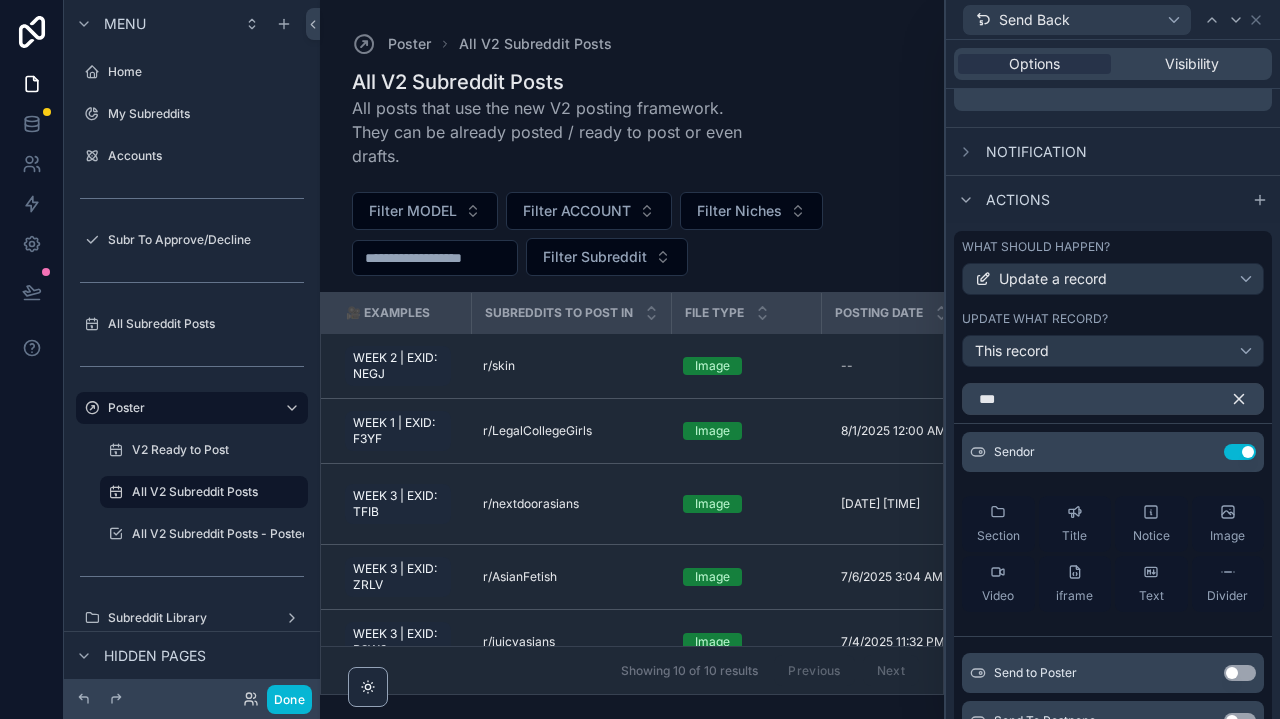 click on "Send to Poster Use setting Send To Postpone Use setting" at bounding box center [1113, 693] 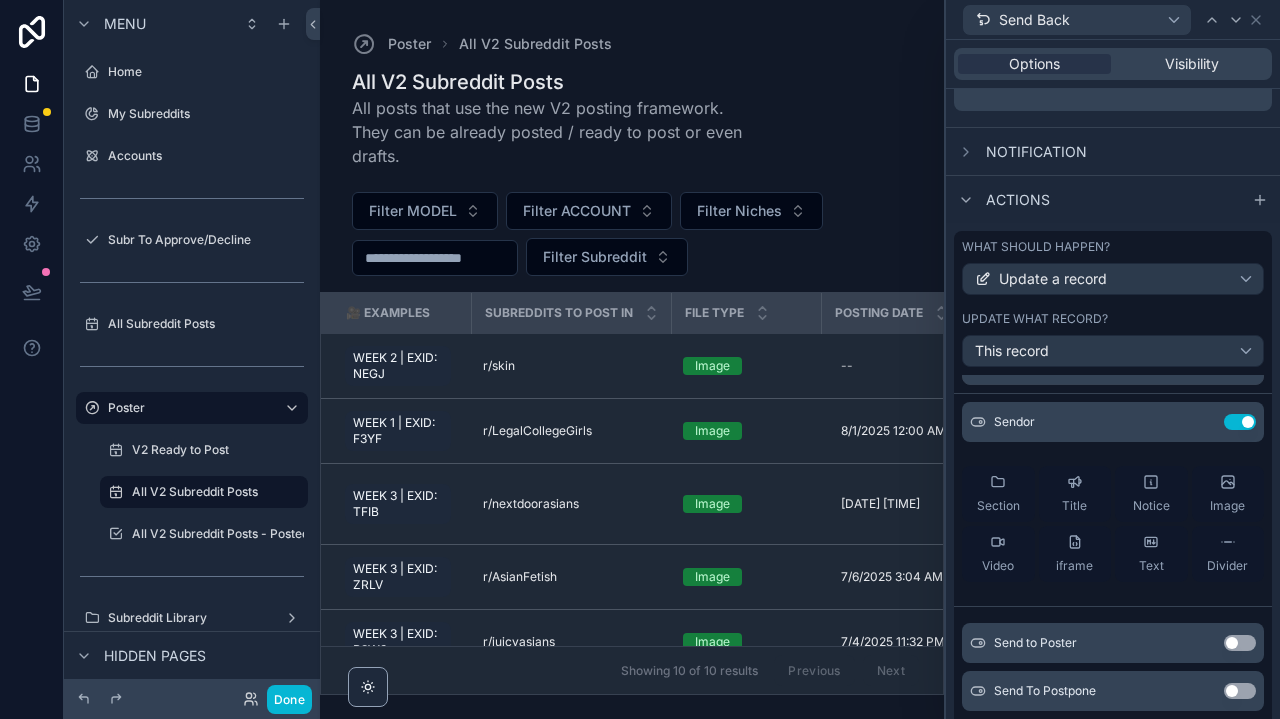 scroll, scrollTop: 30, scrollLeft: 0, axis: vertical 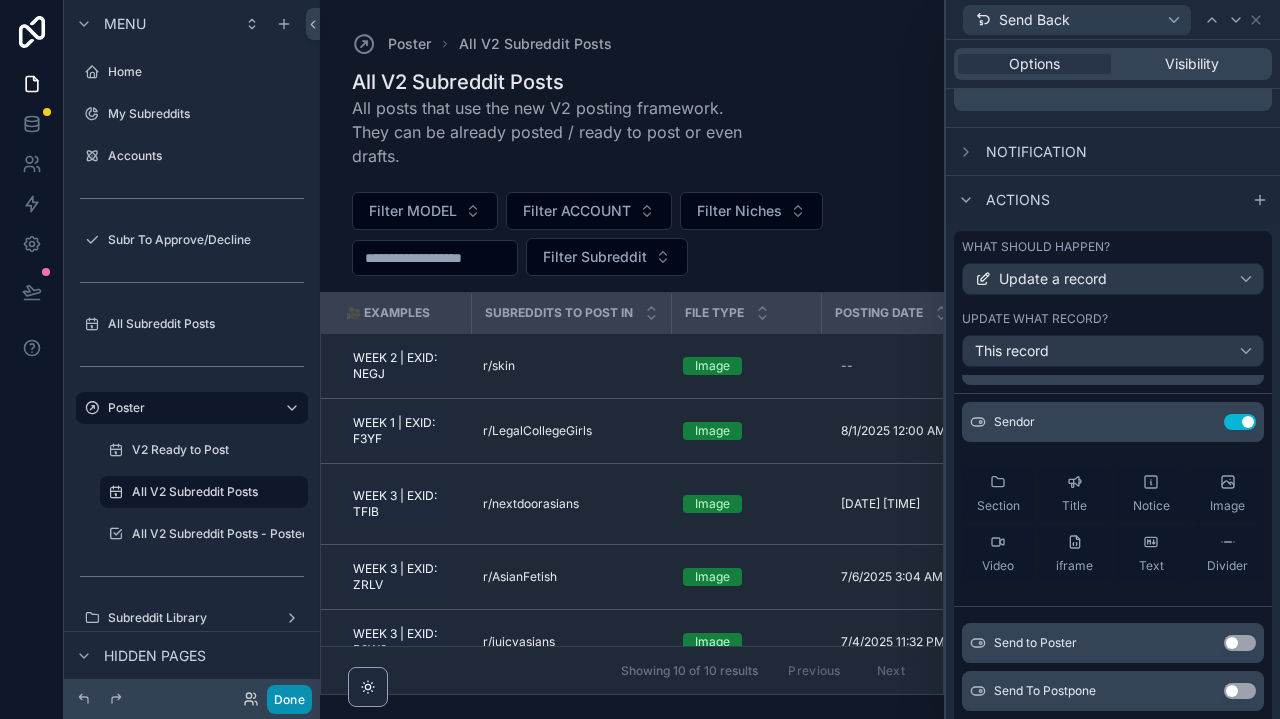 click on "Done" at bounding box center (289, 699) 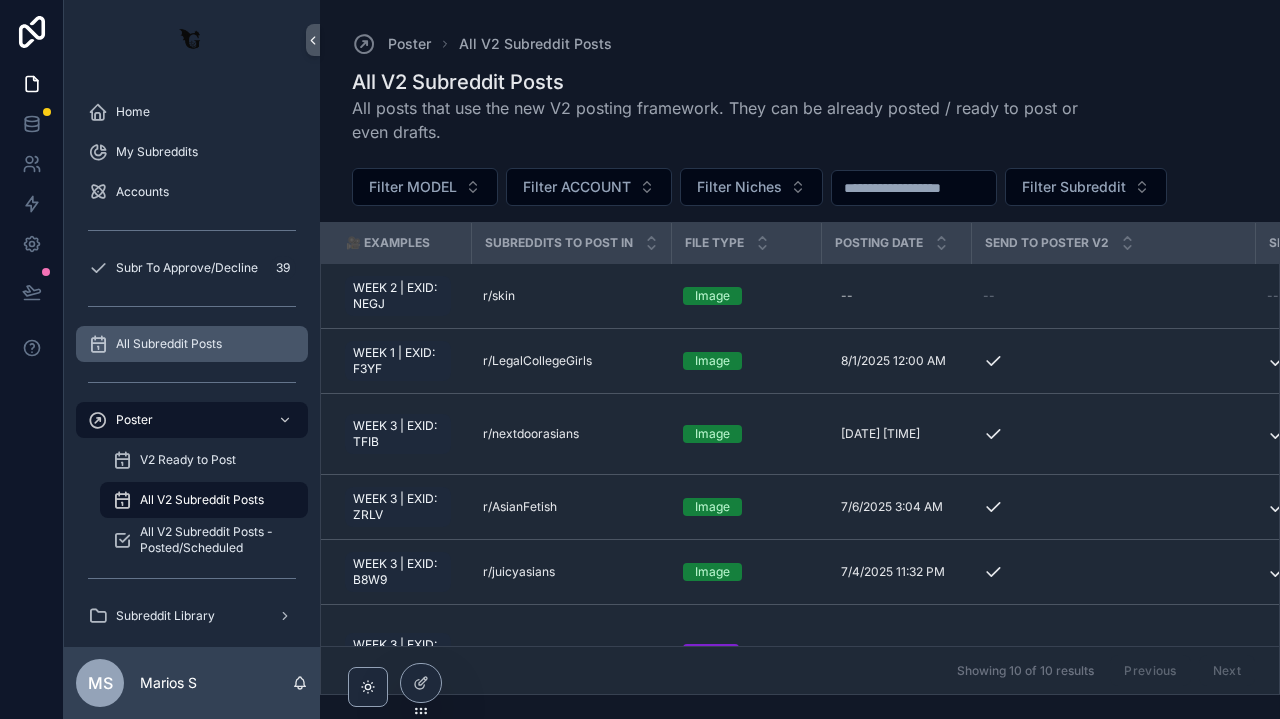 click on "All Subreddit Posts" at bounding box center [169, 344] 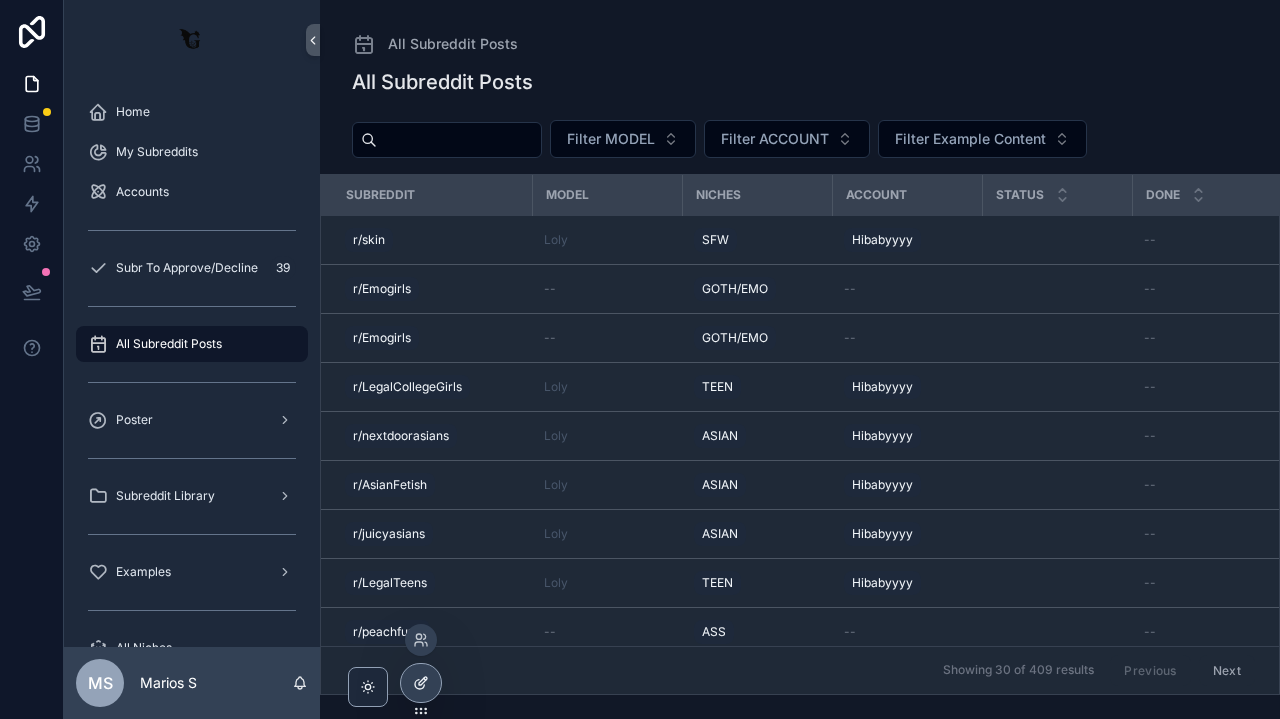 click 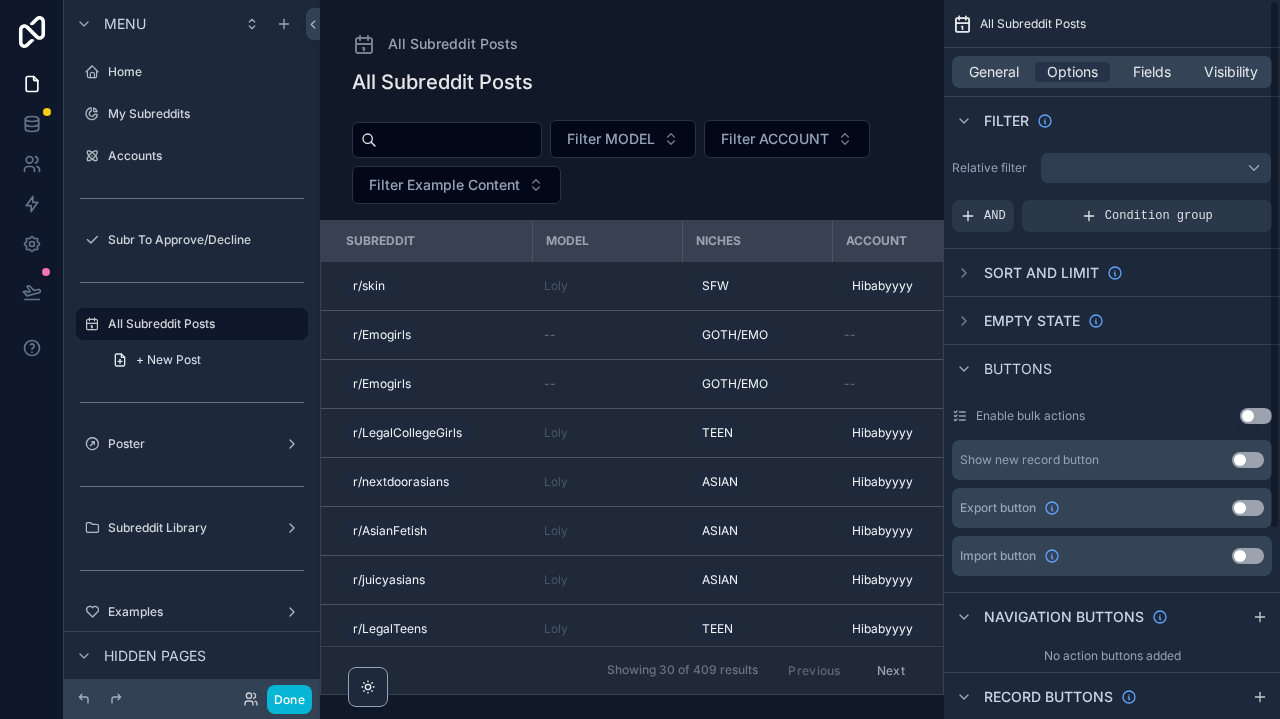 scroll, scrollTop: 0, scrollLeft: 0, axis: both 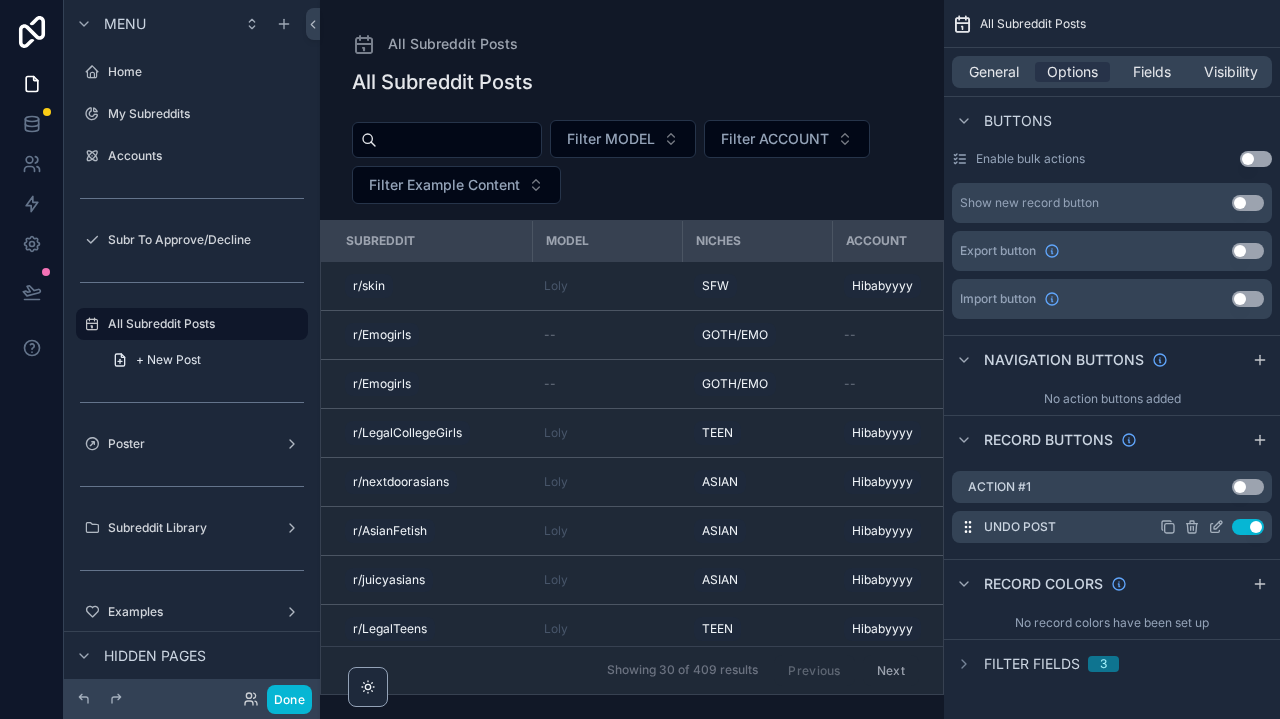 click 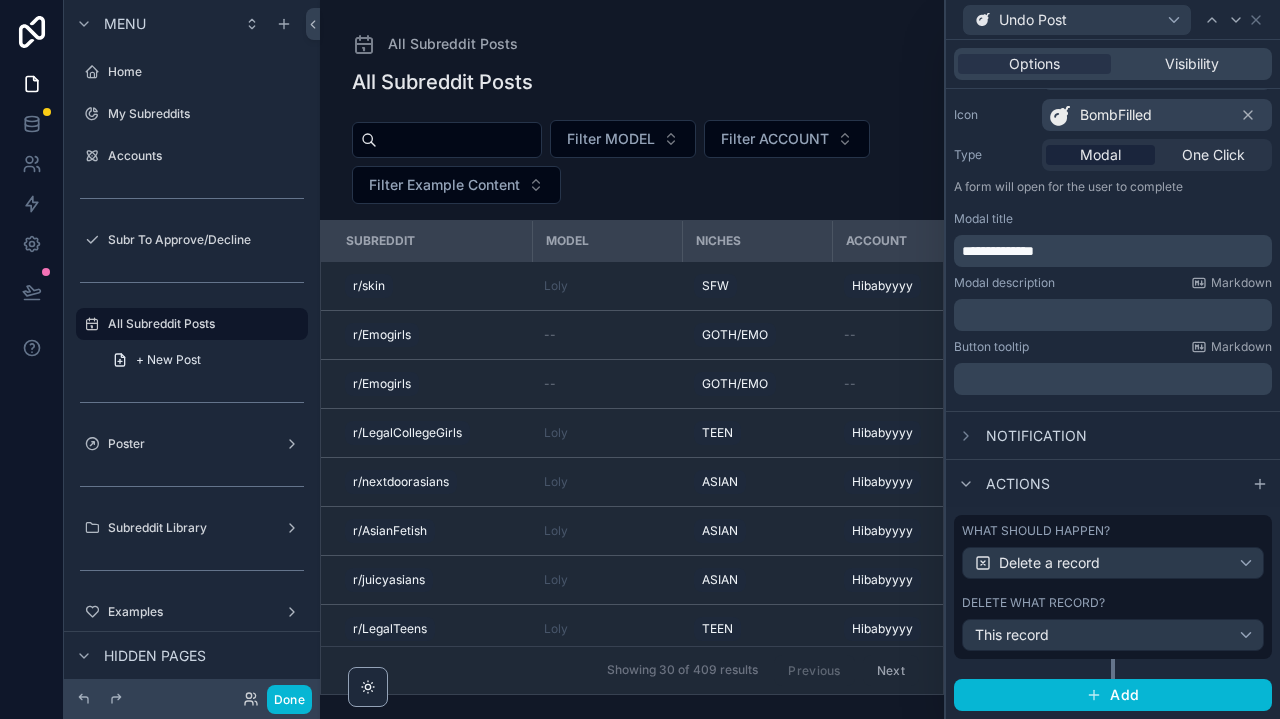 scroll, scrollTop: 197, scrollLeft: 0, axis: vertical 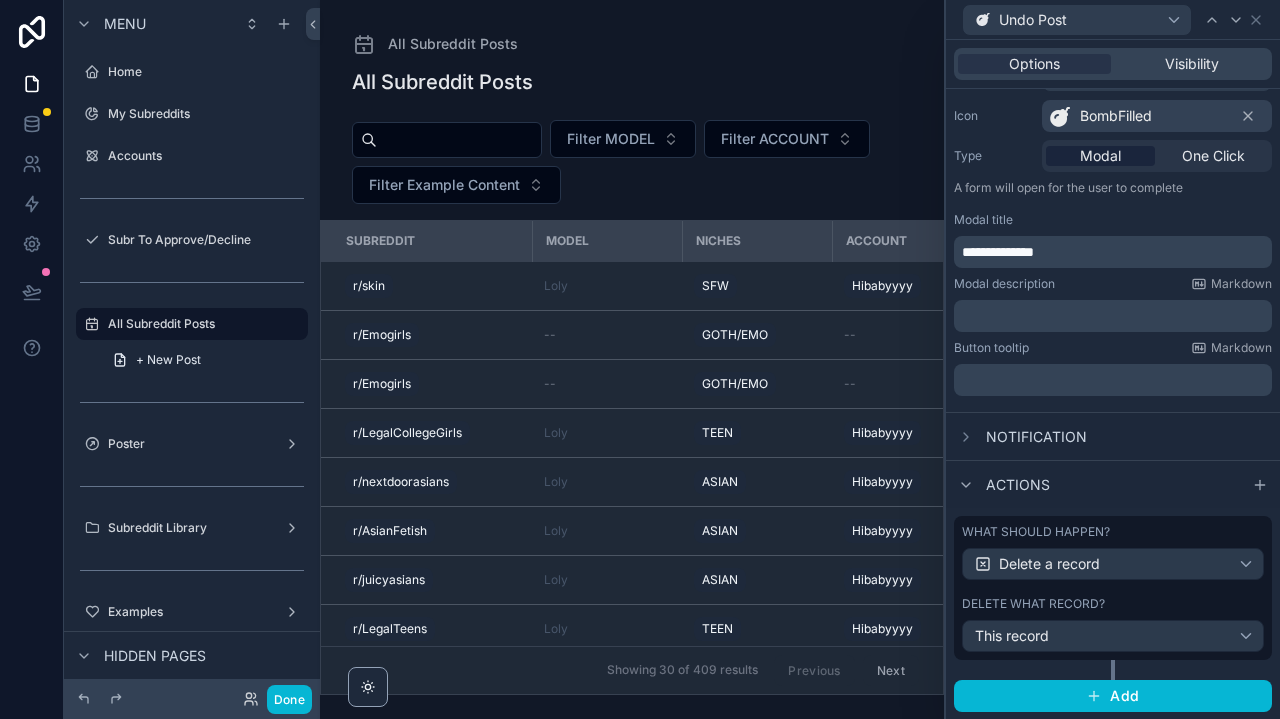 click on "This record" at bounding box center [1012, 636] 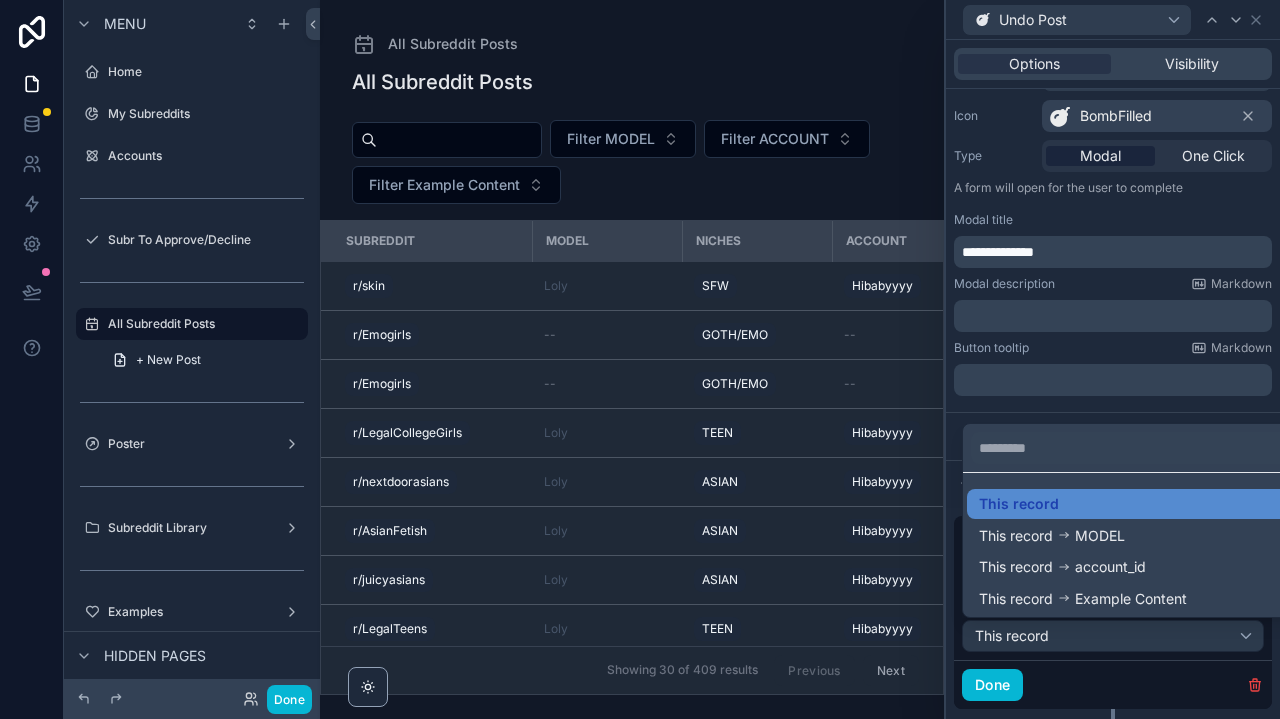 click at bounding box center (1113, 359) 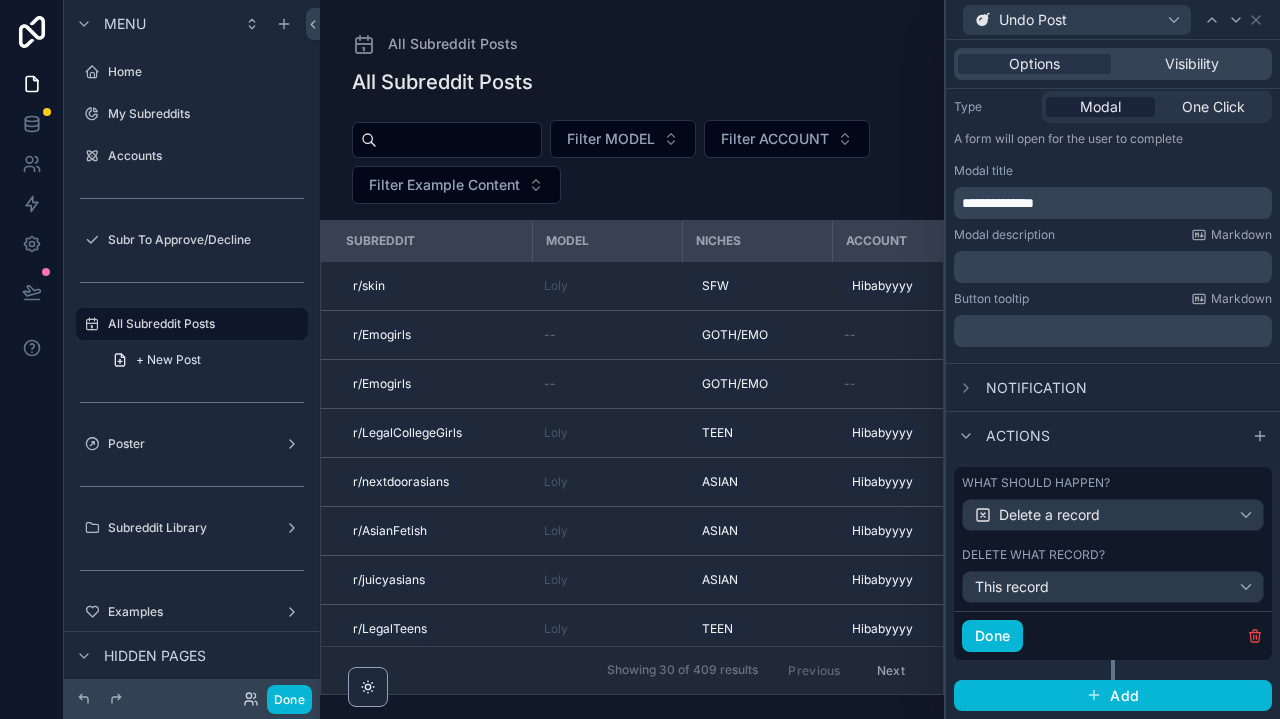 scroll, scrollTop: 245, scrollLeft: 0, axis: vertical 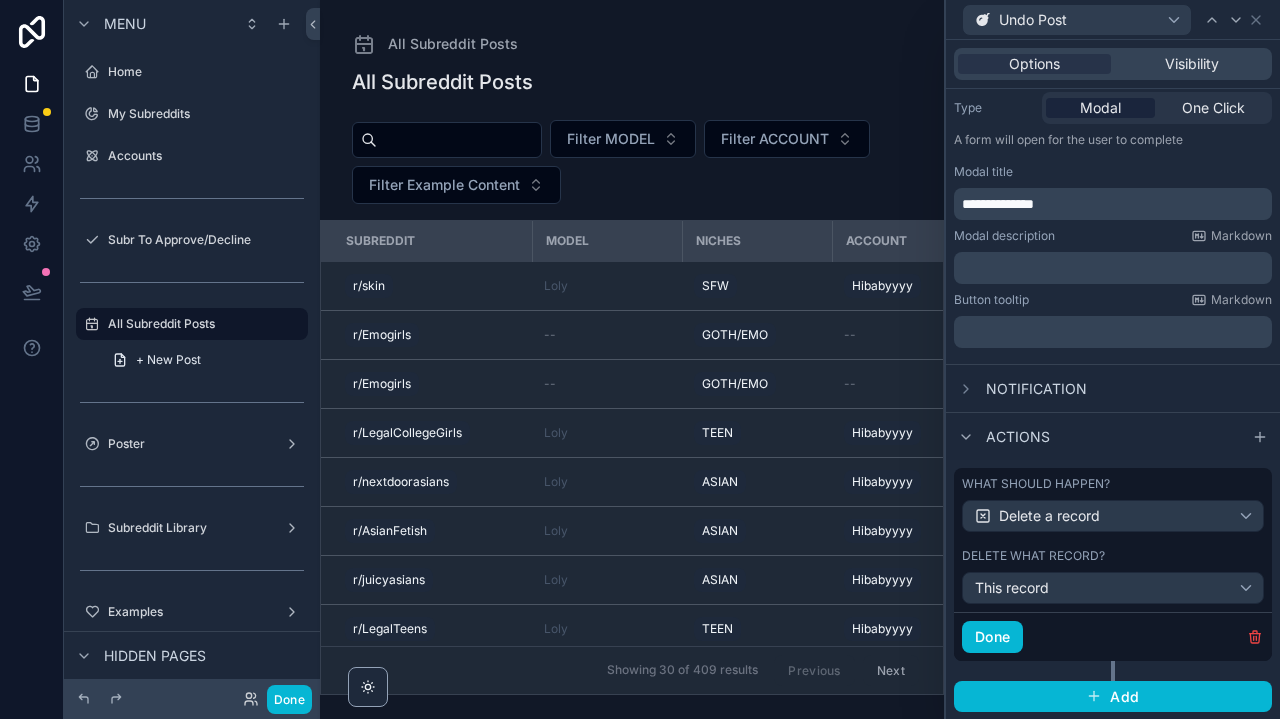 click on "This record" at bounding box center (1012, 588) 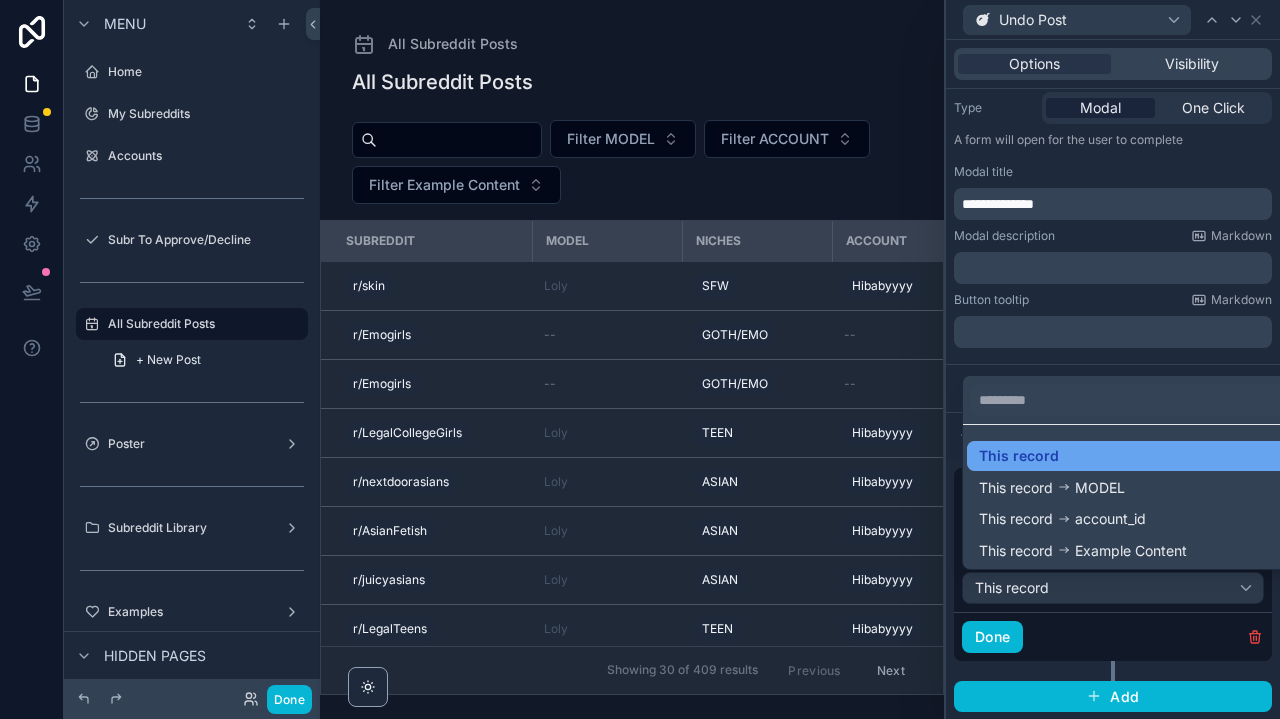 click on "This record" at bounding box center [1019, 456] 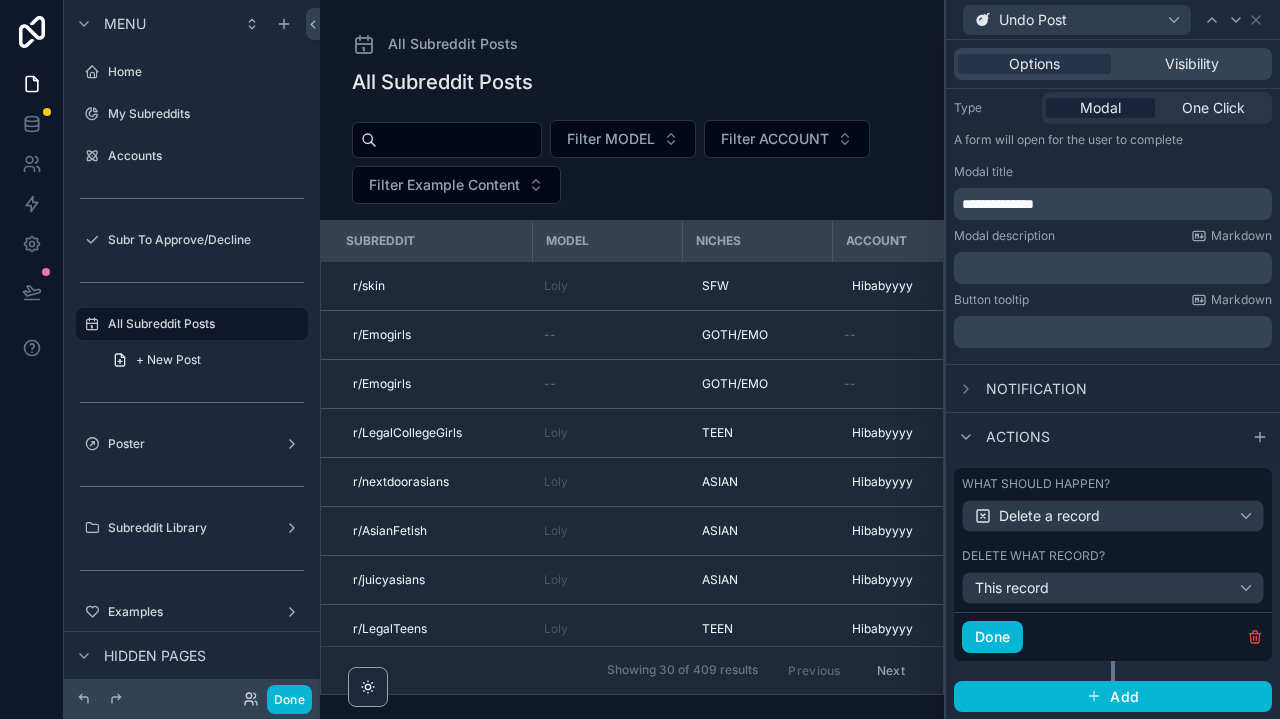 scroll, scrollTop: 0, scrollLeft: 0, axis: both 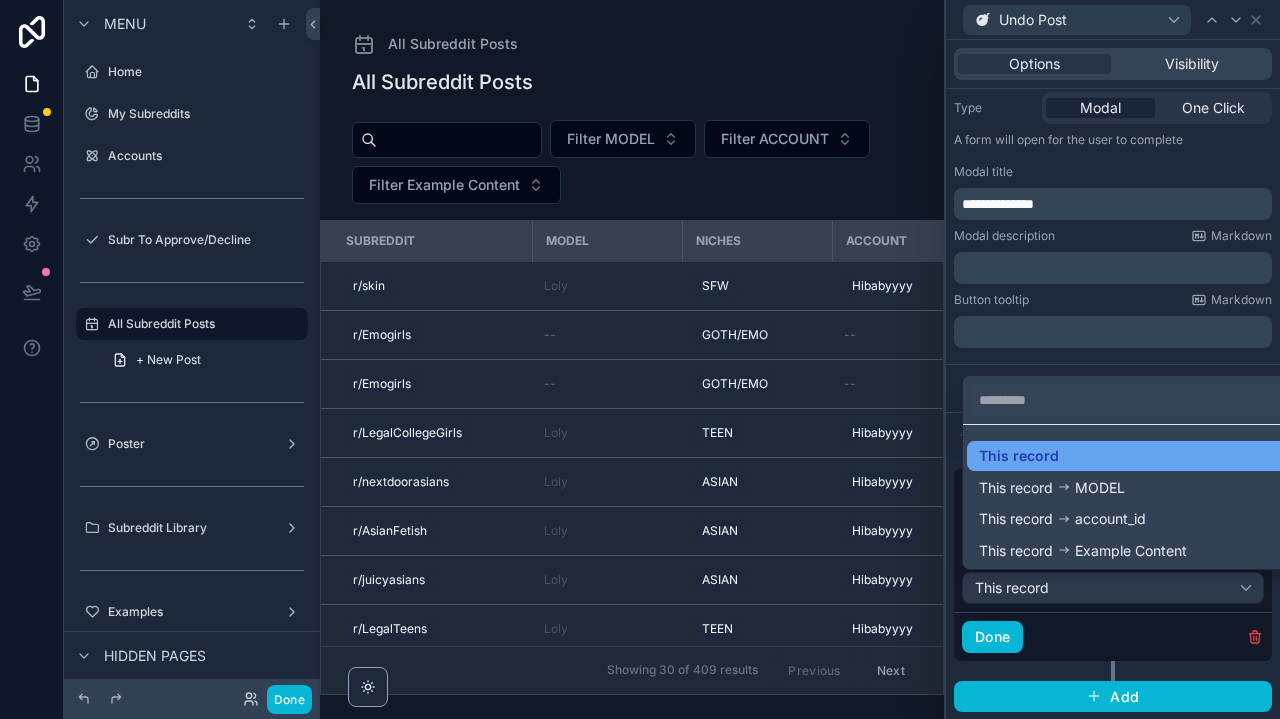 click on "This record" at bounding box center [1019, 456] 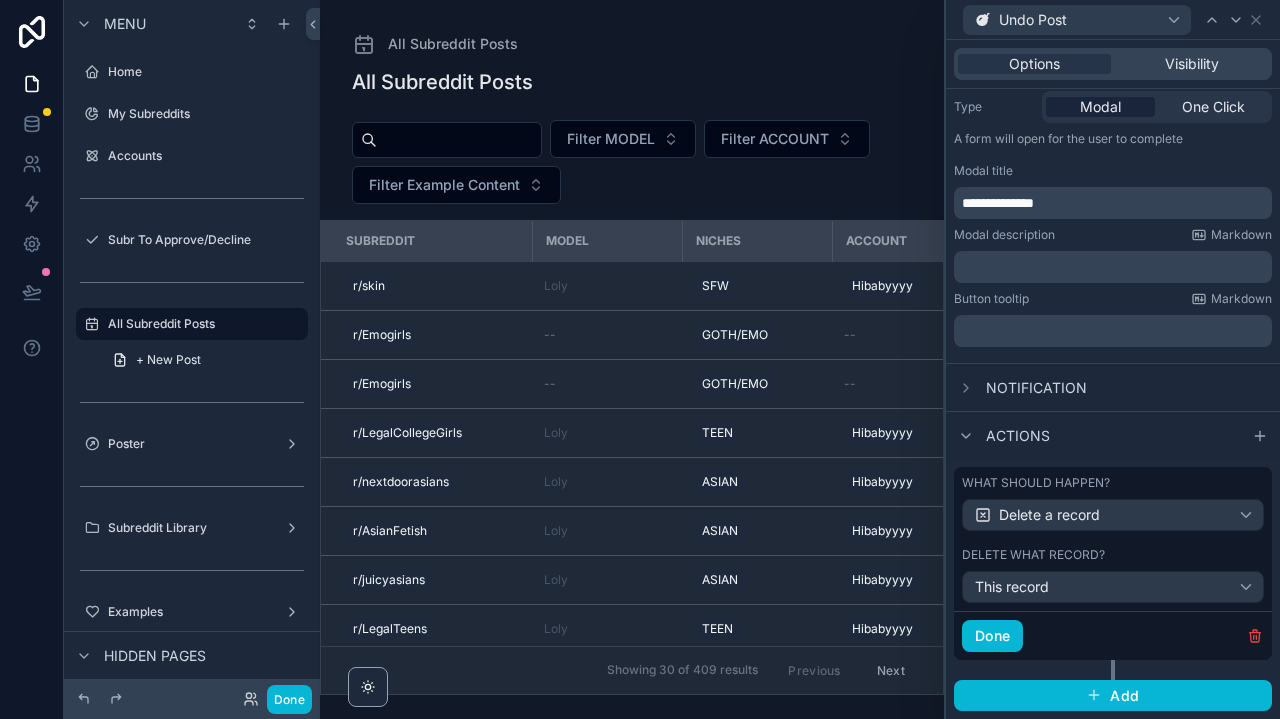 scroll, scrollTop: 245, scrollLeft: 0, axis: vertical 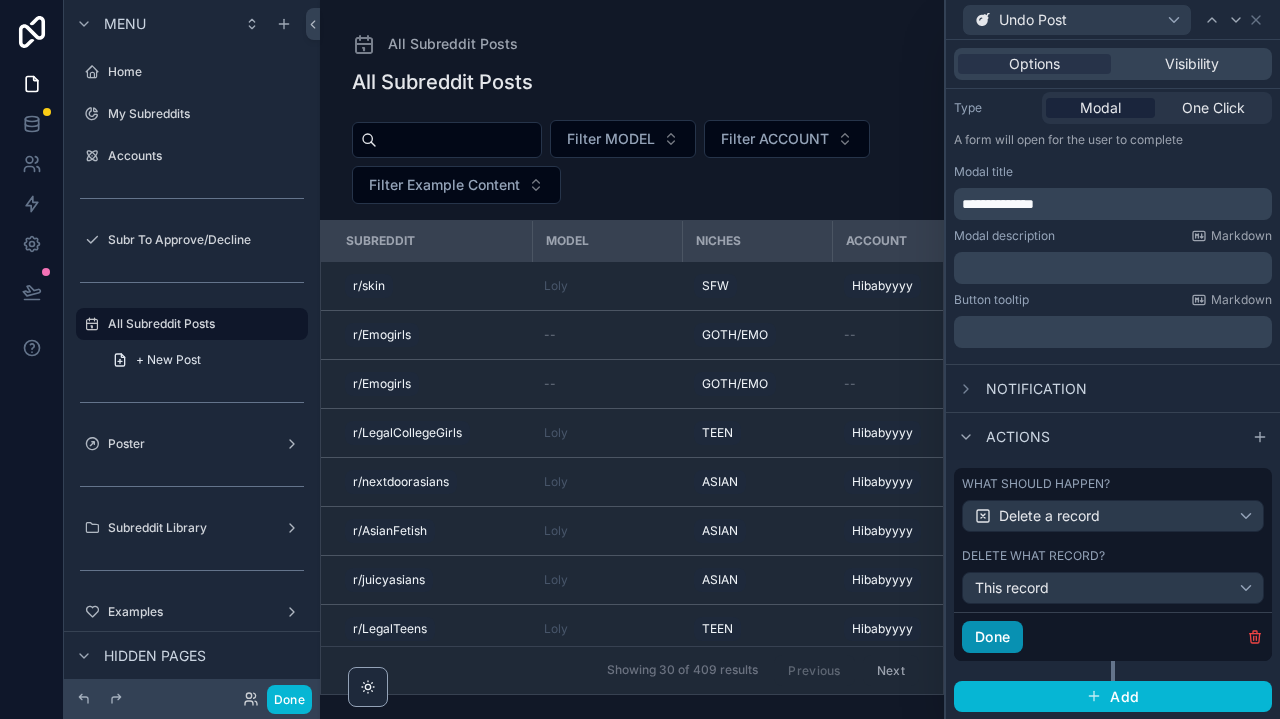click on "Done" at bounding box center (992, 637) 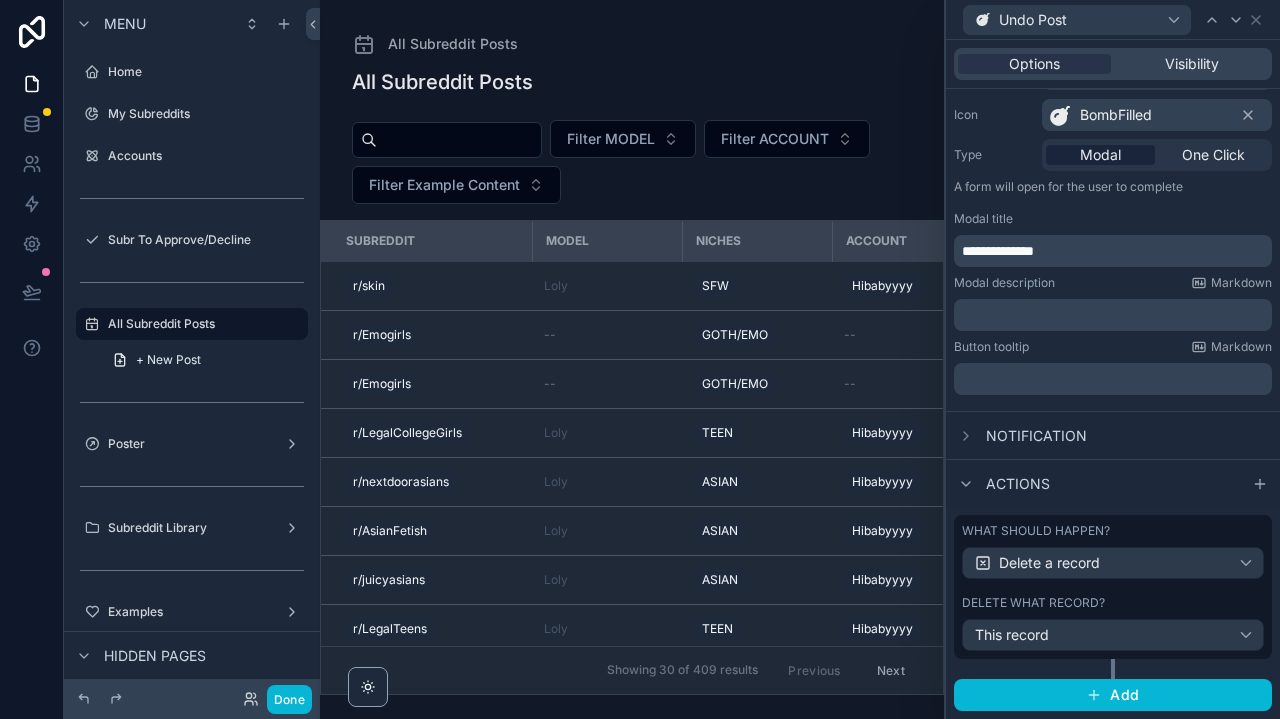 scroll, scrollTop: 197, scrollLeft: 0, axis: vertical 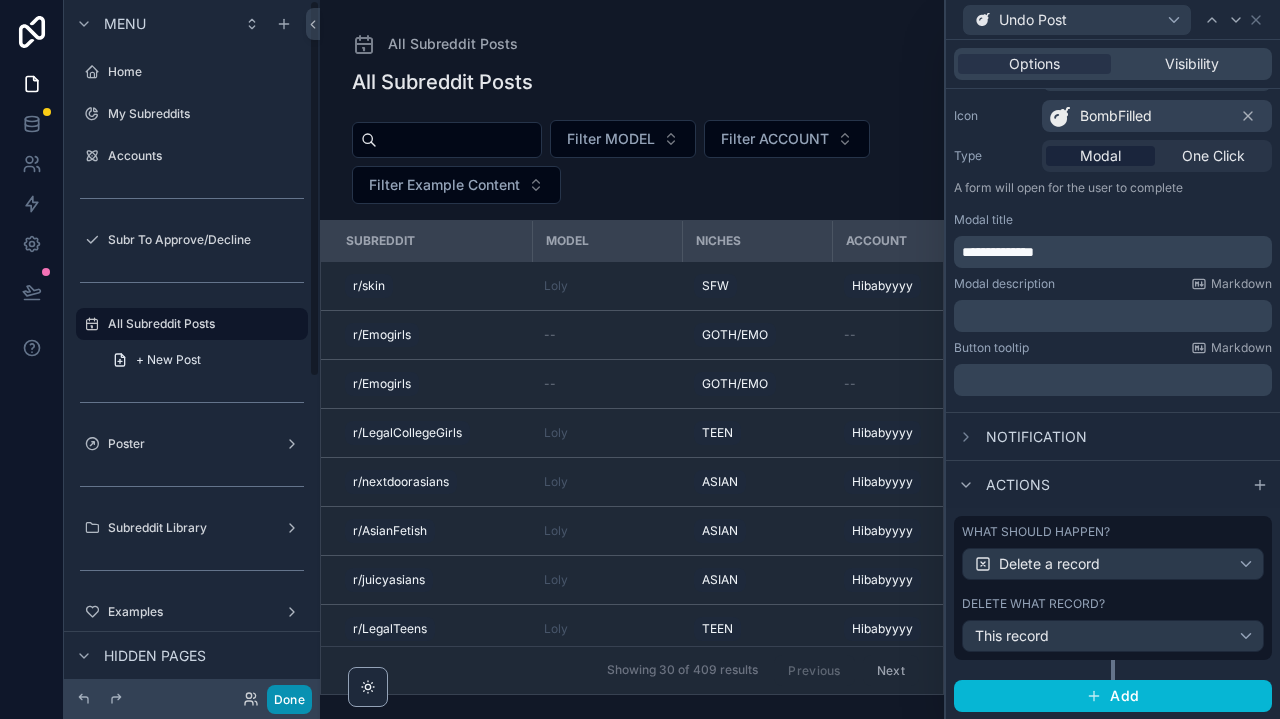 click on "Done" at bounding box center [289, 699] 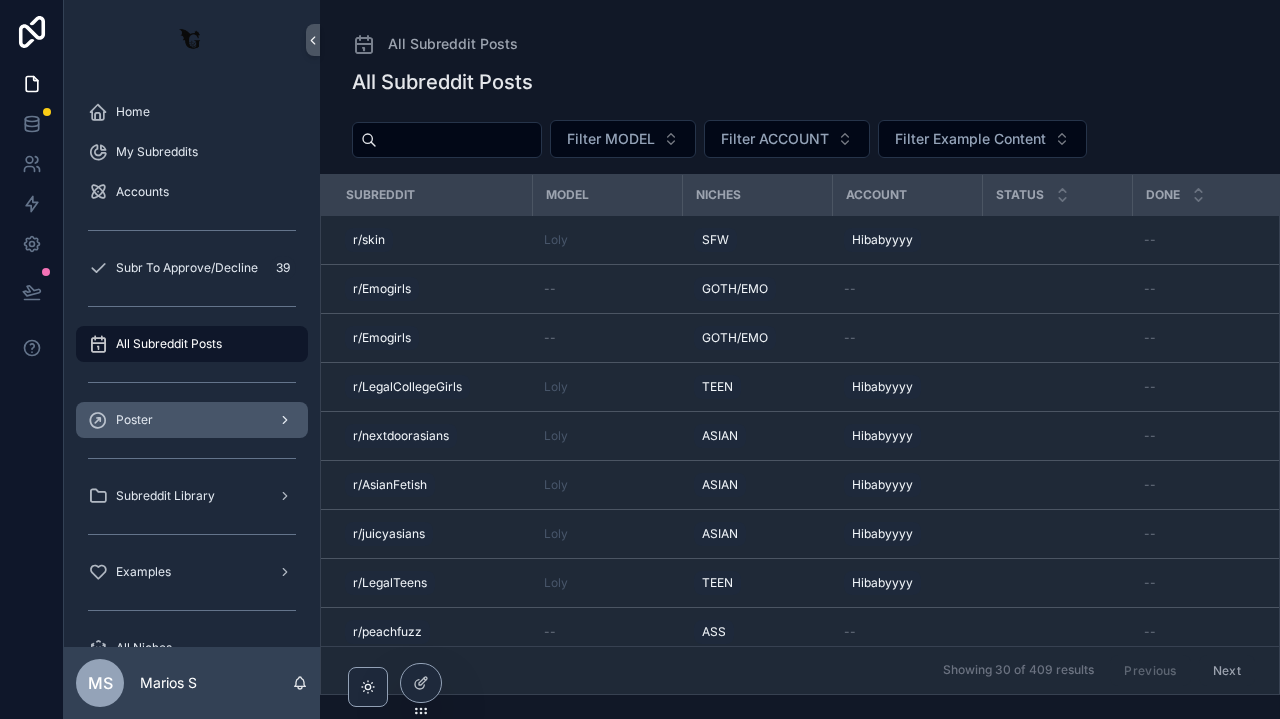 click on "Poster" at bounding box center (134, 420) 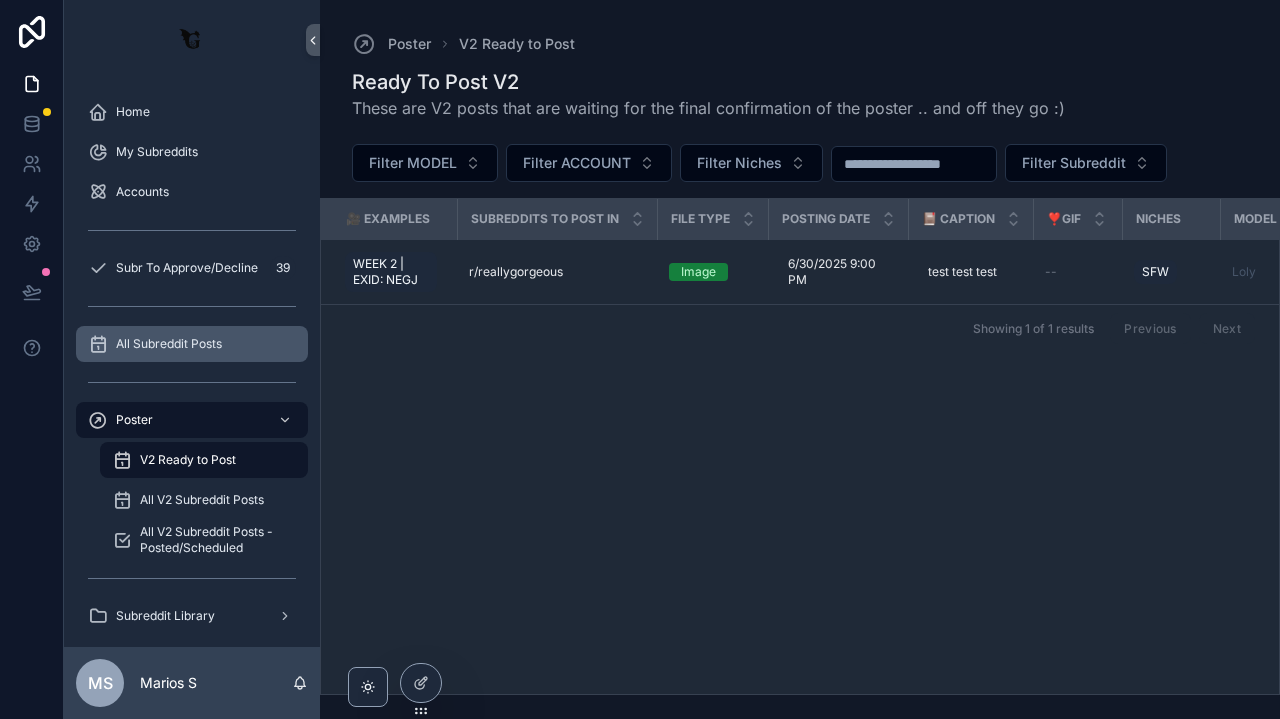 click on "All Subreddit Posts" at bounding box center (192, 344) 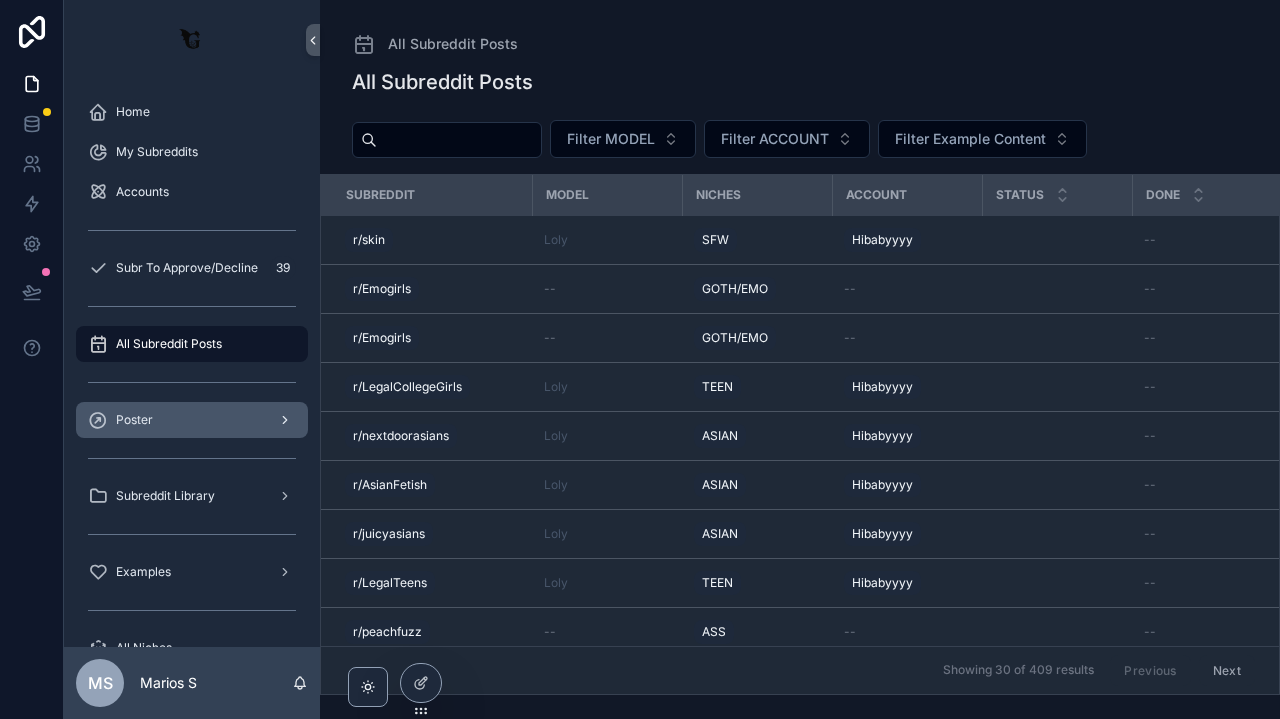 click on "Poster" at bounding box center [192, 420] 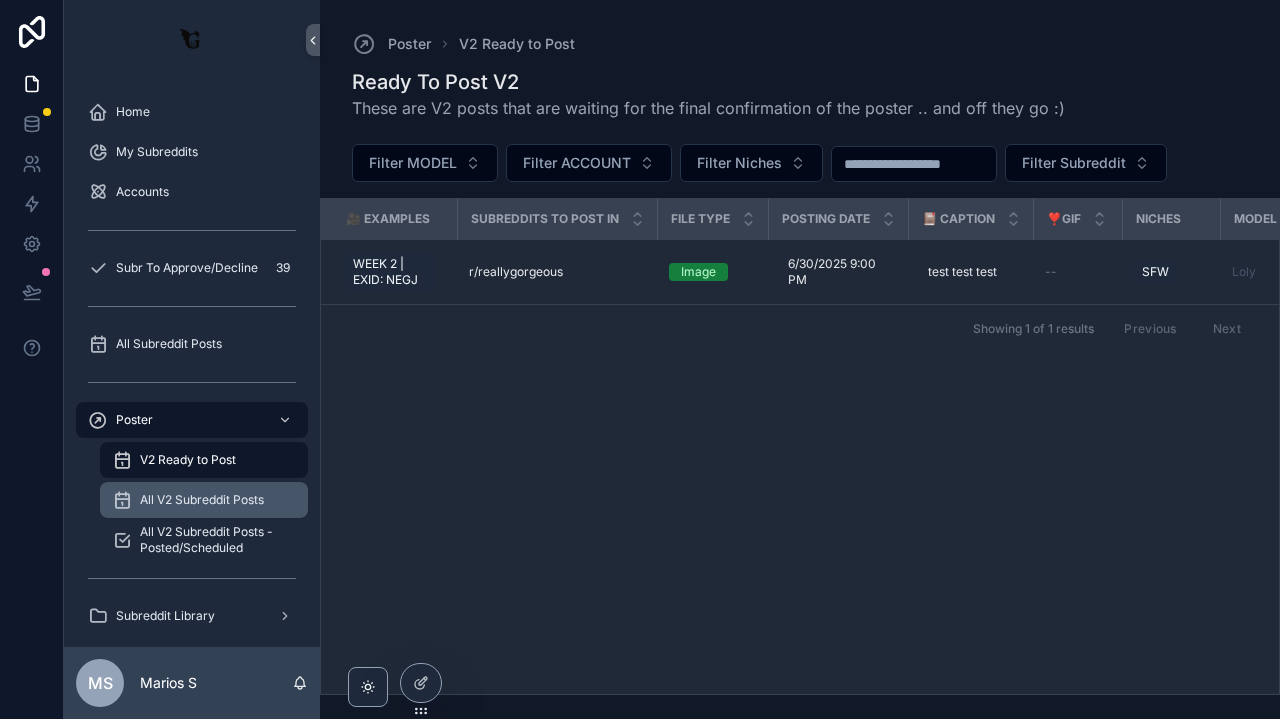 click on "All V2 Subreddit Posts" at bounding box center [202, 500] 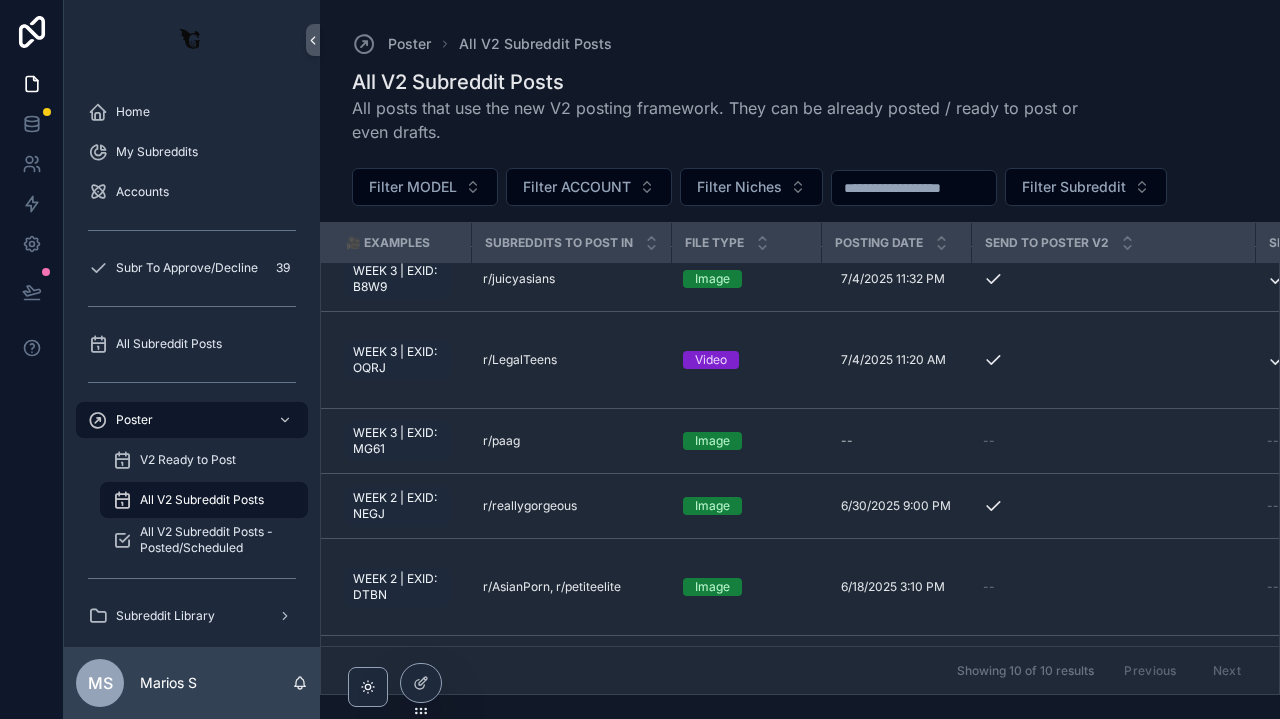 scroll, scrollTop: 363, scrollLeft: 0, axis: vertical 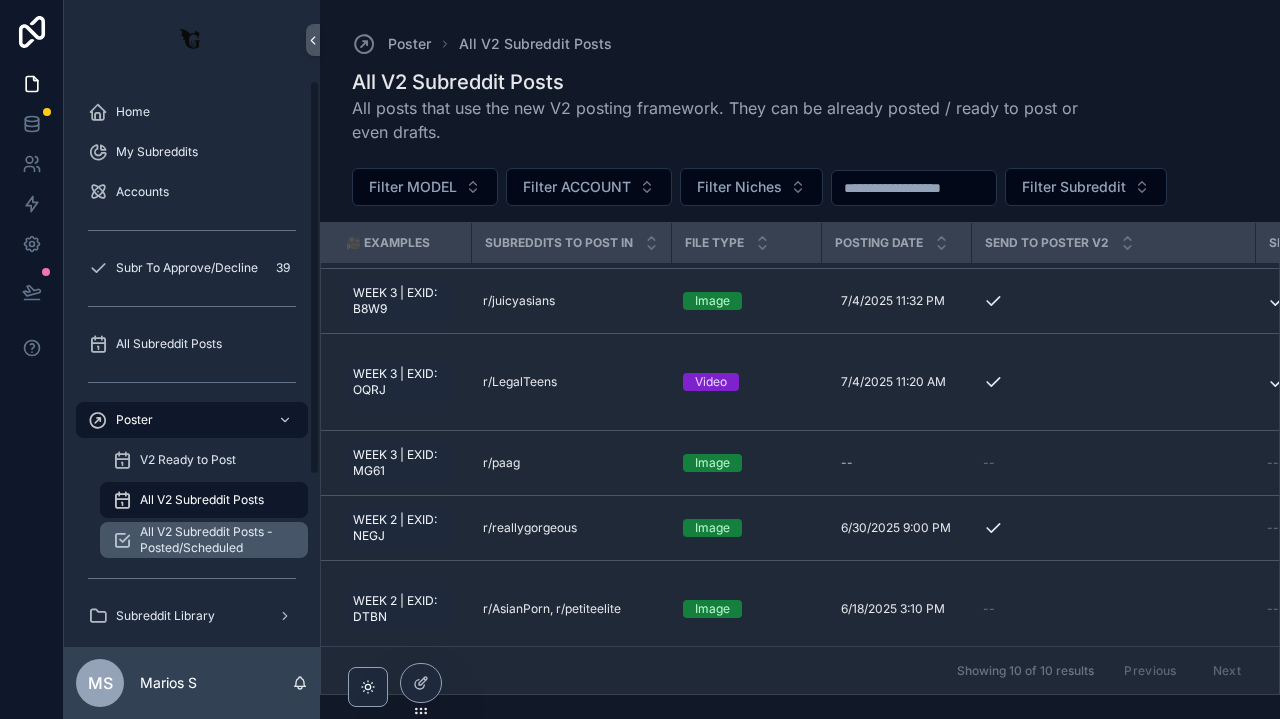 click on "All V2 Subreddit Posts - Posted/Scheduled" at bounding box center (214, 540) 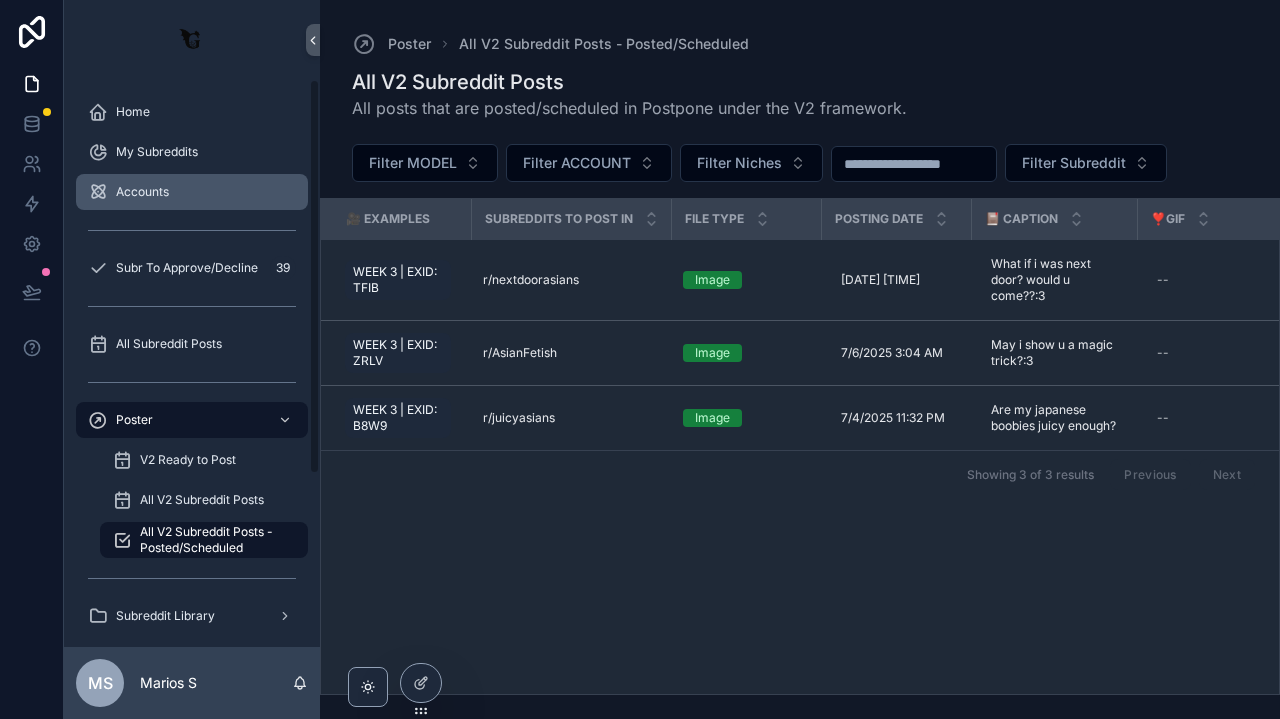 scroll, scrollTop: 0, scrollLeft: 0, axis: both 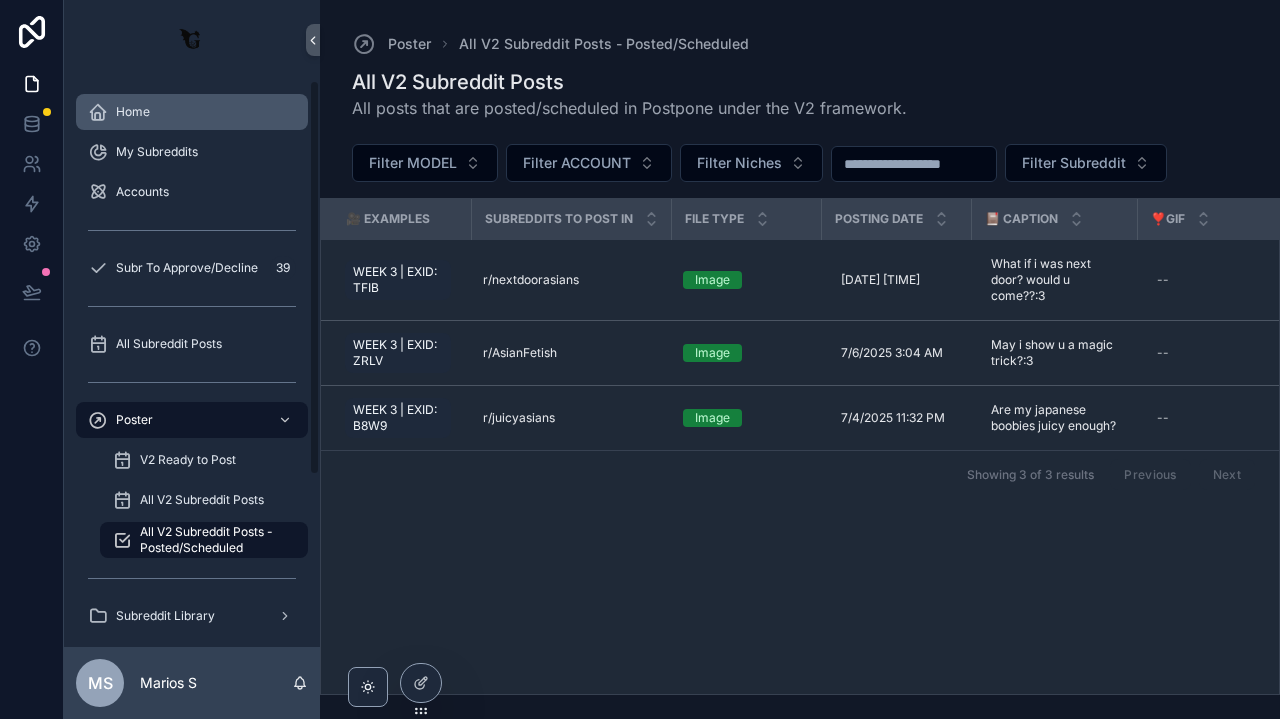 click on "Home" at bounding box center [192, 112] 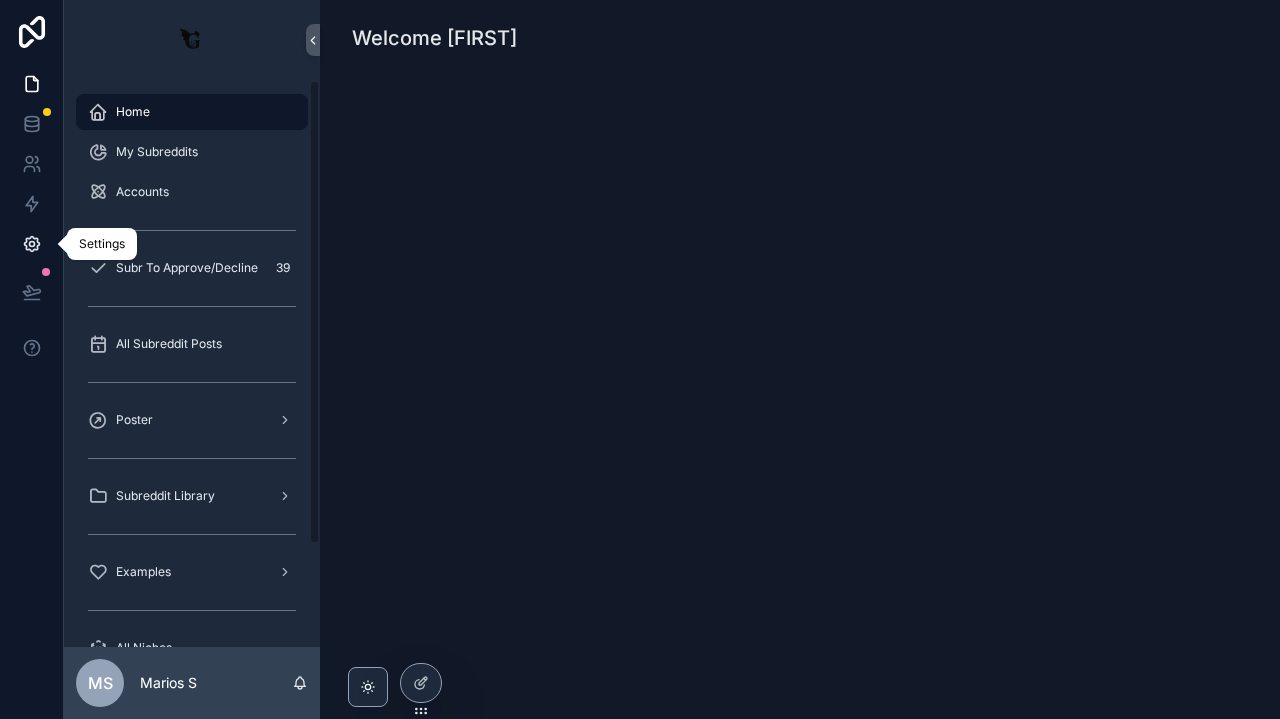 click 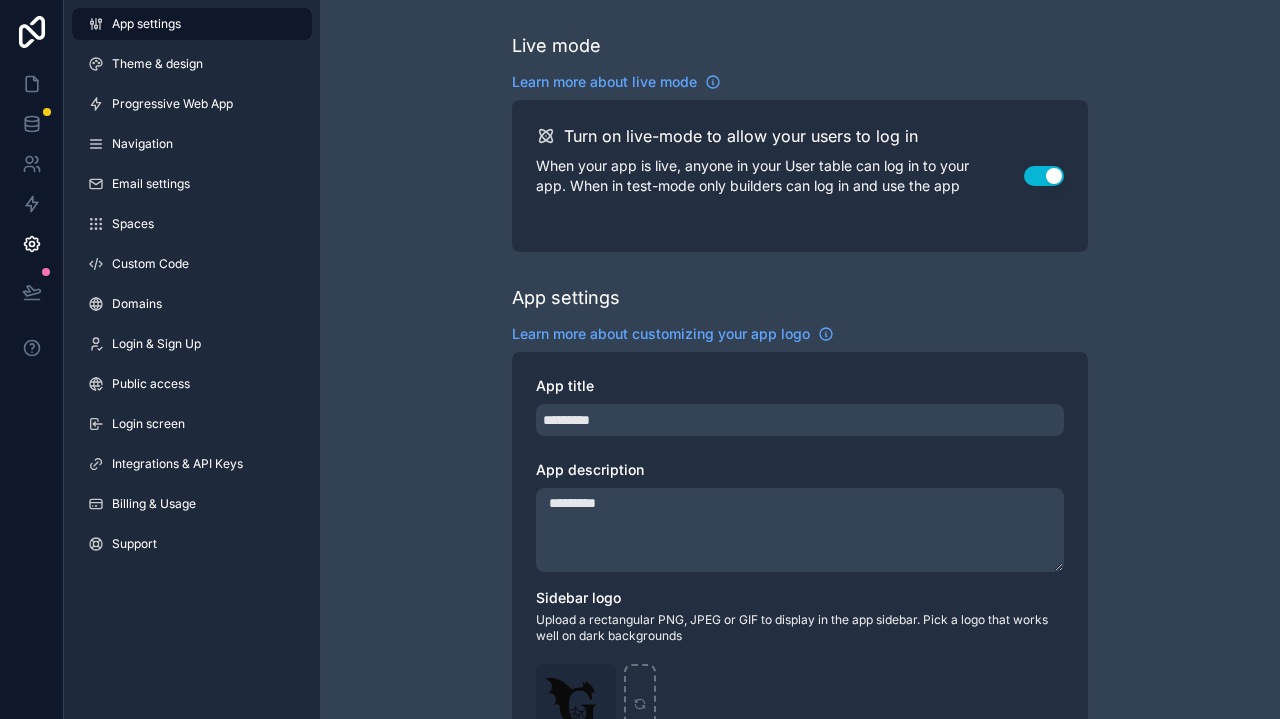 click on "App settings Theme & design Progressive Web App Navigation Email settings Spaces Custom Code Domains Login & Sign Up Public access Login screen Integrations & API Keys Billing & Usage Support" at bounding box center (192, 288) 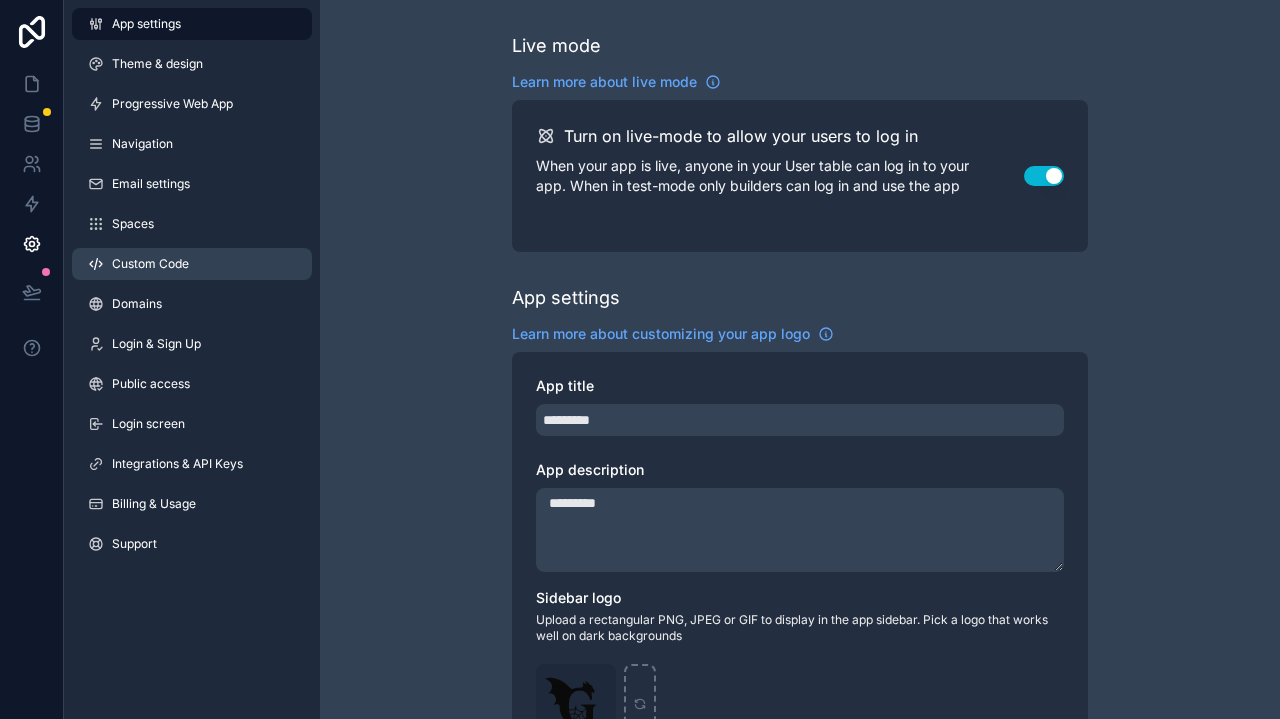 click on "Custom Code" at bounding box center [150, 264] 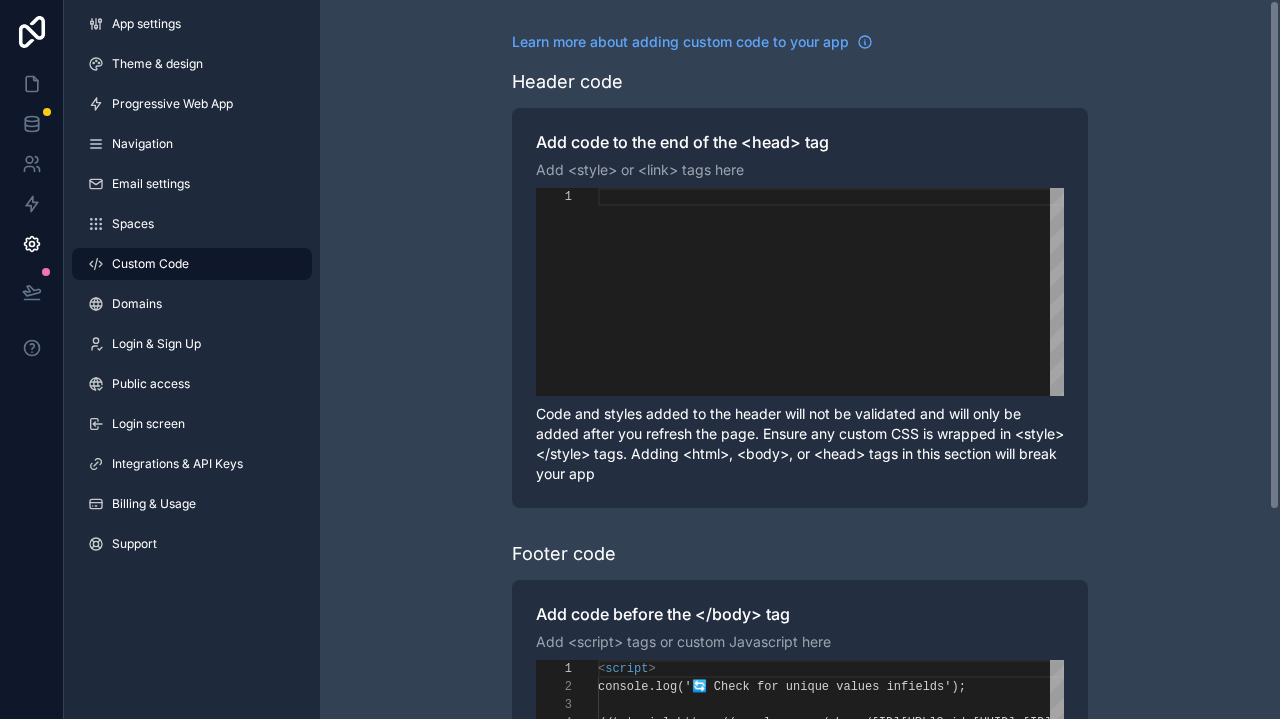 scroll, scrollTop: 180, scrollLeft: 0, axis: vertical 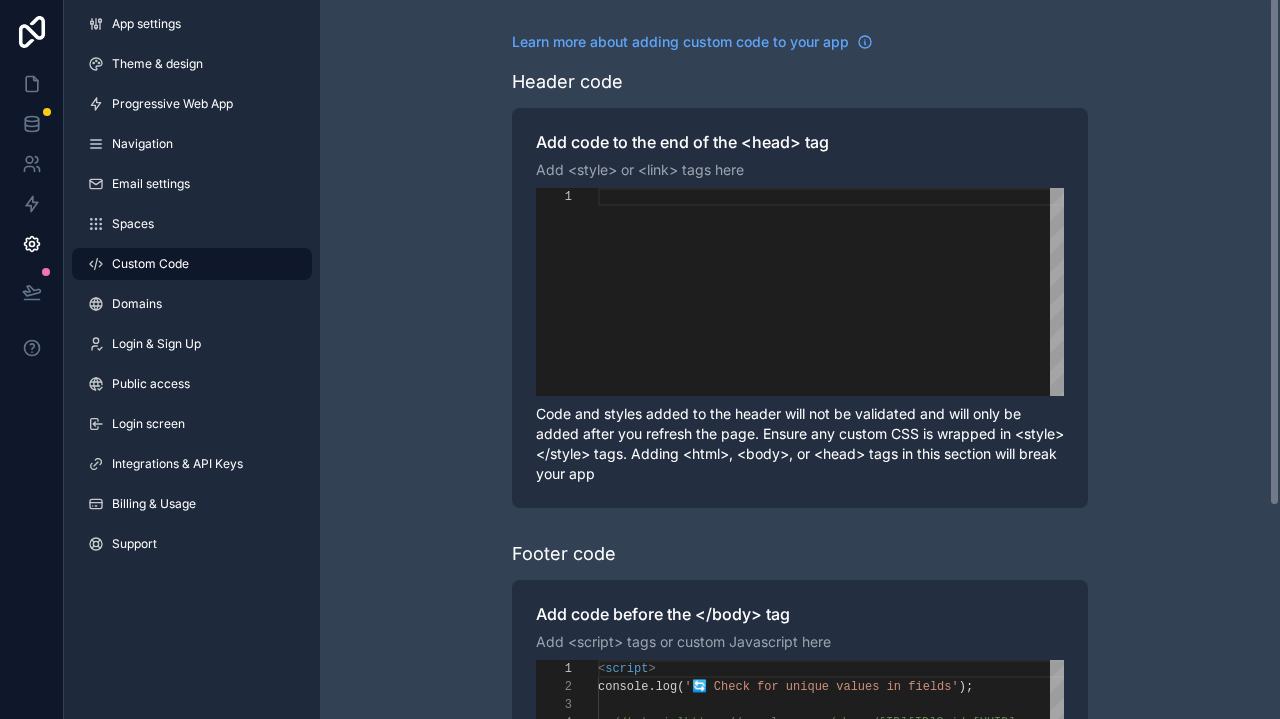 click on "1" at bounding box center [567, 292] 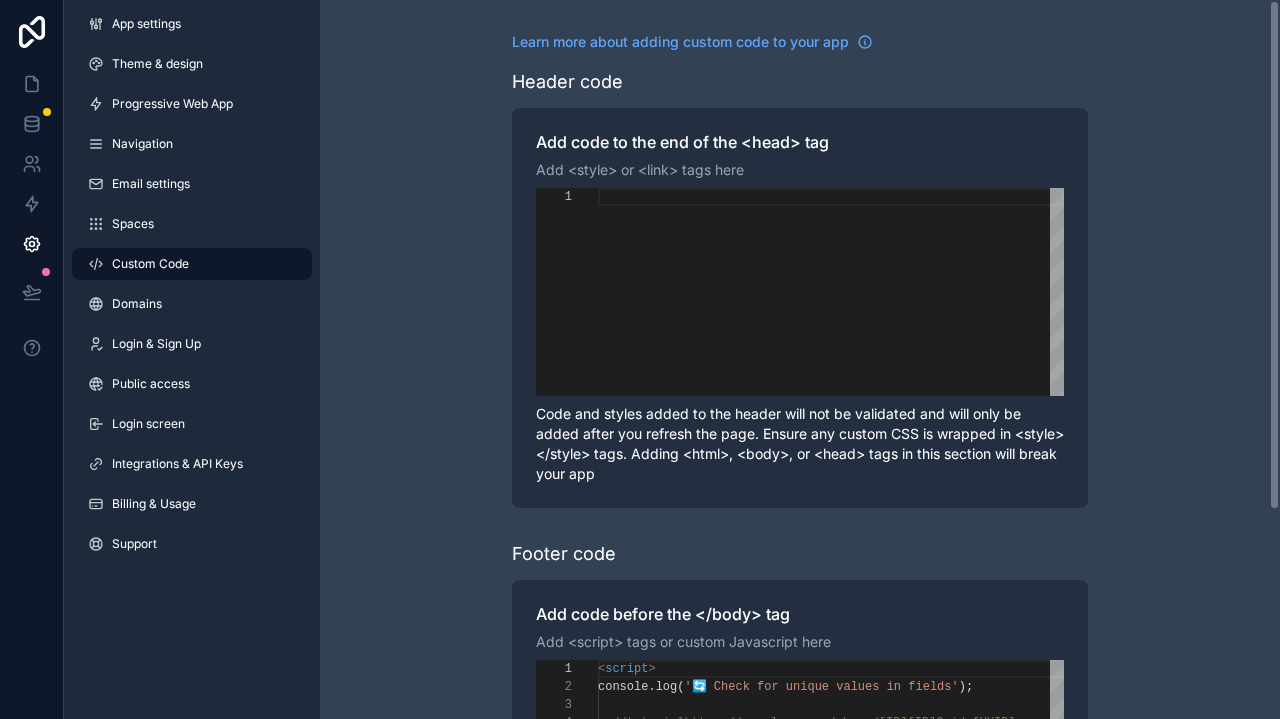 scroll, scrollTop: 0, scrollLeft: 0, axis: both 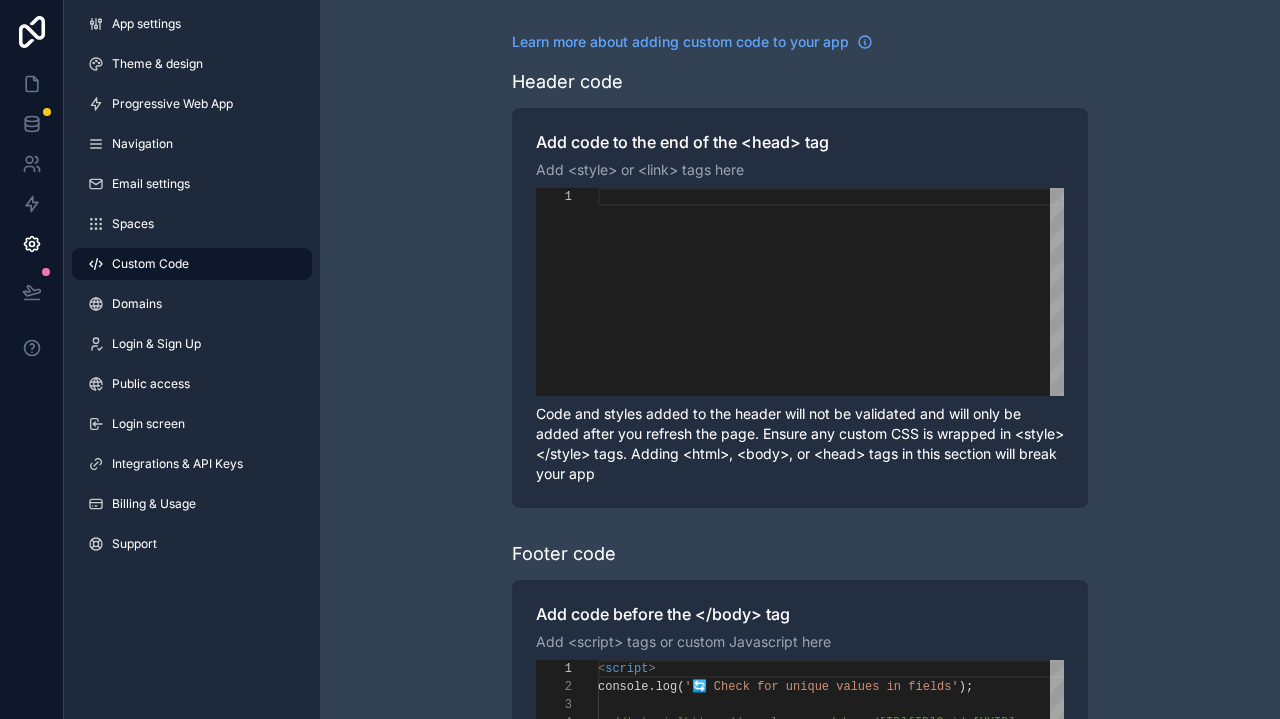 click on "Custom Code" at bounding box center (192, 264) 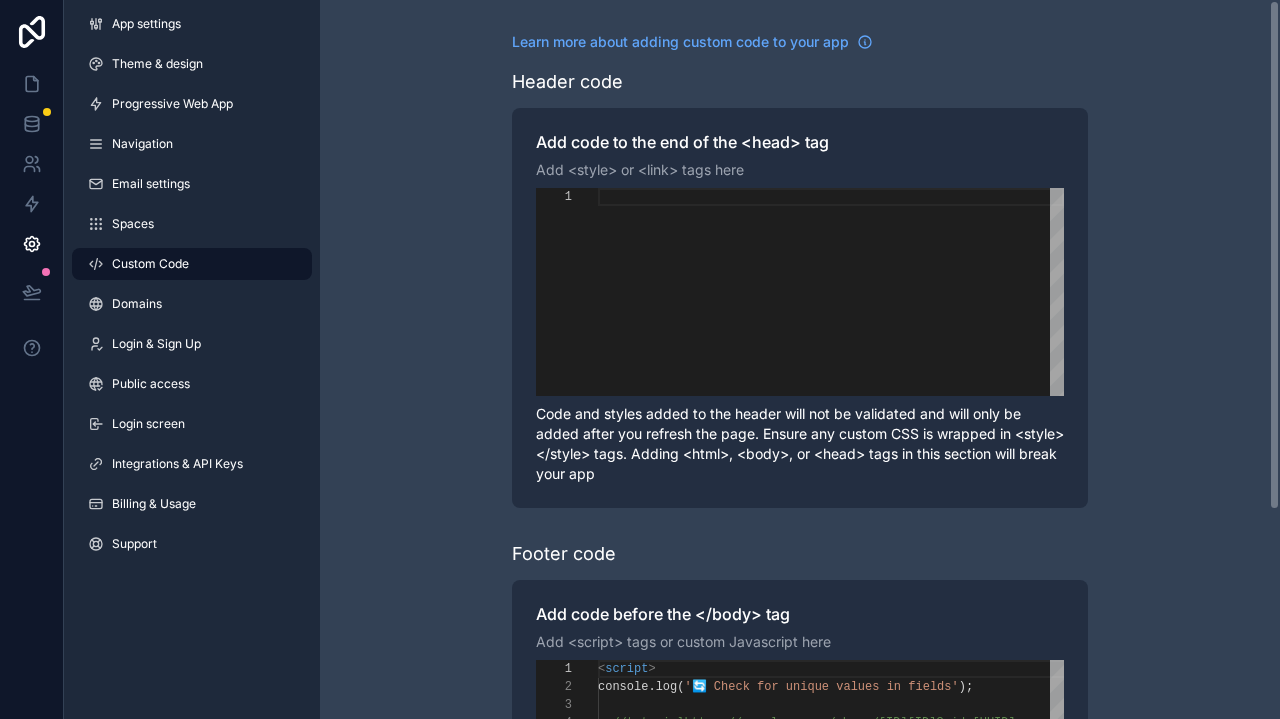 click at bounding box center (831, 197) 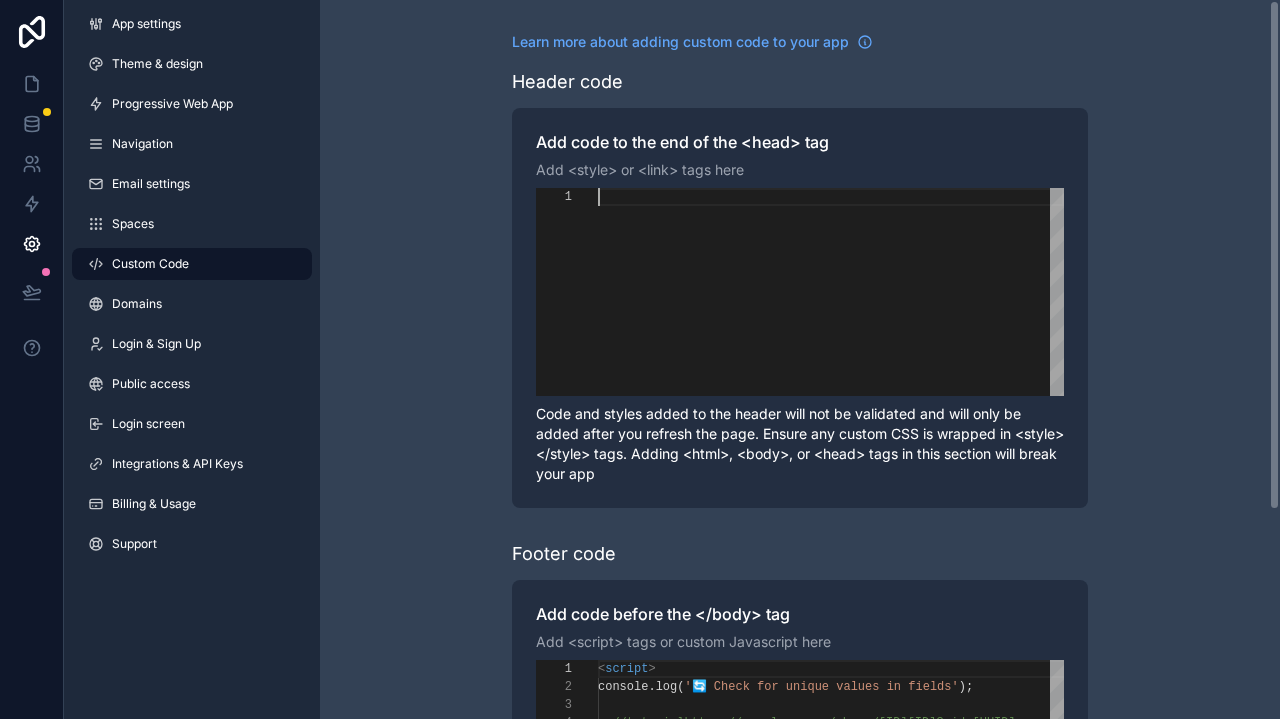 type on "*" 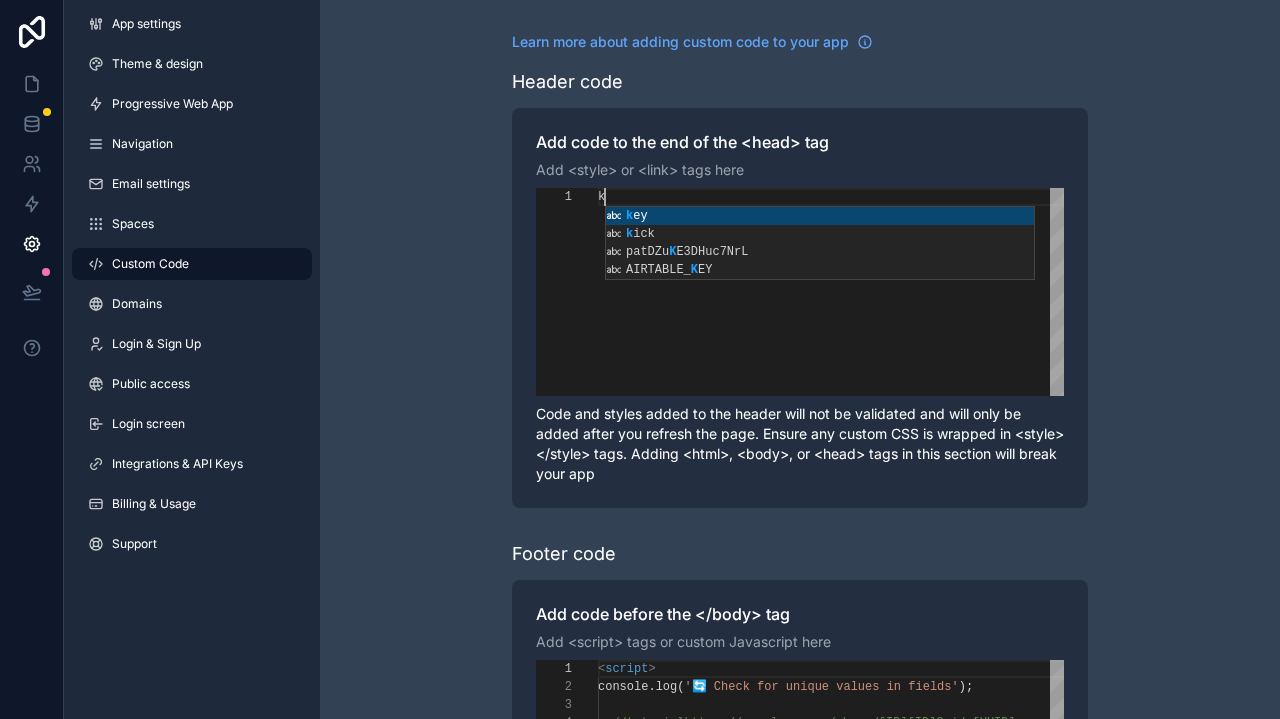 scroll, scrollTop: 0, scrollLeft: 6, axis: horizontal 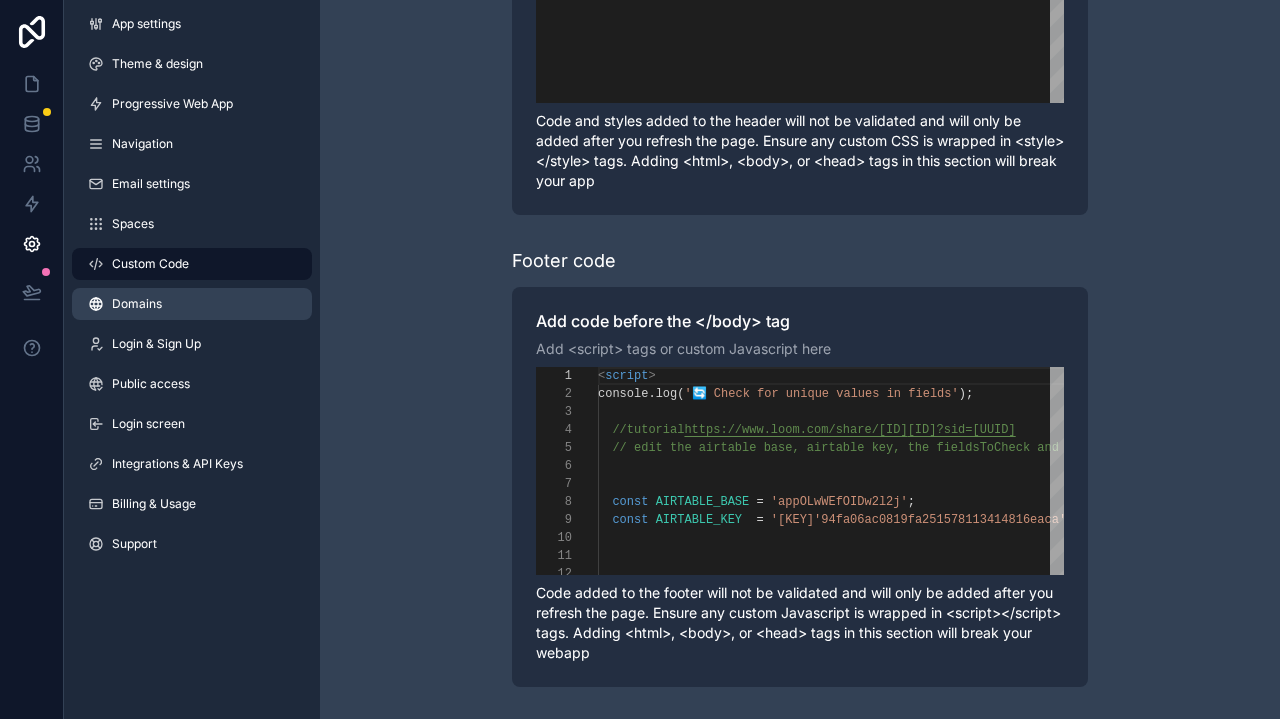 click on "Domains" at bounding box center [192, 304] 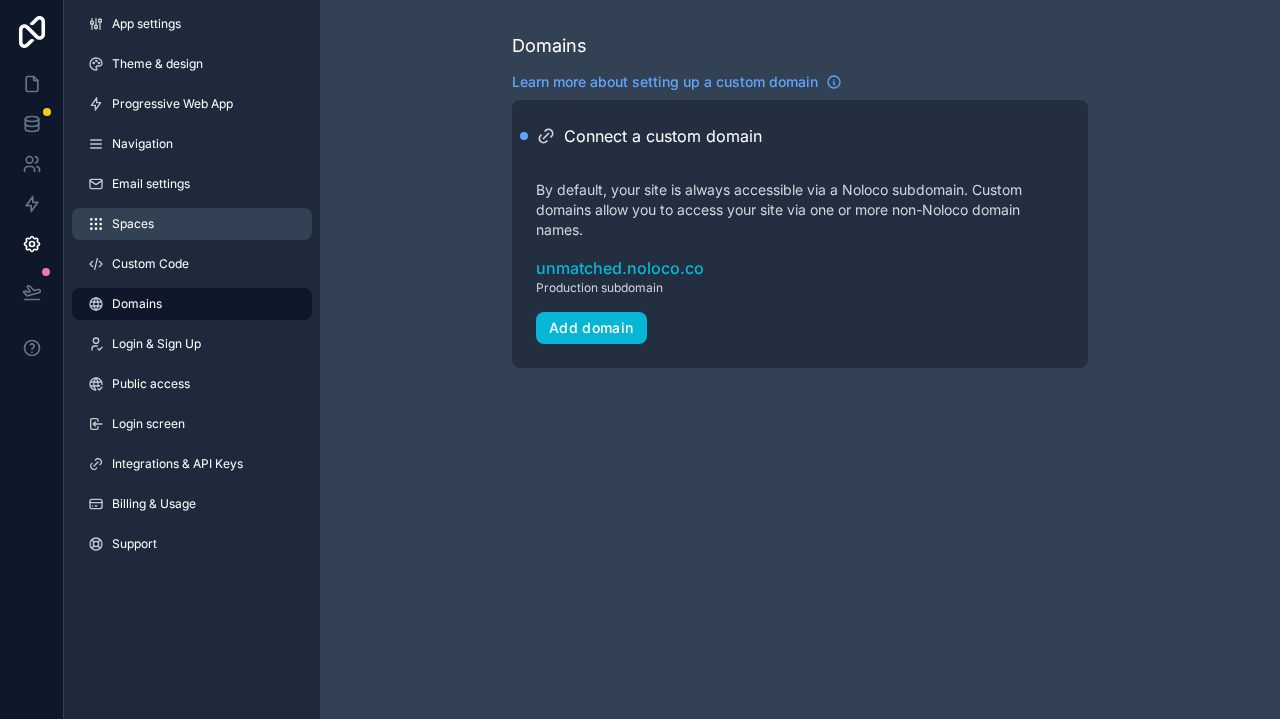 click on "Spaces" at bounding box center [192, 224] 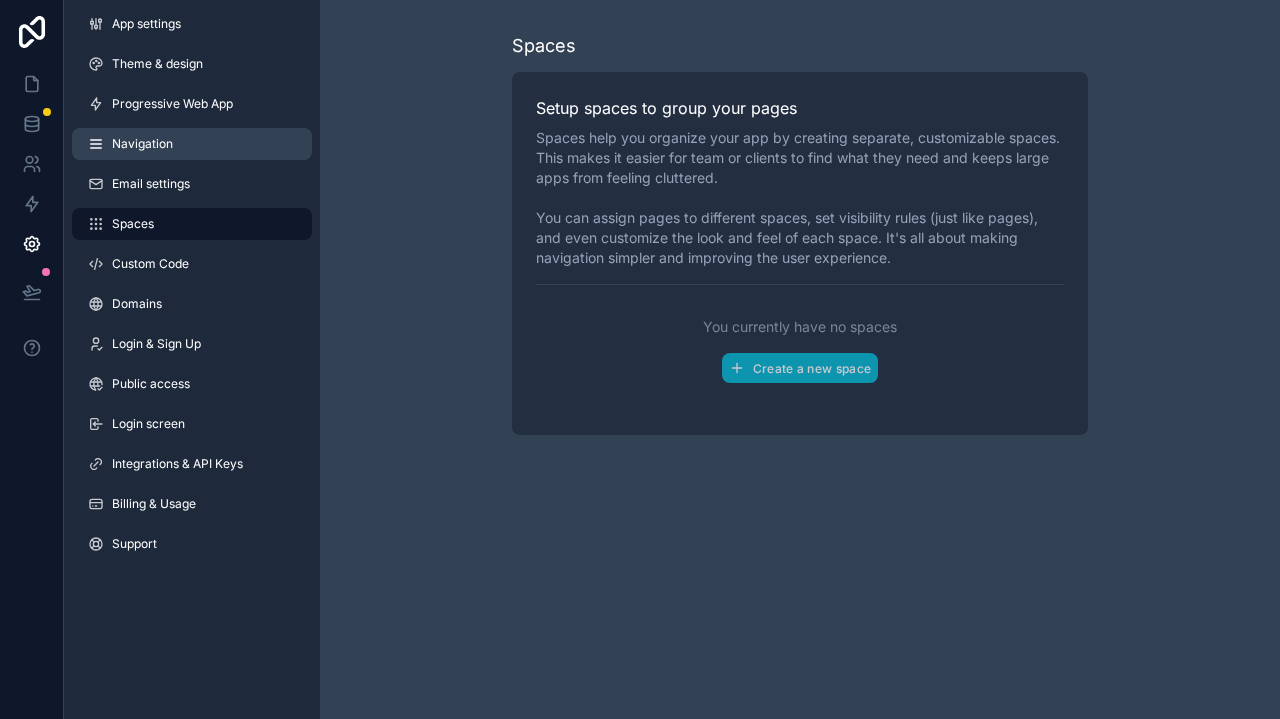 click on "Navigation" at bounding box center [192, 144] 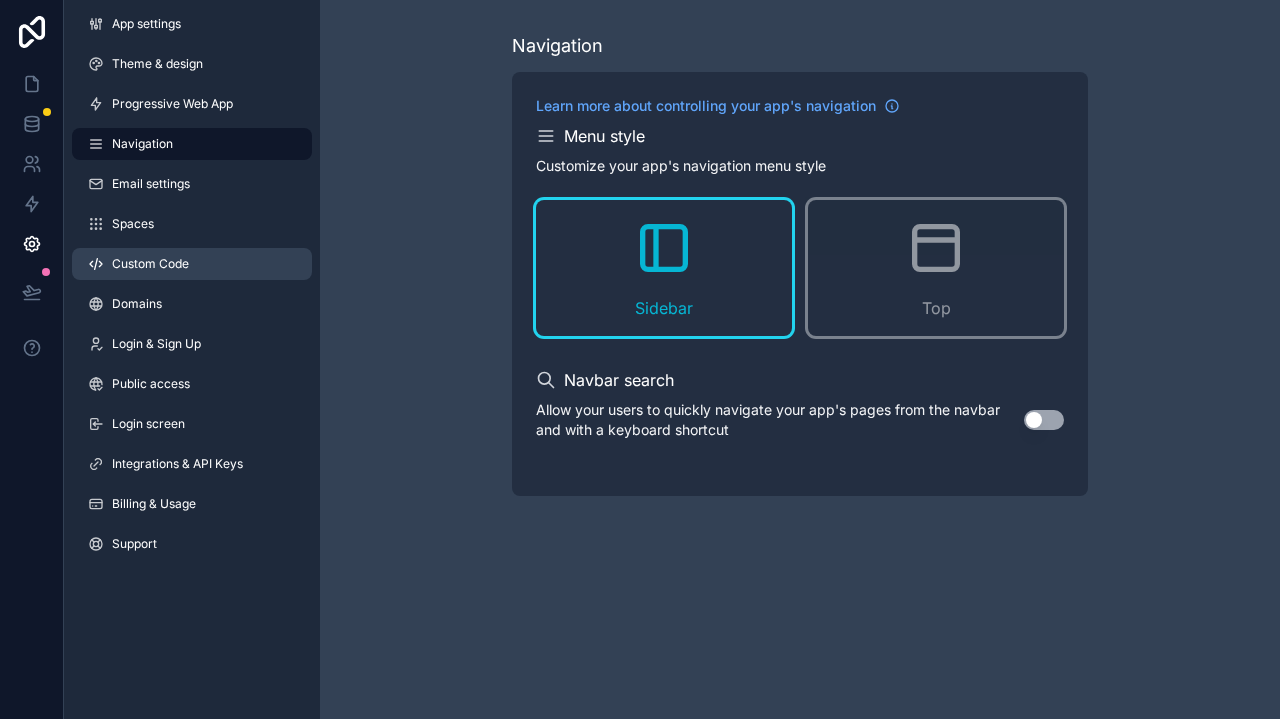 click on "Custom Code" at bounding box center [192, 264] 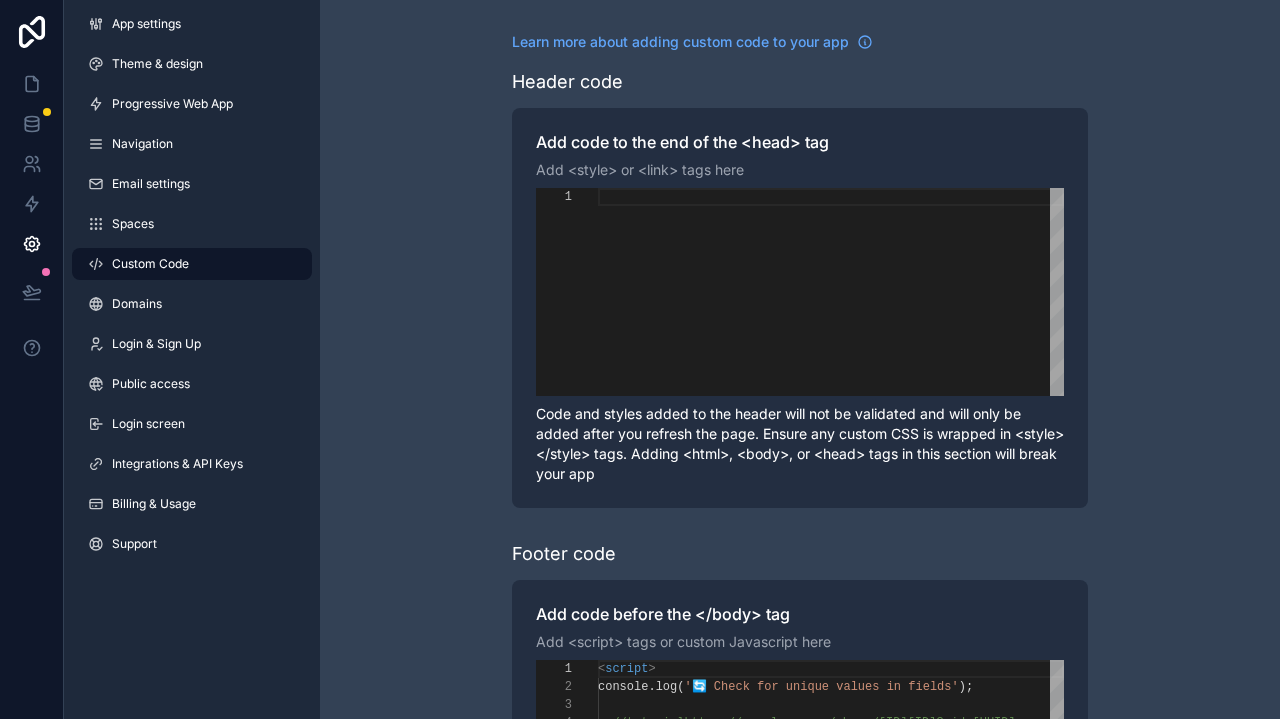 scroll, scrollTop: 180, scrollLeft: 0, axis: vertical 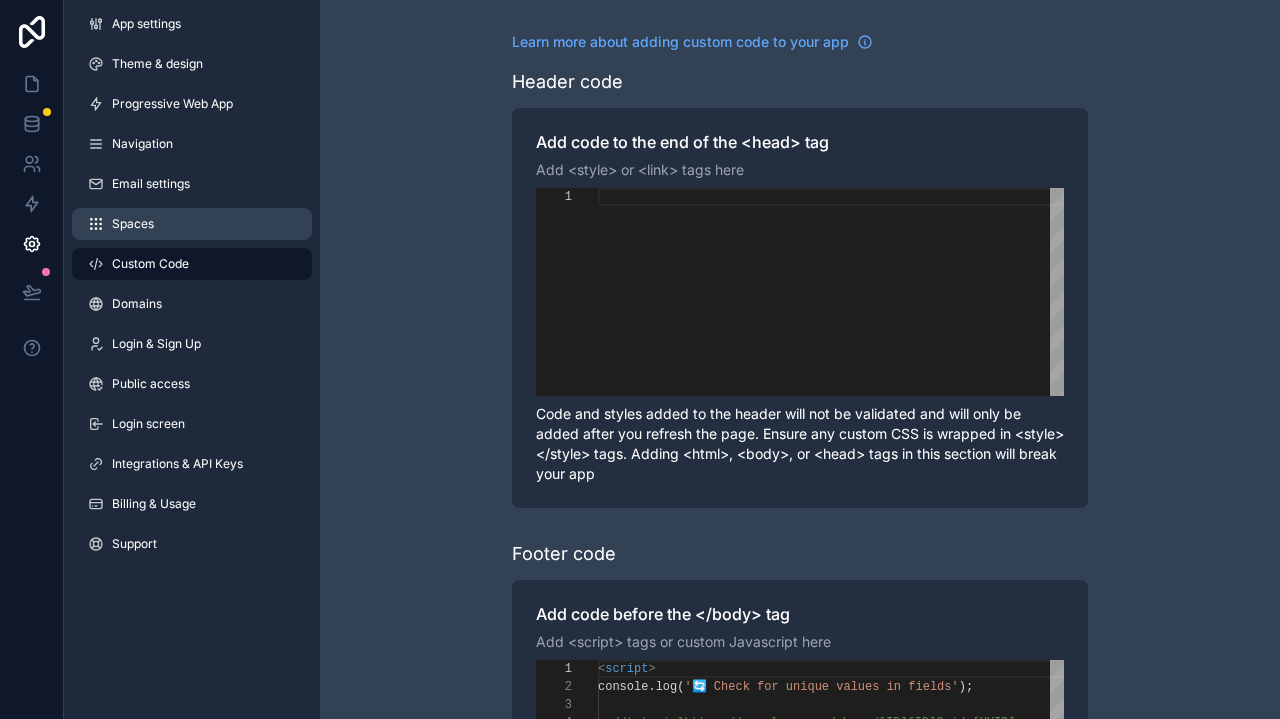 click on "Spaces" at bounding box center [192, 224] 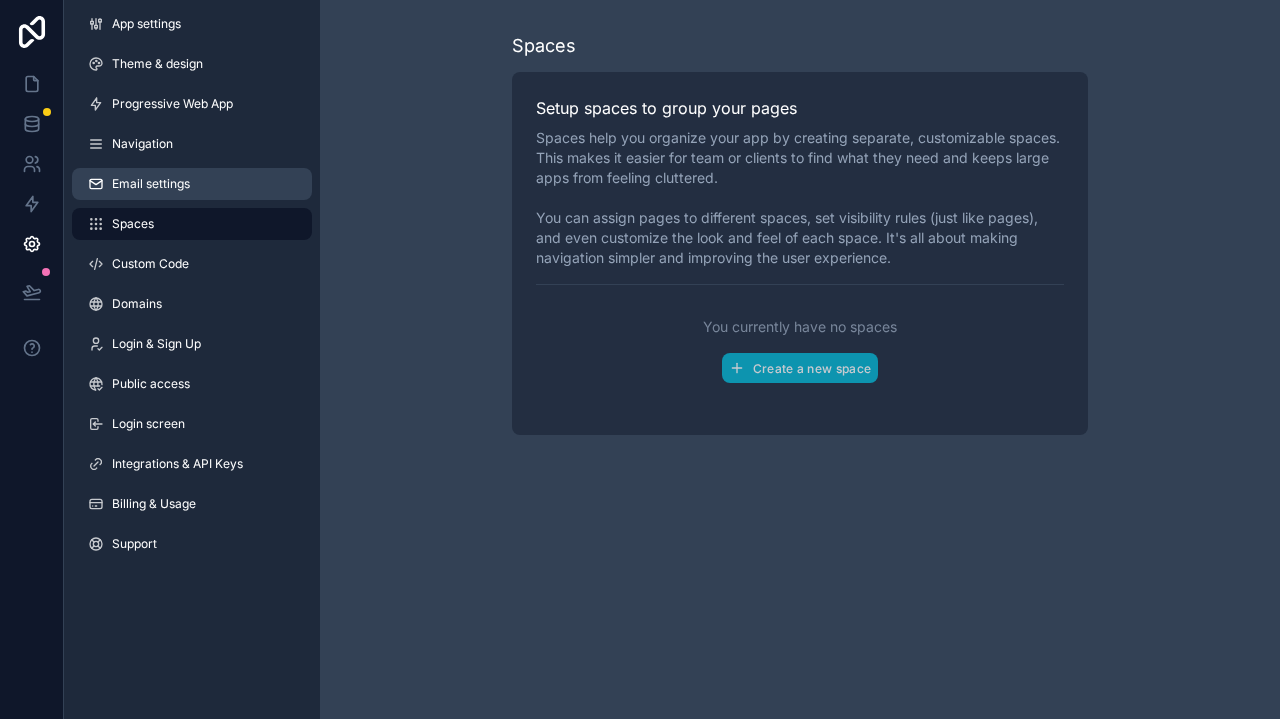click on "Email settings" at bounding box center (151, 184) 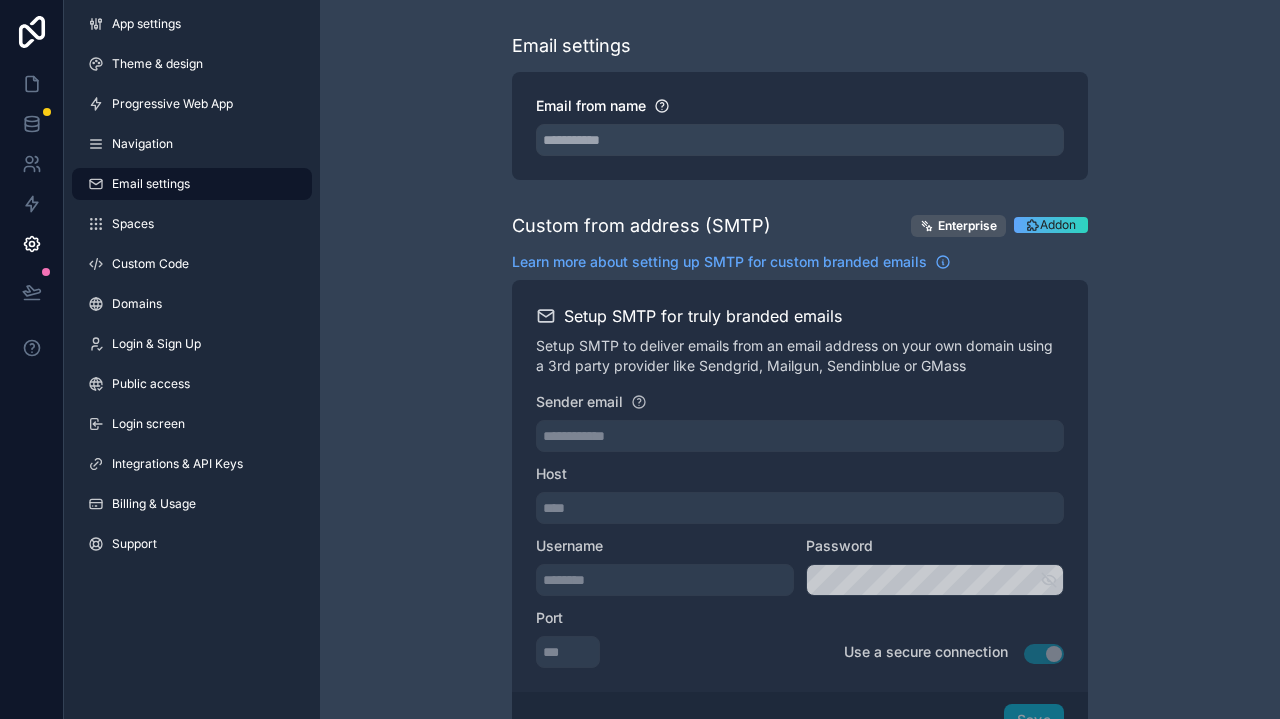 click on "App settings Theme & design Progressive Web App Navigation Email settings Spaces Custom Code Domains Login & Sign Up Public access Login screen Integrations & API Keys Billing & Usage Support" at bounding box center (192, 288) 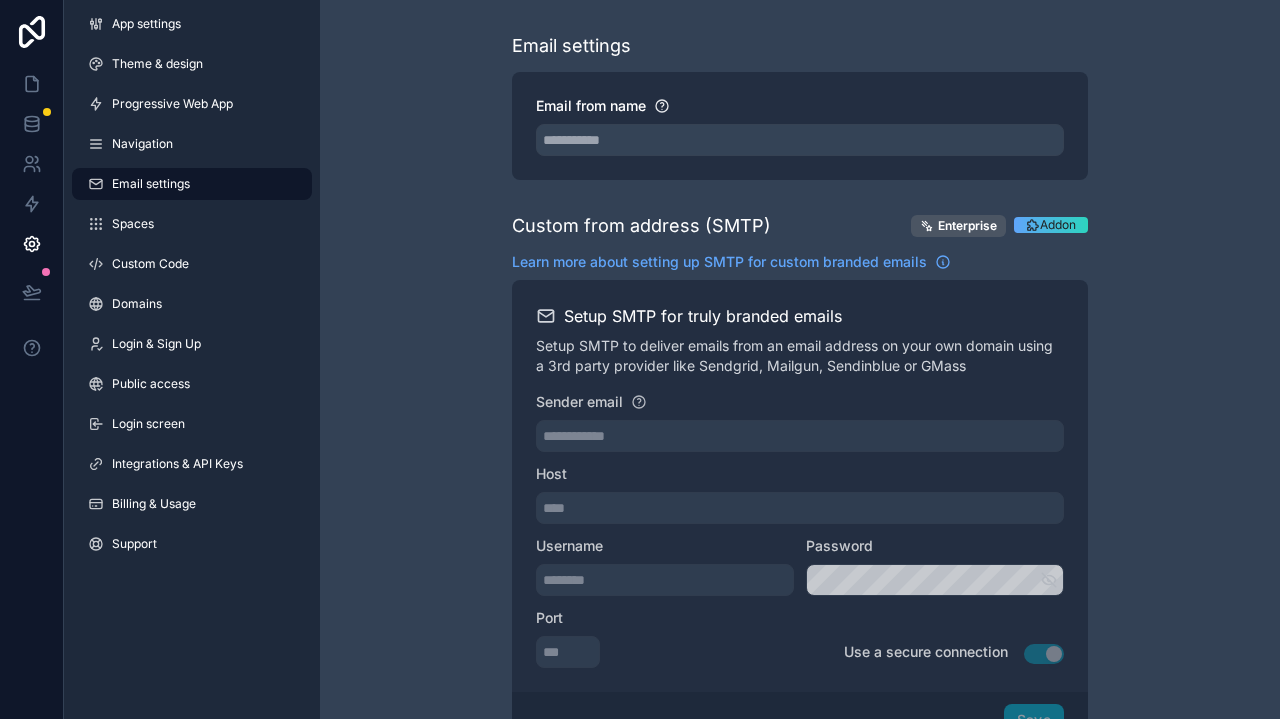 click on "App settings Theme & design Progressive Web App Navigation Email settings Spaces Custom Code Domains Login & Sign Up Public access Login screen Integrations & API Keys Billing & Usage Support" at bounding box center [192, 288] 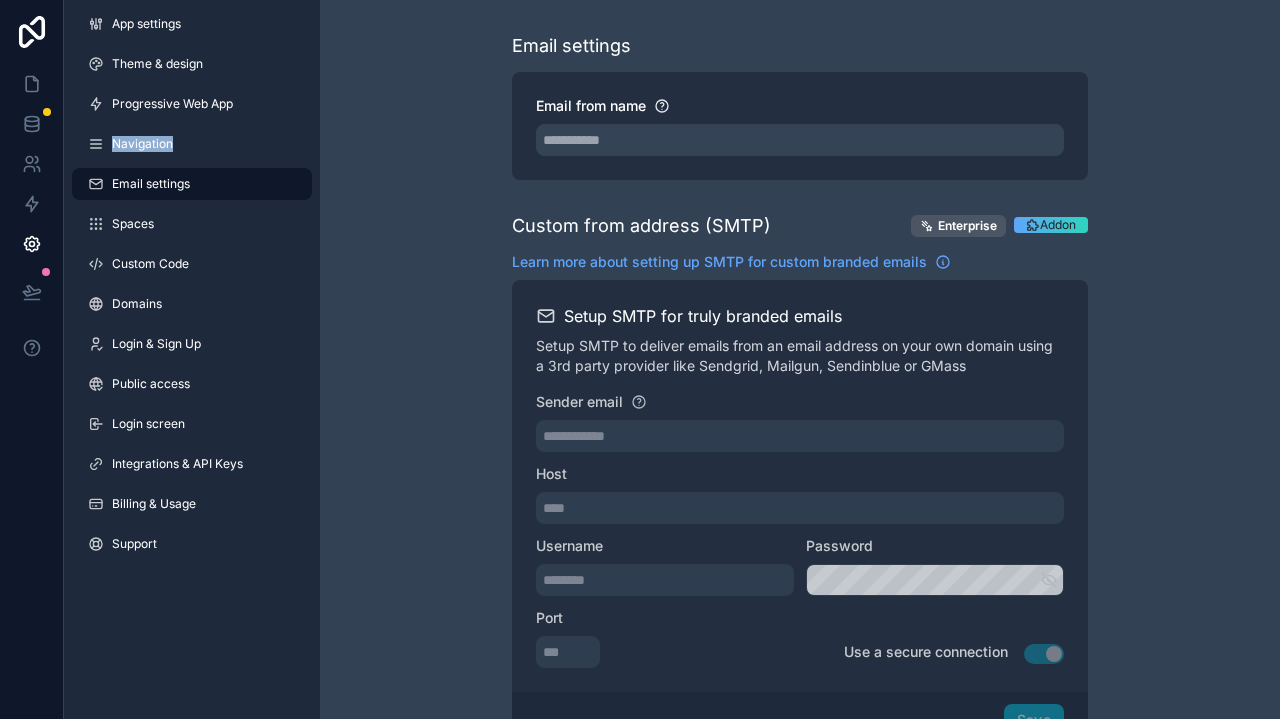 click on "App settings Theme & design Progressive Web App Navigation Email settings Spaces Custom Code Domains Login & Sign Up Public access Login screen Integrations & API Keys Billing & Usage Support" at bounding box center (192, 288) 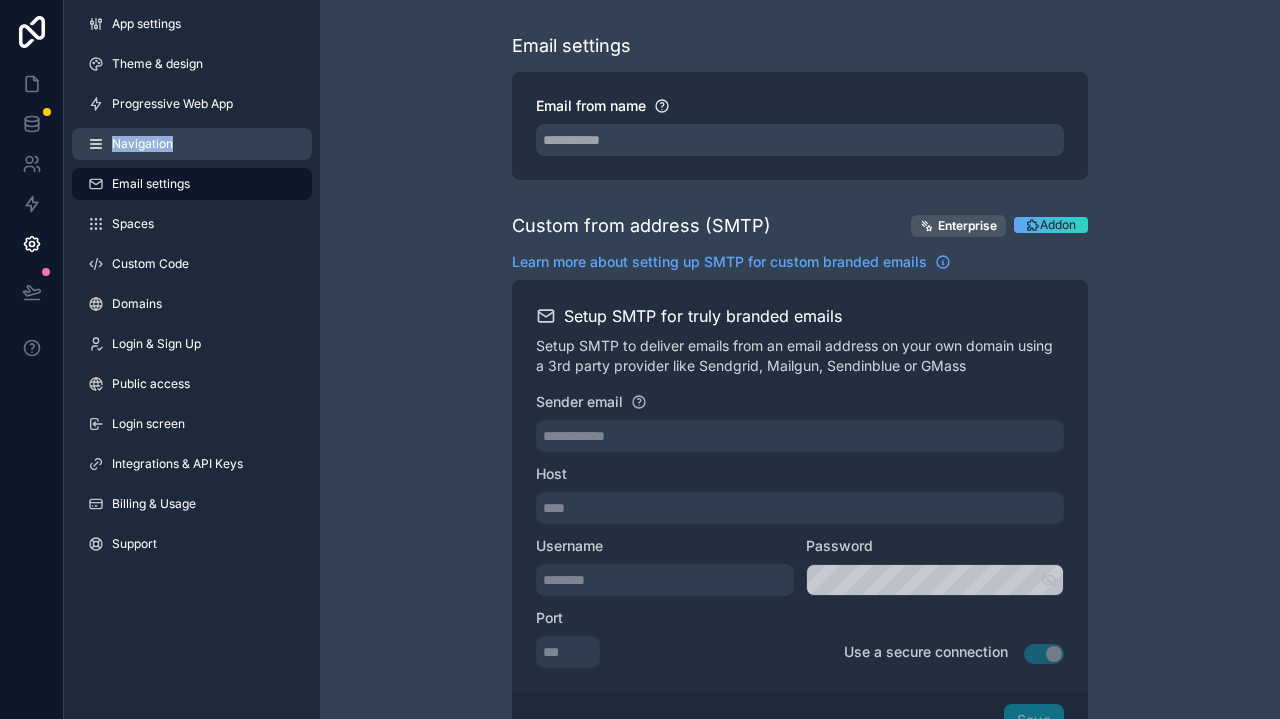 click on "Navigation" at bounding box center (192, 144) 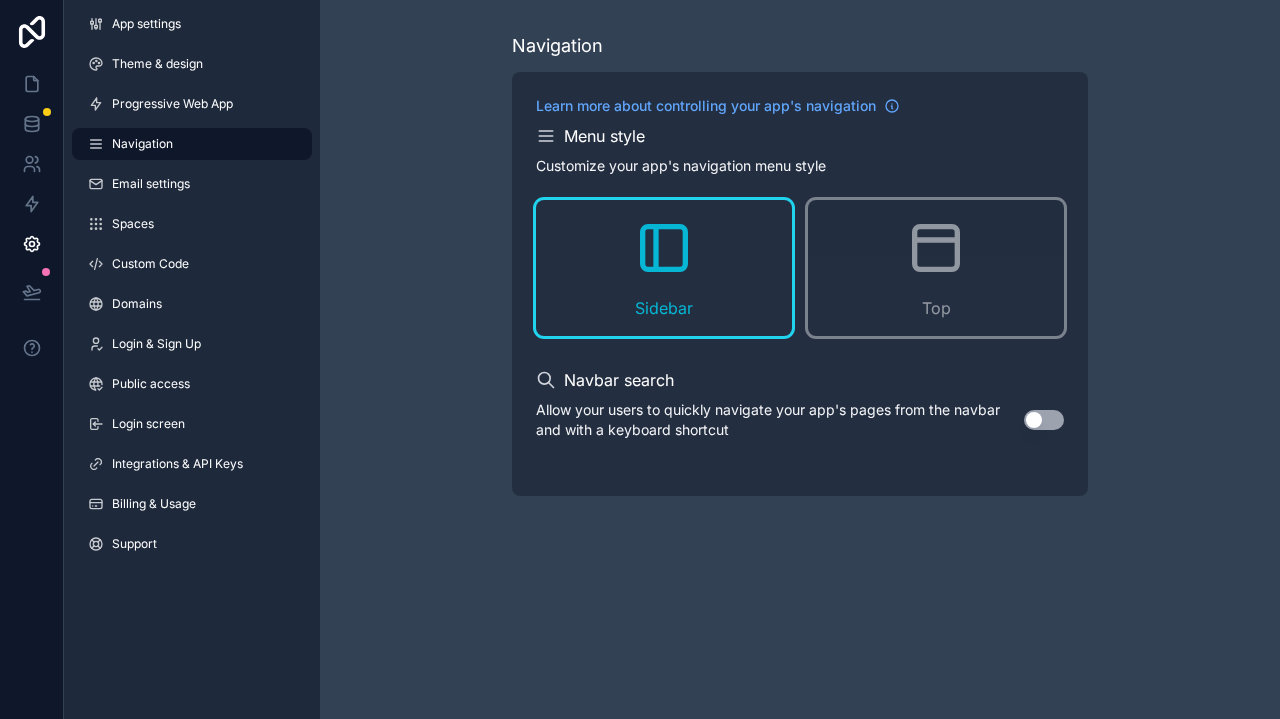 click on "Navigation Learn more about controlling your app's navigation Menu style Customize your app's navigation menu style Sidebar Top Navbar search Allow your users to quickly navigate your app's pages from the navbar and with a keyboard shortcut Use setting" at bounding box center (800, 264) 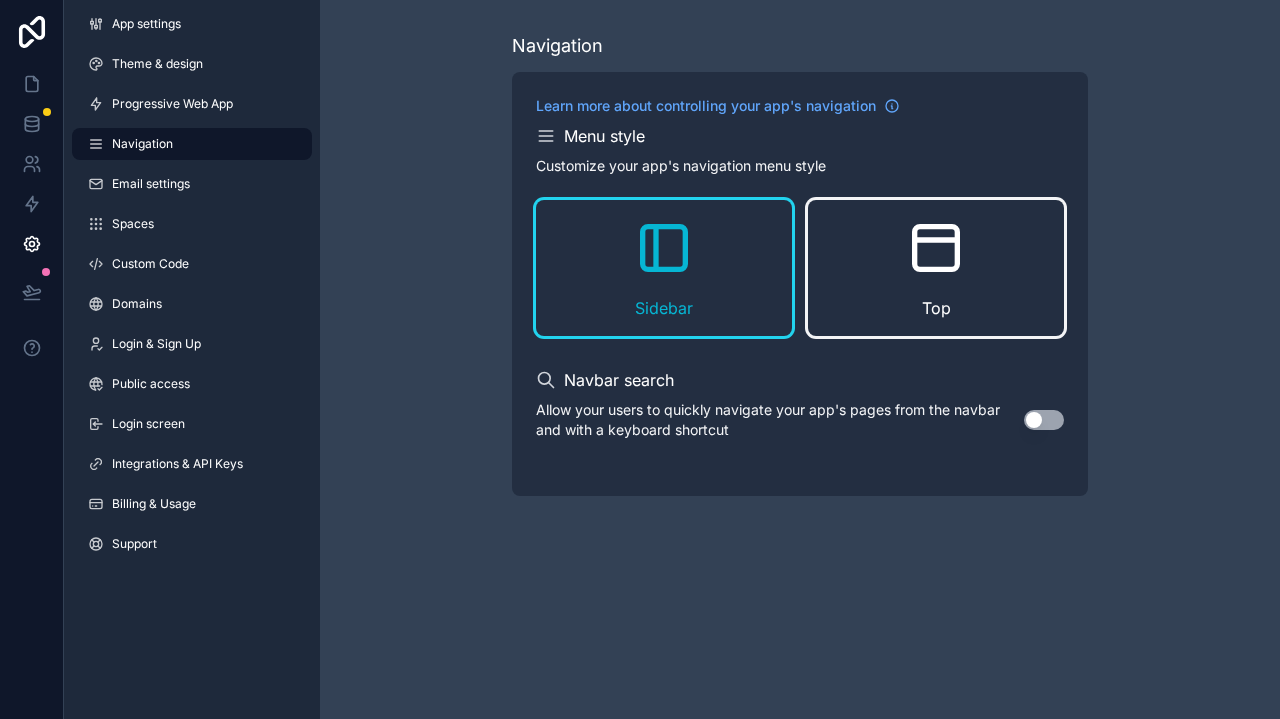click on "Top" at bounding box center [936, 268] 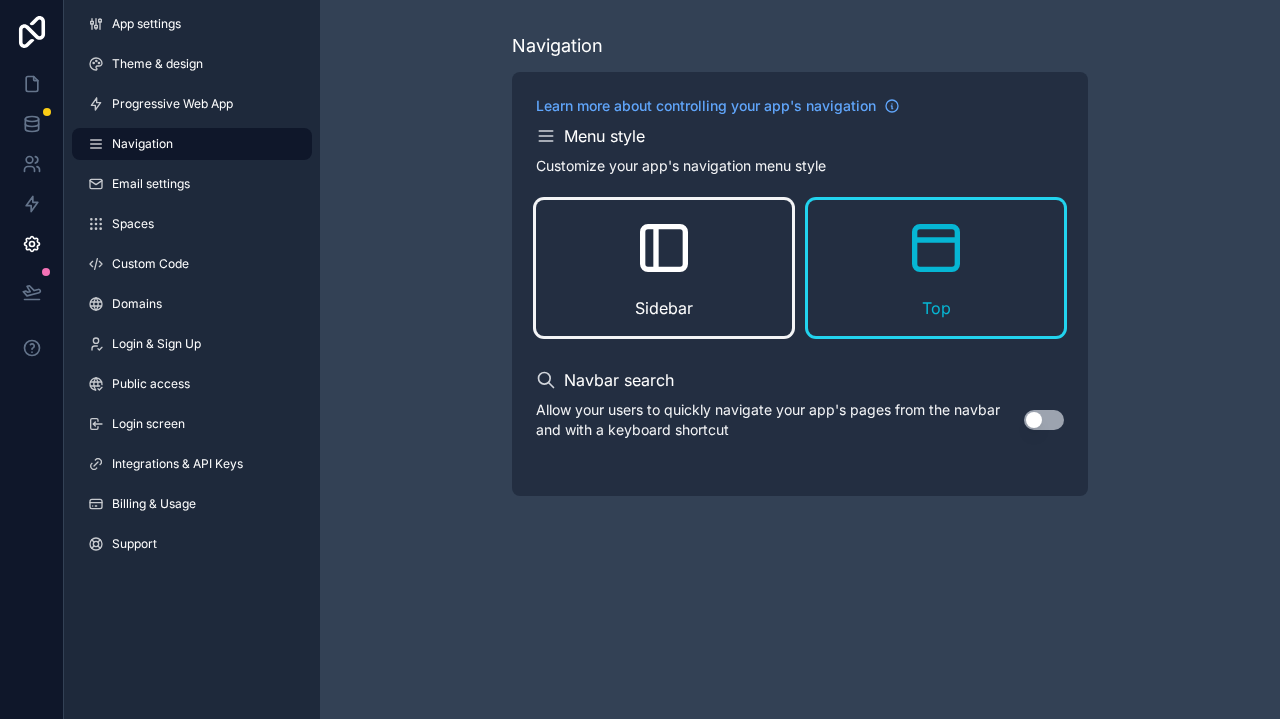 click on "Sidebar" at bounding box center [664, 268] 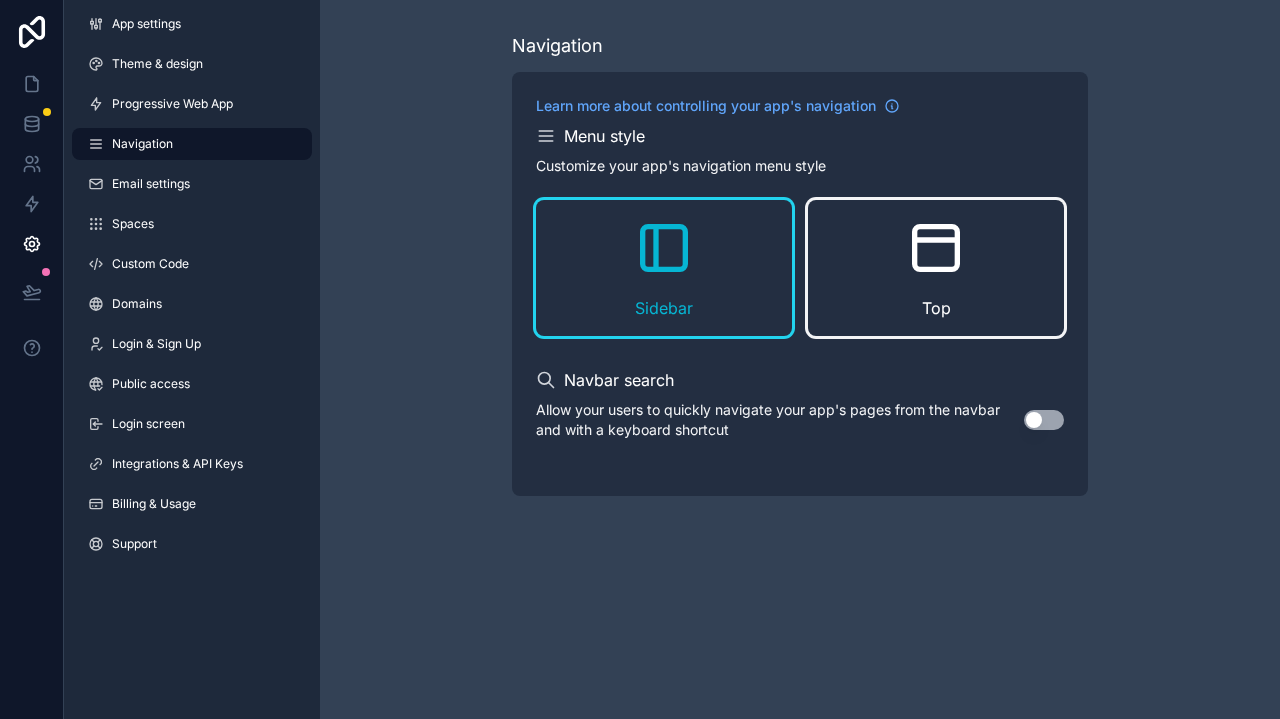 click 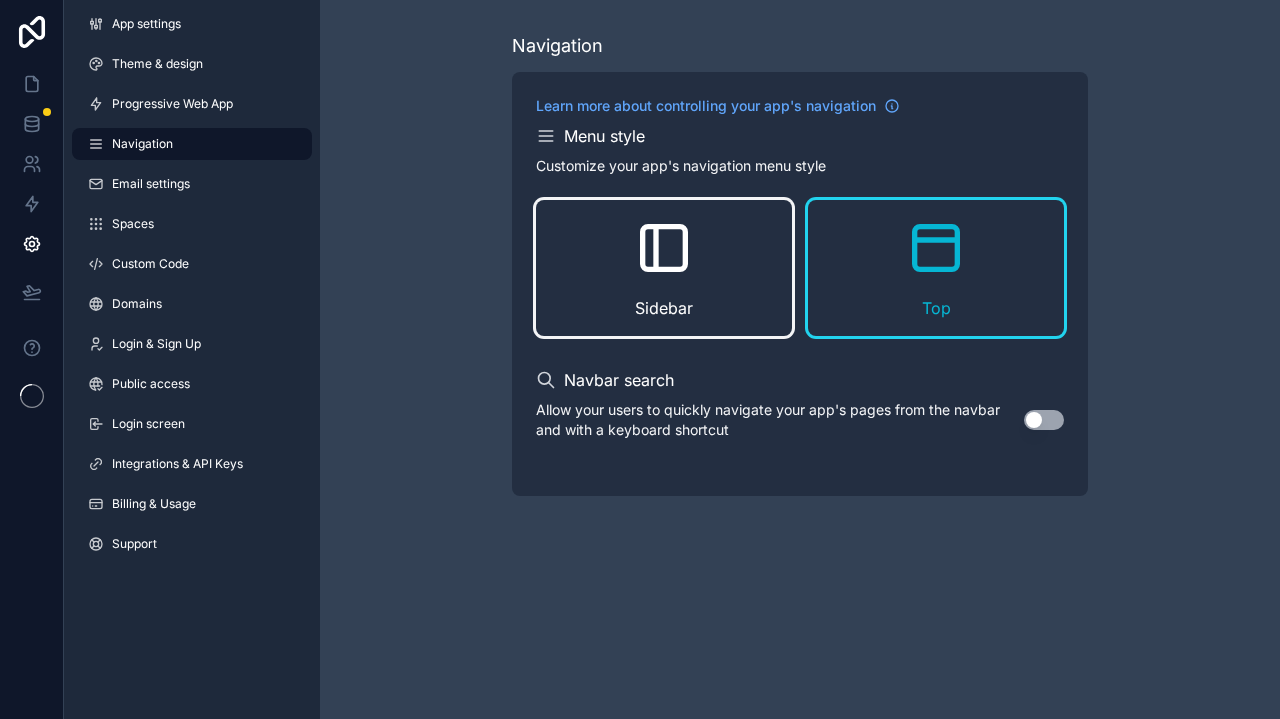 scroll, scrollTop: 0, scrollLeft: 0, axis: both 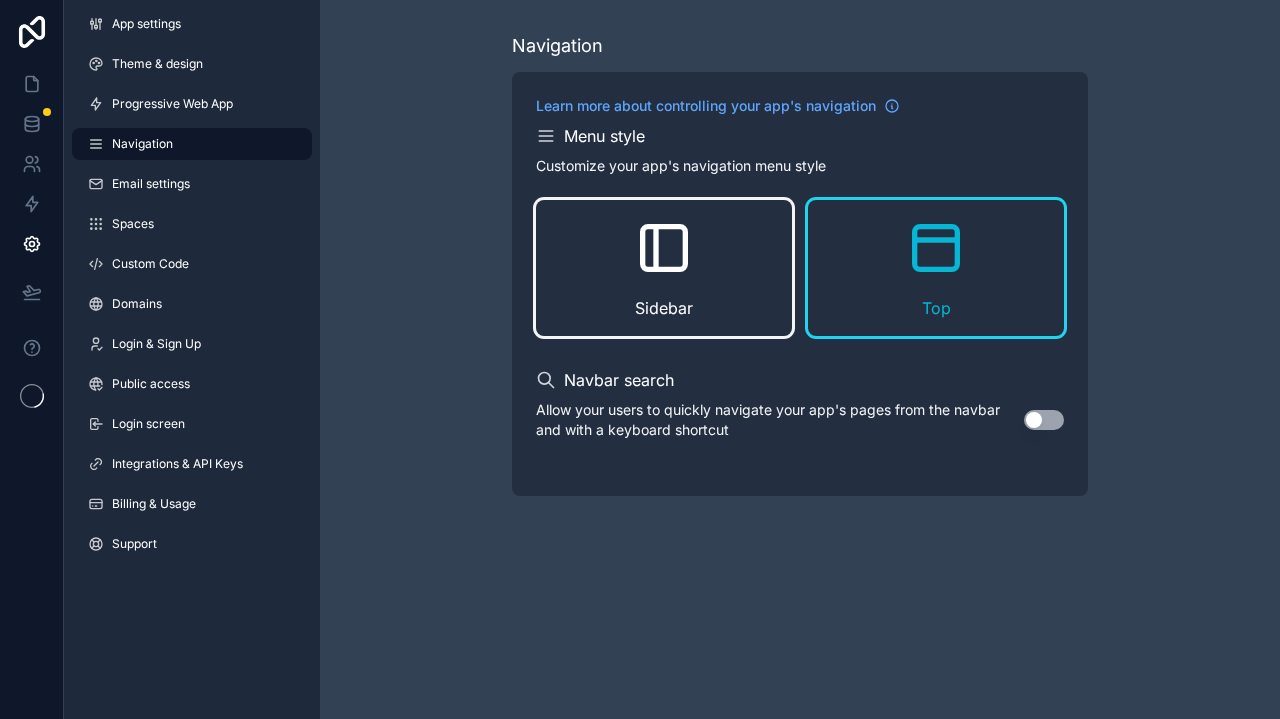 click on "Sidebar" at bounding box center (664, 268) 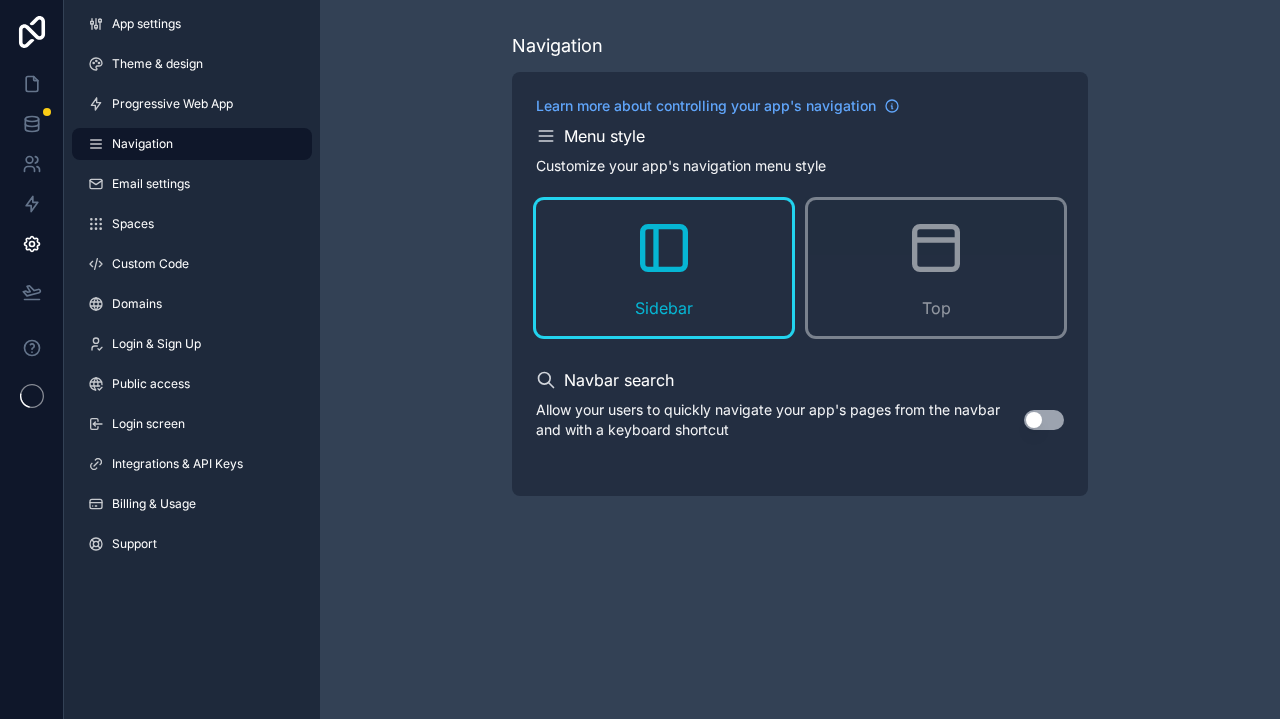 scroll, scrollTop: 0, scrollLeft: 0, axis: both 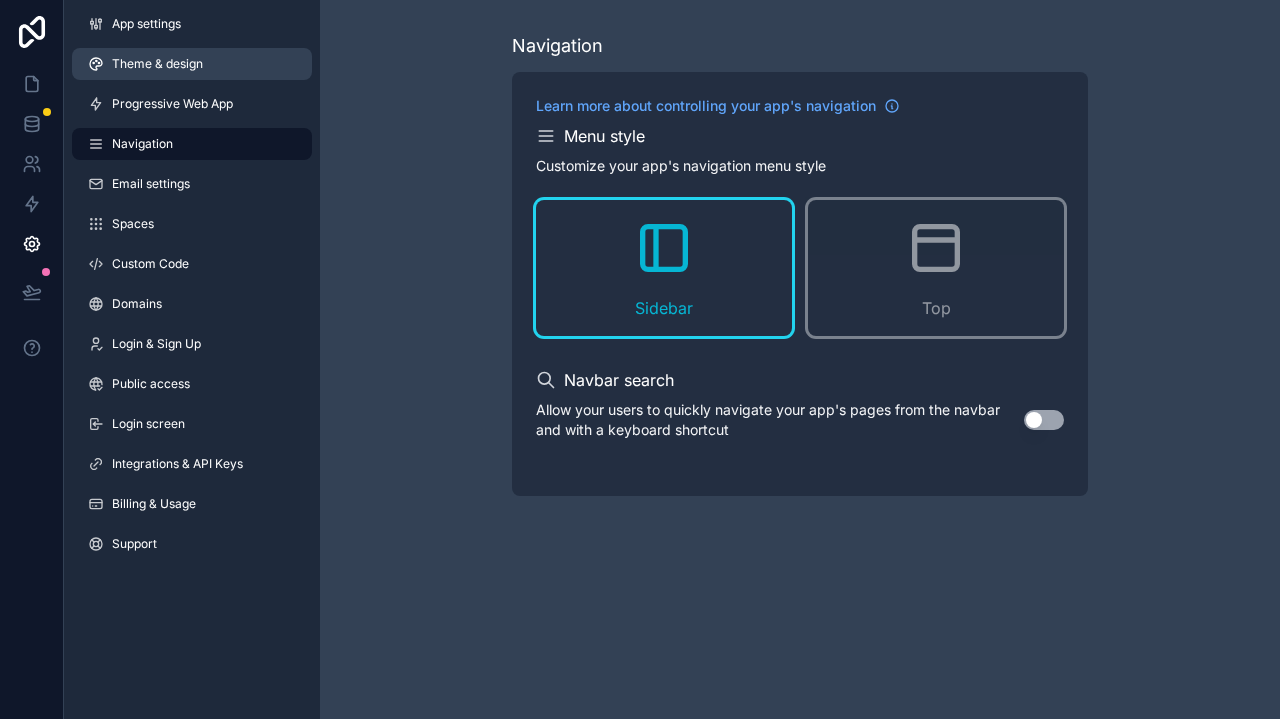click on "Theme & design" at bounding box center [192, 64] 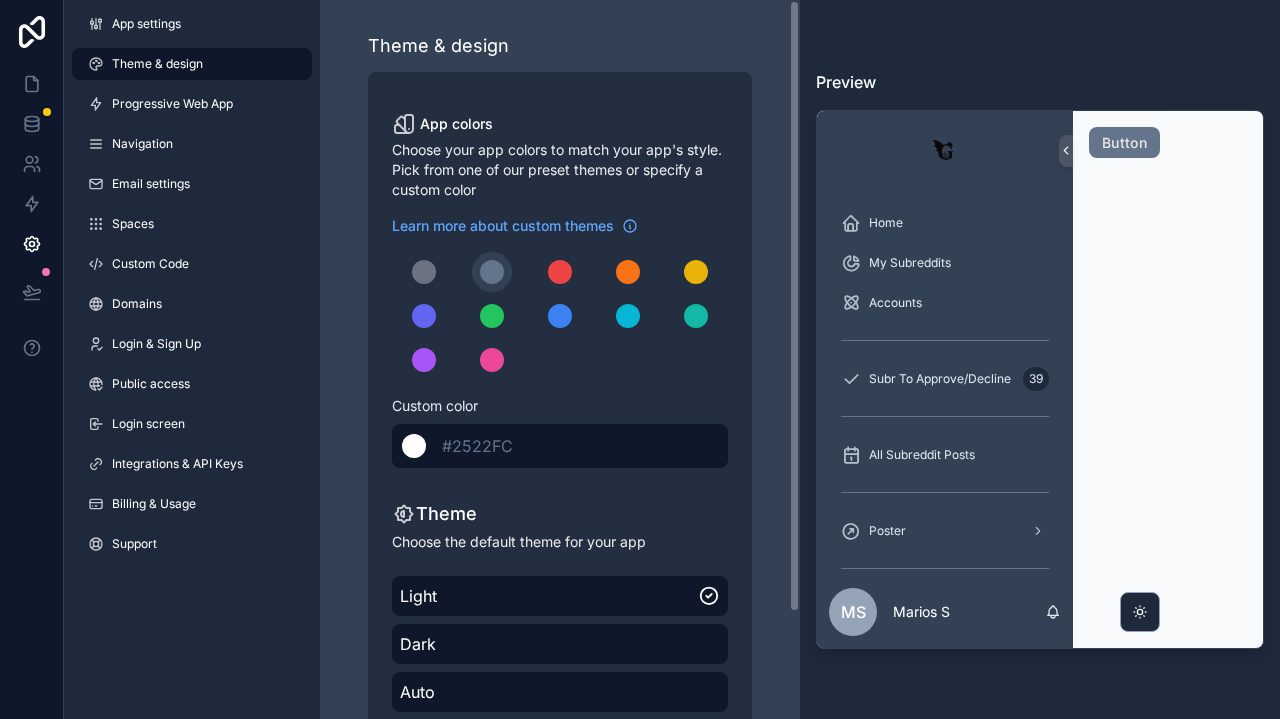 click on "#2522FC" at bounding box center [477, 446] 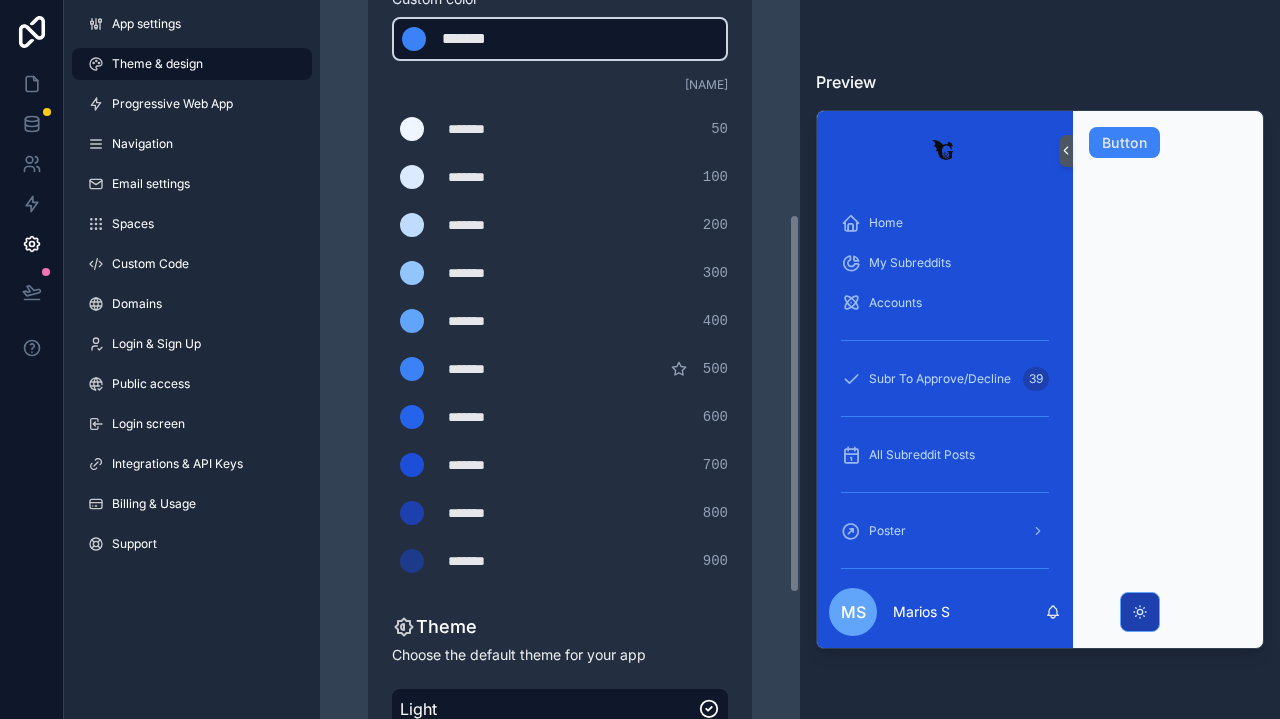 scroll, scrollTop: 418, scrollLeft: 0, axis: vertical 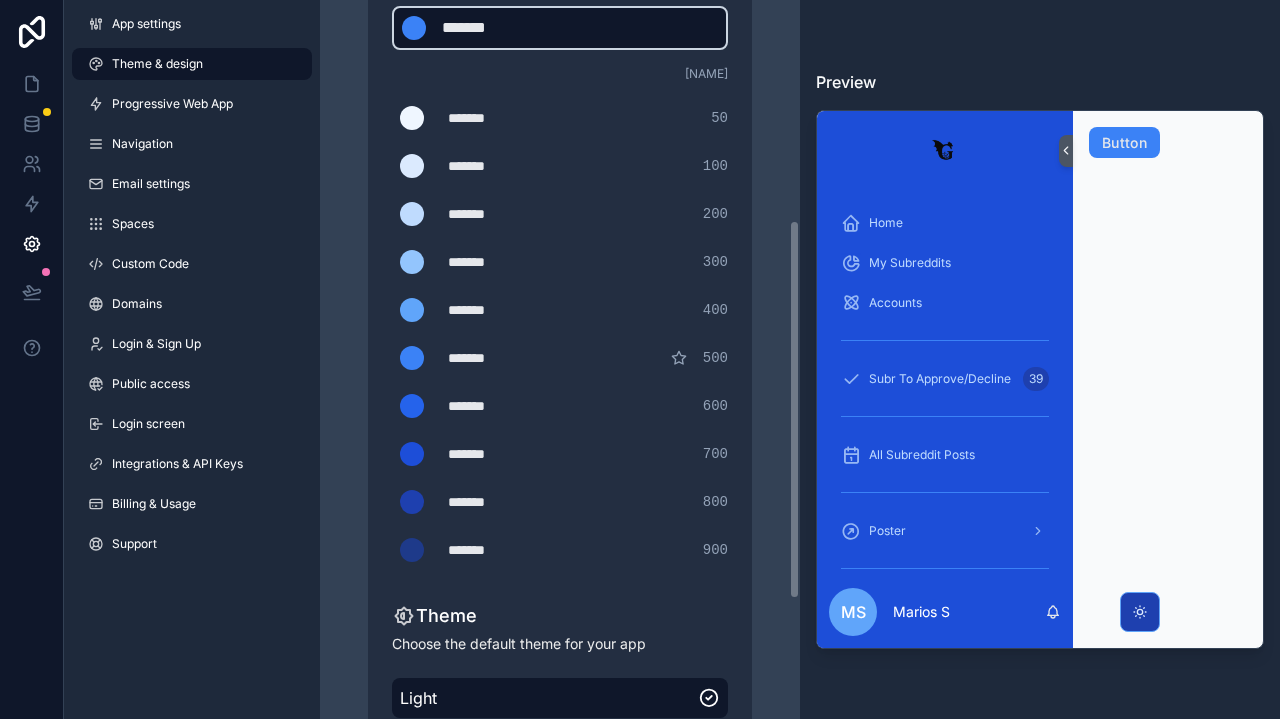 click on "*******" at bounding box center (498, 406) 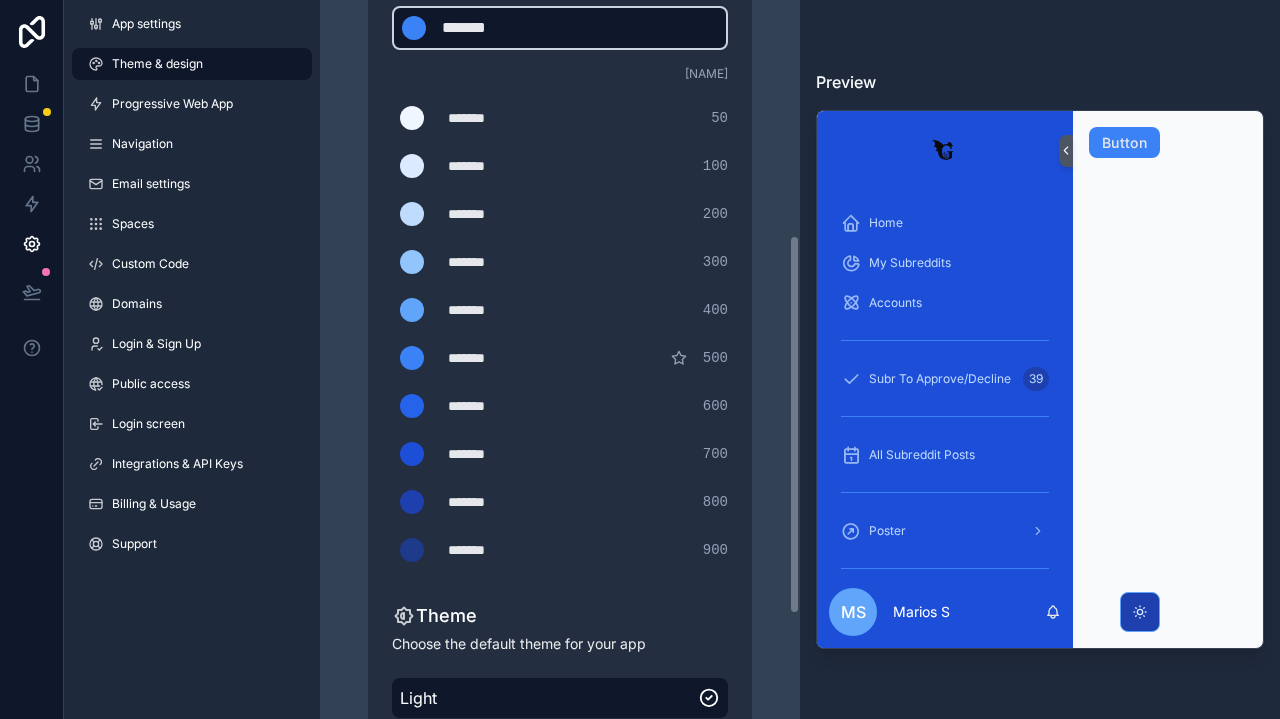 scroll, scrollTop: 472, scrollLeft: 0, axis: vertical 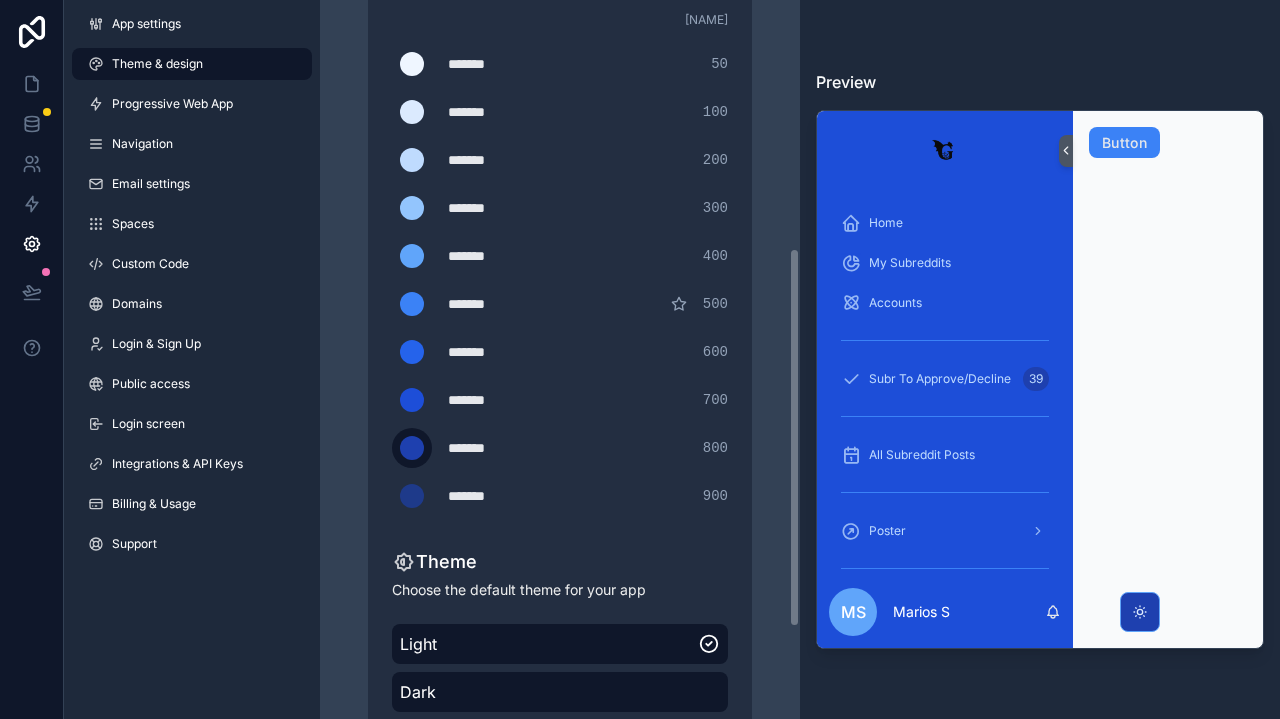 click at bounding box center (412, 448) 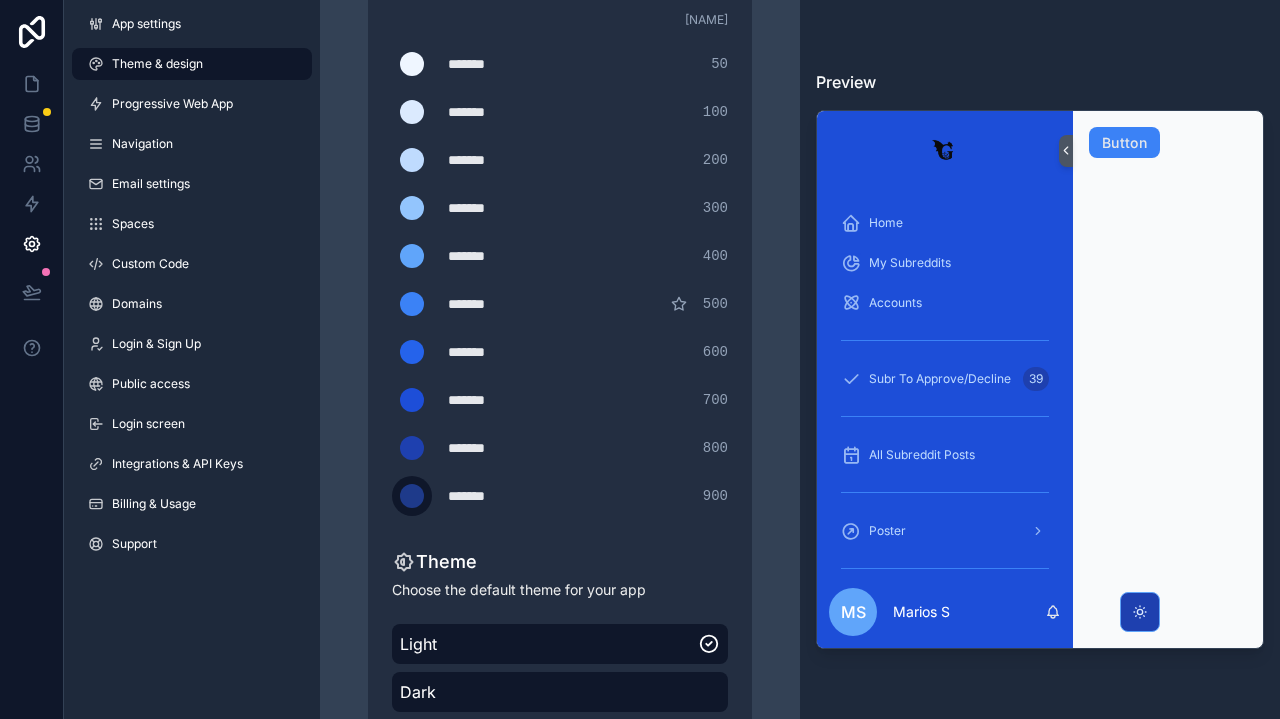 click at bounding box center [412, 496] 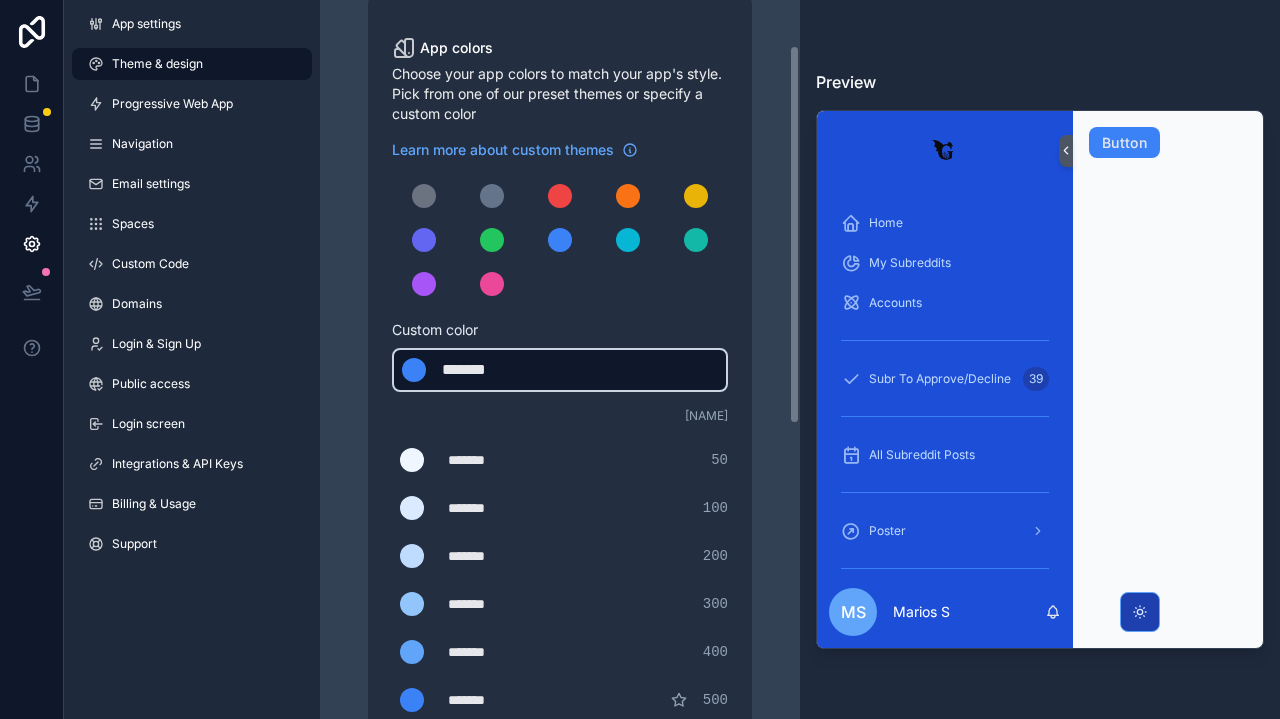 scroll, scrollTop: 75, scrollLeft: 0, axis: vertical 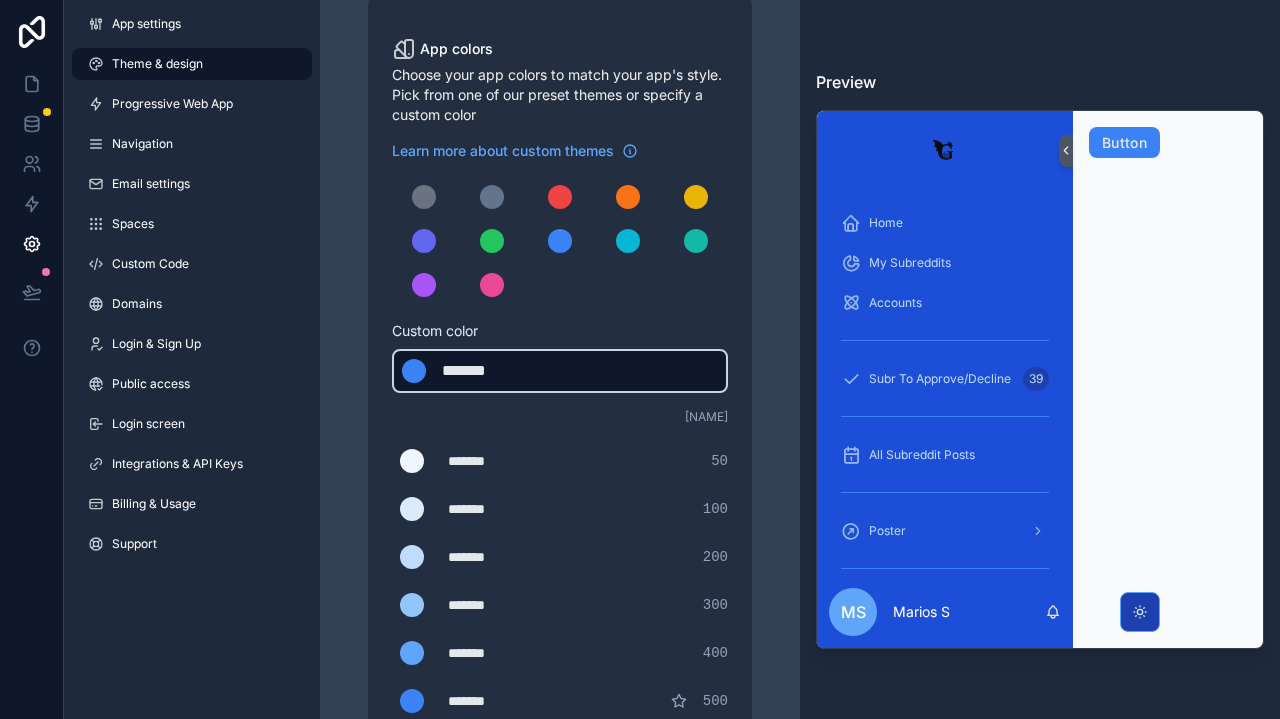 click on "*******" at bounding box center [492, 371] 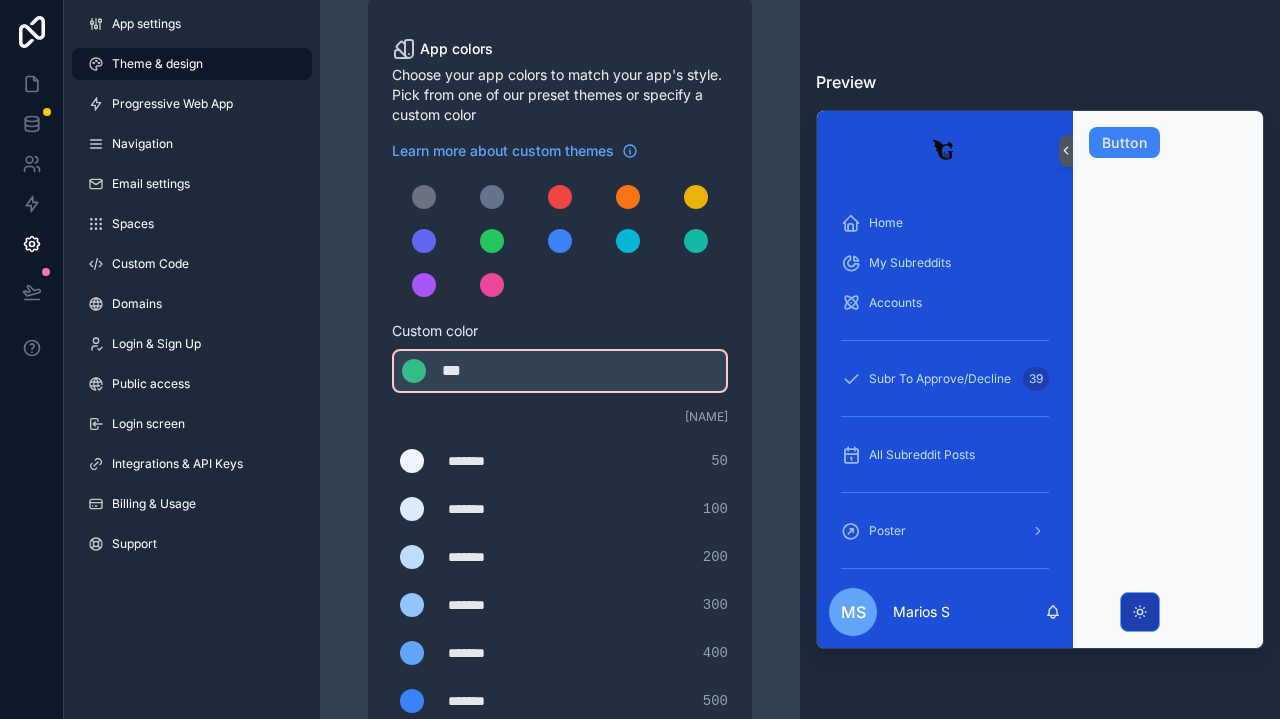 click on "Shade ******* ******* #eff6ff 50 ******* ******* #dbeafe 100 ******* ******* #bfdbfe 200 ******* ******* #93c5fd 300 ******* ******* #60a5fa 400 ******* ******* #3b82f6 500 ******* ******* #2563eb 600 ******* ******* #1d4ed8 700 ******* ******* #1e40af 800 ******* ******* #1e3a8a 900" at bounding box center [560, 661] 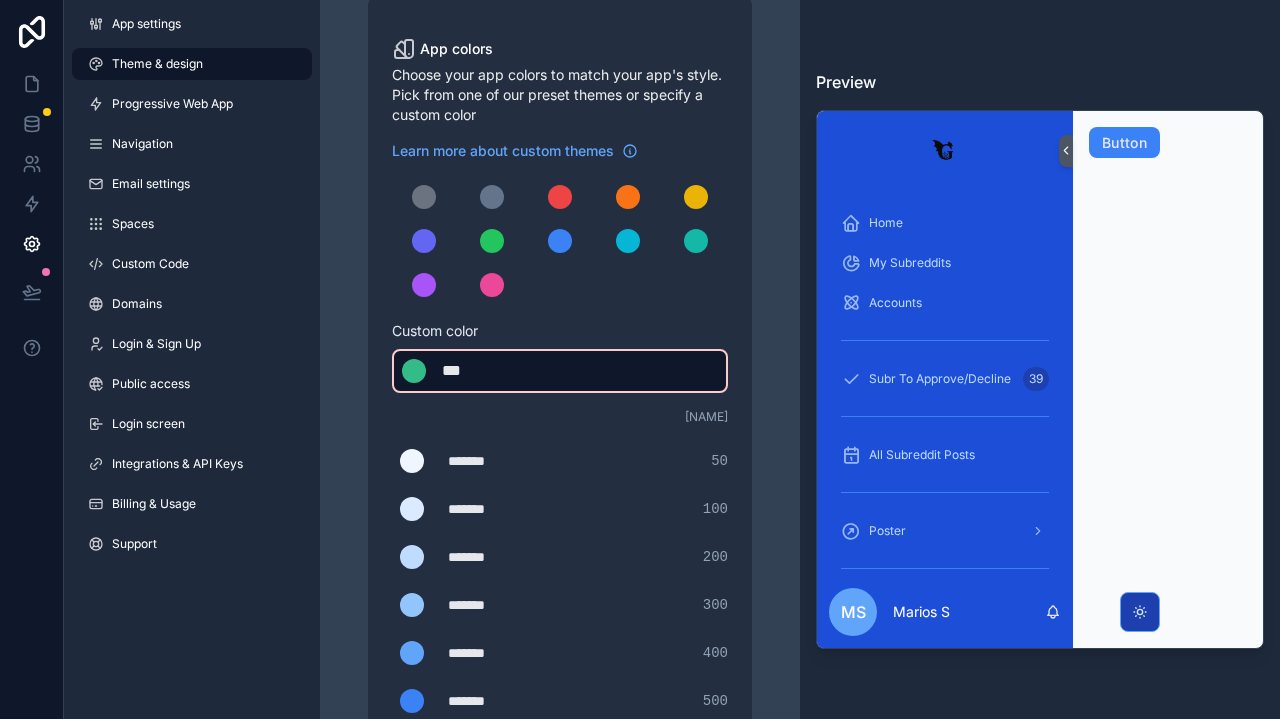 click on "******* *** #3b" at bounding box center (560, 371) 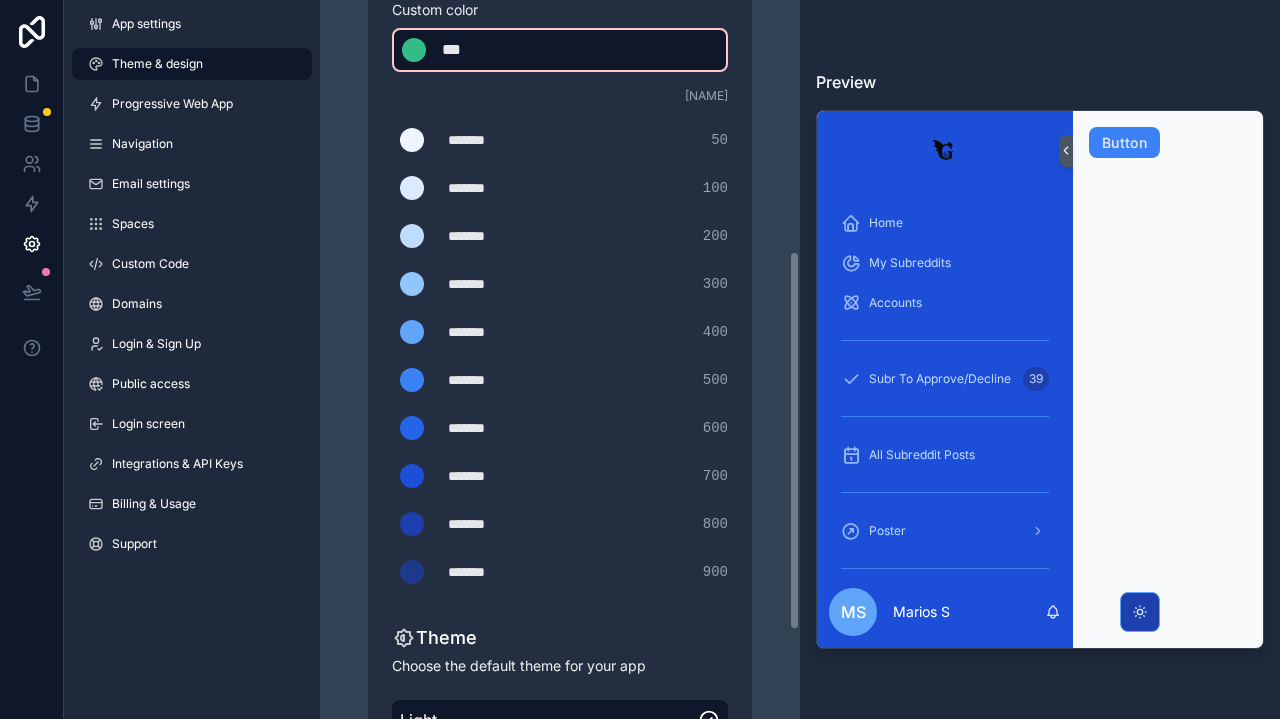 scroll, scrollTop: 525, scrollLeft: 0, axis: vertical 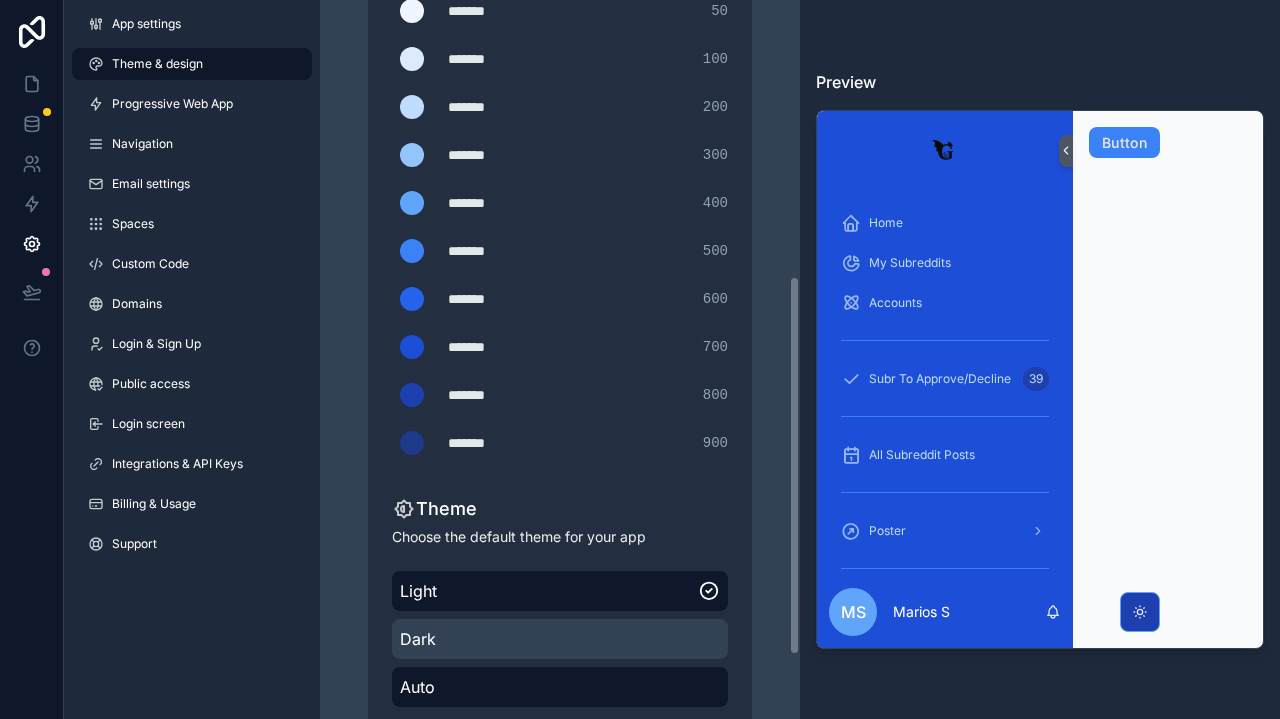 click on "Dark" at bounding box center [560, 639] 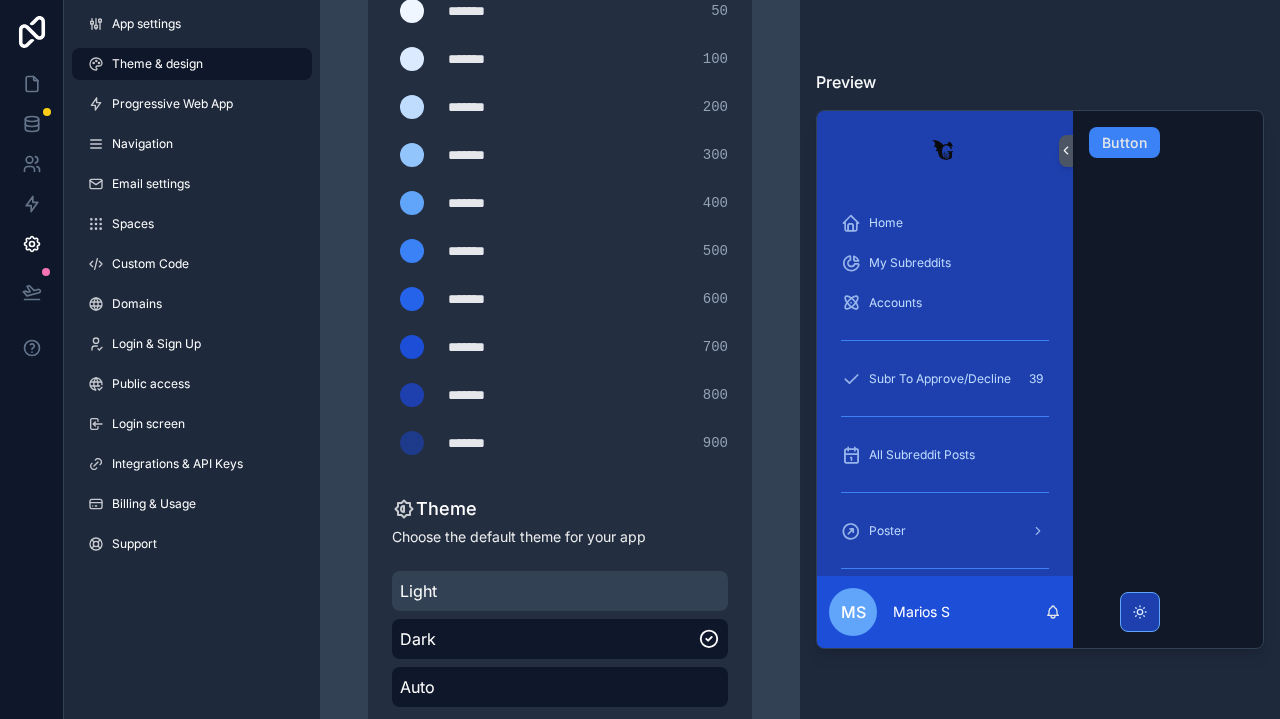 click on "Light" at bounding box center [560, 591] 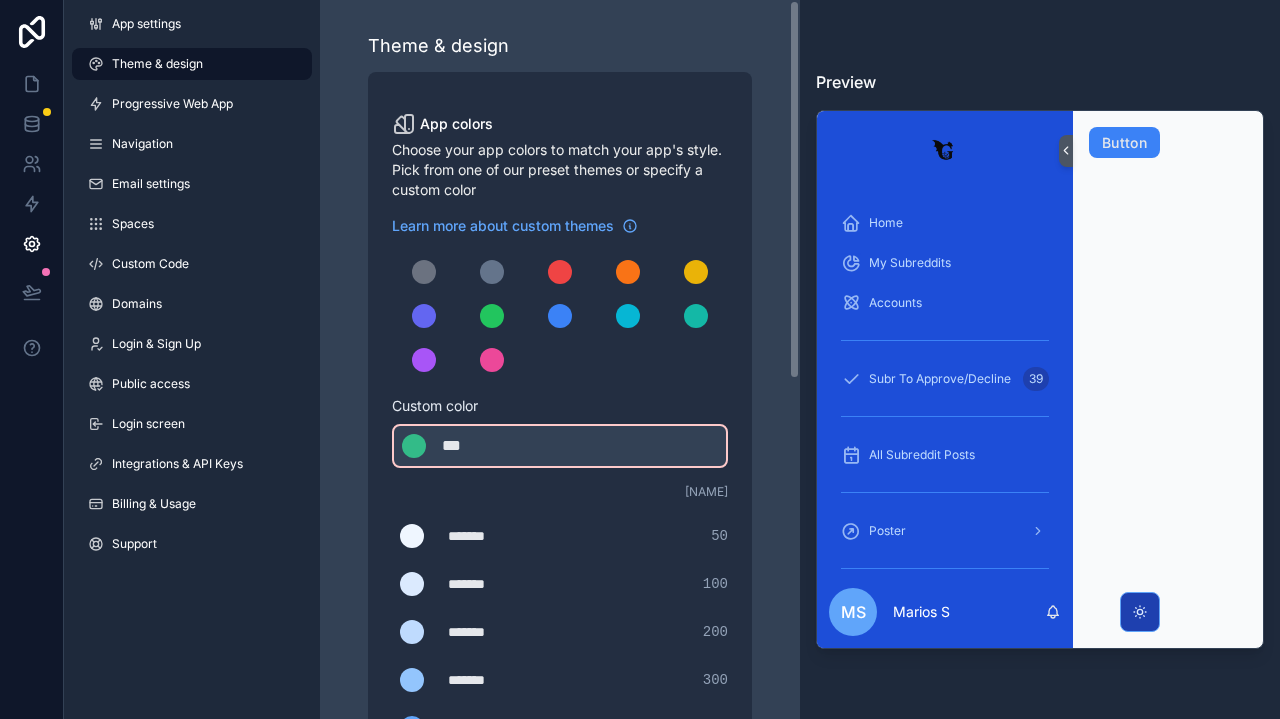 scroll, scrollTop: 0, scrollLeft: 0, axis: both 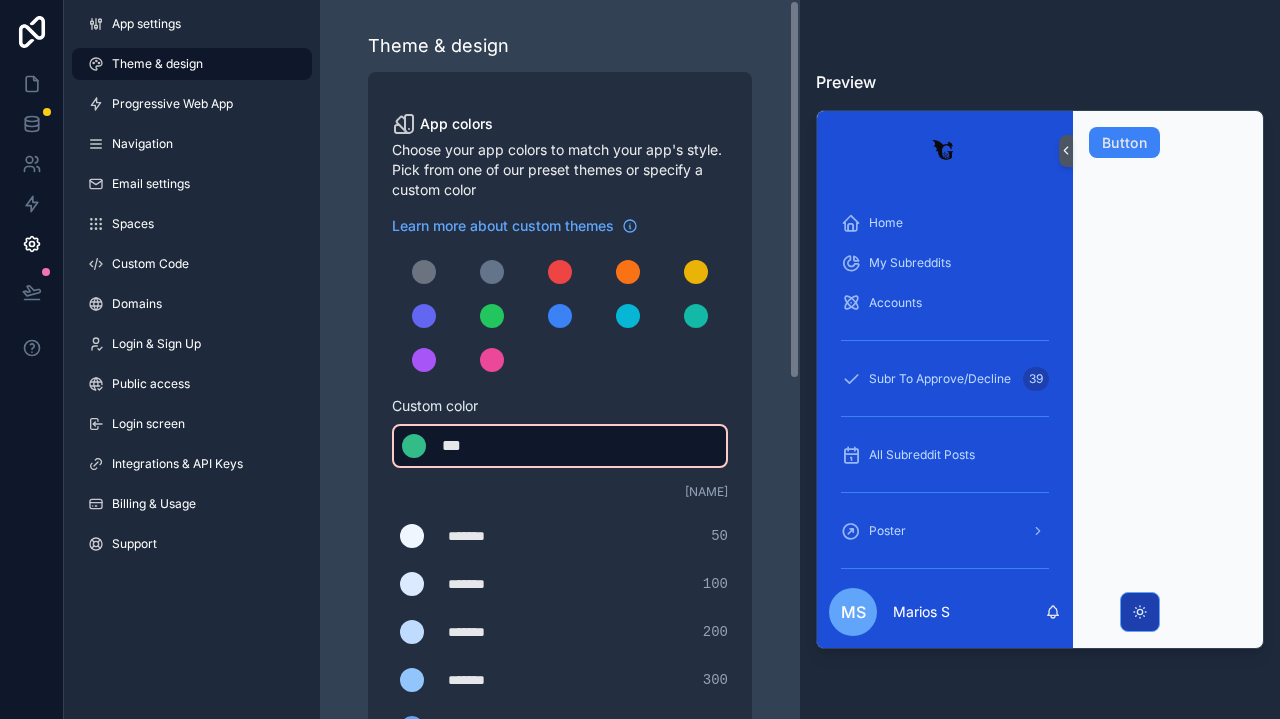 click on "***" at bounding box center [492, 446] 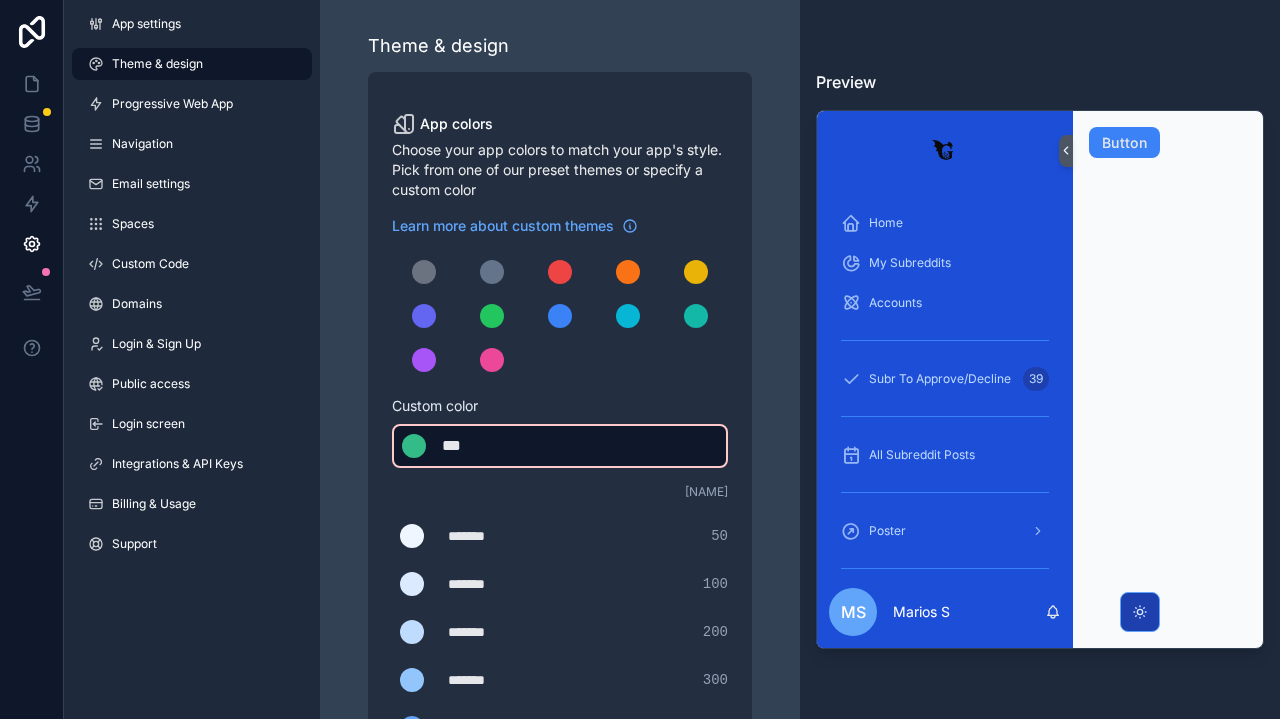 click at bounding box center [414, 446] 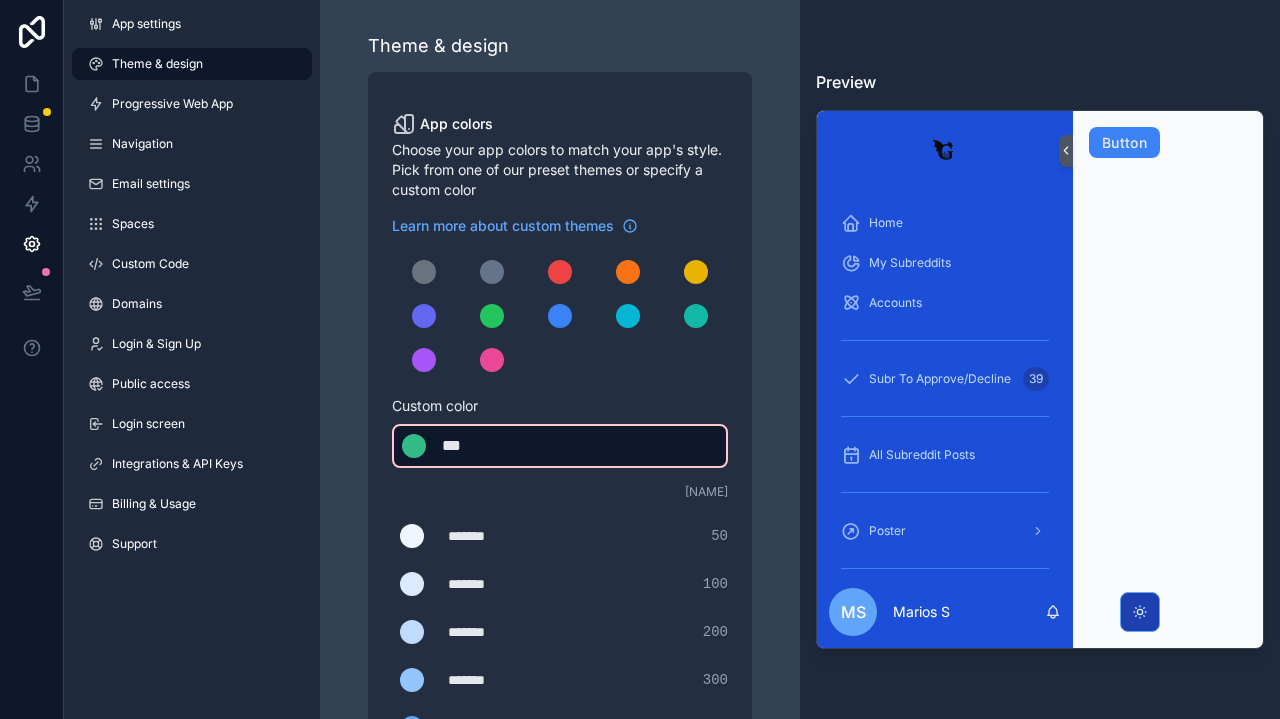 click on "***" at bounding box center (492, 446) 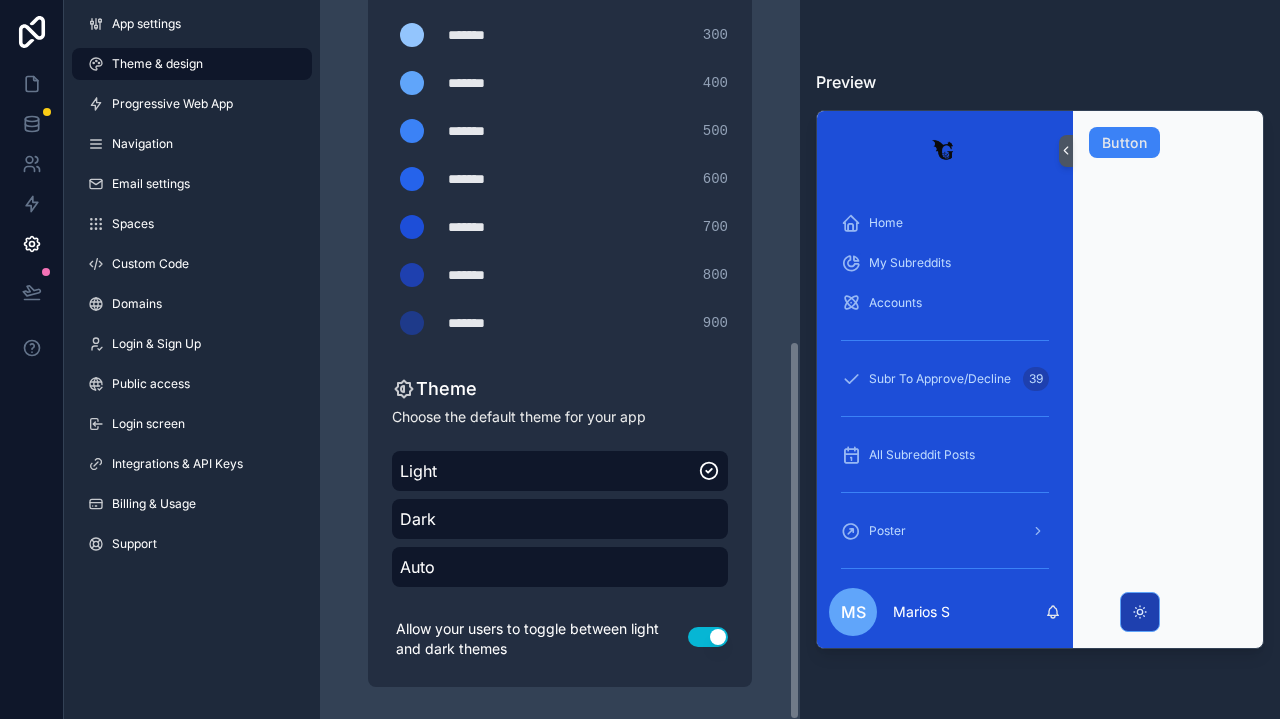 scroll, scrollTop: 645, scrollLeft: 0, axis: vertical 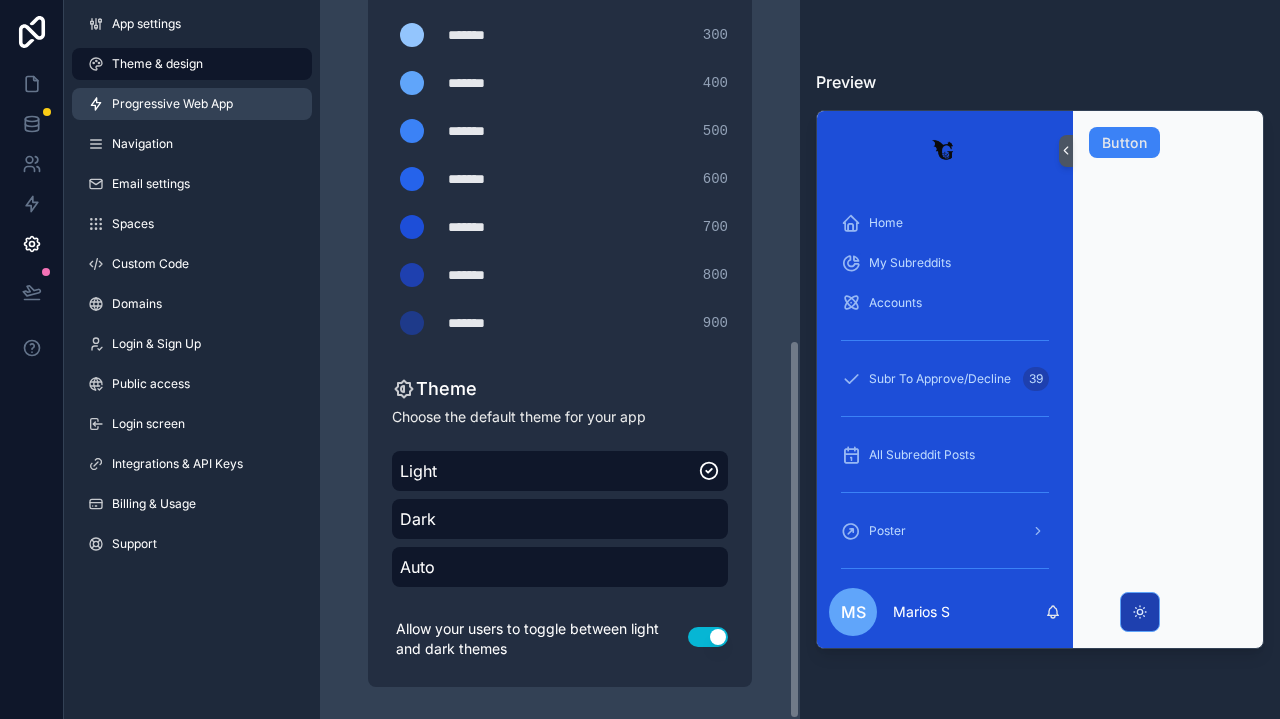click on "Progressive Web App" at bounding box center (172, 104) 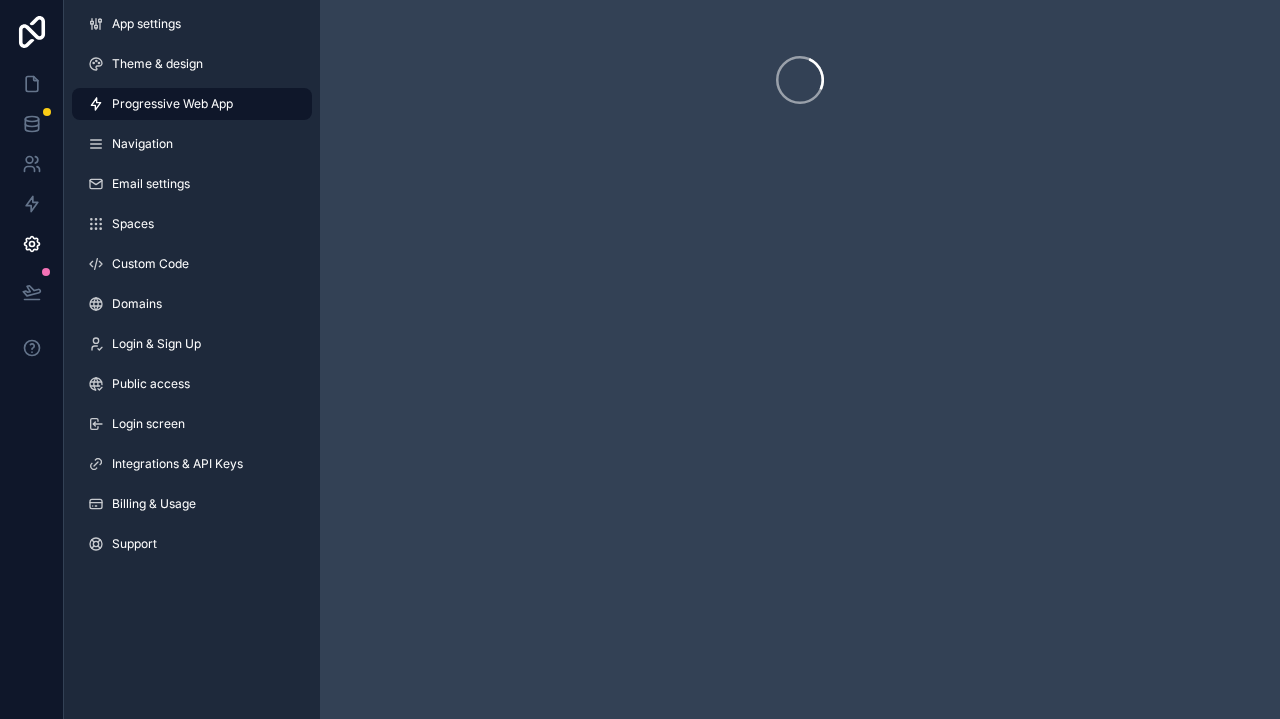 scroll, scrollTop: 0, scrollLeft: 0, axis: both 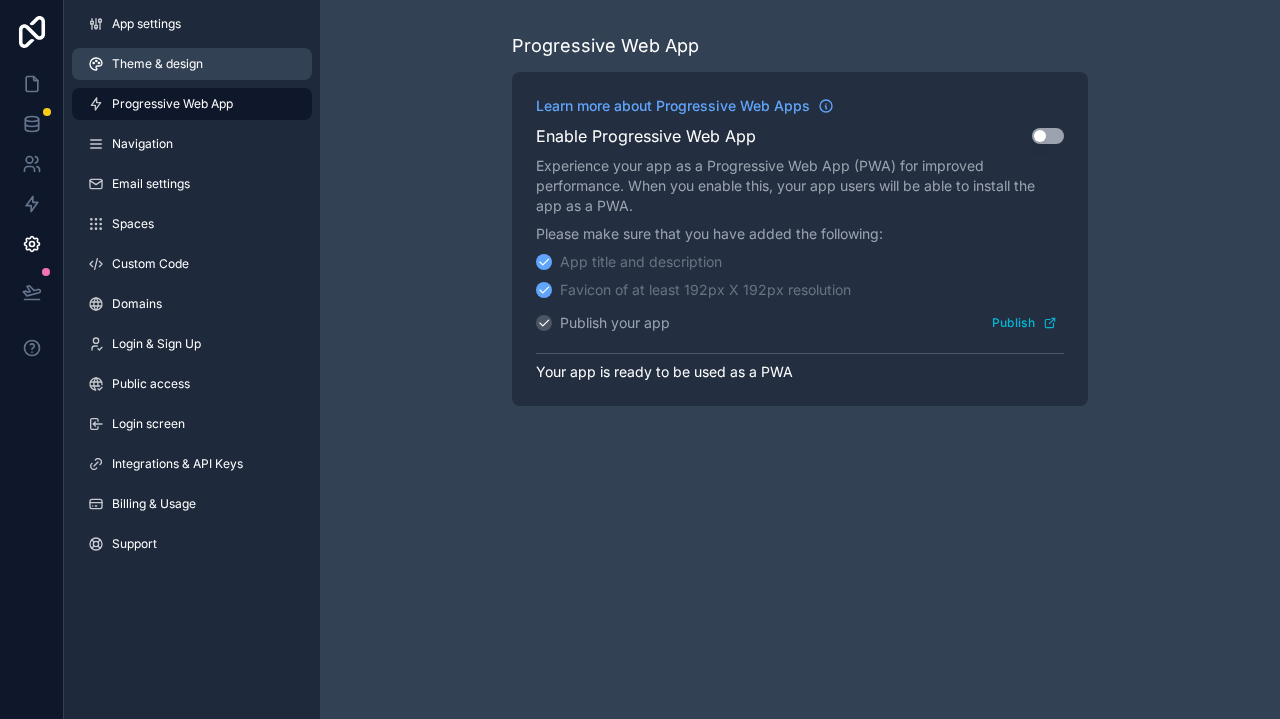 click on "Theme & design" at bounding box center [157, 64] 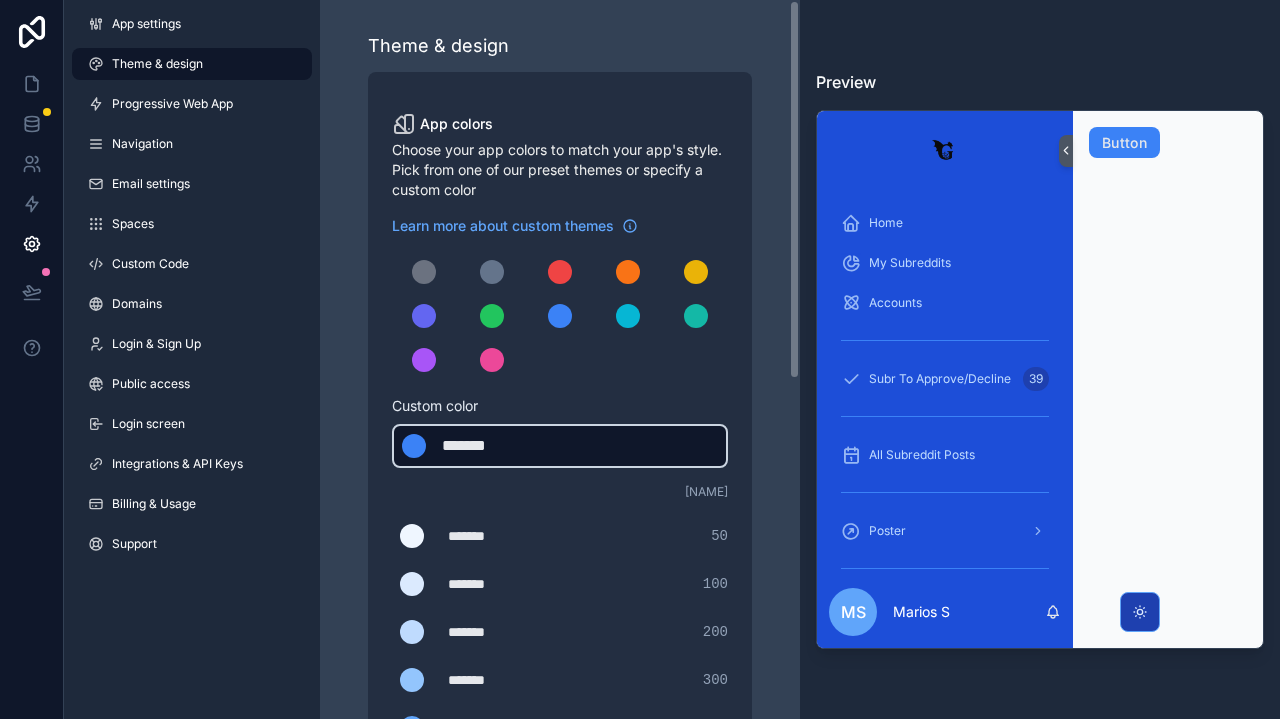 click on "******* ******* #3b82f6" at bounding box center [560, 446] 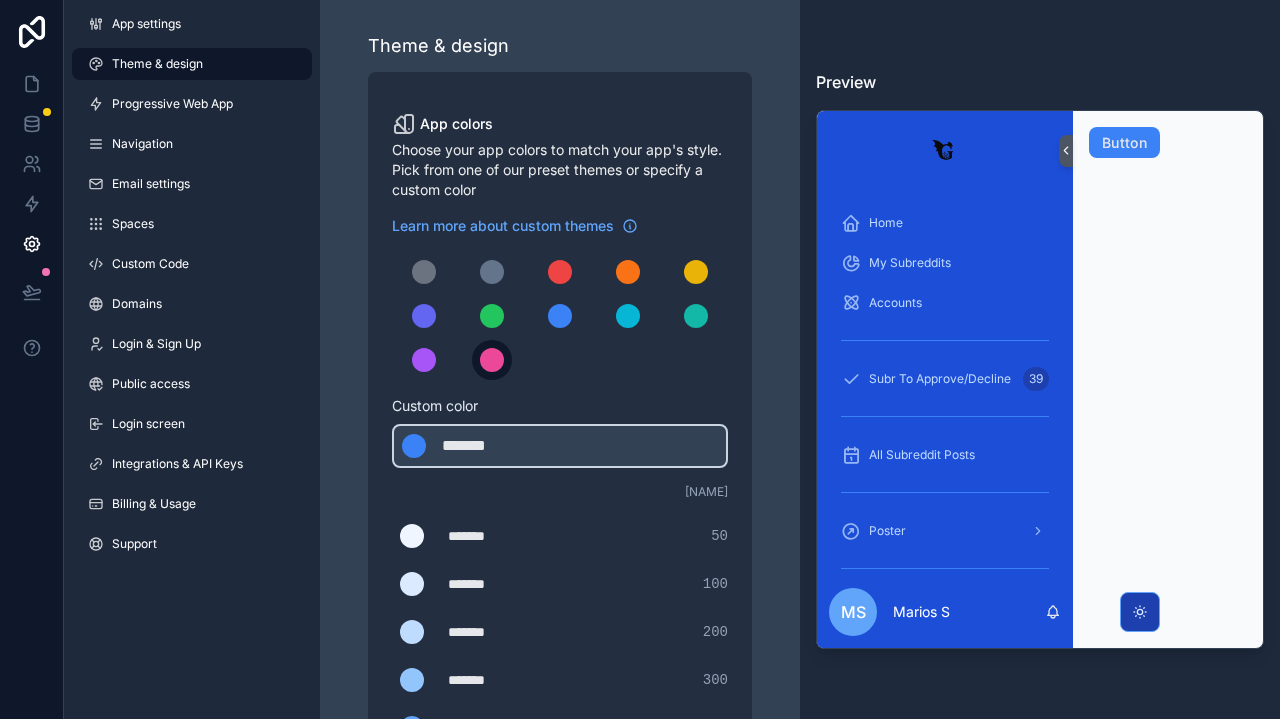 click at bounding box center [492, 360] 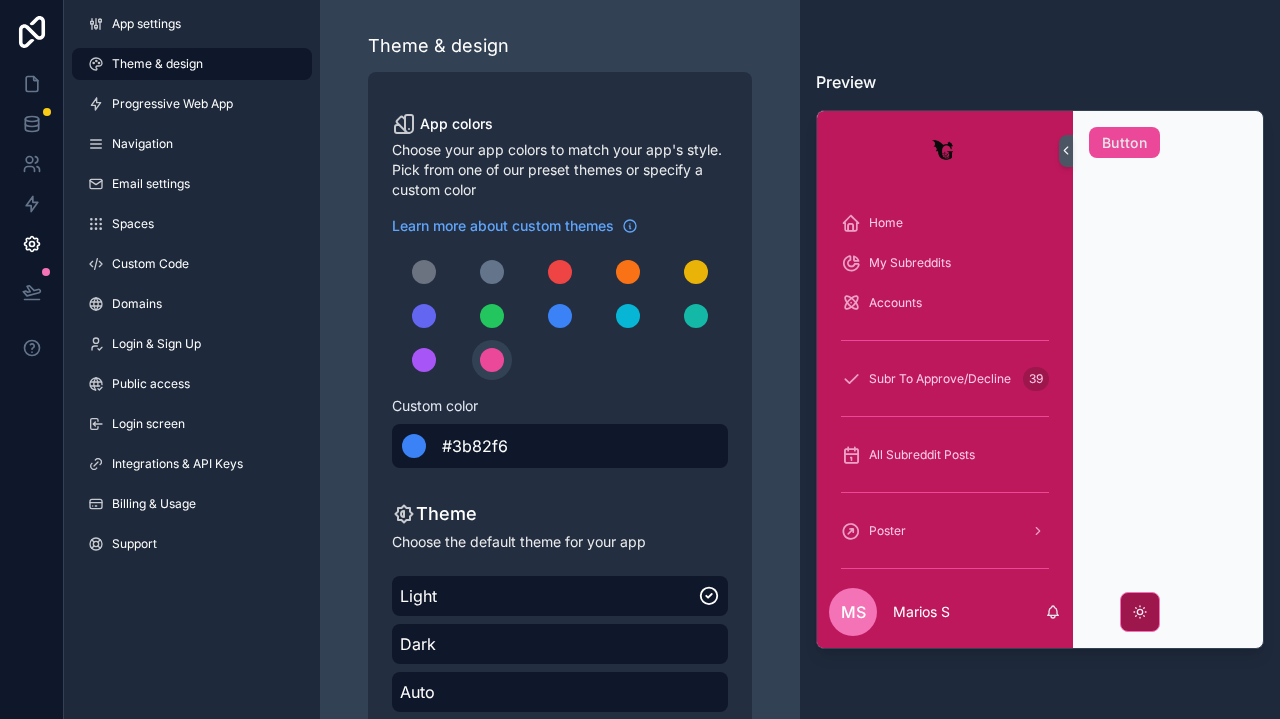 click on "******* #3b82f6" at bounding box center [560, 446] 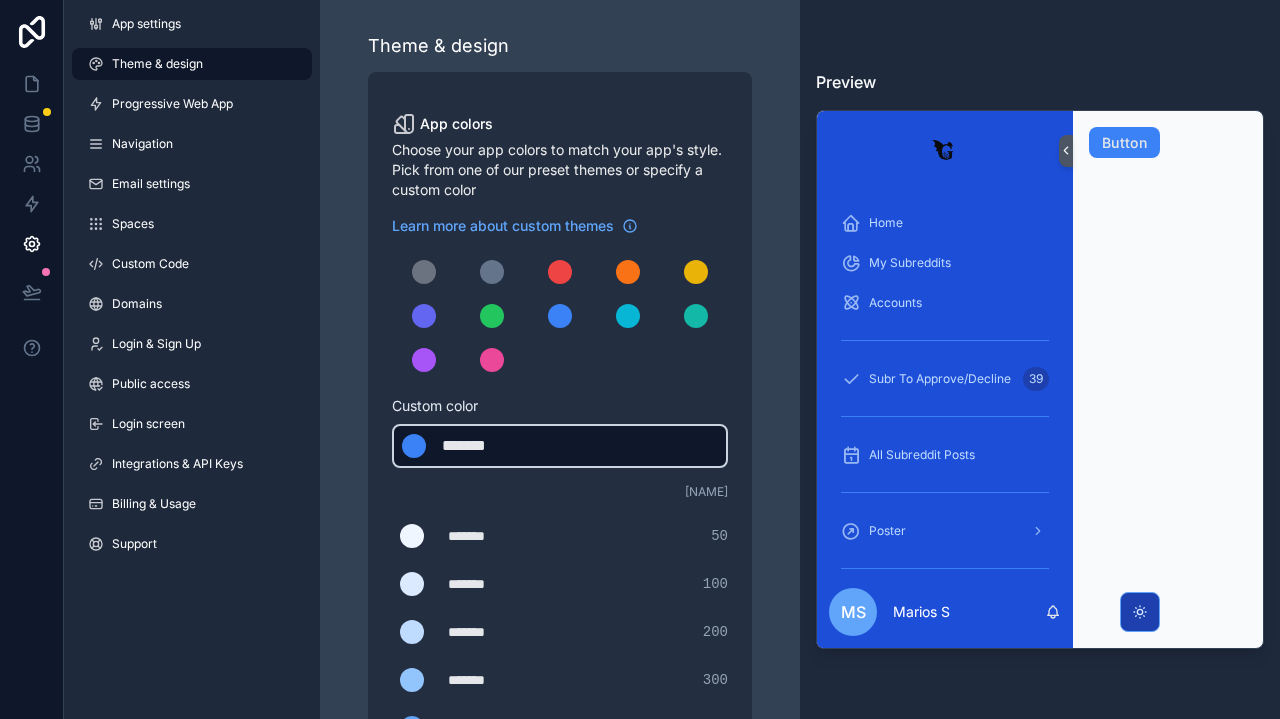 click on "*******" at bounding box center [492, 446] 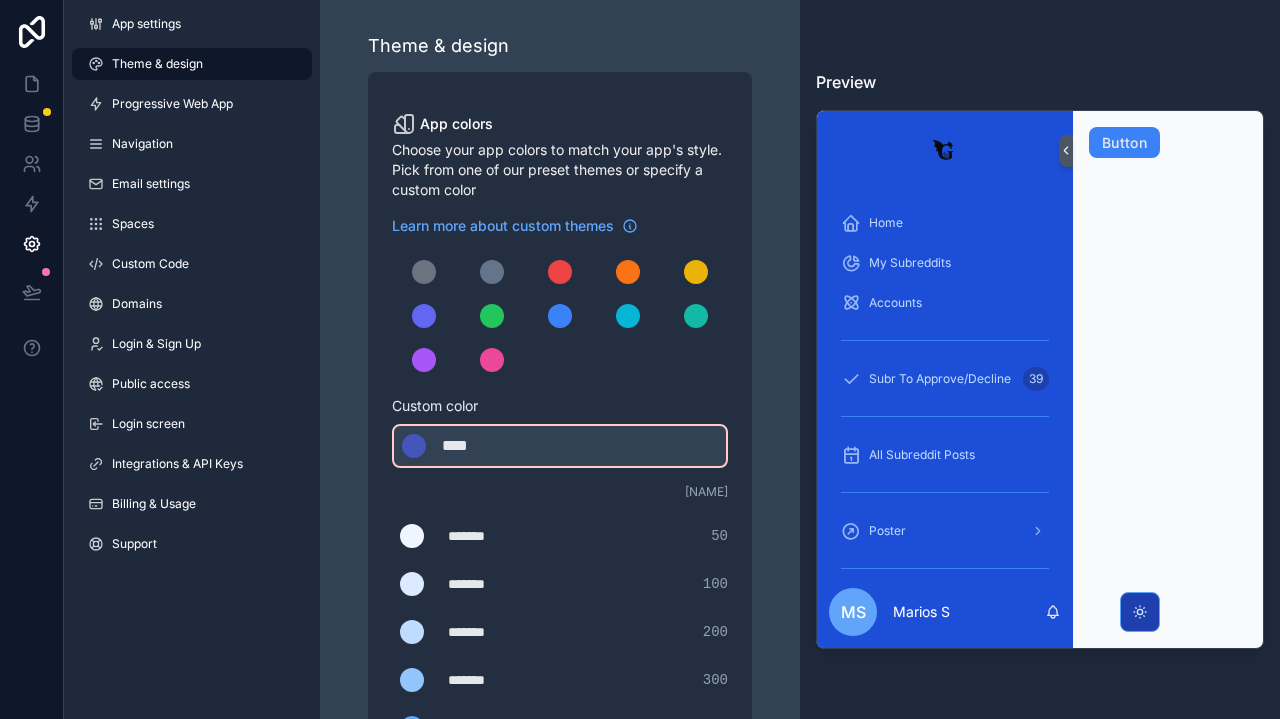 click on "******* ******* #dbeafe 100" at bounding box center (560, 584) 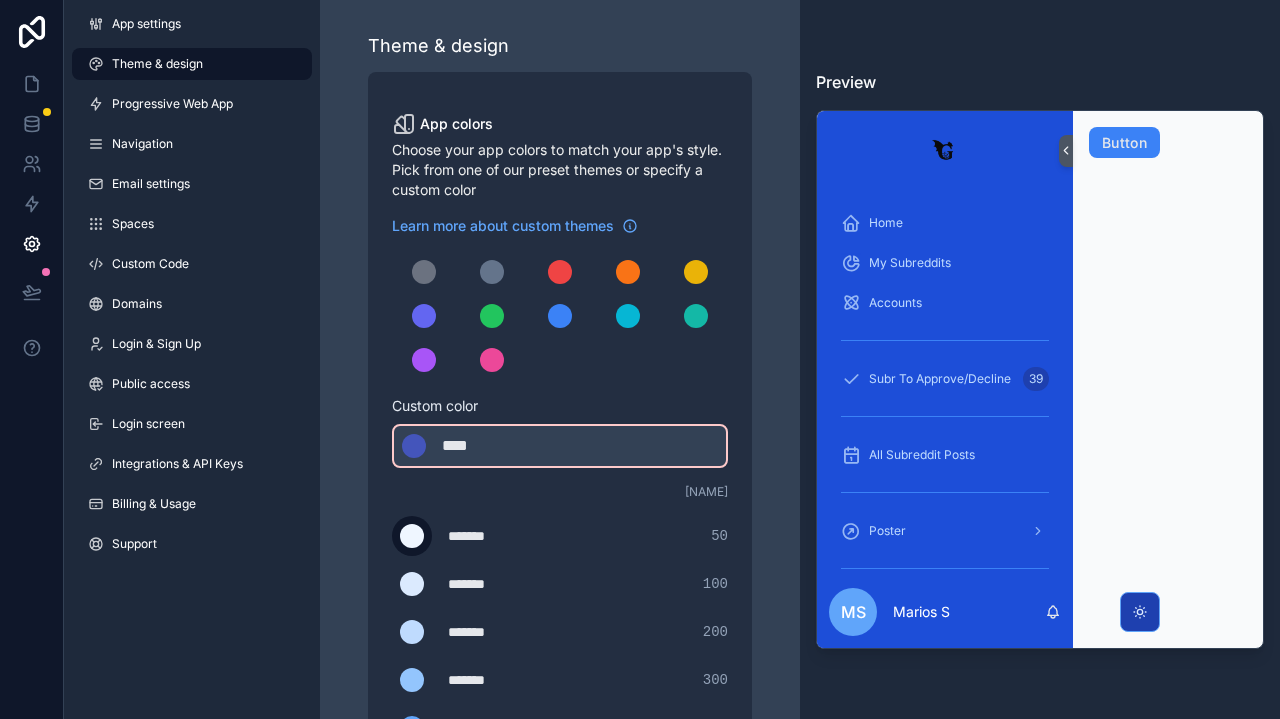 click at bounding box center (412, 536) 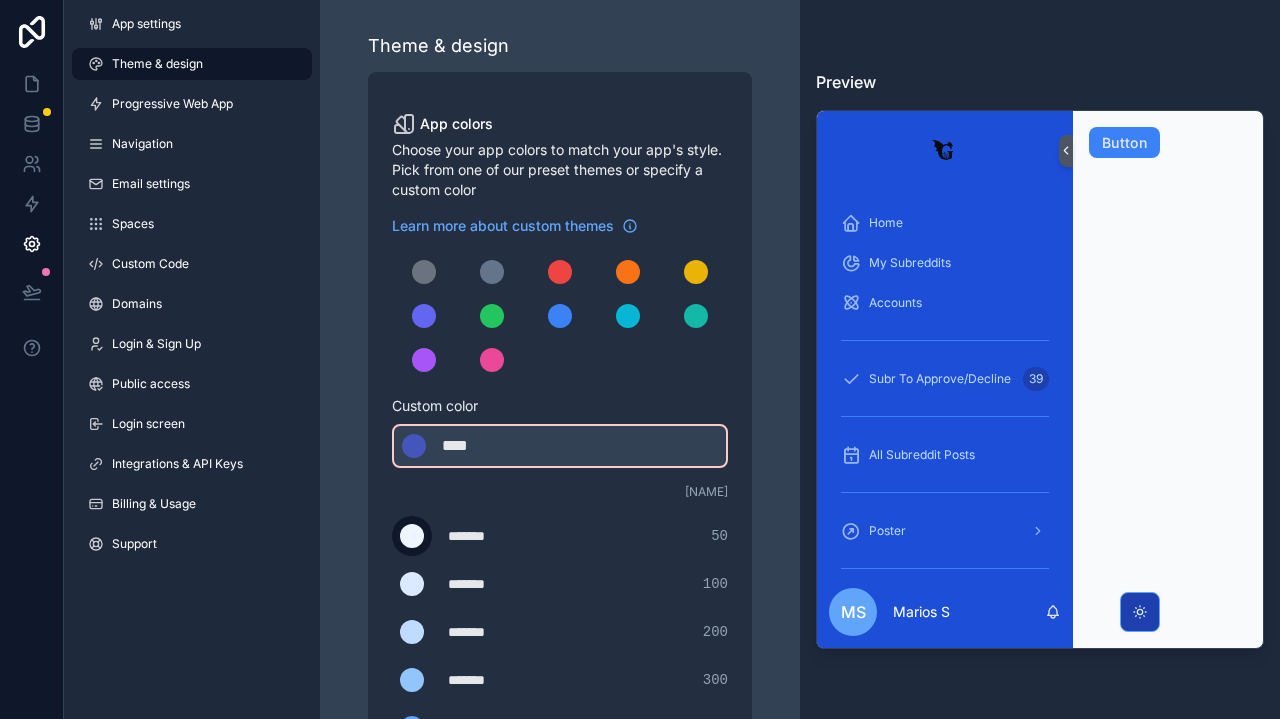 click at bounding box center [412, 536] 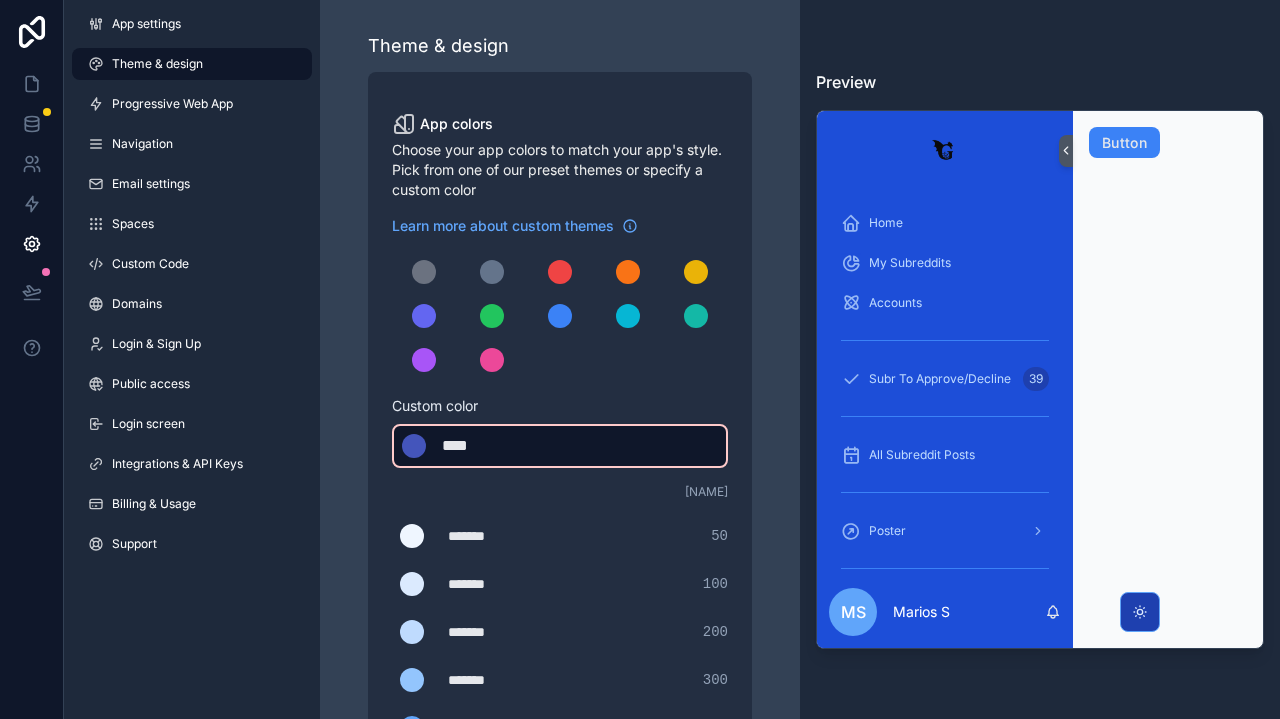 click at bounding box center [414, 446] 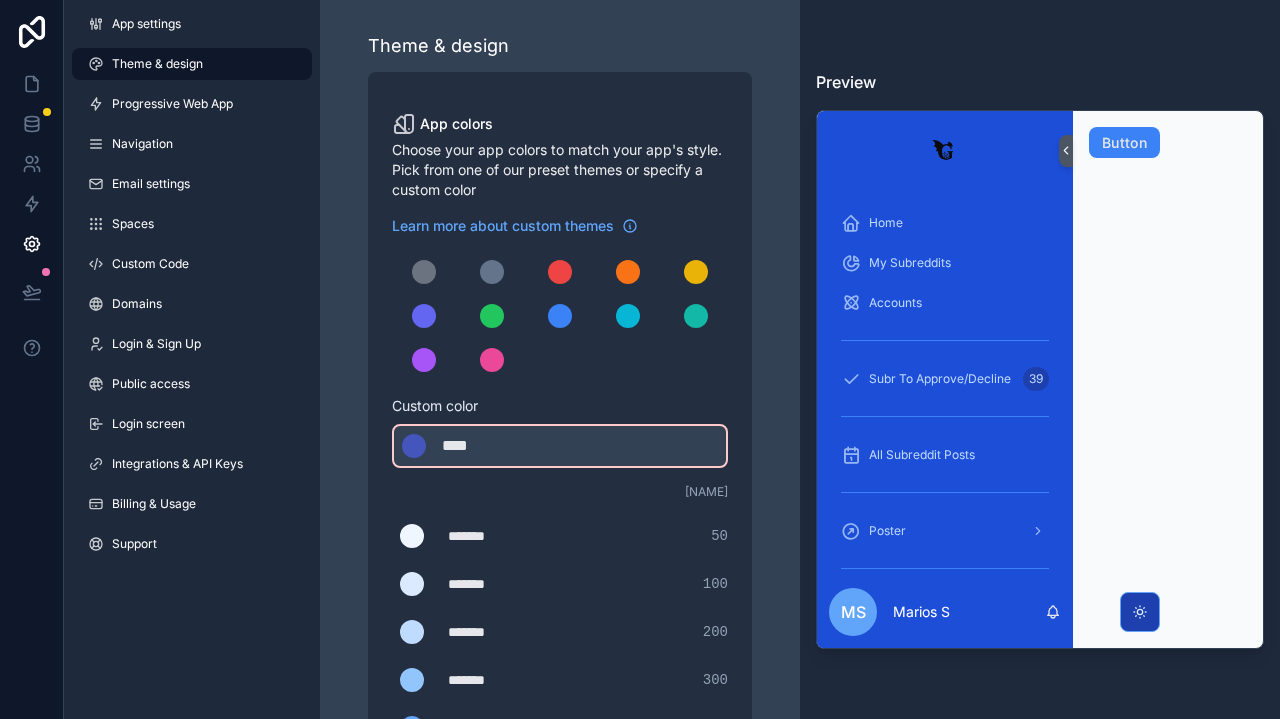 click on "Shade ******* ******* #eff6ff 50 ******* ******* #dbeafe 100 ******* ******* #bfdbfe 200 ******* ******* #93c5fd 300 ******* ******* #60a5fa 400 ******* ******* #3b82f6 500 ******* ******* #2563eb 600 ******* ******* #1d4ed8 700 ******* ******* #1e40af 800 ******* ******* #1e3a8a 900" at bounding box center [560, 736] 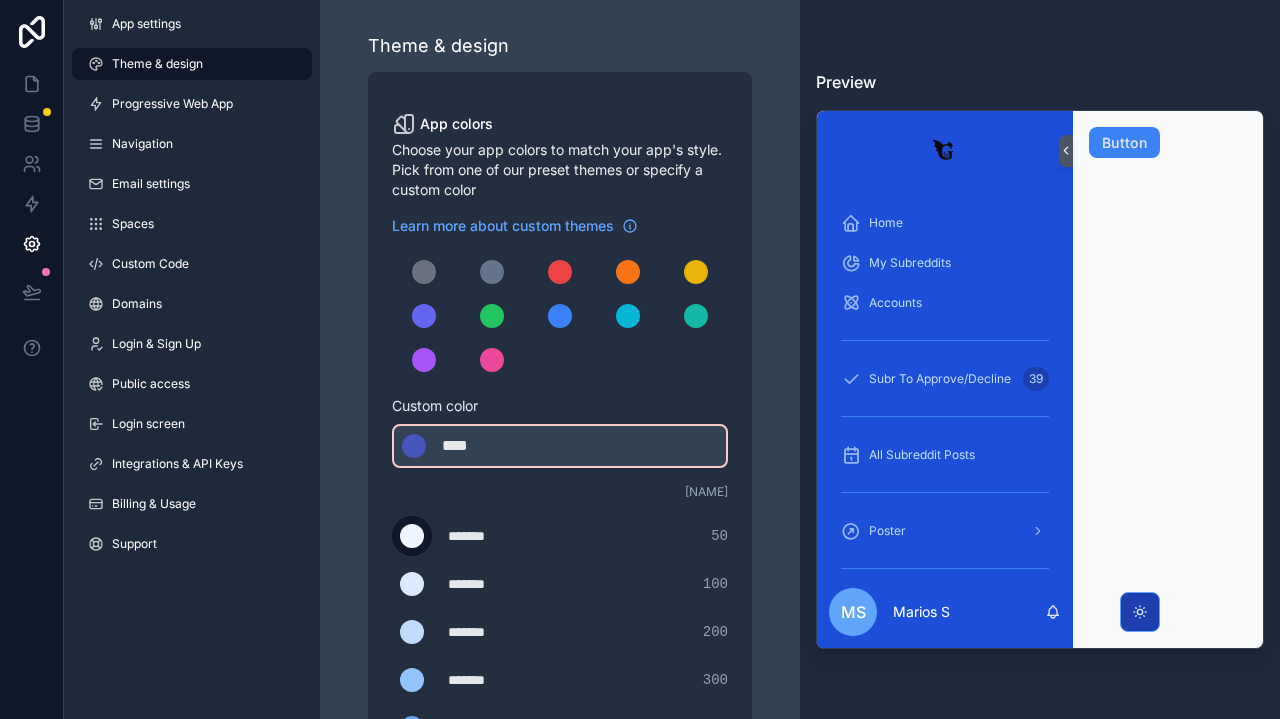 click at bounding box center (412, 536) 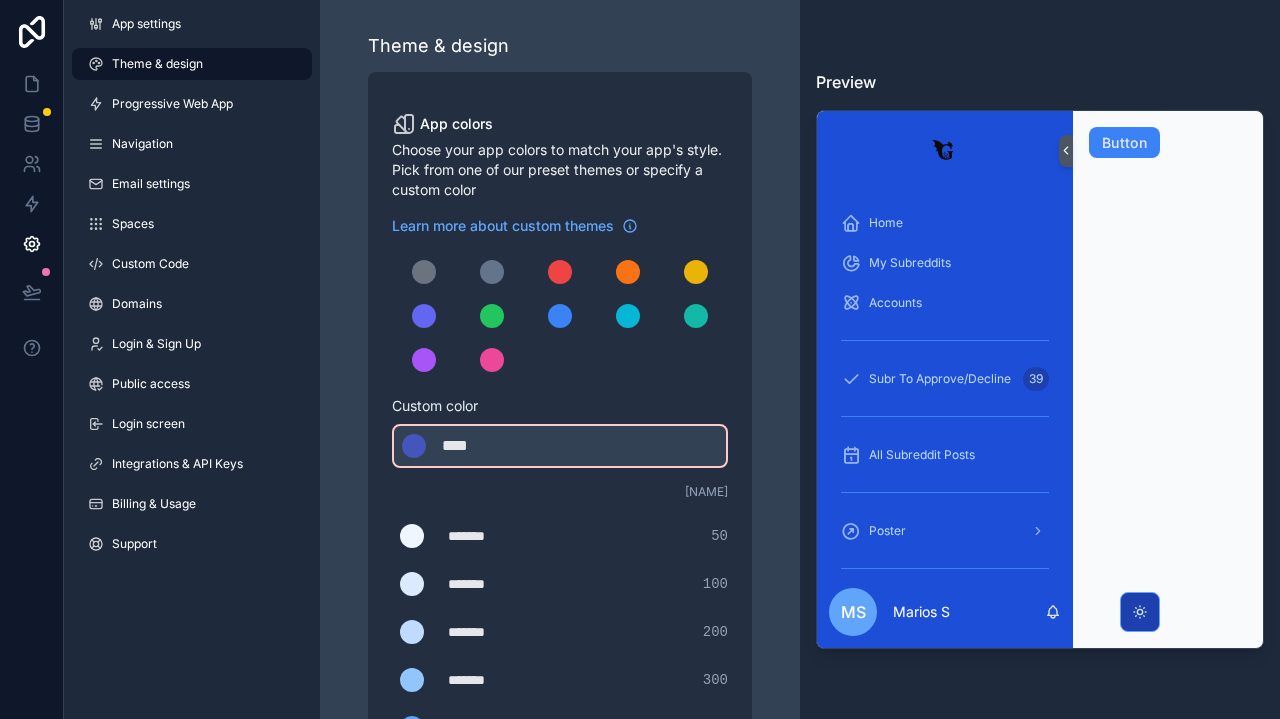 click on "*******" at bounding box center (498, 536) 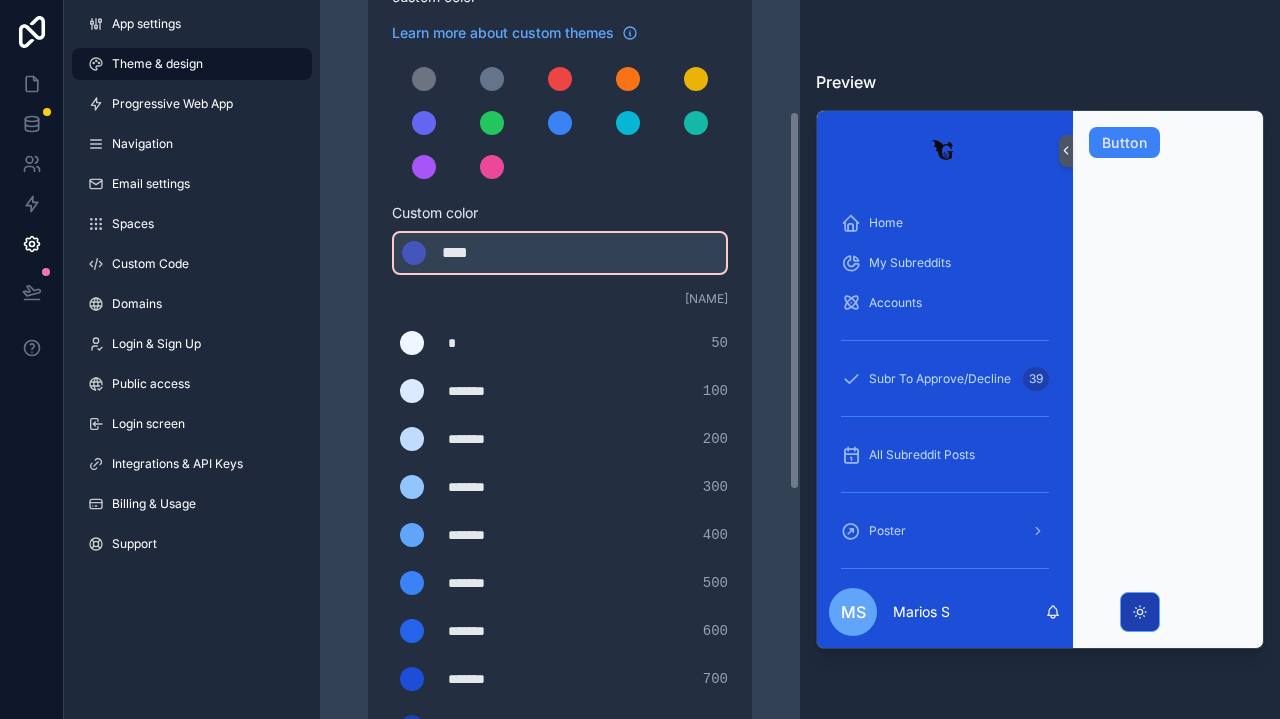 scroll, scrollTop: 211, scrollLeft: 0, axis: vertical 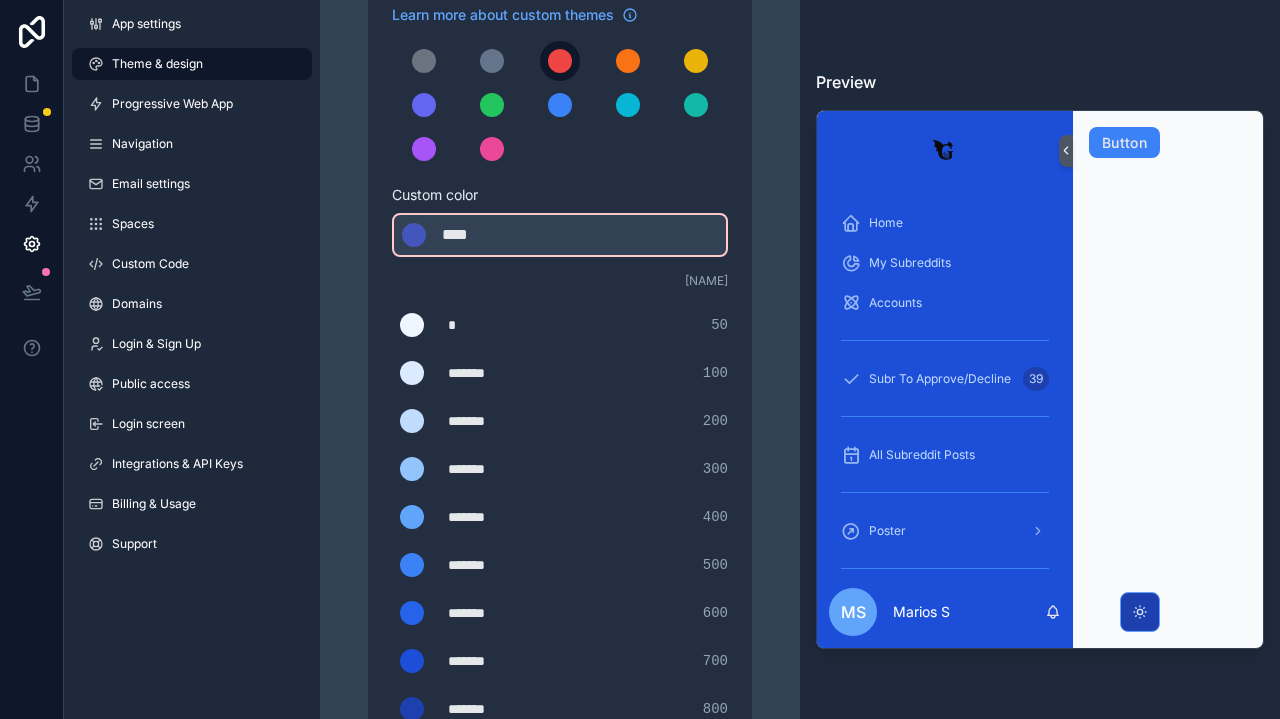click at bounding box center (560, 61) 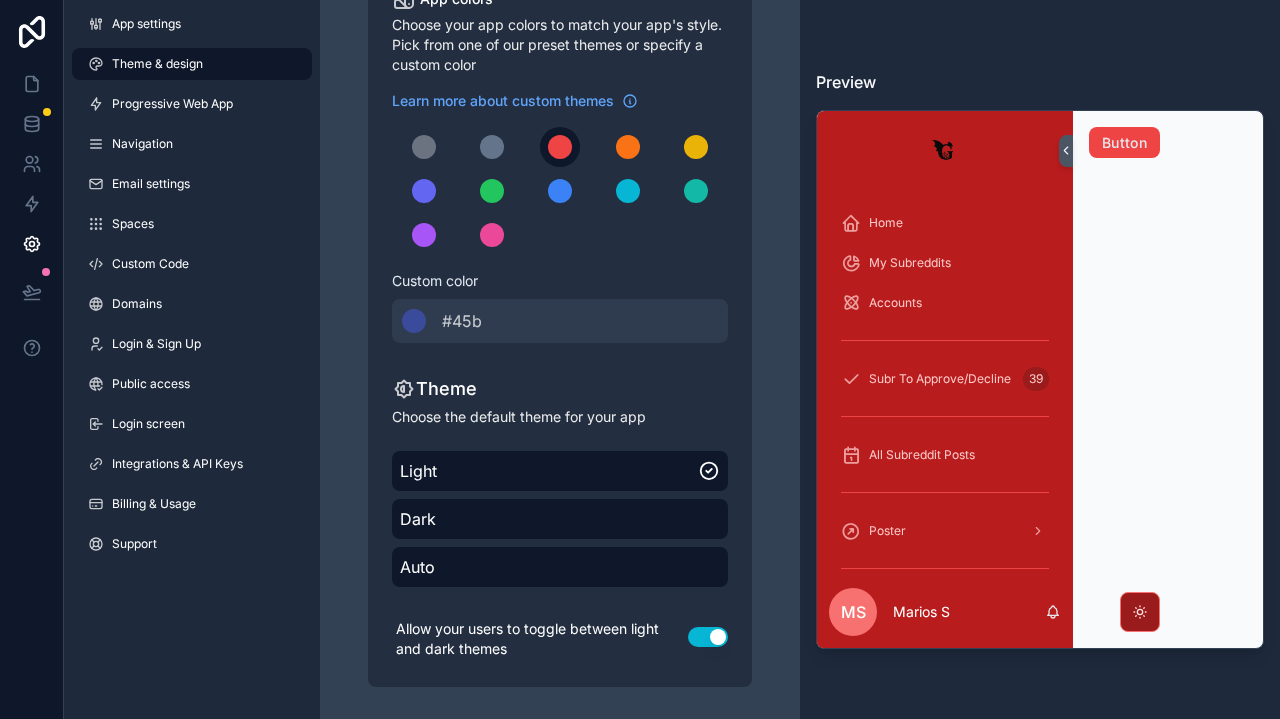scroll, scrollTop: 125, scrollLeft: 0, axis: vertical 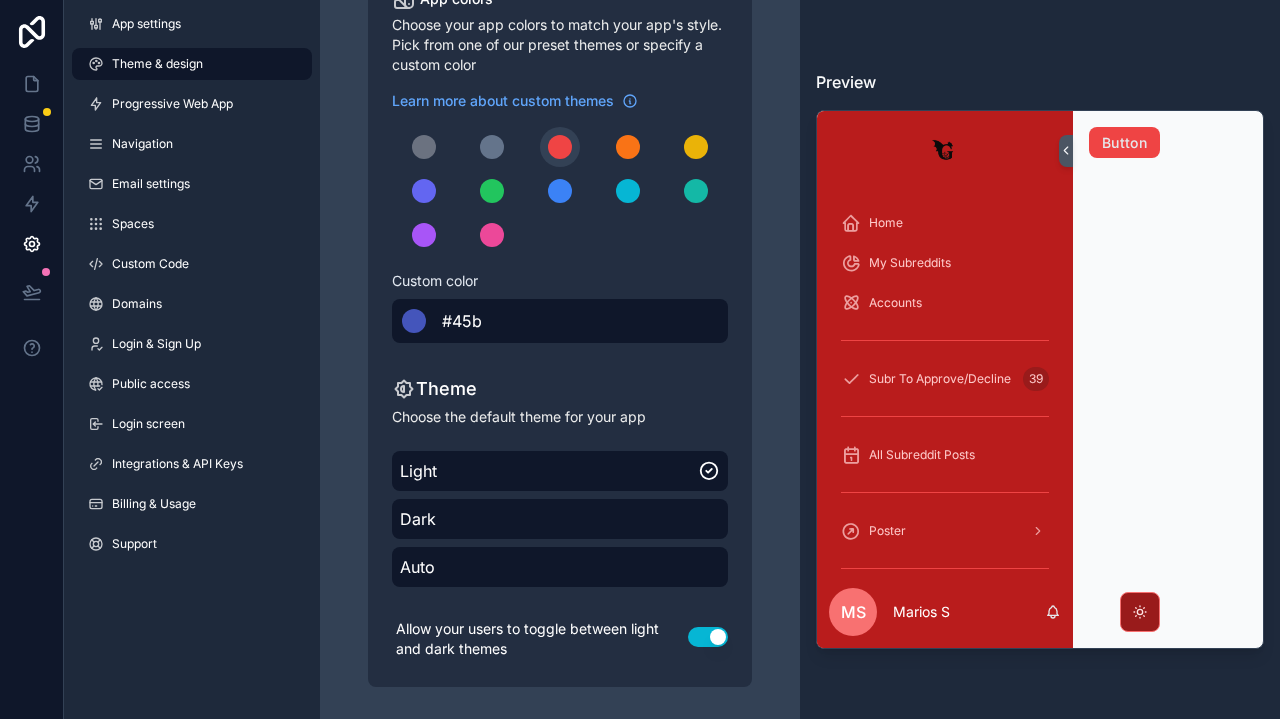click on "******* #45b" at bounding box center [560, 321] 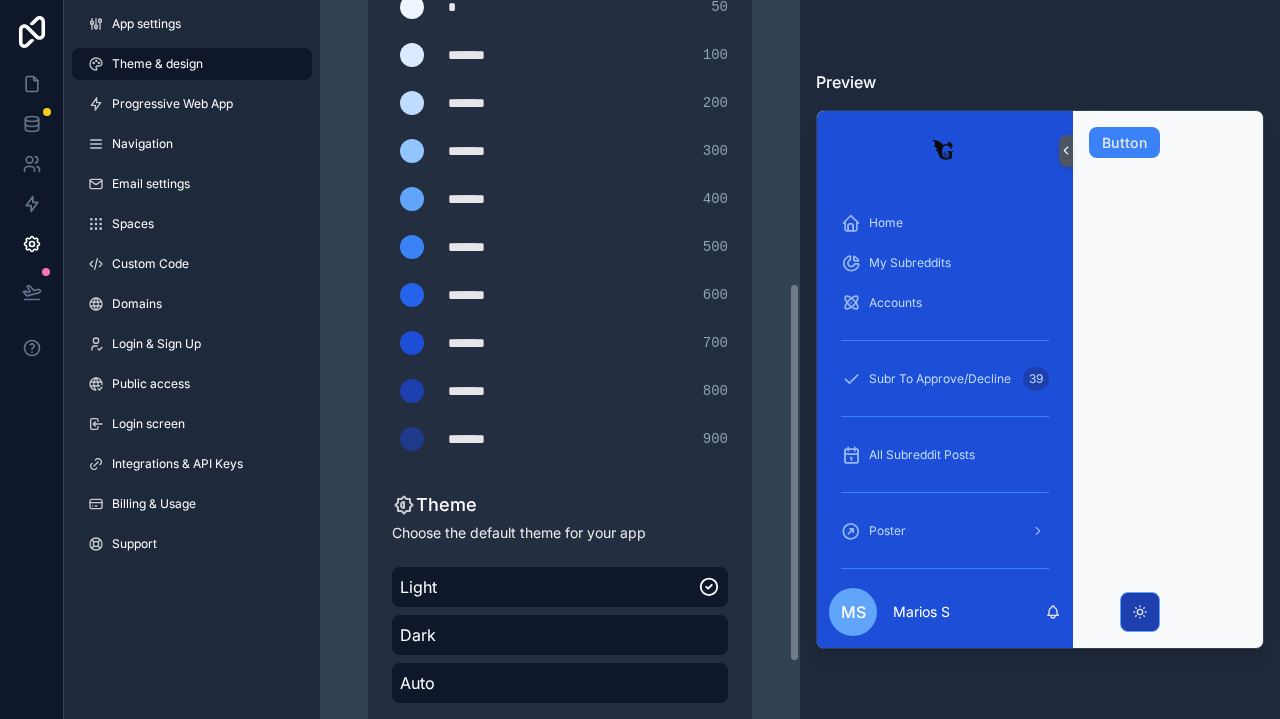 scroll, scrollTop: 537, scrollLeft: 0, axis: vertical 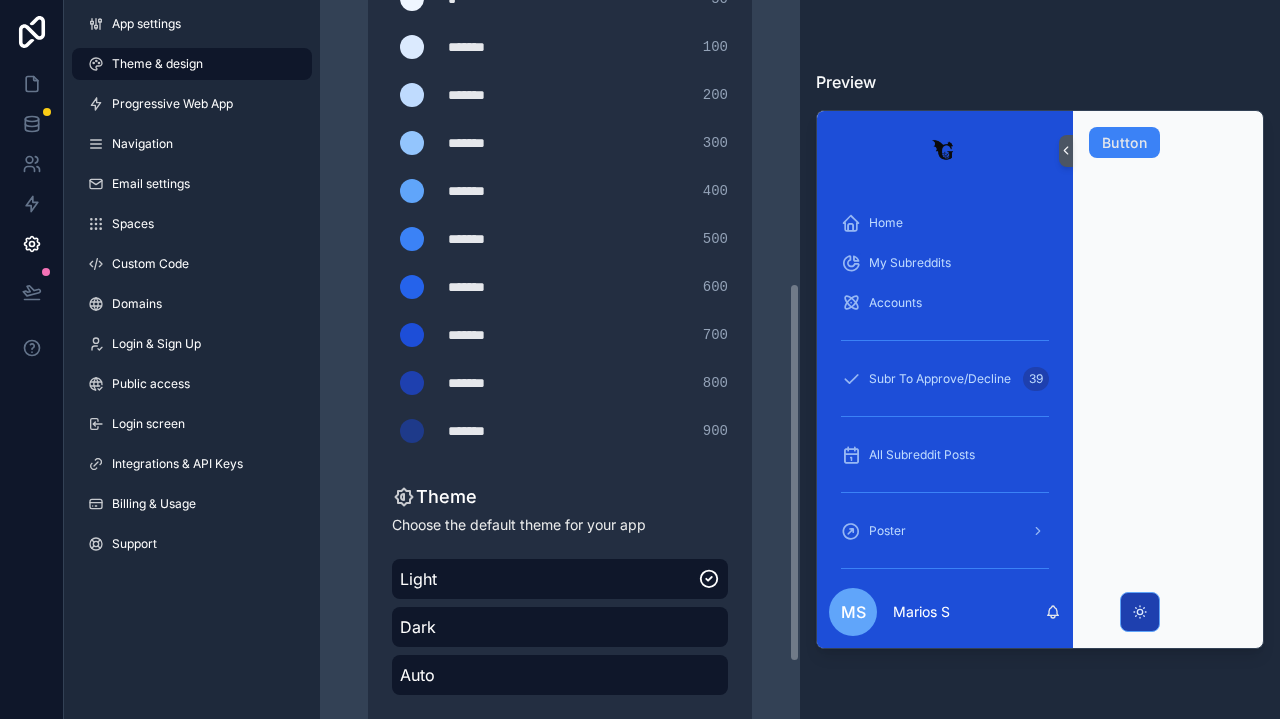 click on "*******" at bounding box center [498, 383] 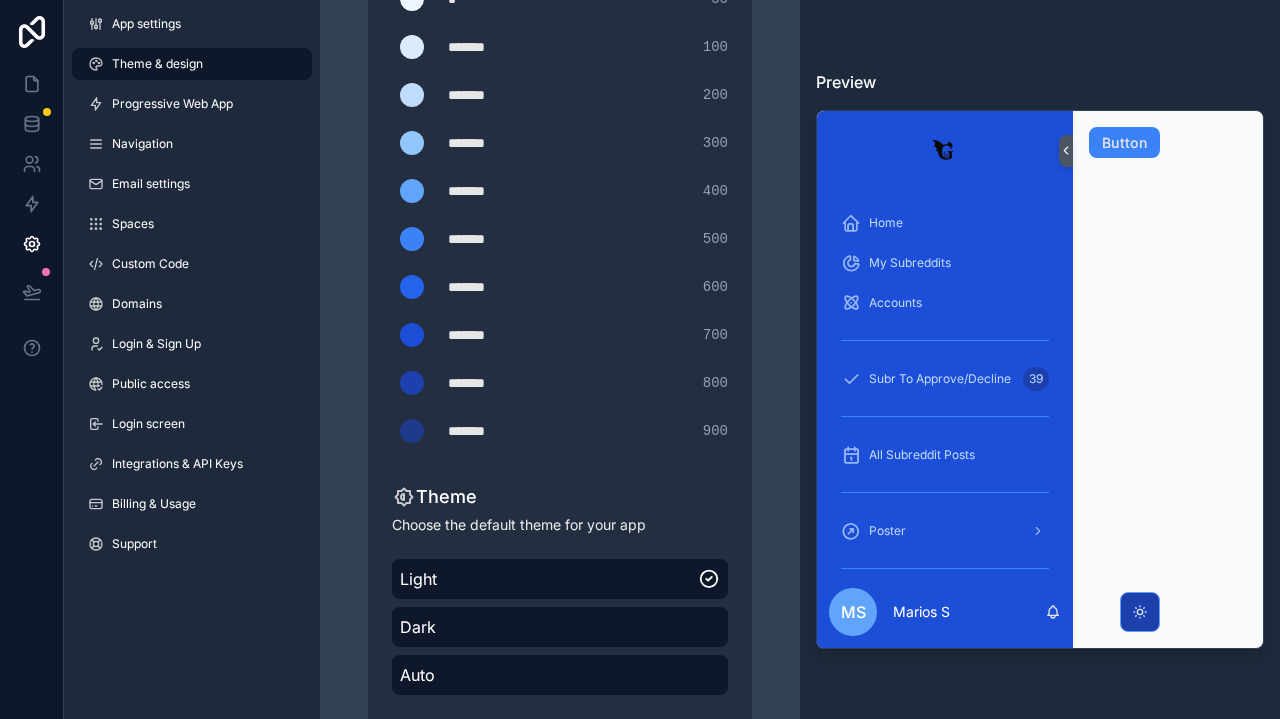 click on "*******" at bounding box center [498, 383] 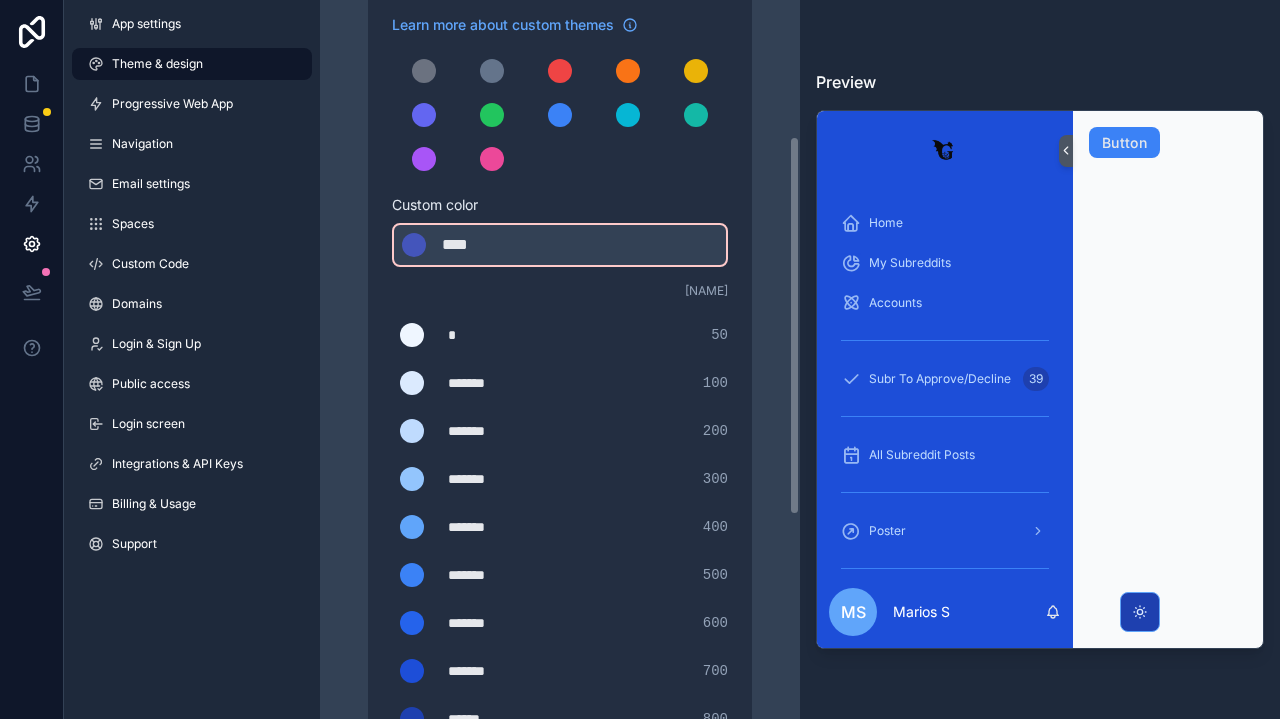 scroll, scrollTop: 192, scrollLeft: 0, axis: vertical 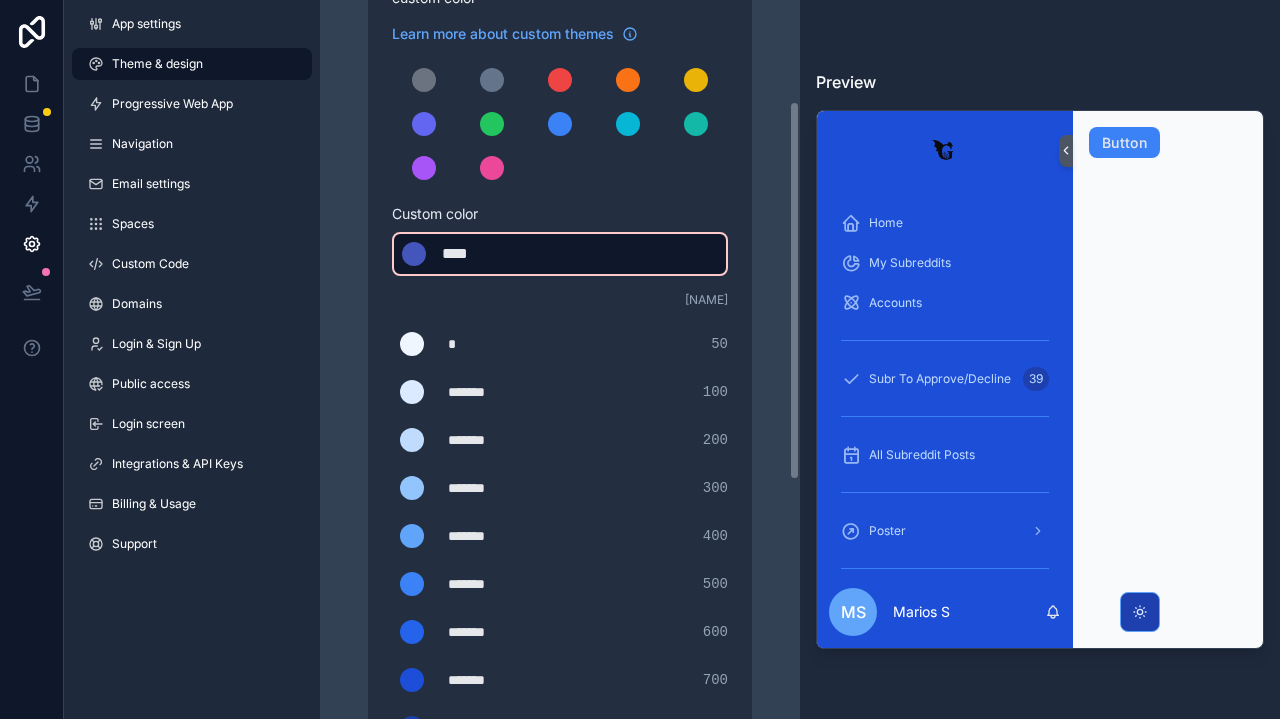 click on "****" at bounding box center [492, 254] 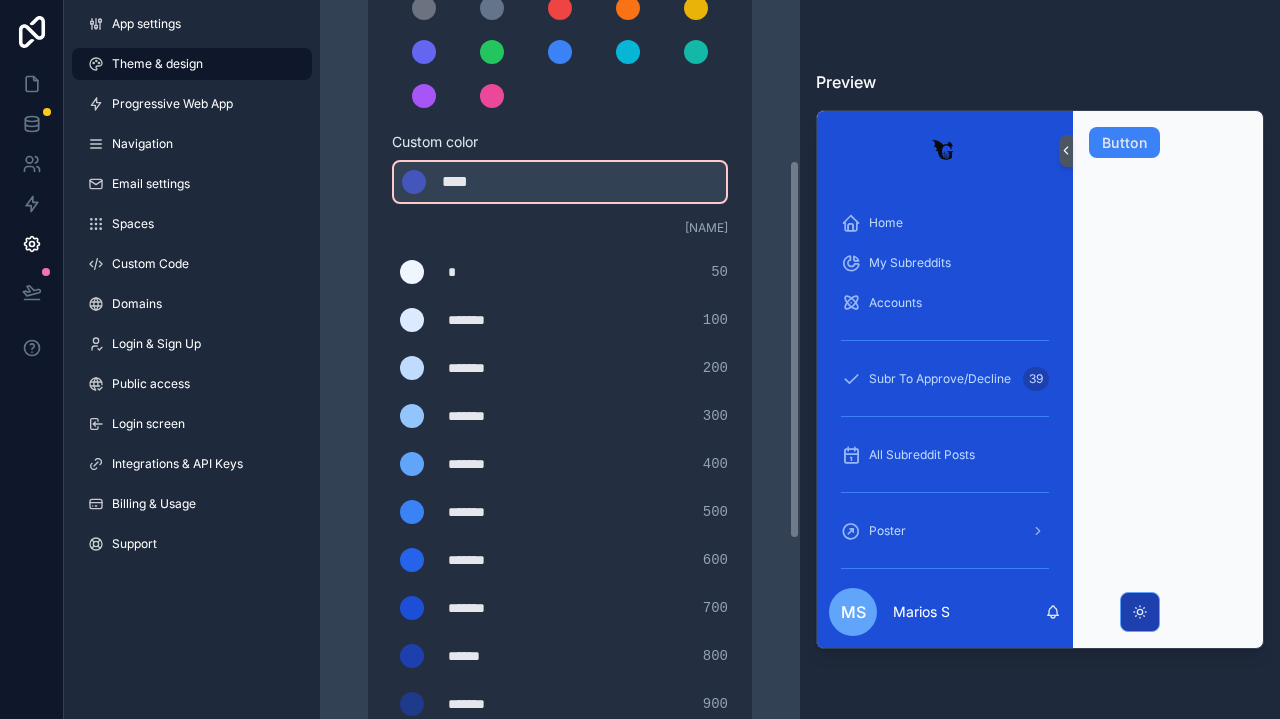 scroll, scrollTop: 304, scrollLeft: 0, axis: vertical 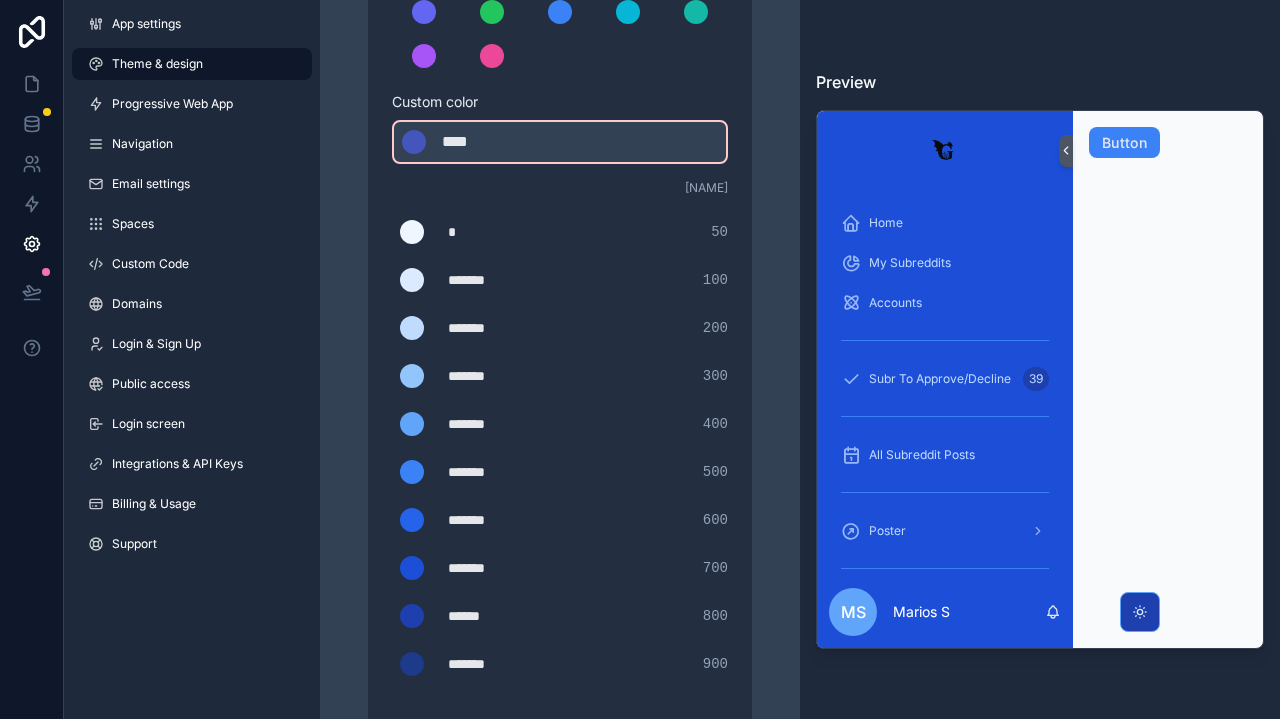 click on "******" at bounding box center [498, 616] 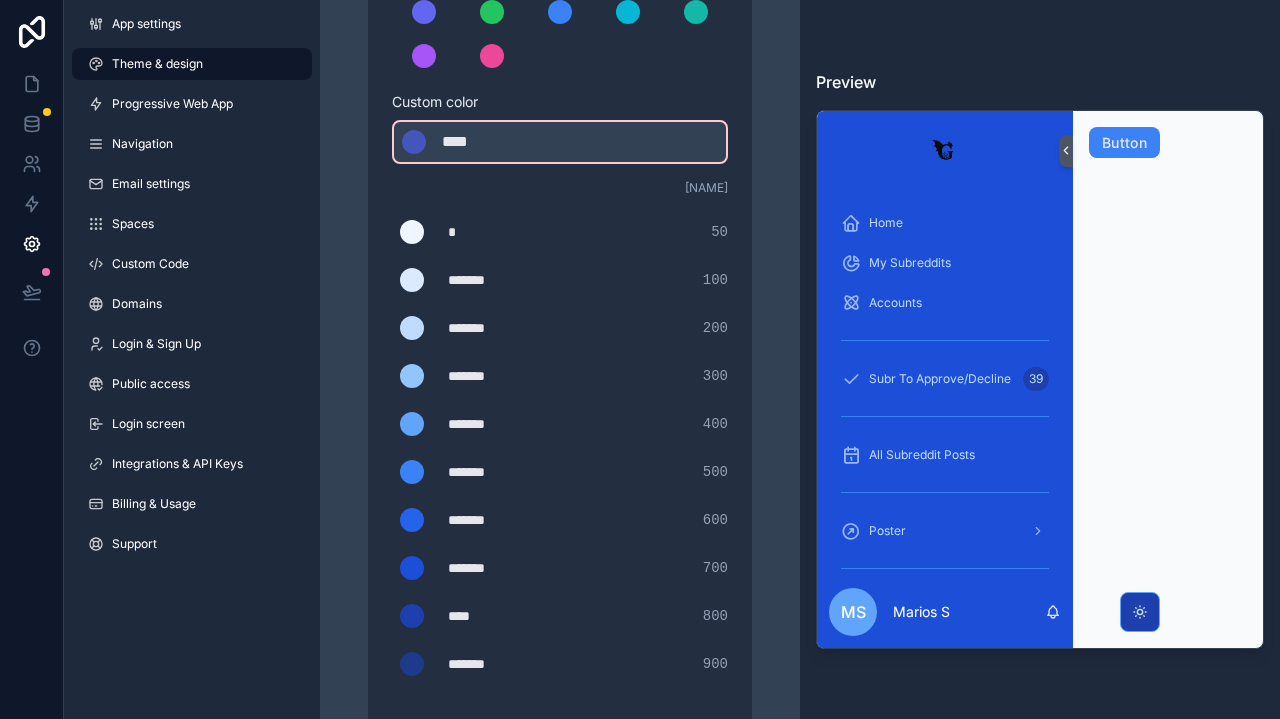 click on "****" at bounding box center [498, 616] 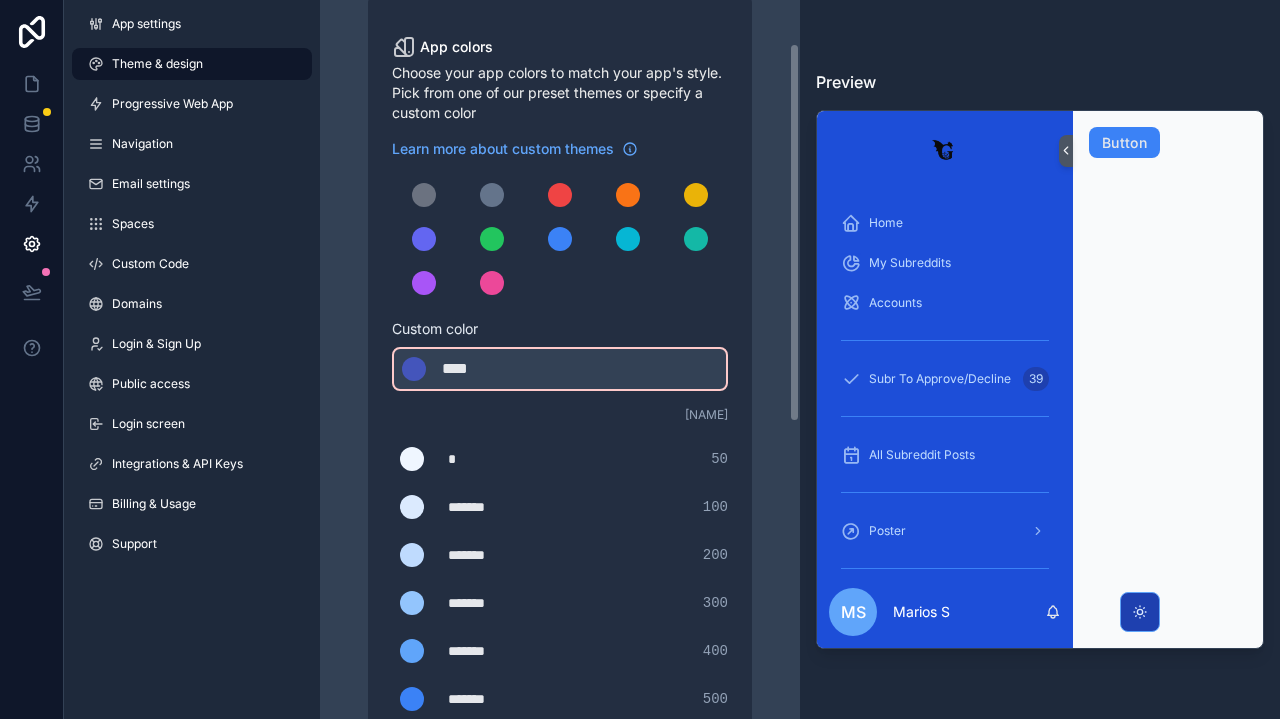 scroll, scrollTop: 57, scrollLeft: 0, axis: vertical 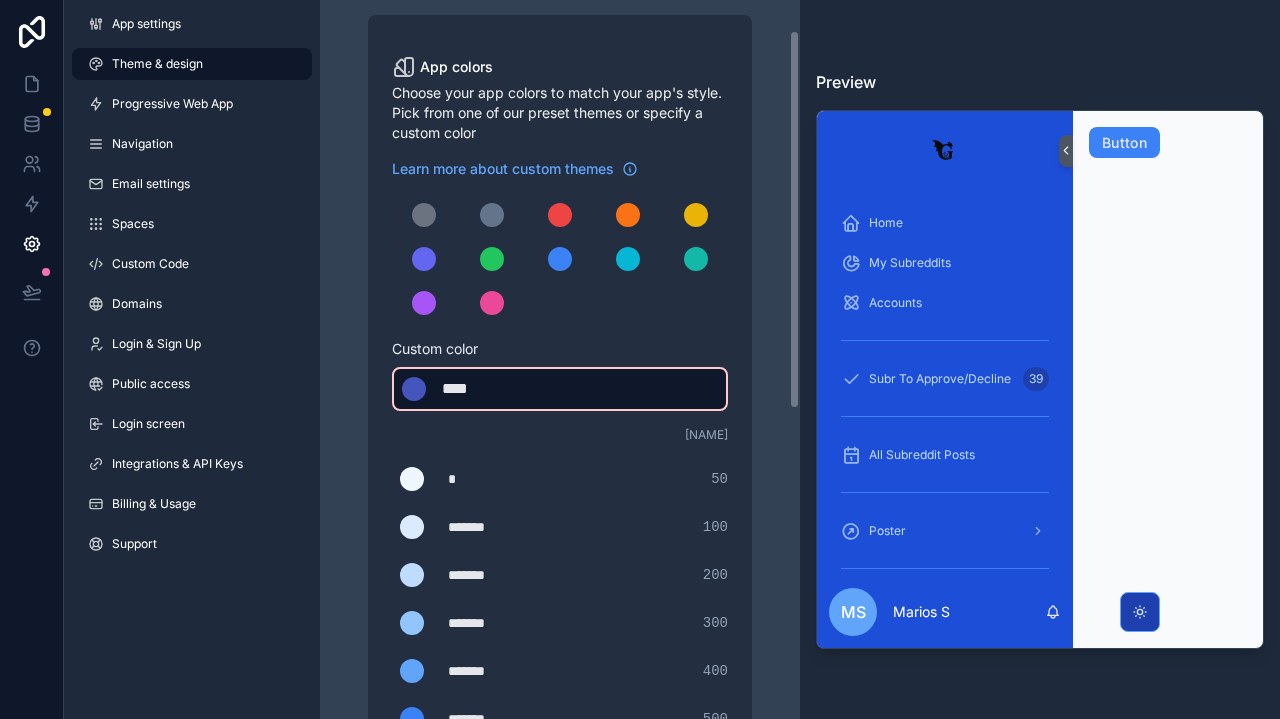 click on "****" at bounding box center (492, 389) 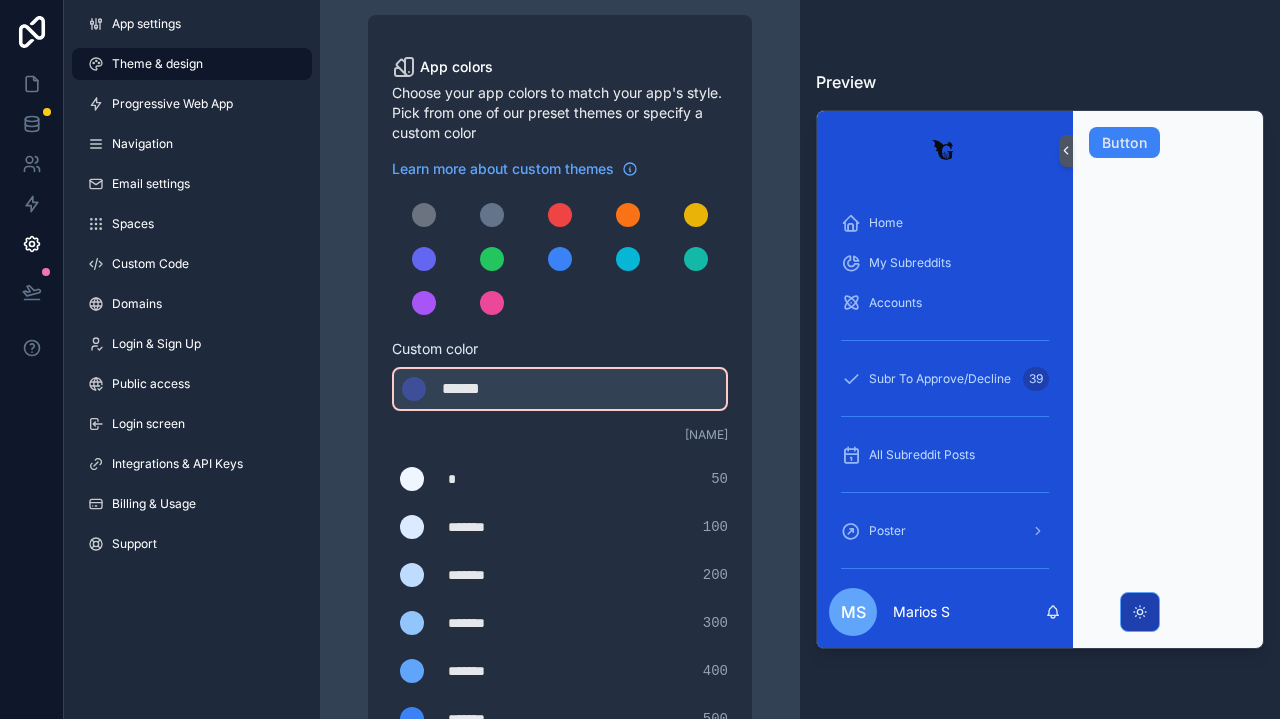 click on "[NAME]" at bounding box center [560, 435] 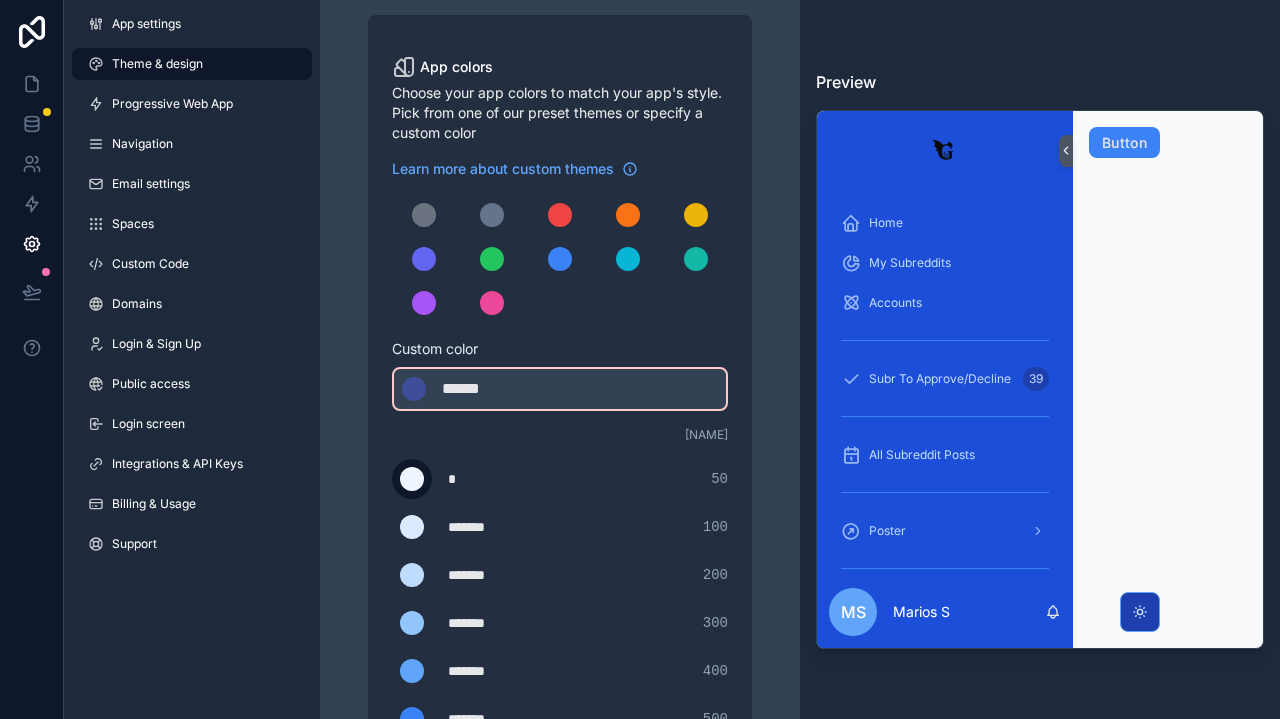 click at bounding box center [412, 479] 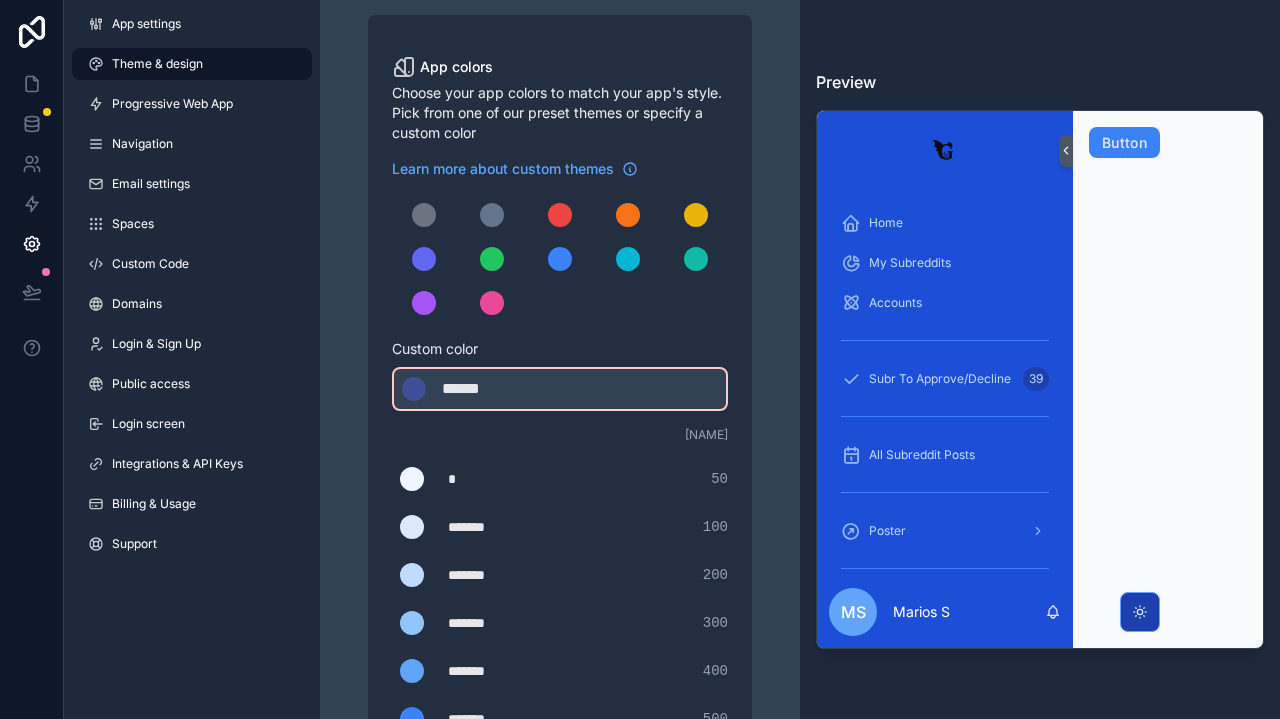 scroll, scrollTop: 270, scrollLeft: 0, axis: vertical 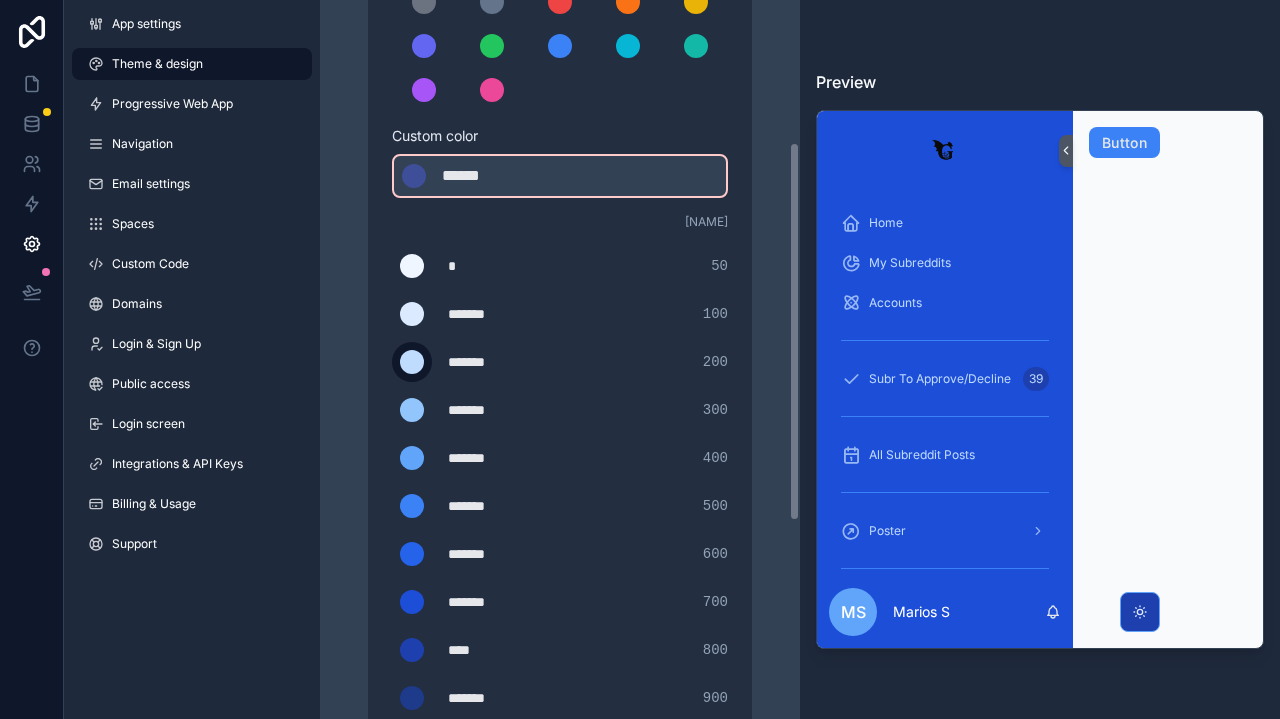 click at bounding box center [412, 362] 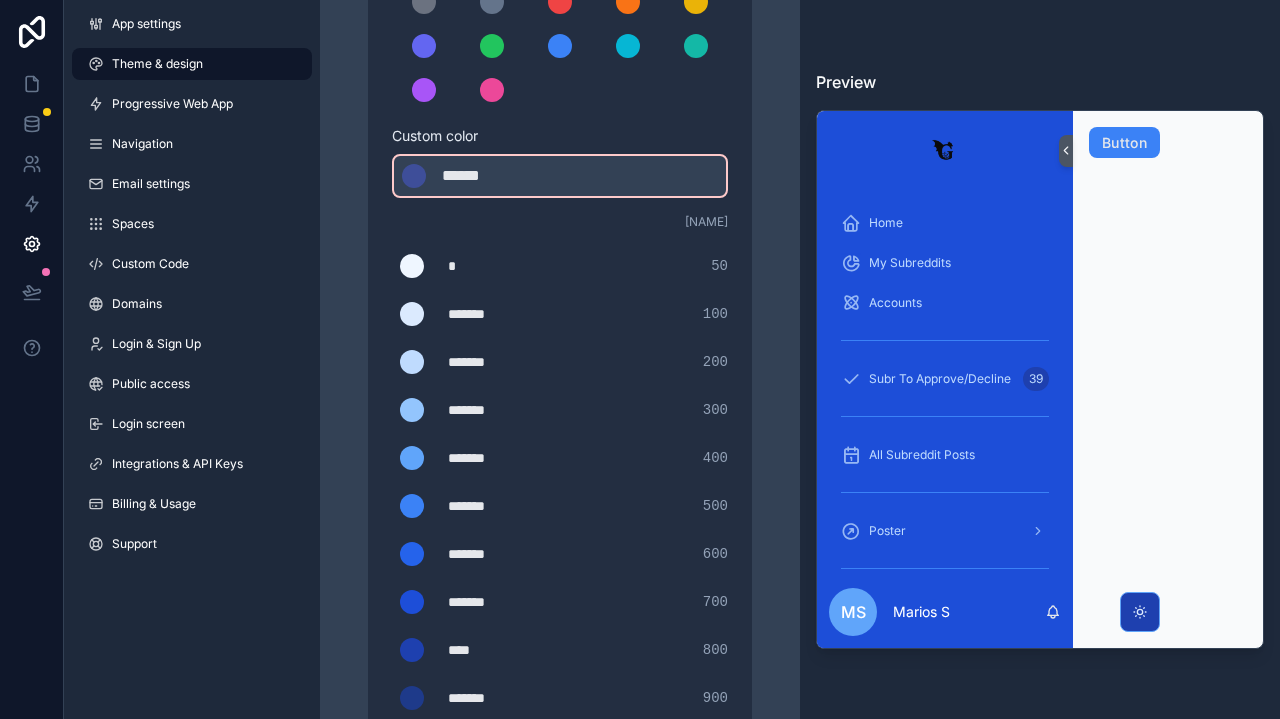 click on "******* ******* #bfdbfe 200" at bounding box center (560, 362) 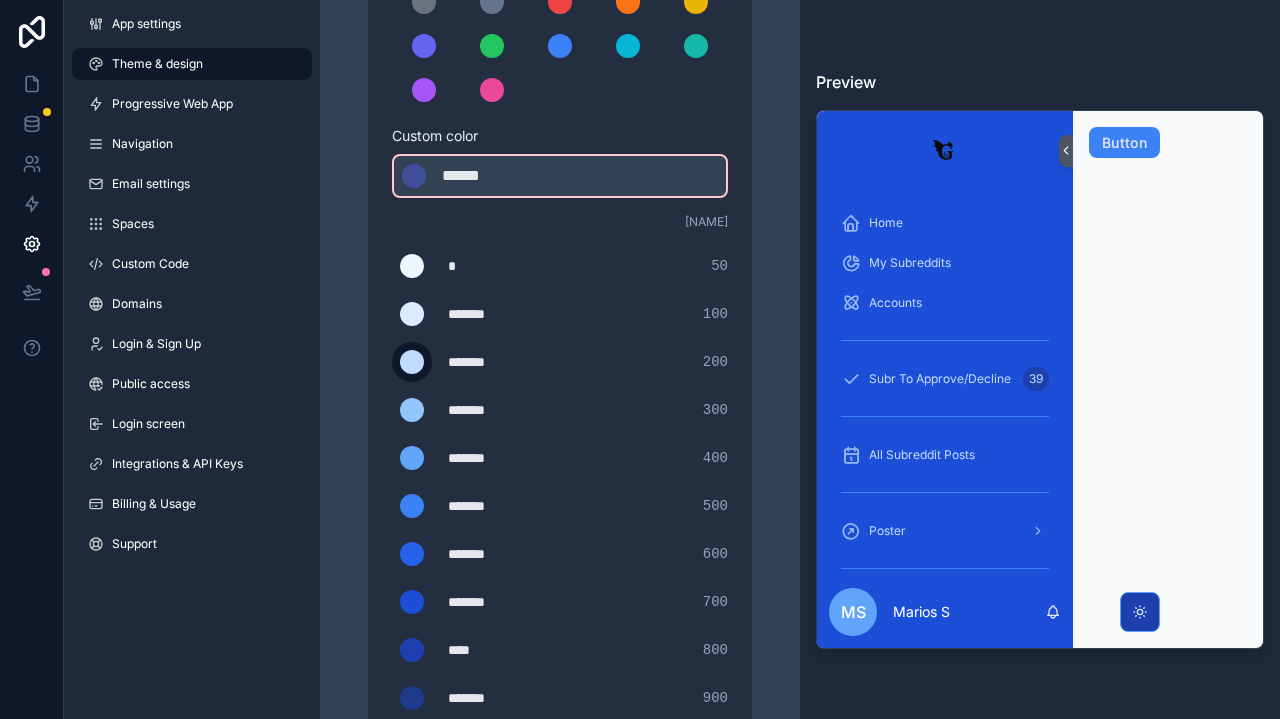 click at bounding box center [412, 362] 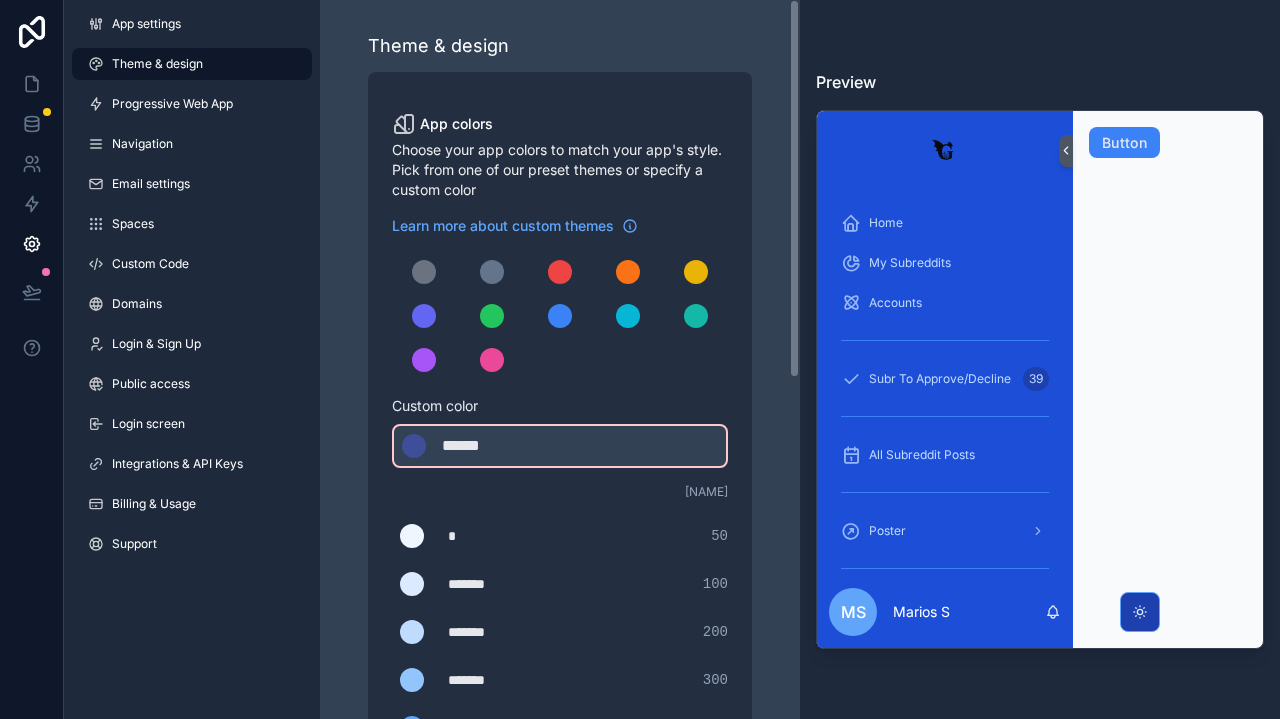 scroll, scrollTop: -1, scrollLeft: 0, axis: vertical 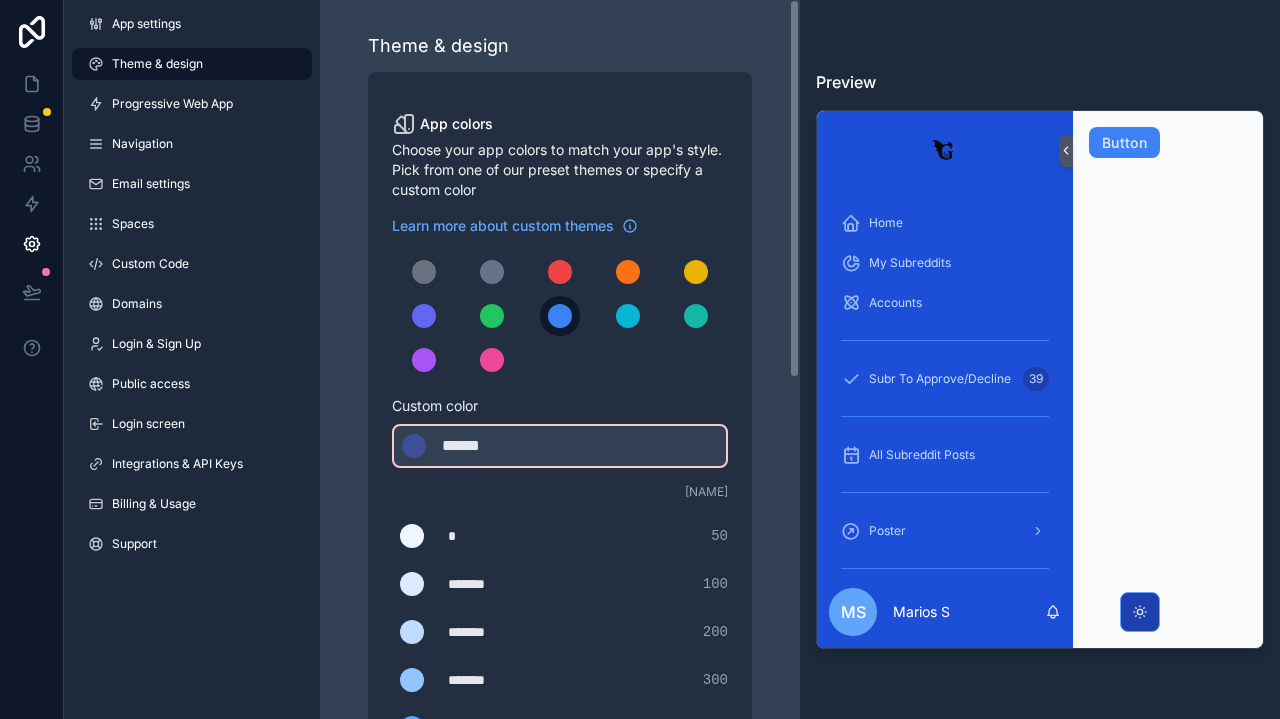 click at bounding box center (560, 316) 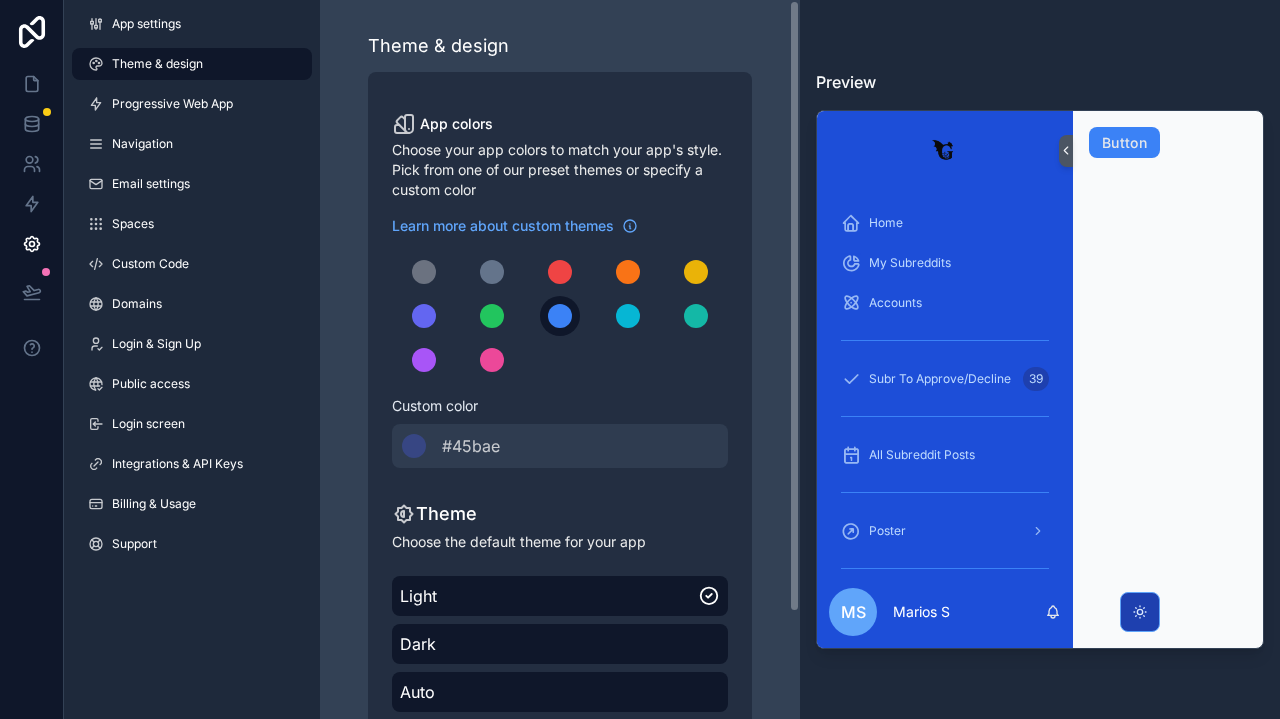 scroll, scrollTop: 0, scrollLeft: 0, axis: both 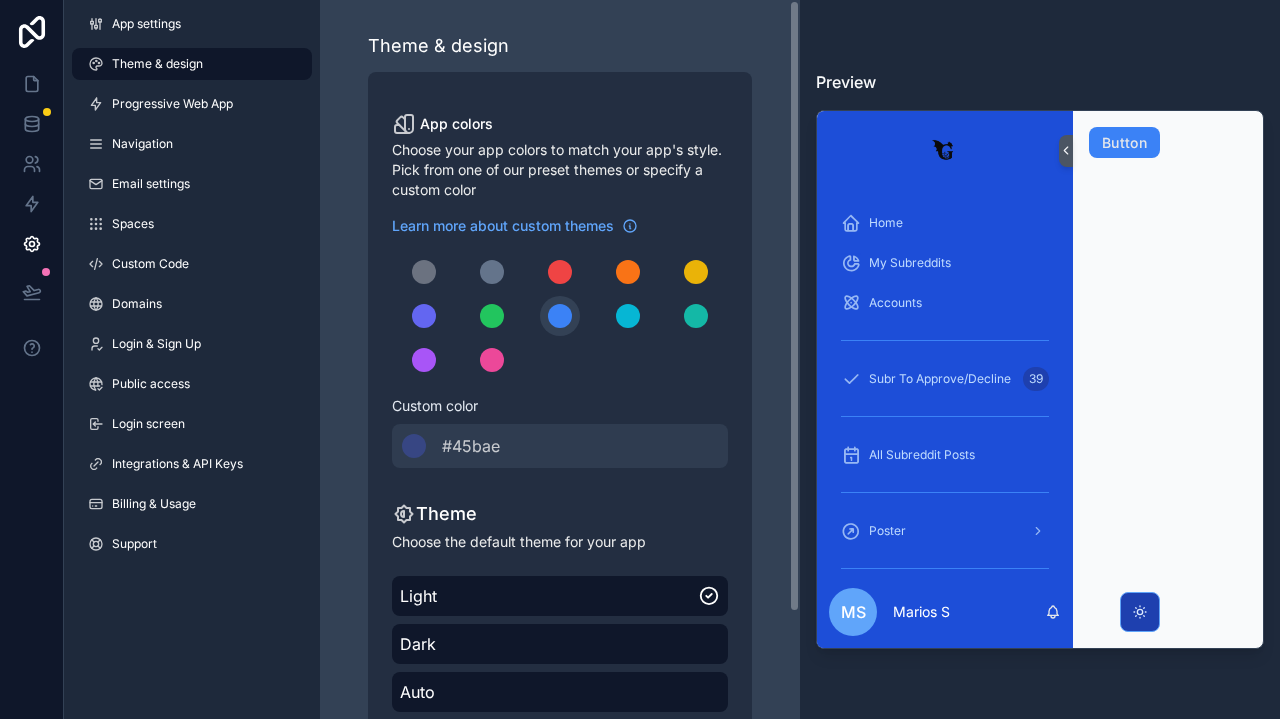 click at bounding box center [560, 316] 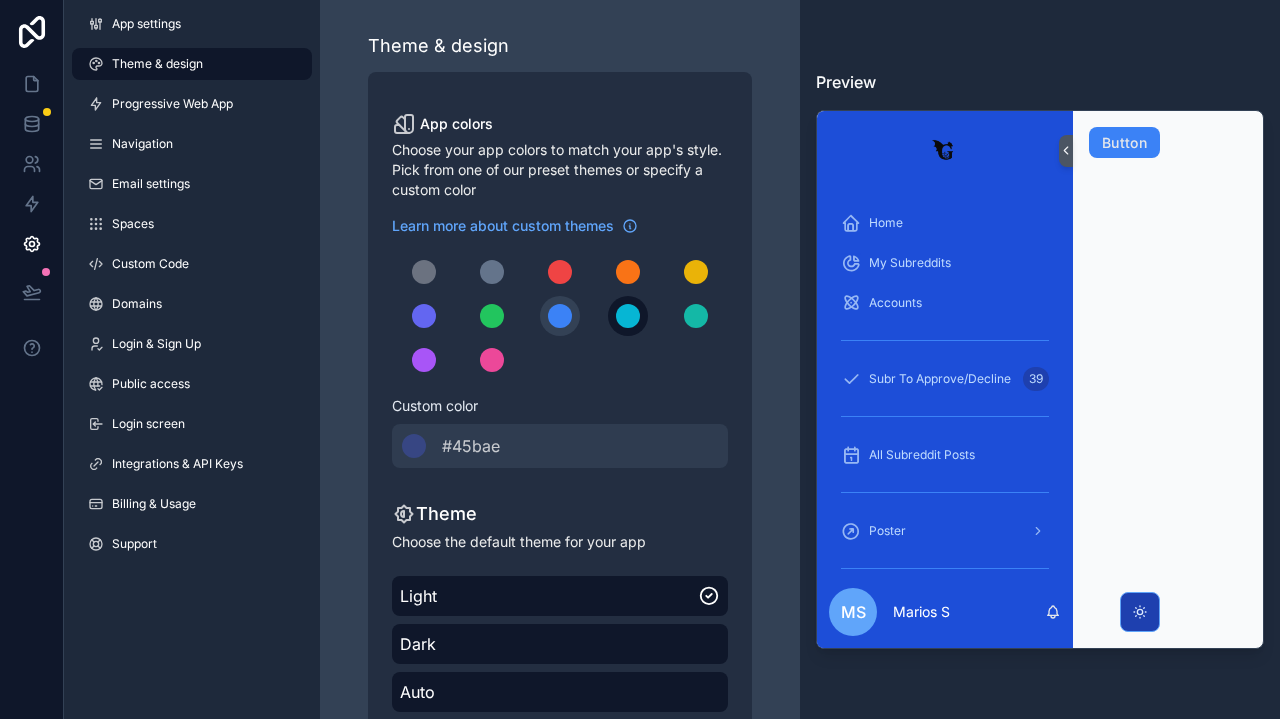 click at bounding box center [628, 316] 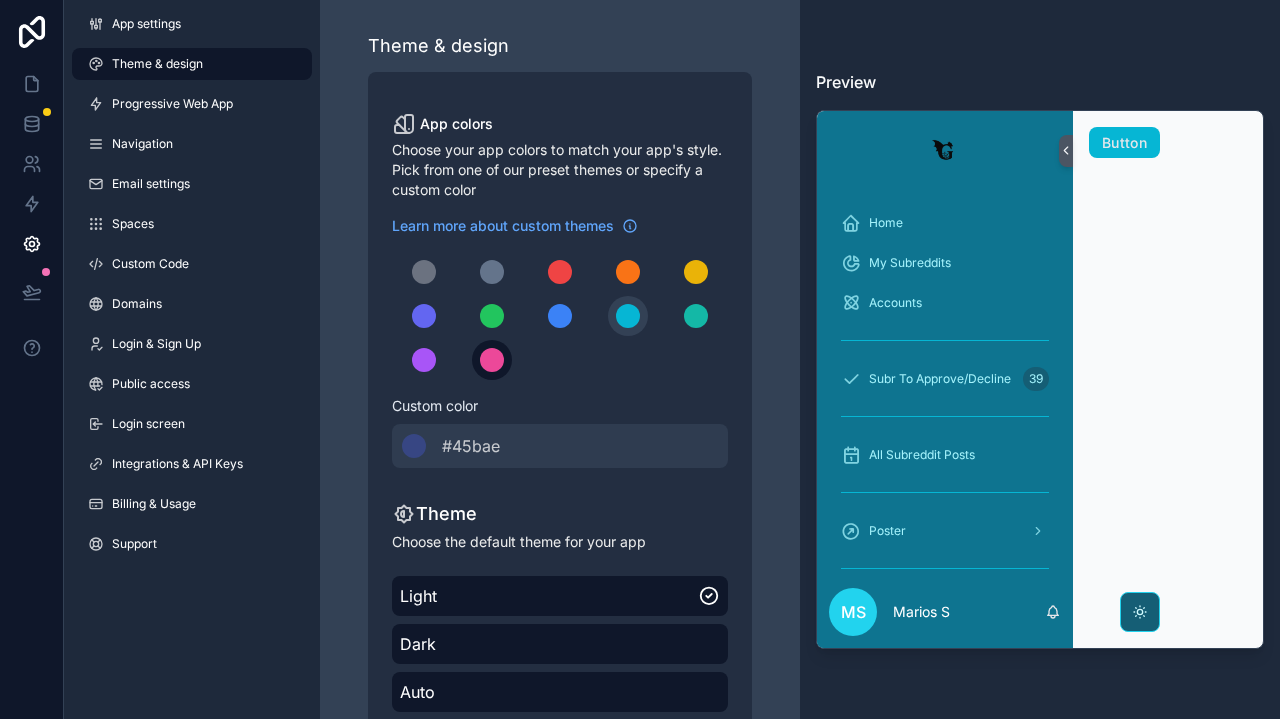 click at bounding box center [492, 360] 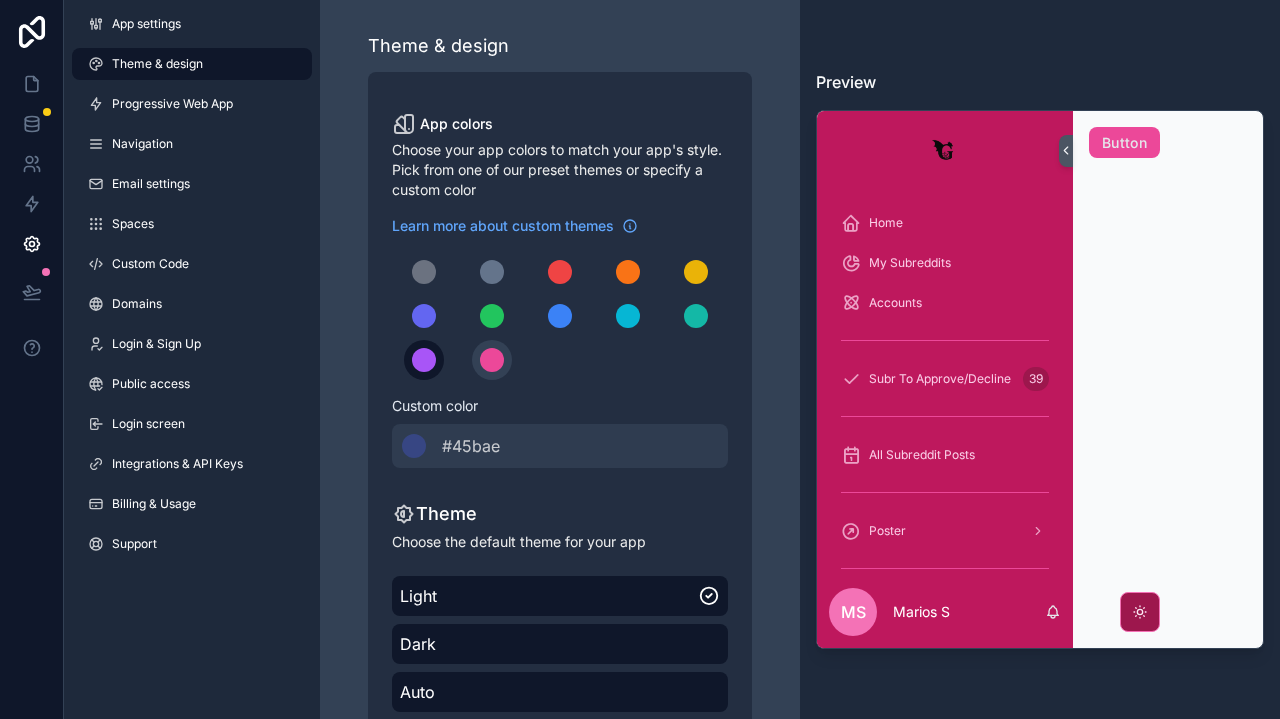 click at bounding box center [424, 360] 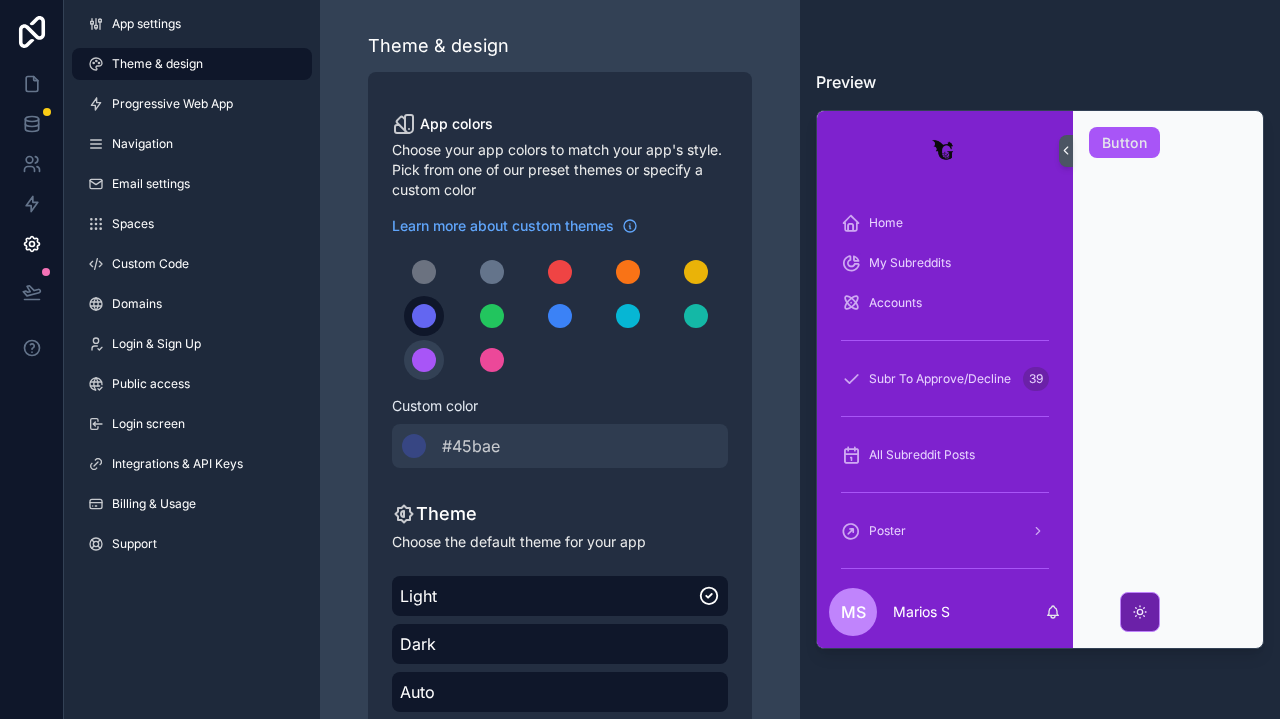 click at bounding box center [424, 316] 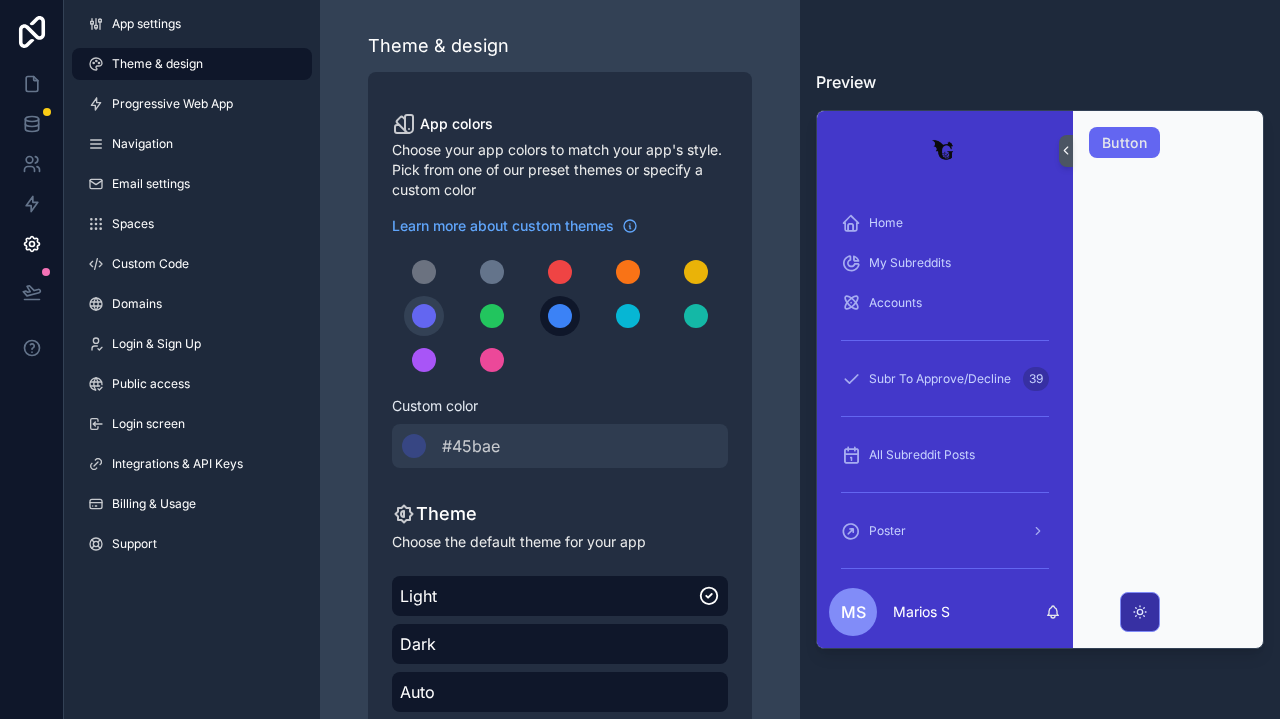 click at bounding box center (560, 316) 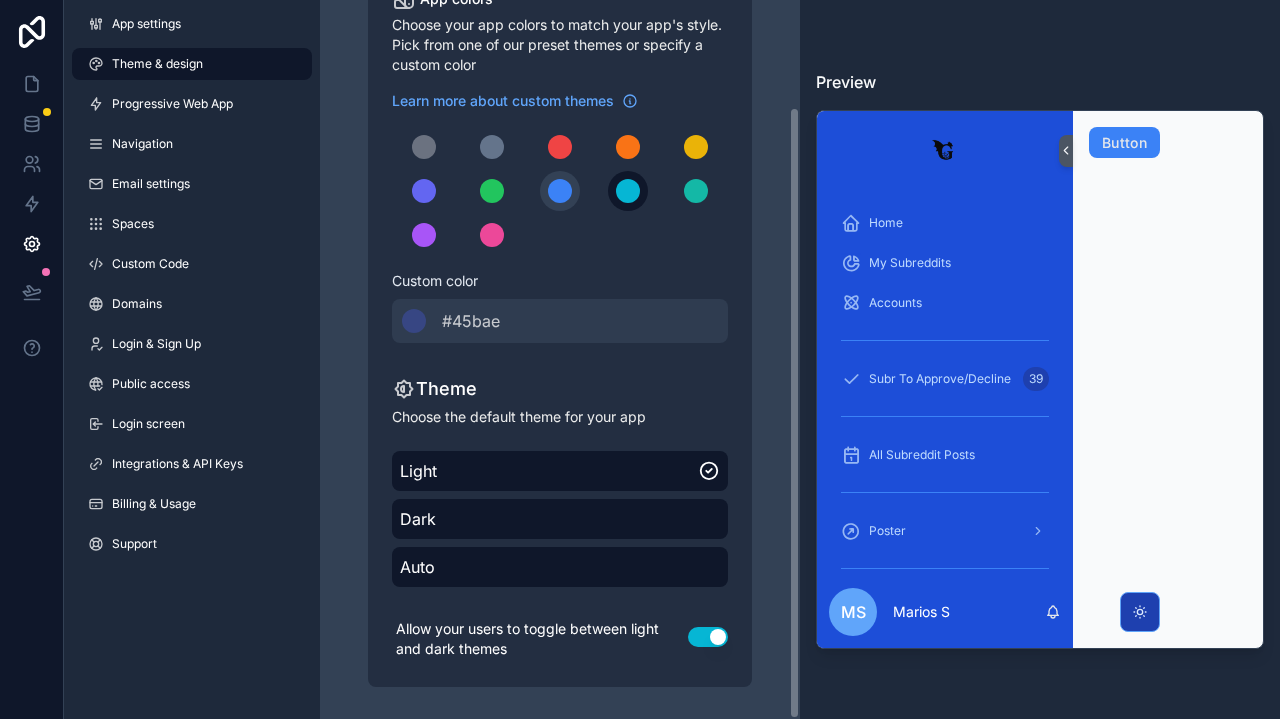 scroll, scrollTop: 125, scrollLeft: 0, axis: vertical 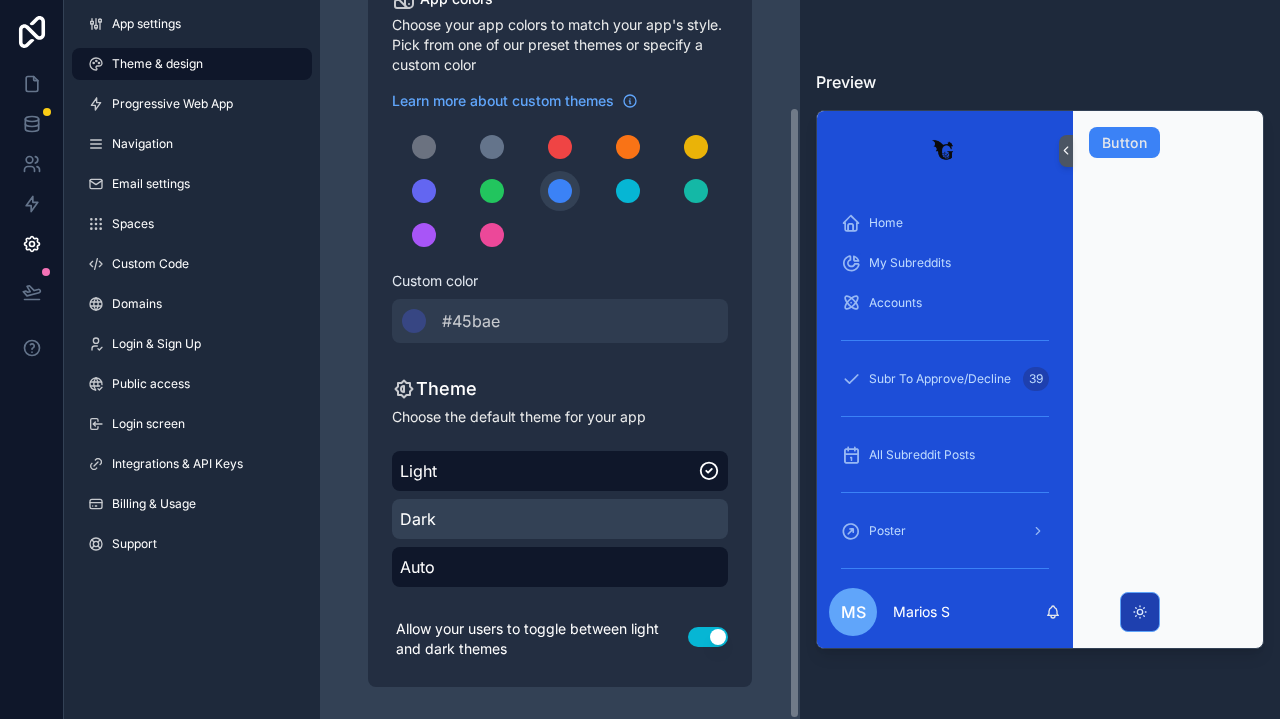 click on "Dark" at bounding box center (560, 519) 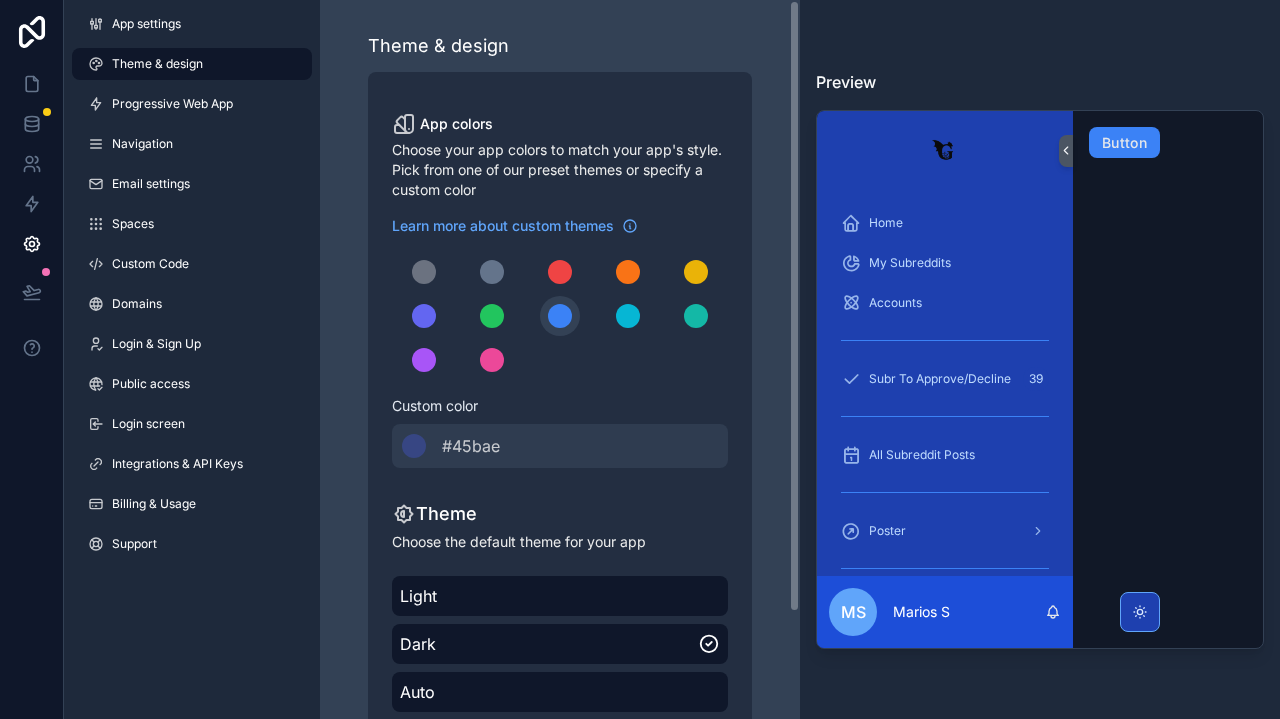 scroll, scrollTop: 0, scrollLeft: 0, axis: both 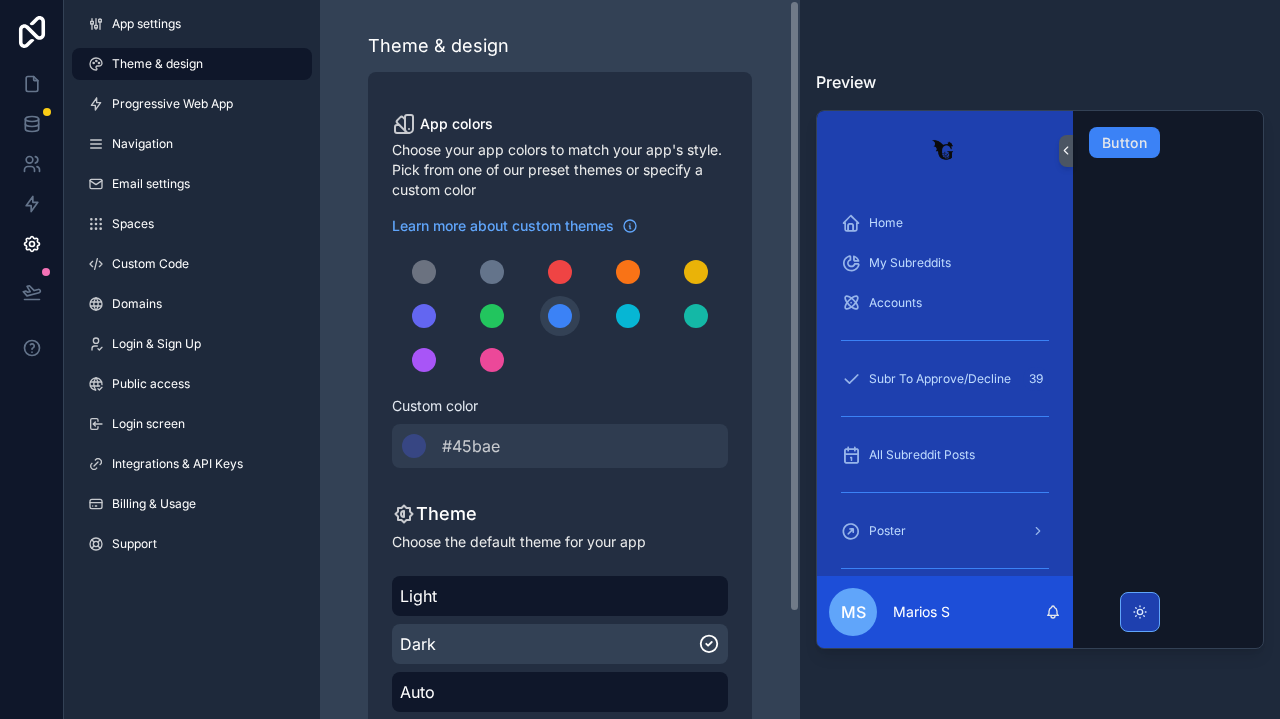 click on "Dark" at bounding box center [560, 644] 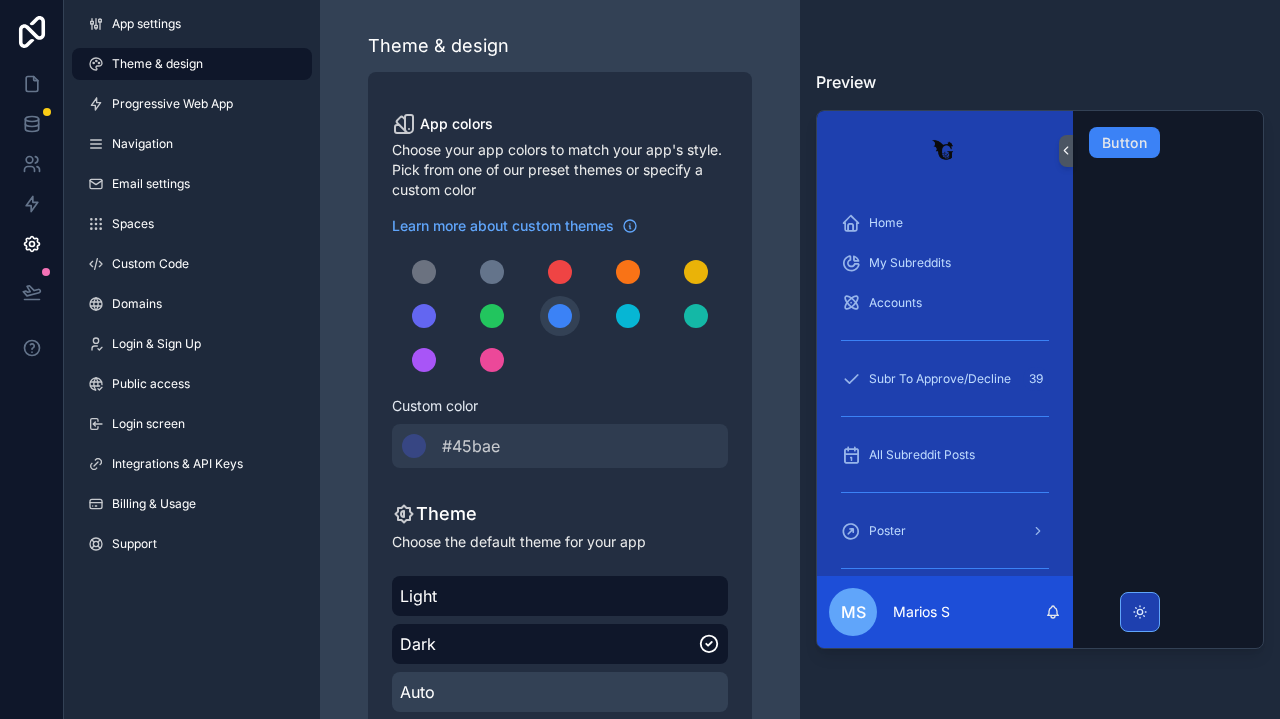 click on "Auto" at bounding box center [560, 692] 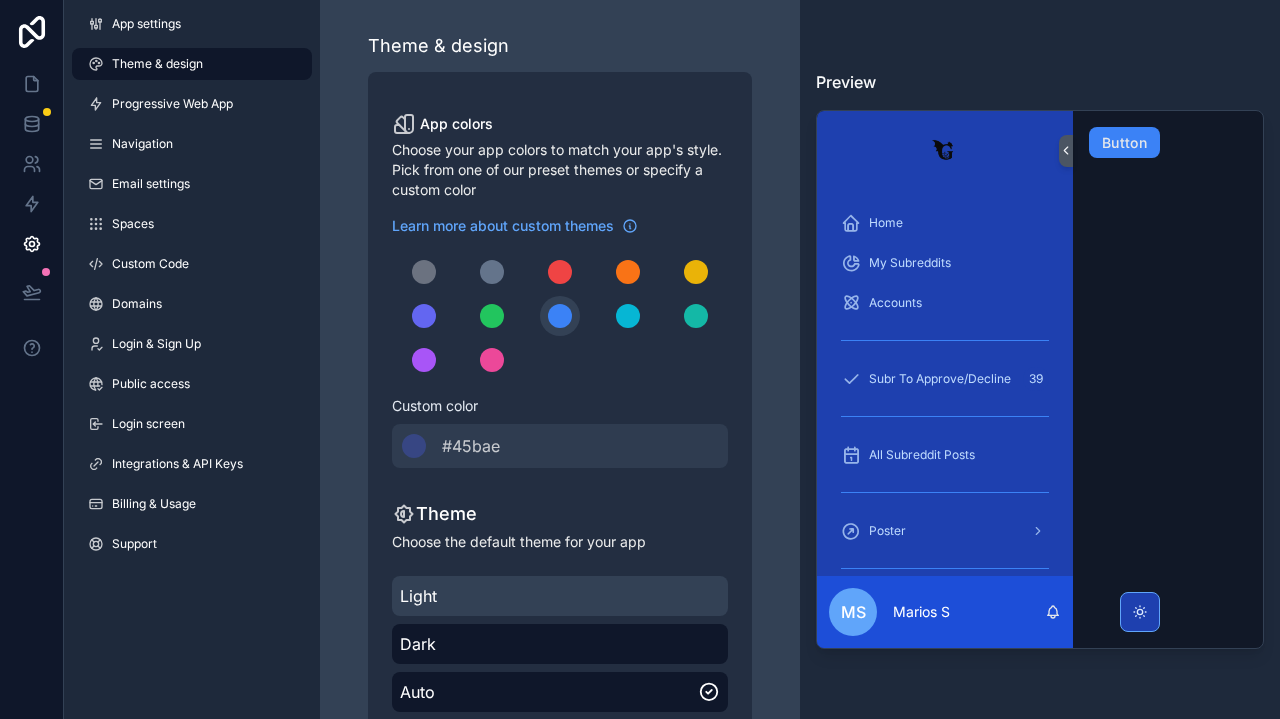 click on "Light" at bounding box center (560, 596) 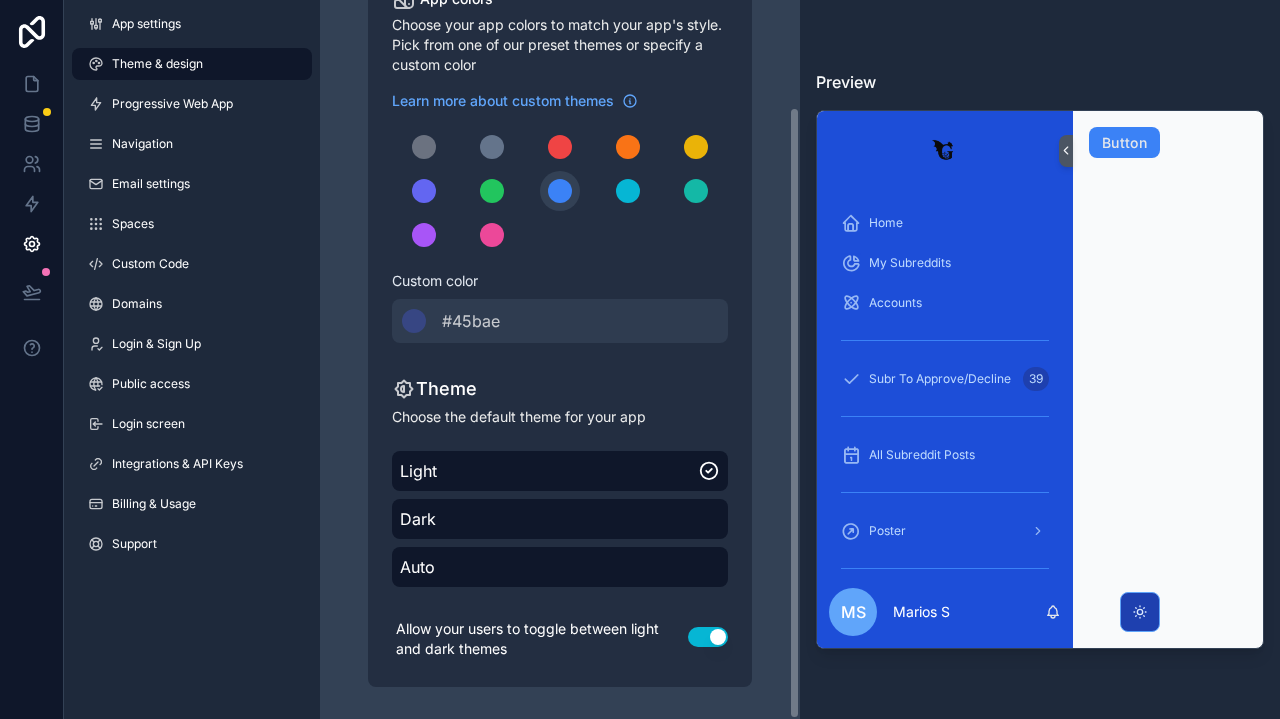 scroll, scrollTop: 125, scrollLeft: 0, axis: vertical 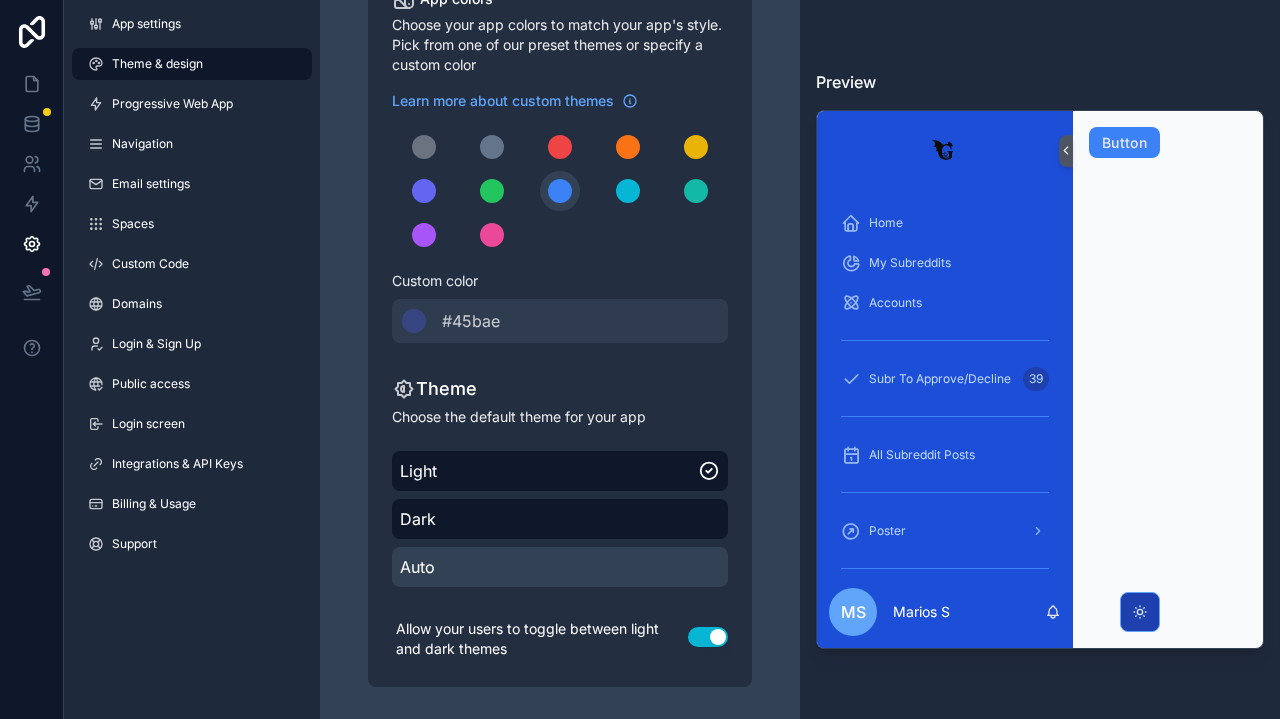 click on "Auto" at bounding box center (560, 567) 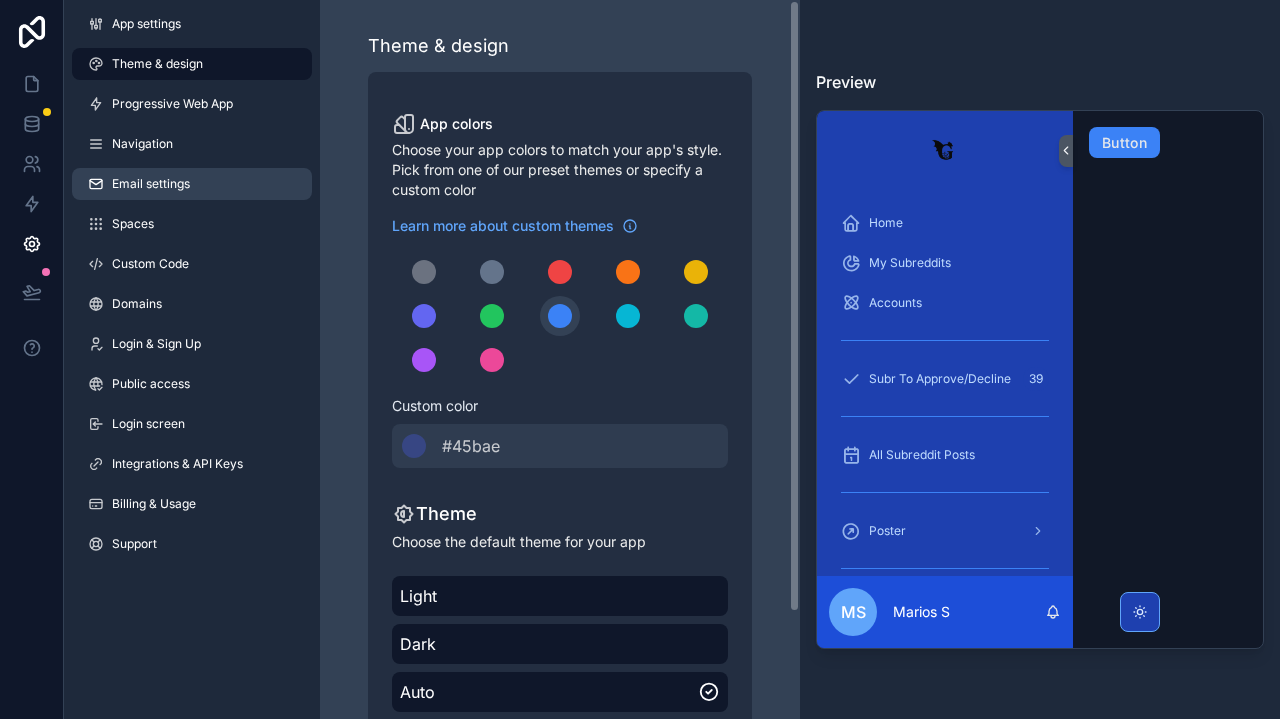 scroll, scrollTop: 0, scrollLeft: 0, axis: both 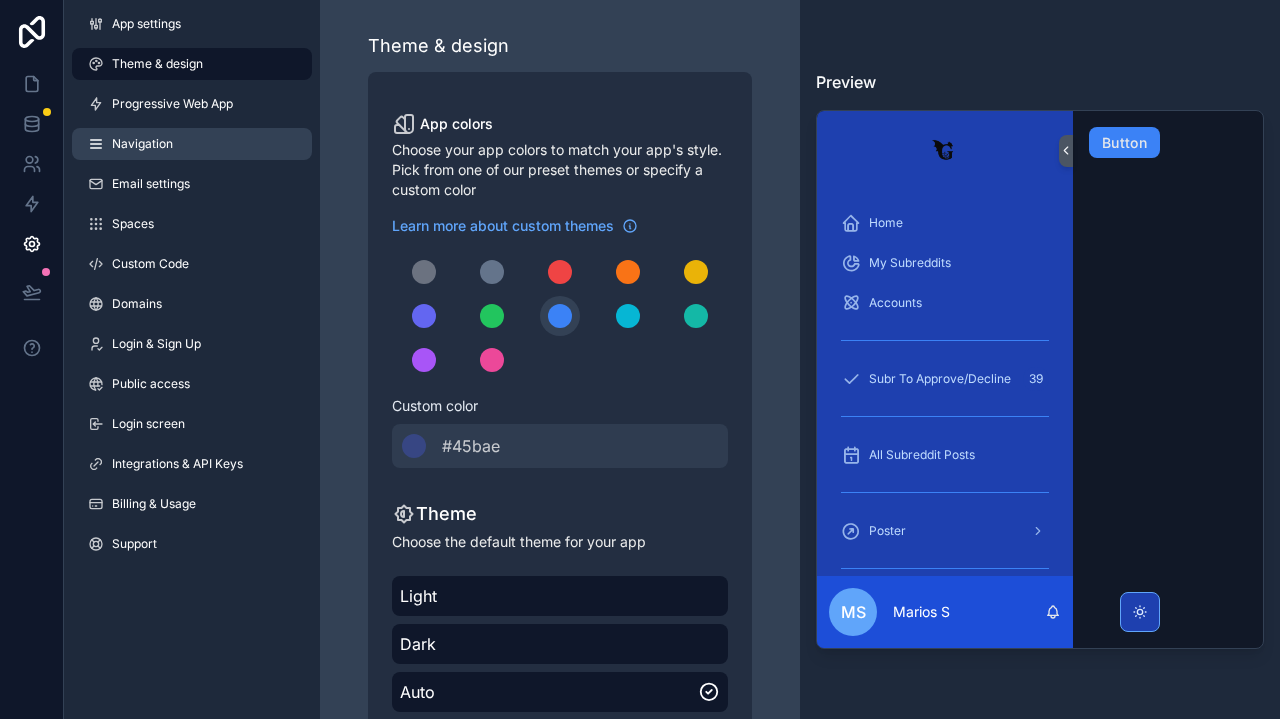 click on "Navigation" at bounding box center [142, 144] 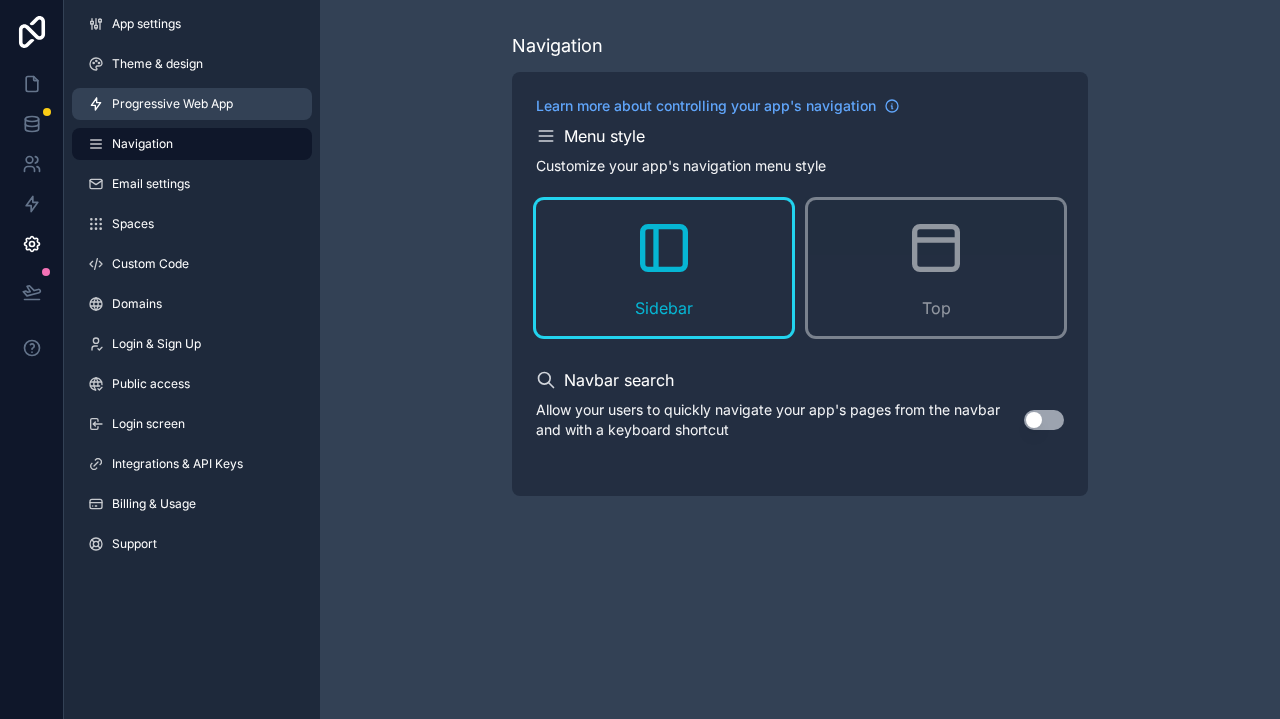 click on "Progressive Web App" at bounding box center (172, 104) 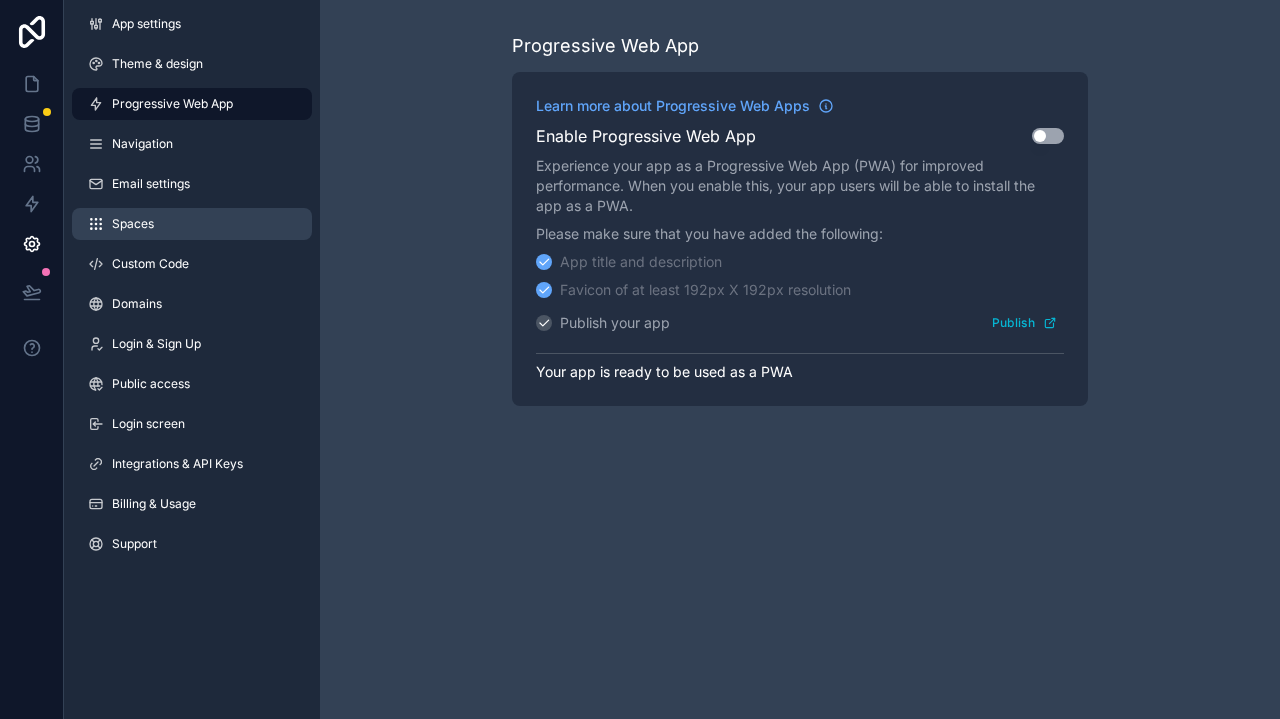 click on "Spaces" at bounding box center (192, 224) 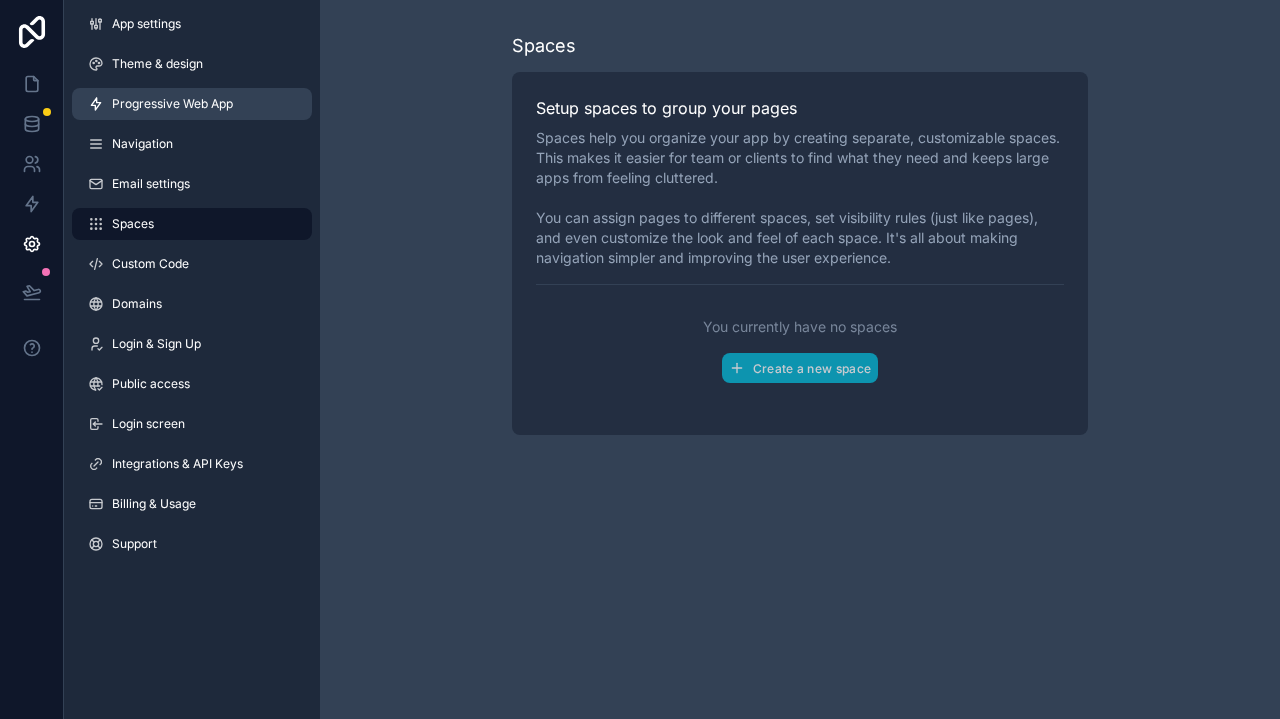 click on "Progressive Web App" at bounding box center [192, 104] 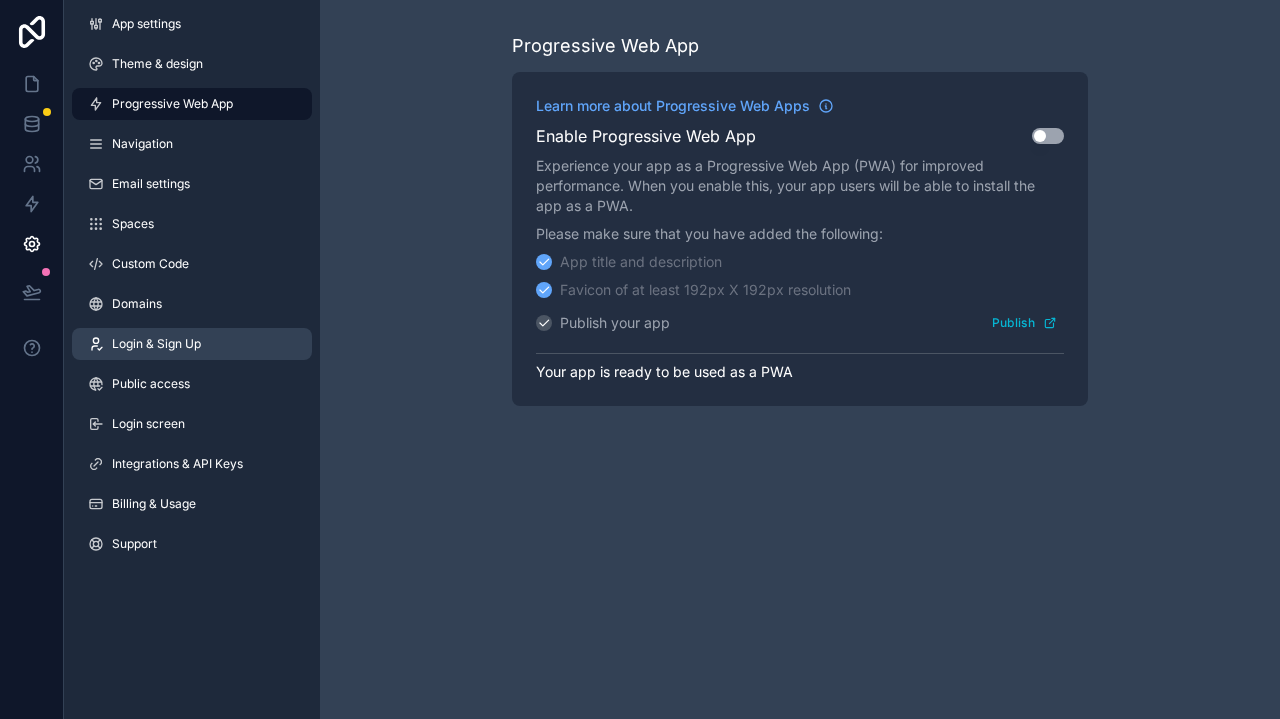 click on "Login & Sign Up" at bounding box center (156, 344) 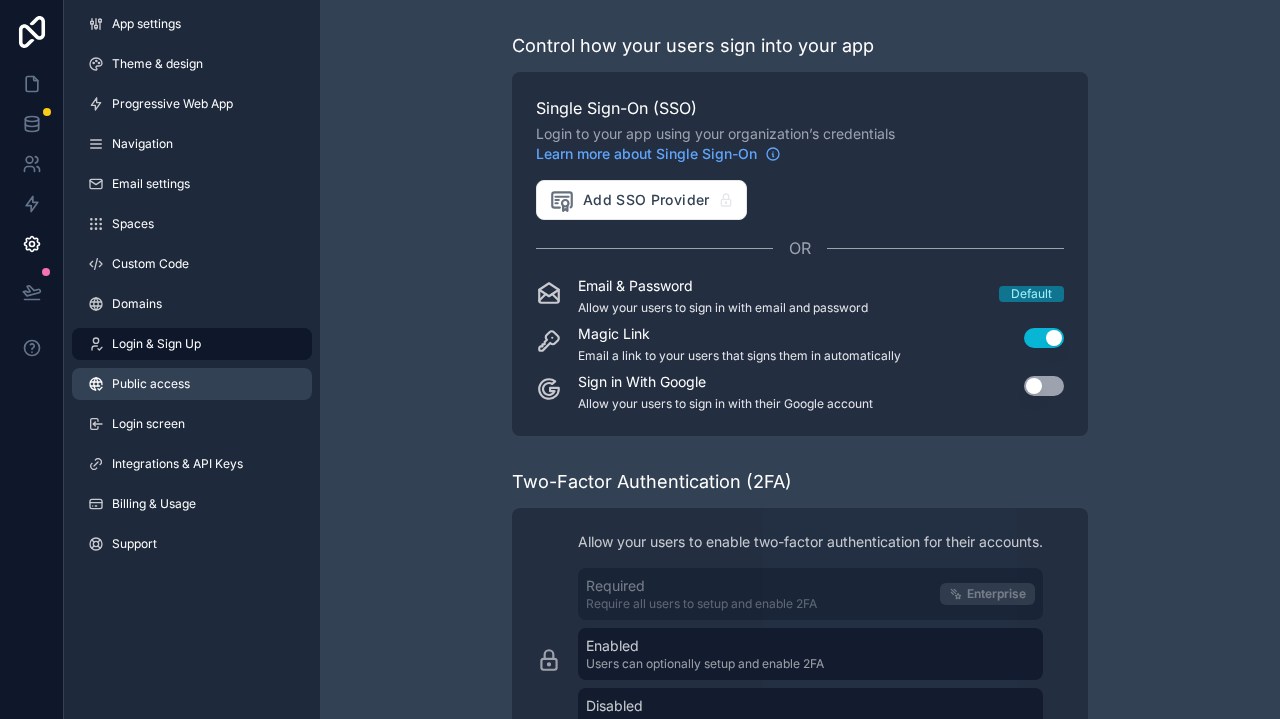 click on "Public access" at bounding box center [192, 384] 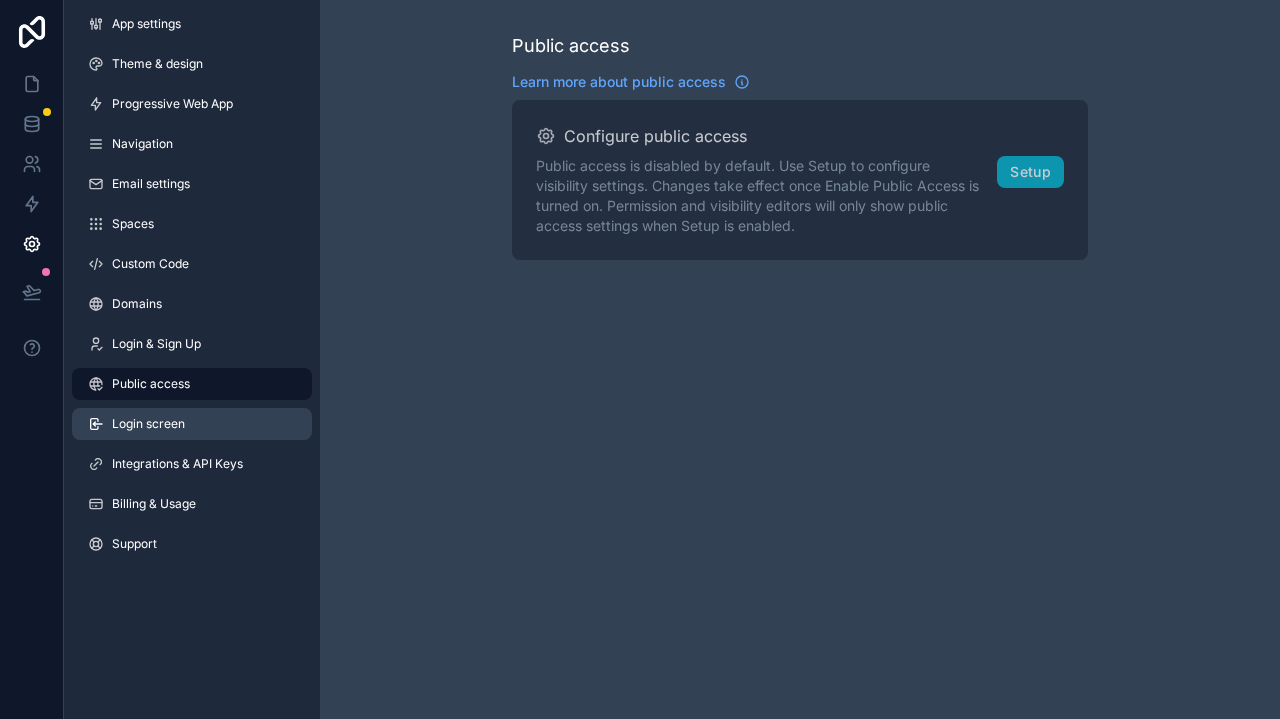 click on "Login screen" at bounding box center (148, 424) 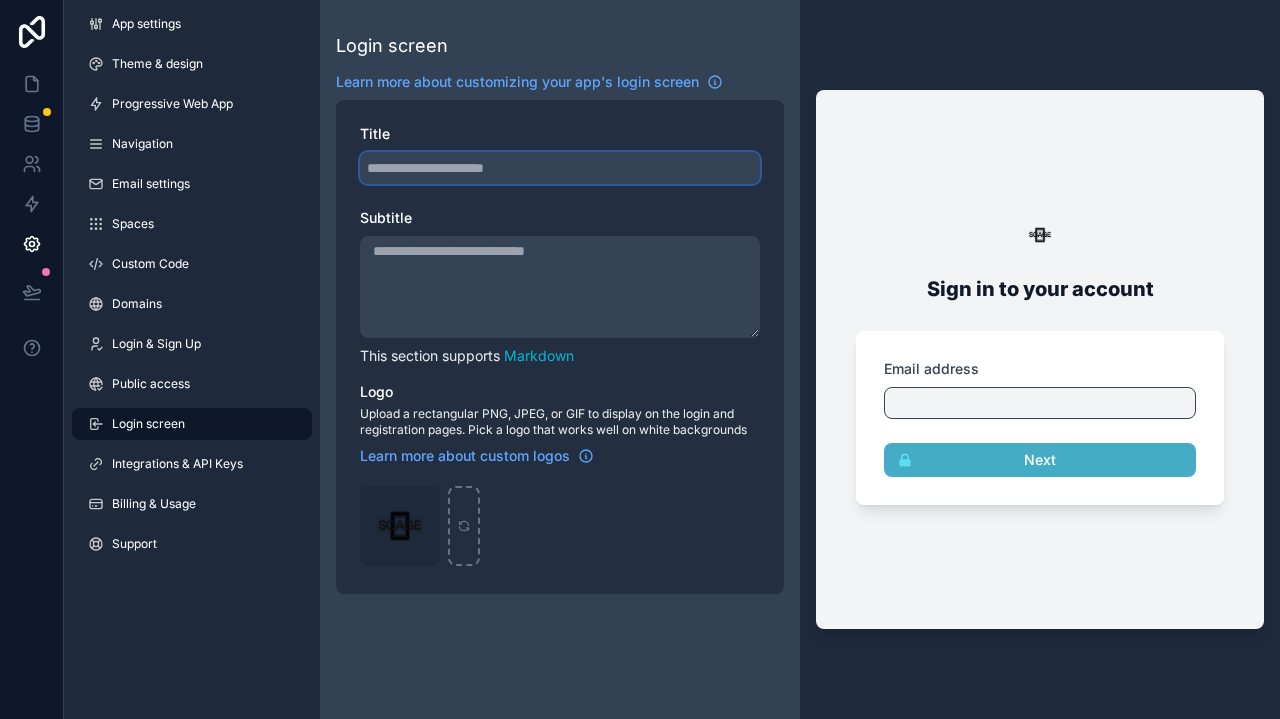 click on "Title" at bounding box center (560, 168) 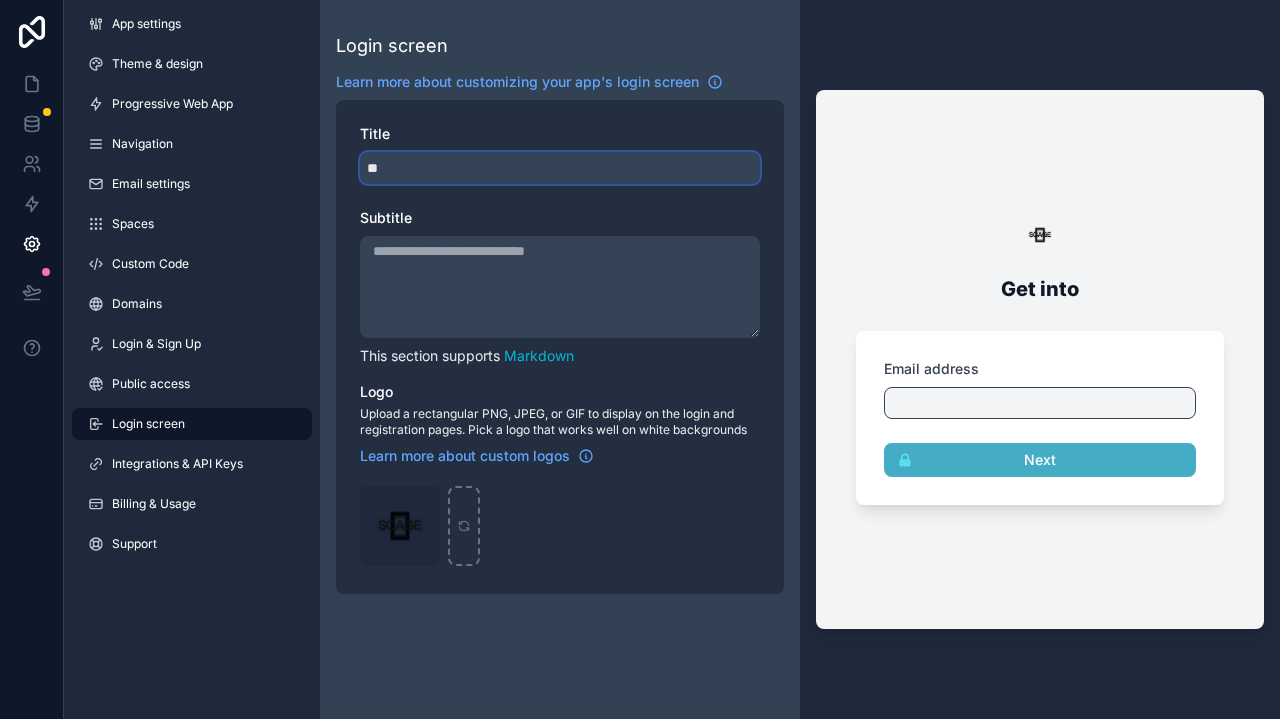 type on "*" 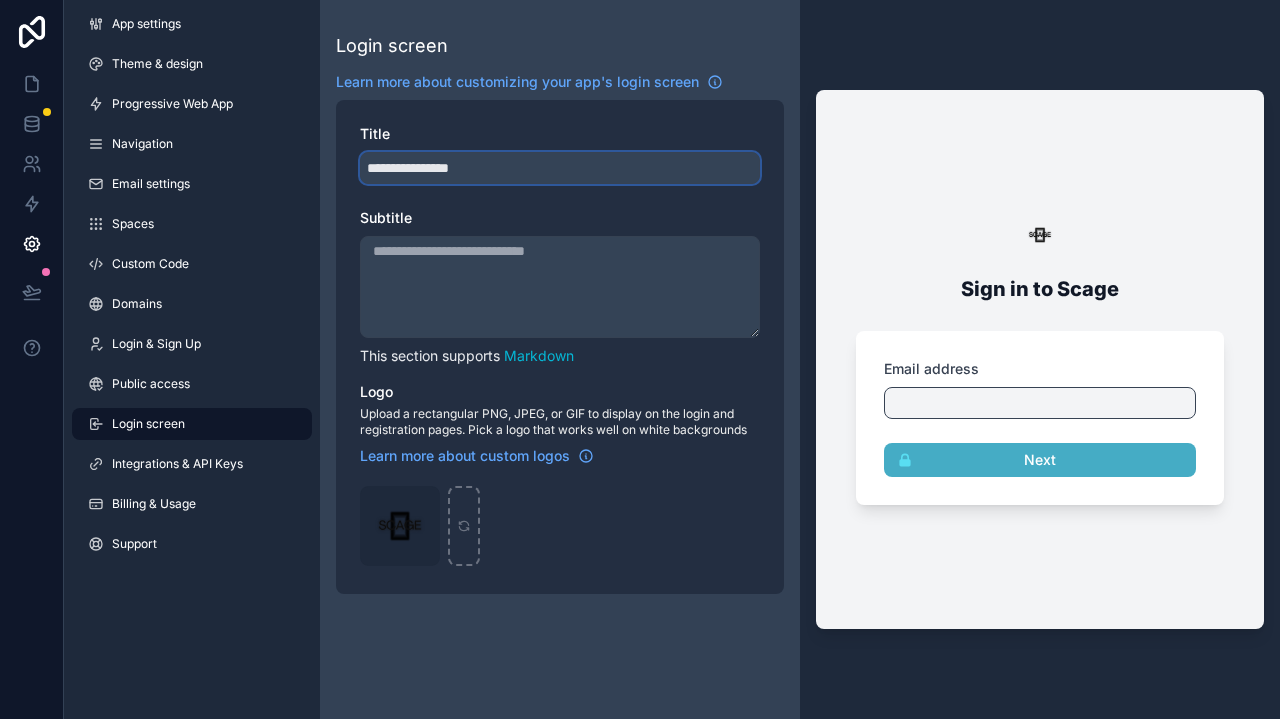 type on "**********" 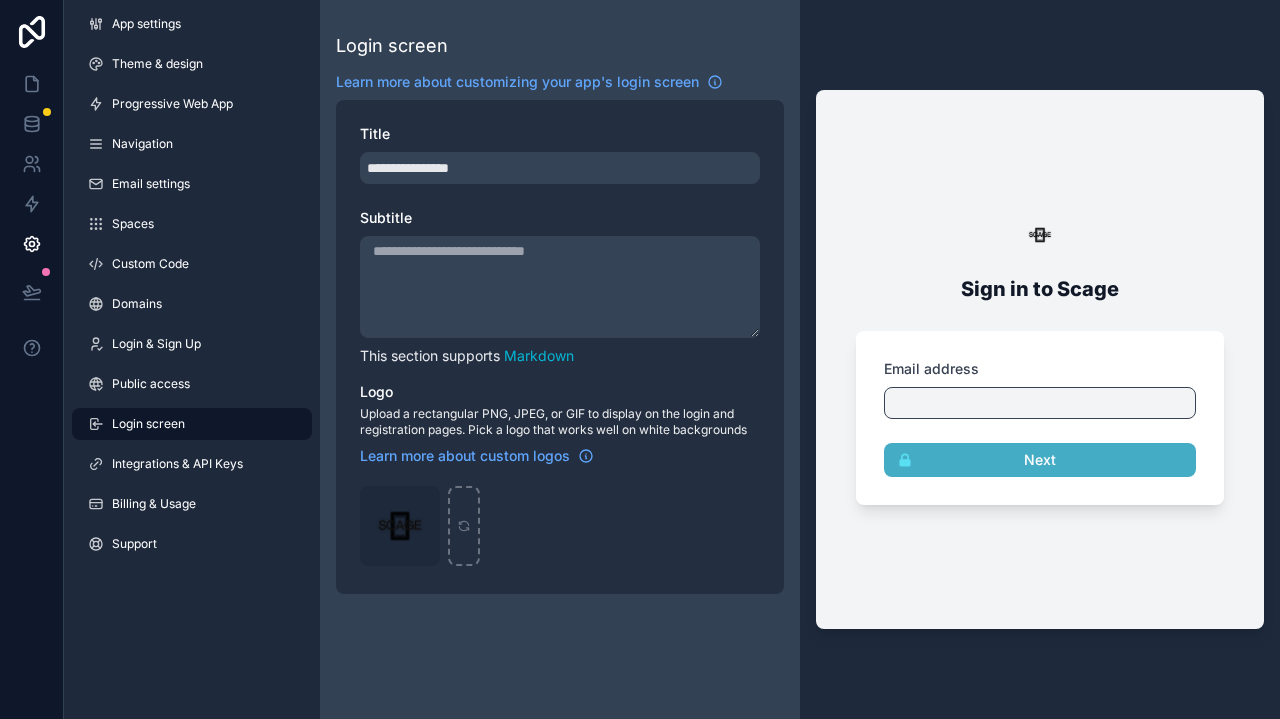 click on "Subtitle" at bounding box center (560, 287) 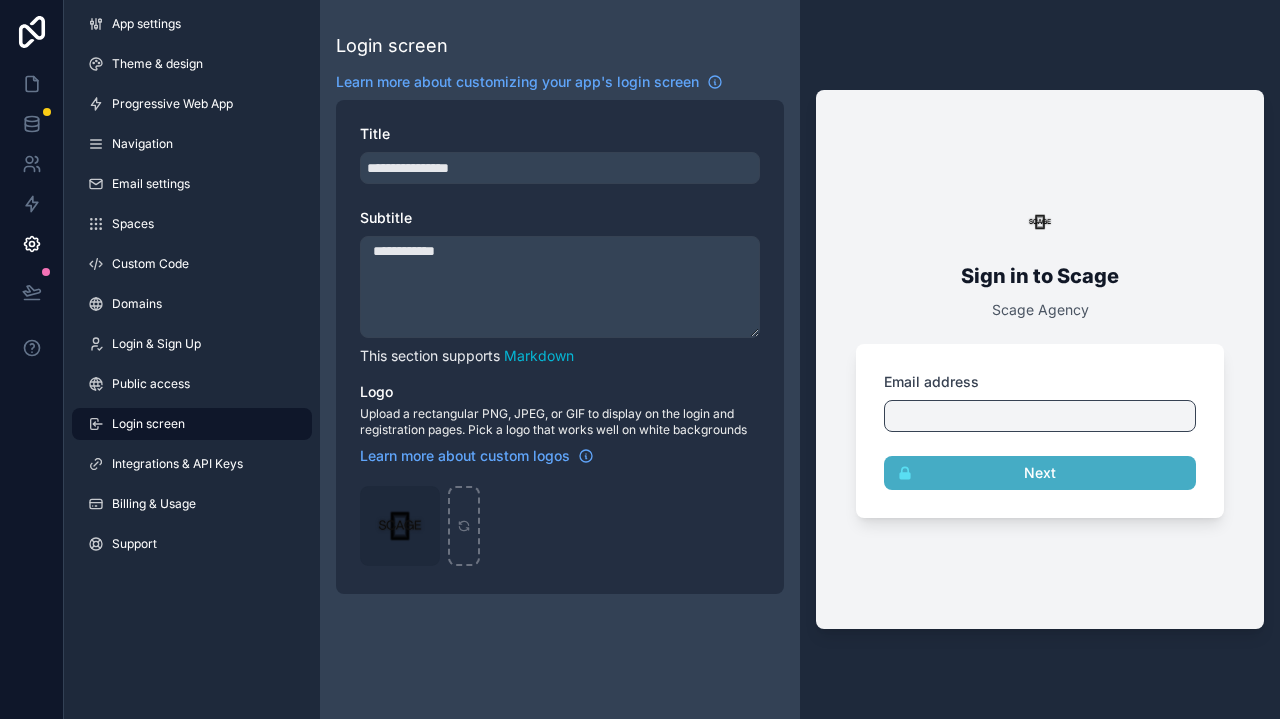 type on "**********" 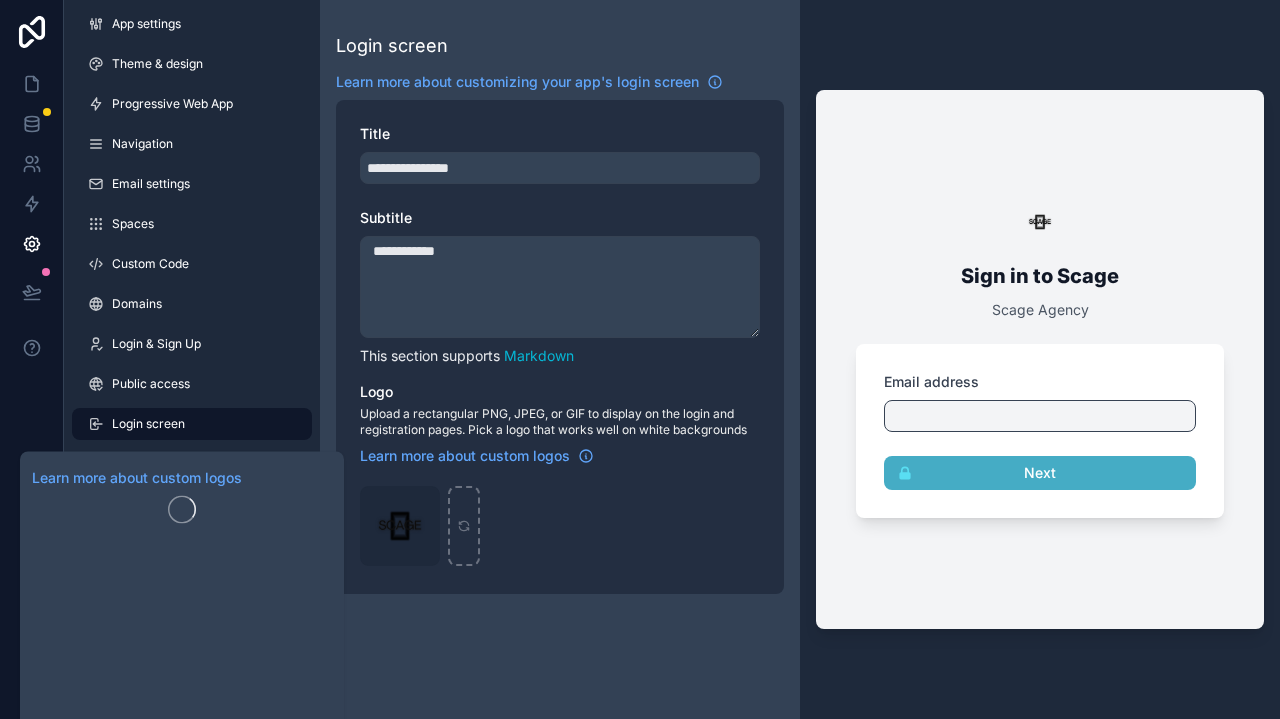 click on "Learn more about custom logos" at bounding box center [560, 452] 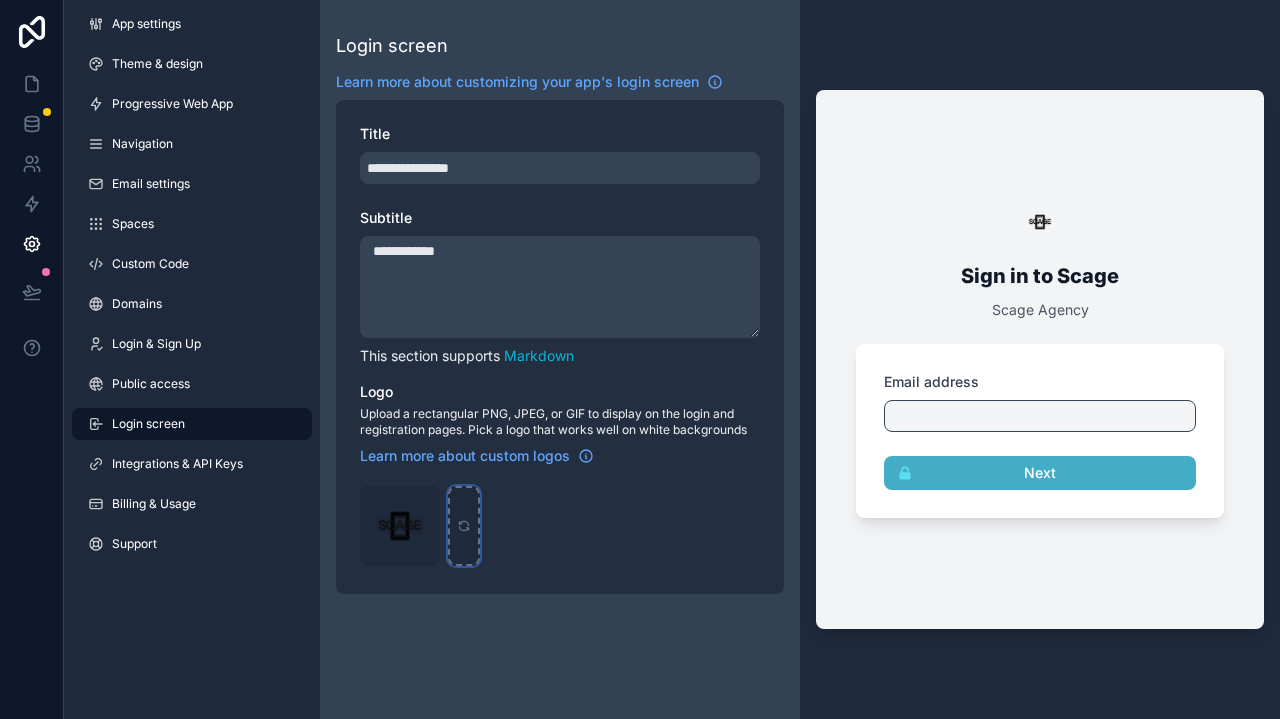 click at bounding box center [464, 526] 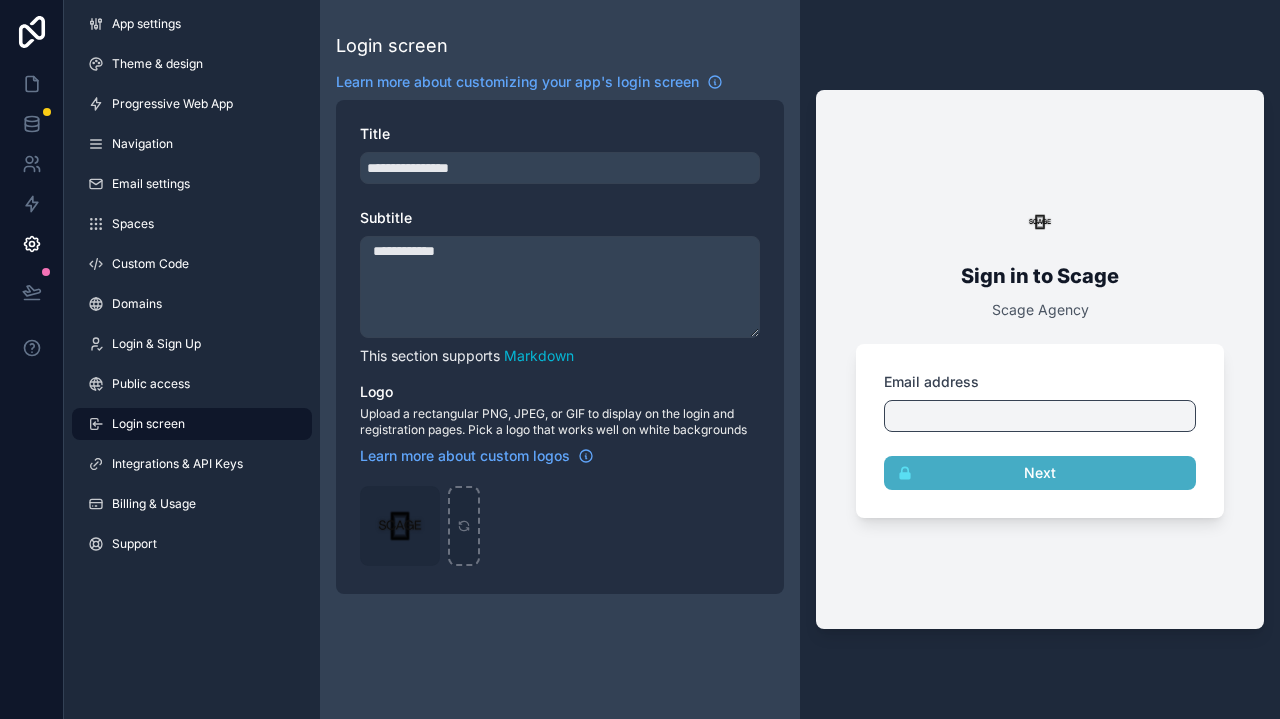 type on "**********" 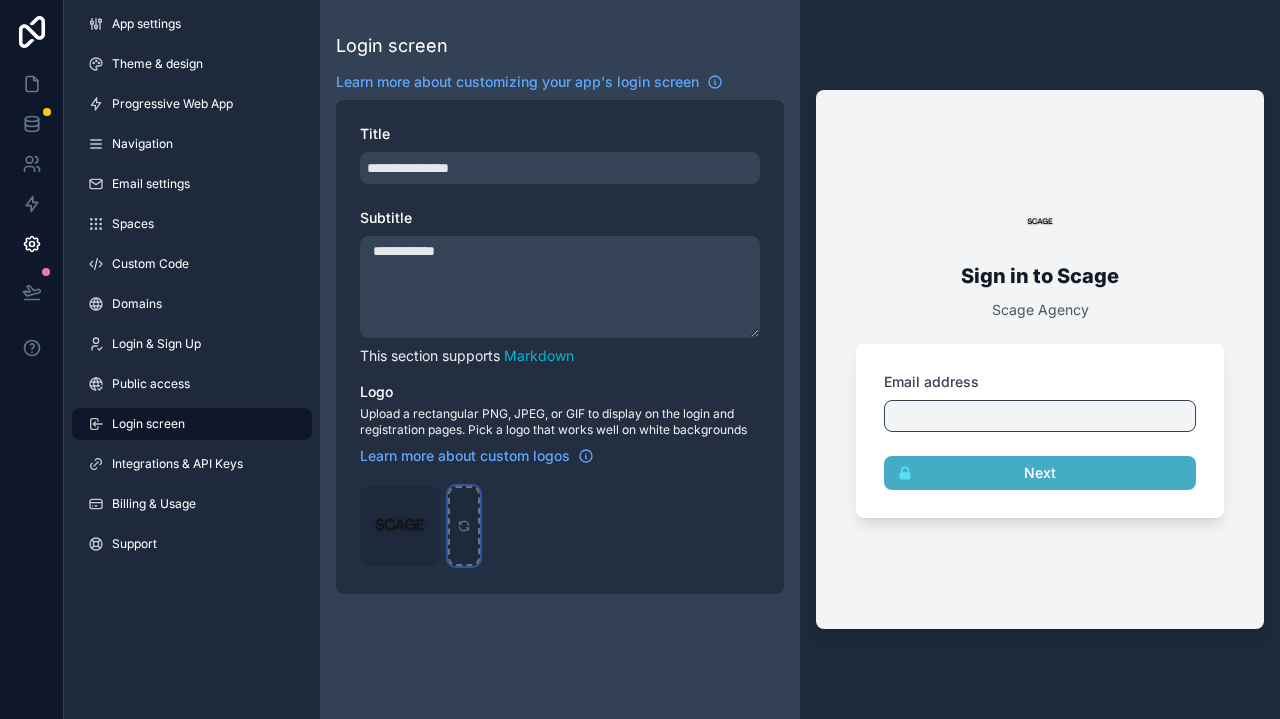 click 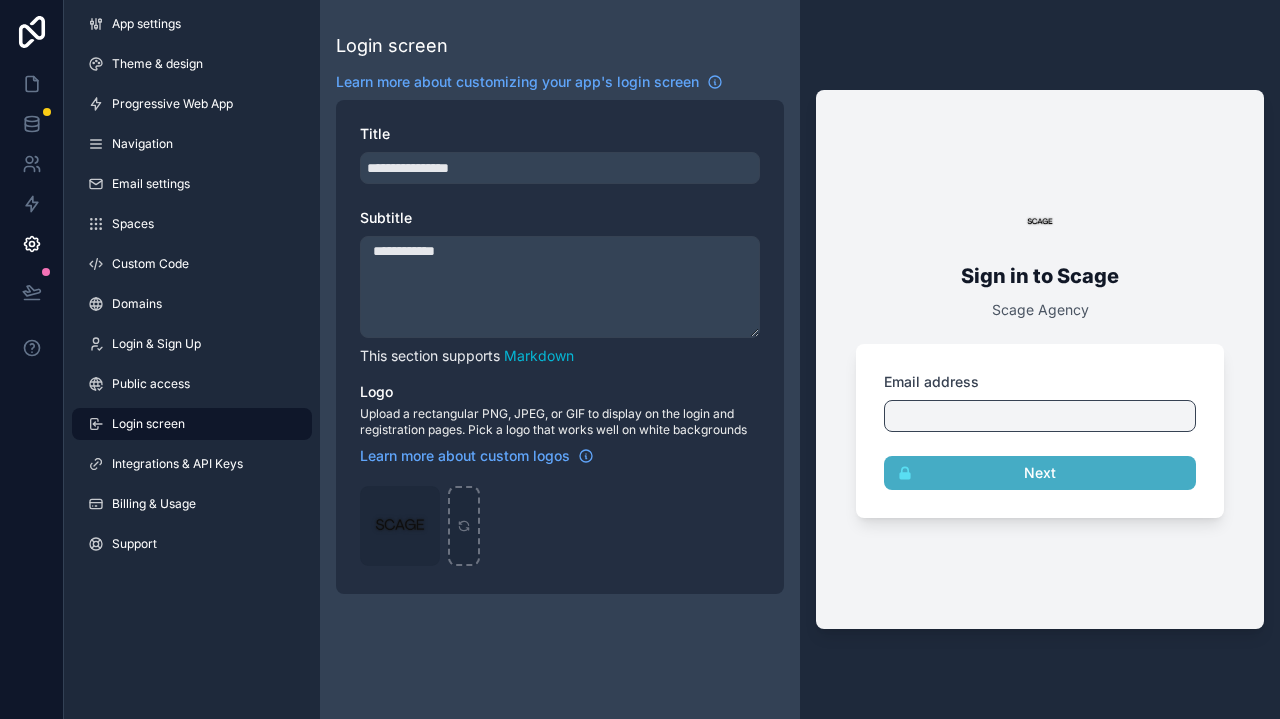 type on "**********" 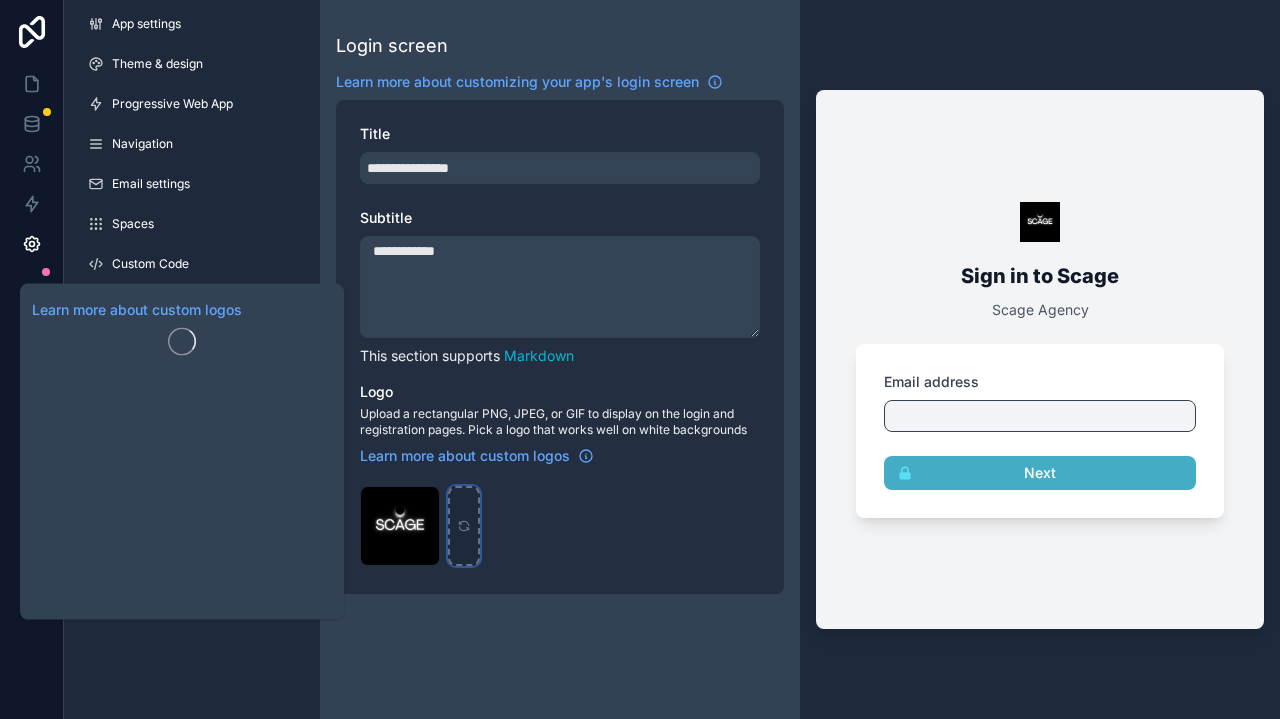 click at bounding box center [464, 526] 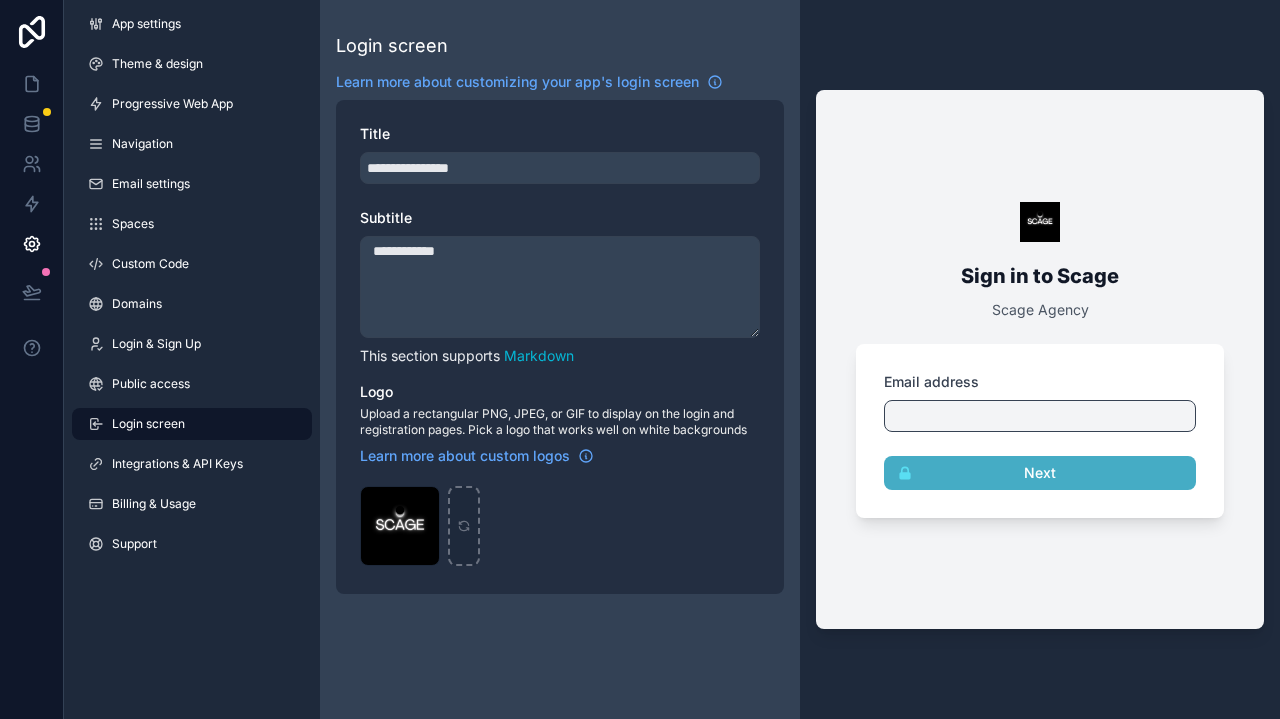 type on "**********" 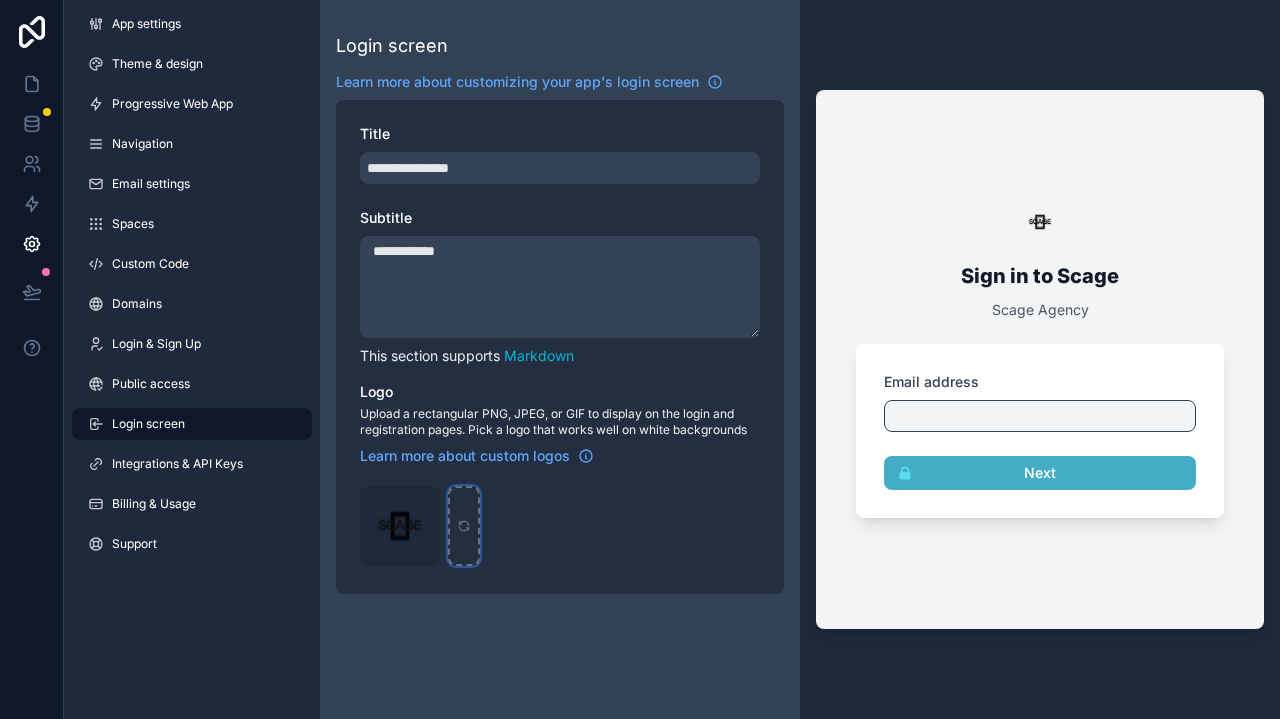 scroll, scrollTop: 0, scrollLeft: 0, axis: both 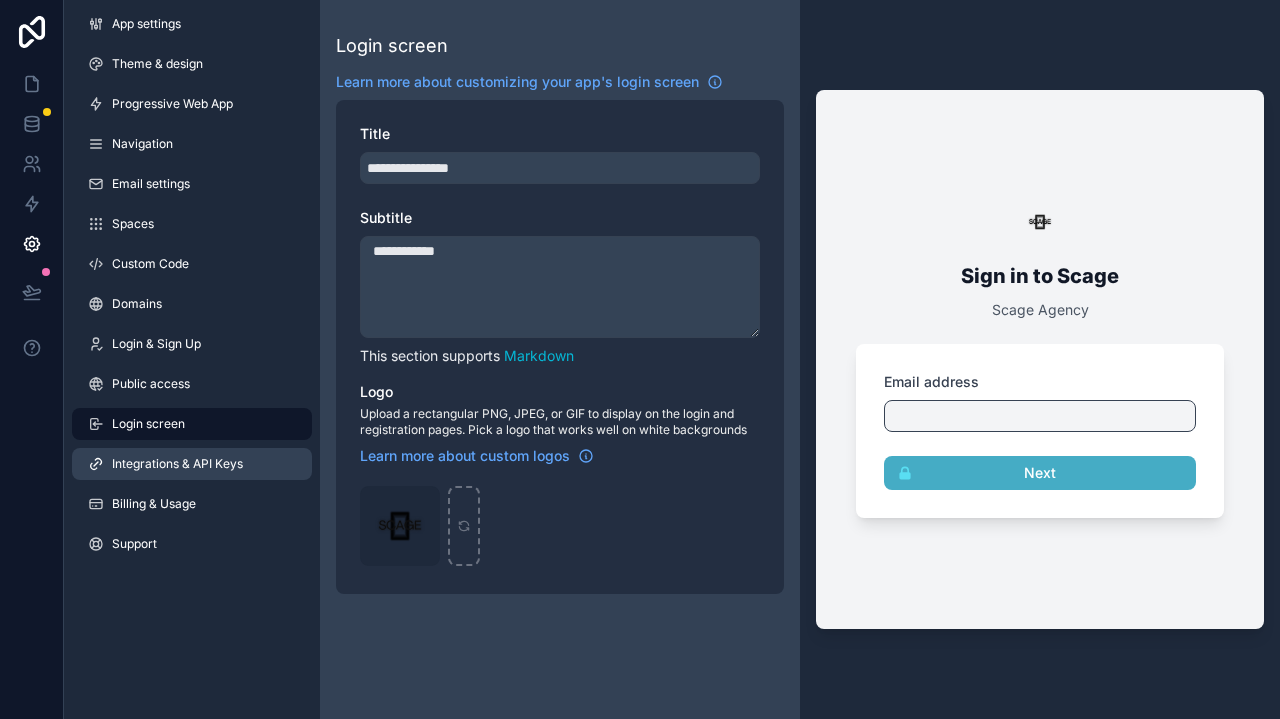 click on "Integrations & API Keys" at bounding box center [177, 464] 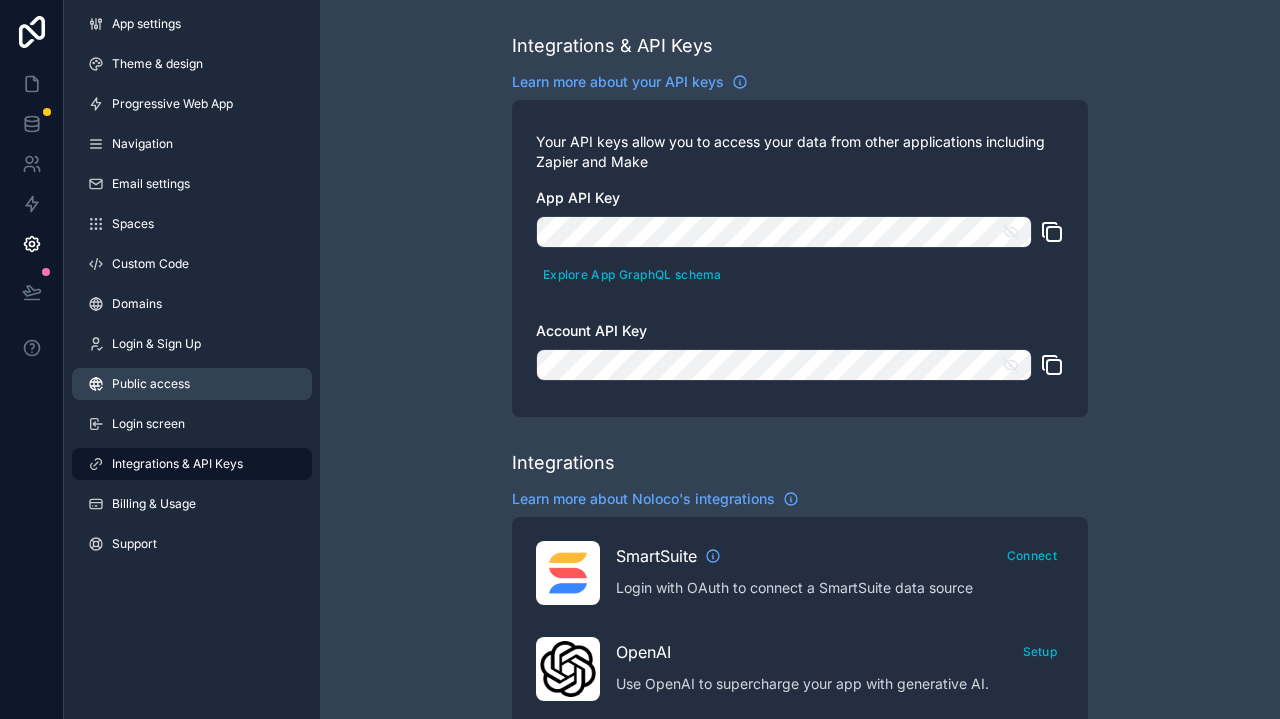 click on "Public access" at bounding box center (192, 384) 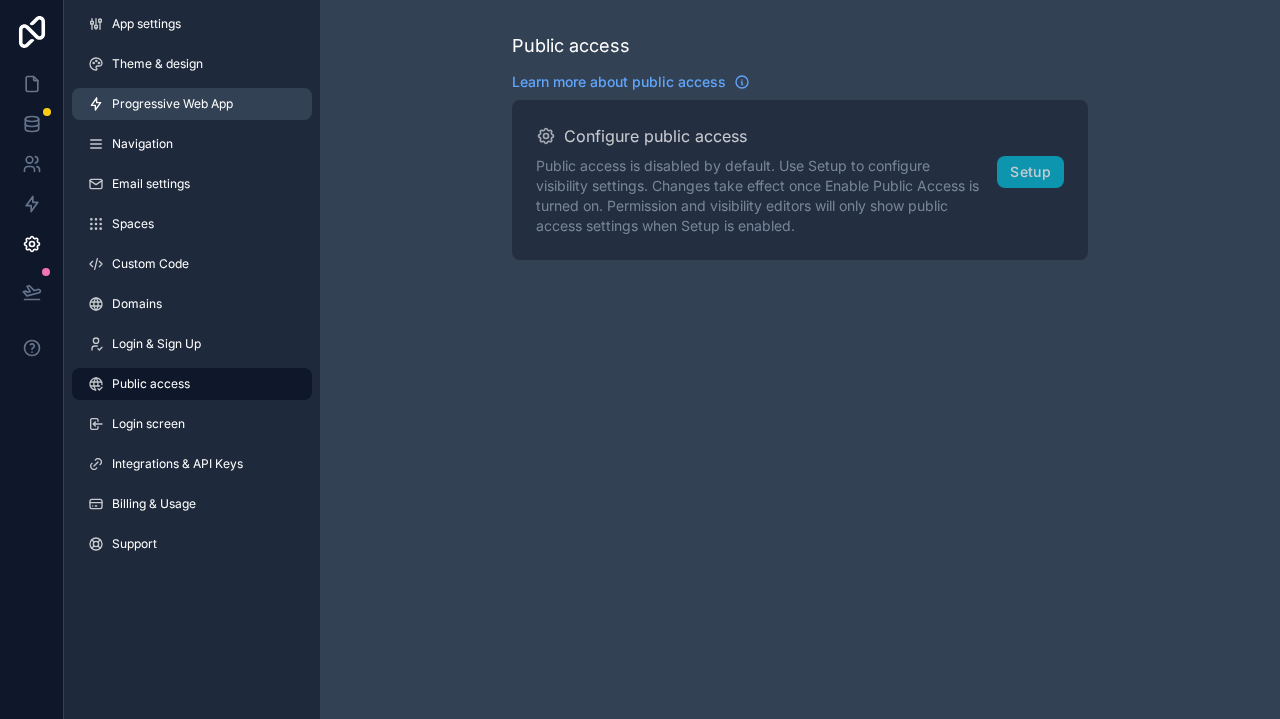 click on "Progressive Web App" at bounding box center (192, 104) 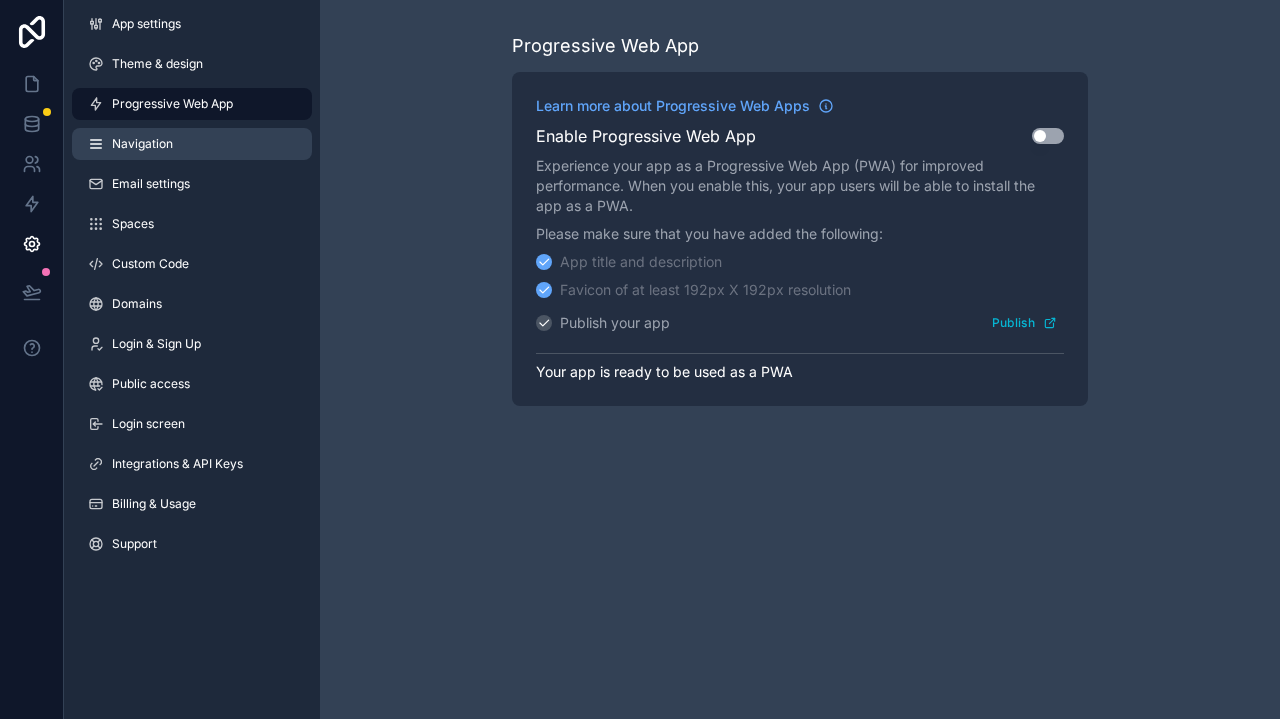 click on "Navigation" at bounding box center (192, 144) 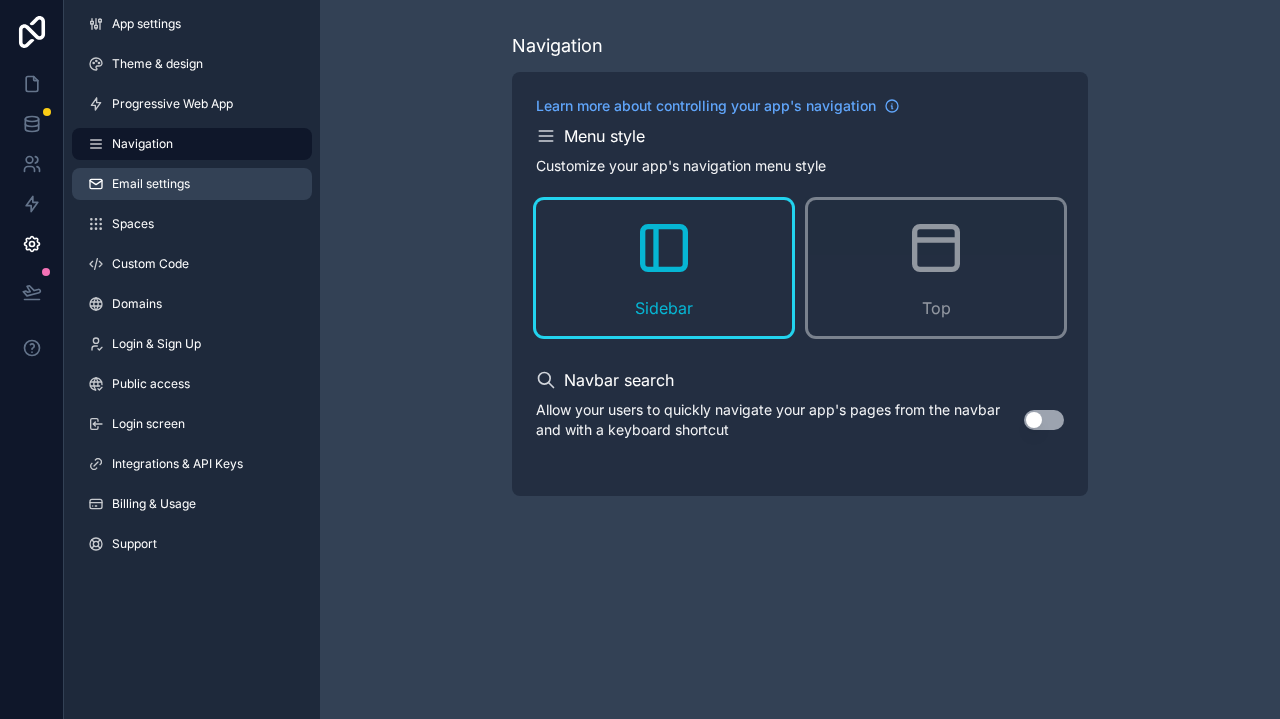 click on "Email settings" at bounding box center (151, 184) 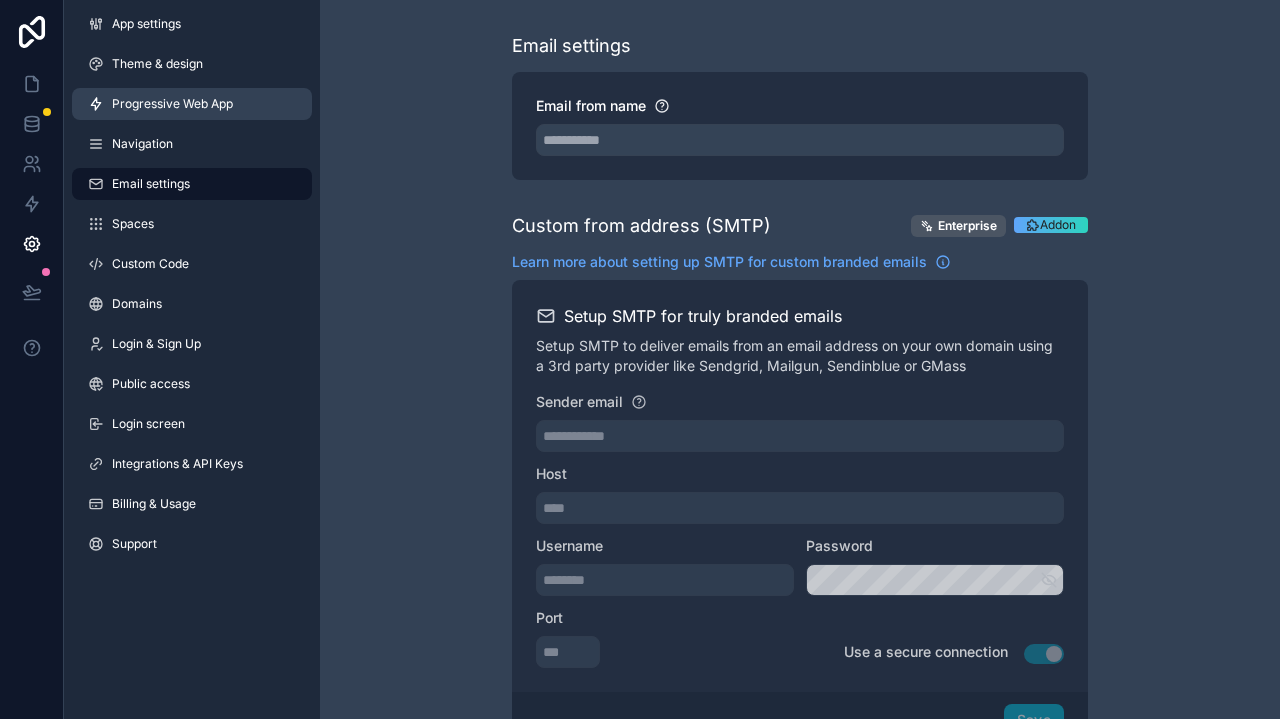 click on "Progressive Web App" at bounding box center (172, 104) 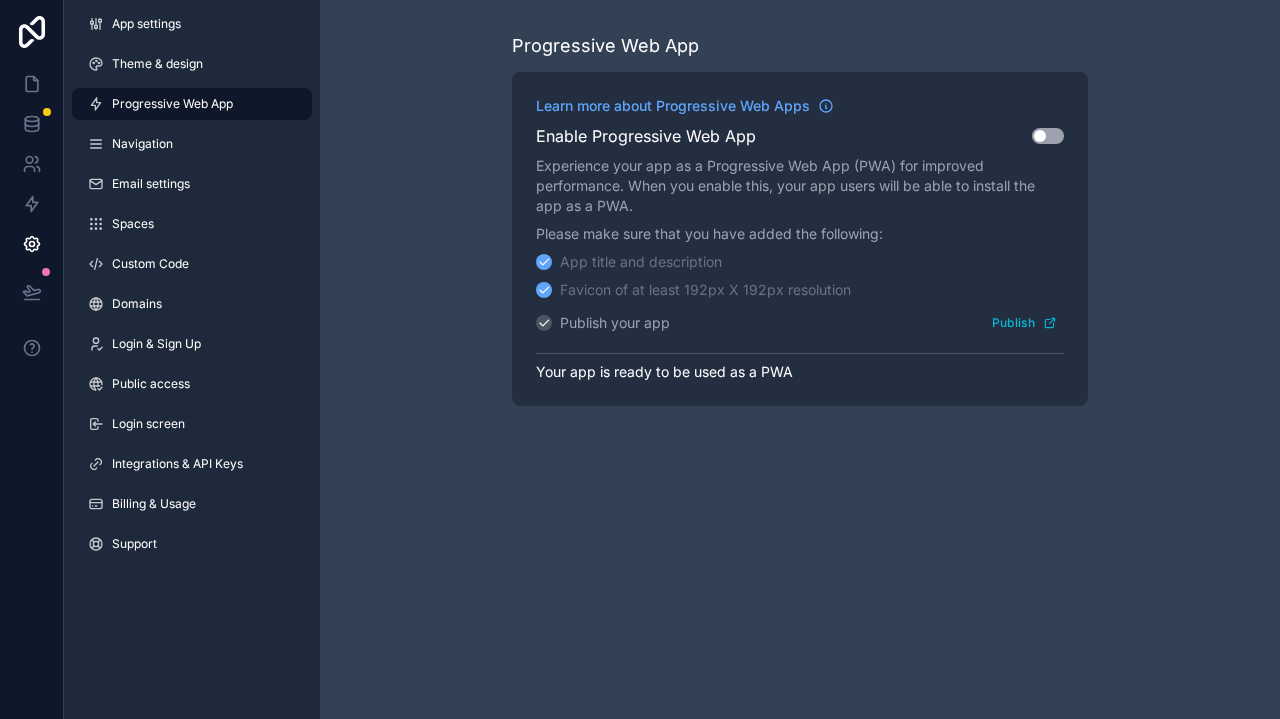 click on "App settings Theme & design Progressive Web App Navigation Email settings Spaces Custom Code Domains Login & Sign Up Public access Login screen Integrations & API Keys Billing & Usage Support" at bounding box center [192, 288] 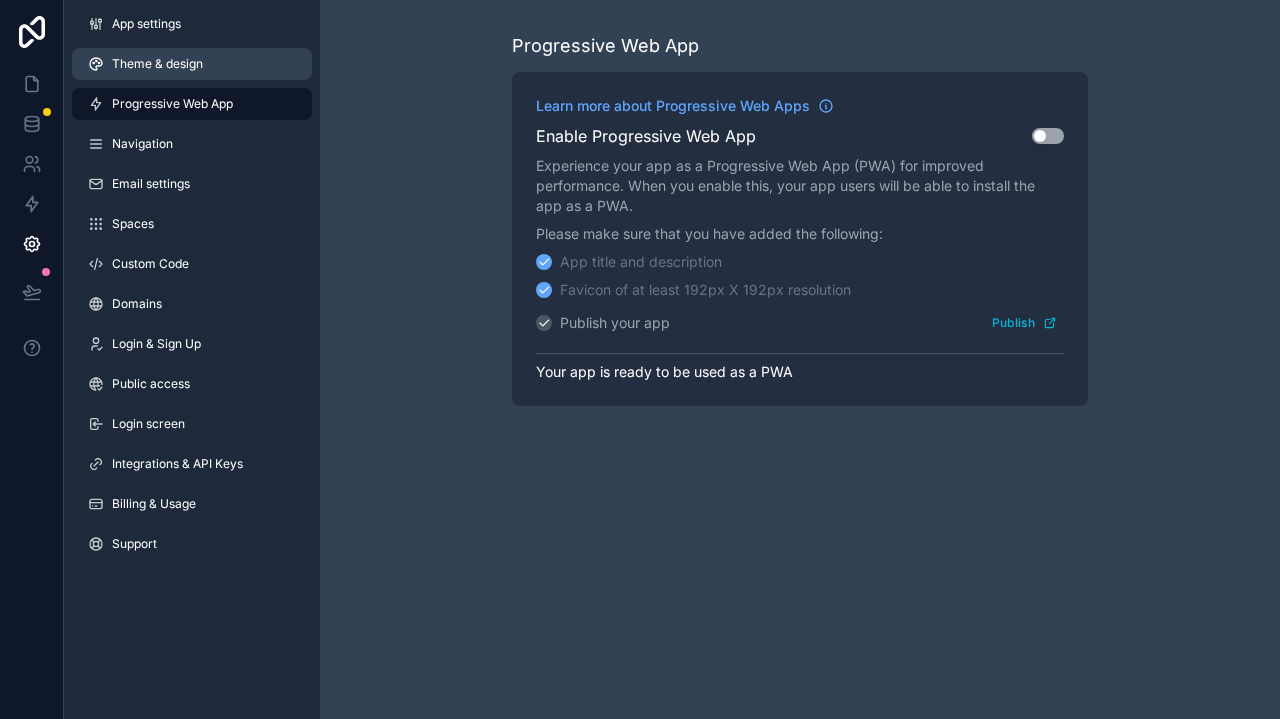 click on "Theme & design" at bounding box center [192, 64] 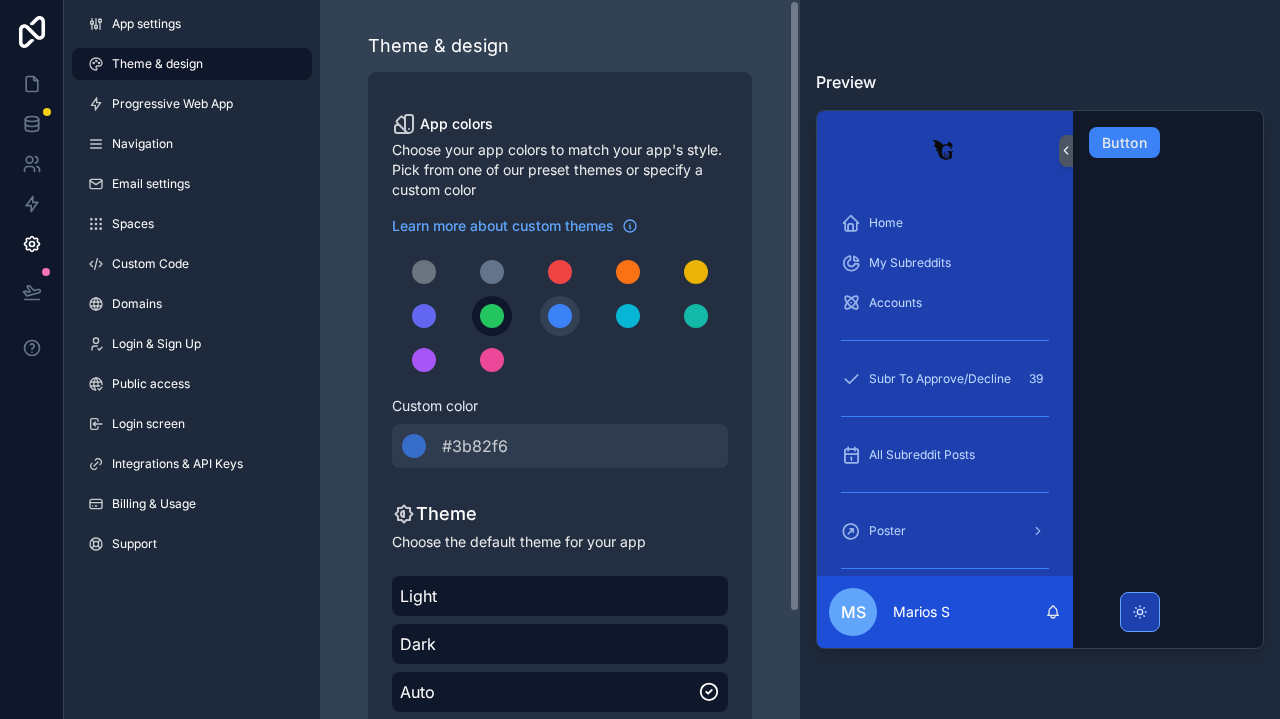 scroll, scrollTop: 0, scrollLeft: 0, axis: both 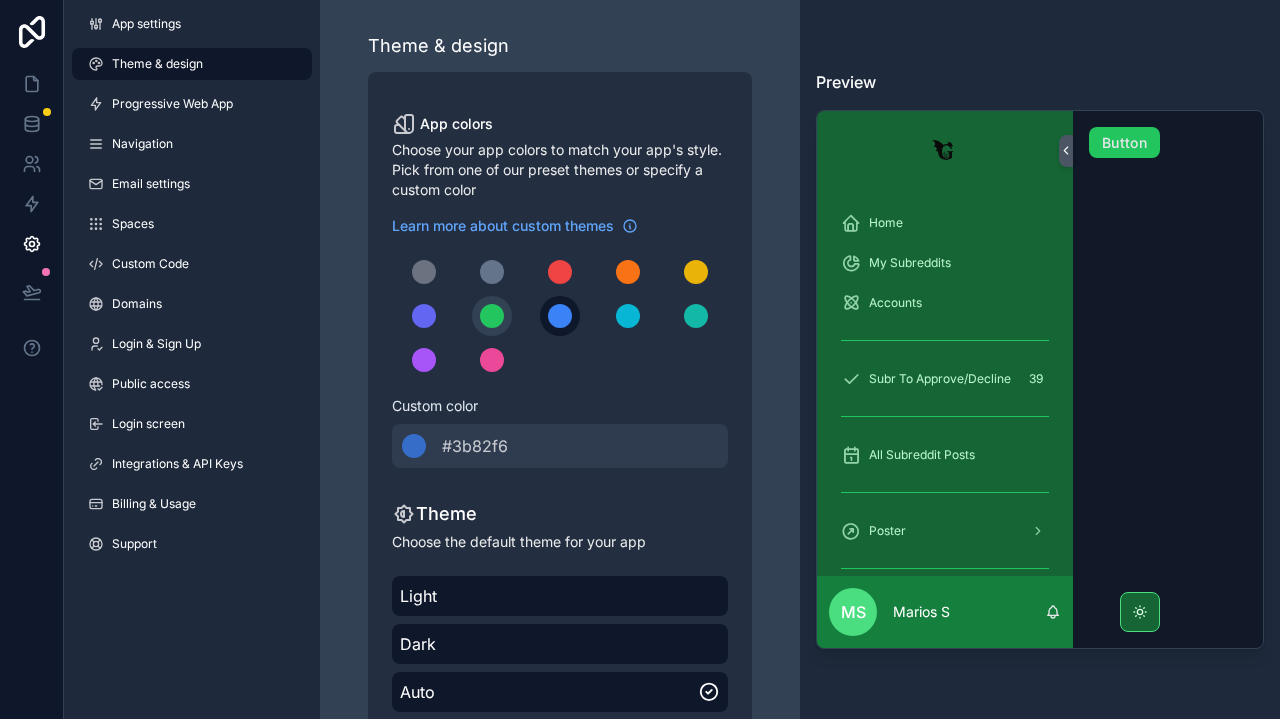 click at bounding box center [560, 316] 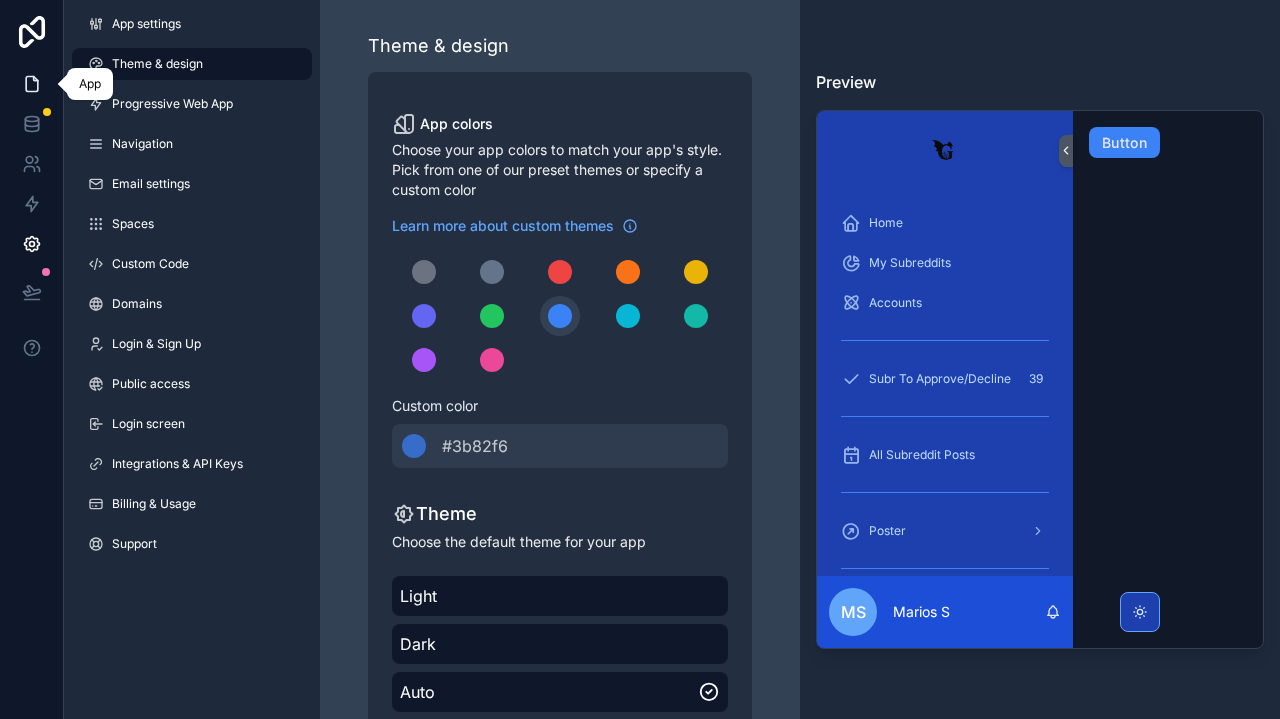 click at bounding box center (31, 84) 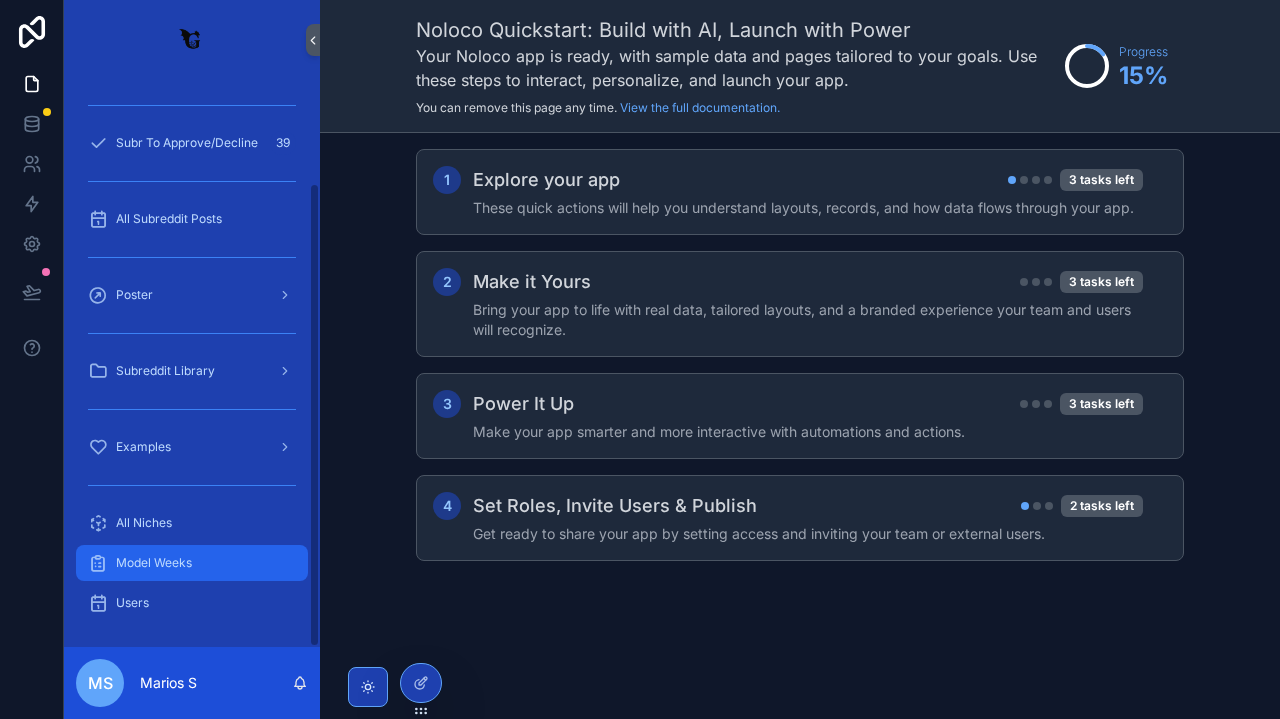scroll, scrollTop: 125, scrollLeft: 0, axis: vertical 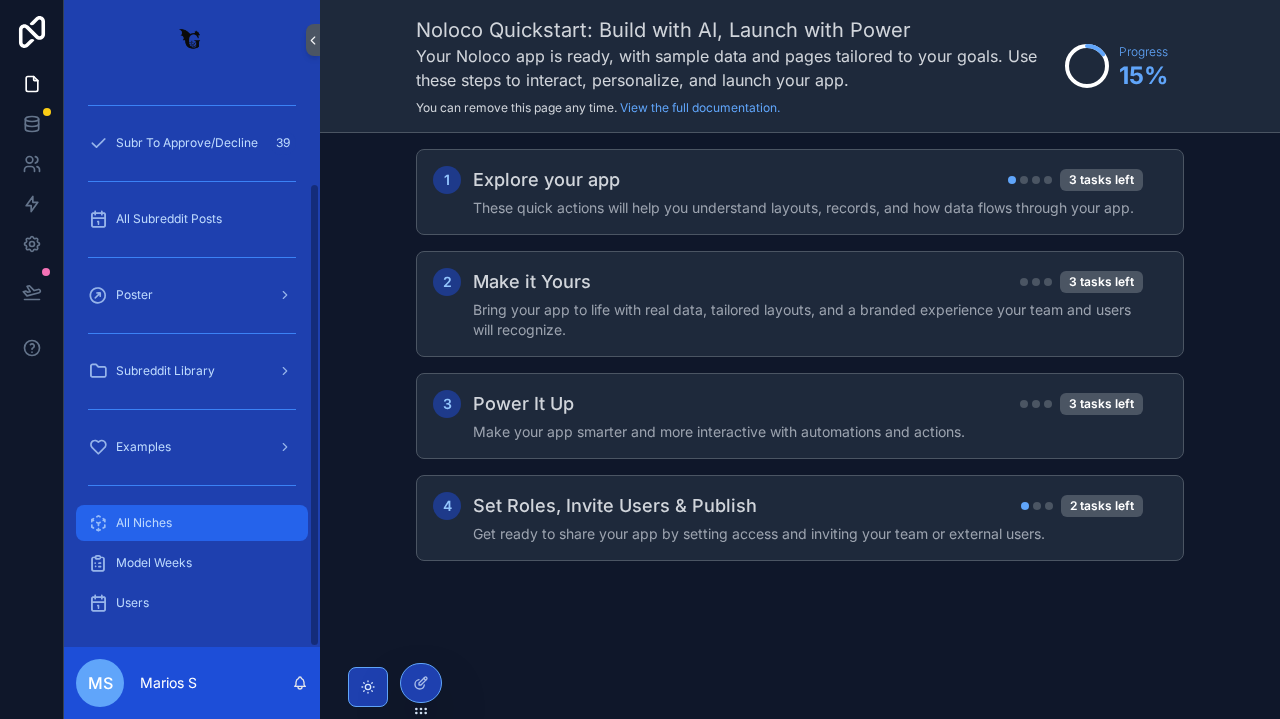 click on "All Niches" at bounding box center [192, 523] 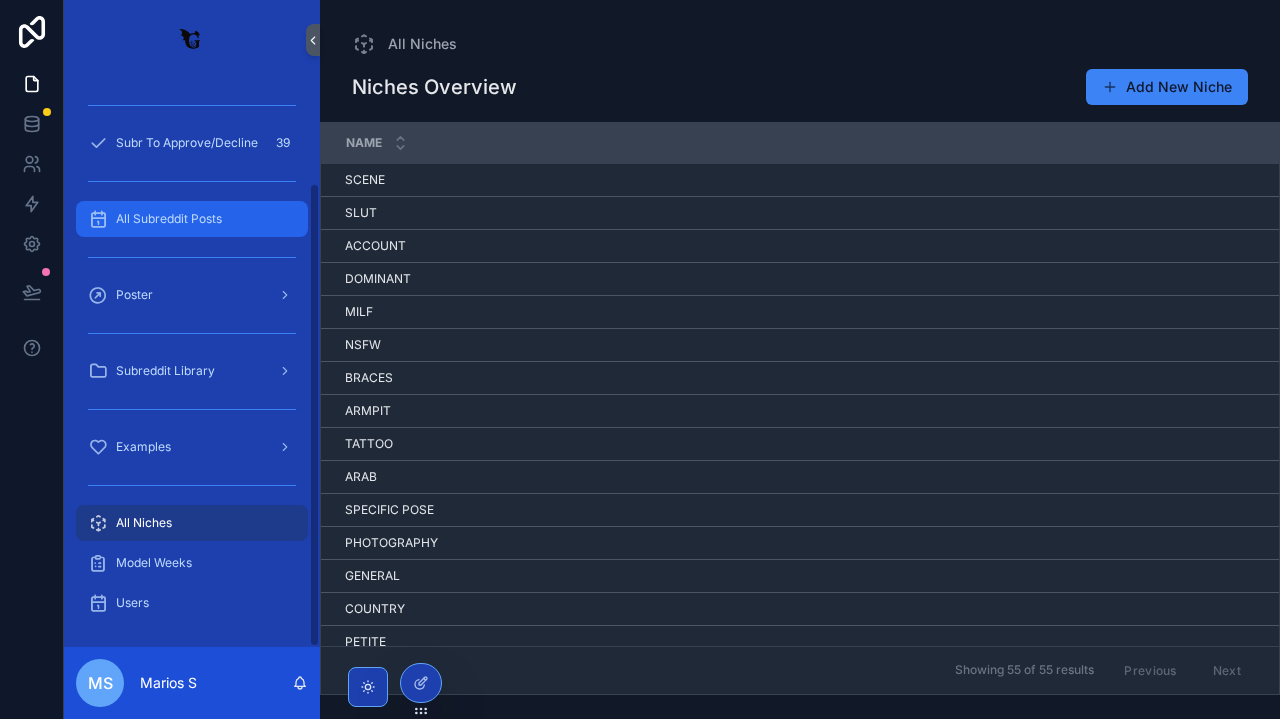 click on "All Subreddit Posts" at bounding box center (192, 219) 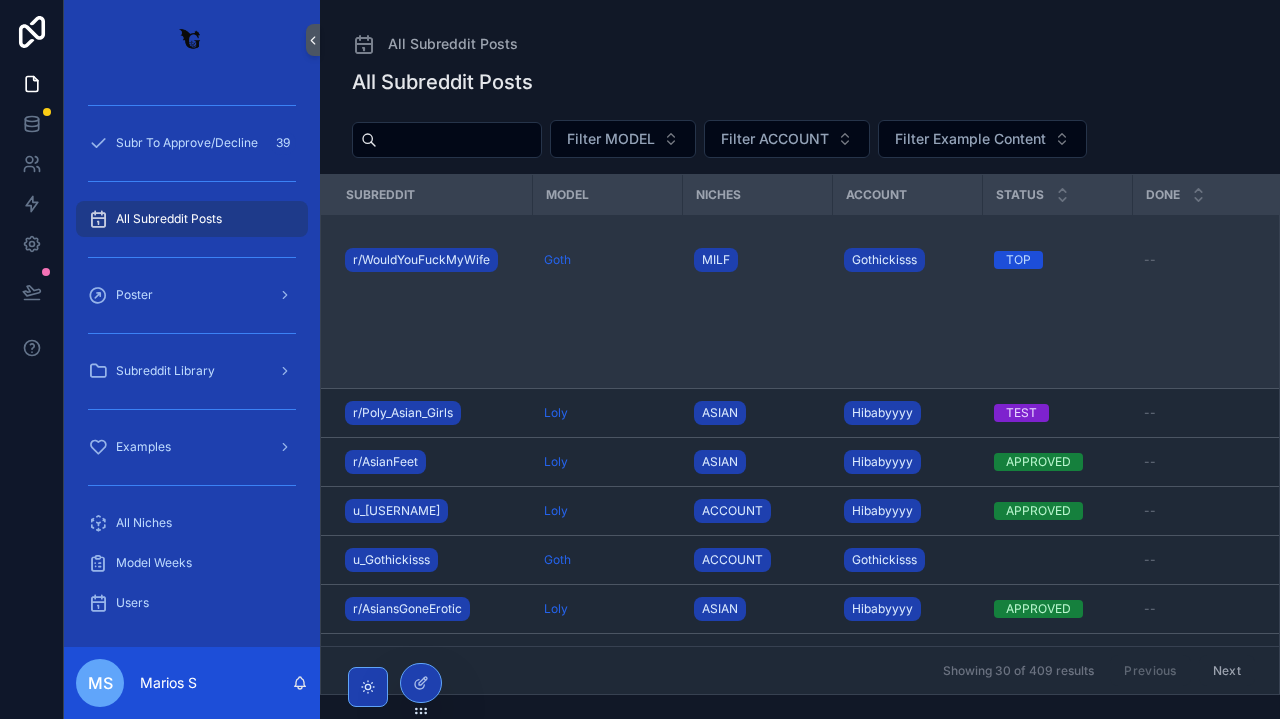 scroll, scrollTop: 348, scrollLeft: 0, axis: vertical 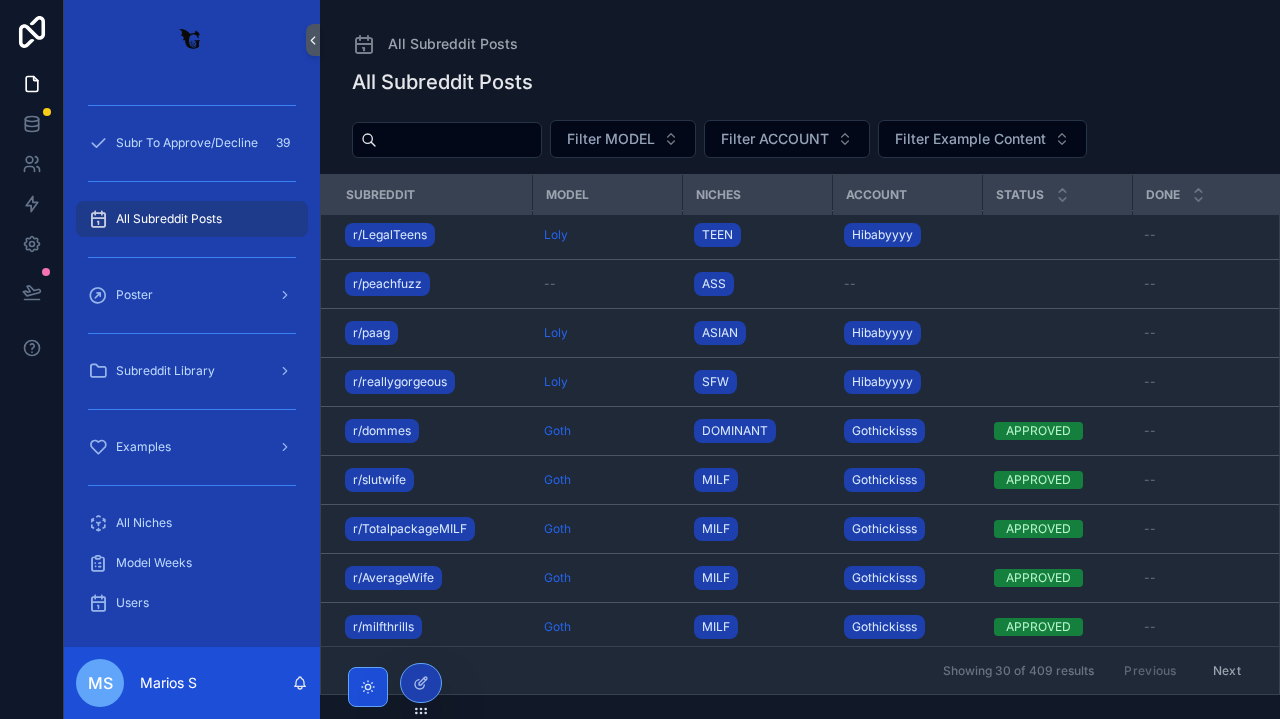 click at bounding box center [368, 687] 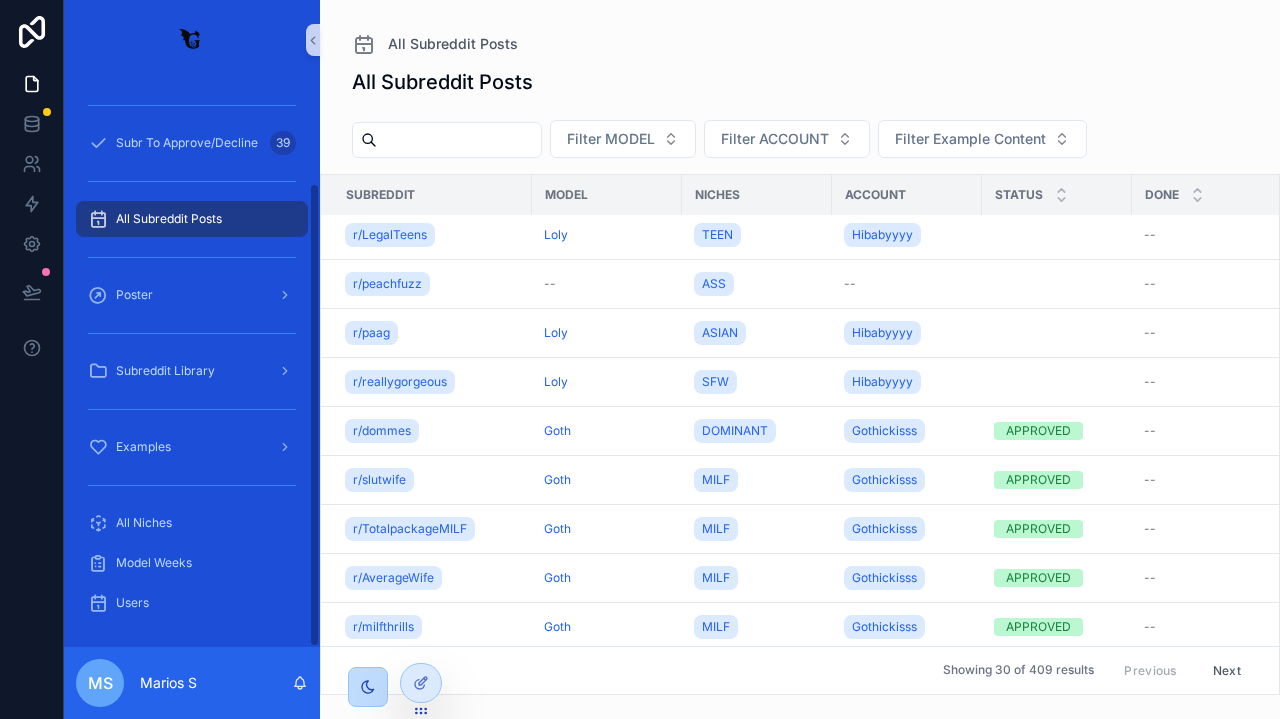 click 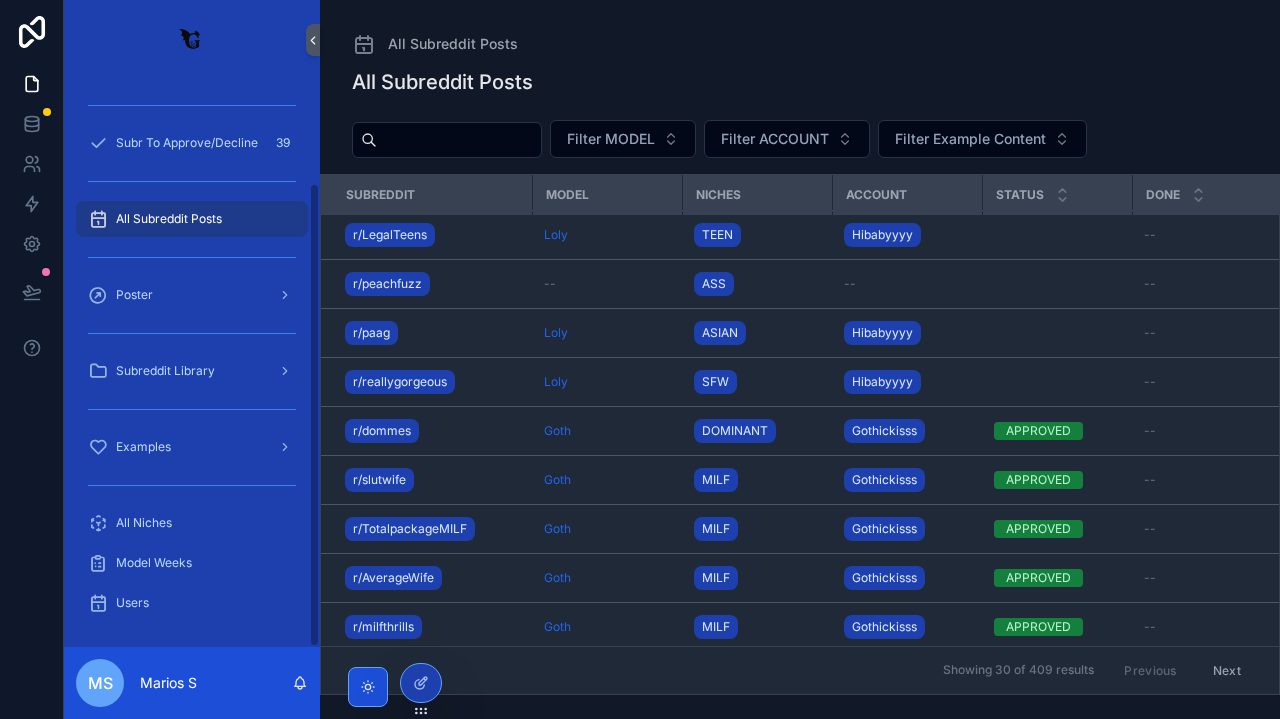 click at bounding box center [192, 409] 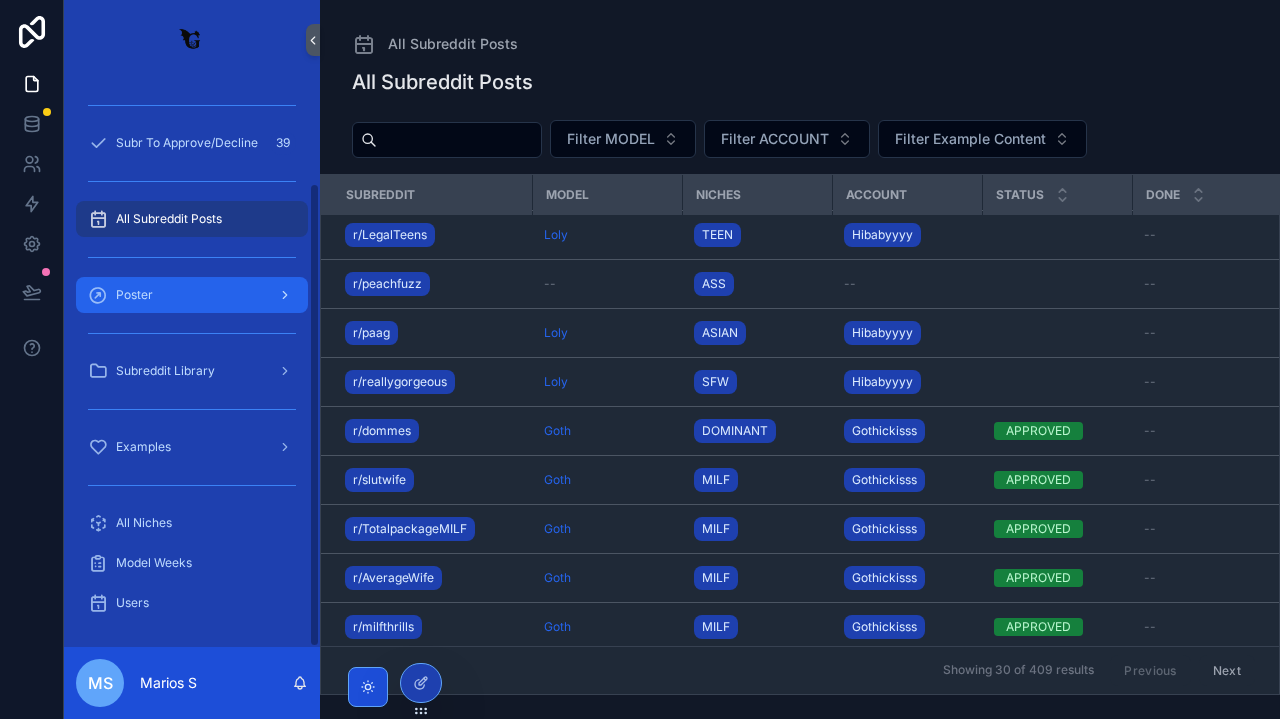 click on "Poster" at bounding box center (192, 295) 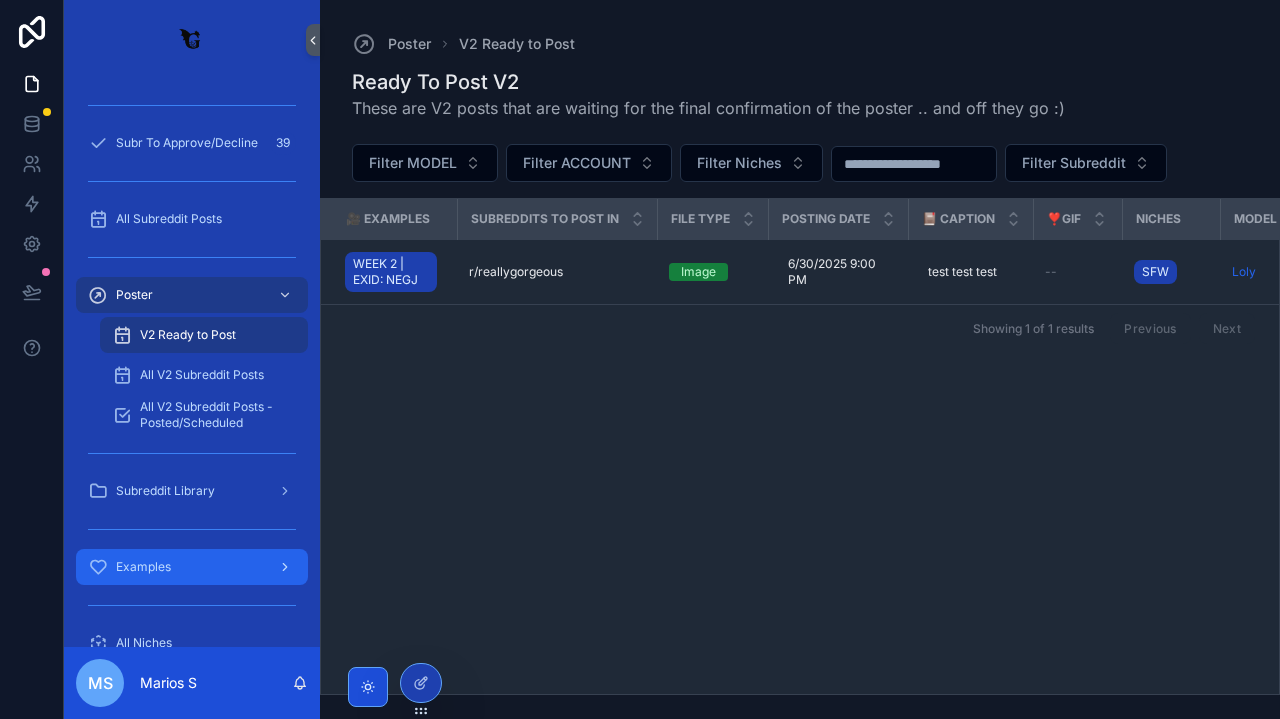 click on "Examples" at bounding box center [192, 567] 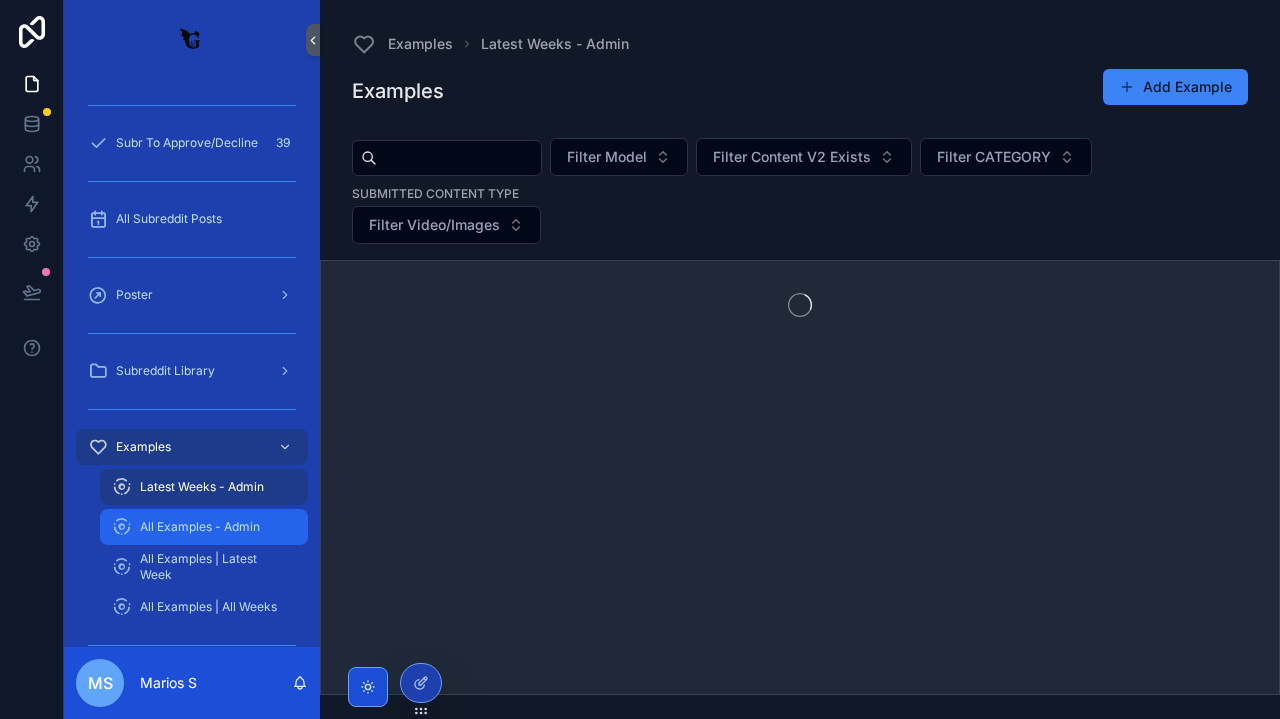 click on "All Examples - Admin" at bounding box center [200, 527] 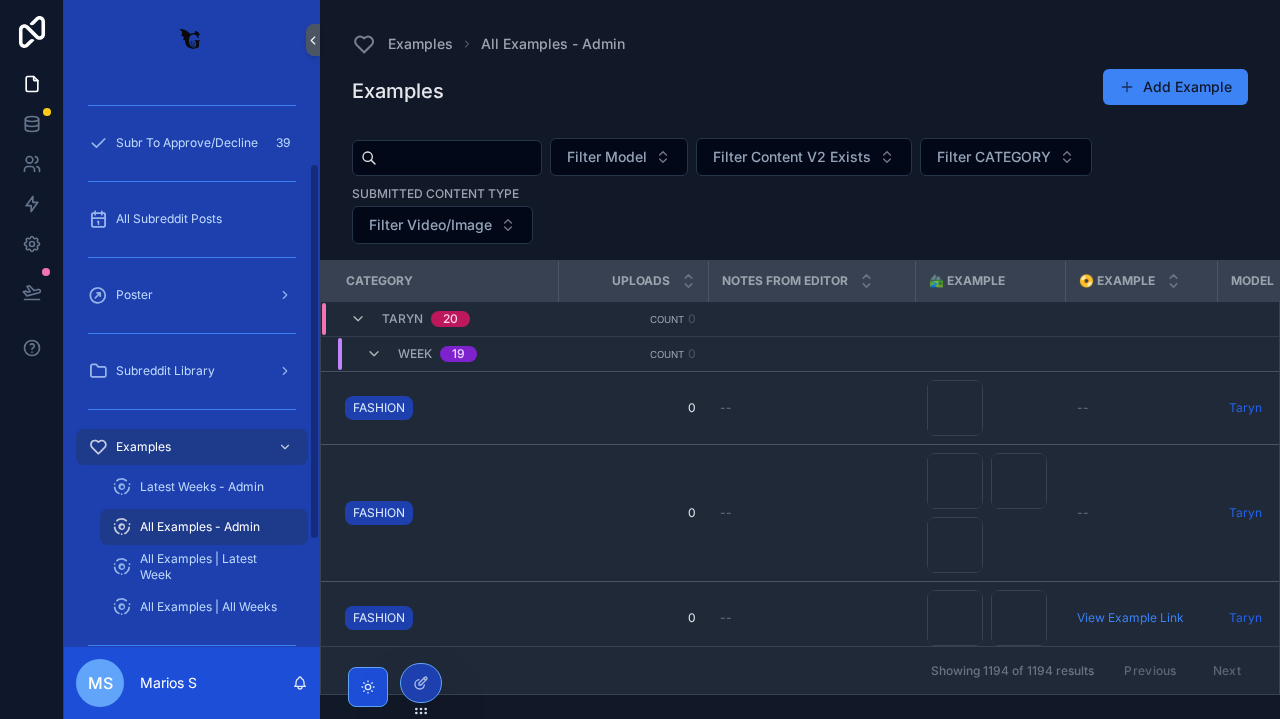 click on "All Examples - Admin" at bounding box center [204, 527] 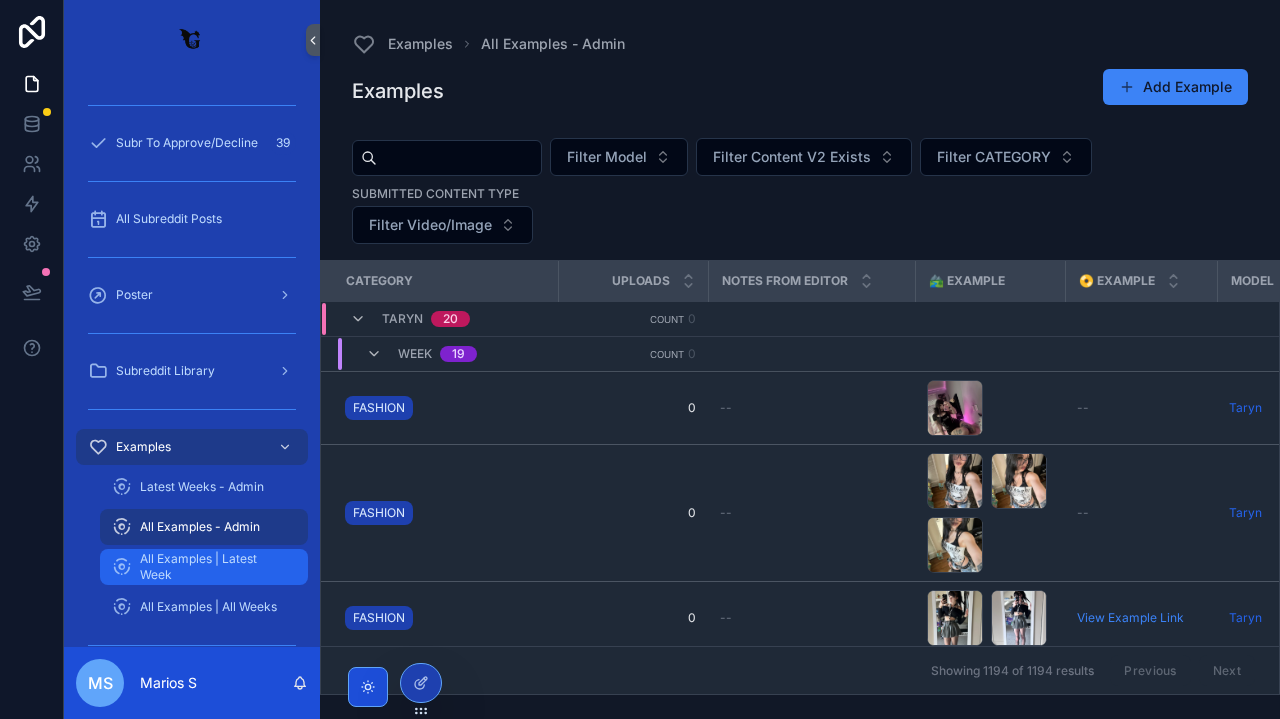 click on "All Examples | Latest Week" at bounding box center (214, 567) 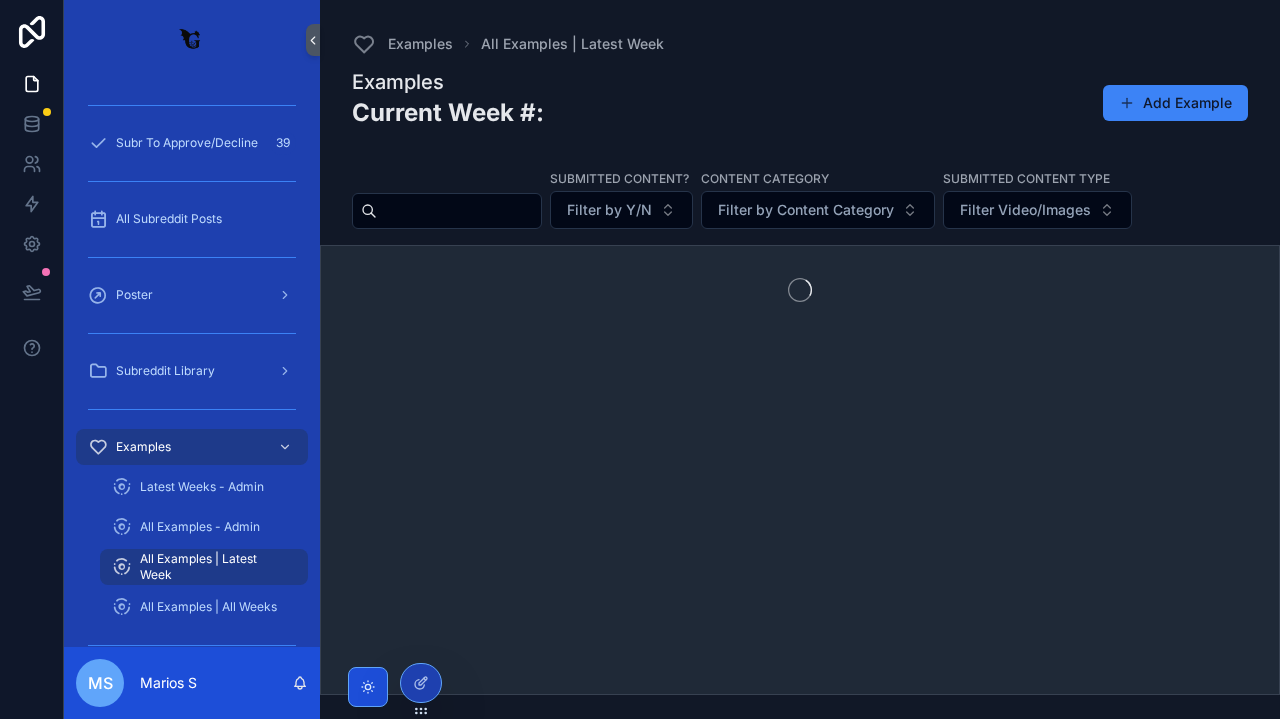 click on "All Examples | Latest Week" at bounding box center (214, 567) 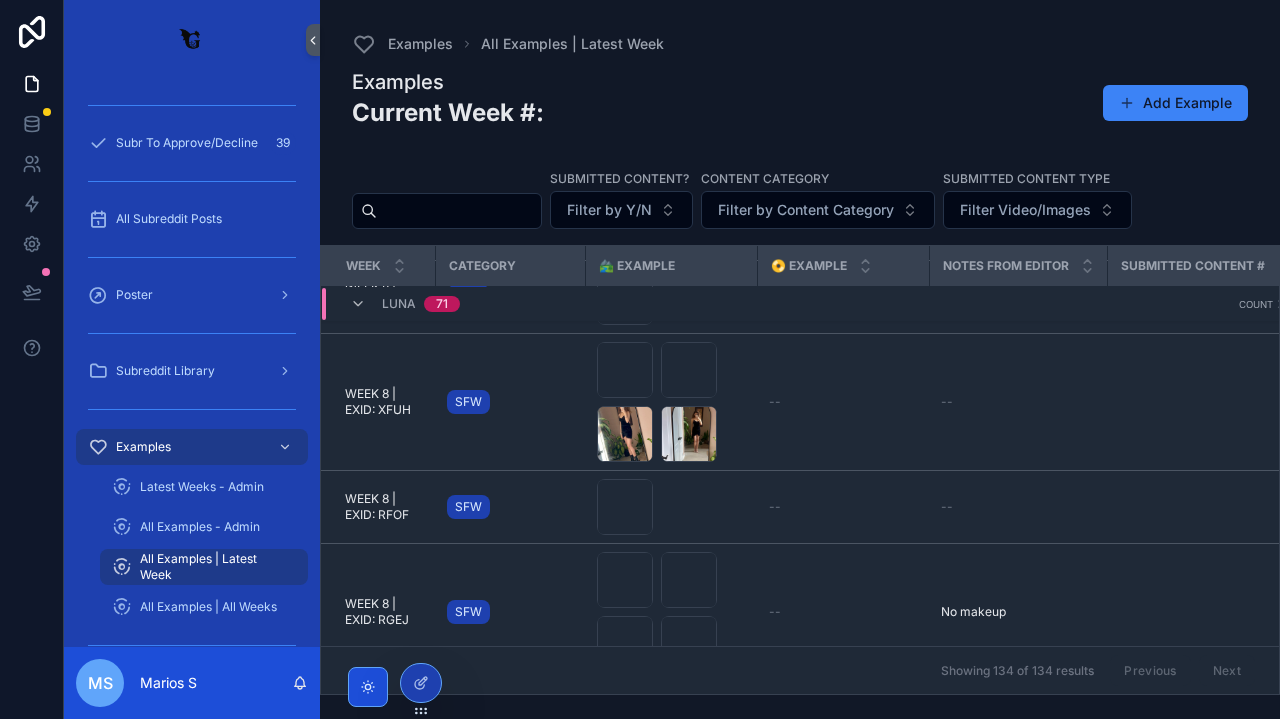scroll, scrollTop: 2616, scrollLeft: 0, axis: vertical 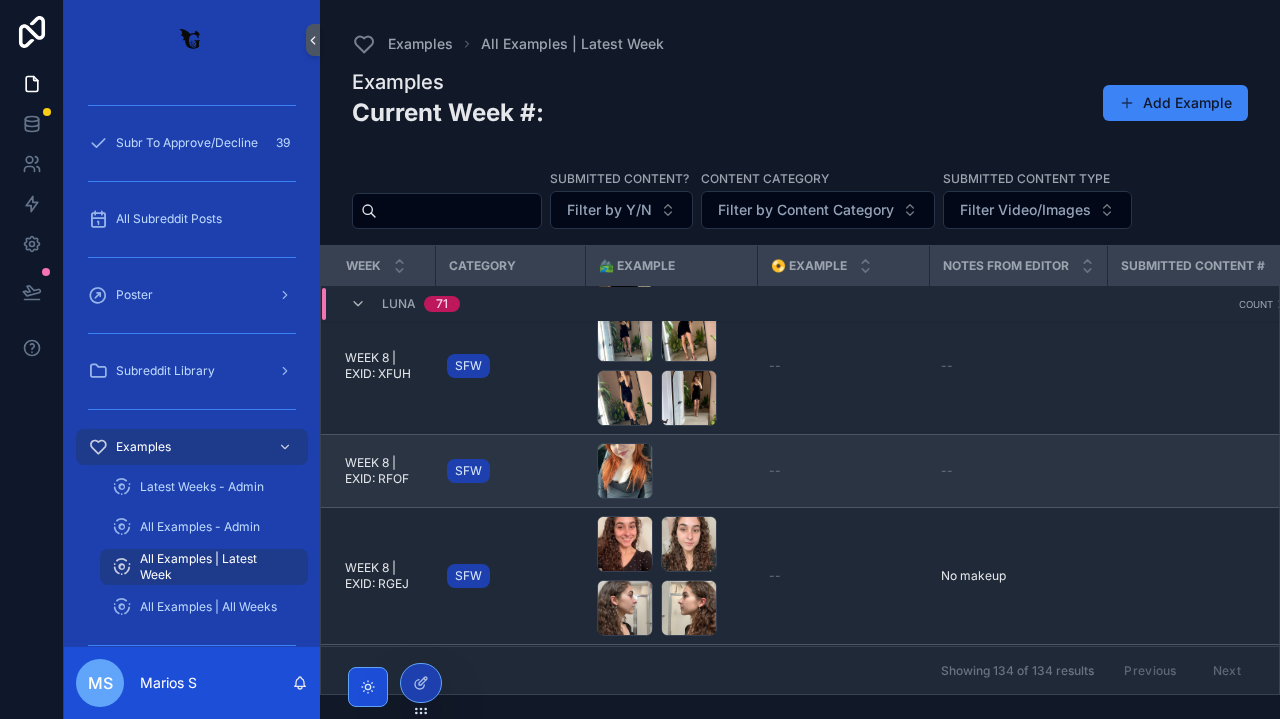 click on "SFW" at bounding box center (510, 471) 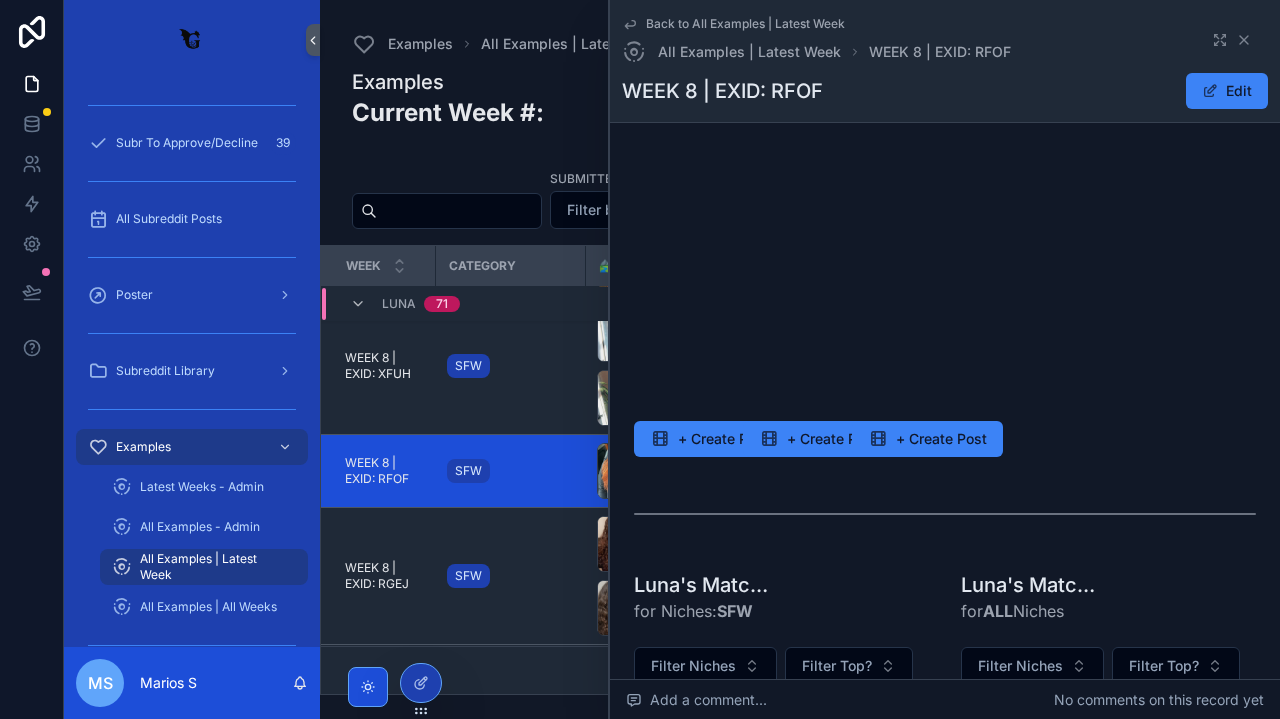 scroll, scrollTop: 397, scrollLeft: 0, axis: vertical 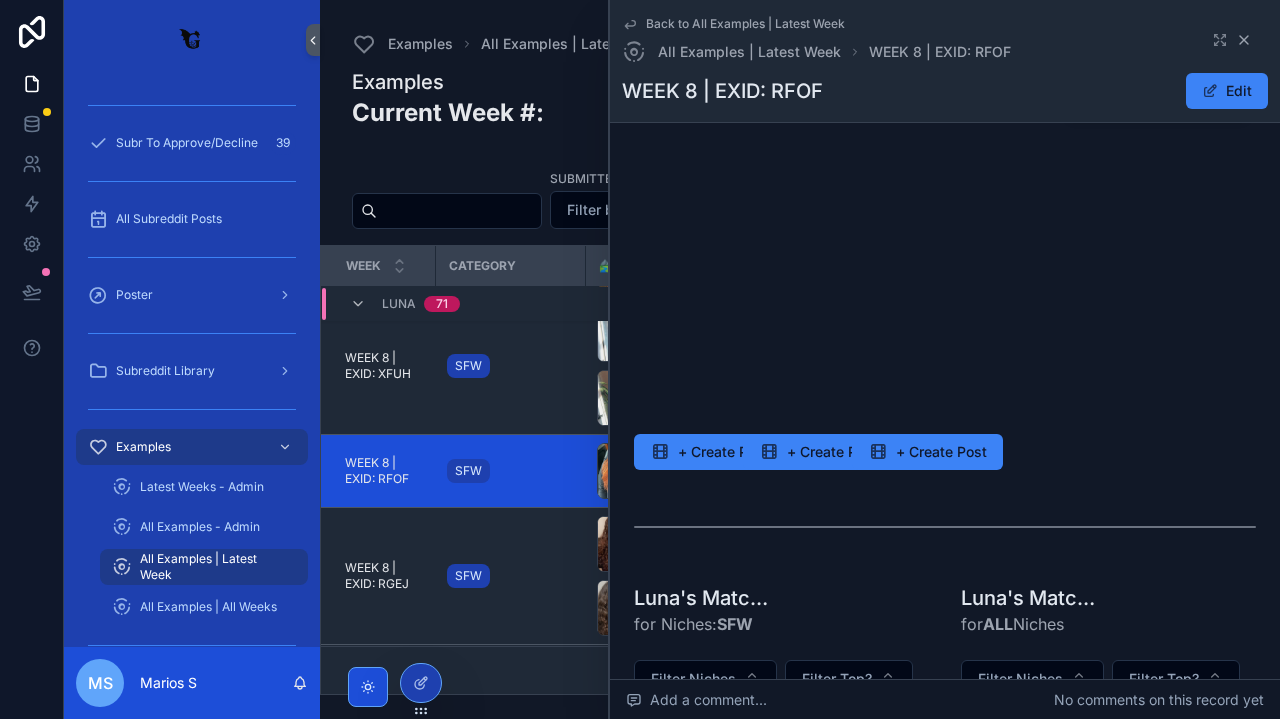 click 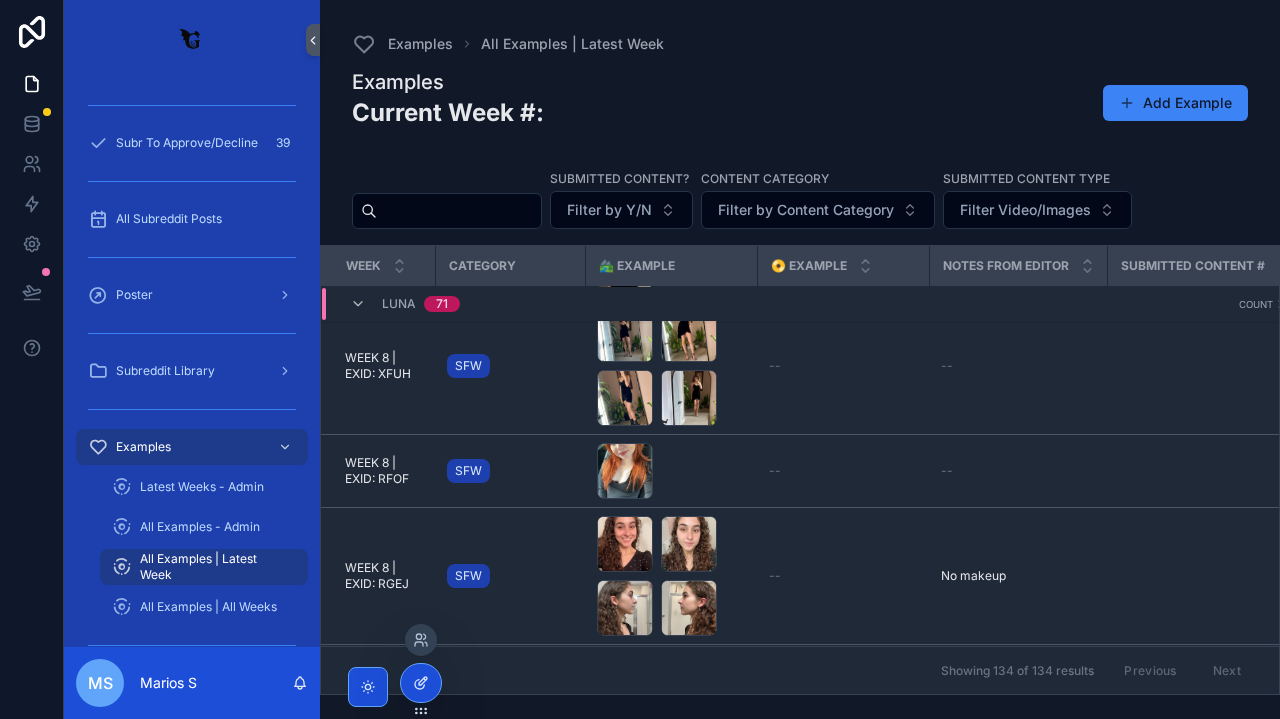 click 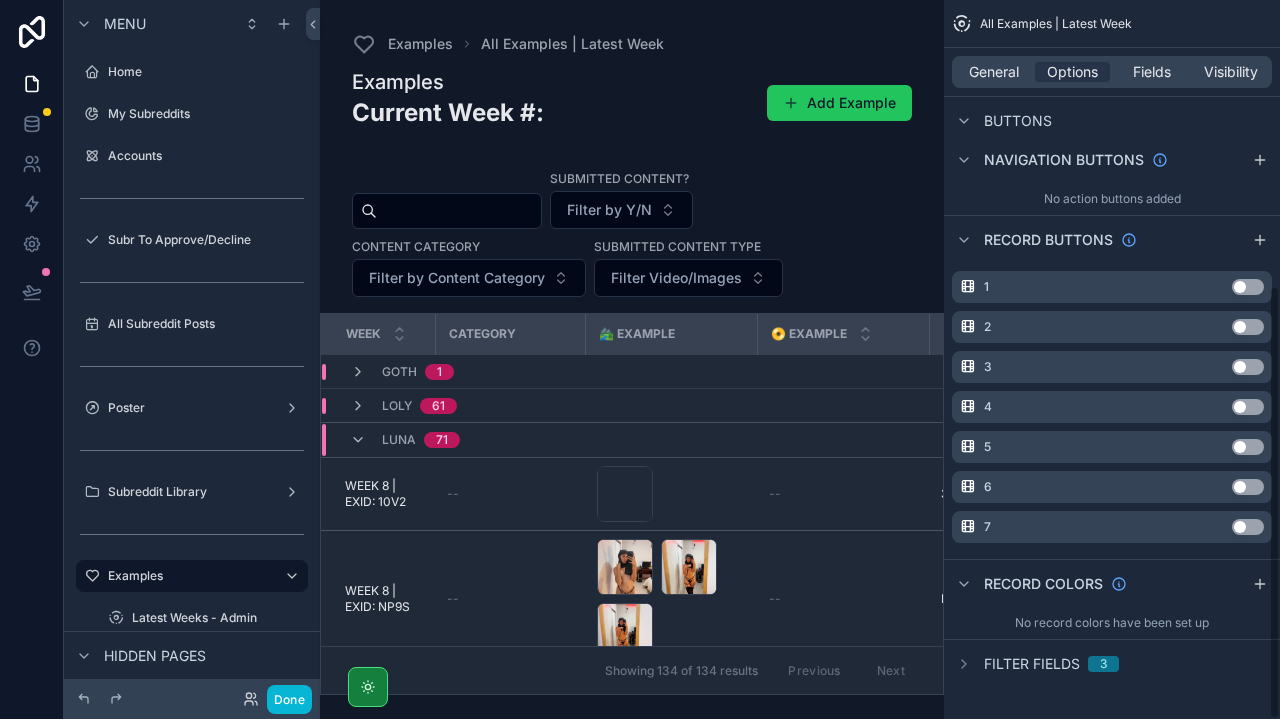 scroll, scrollTop: 473, scrollLeft: 0, axis: vertical 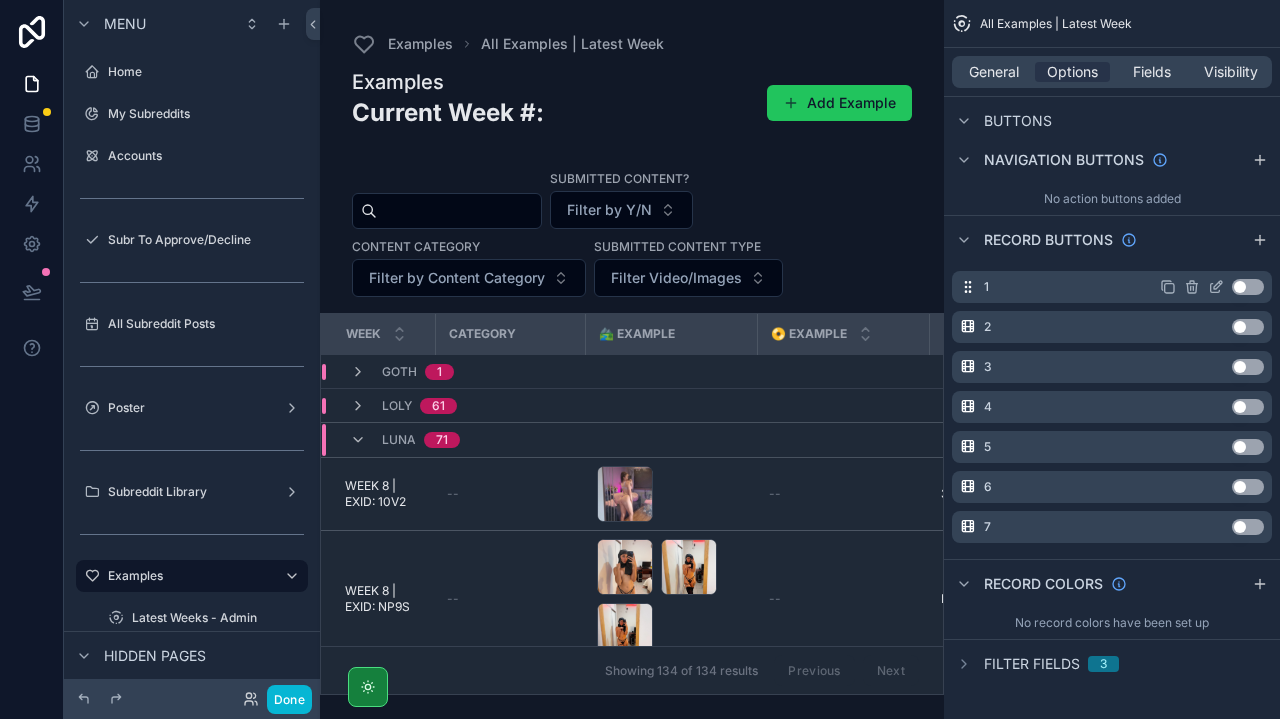 click on "Use setting" at bounding box center [1248, 287] 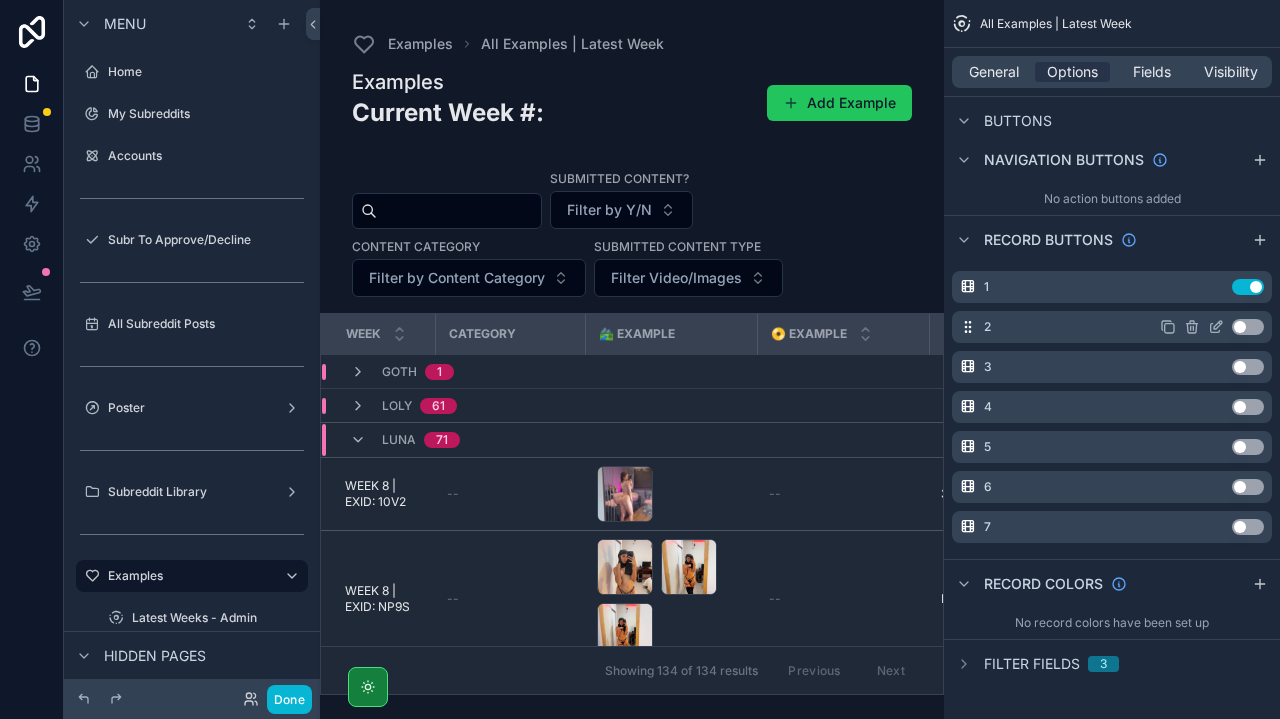 click on "Use setting" at bounding box center [1248, 327] 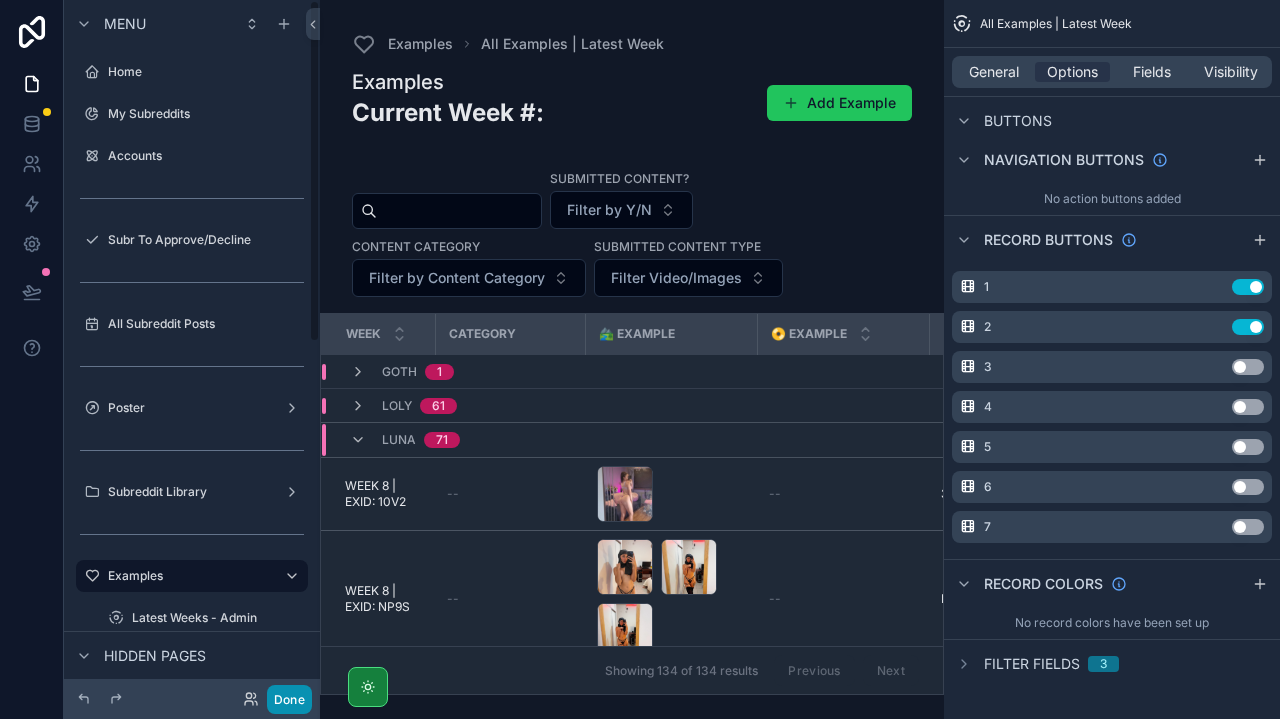 click on "Done" at bounding box center [289, 699] 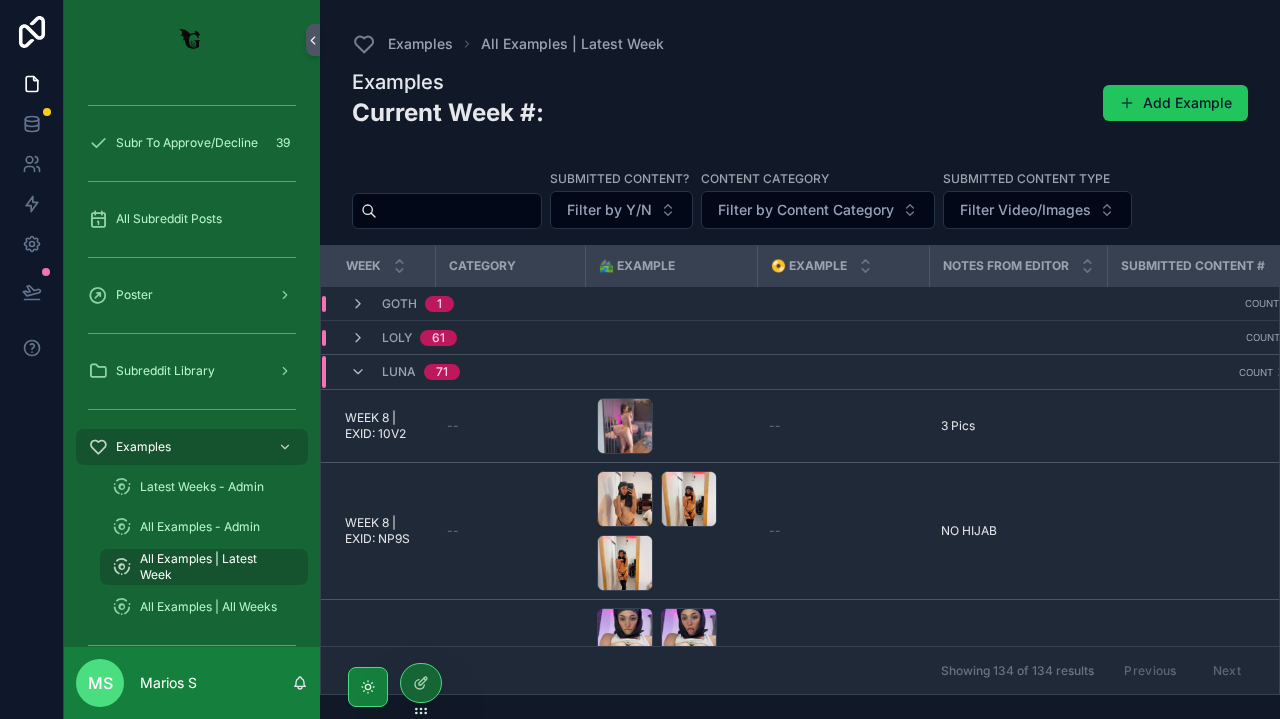 click on "[NAME] 71" at bounding box center (405, 372) 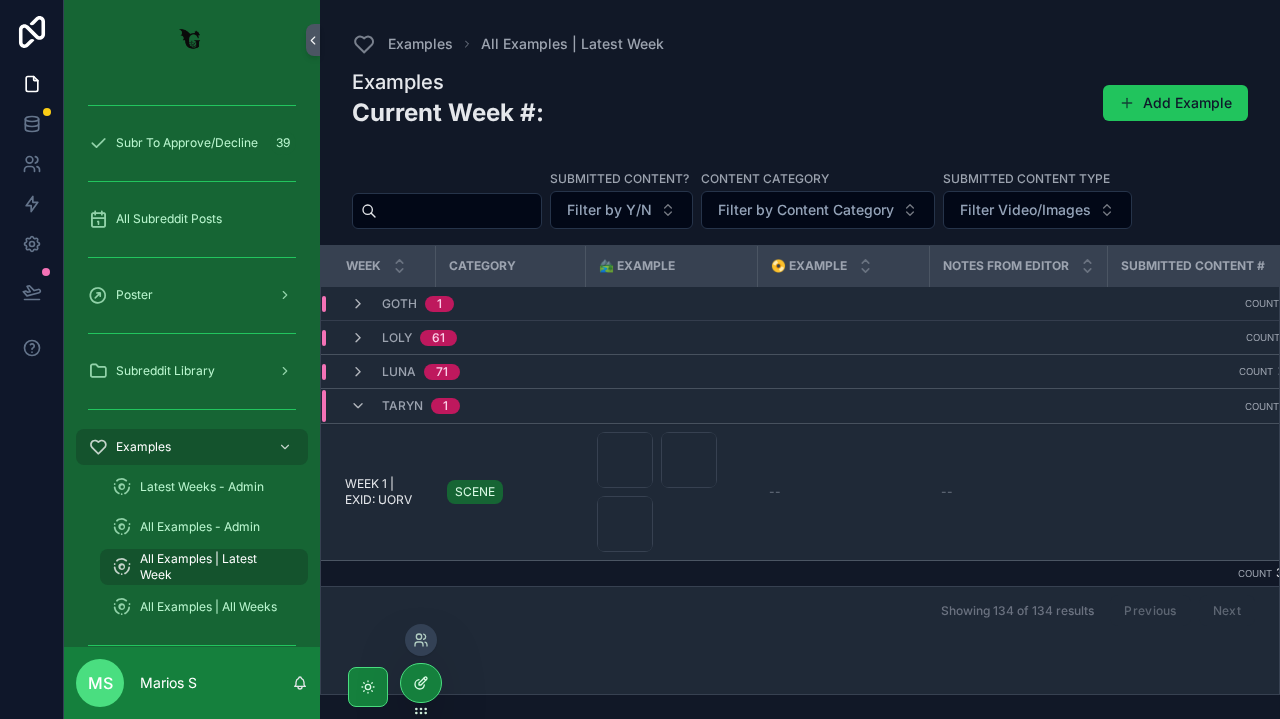 click at bounding box center (421, 683) 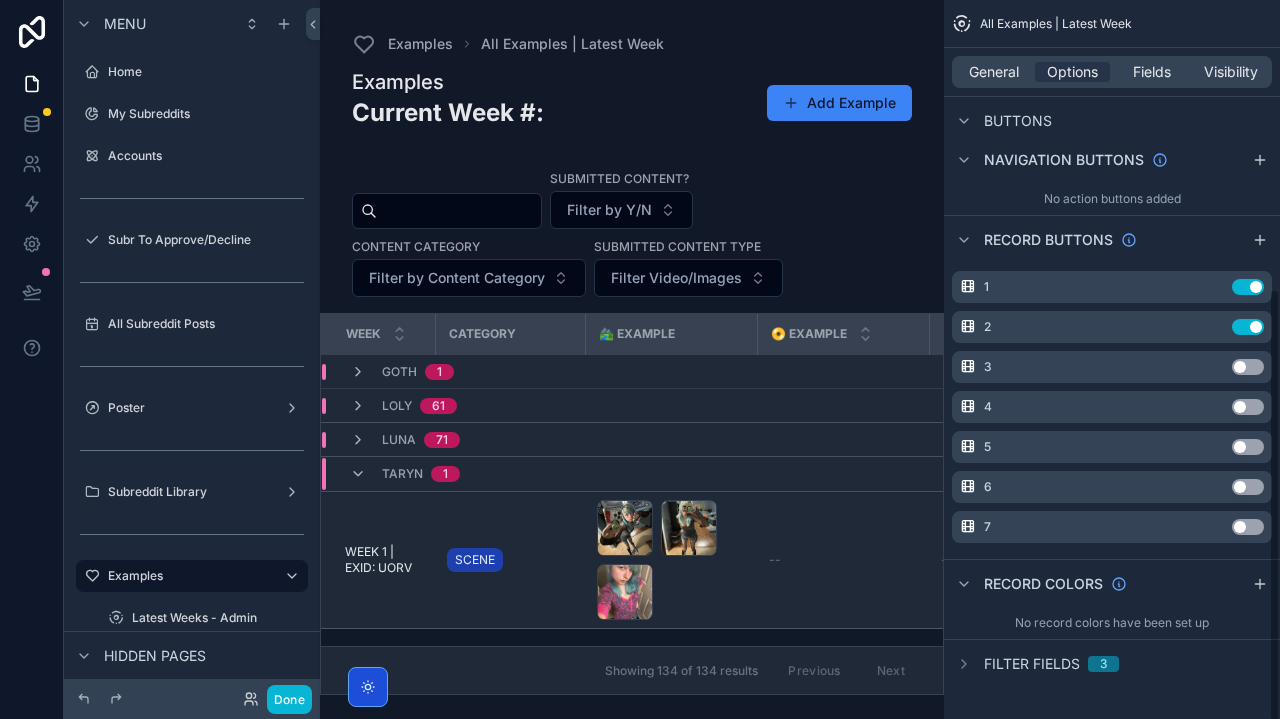 scroll, scrollTop: 457, scrollLeft: 0, axis: vertical 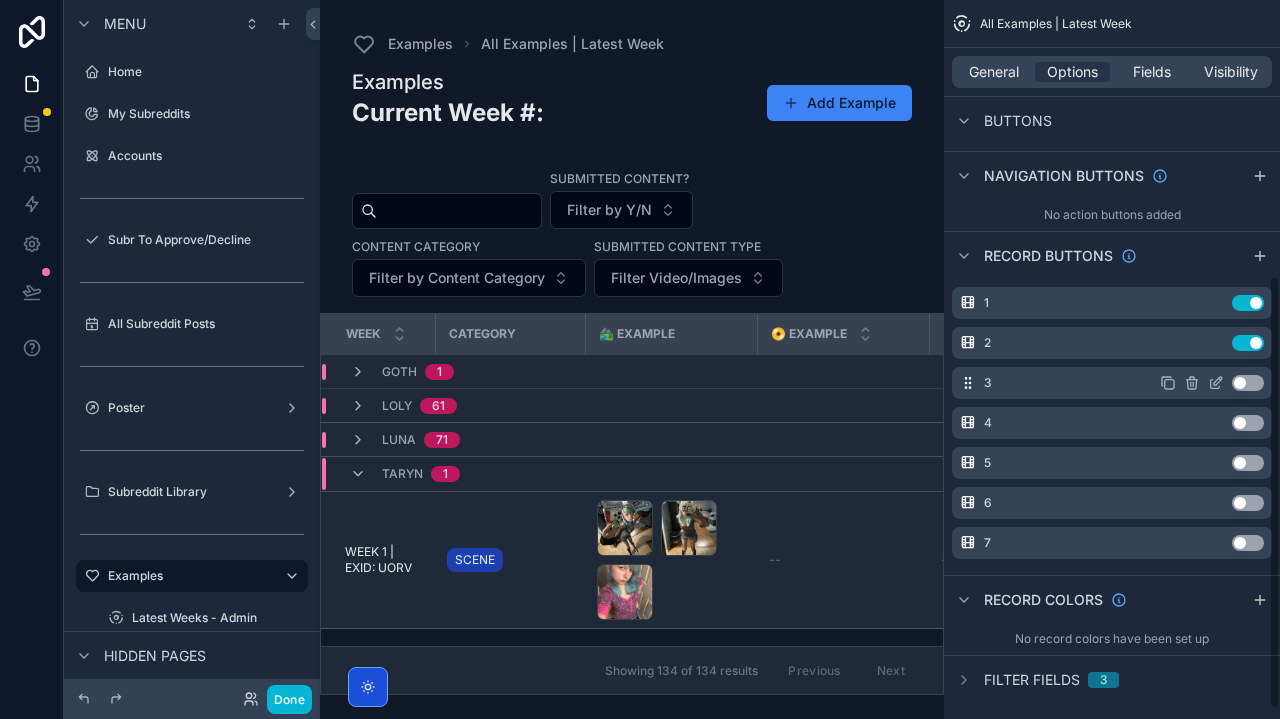 click on "Use setting" at bounding box center (1248, 383) 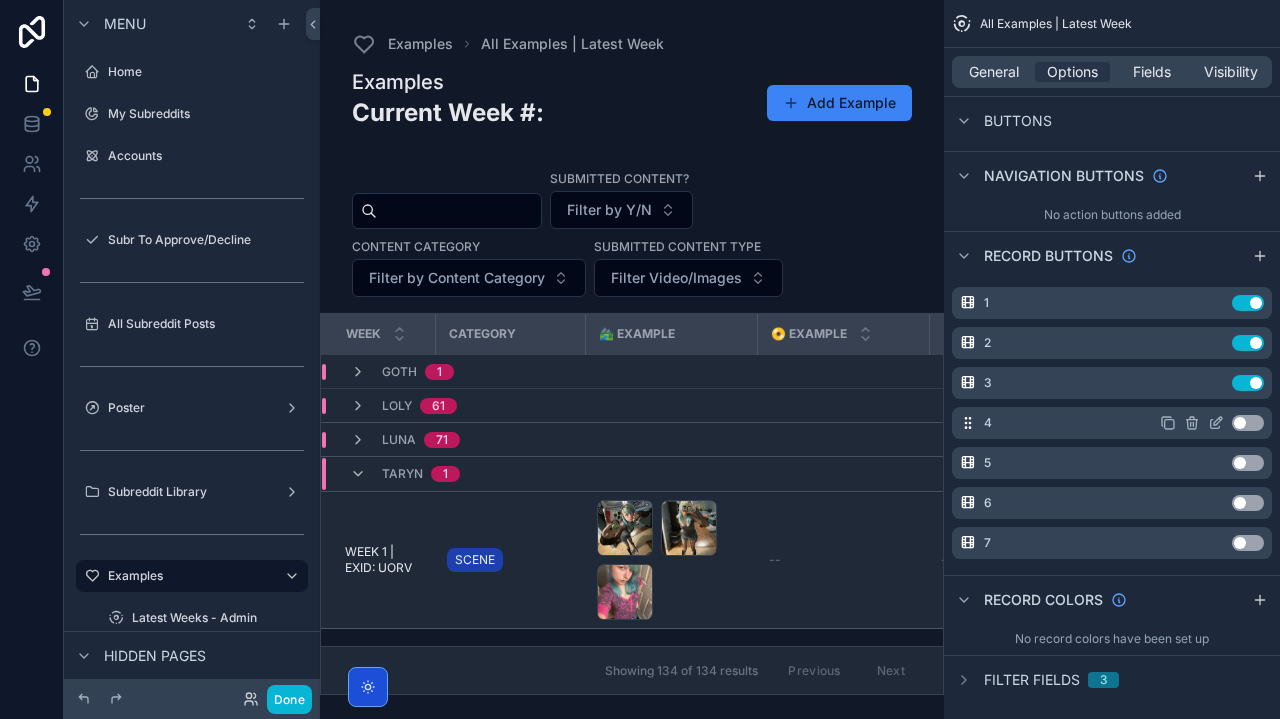 click on "Use setting" at bounding box center (1248, 423) 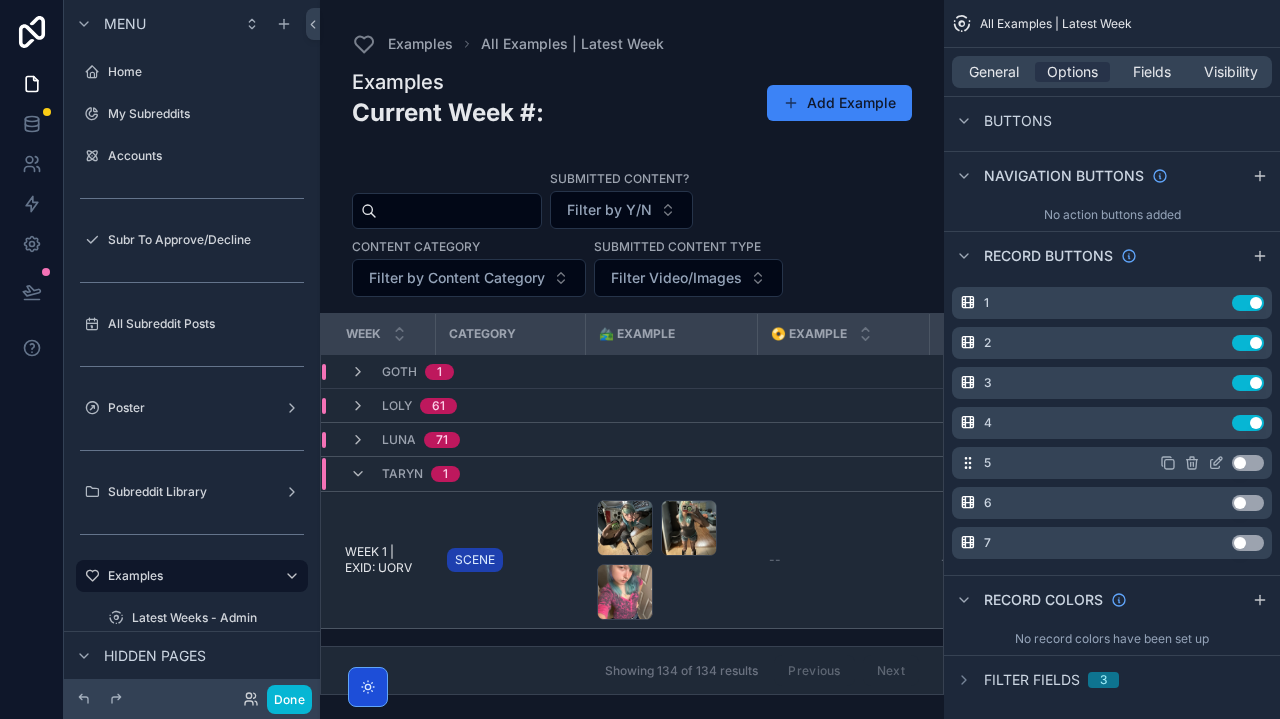 click on "Use setting" at bounding box center (1248, 463) 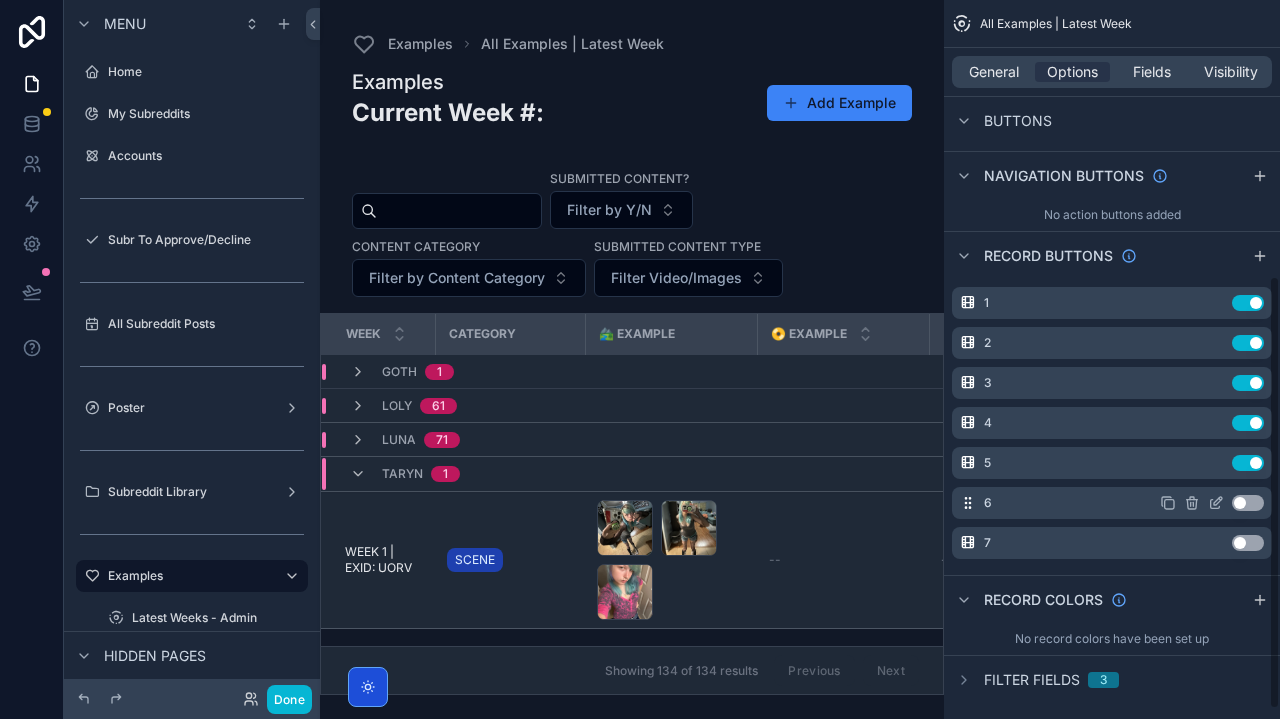 click on "Use setting" at bounding box center [1248, 503] 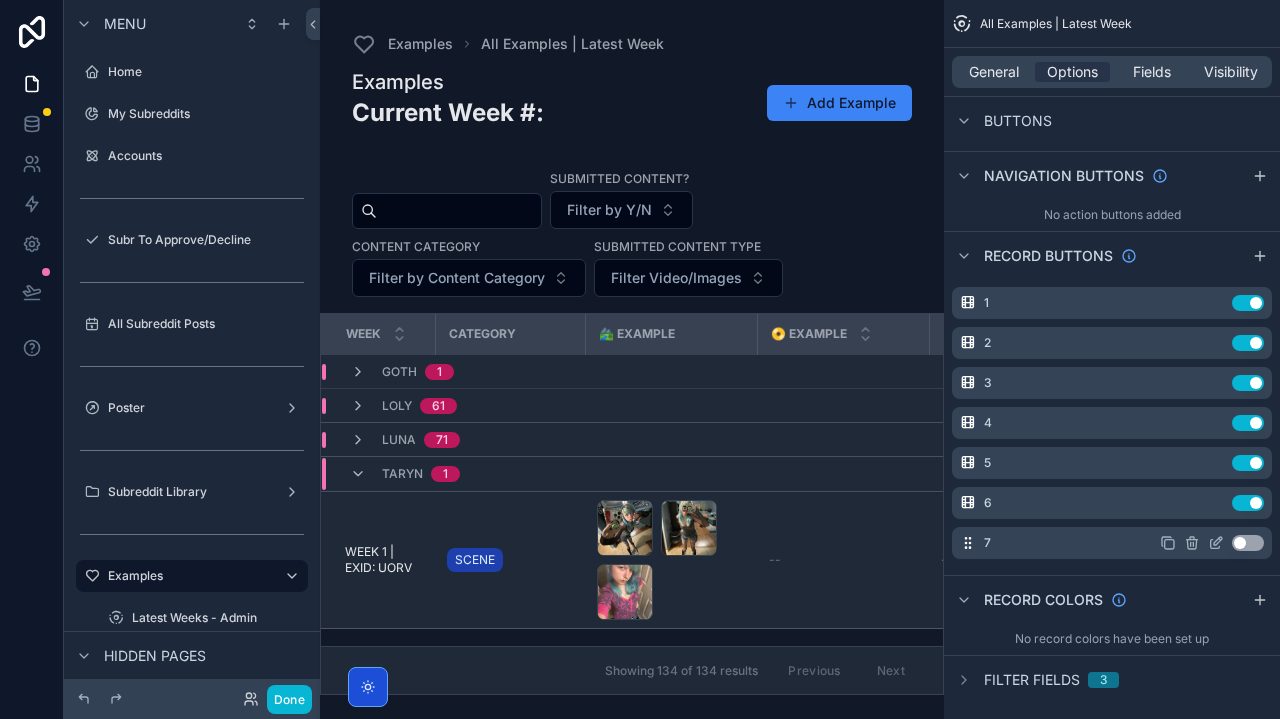 click on "Use setting" at bounding box center [1248, 543] 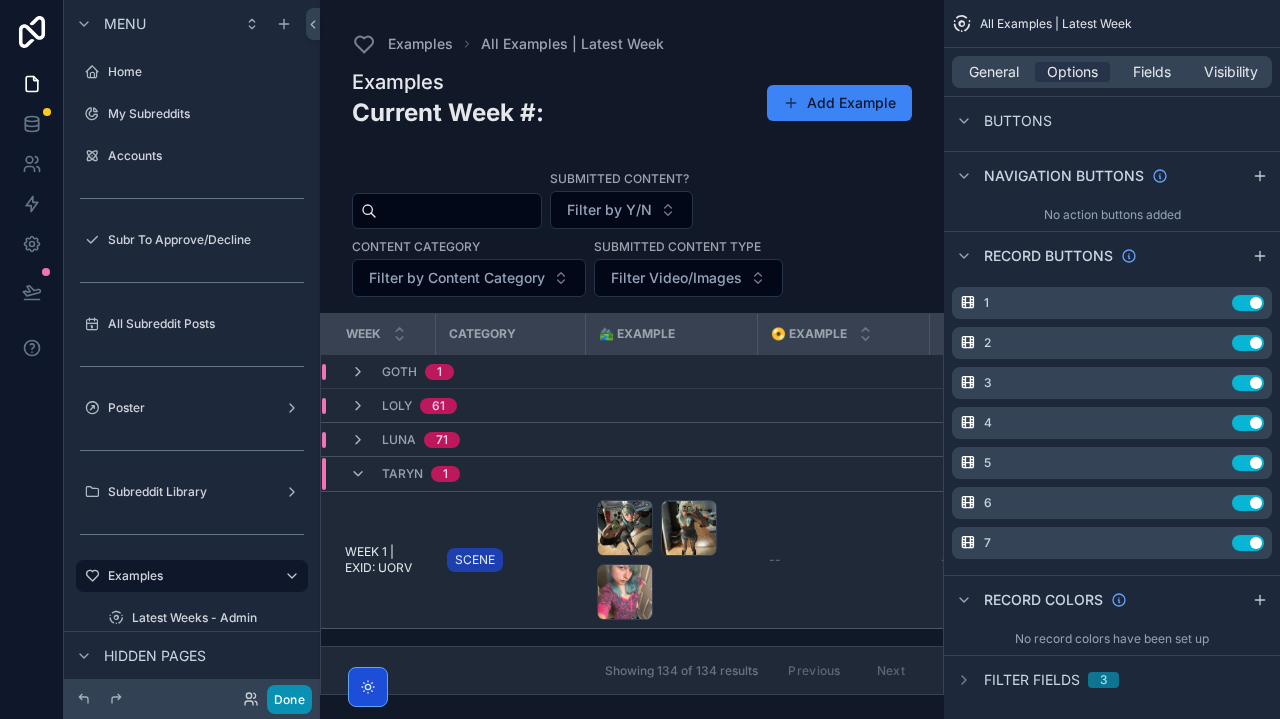 click on "Done" at bounding box center [289, 699] 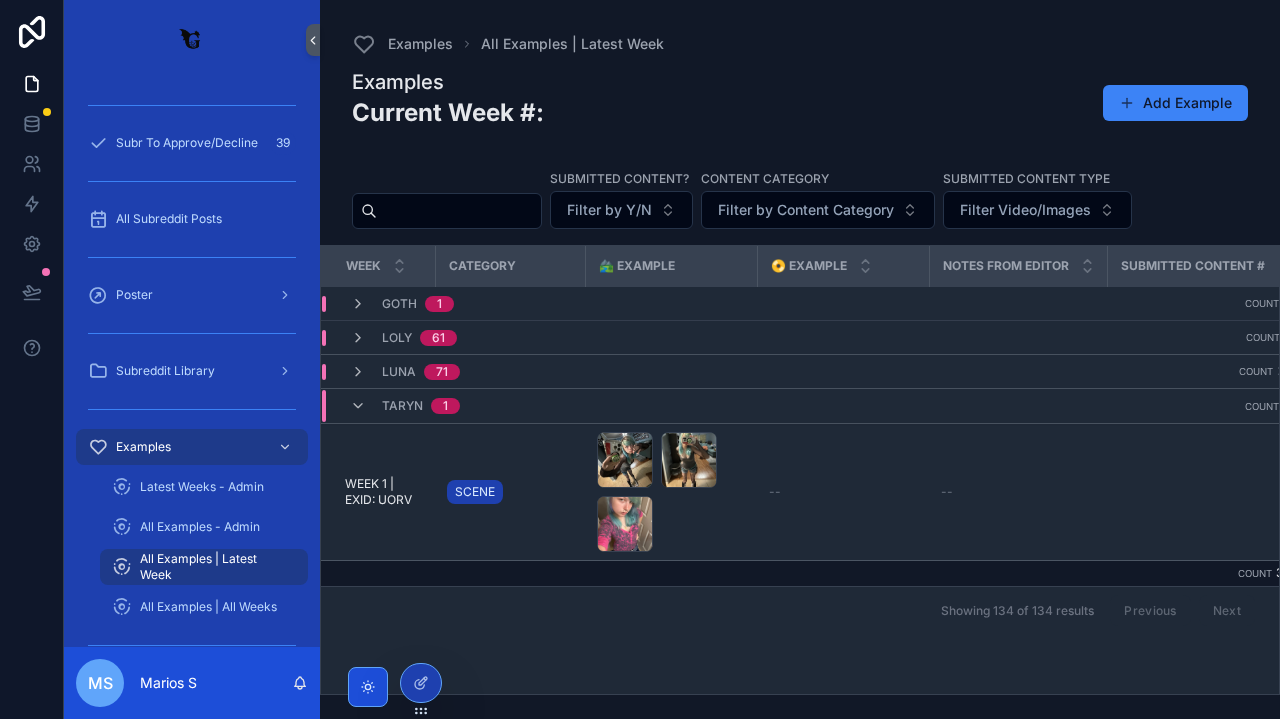 click on "Taryn 1" at bounding box center (405, 406) 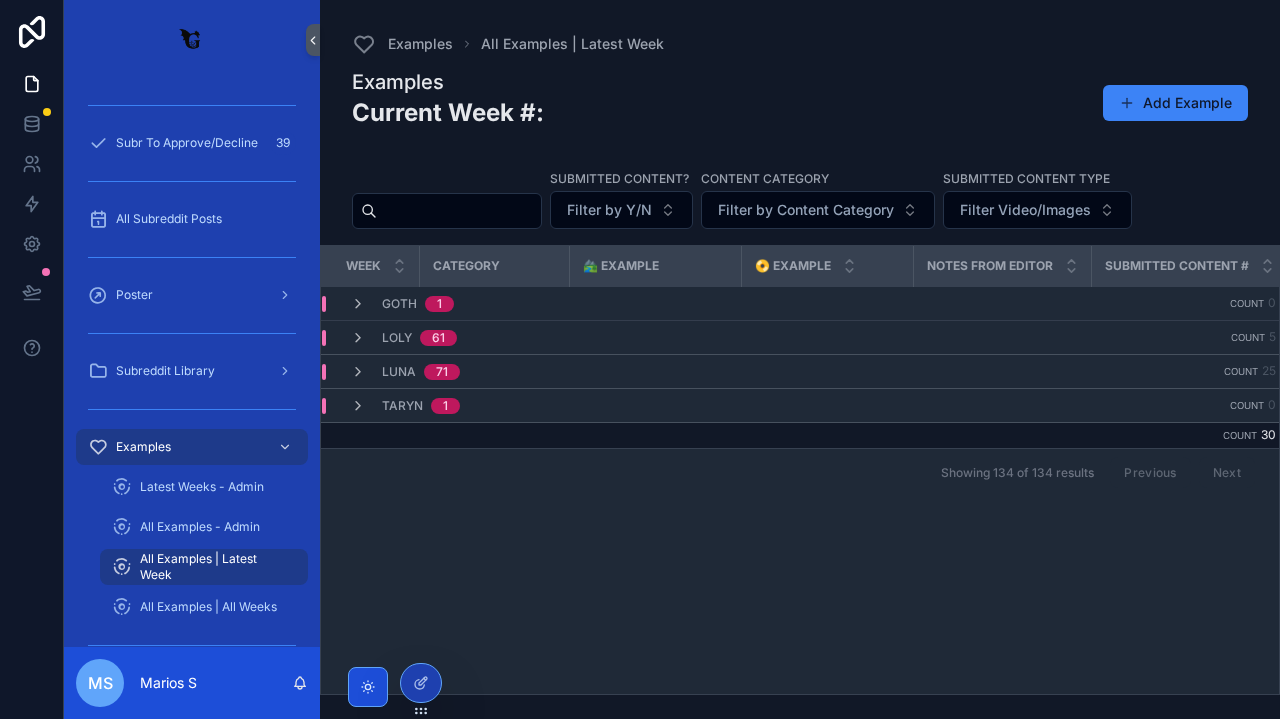 click on "[NAME] 71" at bounding box center [531, 372] 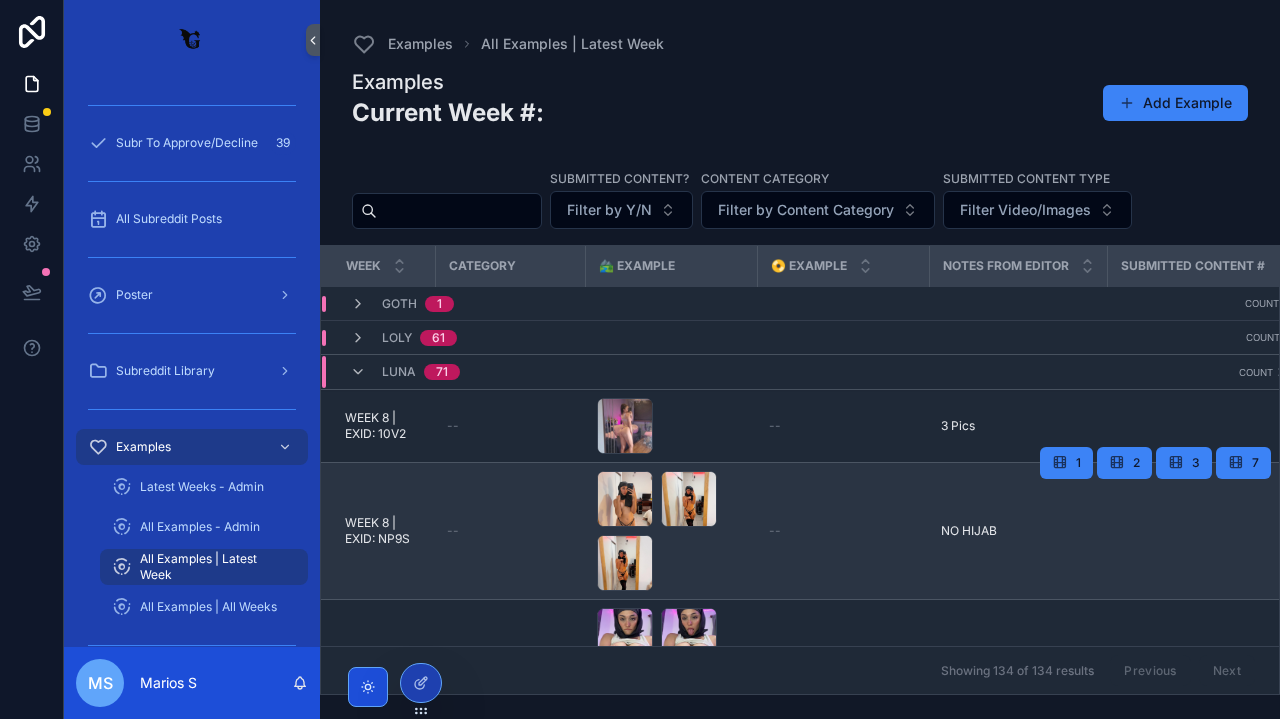 scroll, scrollTop: 442, scrollLeft: 0, axis: vertical 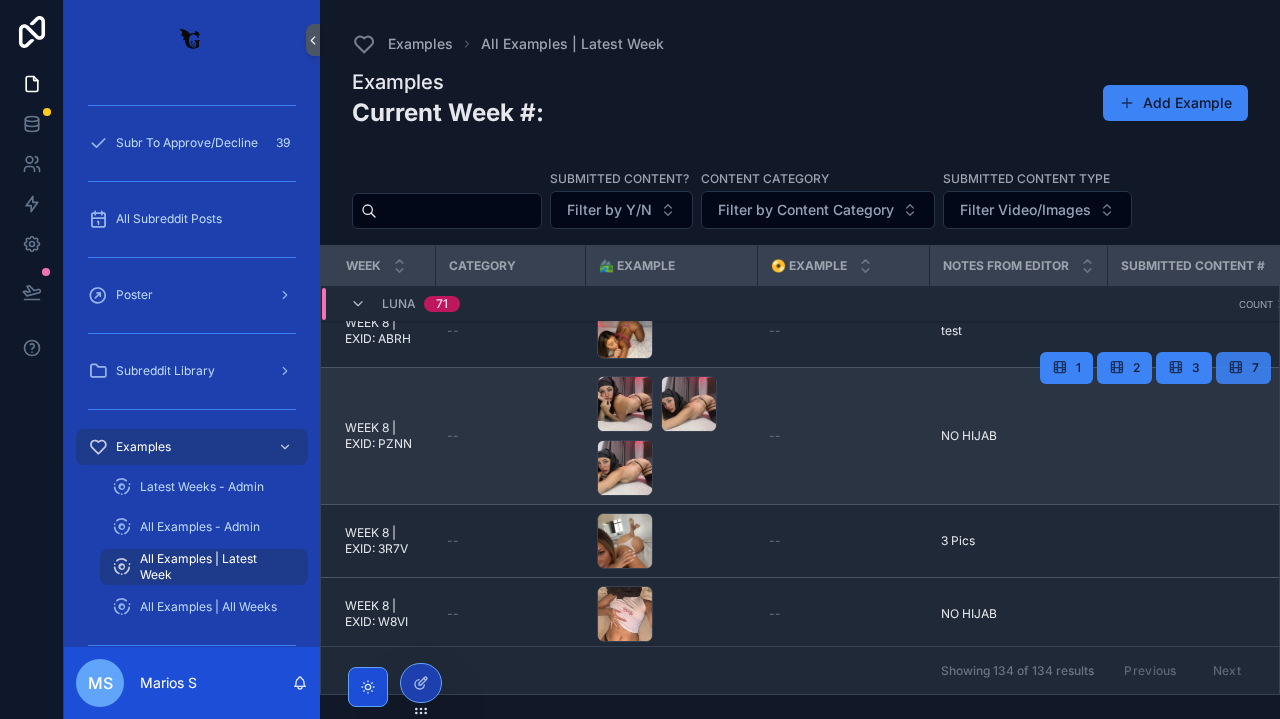 click on "7" at bounding box center [1243, 368] 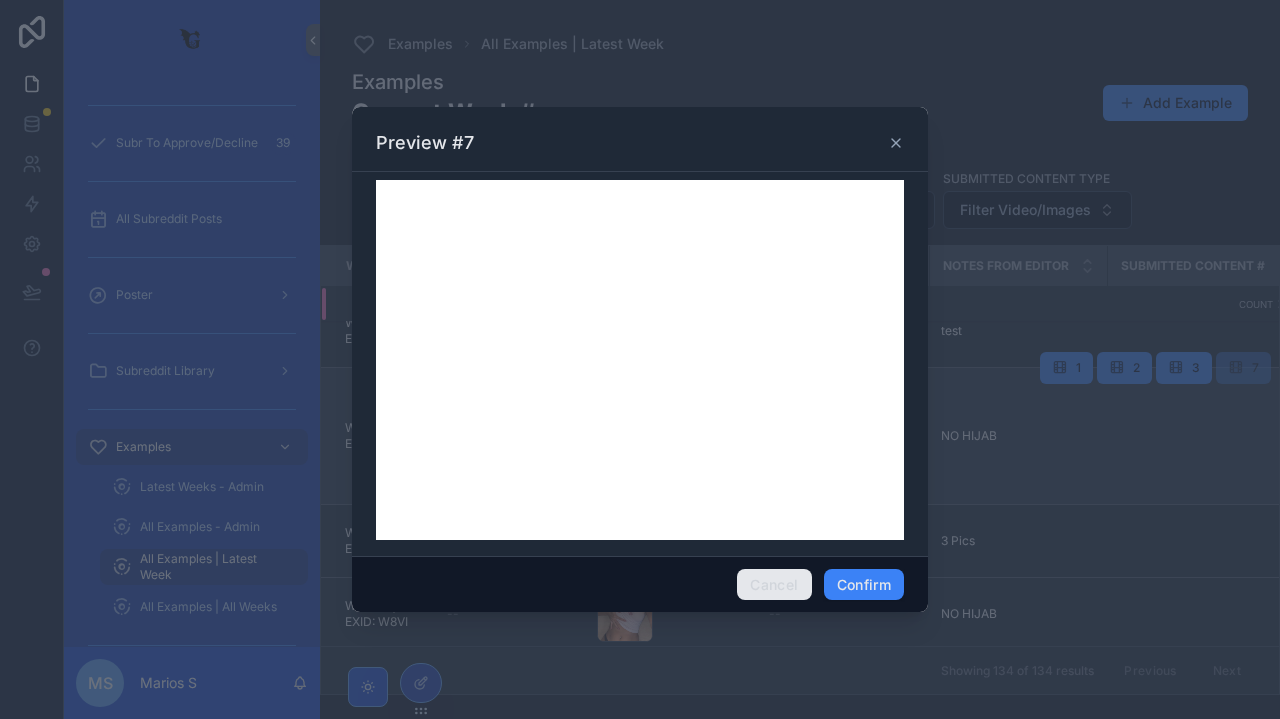 click on "Cancel" at bounding box center [774, 585] 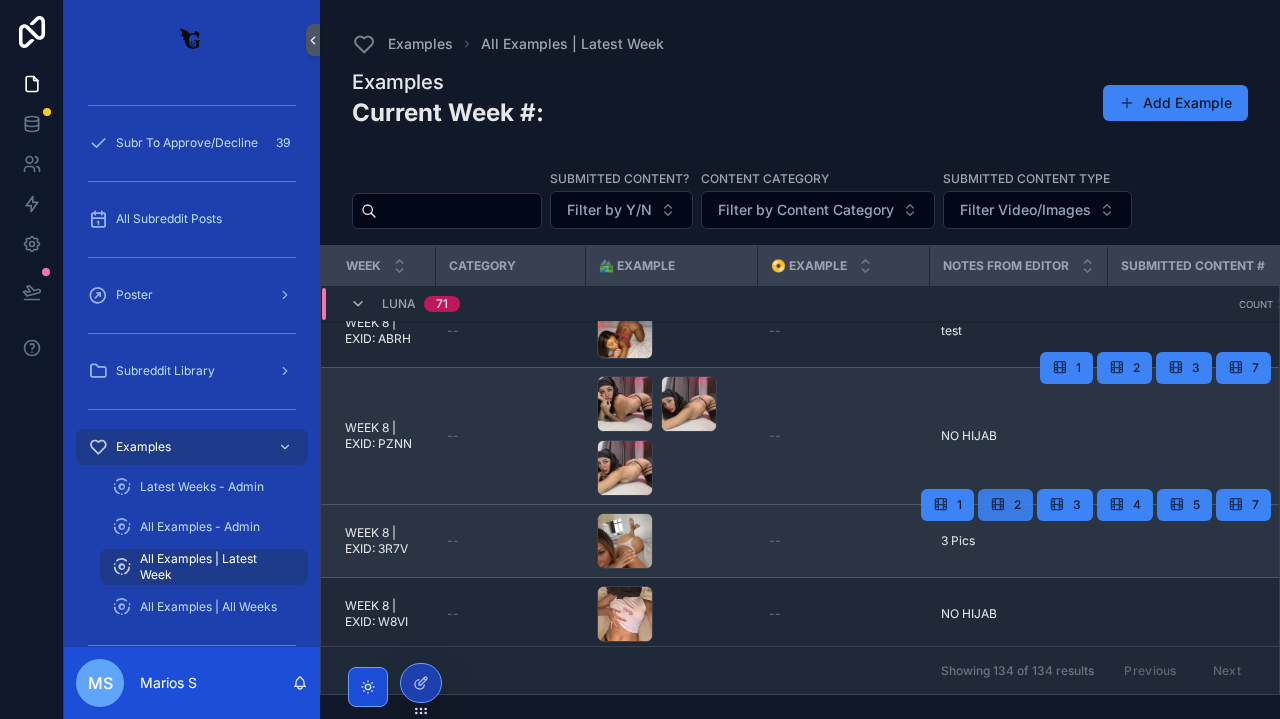 click on "2" at bounding box center (1005, 505) 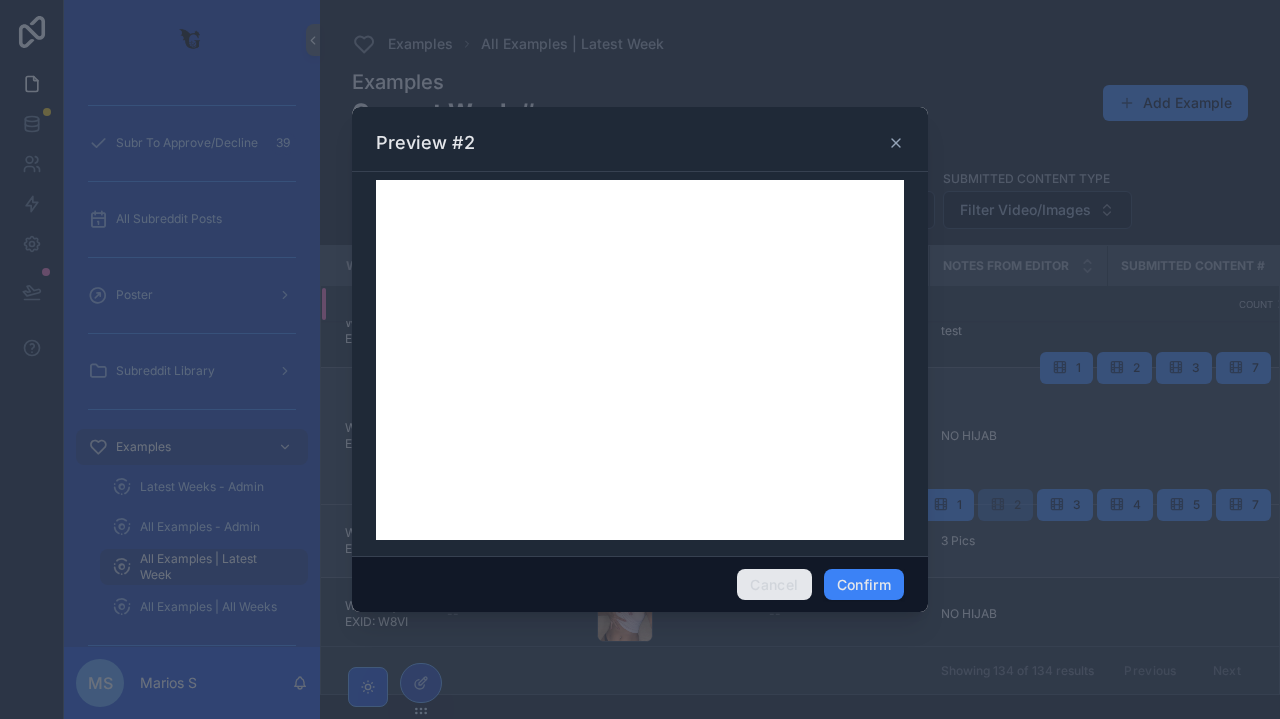 click on "Cancel" at bounding box center (774, 585) 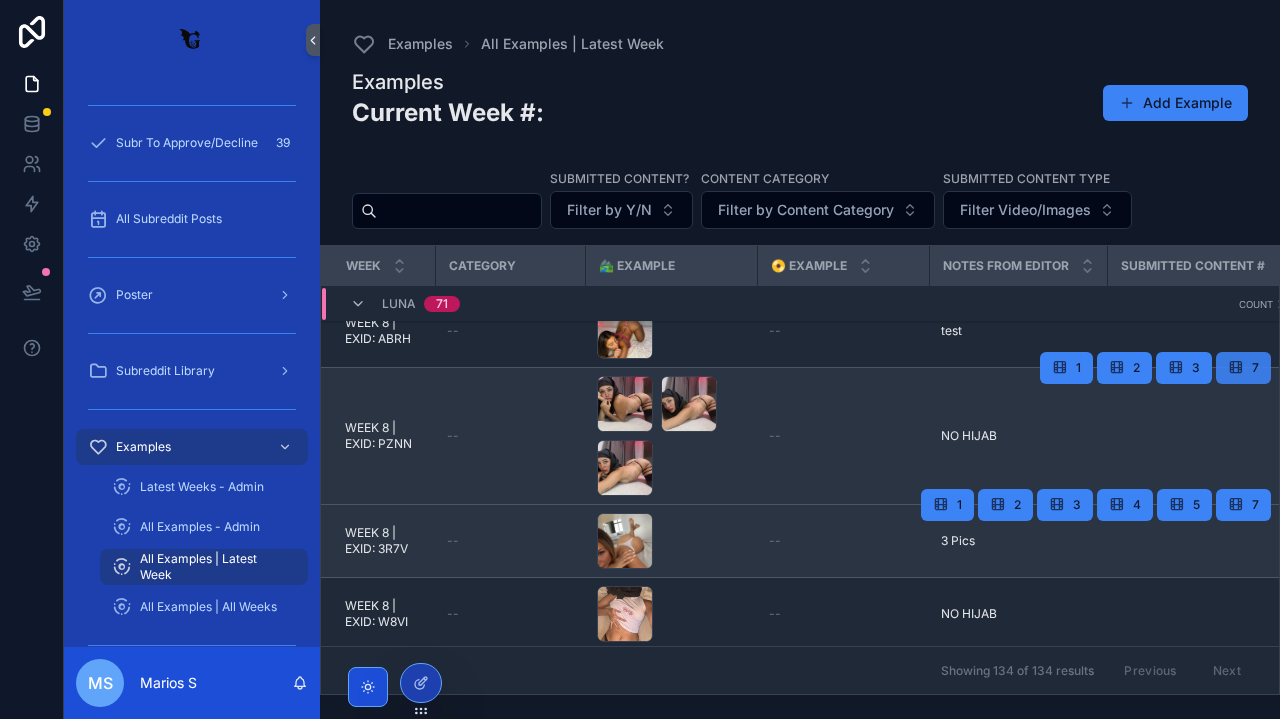 click on "7" at bounding box center (1243, 368) 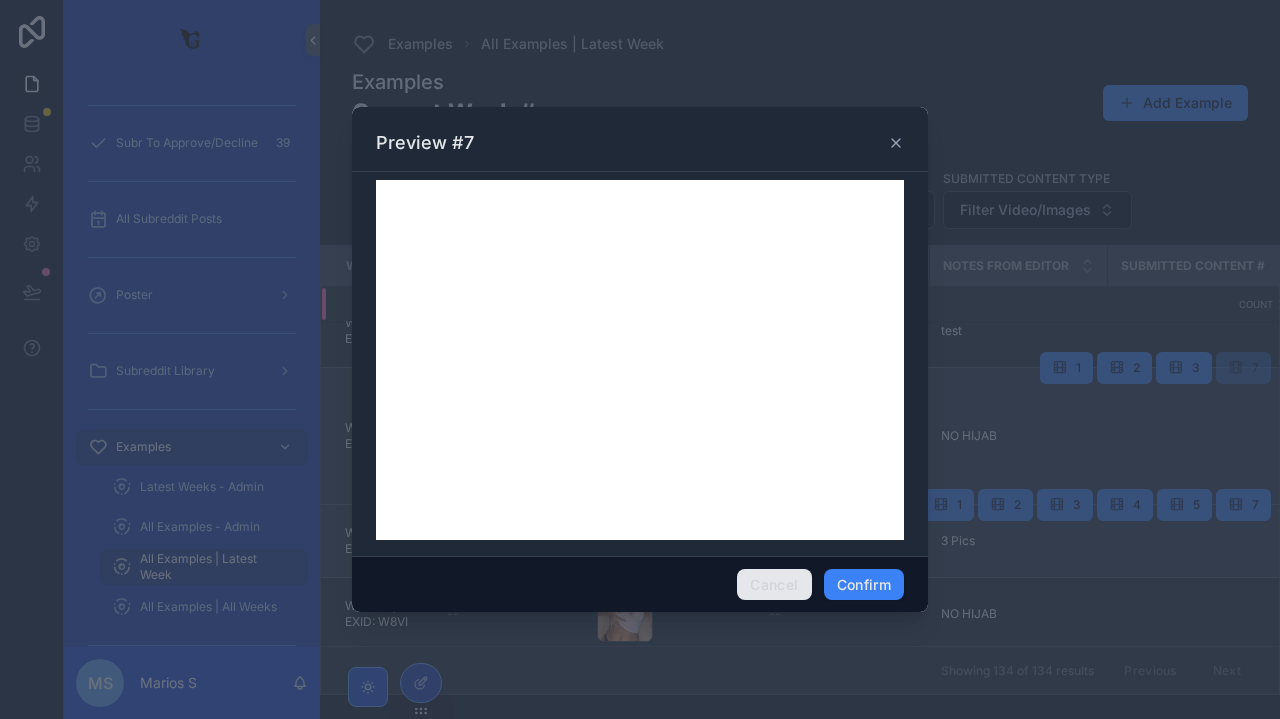 click on "Cancel" at bounding box center (774, 585) 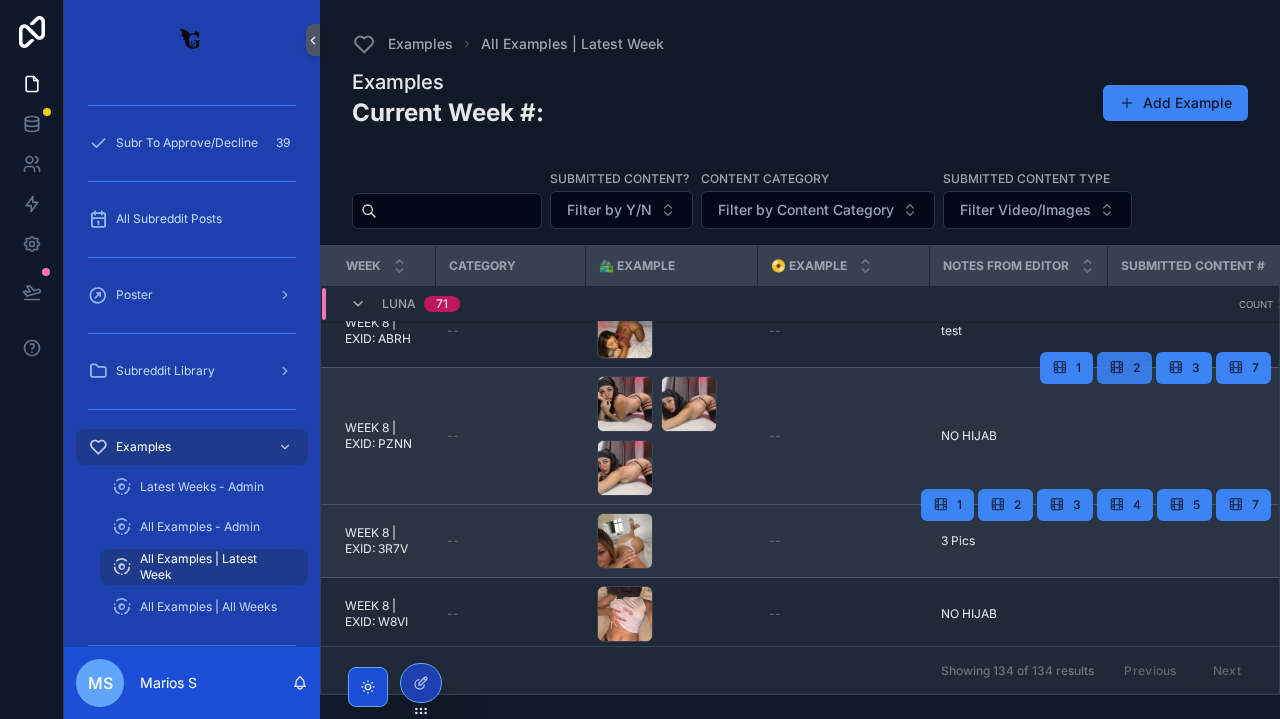 click on "2" at bounding box center (1124, 368) 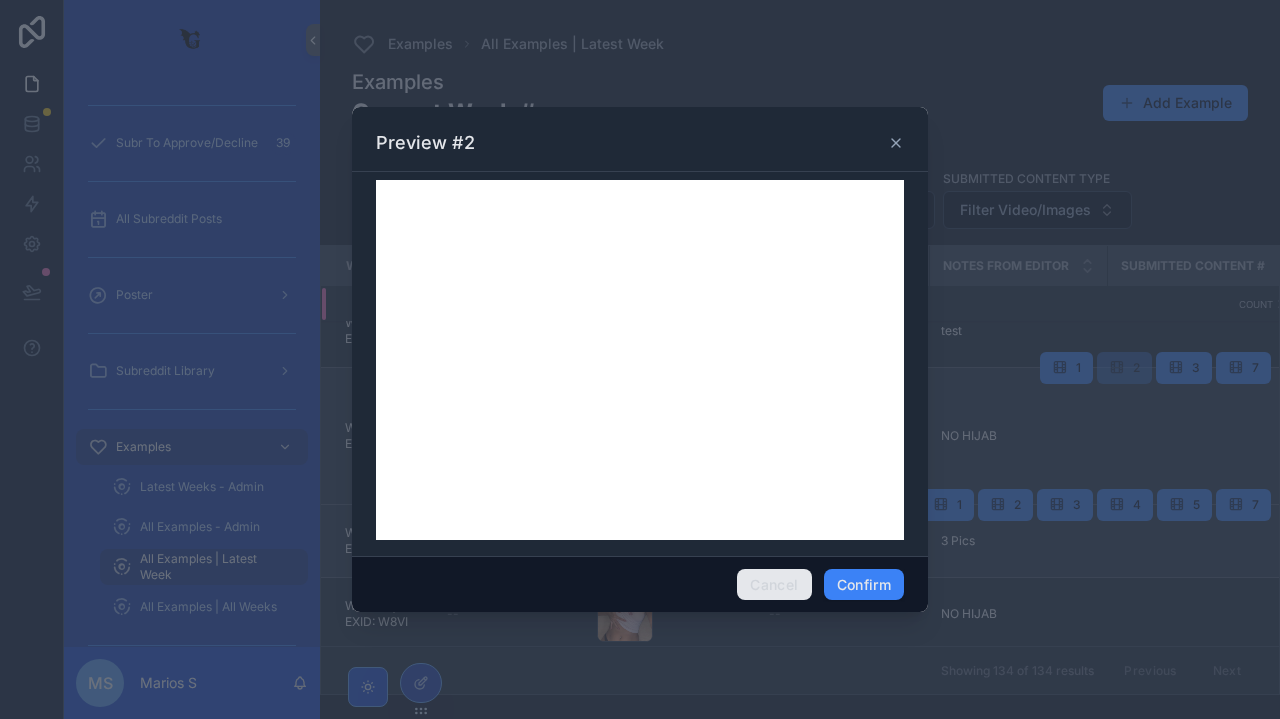 click on "Cancel" at bounding box center (774, 585) 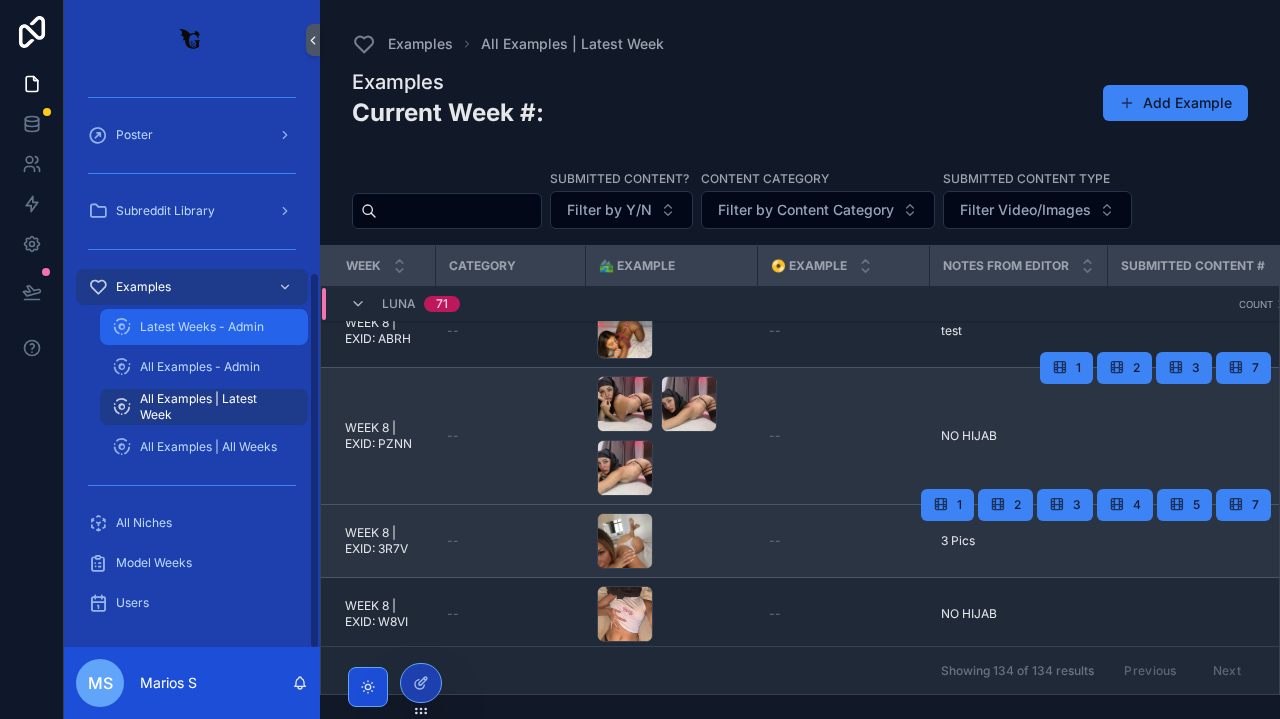 scroll, scrollTop: 285, scrollLeft: 0, axis: vertical 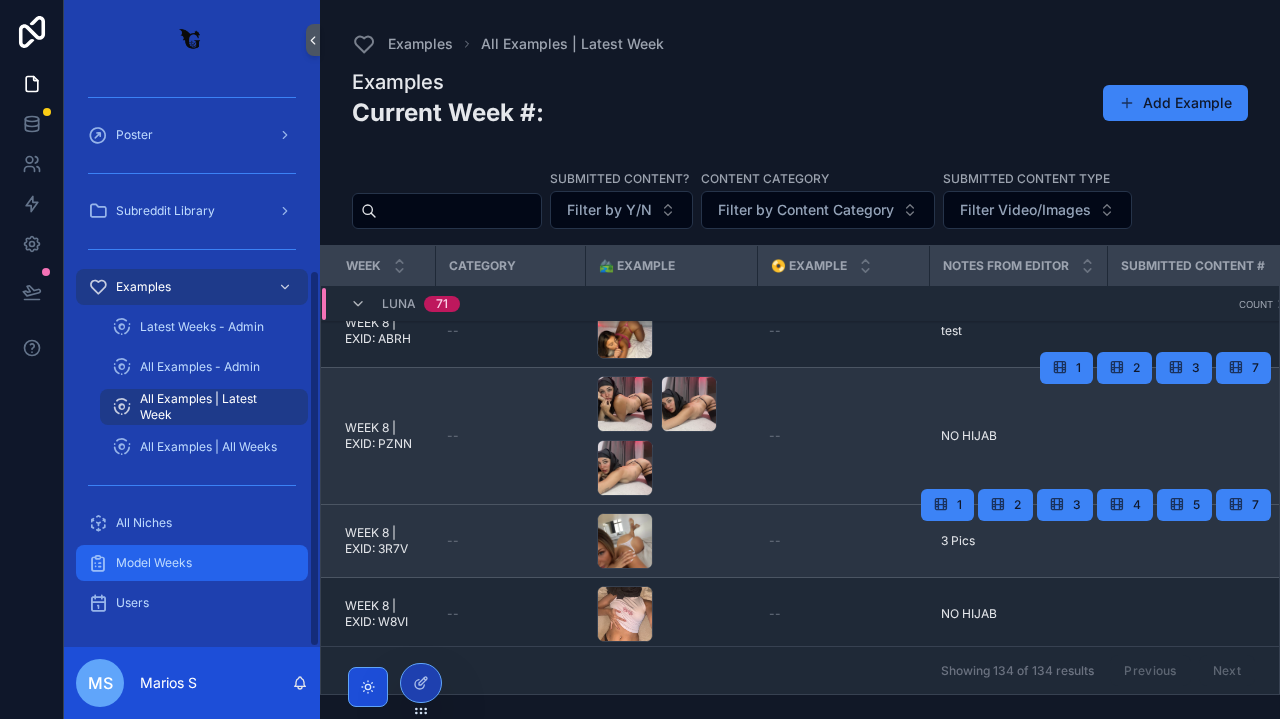 click on "Model Weeks" at bounding box center (192, 563) 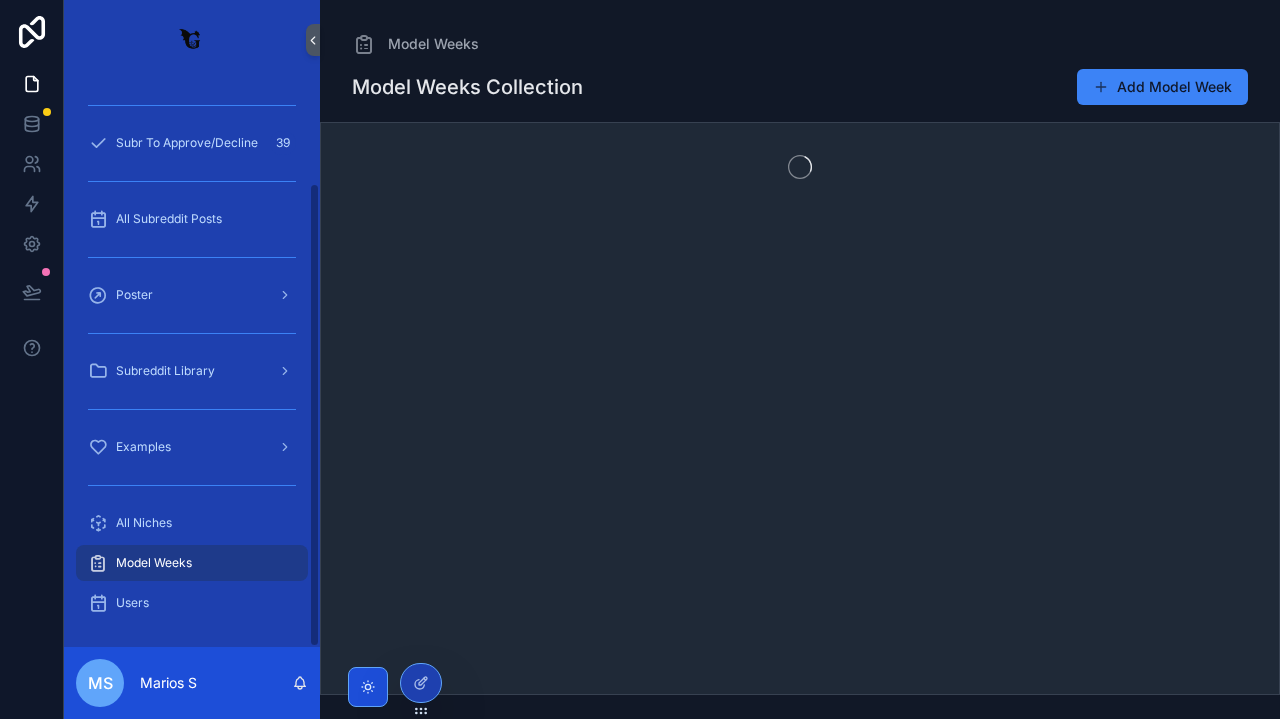 scroll, scrollTop: 125, scrollLeft: 0, axis: vertical 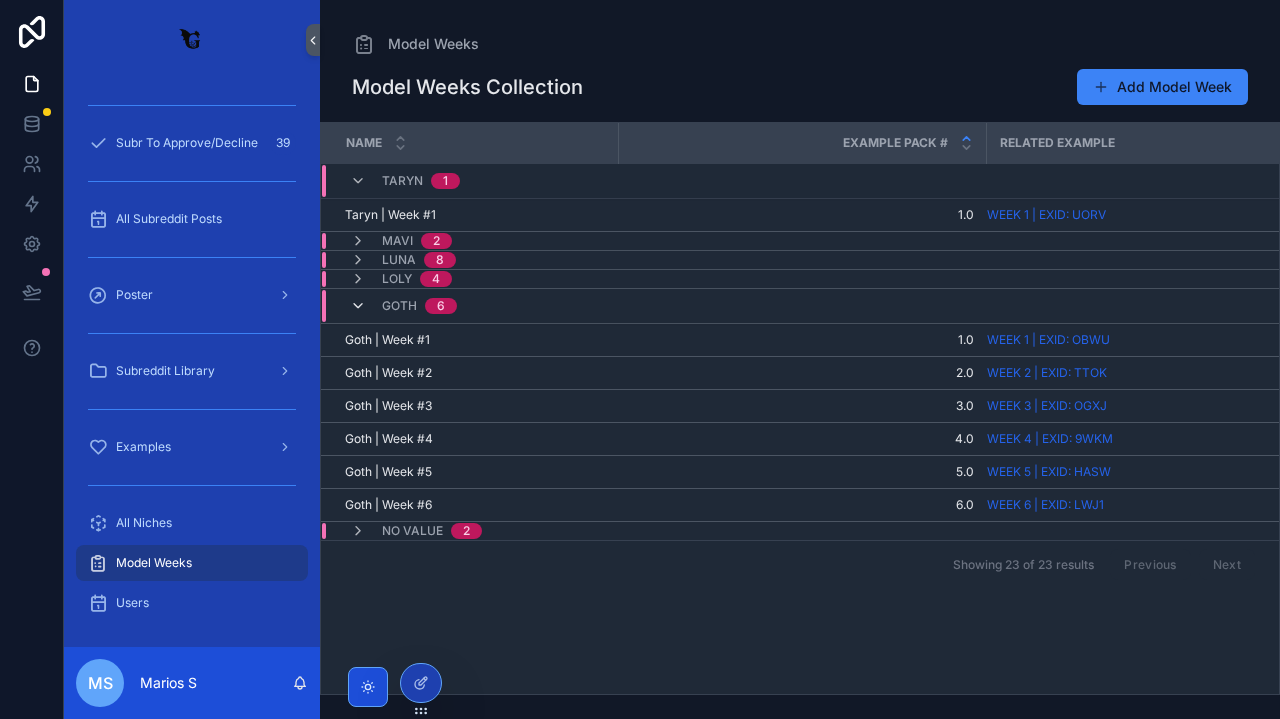 click at bounding box center [358, 306] 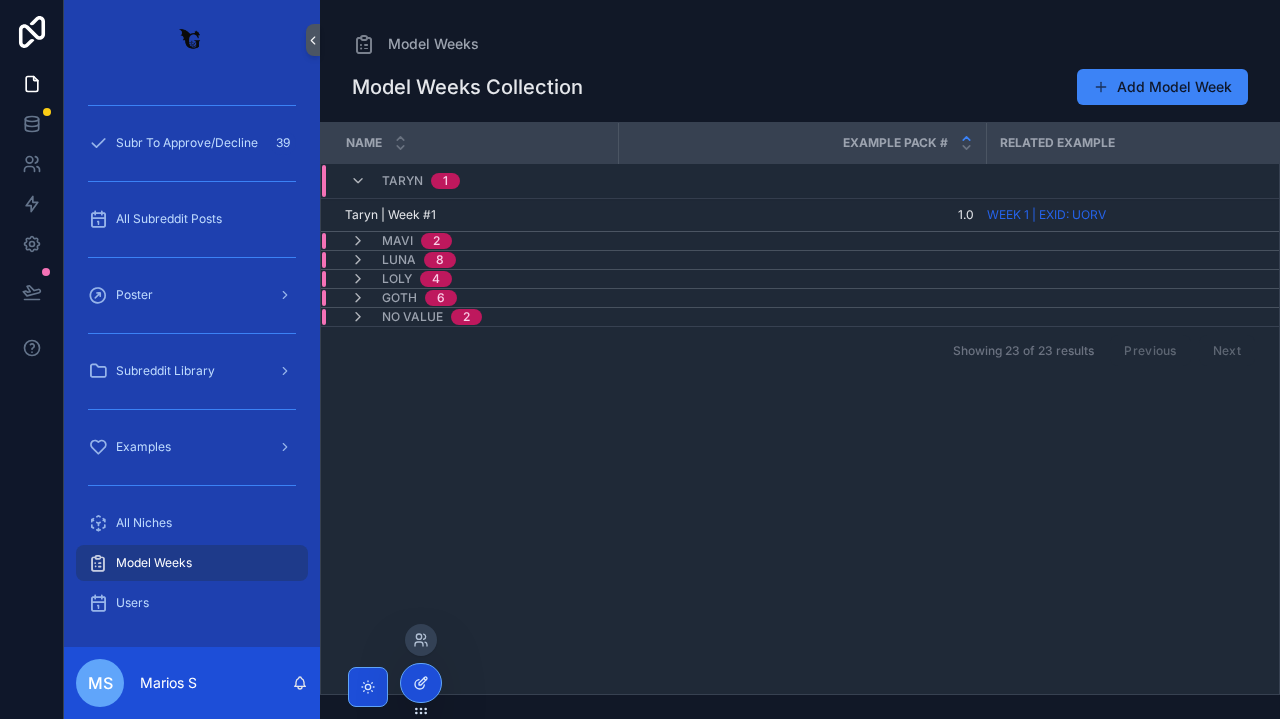 click at bounding box center (421, 683) 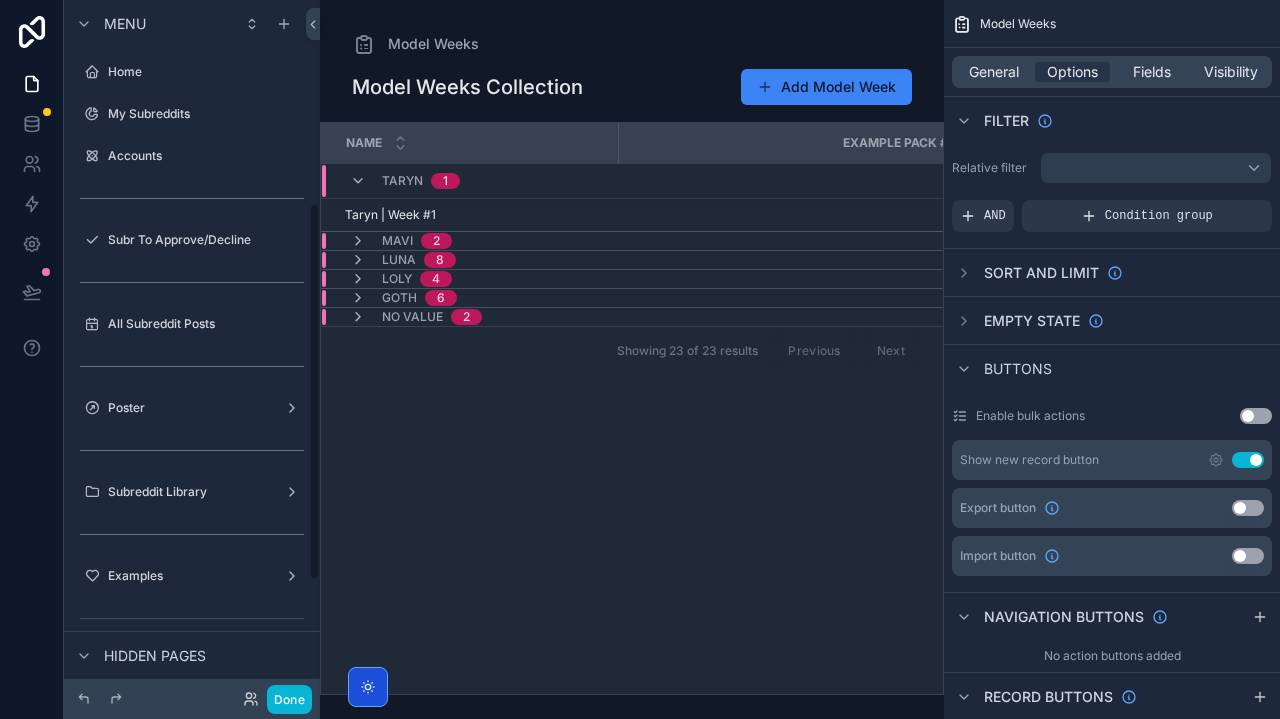 scroll, scrollTop: 375, scrollLeft: 0, axis: vertical 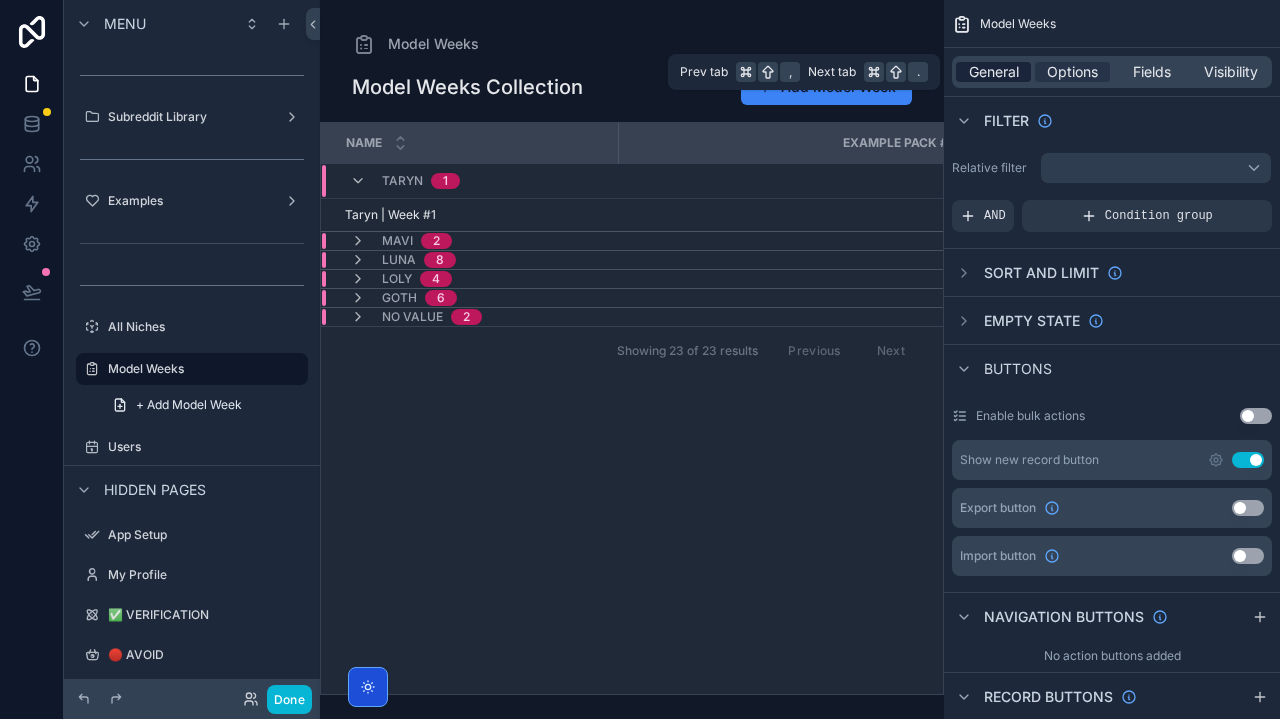 click on "General" at bounding box center [994, 72] 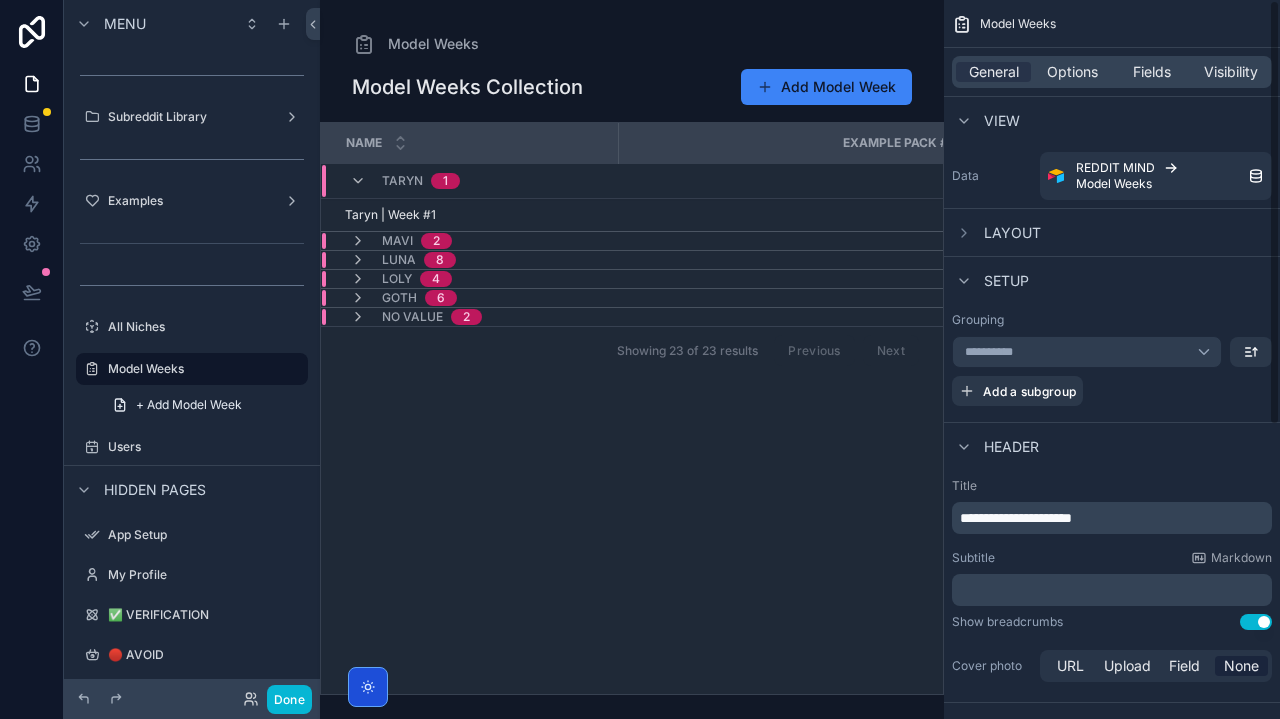 scroll, scrollTop: 0, scrollLeft: 0, axis: both 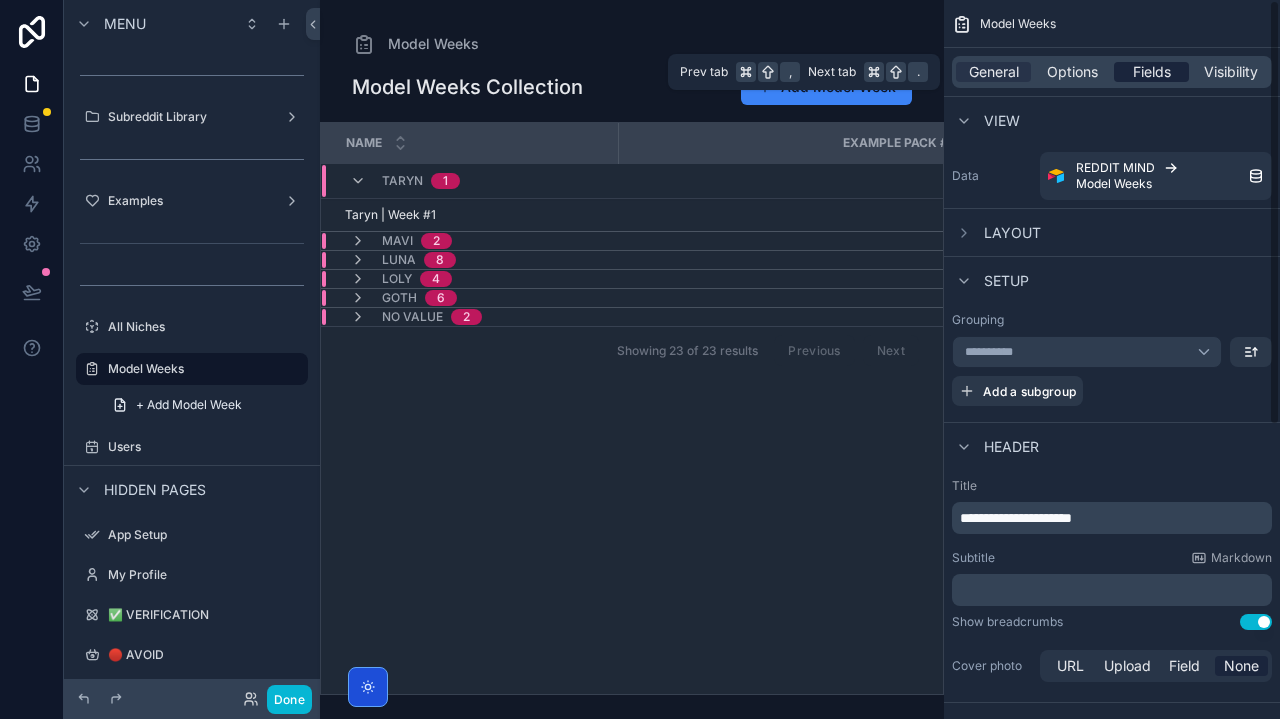 click on "Fields" at bounding box center (1152, 72) 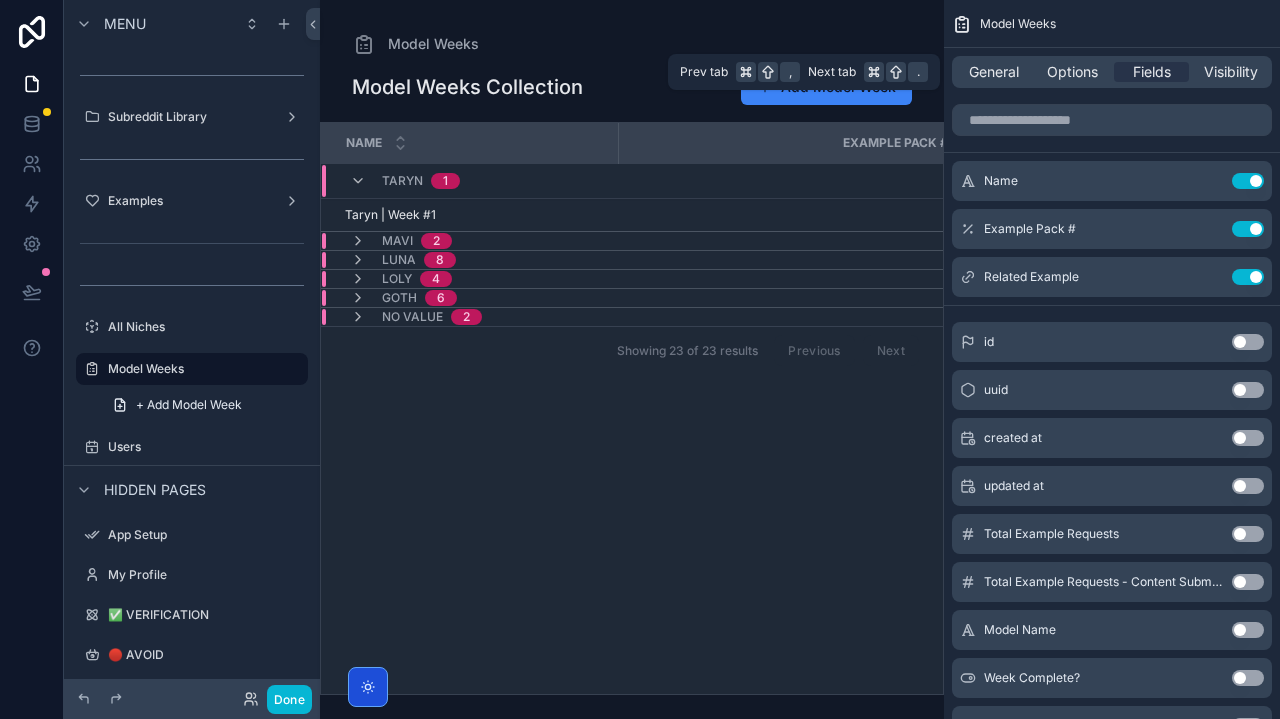 click on "General Options Fields Visibility" at bounding box center [1112, 72] 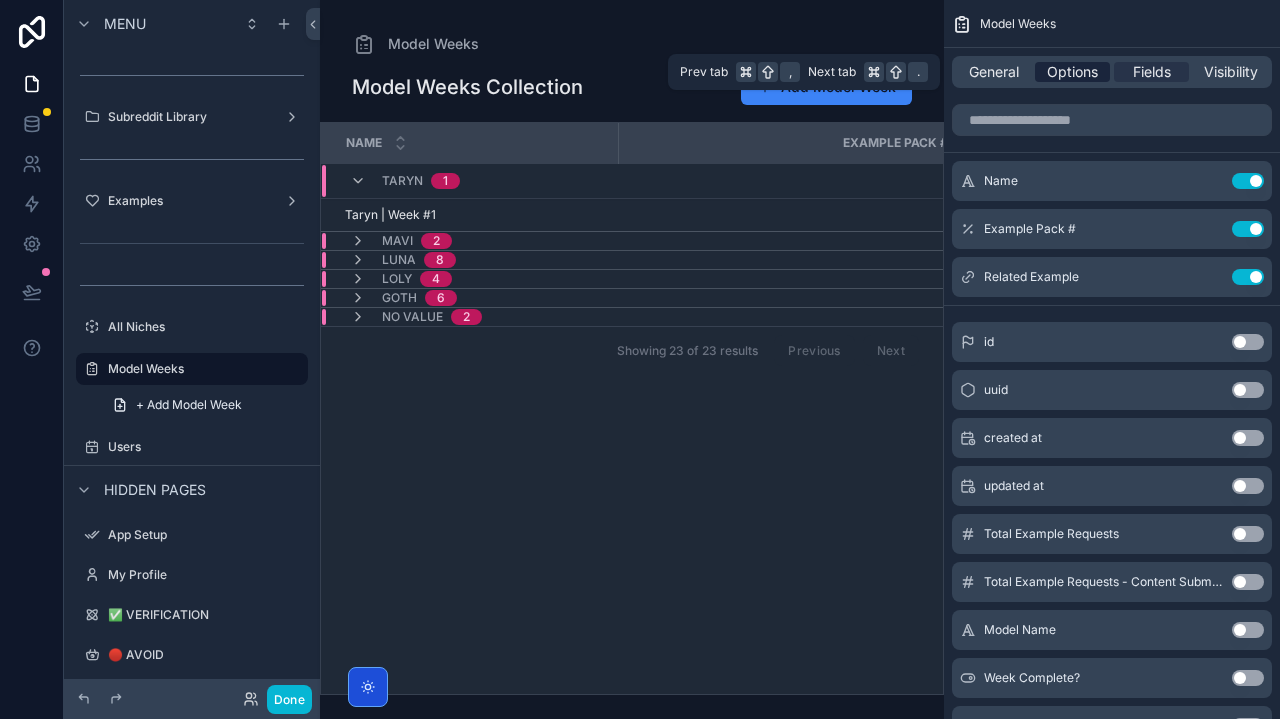 click on "Options" at bounding box center (1072, 72) 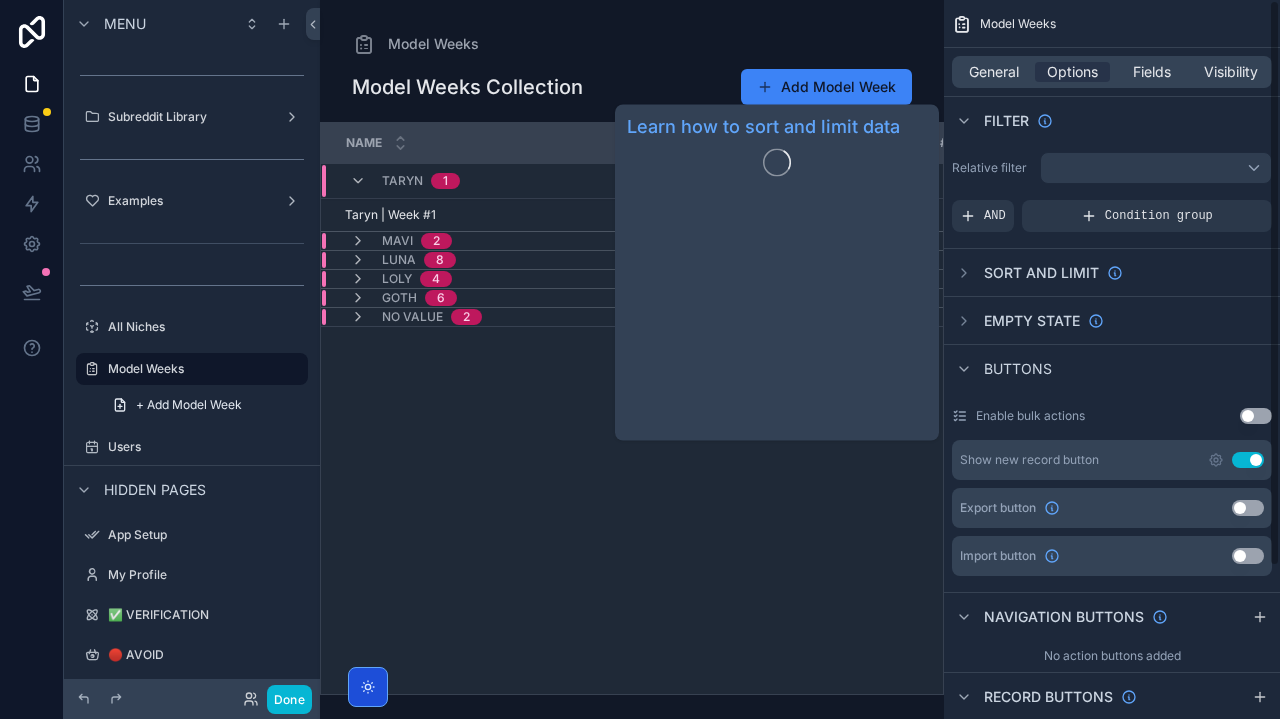 scroll, scrollTop: 225, scrollLeft: 0, axis: vertical 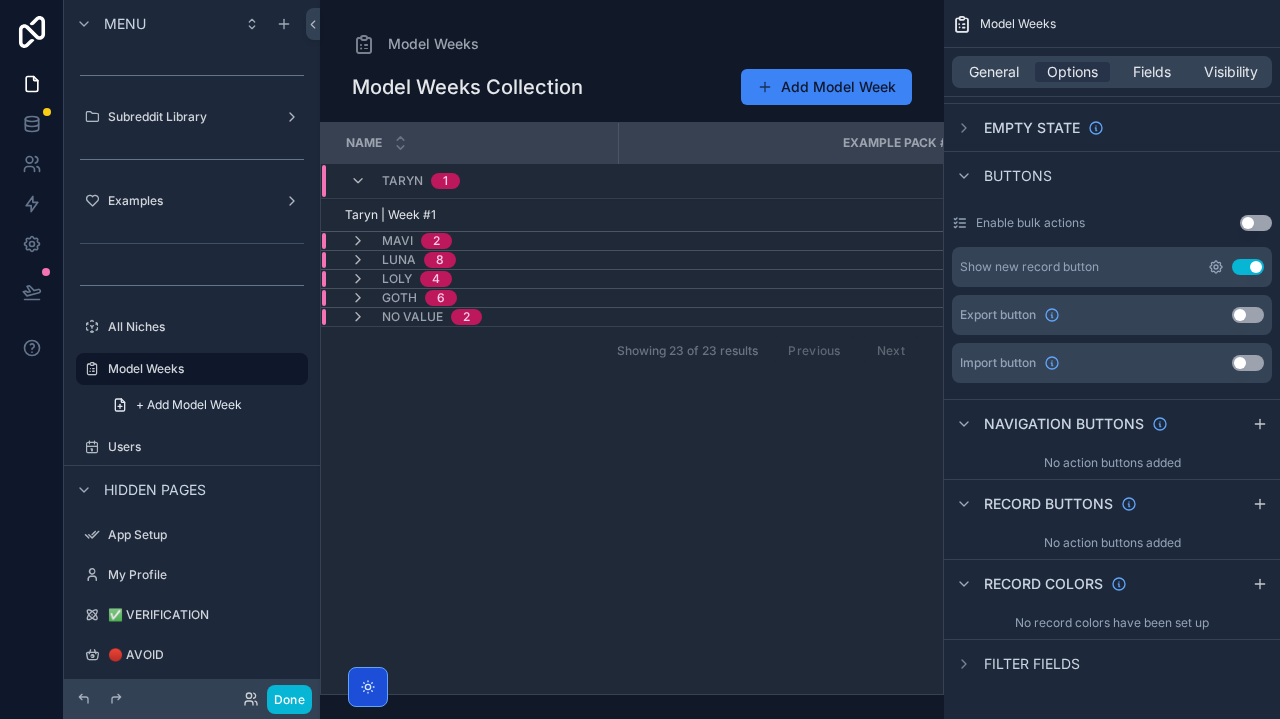 click 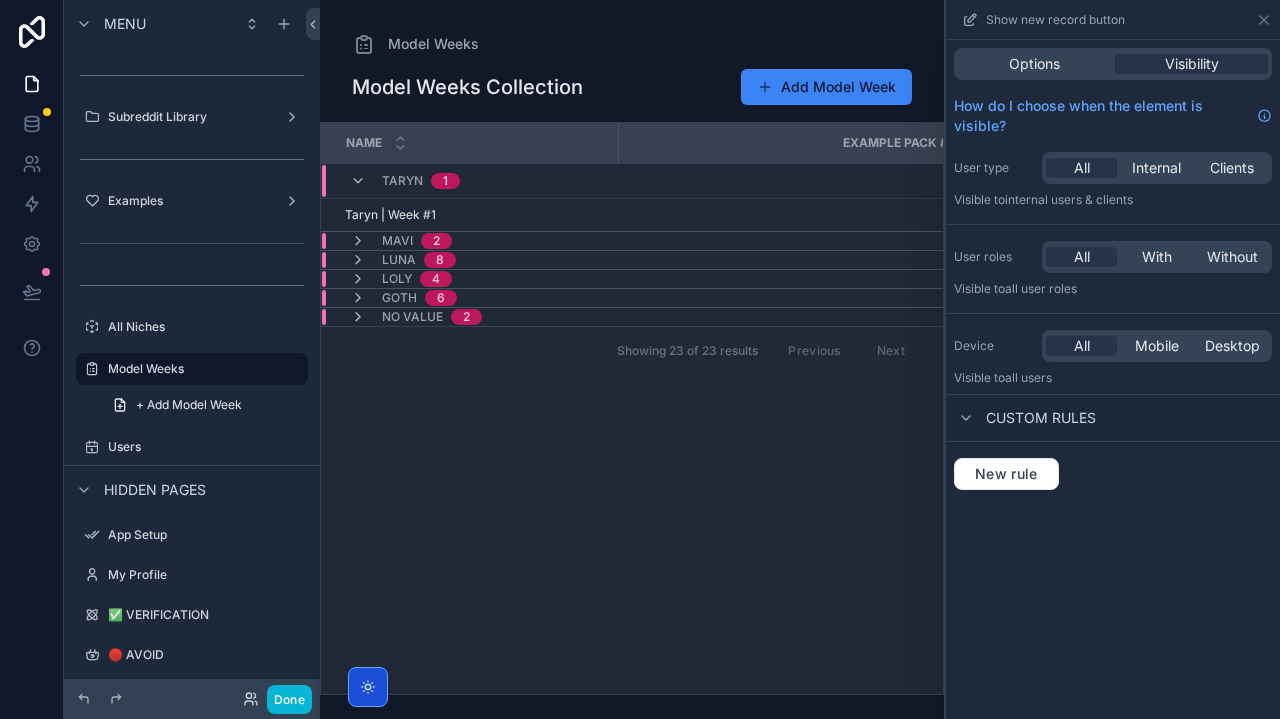 click 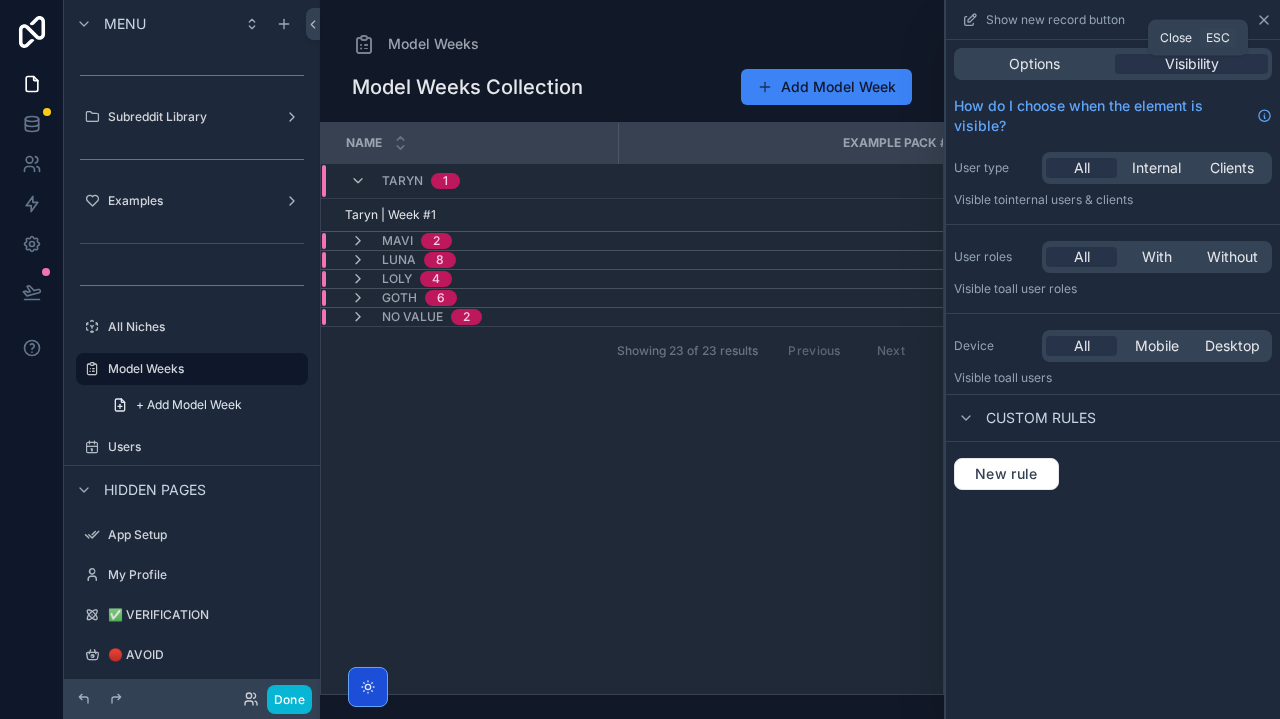 click 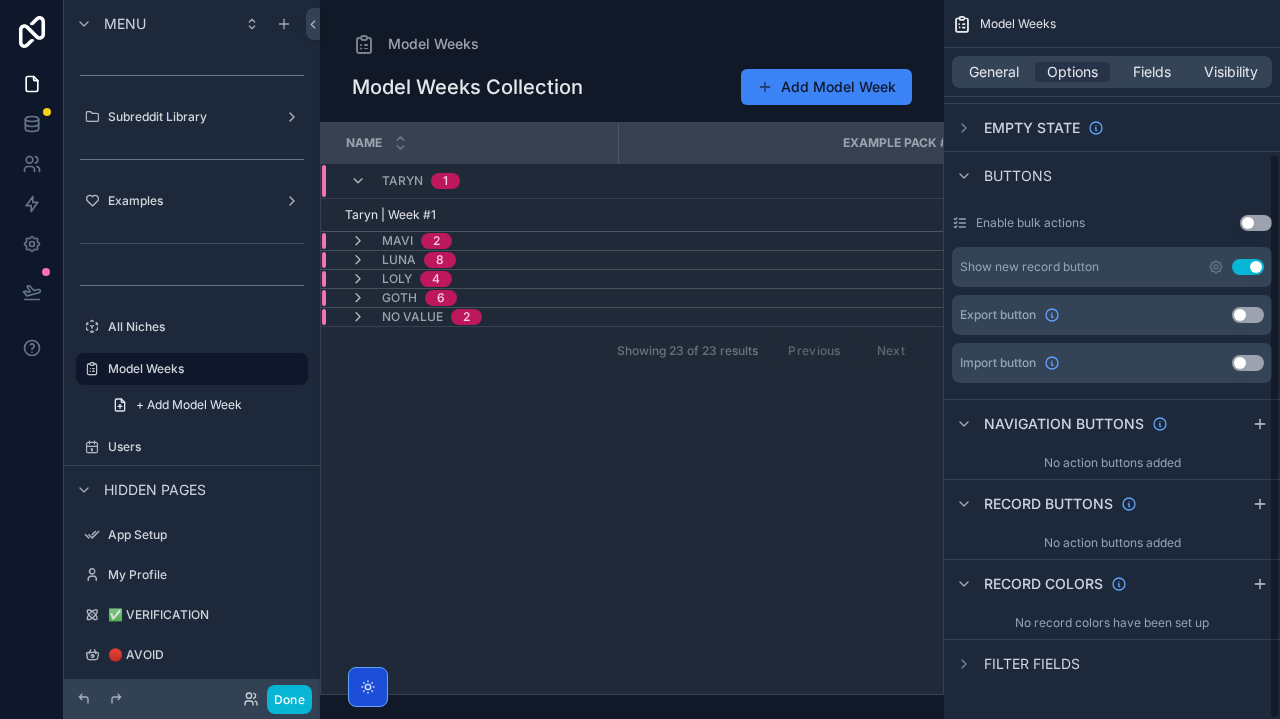 scroll, scrollTop: 0, scrollLeft: 0, axis: both 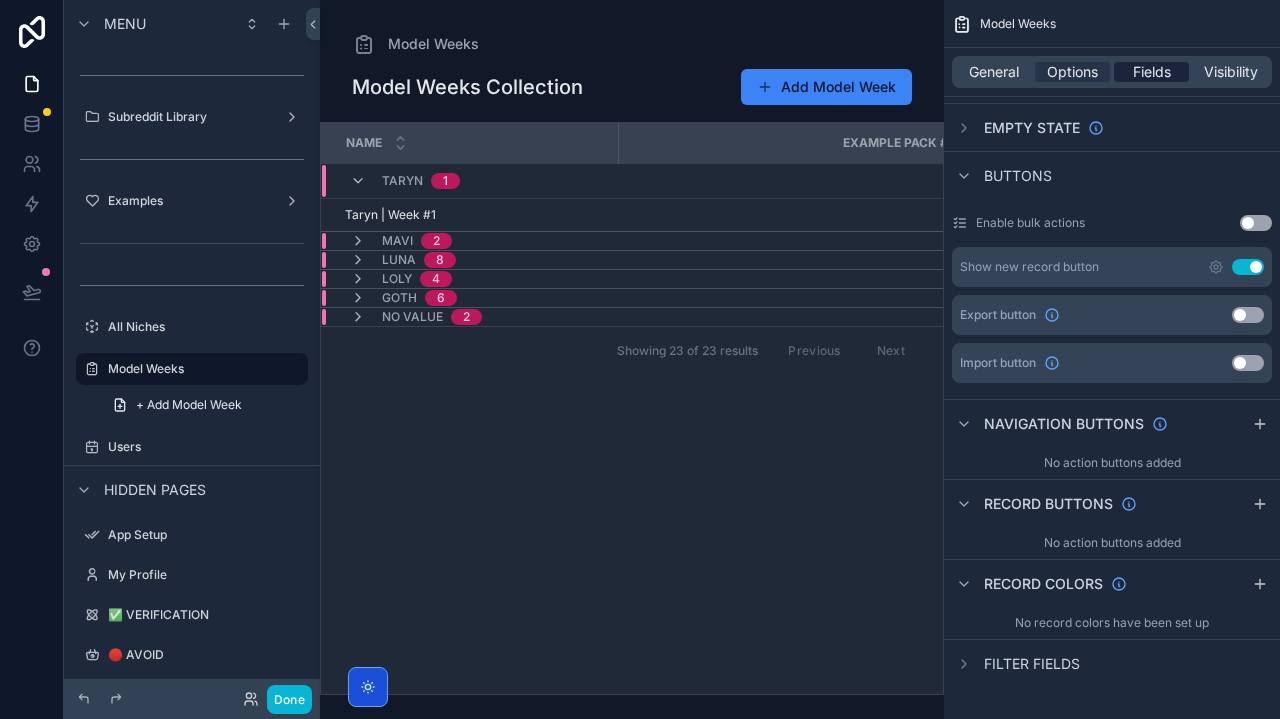 click on "Fields" at bounding box center [1152, 72] 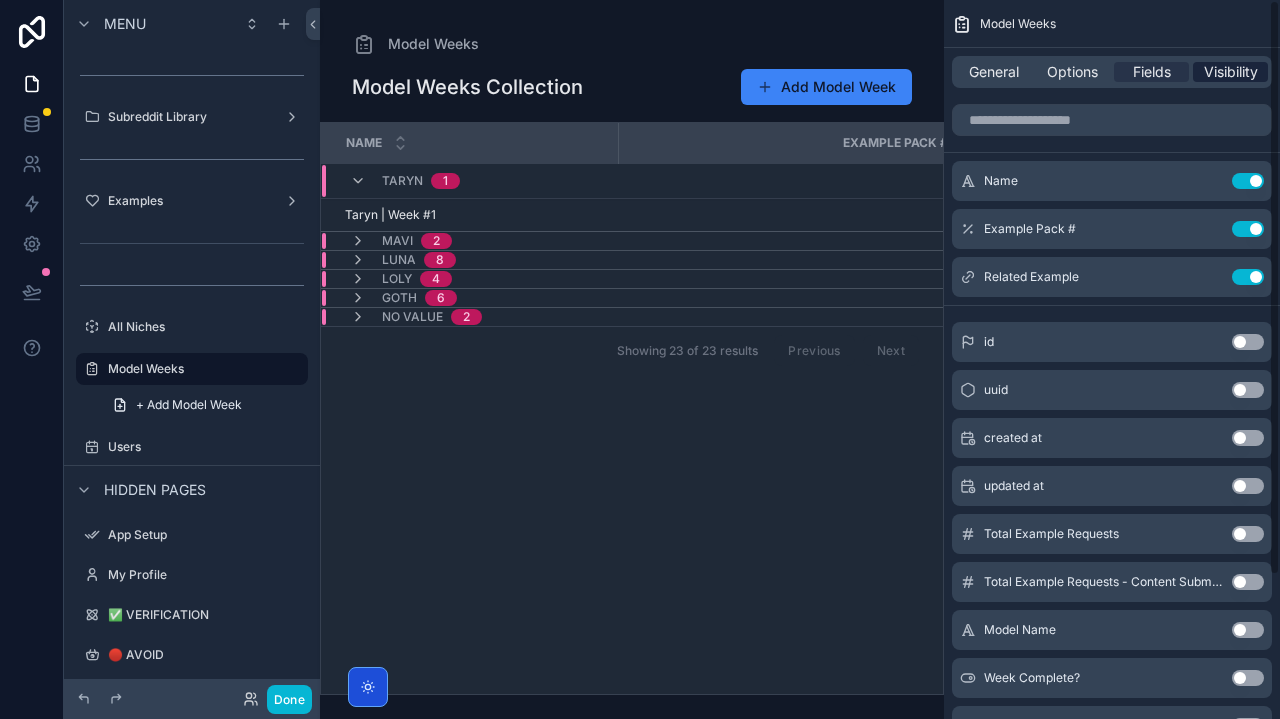 scroll, scrollTop: 0, scrollLeft: 0, axis: both 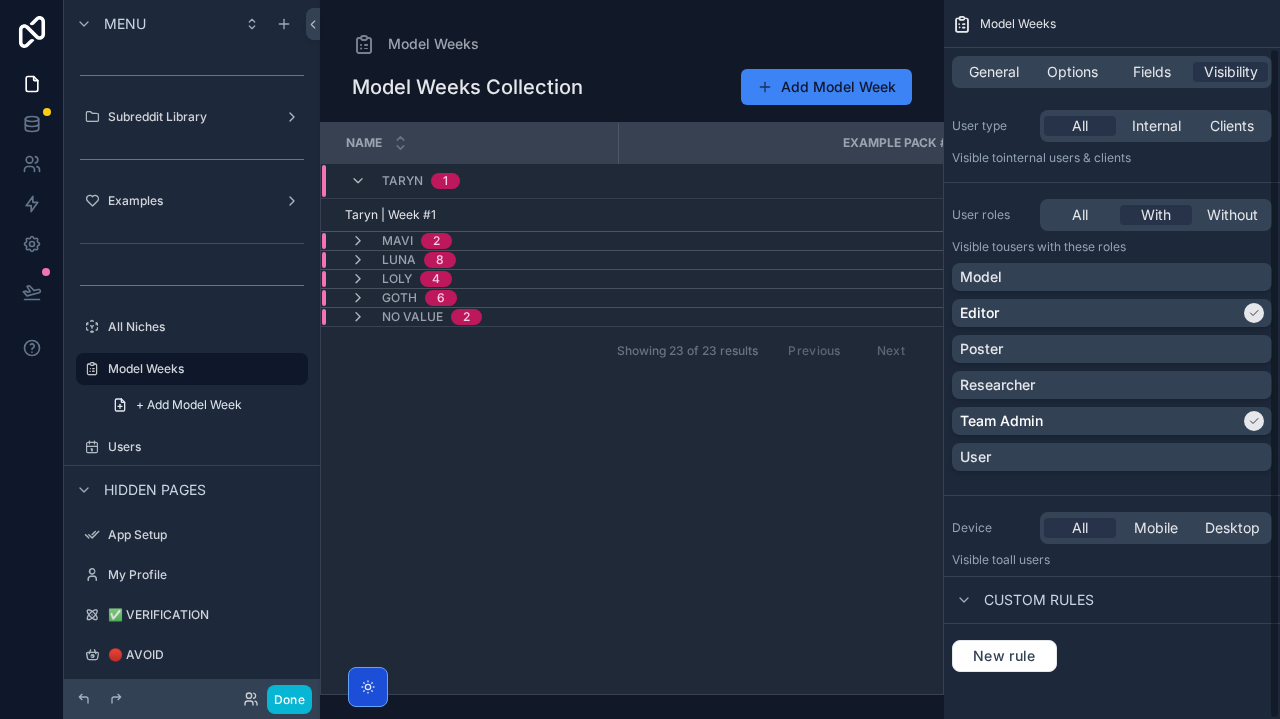 click on "General Options Fields Visibility" at bounding box center (1112, 72) 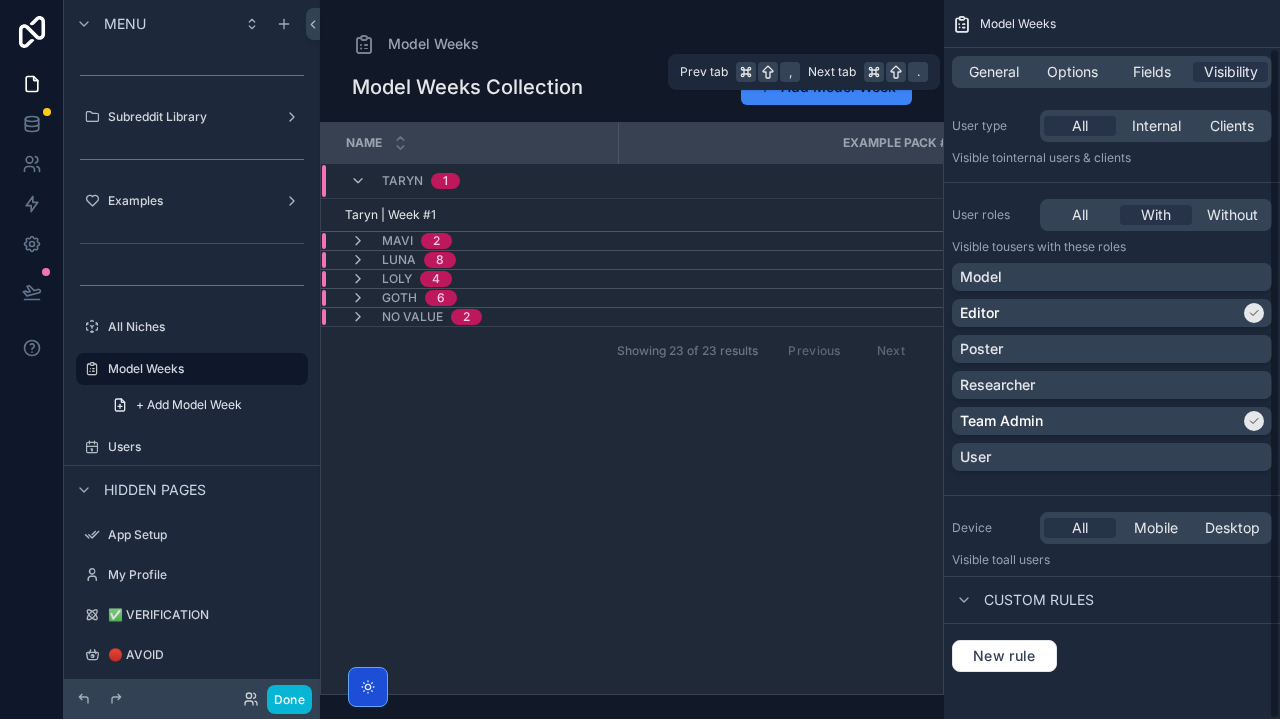 click on "General Options Fields Visibility" at bounding box center [1112, 72] 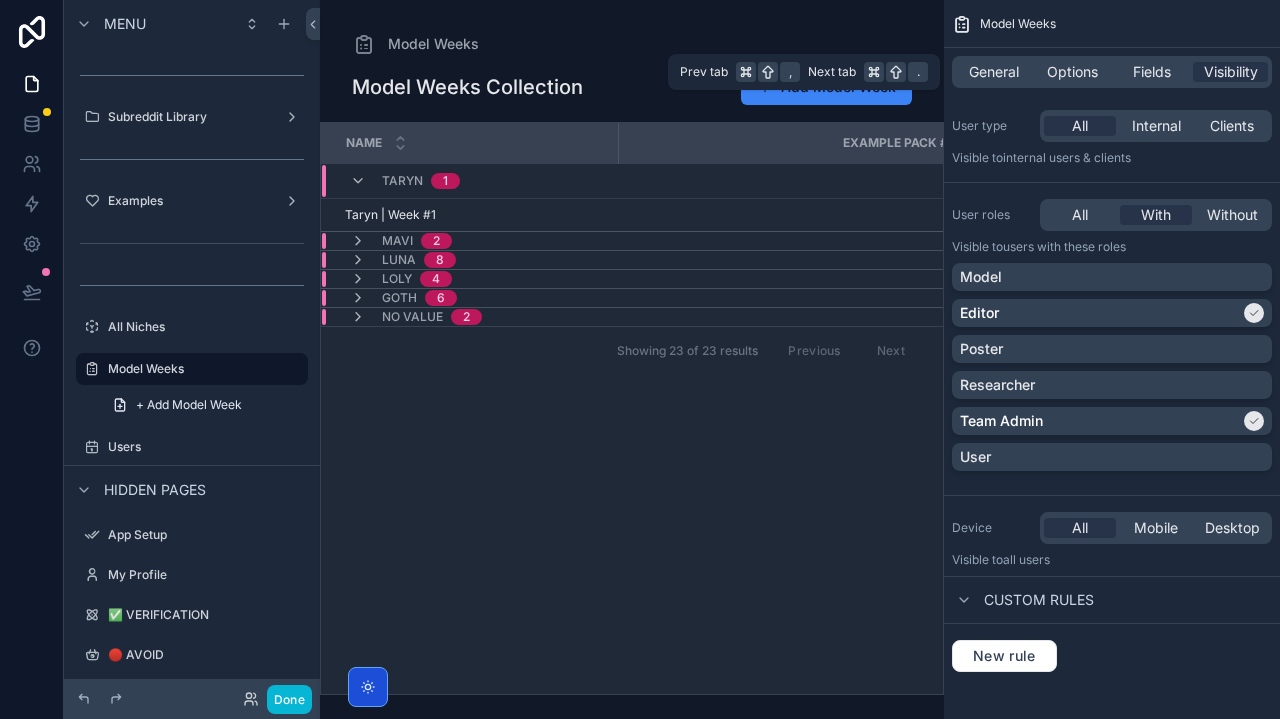 click on "General Options Fields Visibility" at bounding box center [1112, 72] 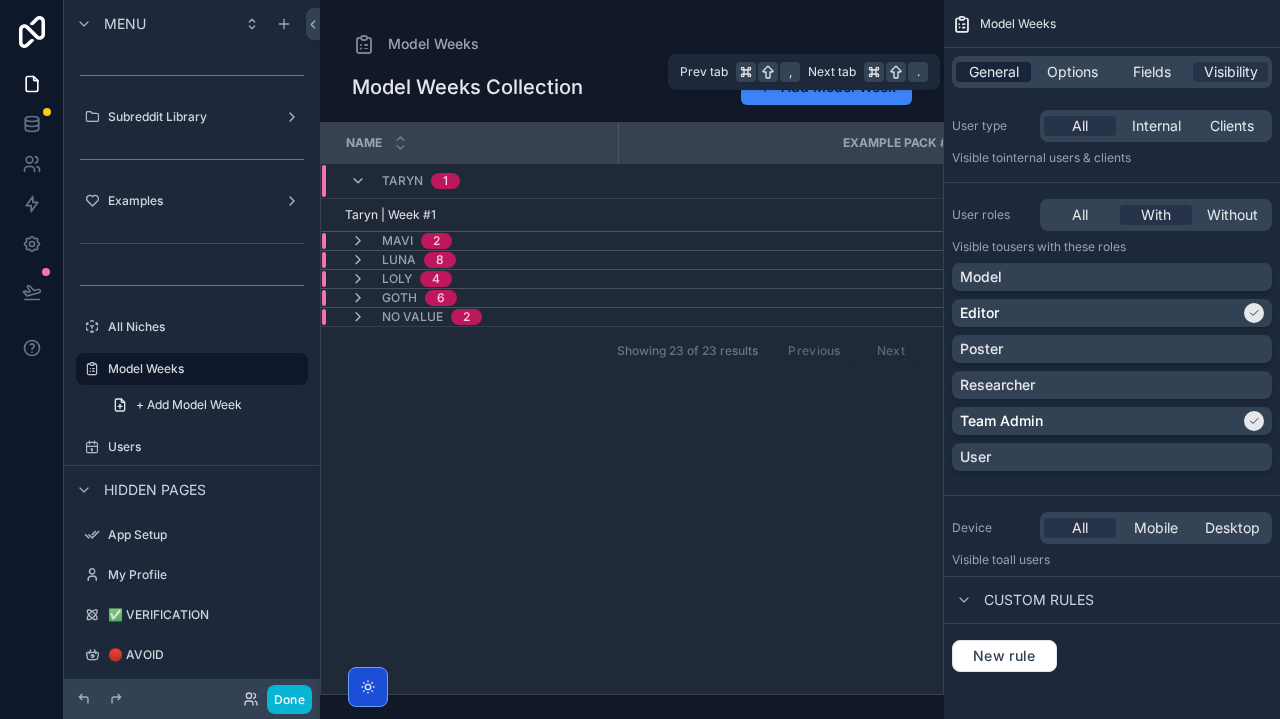 click on "General" at bounding box center [994, 72] 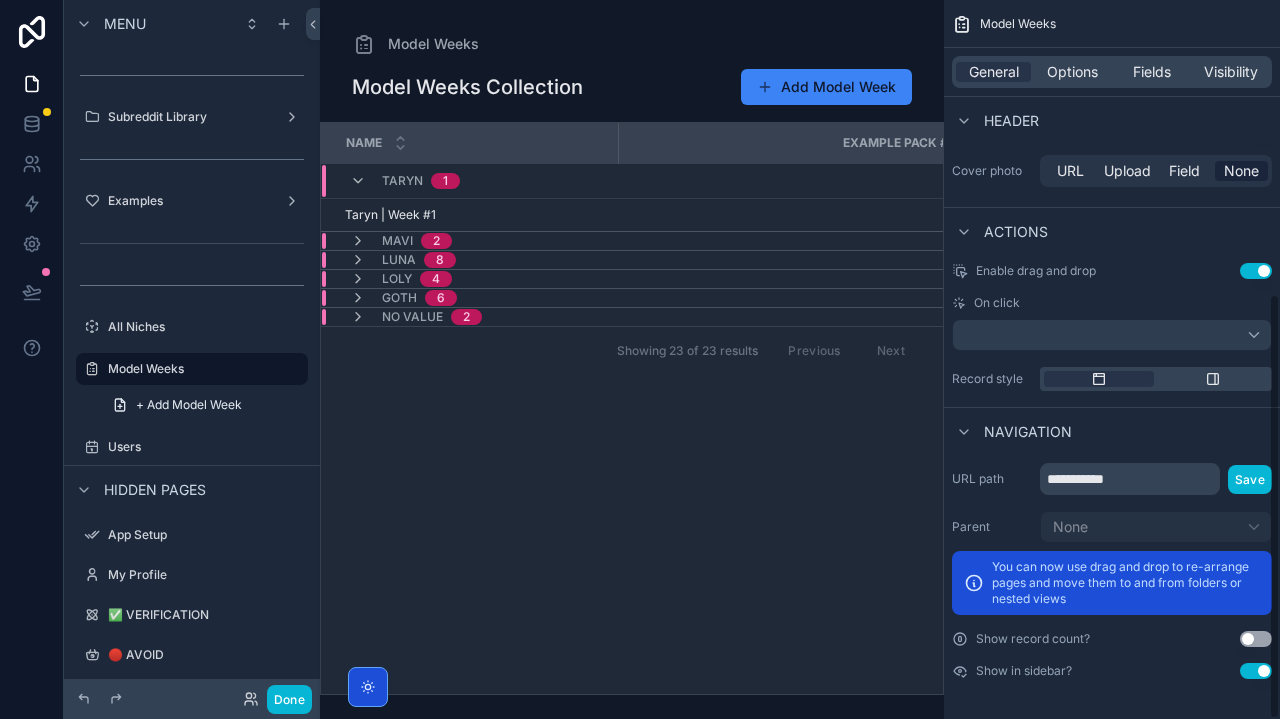 scroll, scrollTop: 495, scrollLeft: 0, axis: vertical 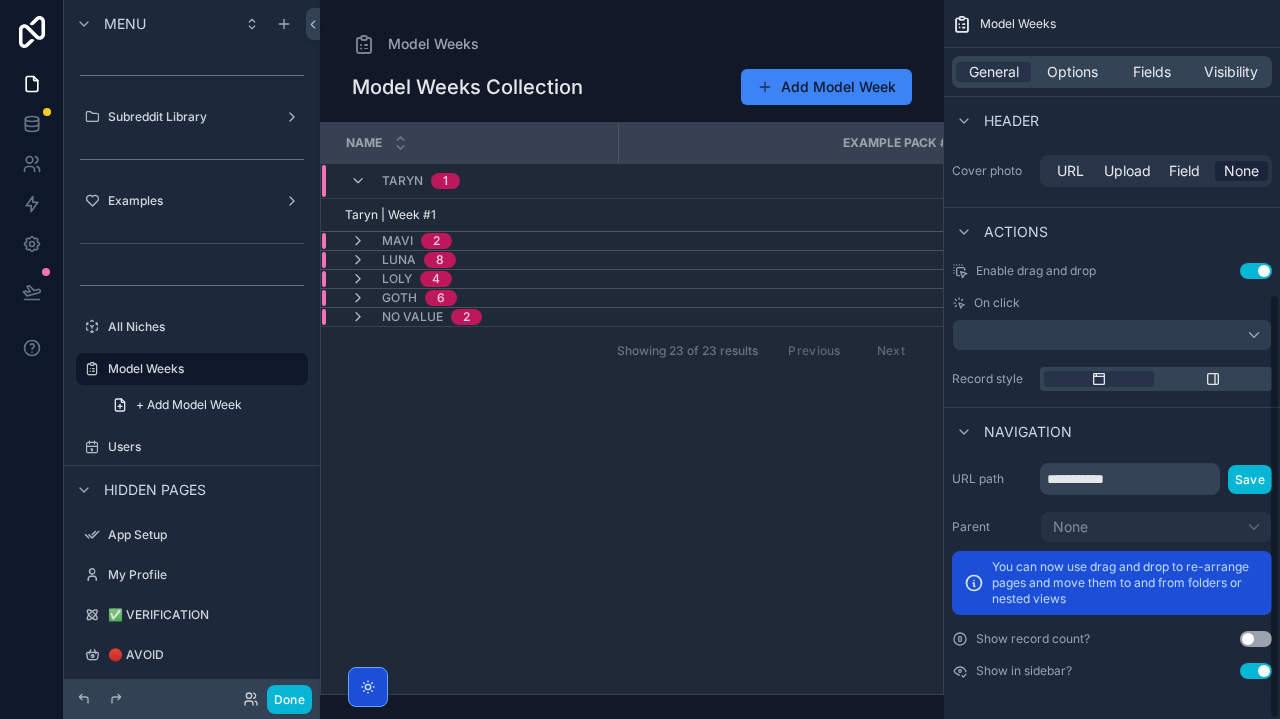 click at bounding box center [1112, 335] 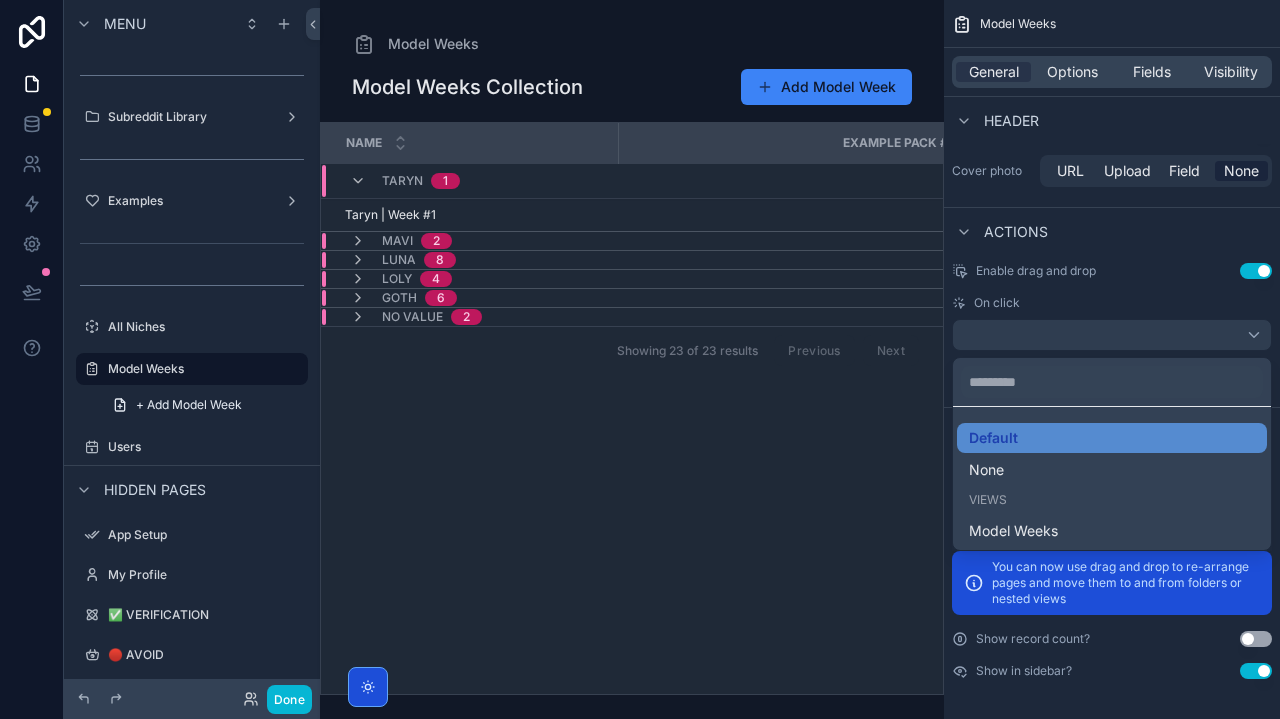 click at bounding box center [640, 359] 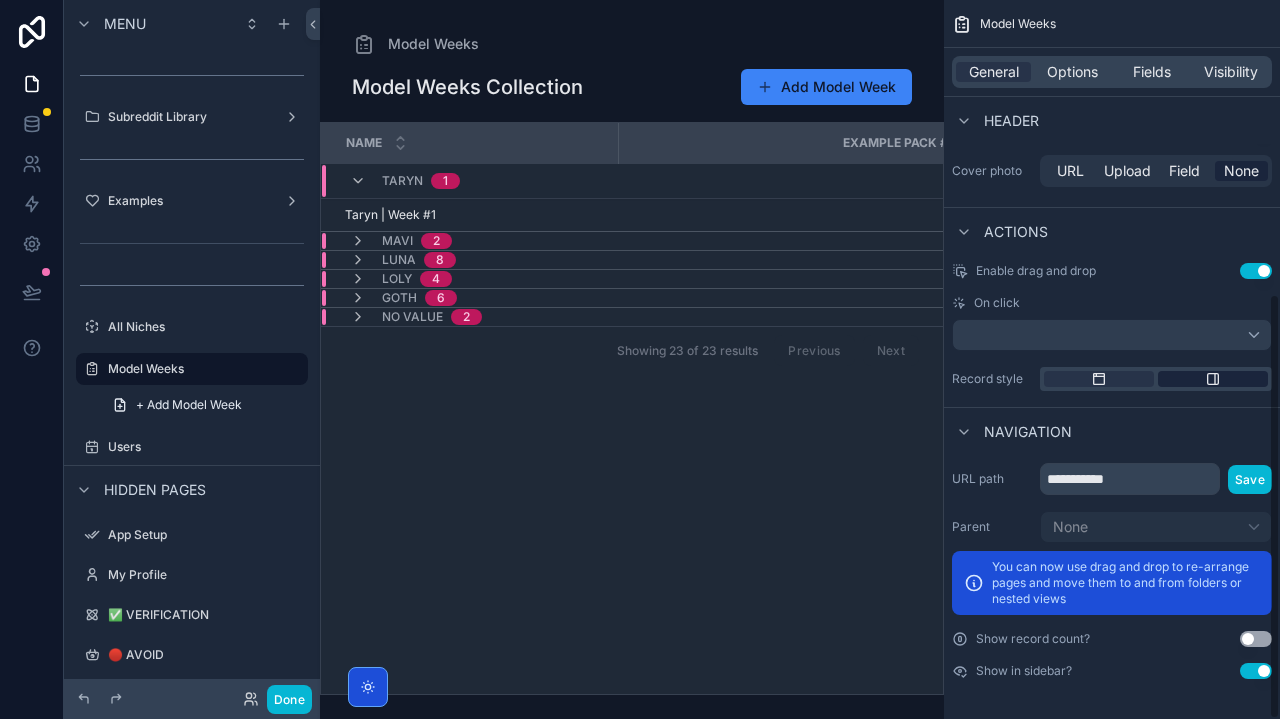 click at bounding box center (1213, 379) 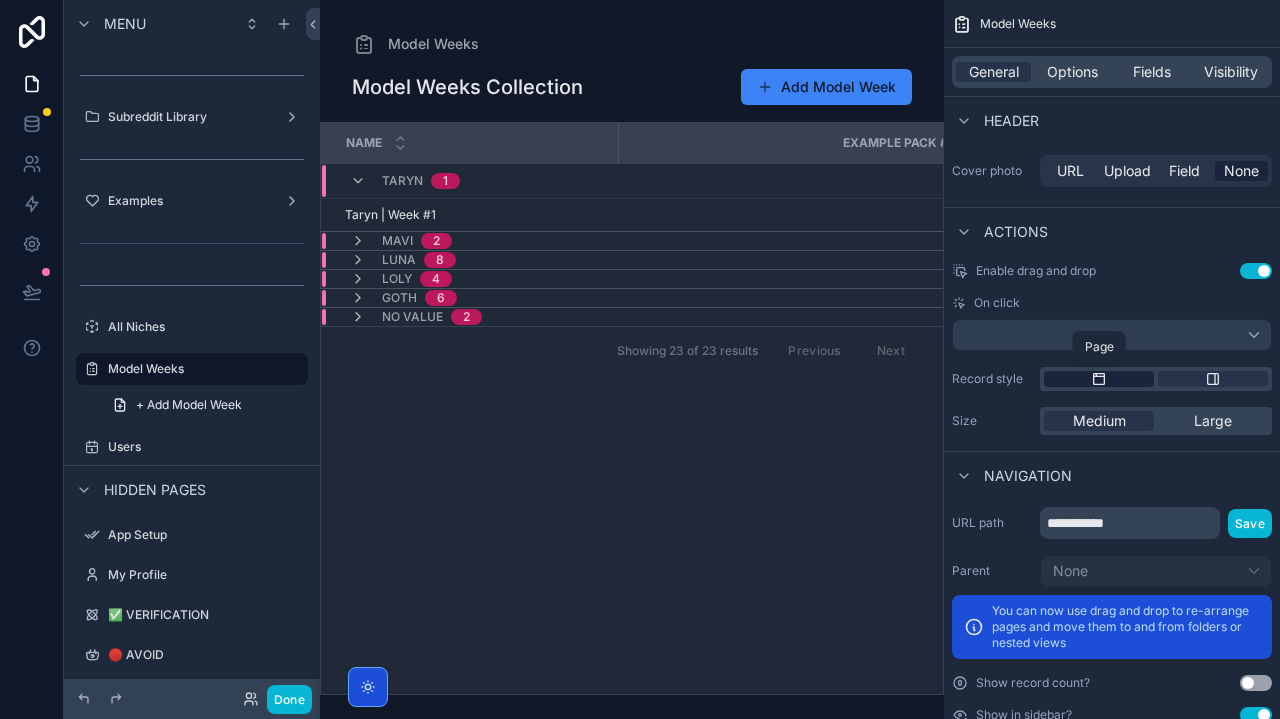 click at bounding box center (1099, 379) 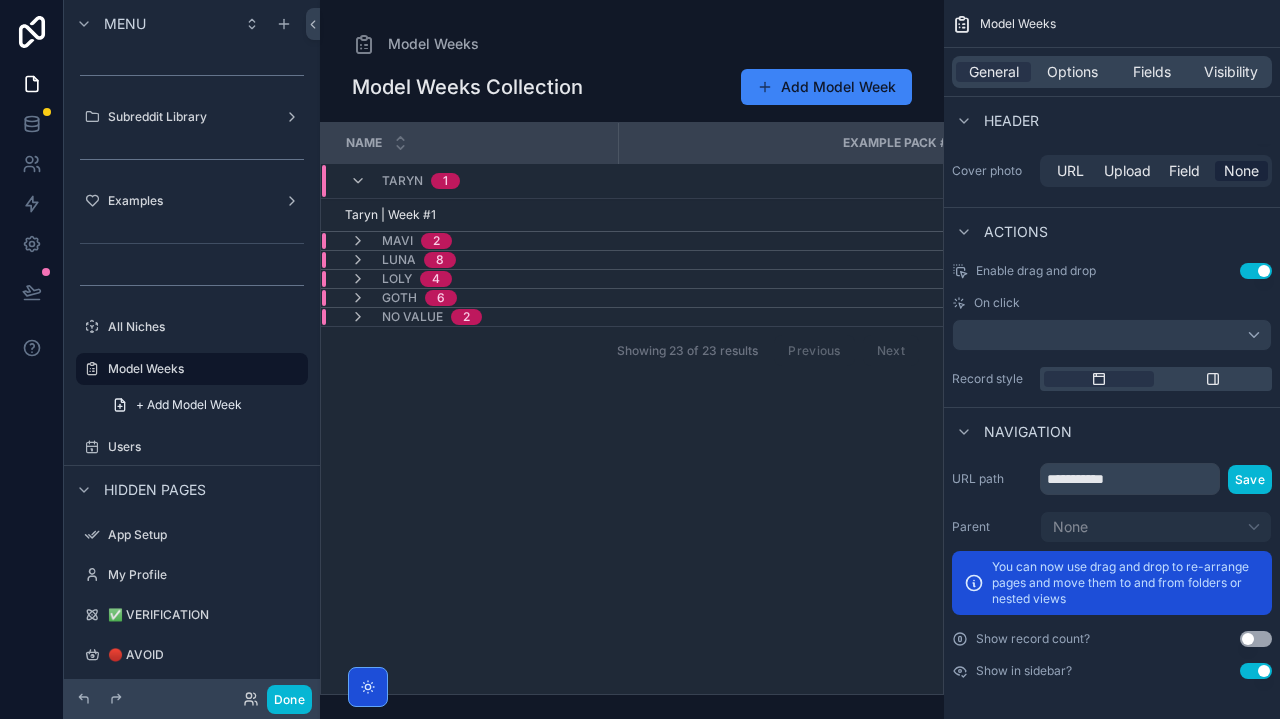 scroll, scrollTop: 4, scrollLeft: 0, axis: vertical 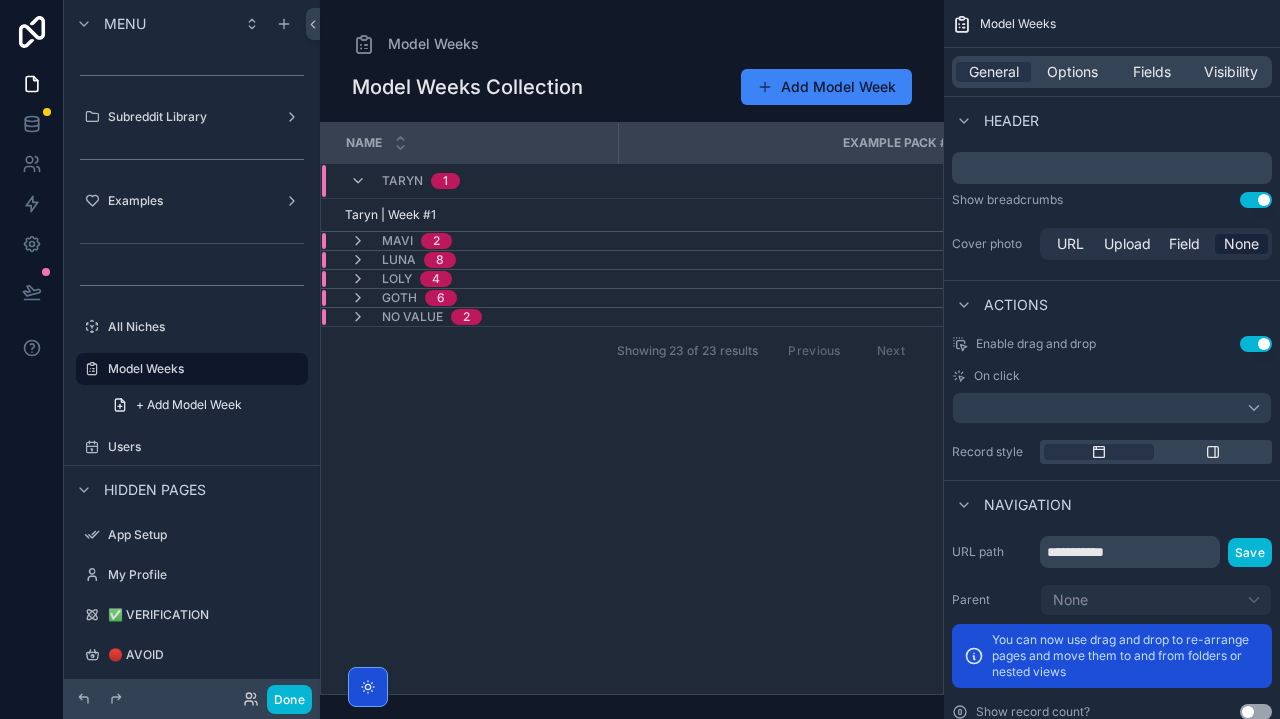 click on "Model Weeks" at bounding box center (1112, 24) 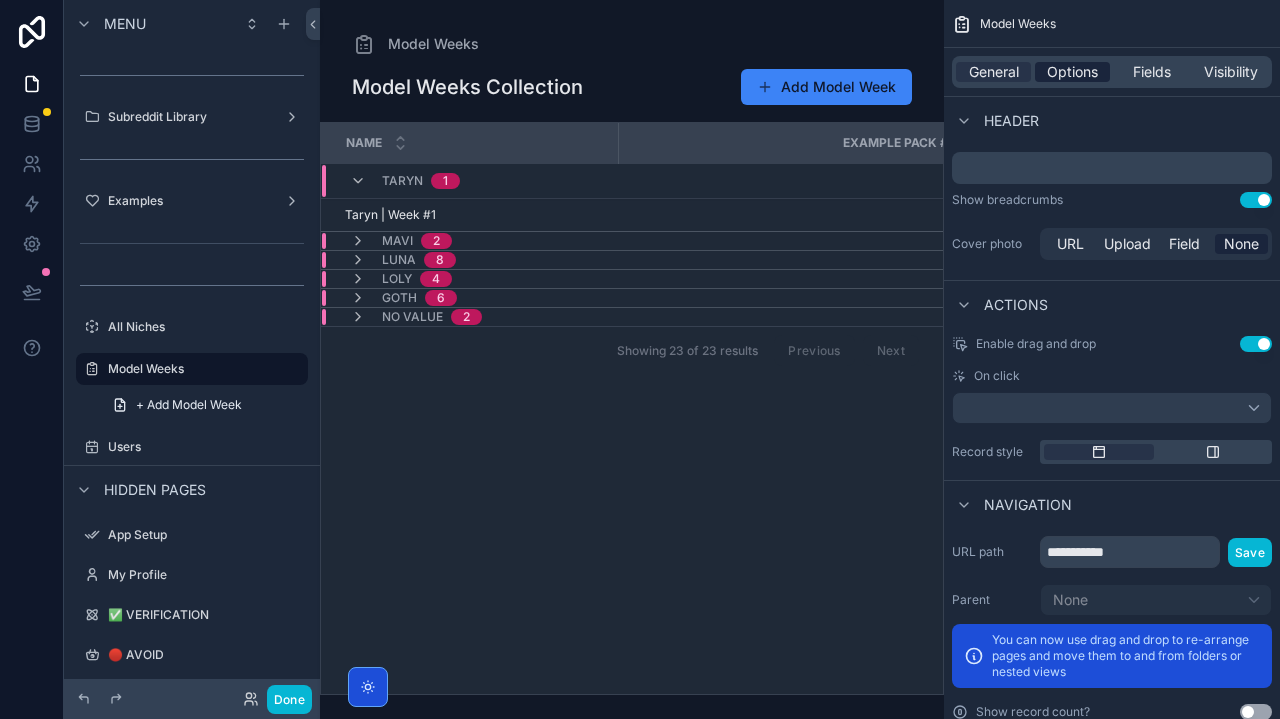 click on "Options" at bounding box center [1072, 72] 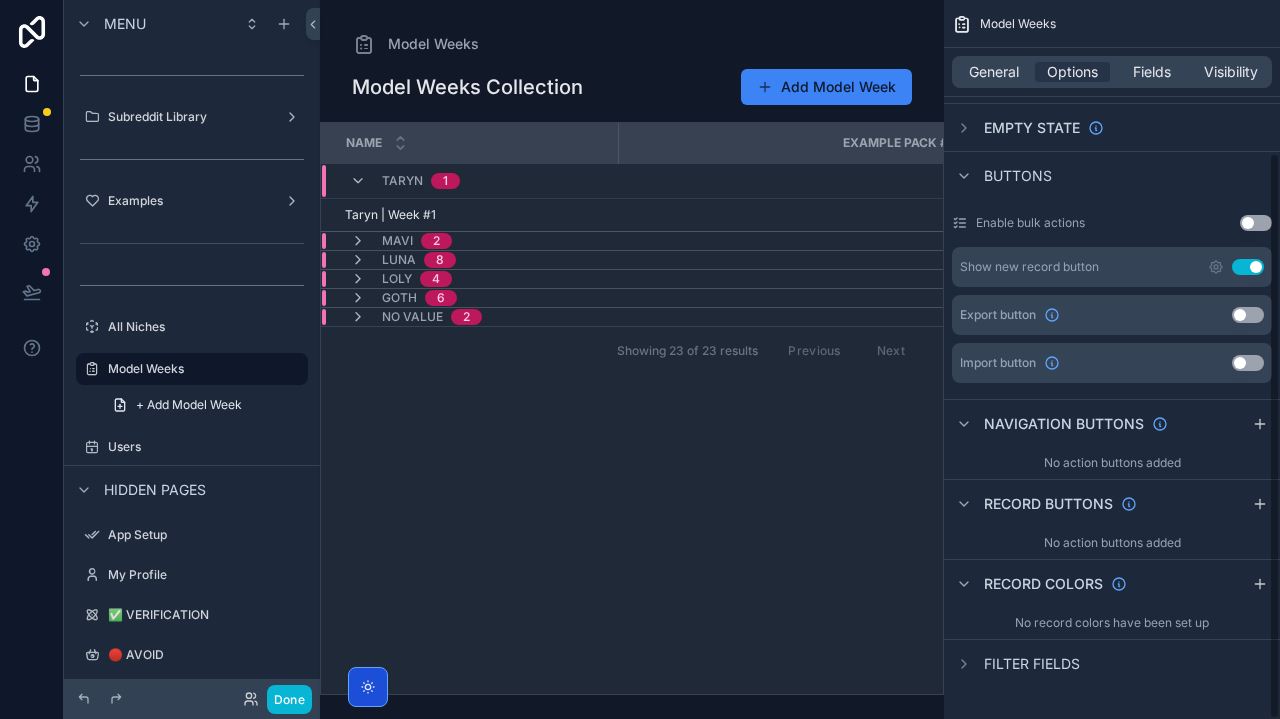 scroll, scrollTop: 193, scrollLeft: 0, axis: vertical 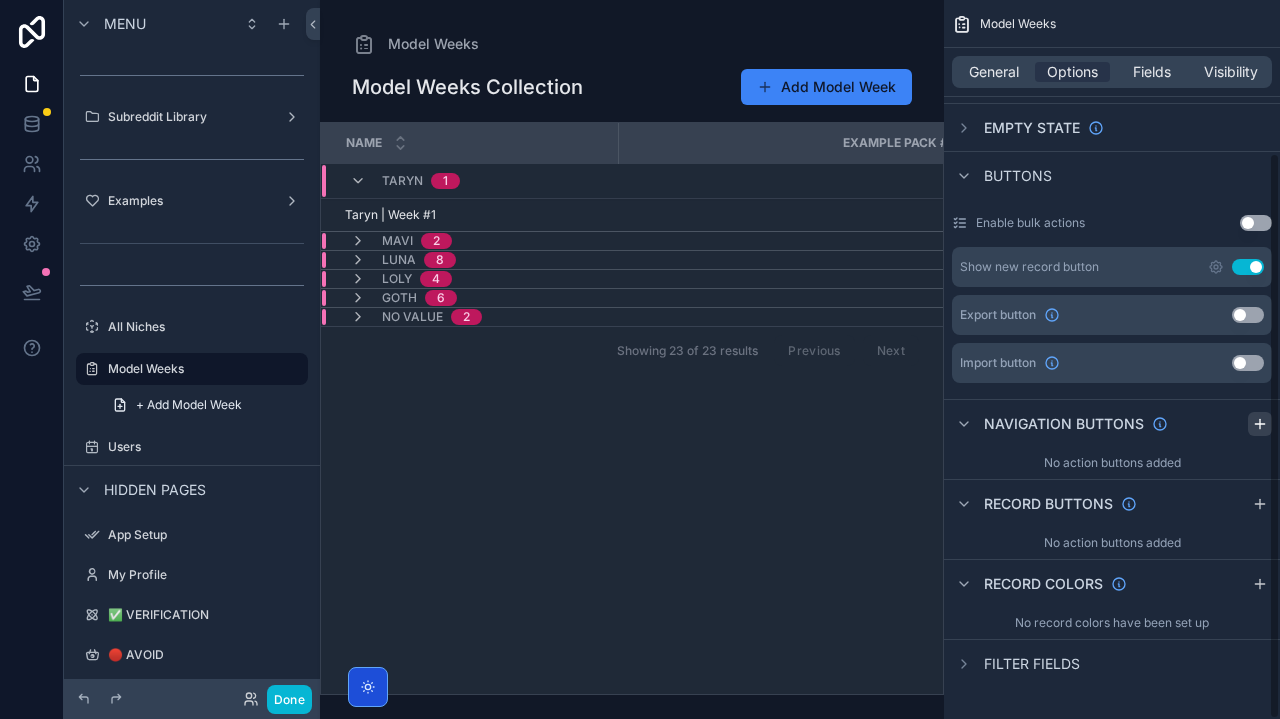 click 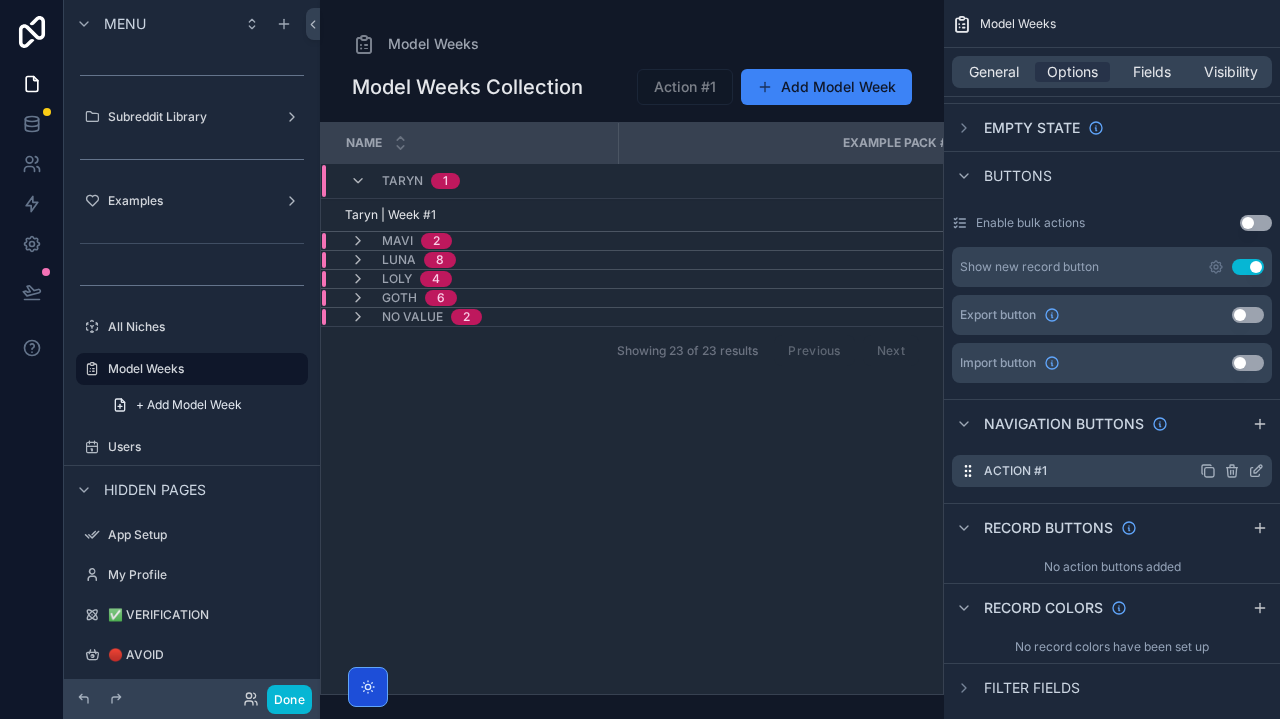 click on "Action #1" at bounding box center [1112, 471] 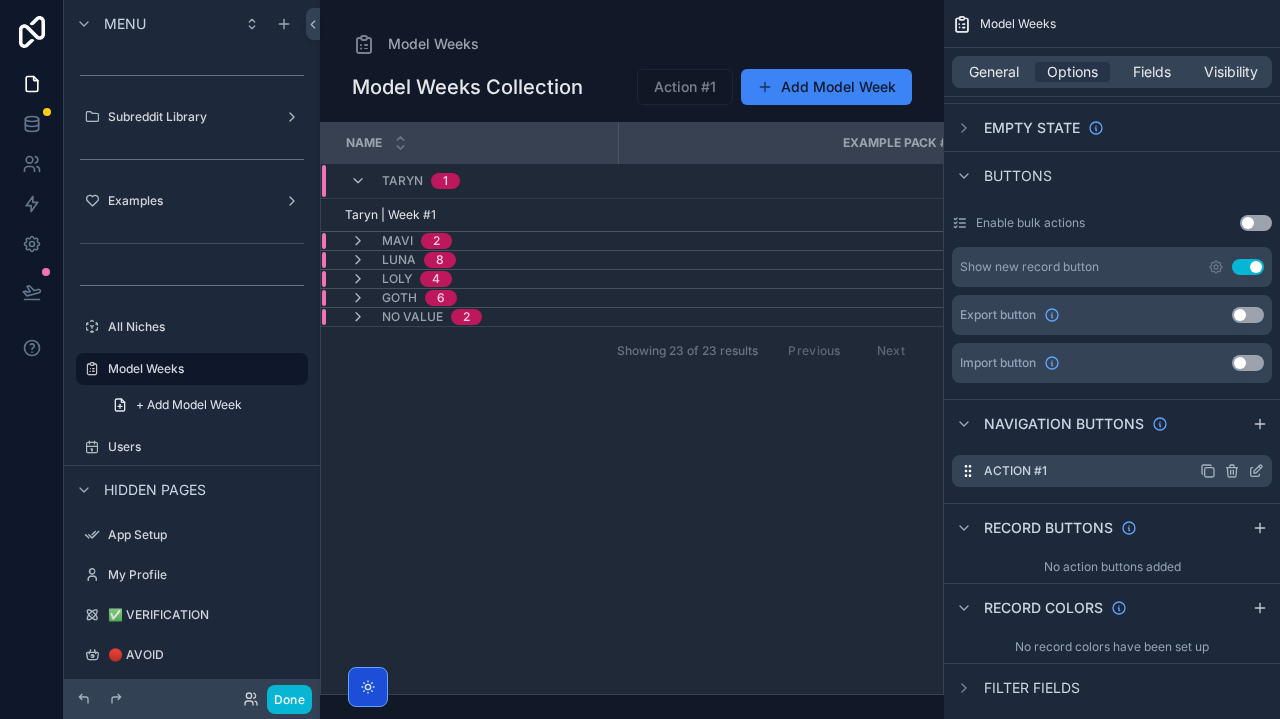 click 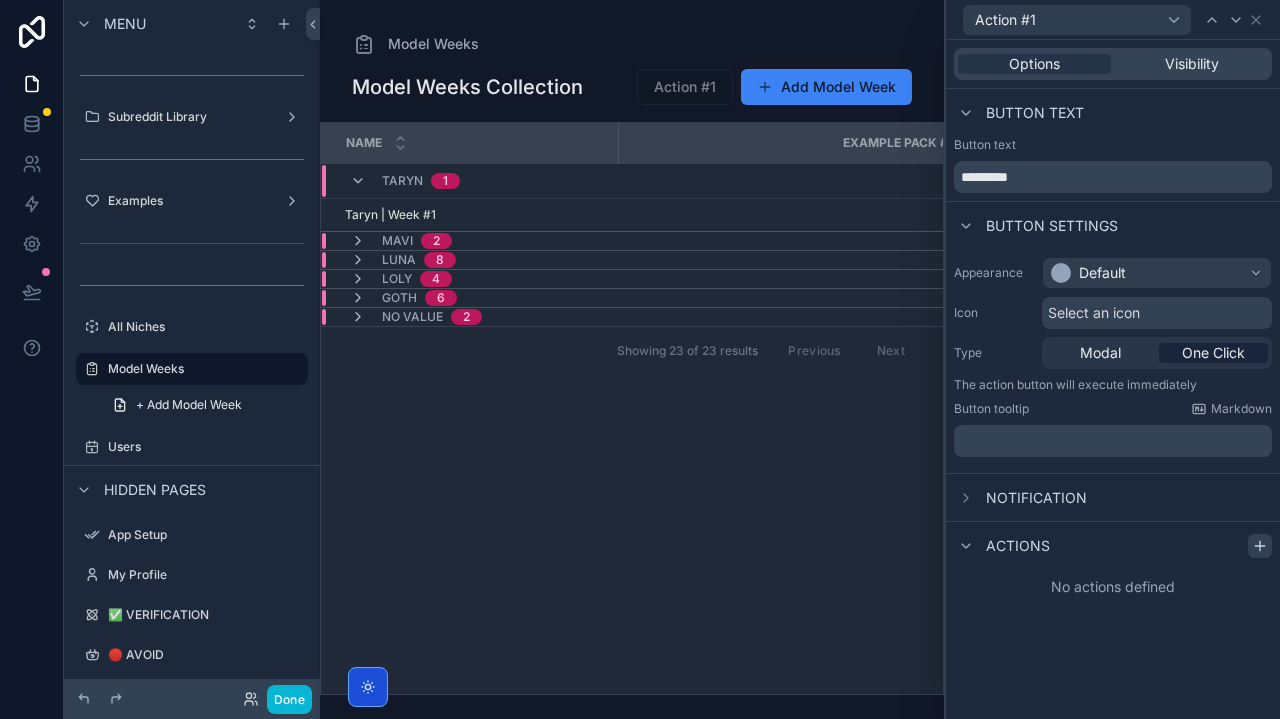 click 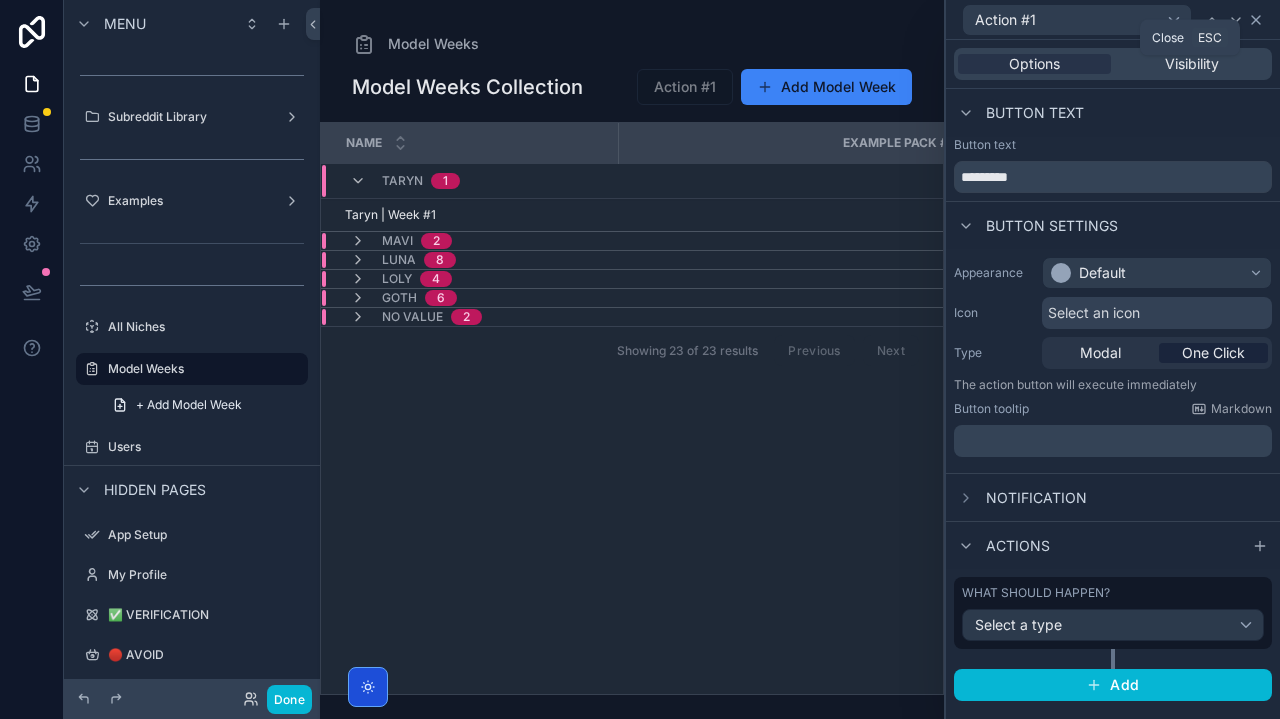 click 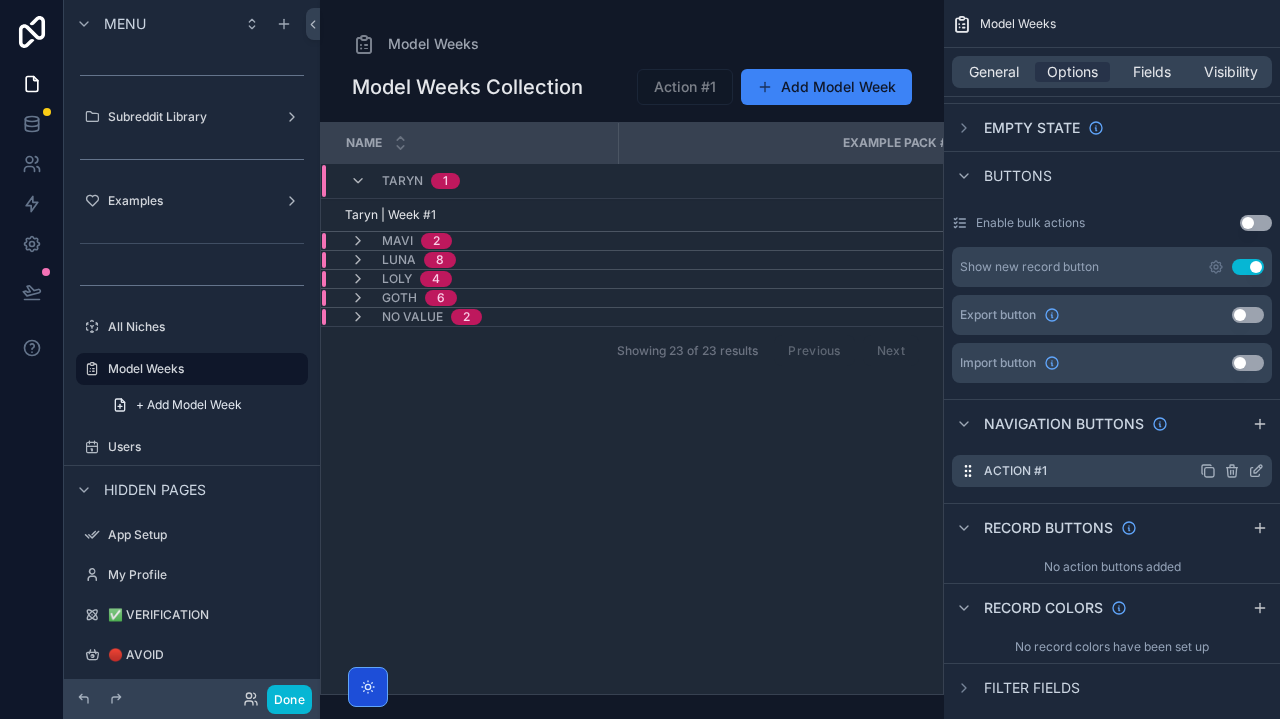 click 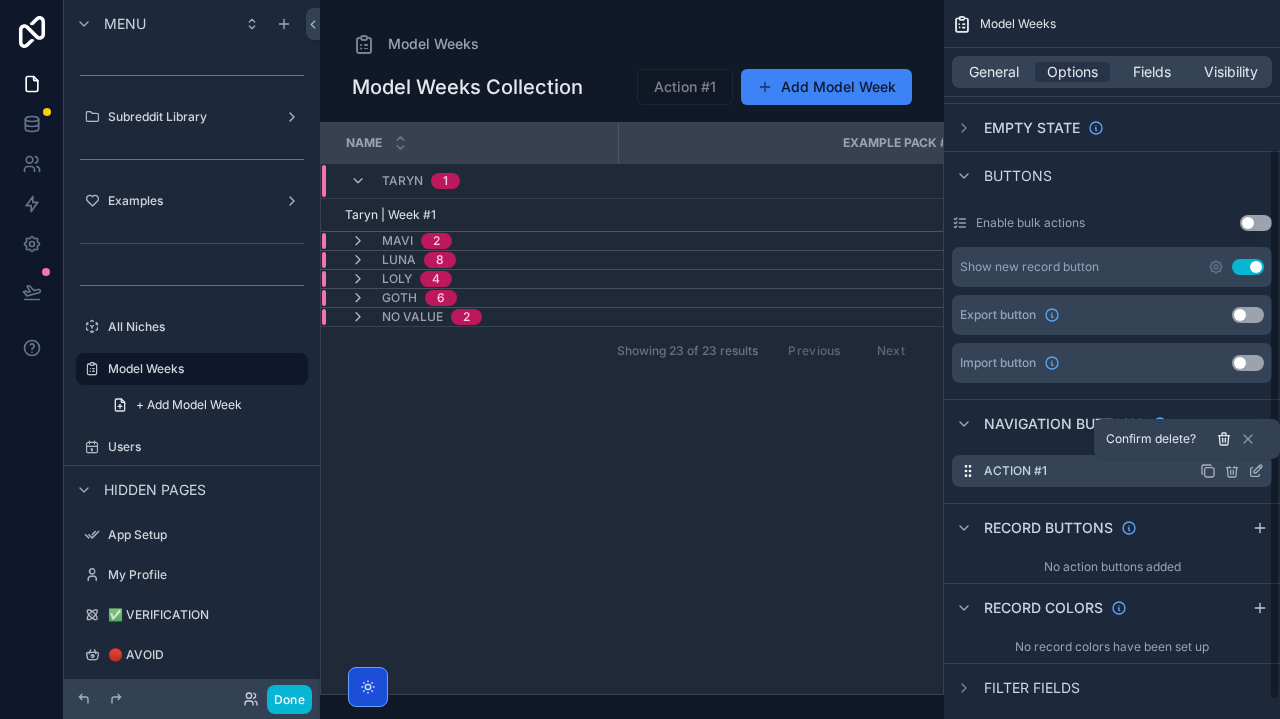 click 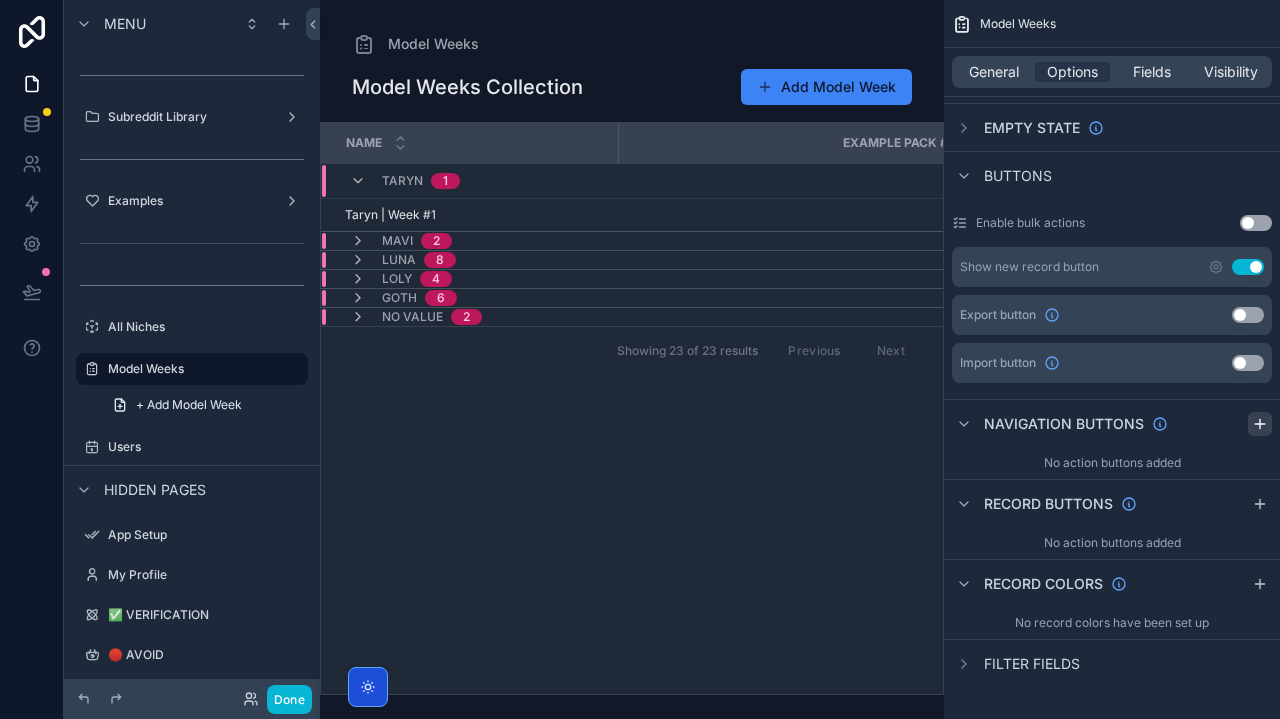 click 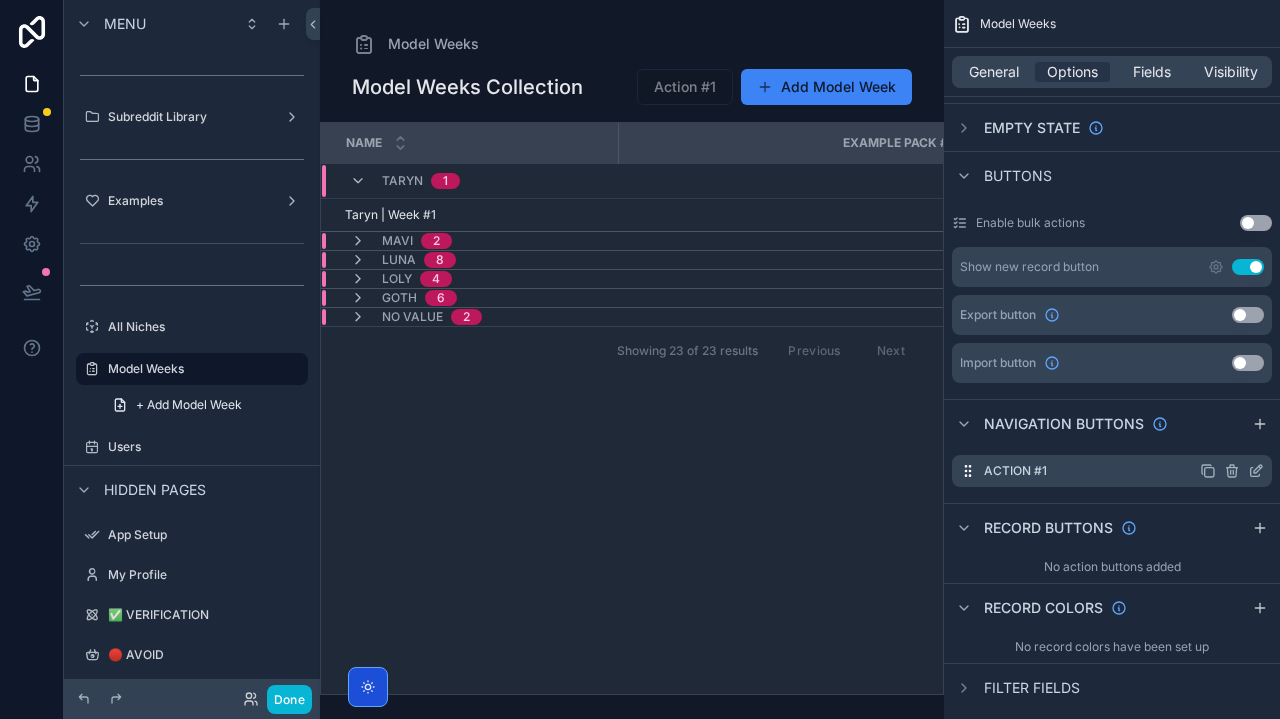 click 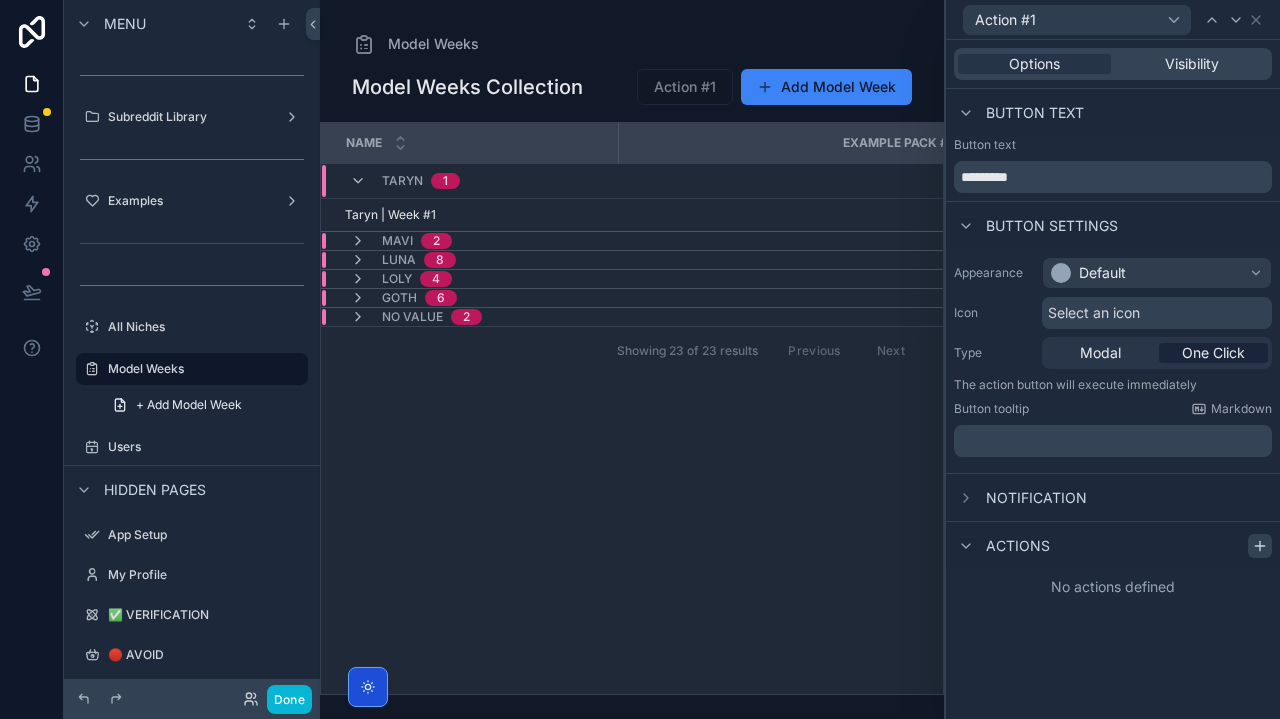 click 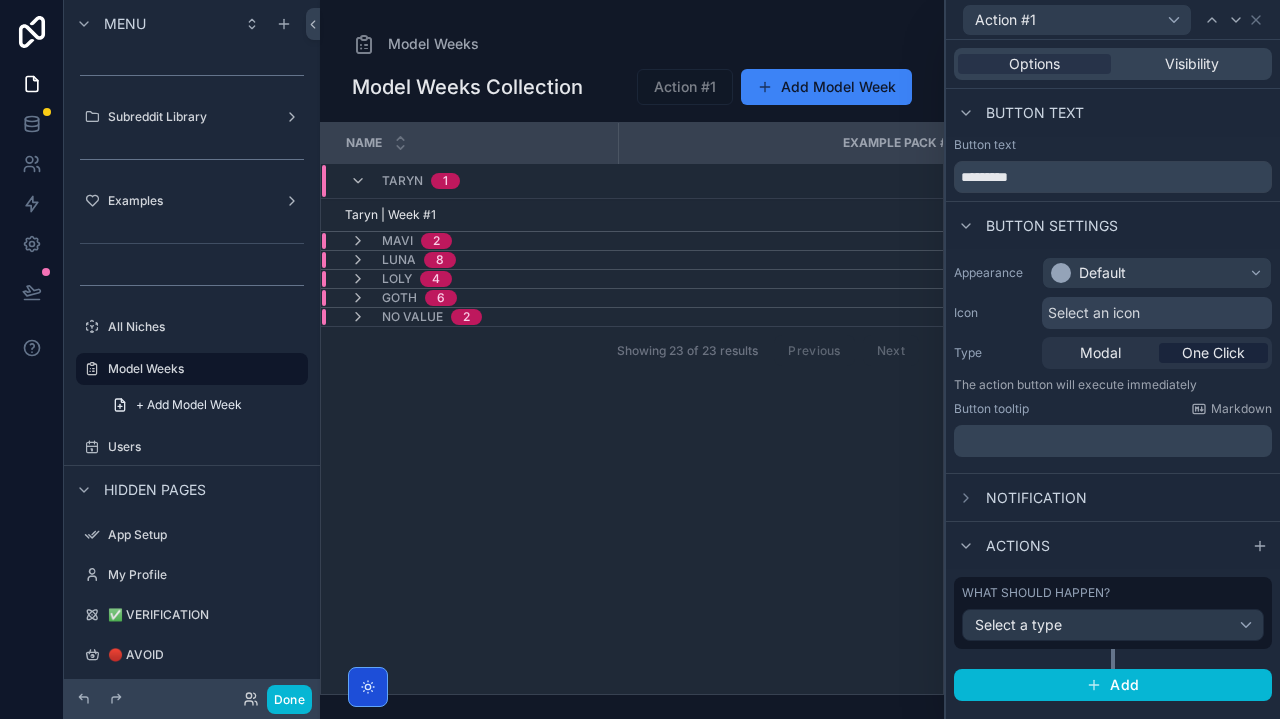 click on "Select a type" at bounding box center [1113, 625] 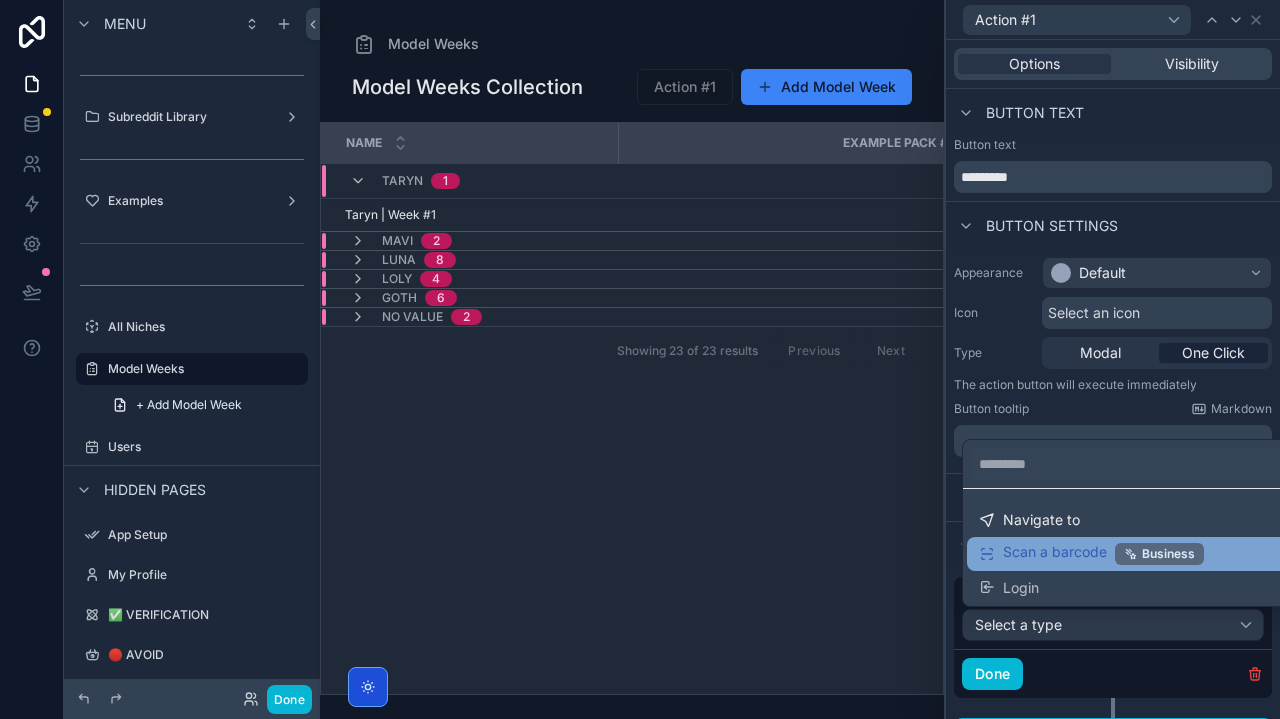 scroll, scrollTop: 0, scrollLeft: 0, axis: both 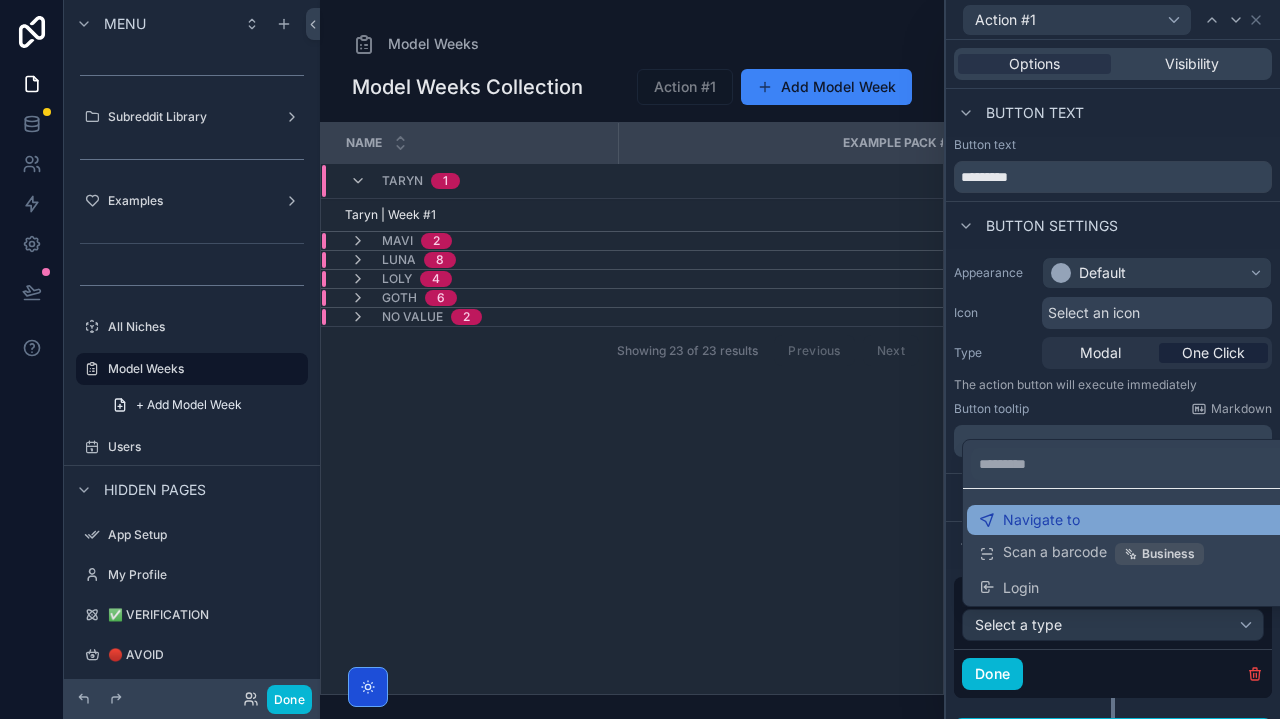 click on "Navigate to" at bounding box center (1041, 520) 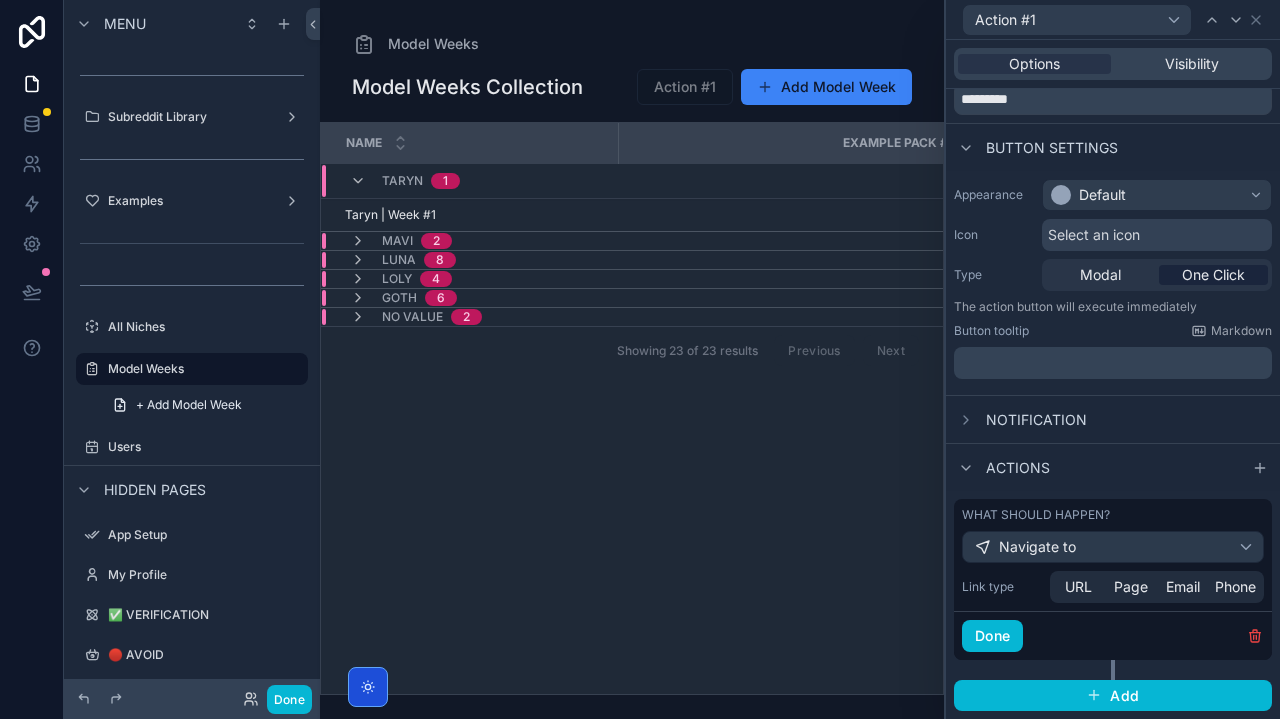 scroll, scrollTop: 77, scrollLeft: 0, axis: vertical 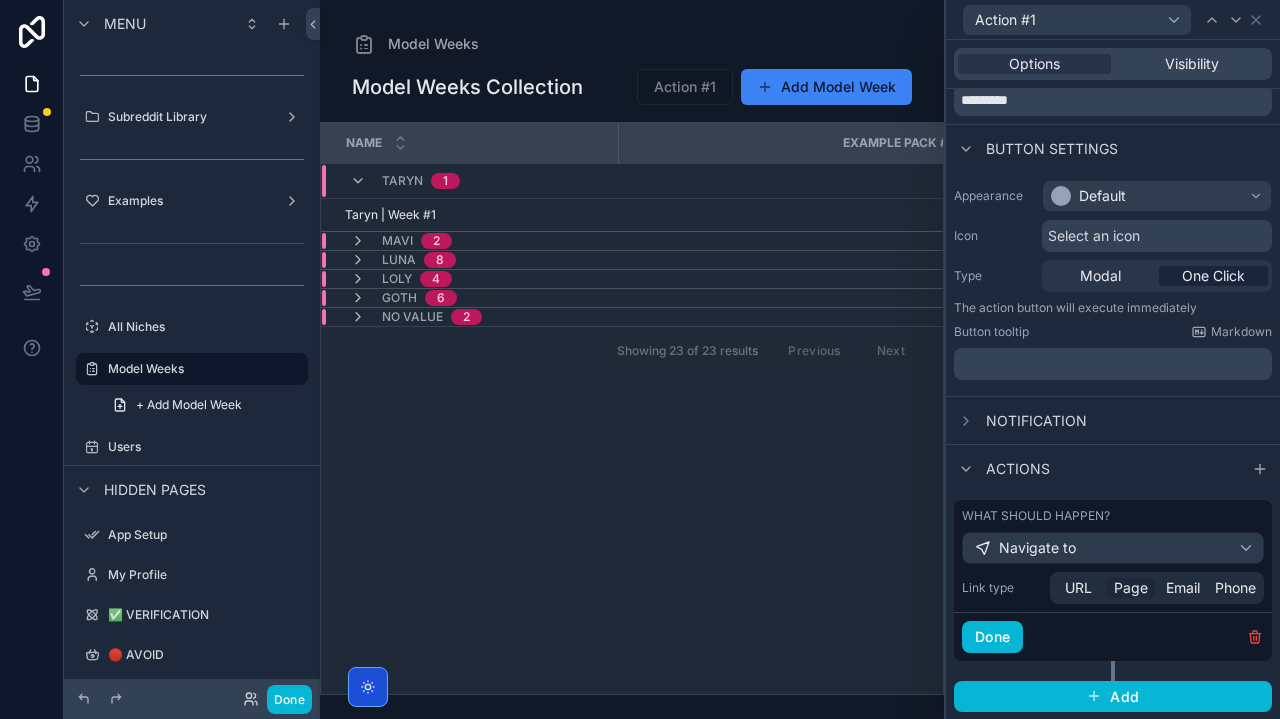 click on "URL Page Email Phone" at bounding box center [1157, 588] 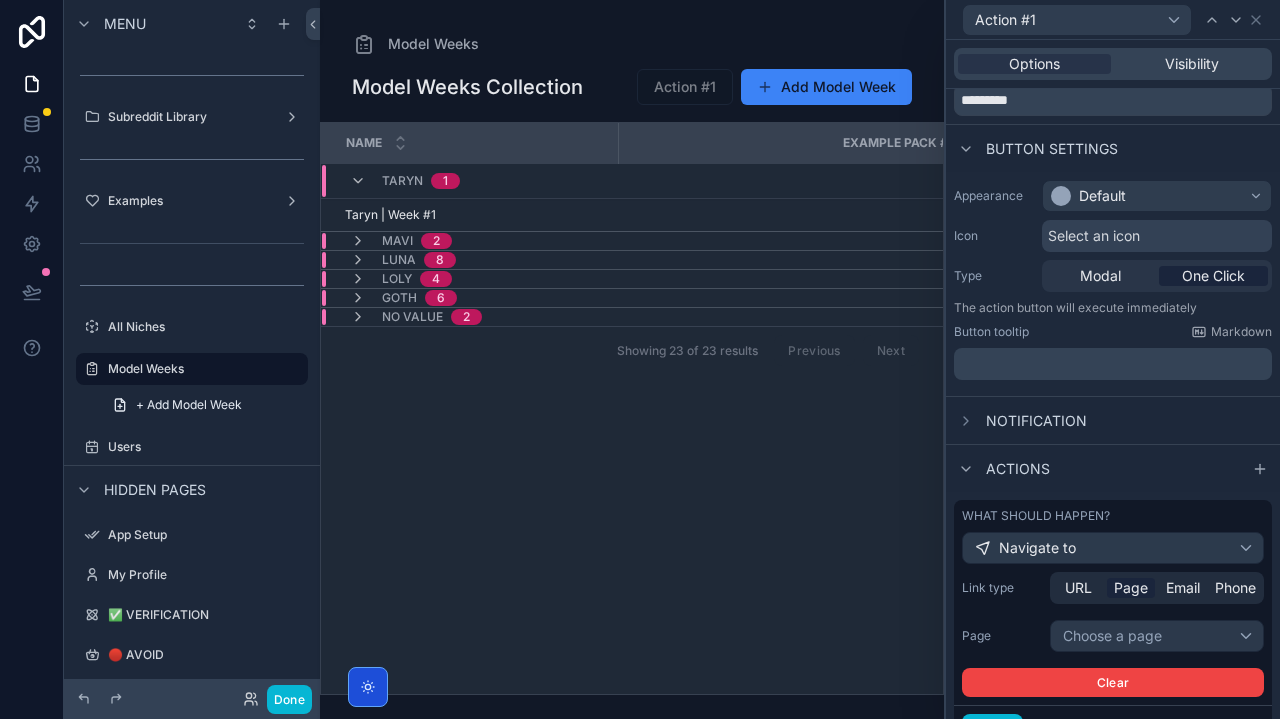 click on "Choose a page" at bounding box center (1157, 636) 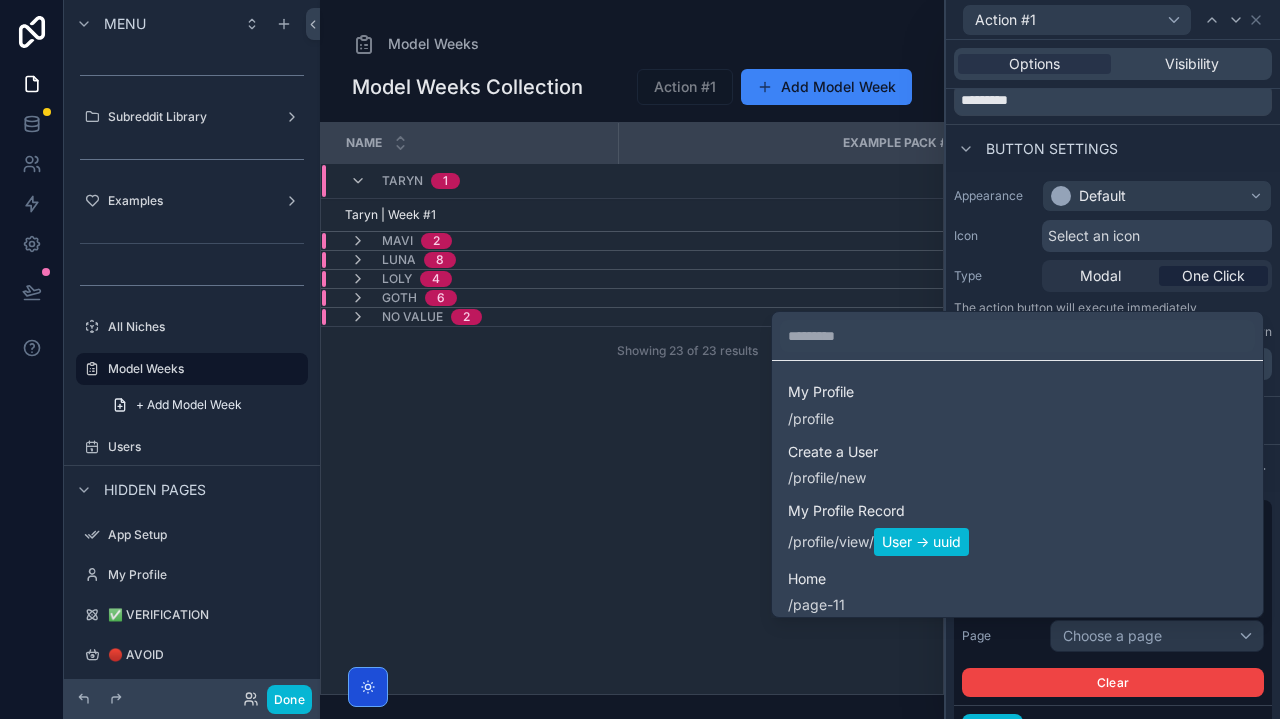 click at bounding box center (1113, 359) 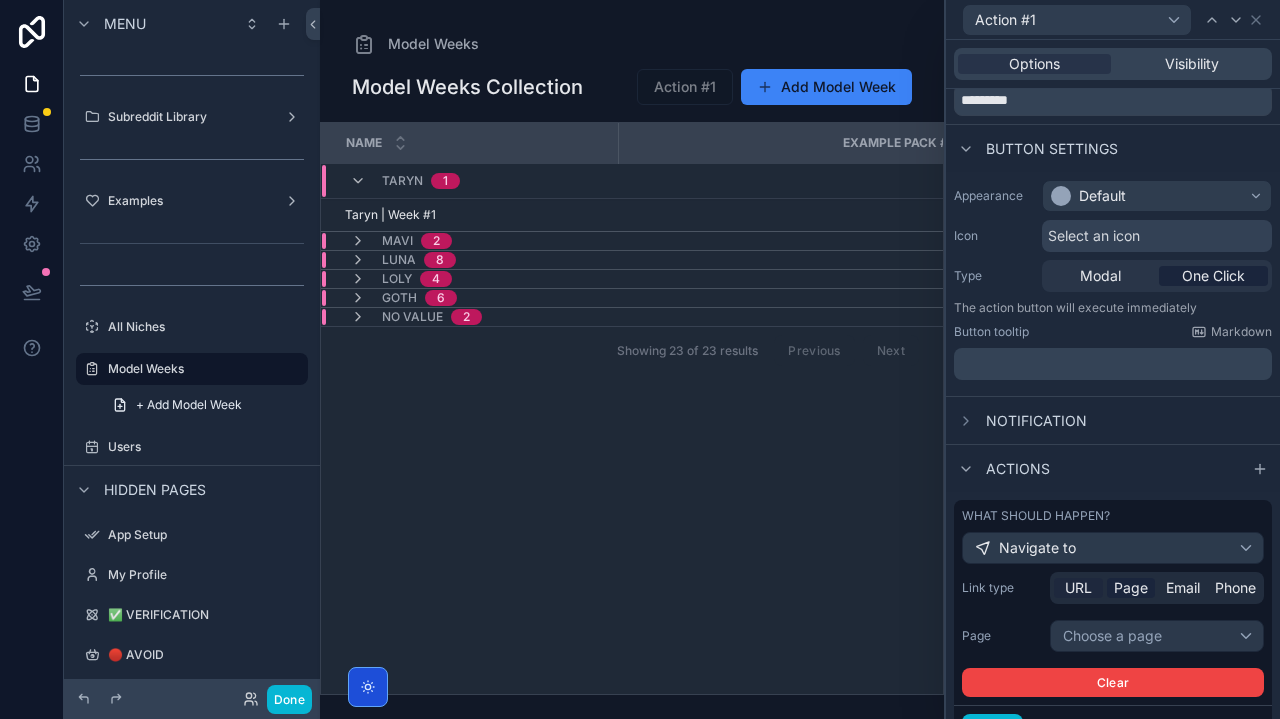 click on "URL" at bounding box center (1078, 588) 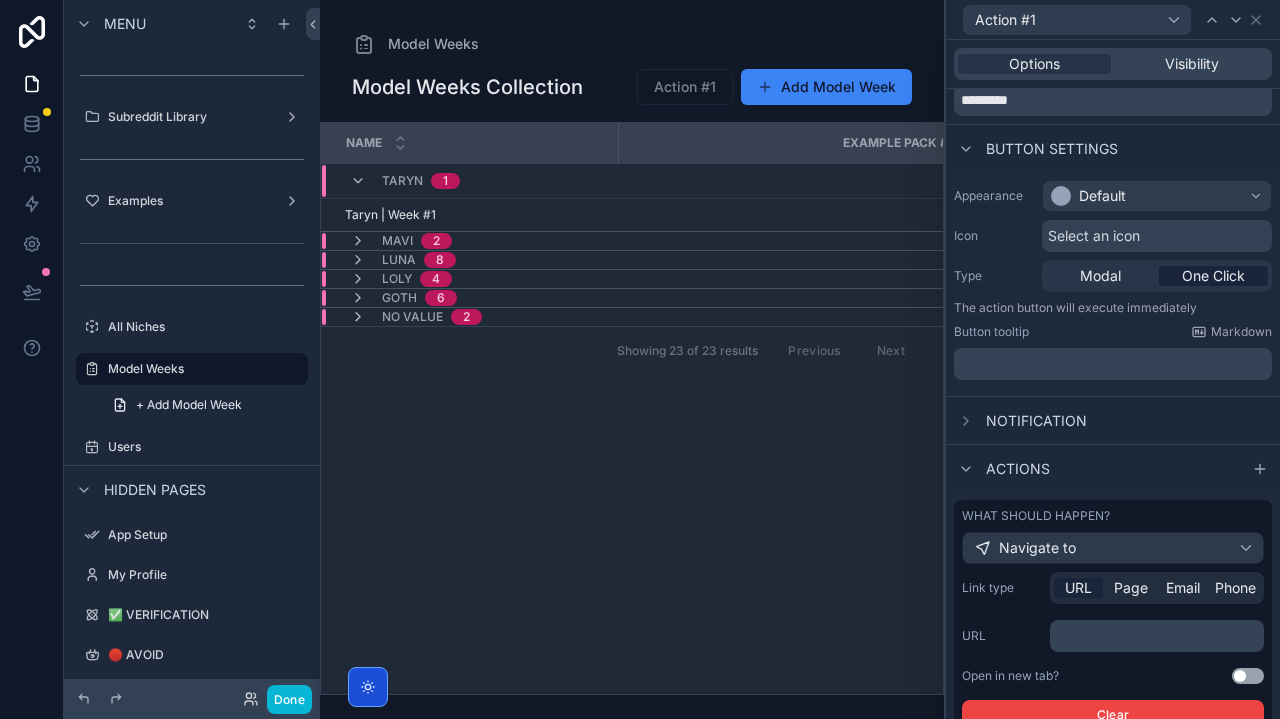 click on "﻿" at bounding box center [1159, 636] 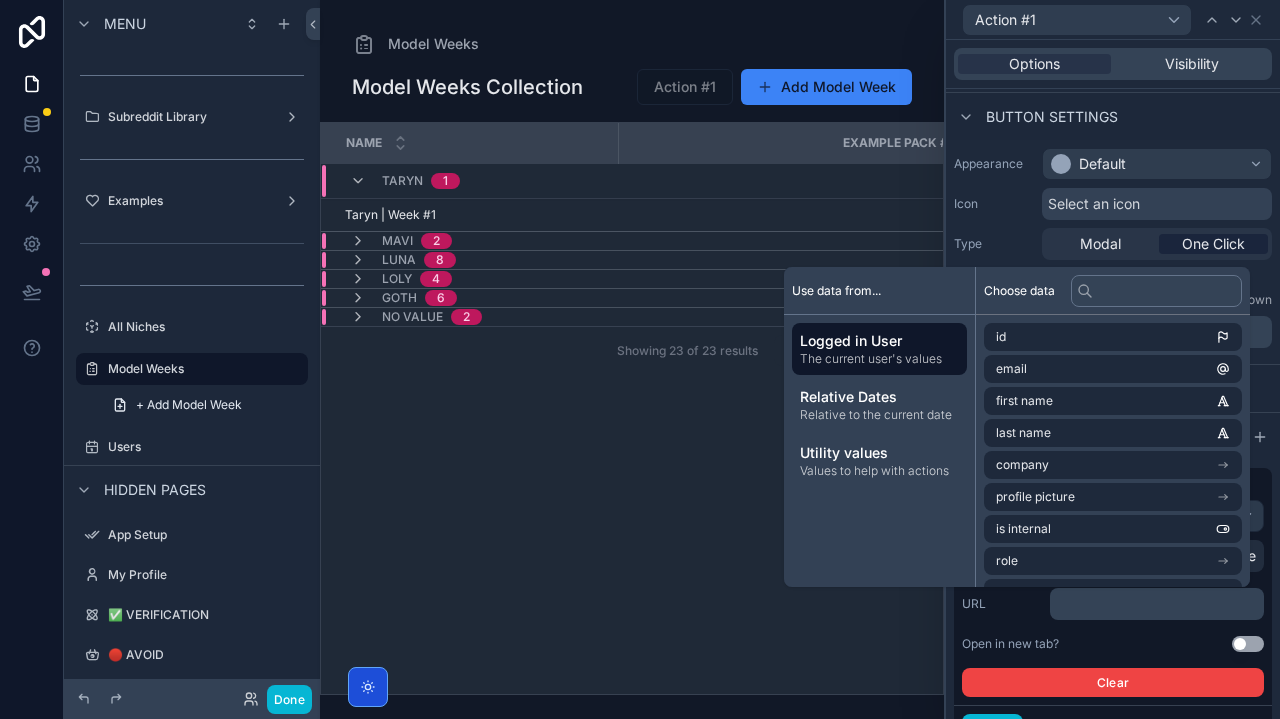 scroll, scrollTop: 110, scrollLeft: 0, axis: vertical 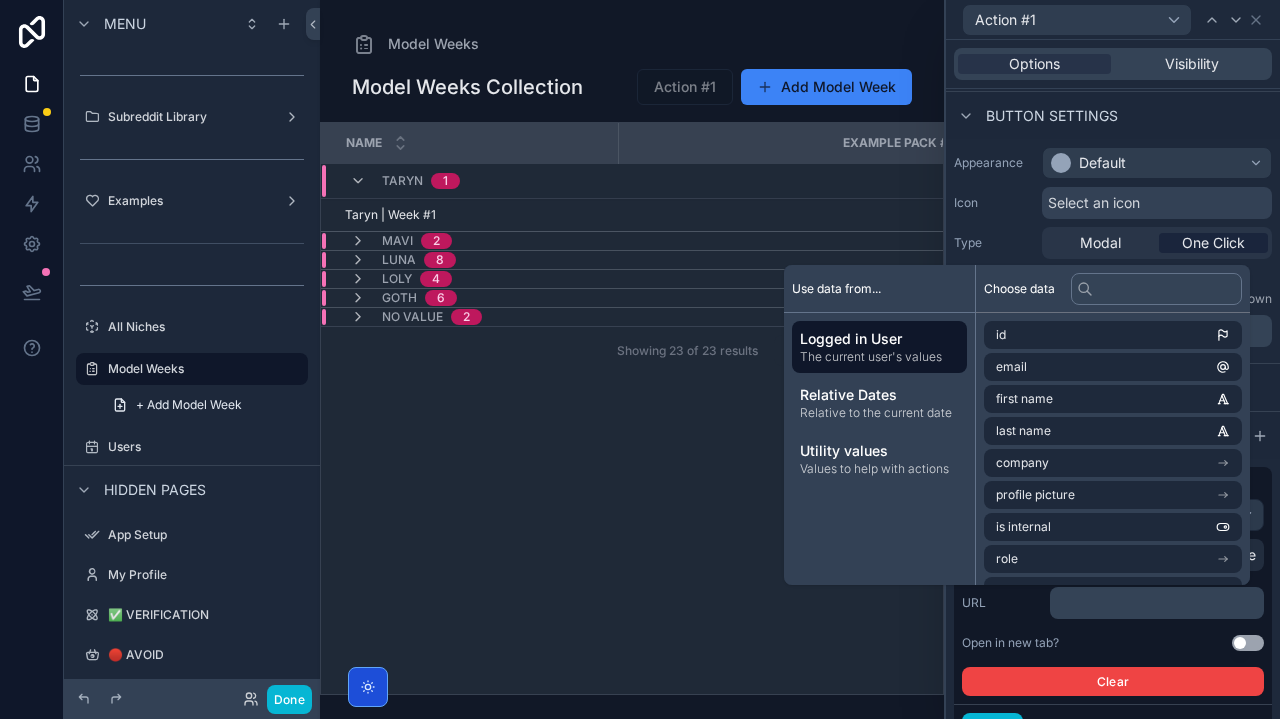 click on "Link type URL Page Email Phone URL ﻿ Open in new tab? Use setting Clear" at bounding box center (1113, 617) 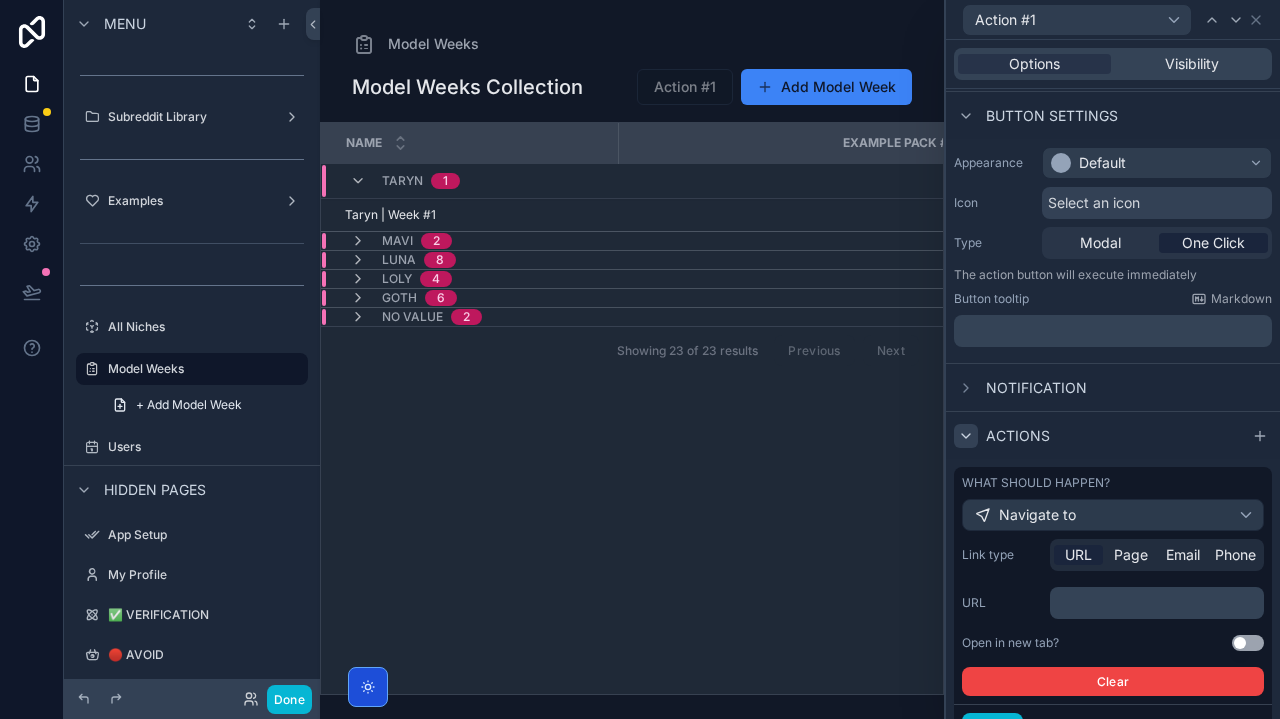 click at bounding box center (966, 436) 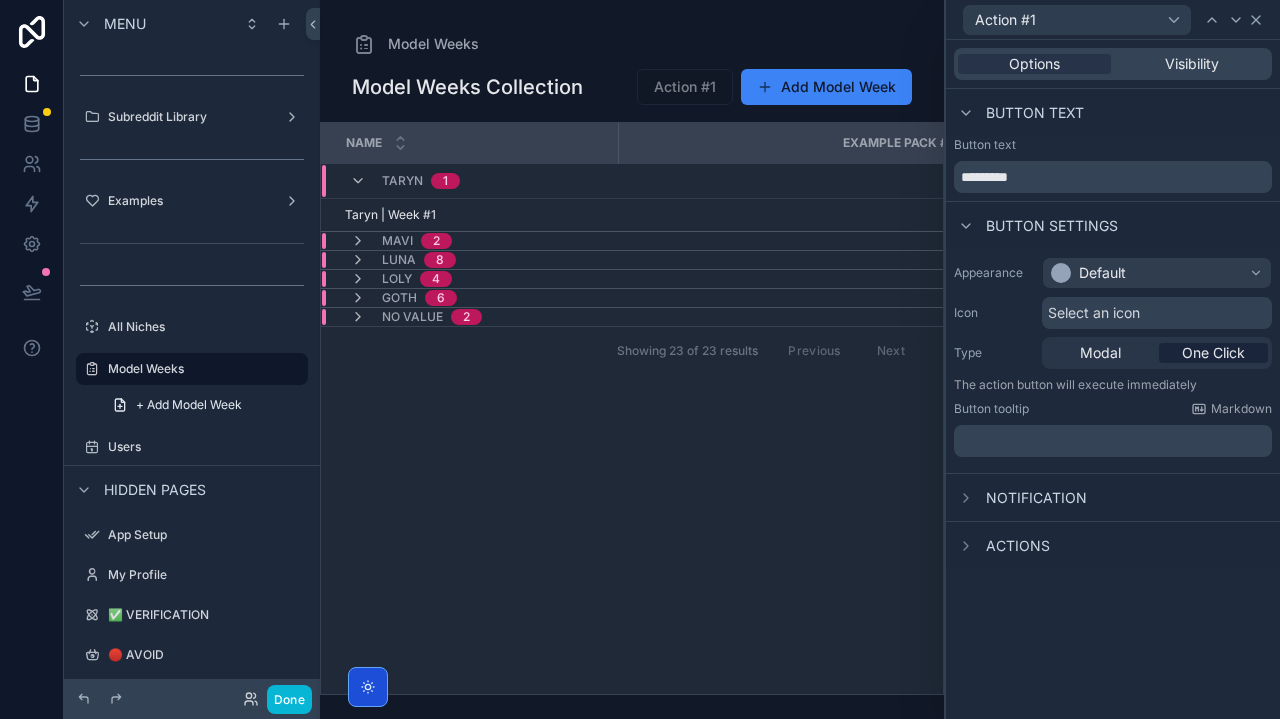 click 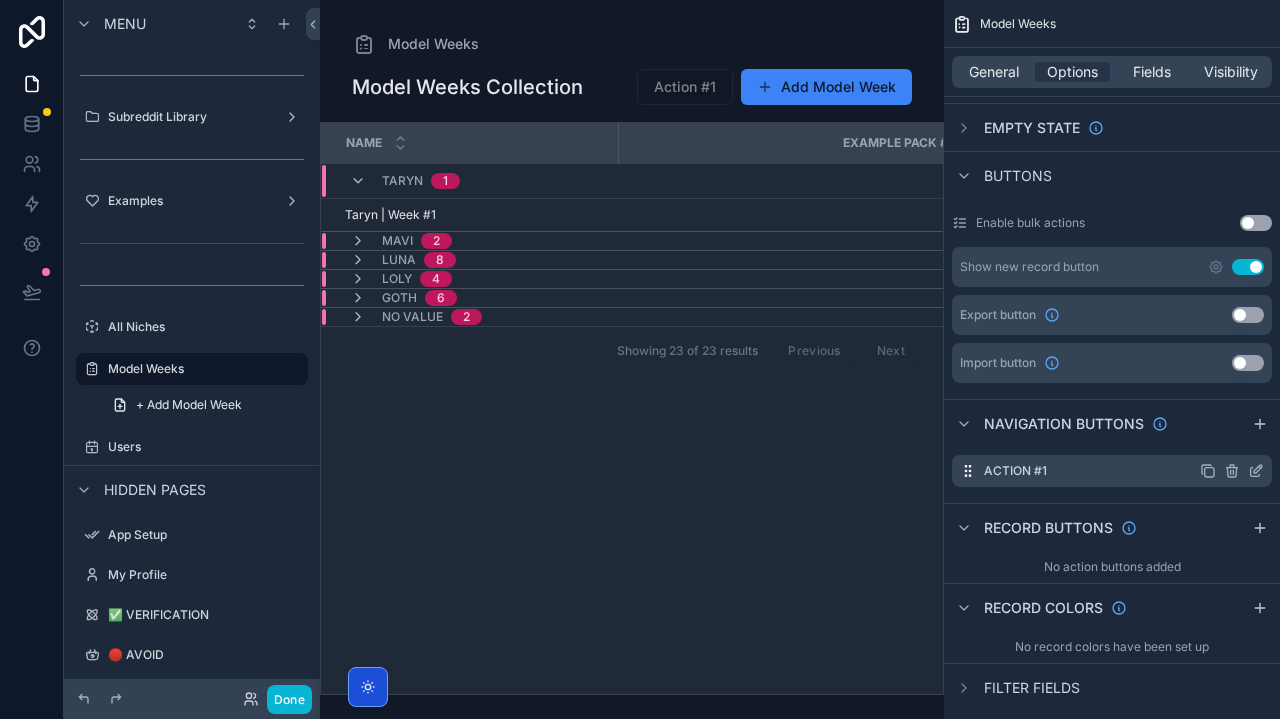 click at bounding box center (1232, 471) 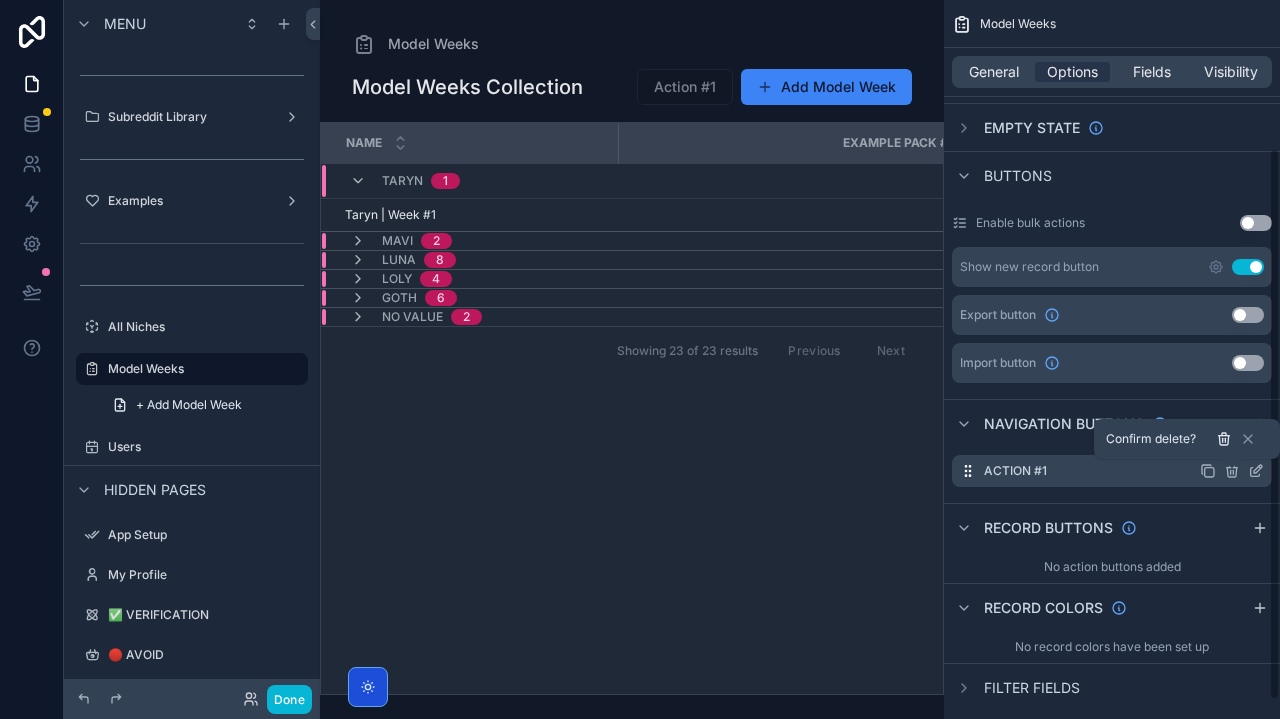 click 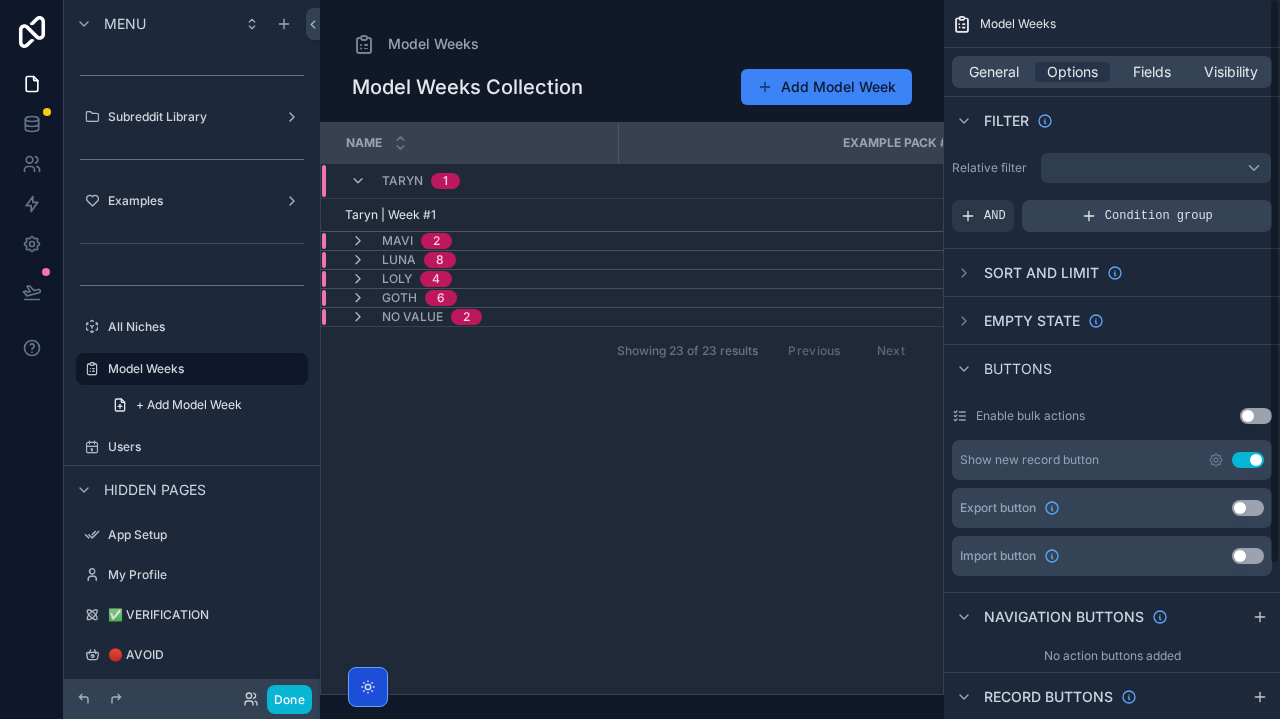 scroll, scrollTop: 0, scrollLeft: 0, axis: both 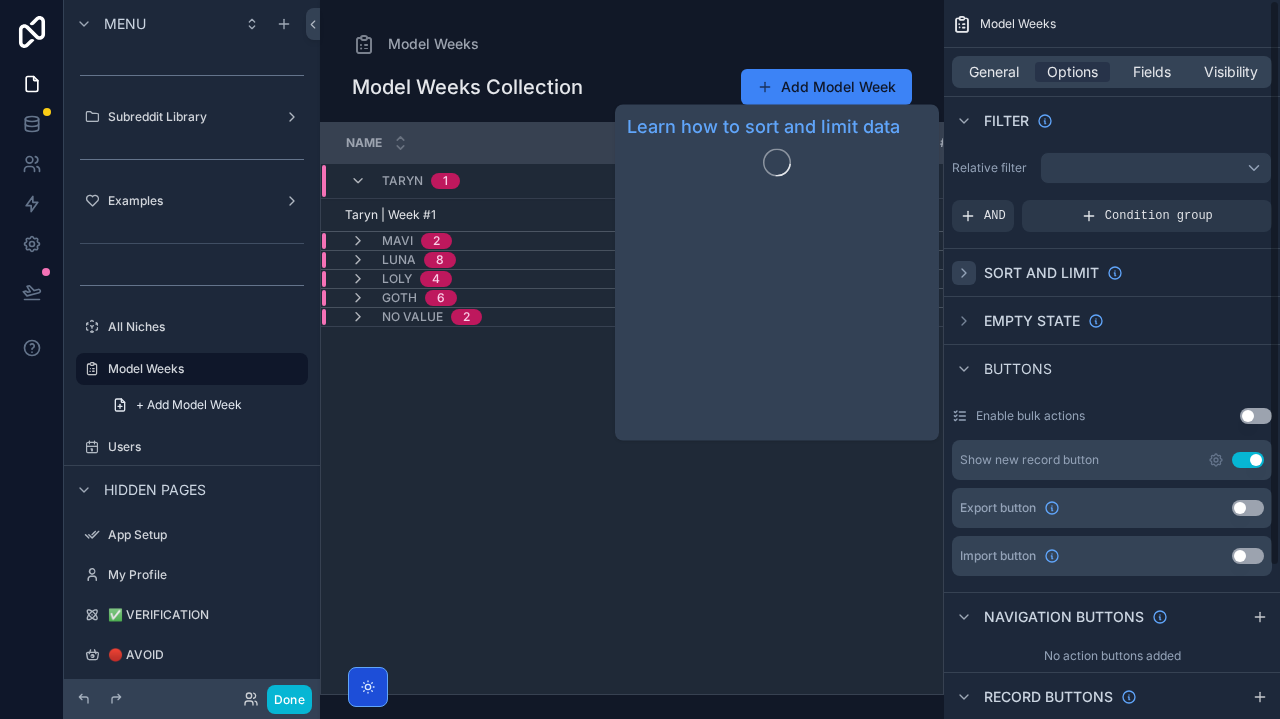click 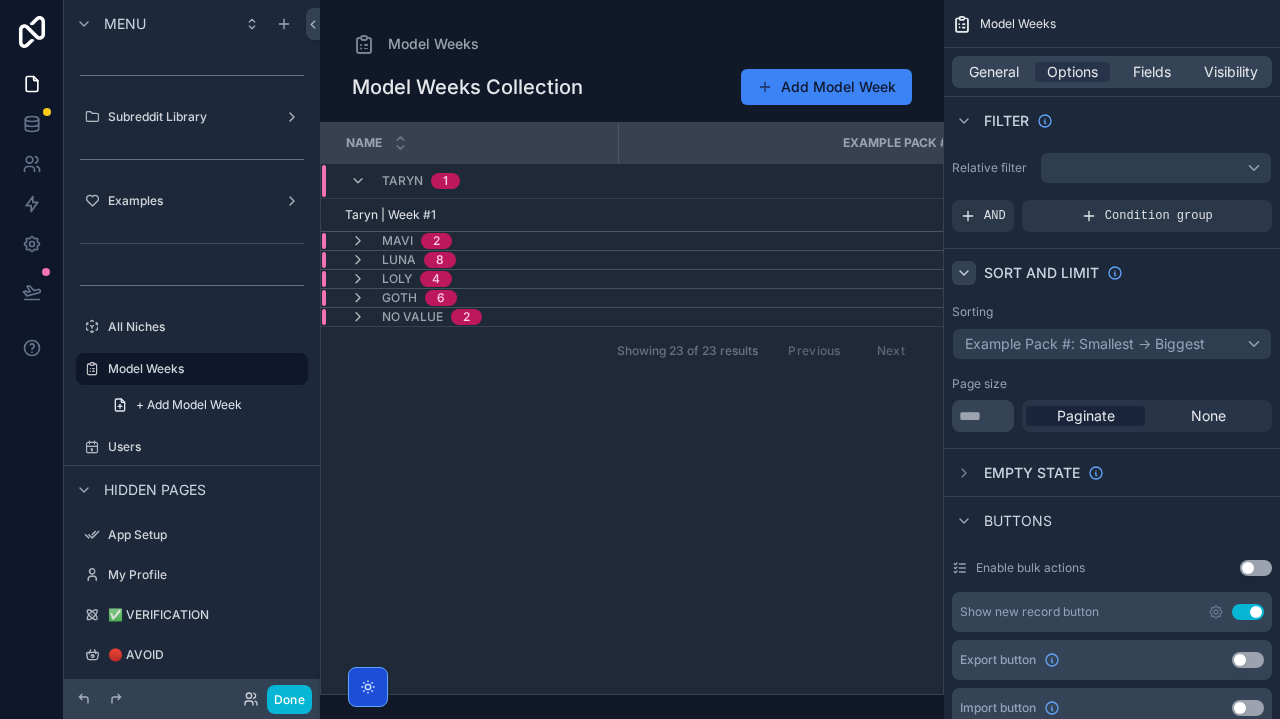 click 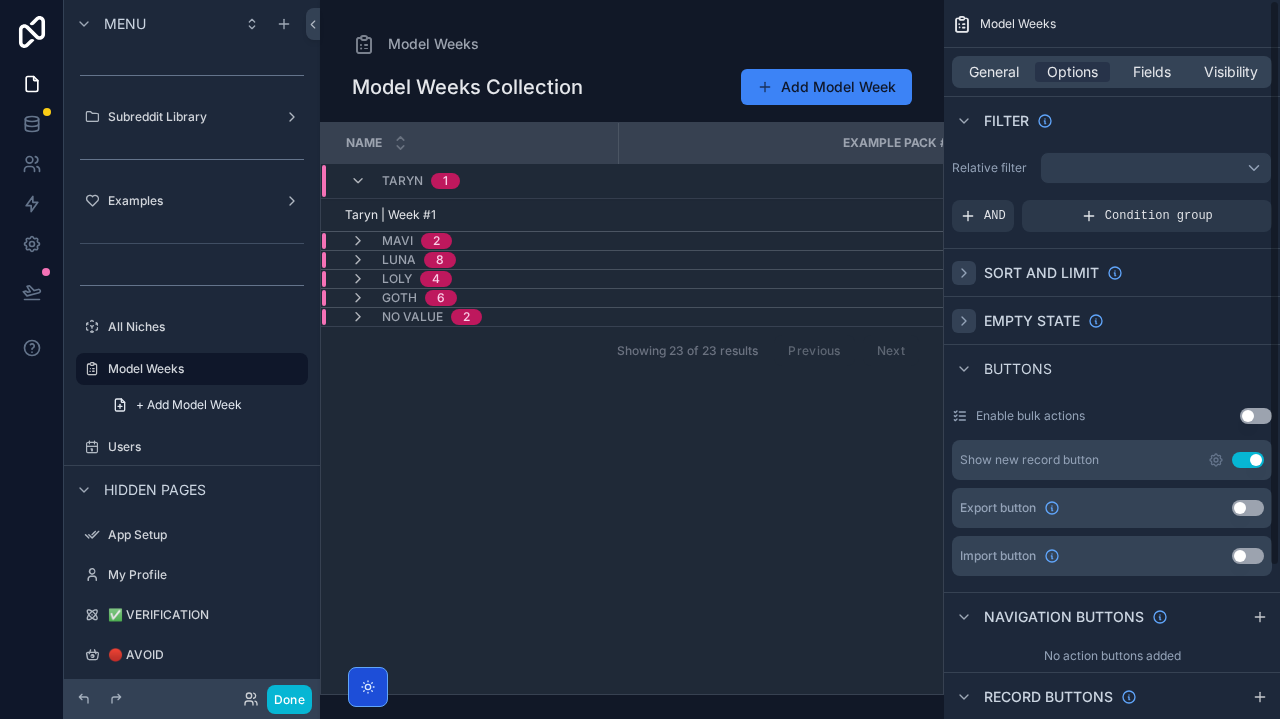 click at bounding box center [964, 321] 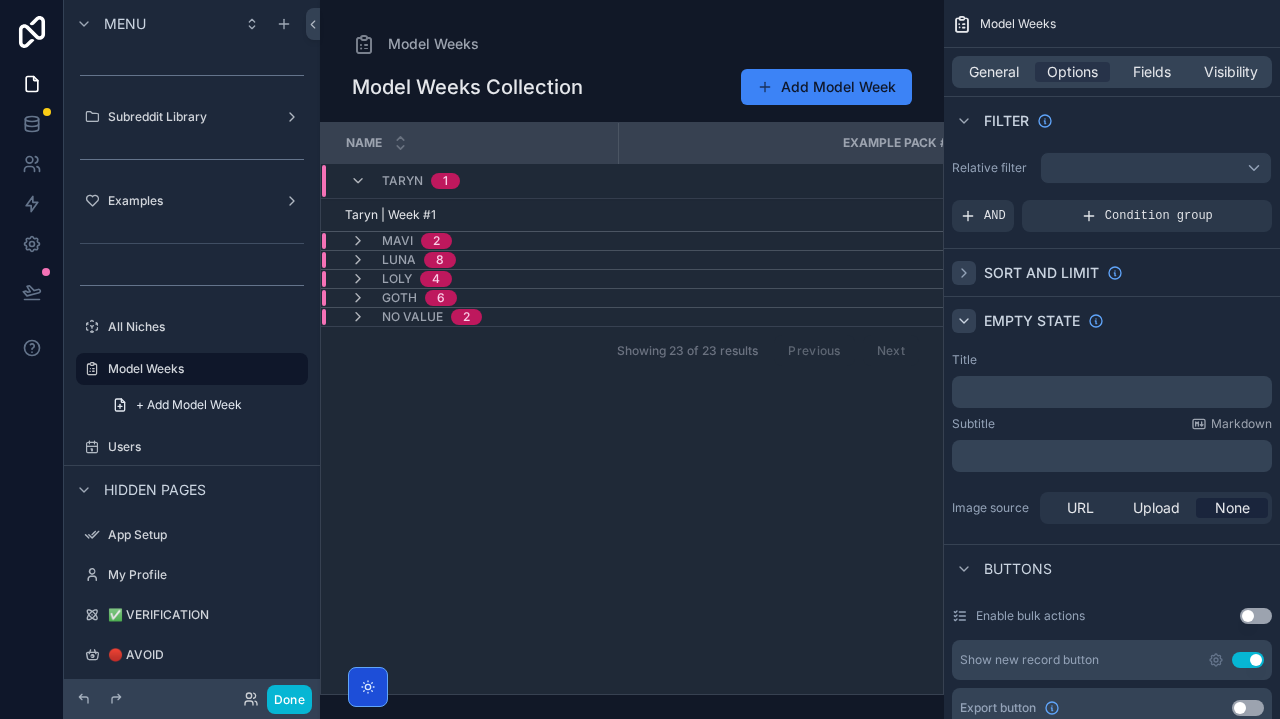 click at bounding box center (964, 321) 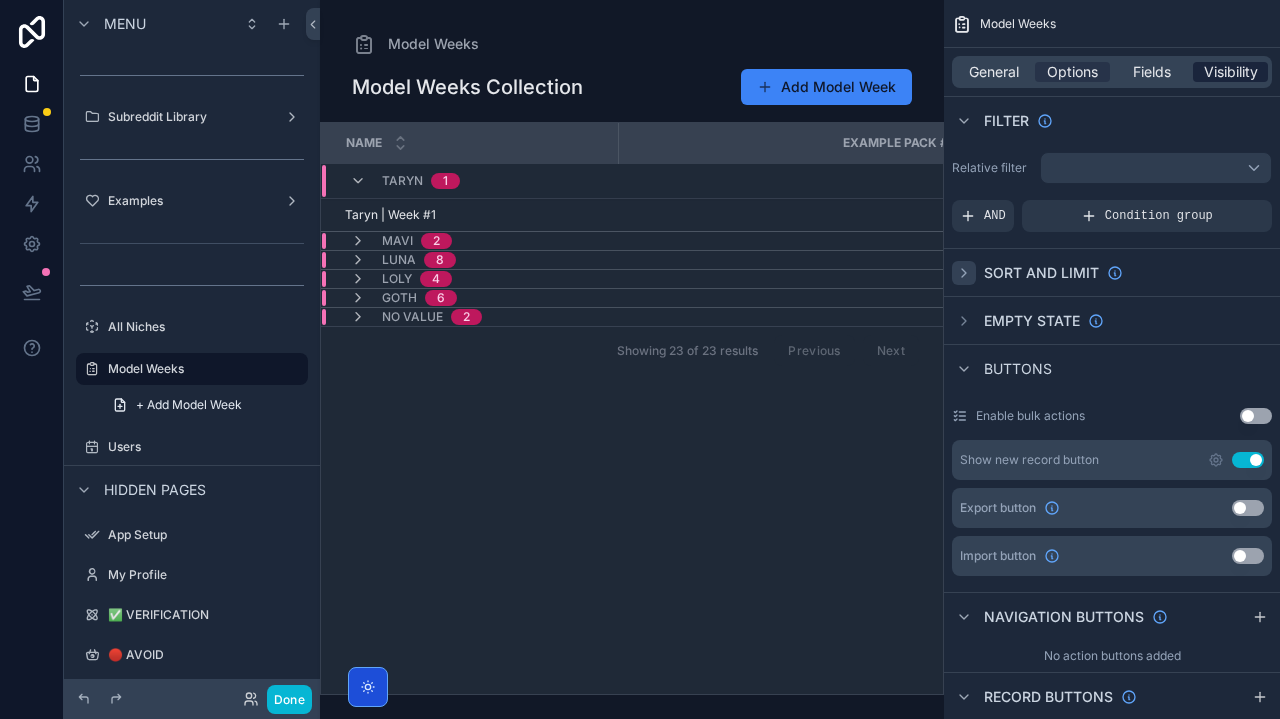 click on "Visibility" at bounding box center (1231, 72) 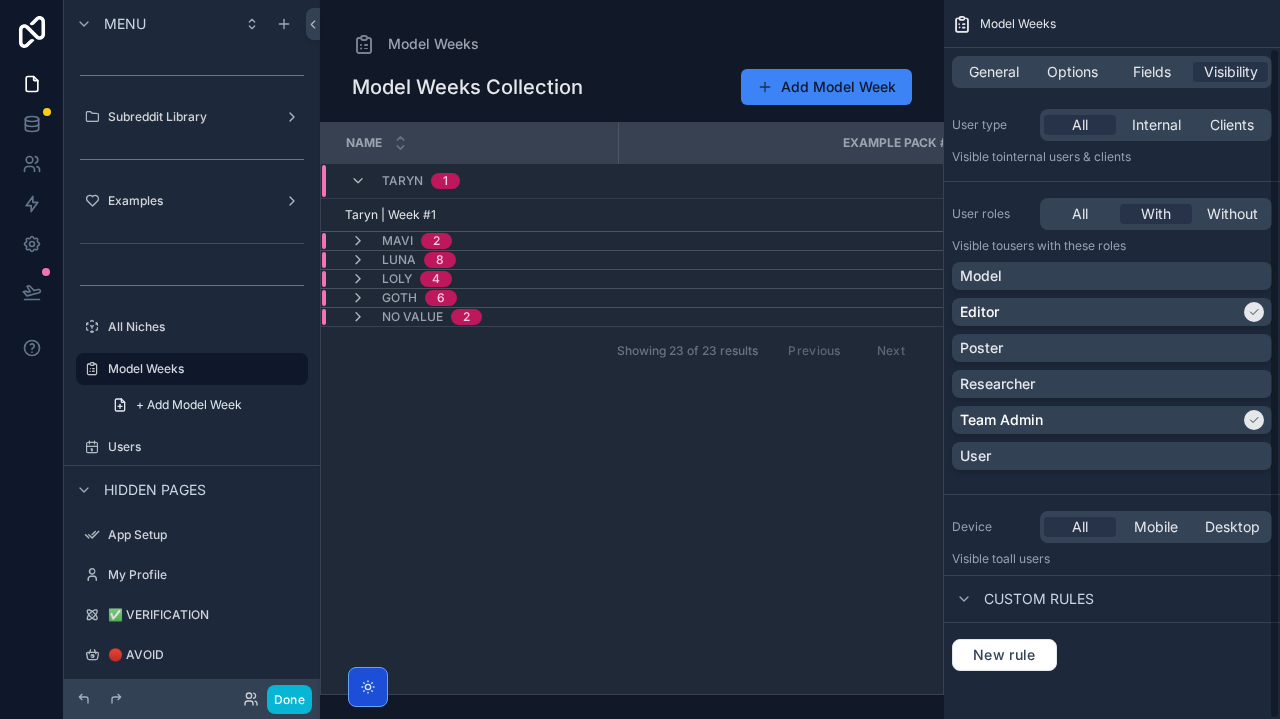 scroll, scrollTop: 51, scrollLeft: 0, axis: vertical 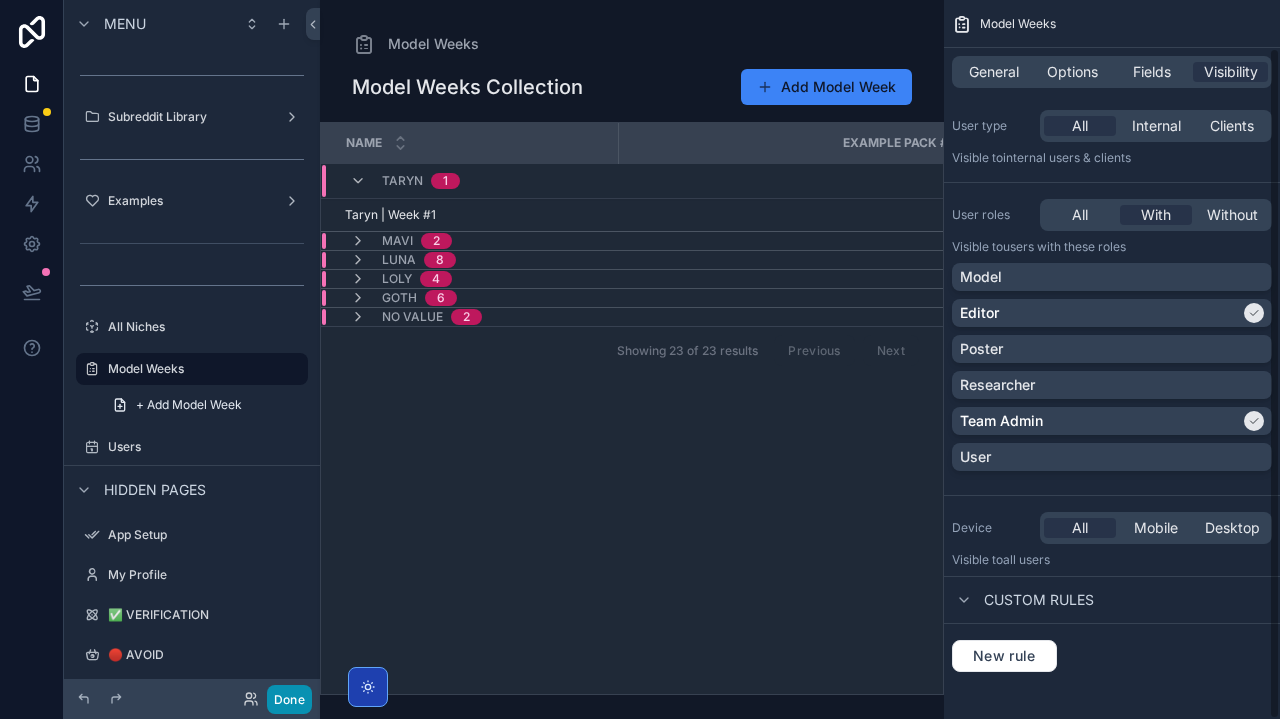 click on "Done" at bounding box center (289, 699) 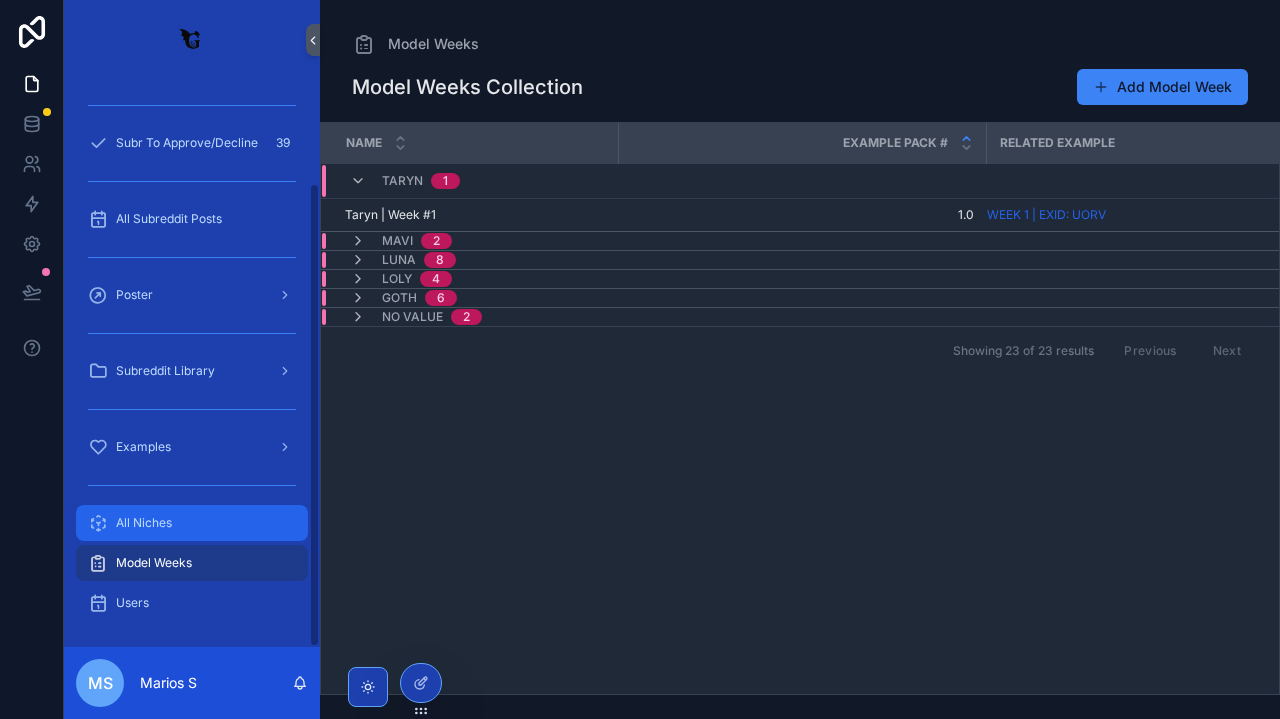 click on "All Niches" at bounding box center [192, 523] 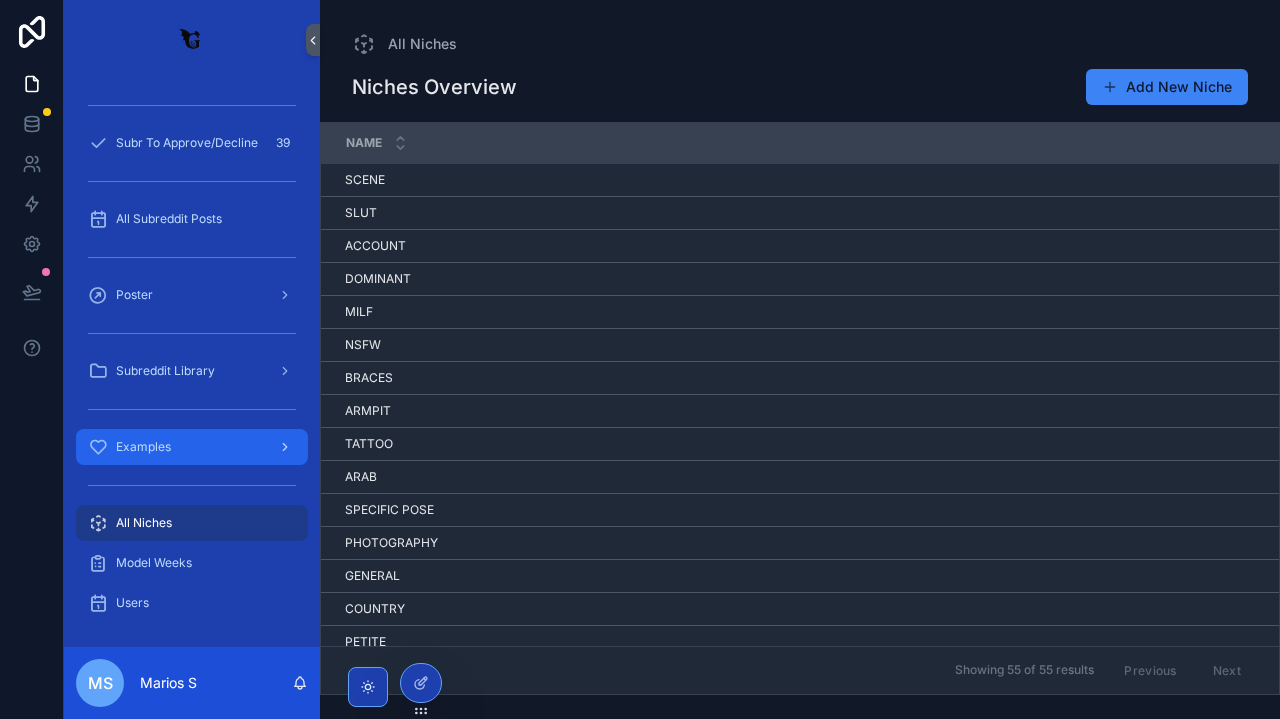 click on "Examples" at bounding box center [192, 447] 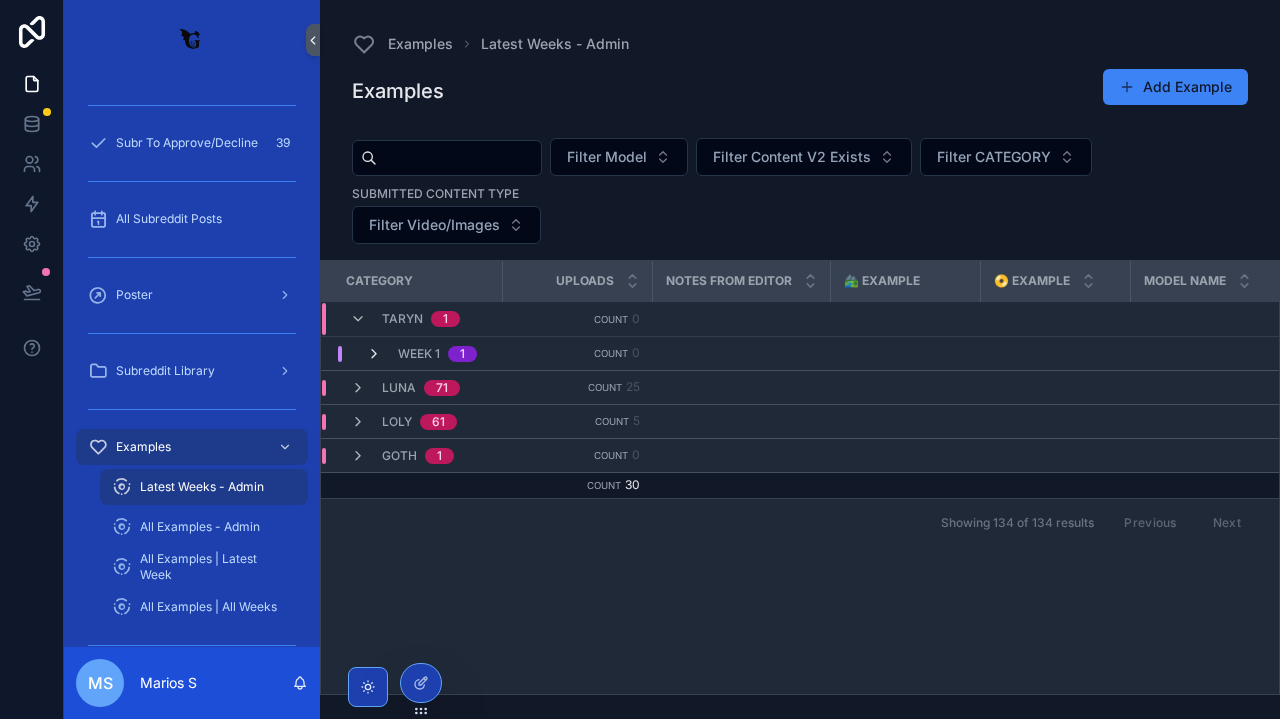 click at bounding box center (374, 354) 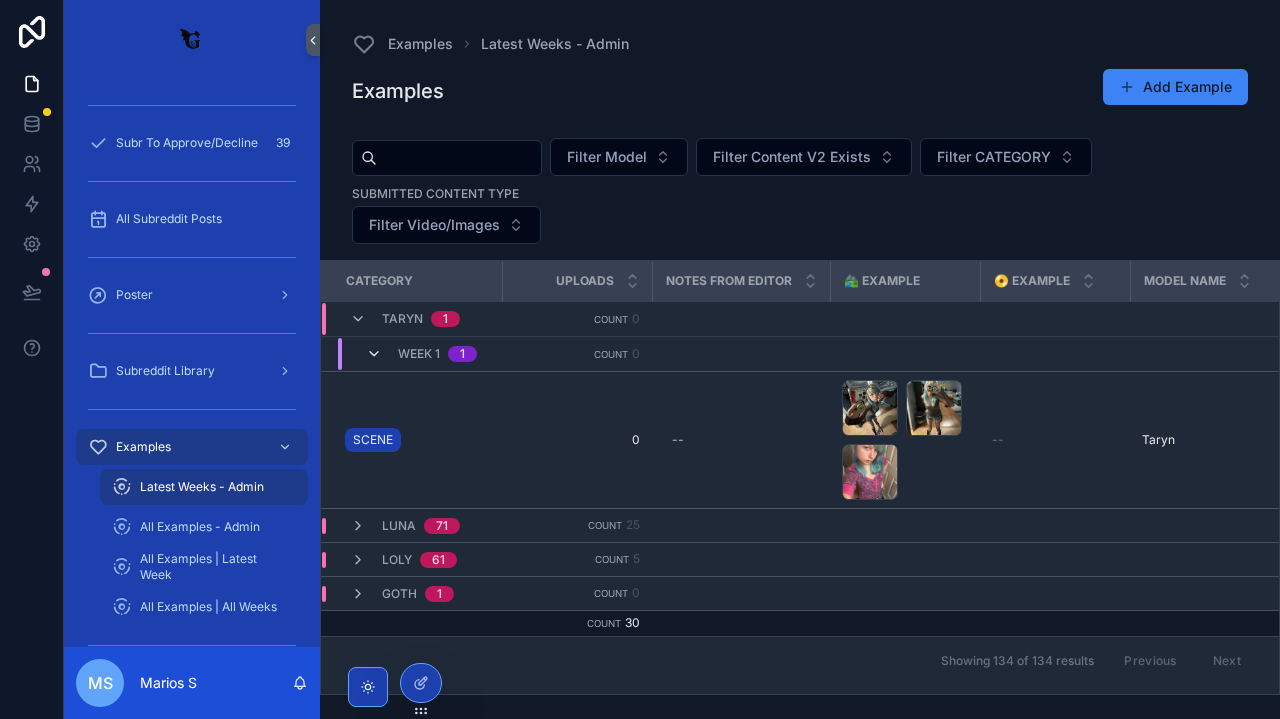 click at bounding box center (374, 354) 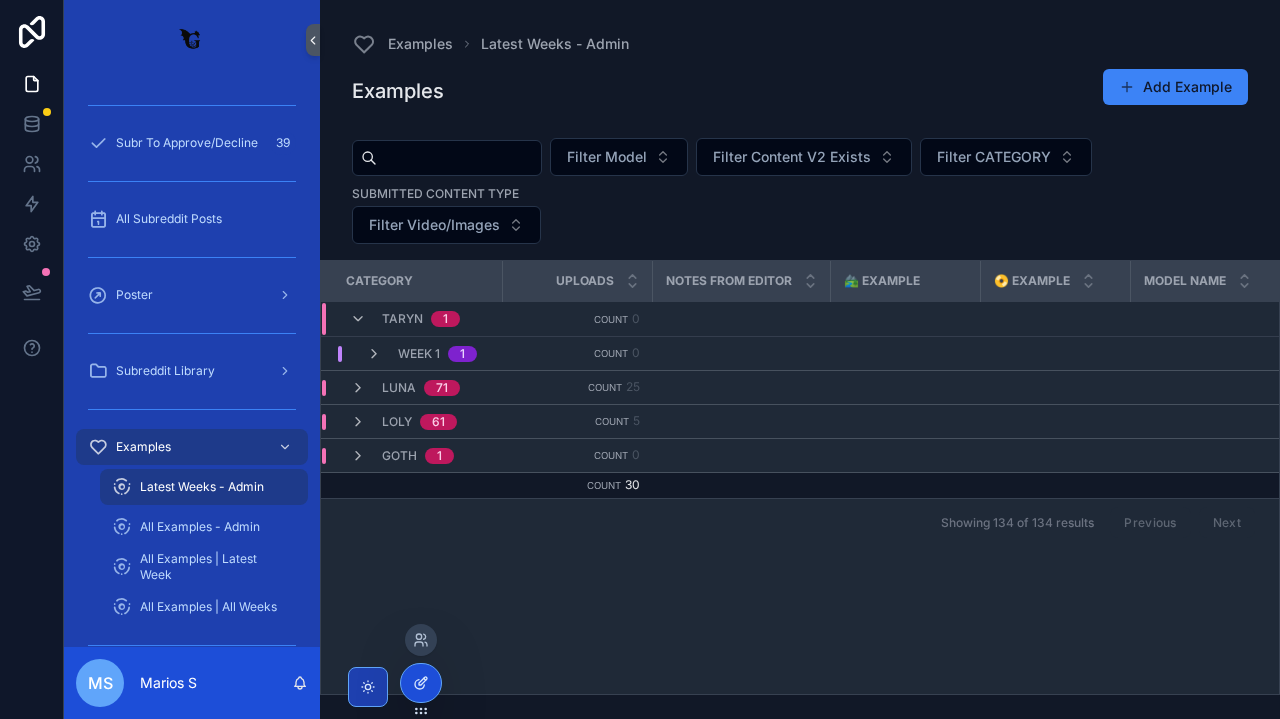click at bounding box center [421, 683] 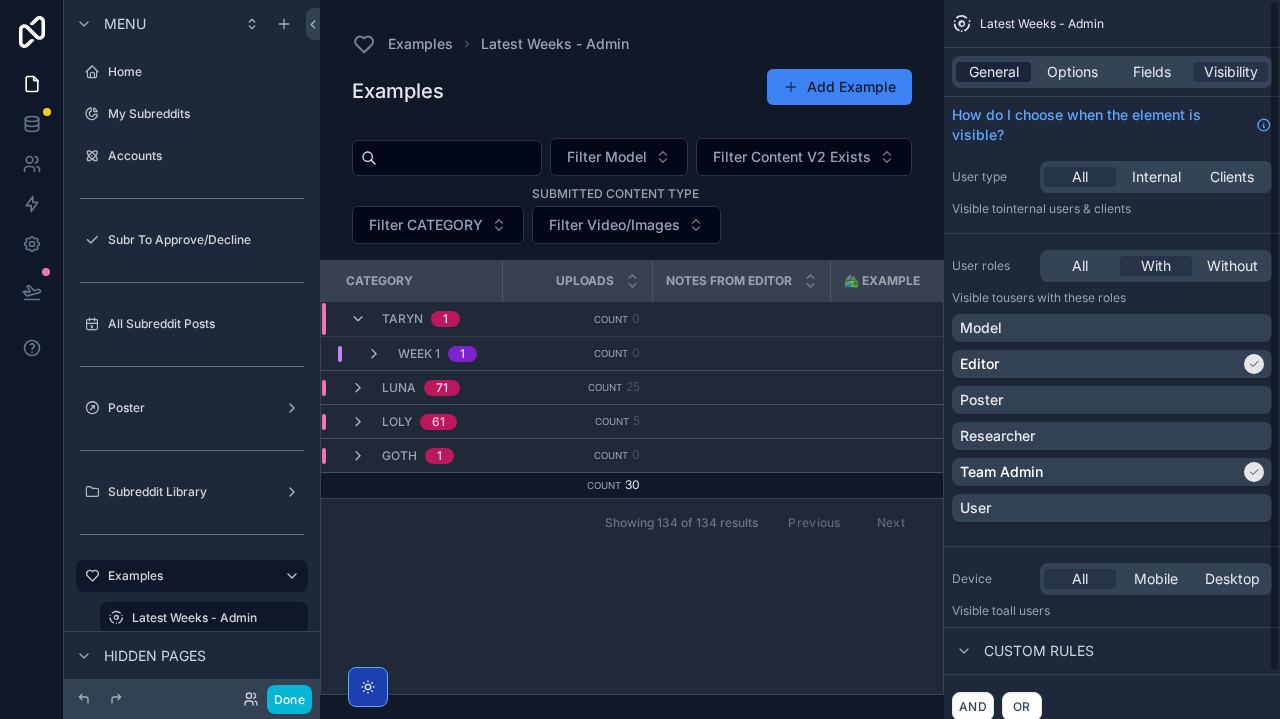 click on "General" at bounding box center (994, 72) 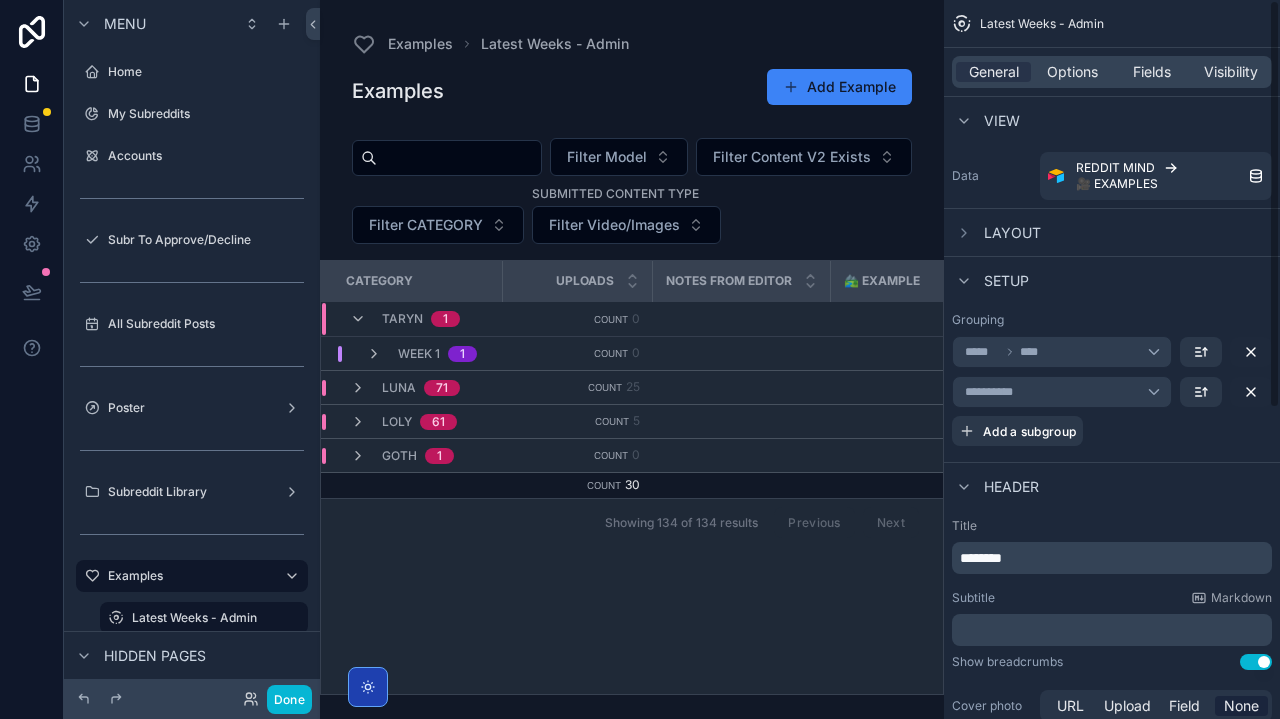 scroll, scrollTop: 0, scrollLeft: 0, axis: both 